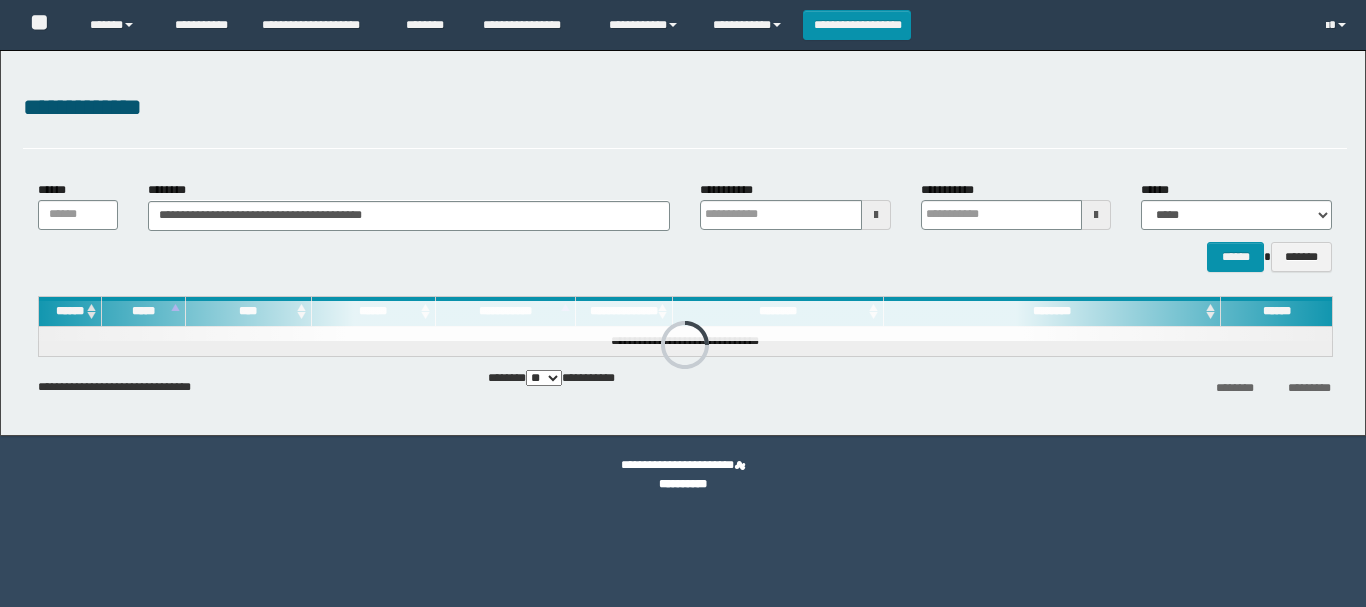 scroll, scrollTop: 0, scrollLeft: 0, axis: both 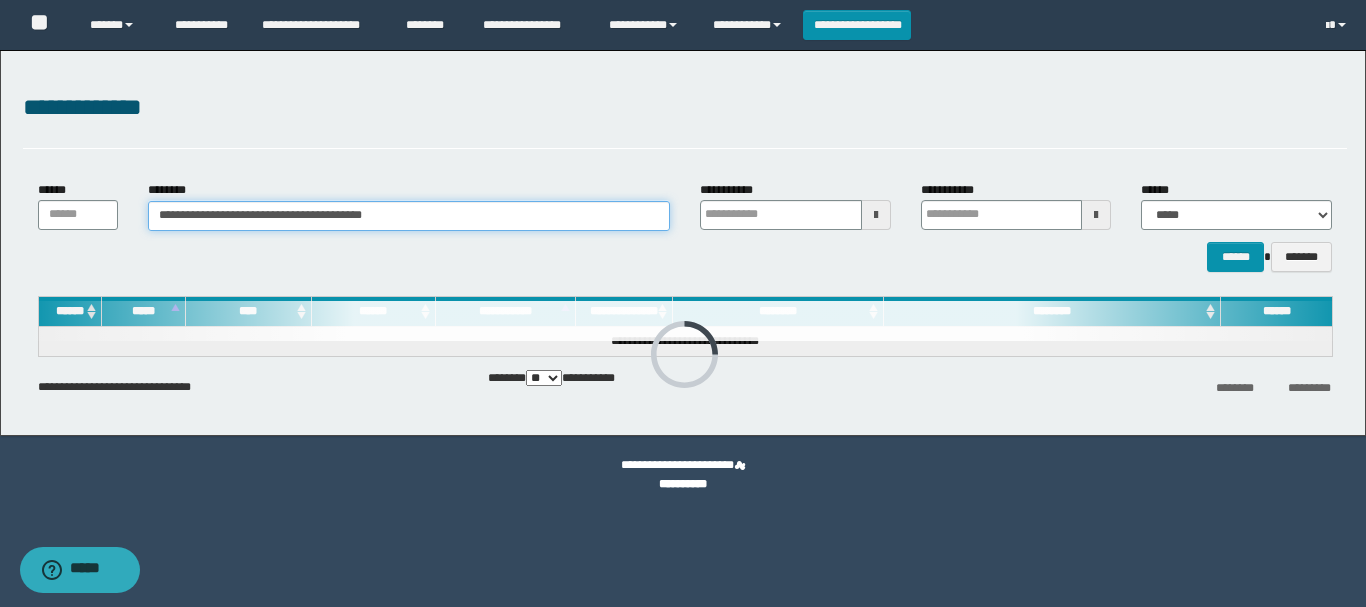 drag, startPoint x: 438, startPoint y: 220, endPoint x: 0, endPoint y: 184, distance: 439.47696 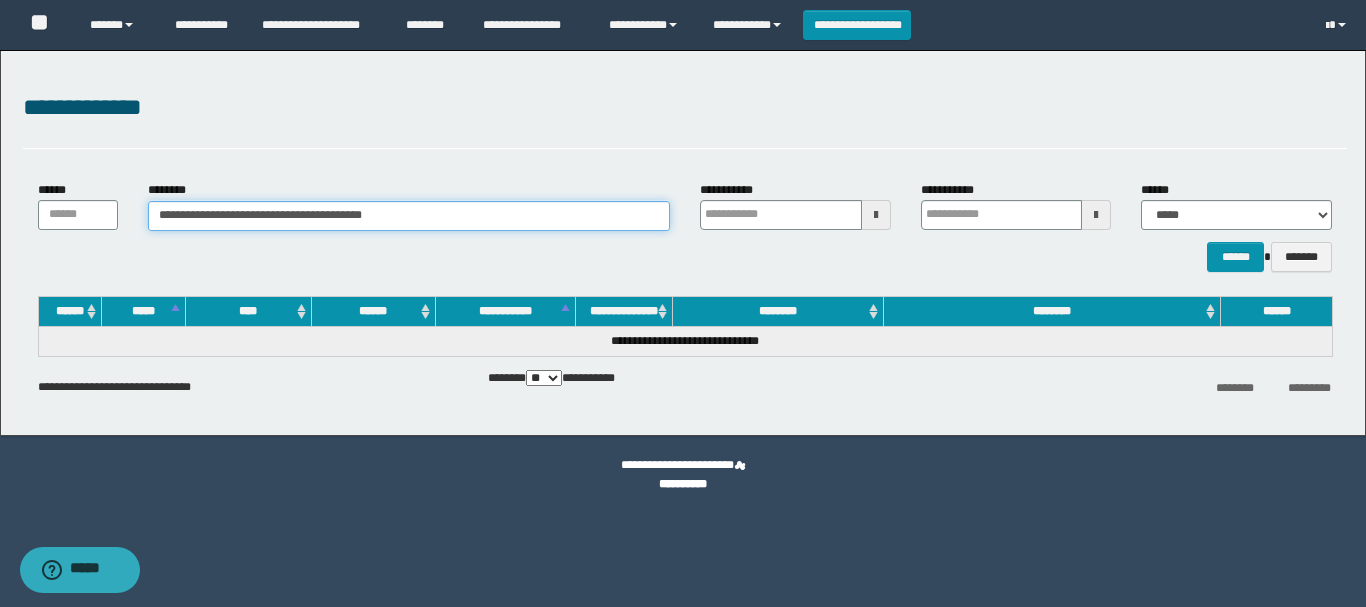 paste 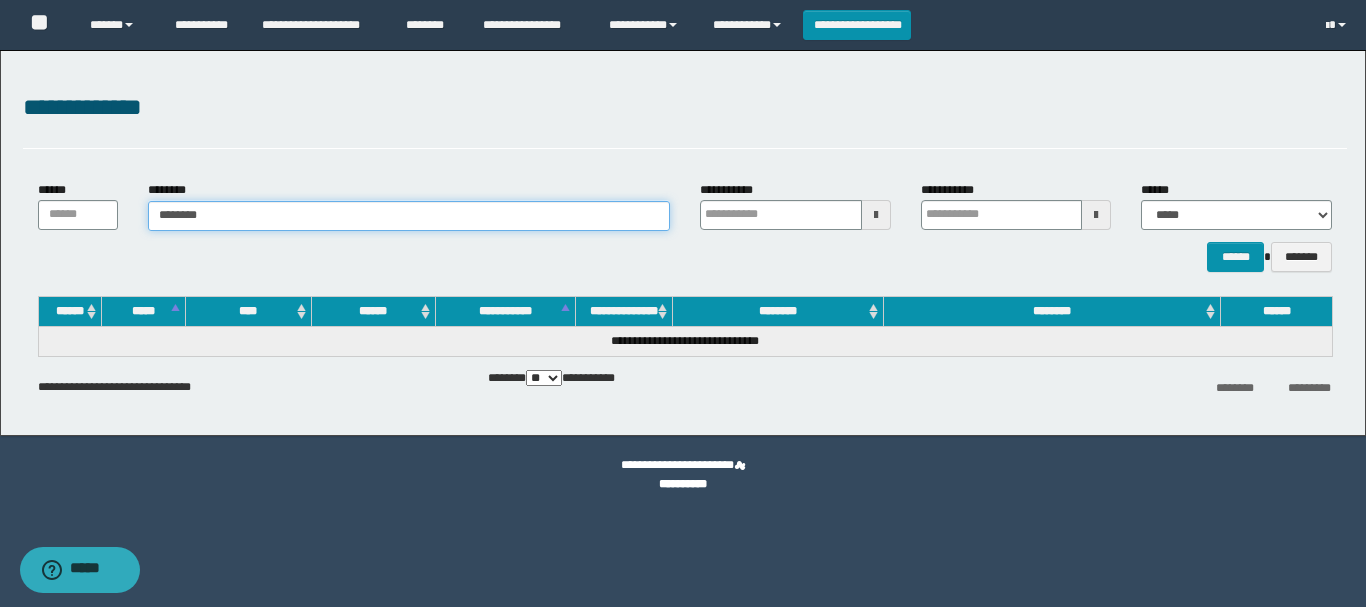 type on "********" 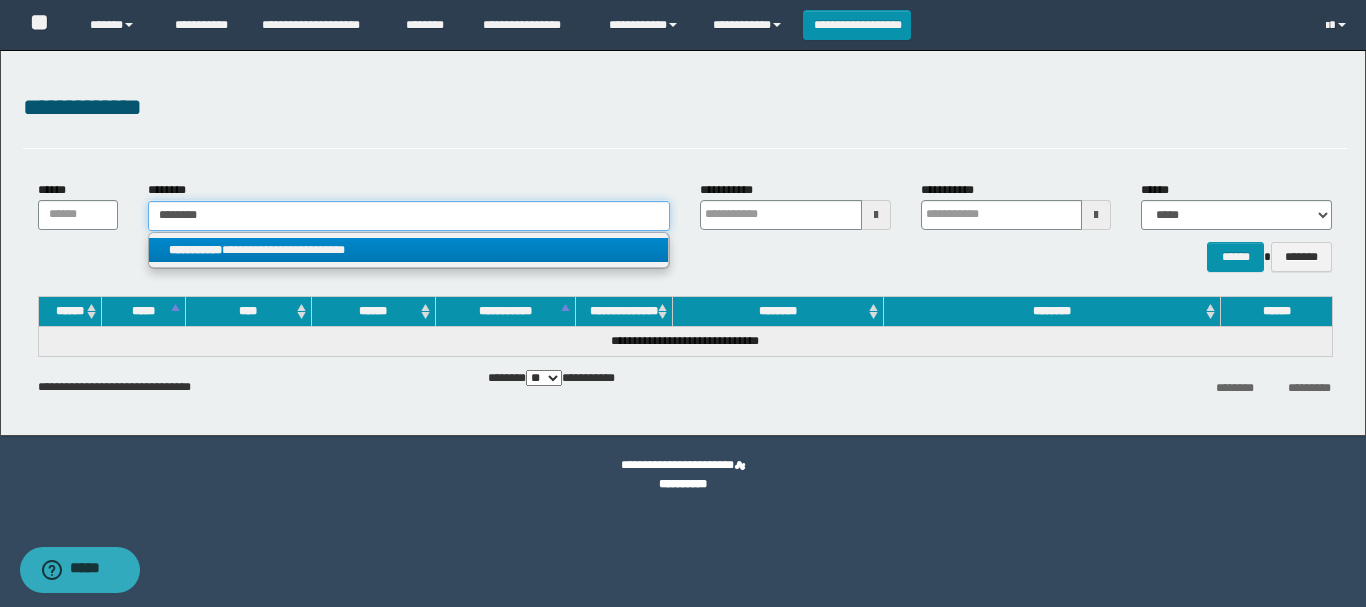 type on "********" 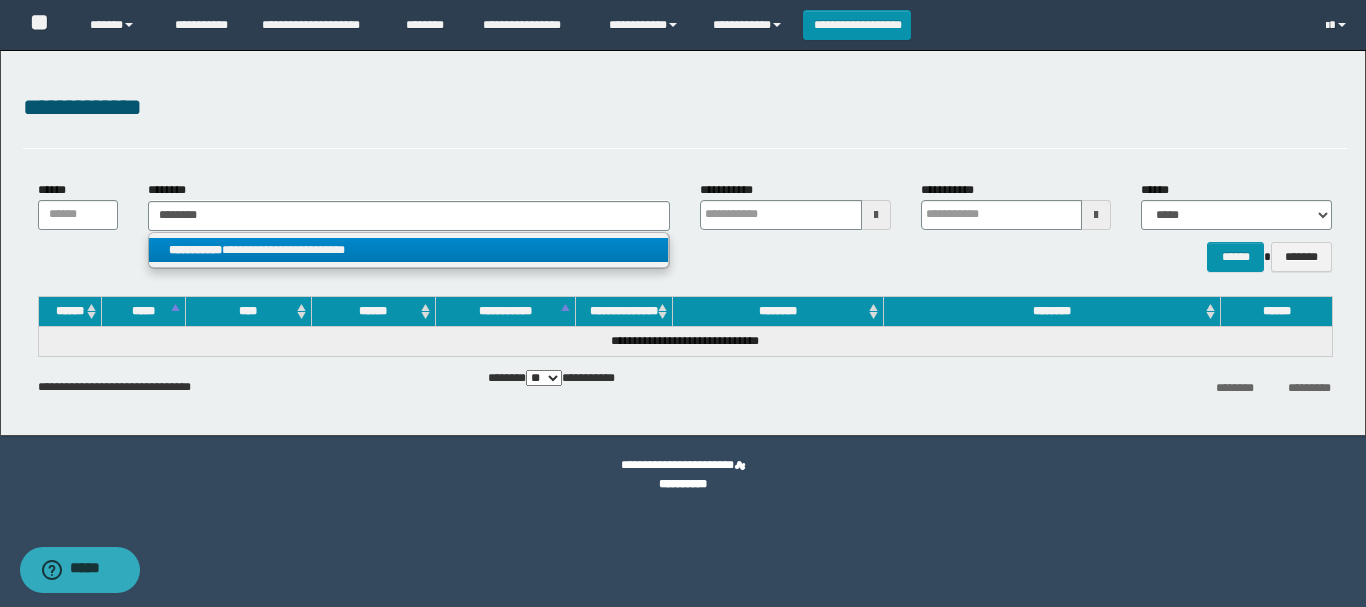 click on "**********" at bounding box center [408, 250] 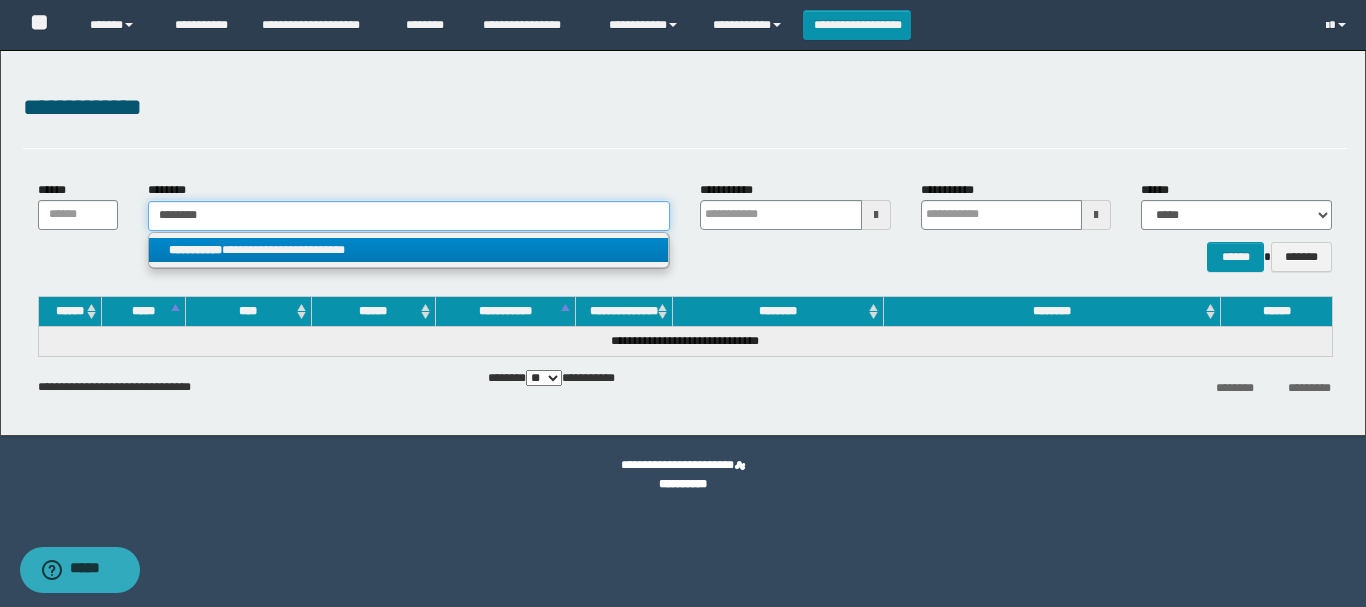 type 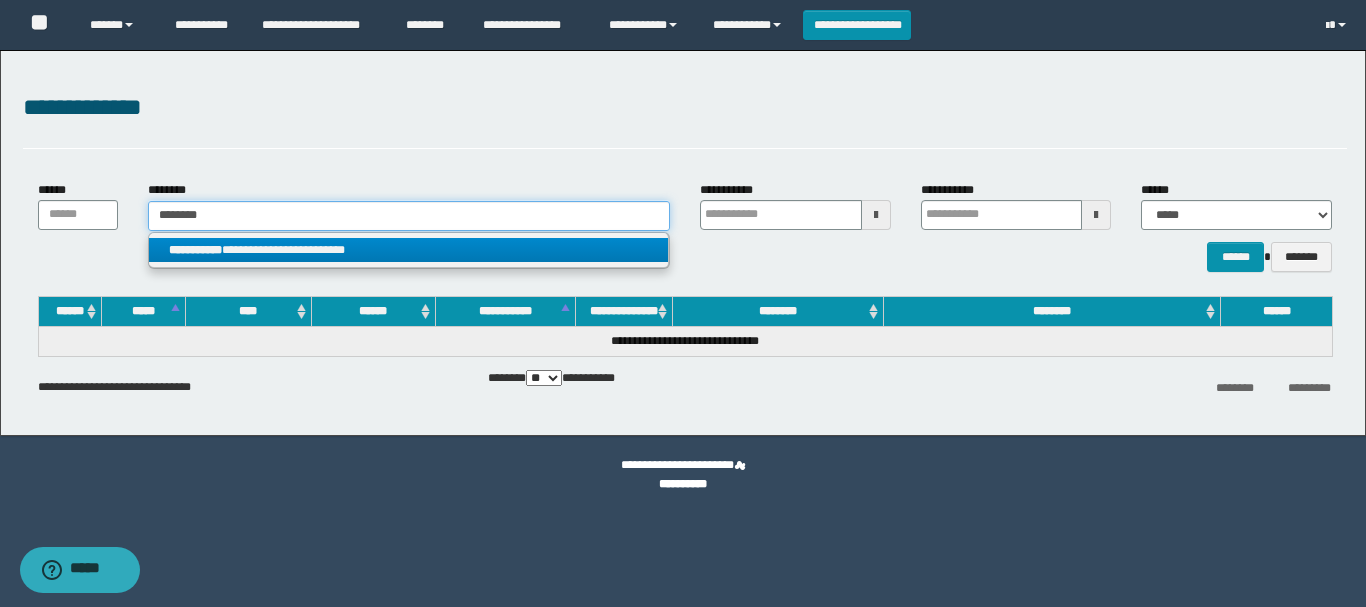 type on "**********" 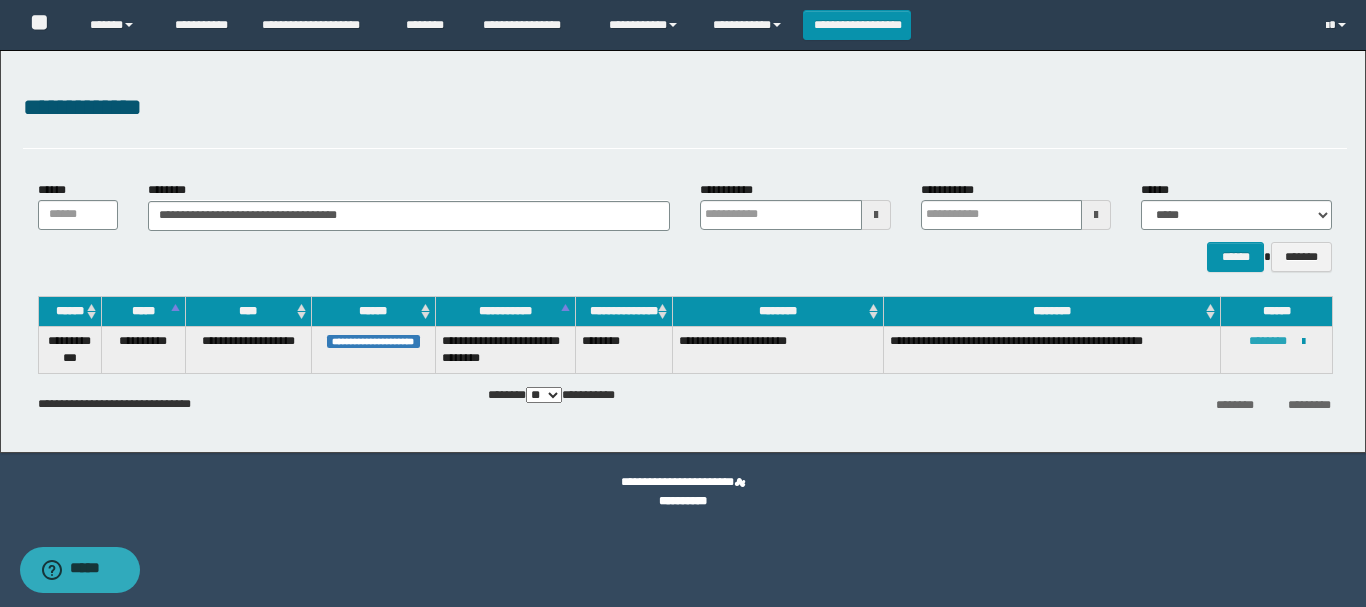 click on "********" at bounding box center (1268, 341) 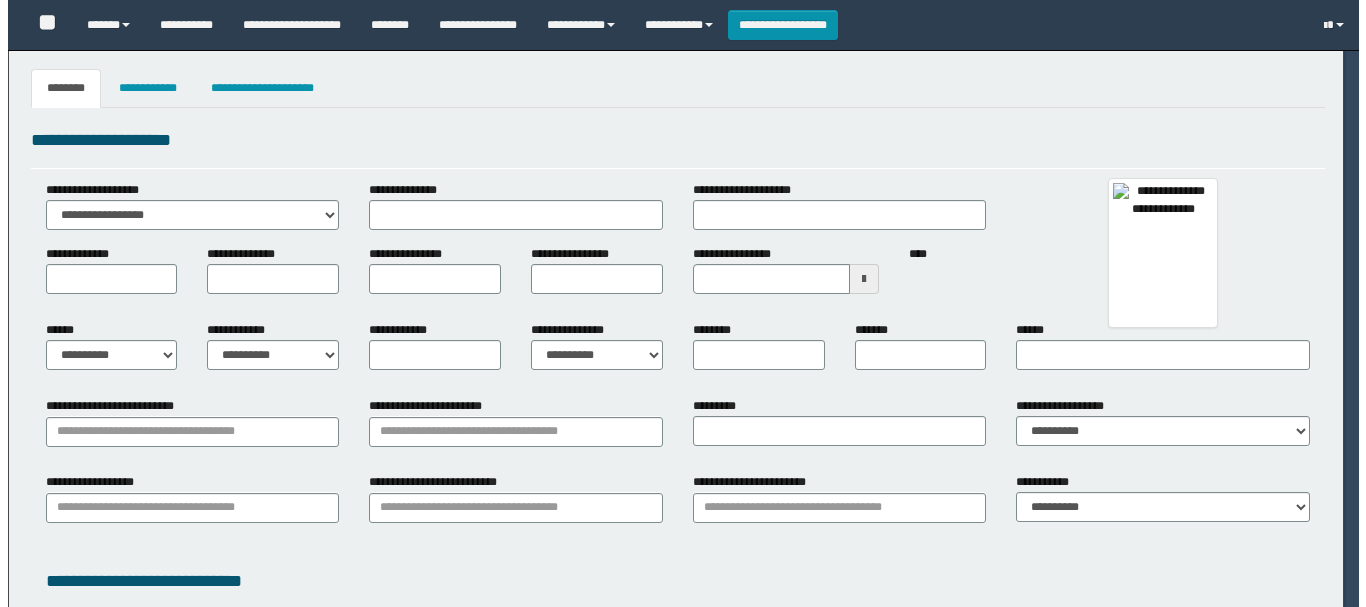 scroll, scrollTop: 0, scrollLeft: 0, axis: both 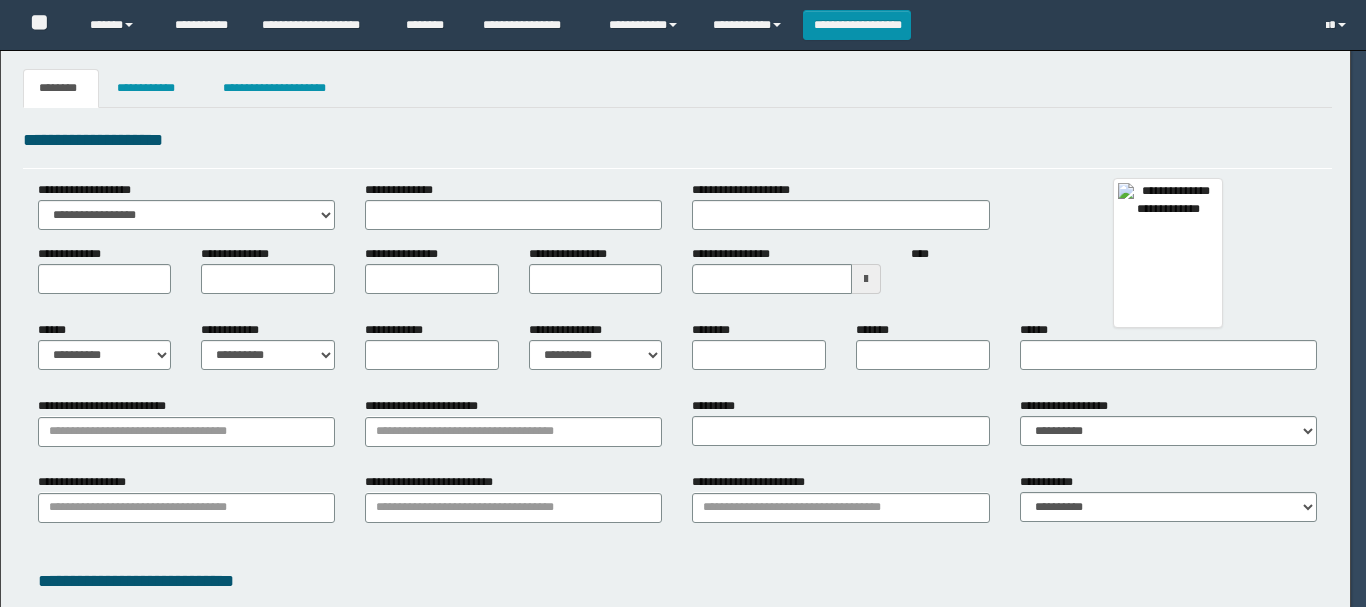 select on "***" 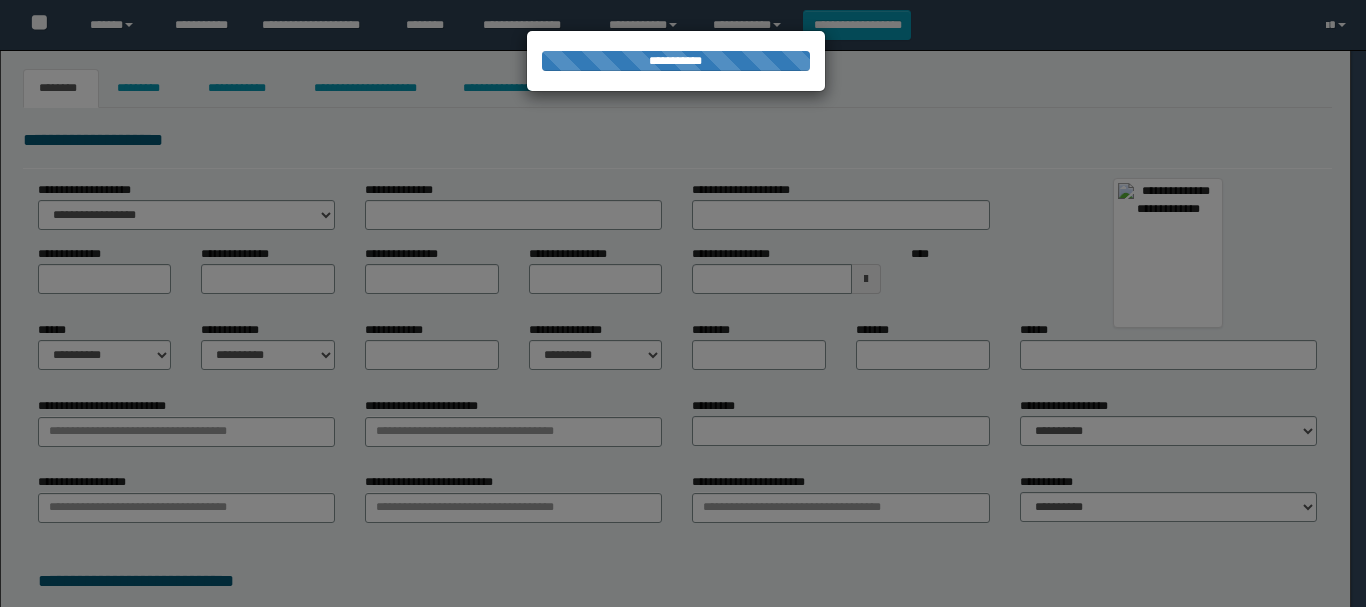 type on "******" 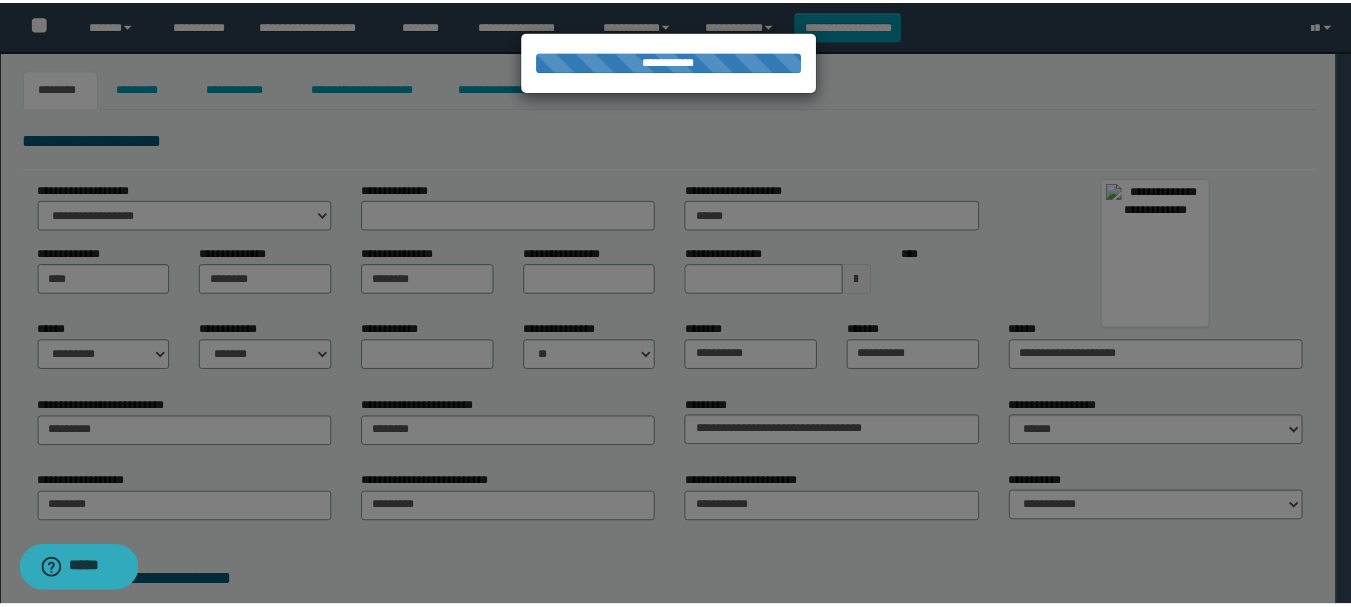 scroll, scrollTop: 0, scrollLeft: 0, axis: both 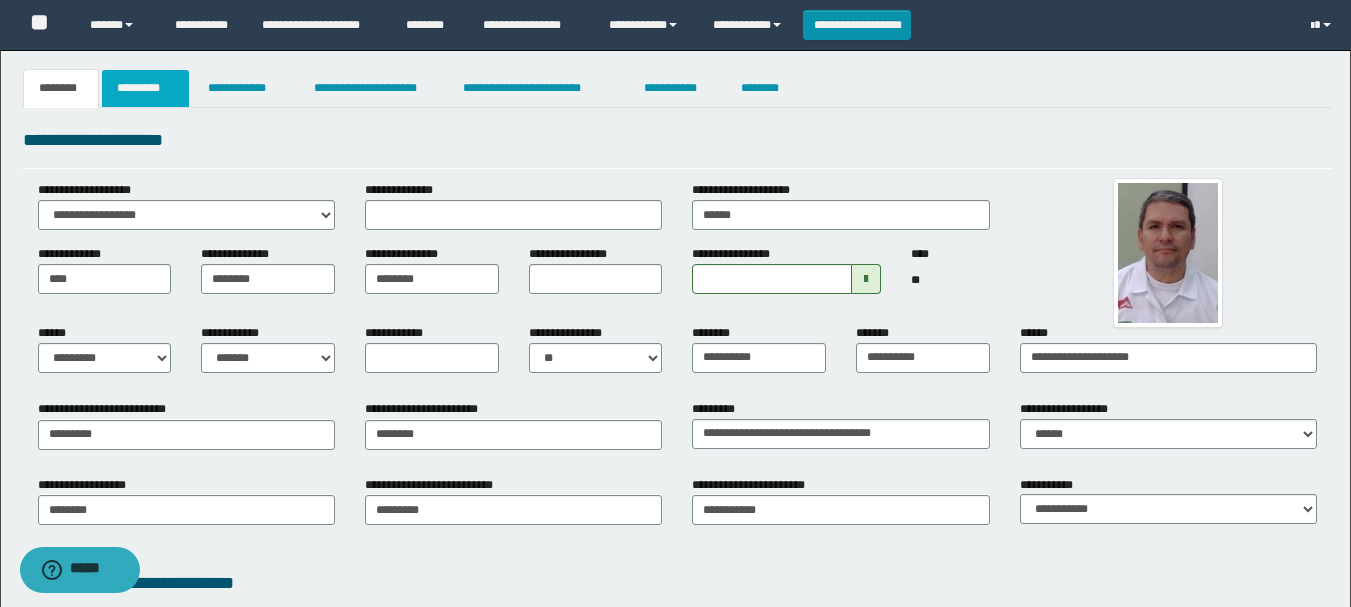 click on "*********" at bounding box center [145, 88] 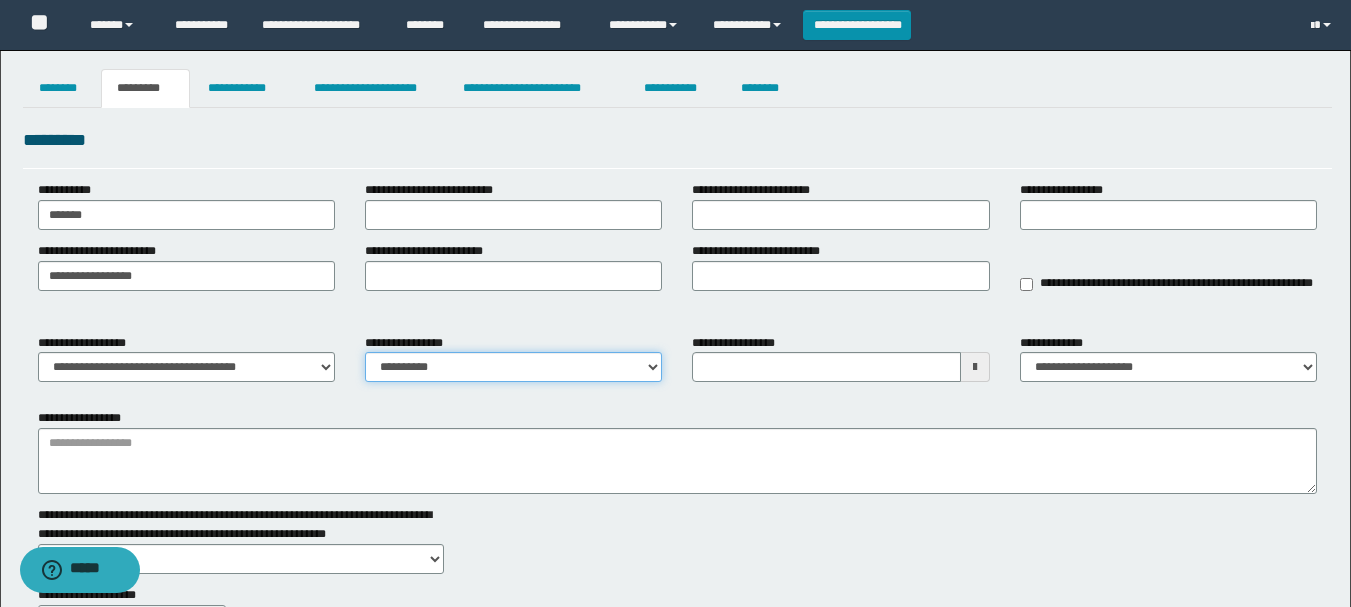 click on "**********" at bounding box center (513, 367) 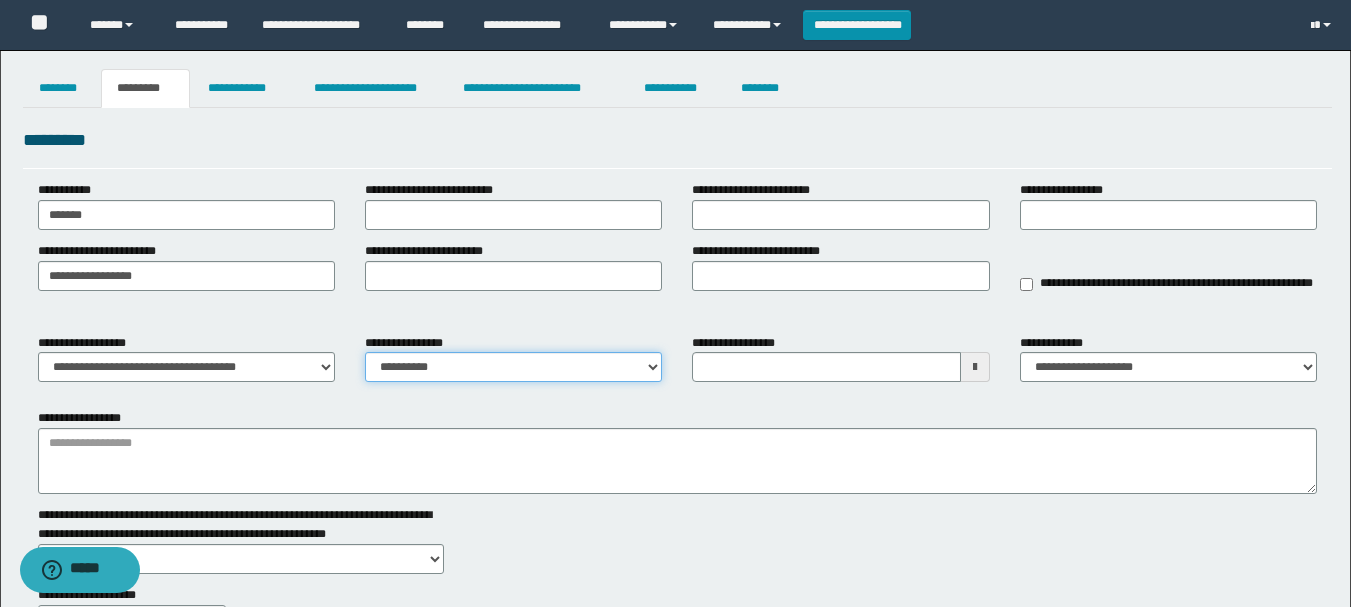 select on "****" 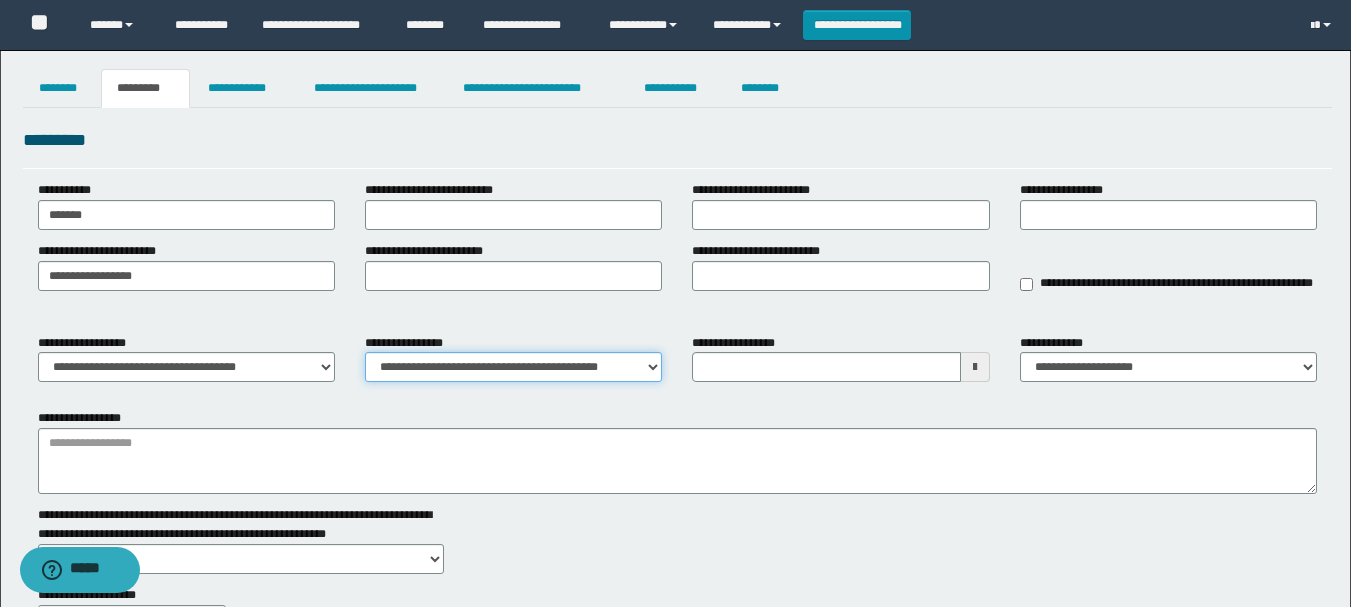 click on "**********" at bounding box center (513, 367) 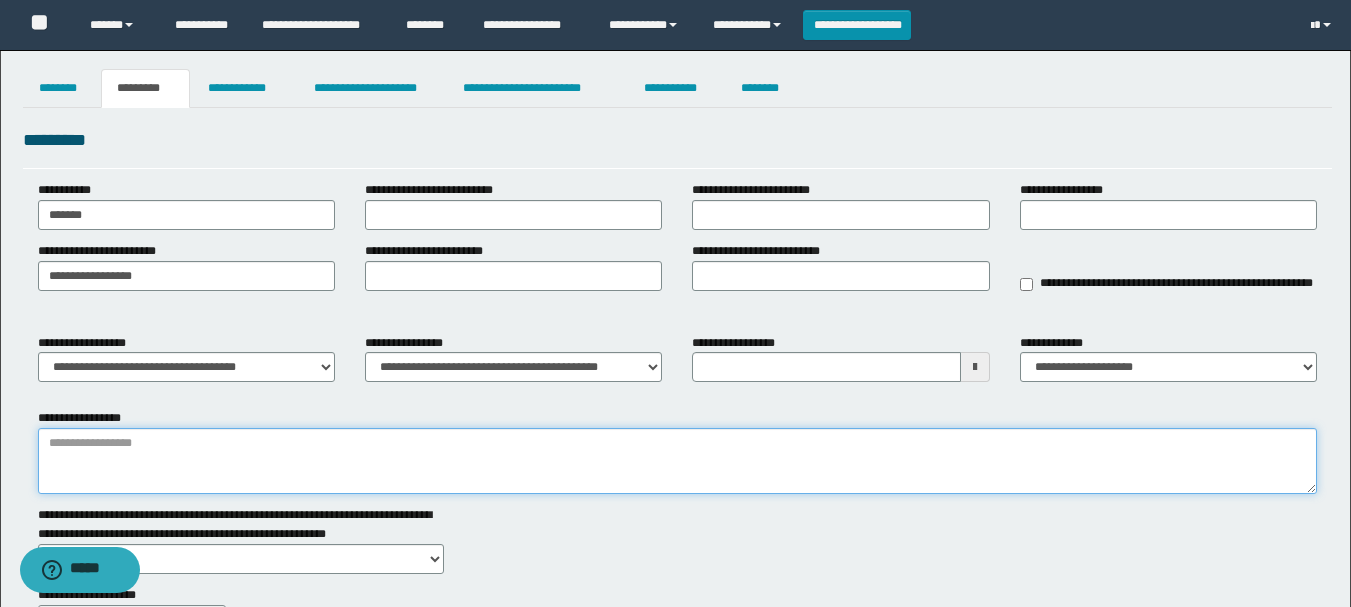 click on "**********" at bounding box center (677, 461) 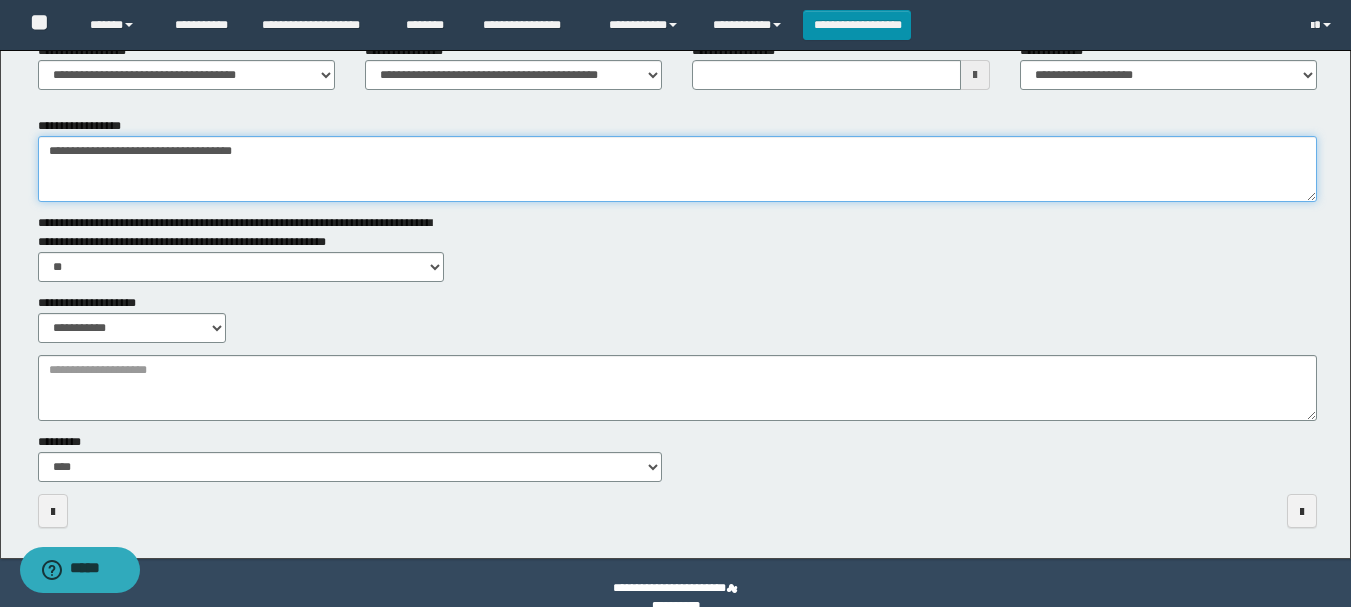 scroll, scrollTop: 300, scrollLeft: 0, axis: vertical 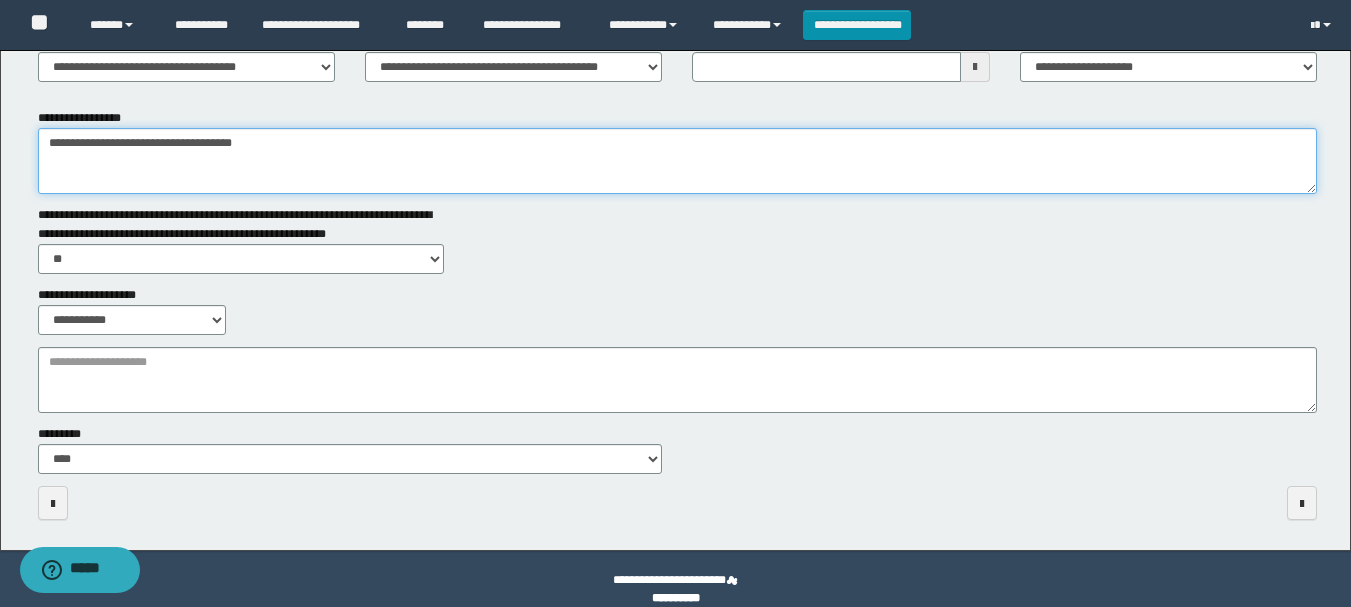 type on "**********" 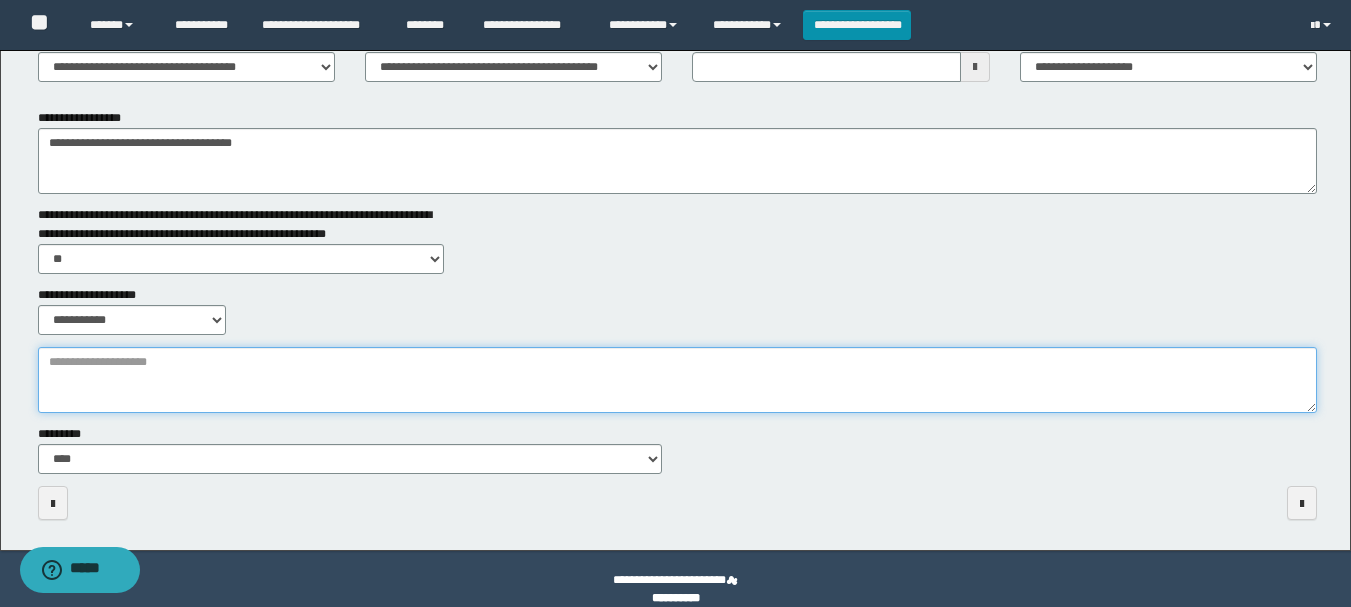 click on "**********" at bounding box center (677, 380) 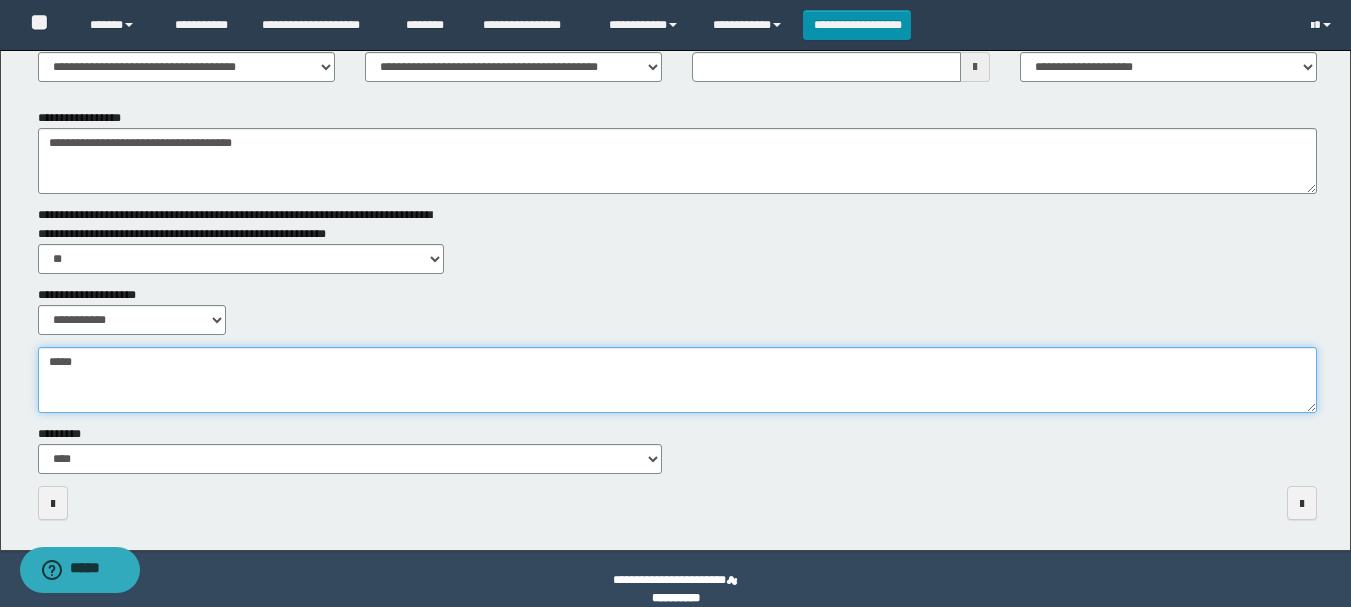 type on "*****" 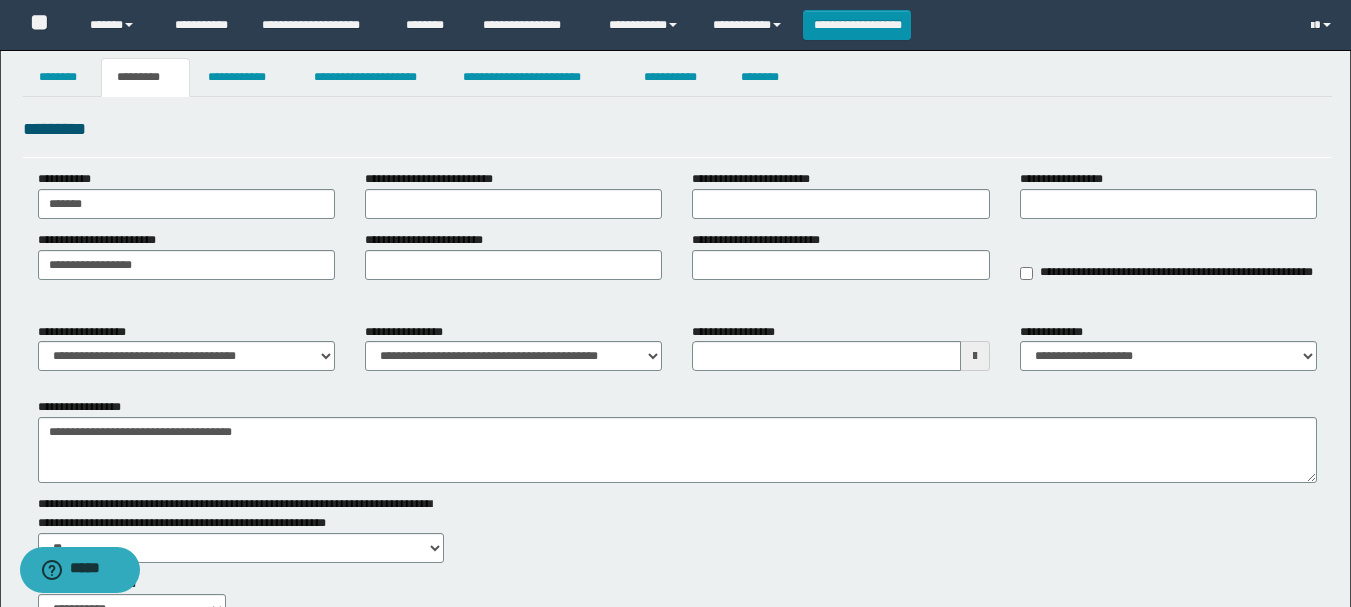 scroll, scrollTop: 0, scrollLeft: 0, axis: both 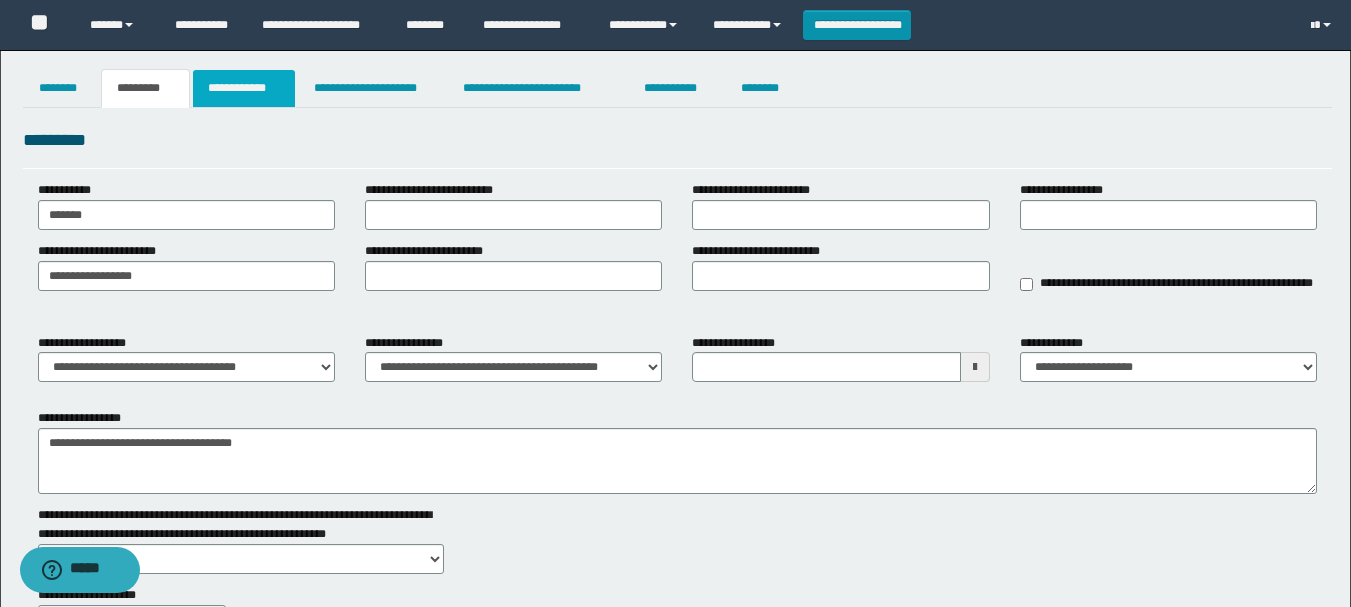 click on "**********" at bounding box center (244, 88) 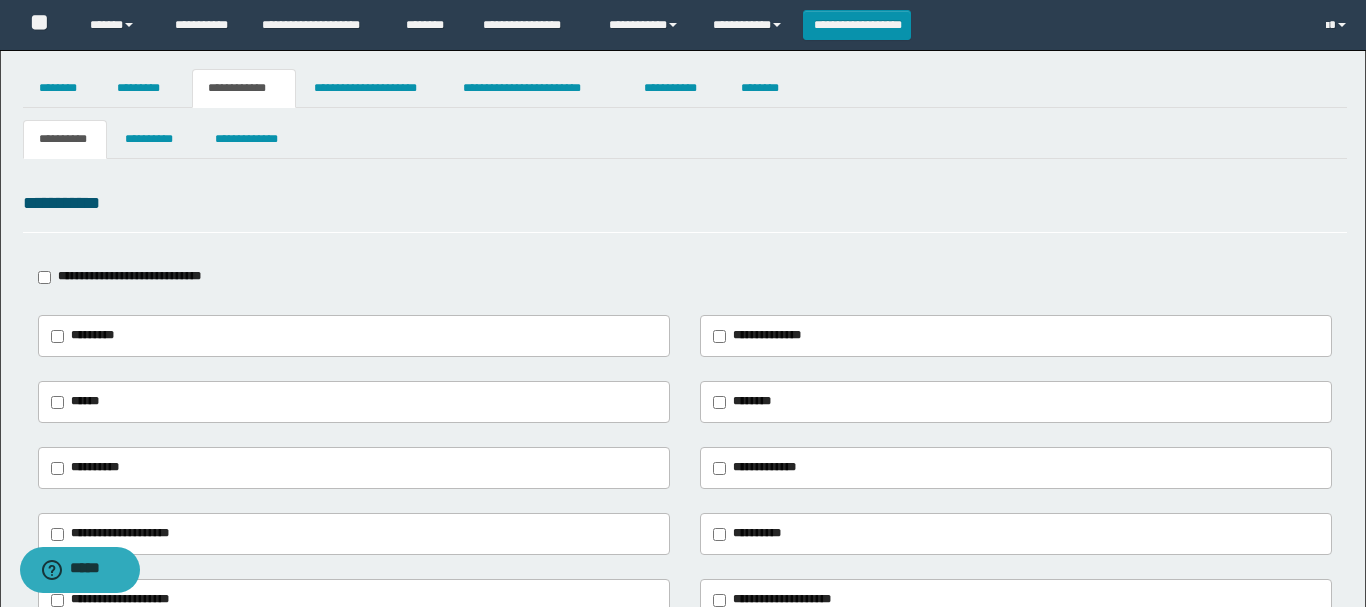 type on "**********" 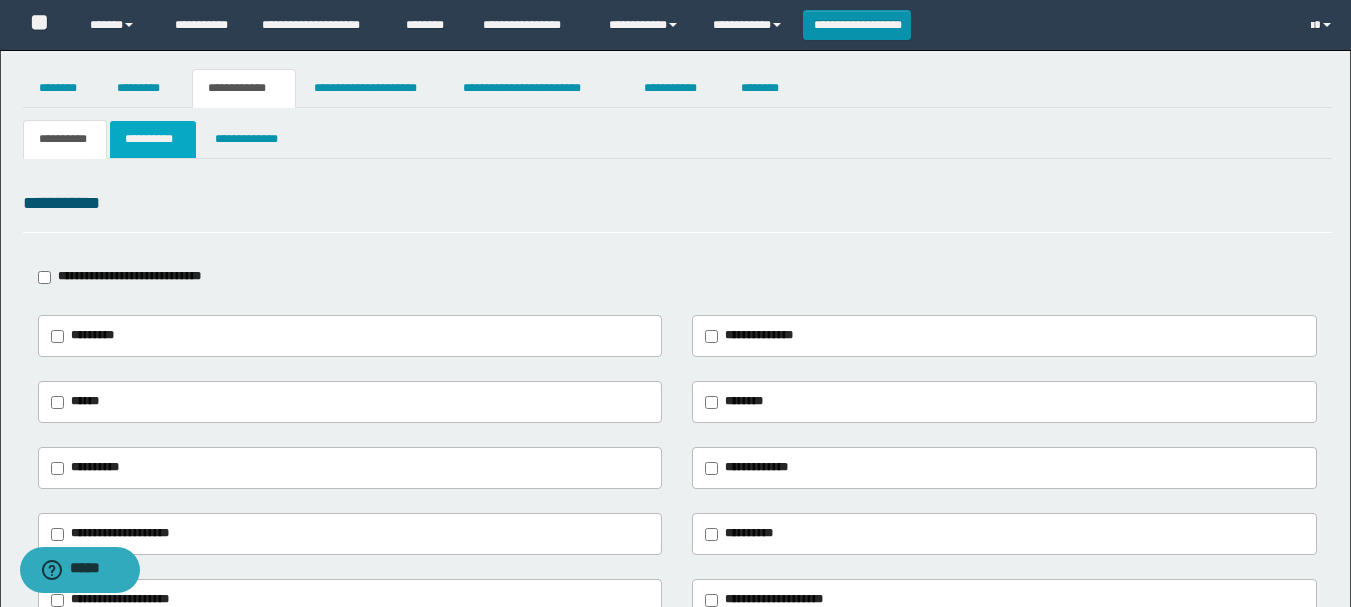 click on "**********" at bounding box center (153, 139) 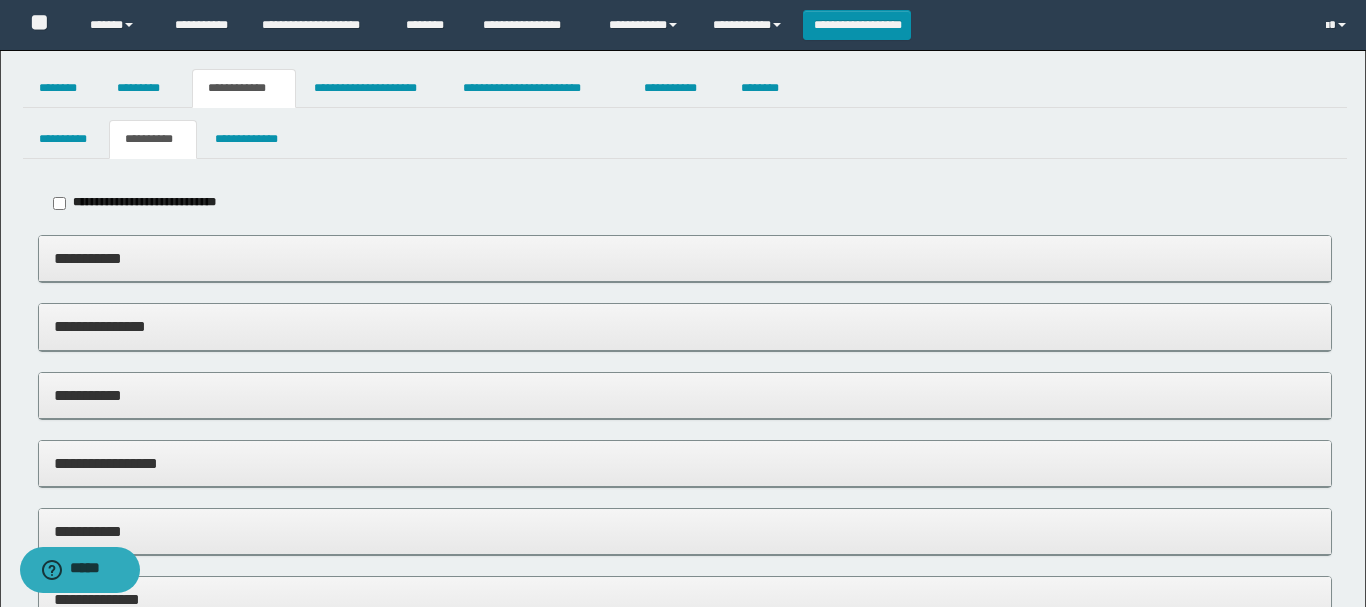 type on "*****" 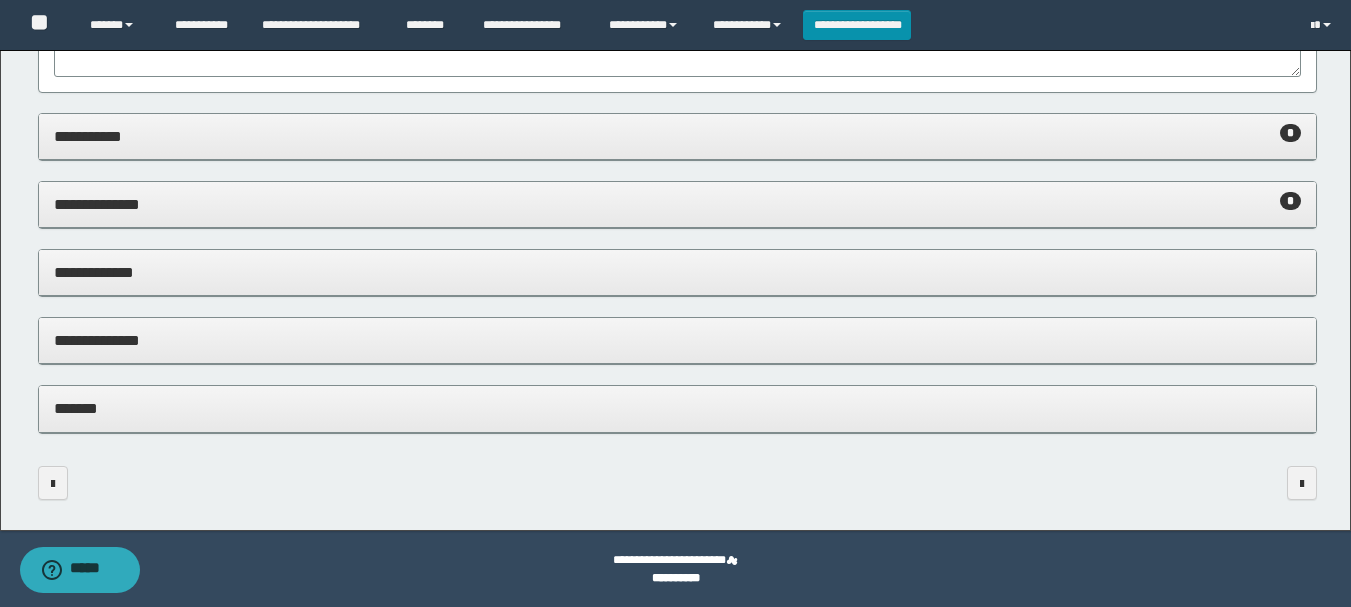scroll, scrollTop: 684, scrollLeft: 0, axis: vertical 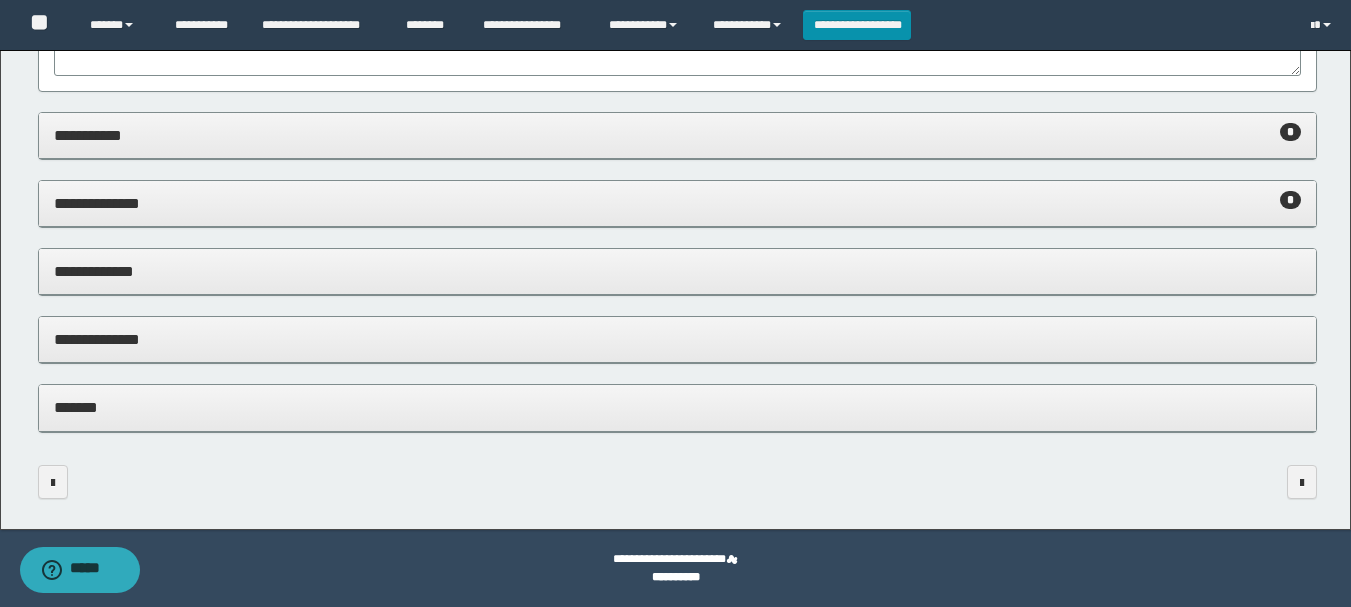 click on "**********" at bounding box center [677, 135] 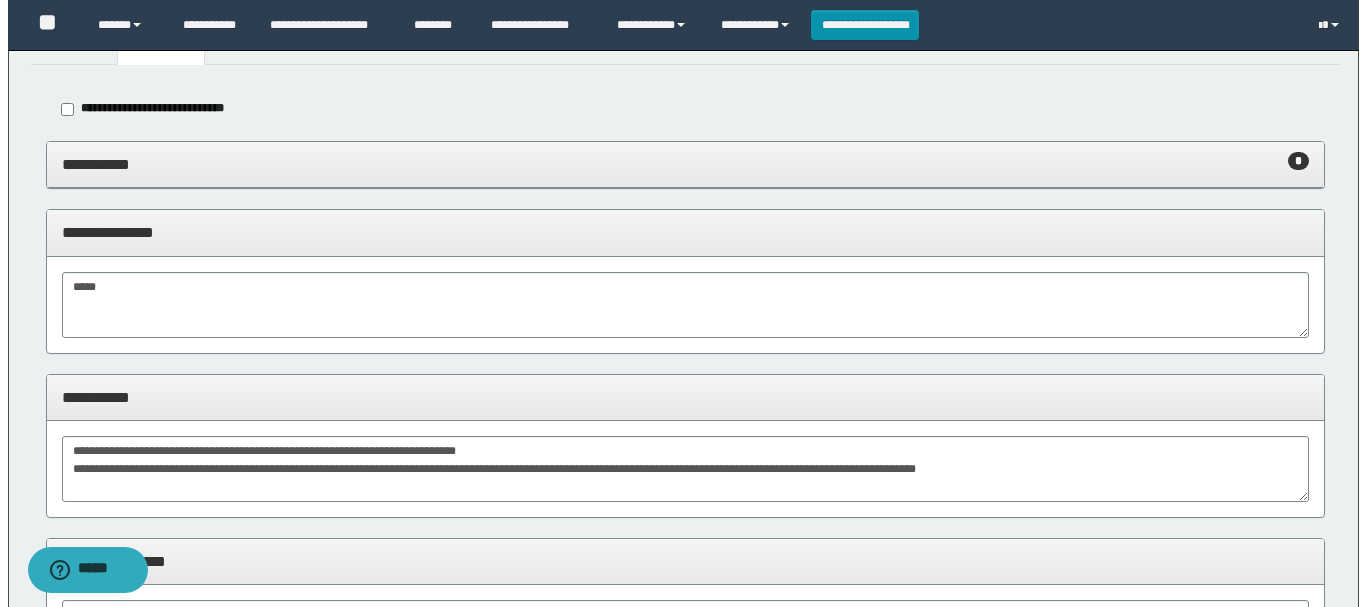 scroll, scrollTop: 0, scrollLeft: 0, axis: both 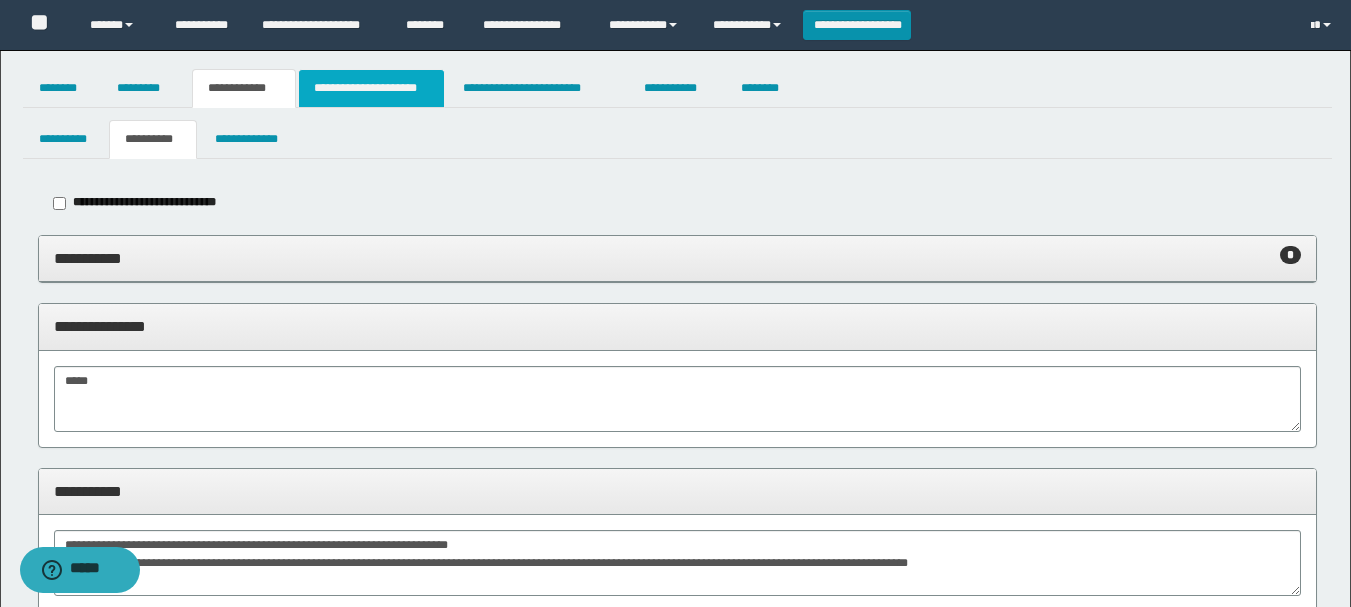 click on "**********" at bounding box center (371, 88) 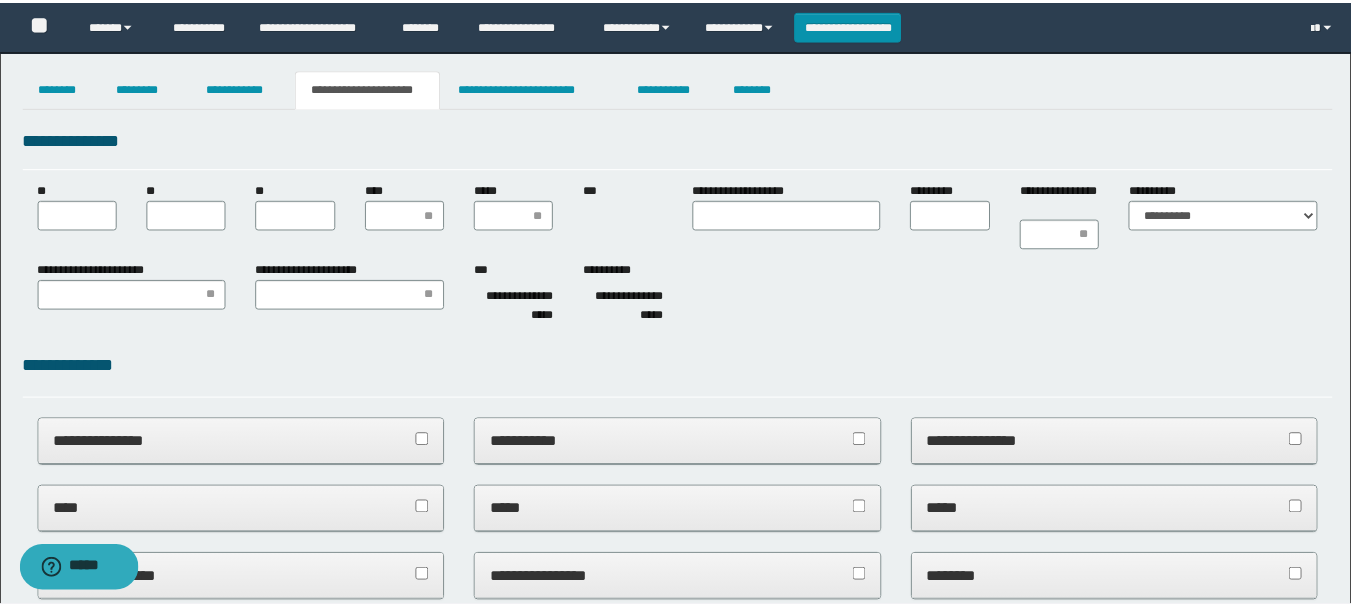 scroll, scrollTop: 0, scrollLeft: 0, axis: both 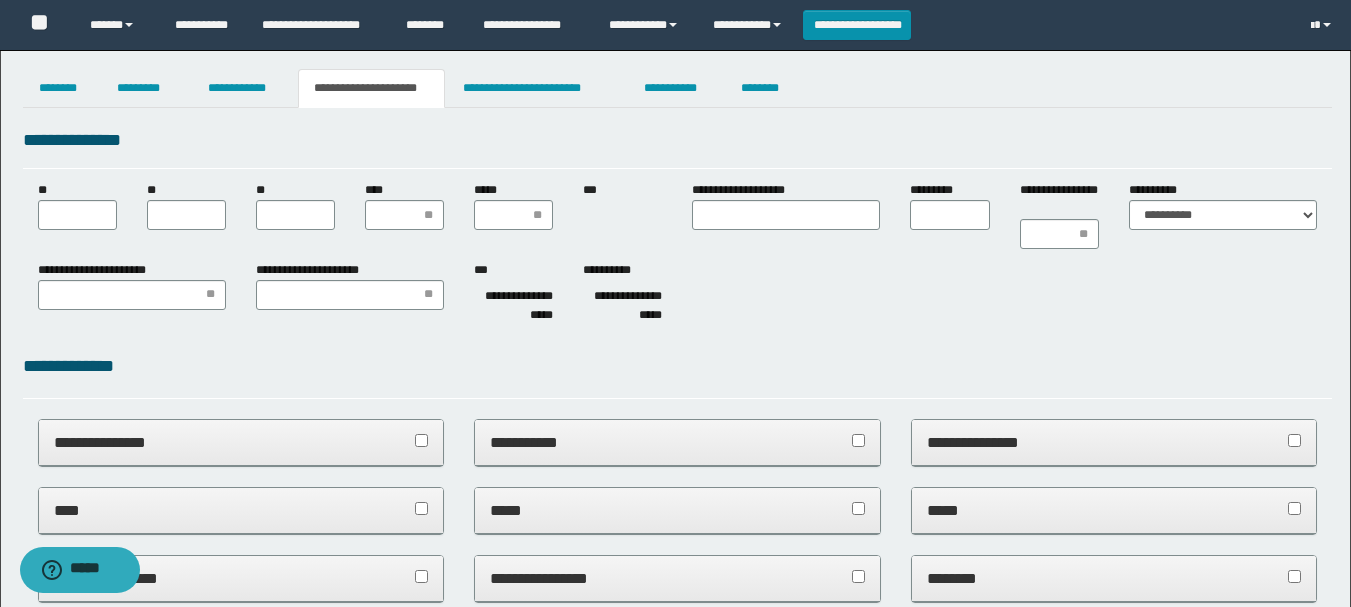 type 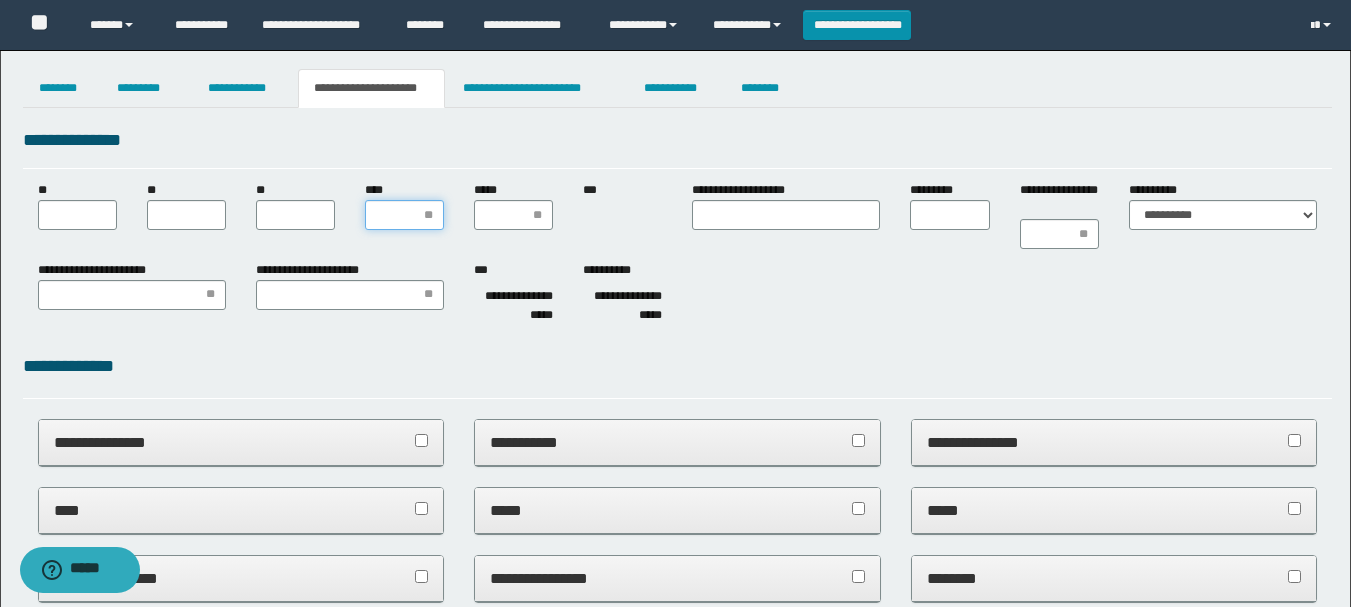 click on "****" at bounding box center [404, 215] 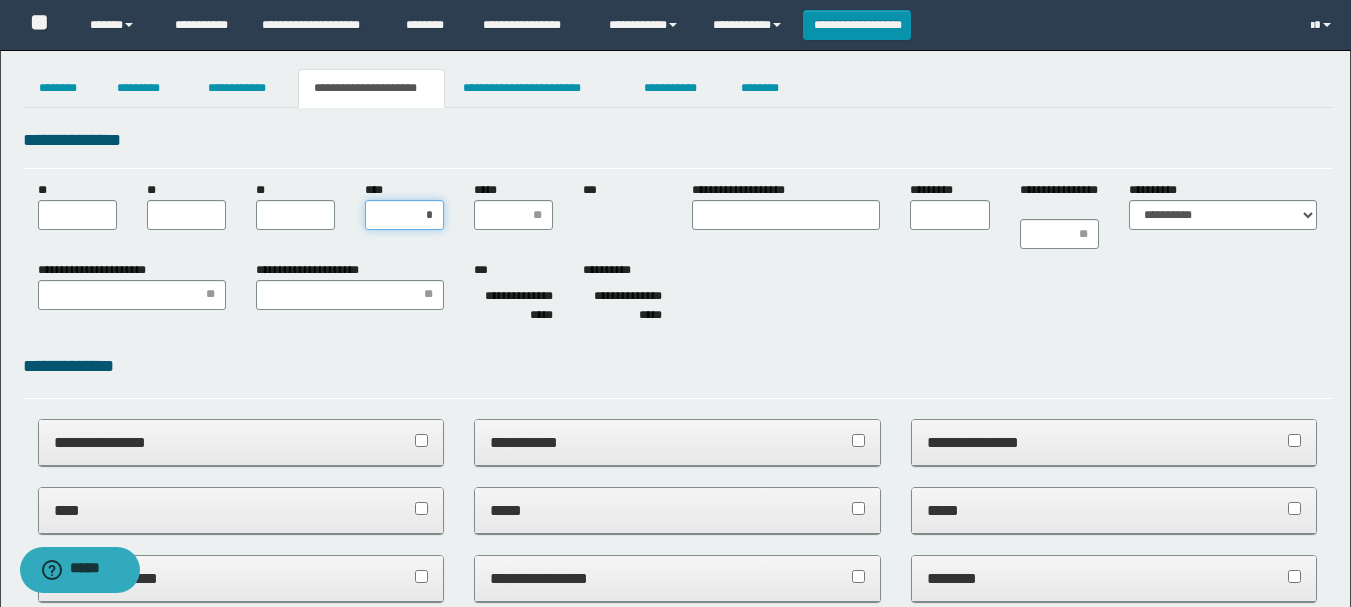 type on "**" 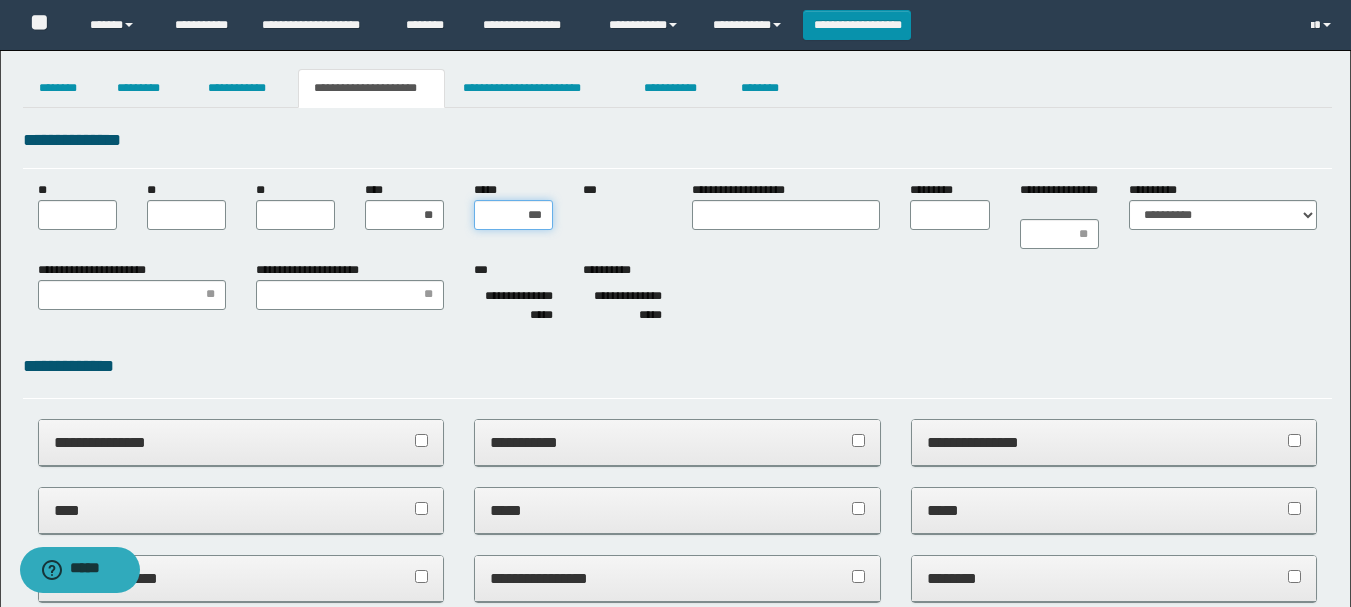 type on "****" 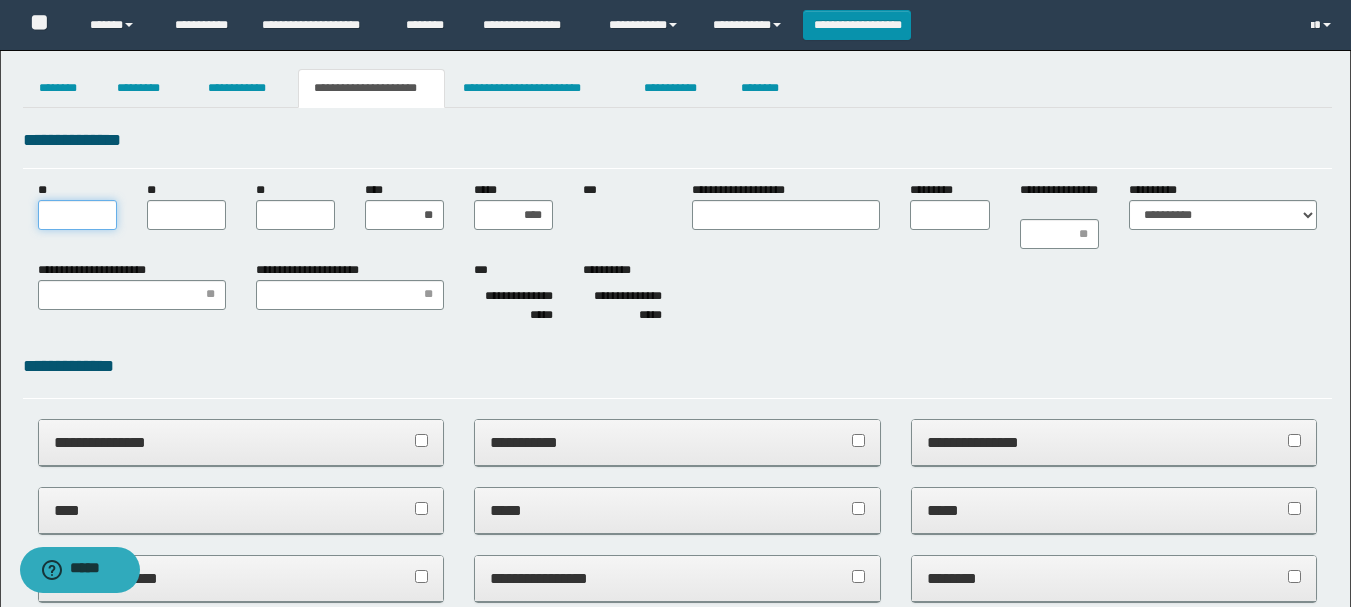 click on "**" at bounding box center [77, 215] 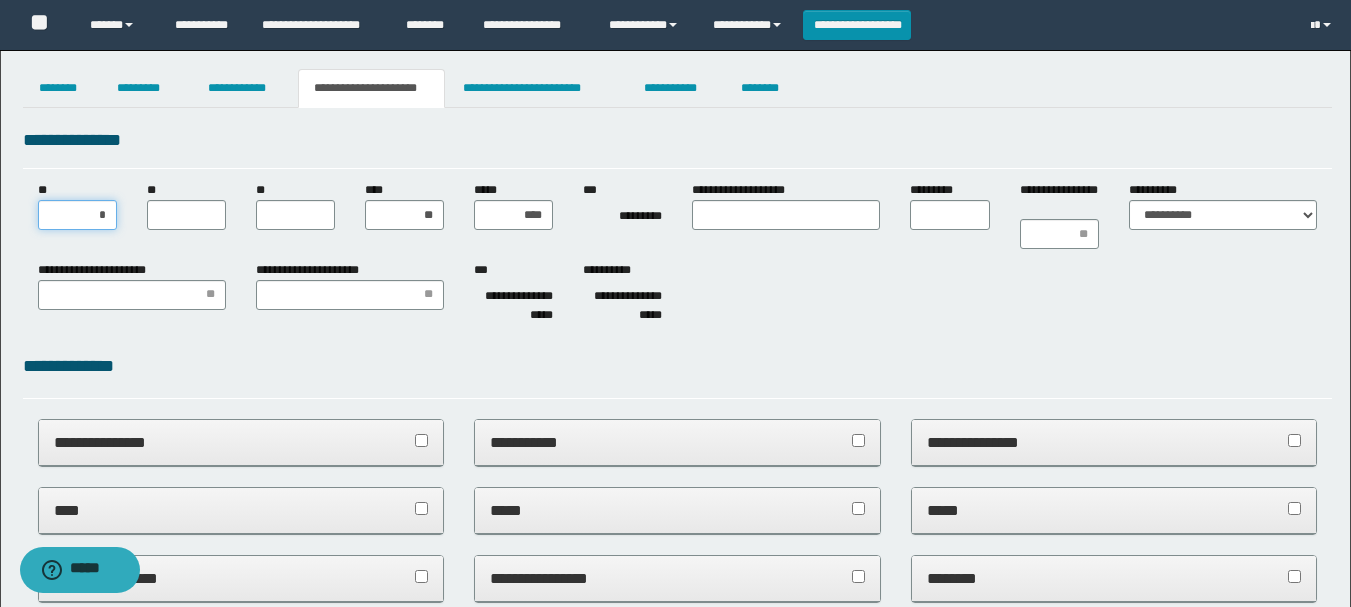 type on "**" 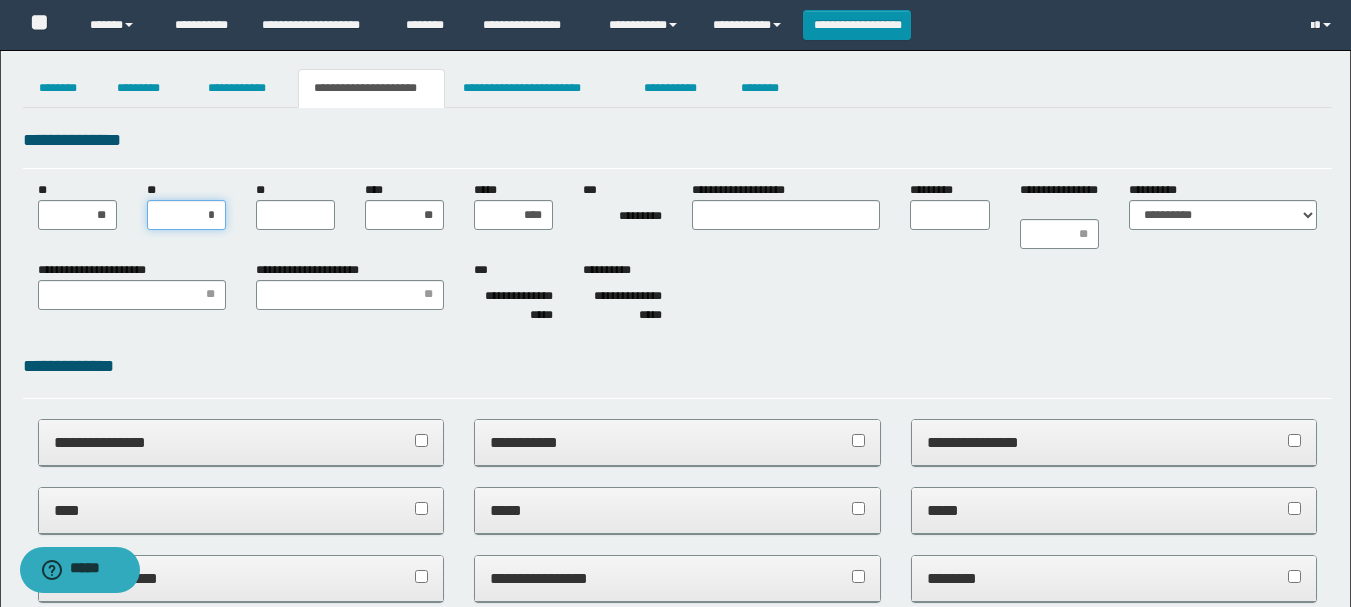 type on "**" 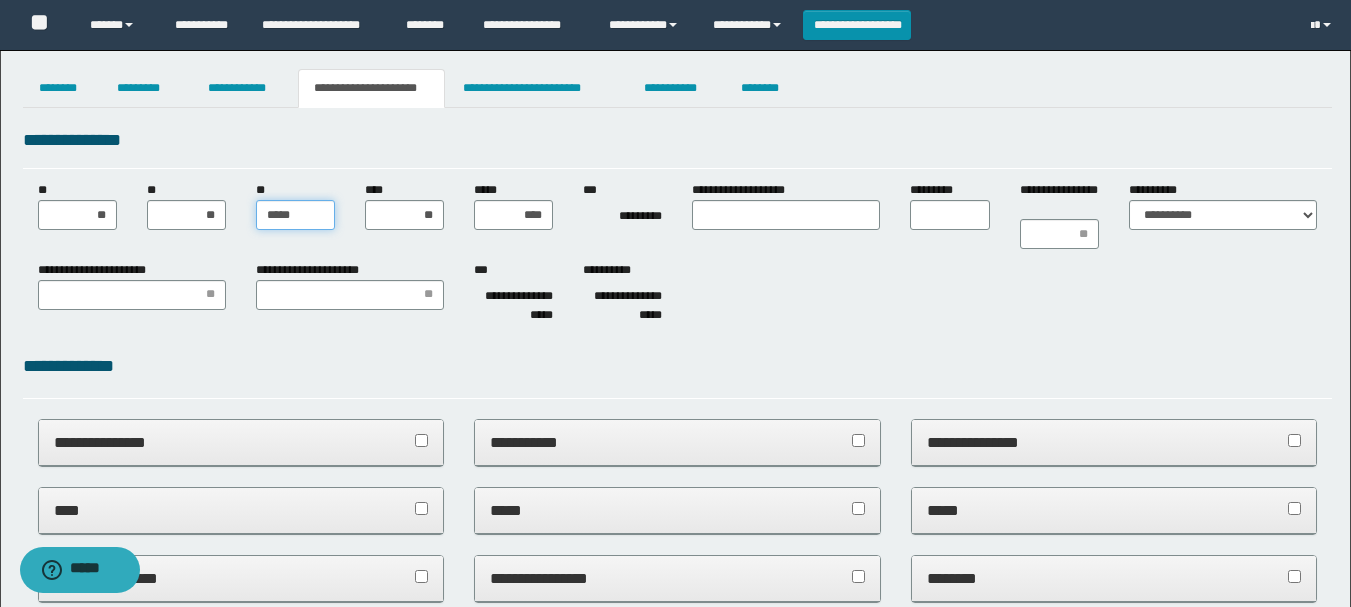 type on "******" 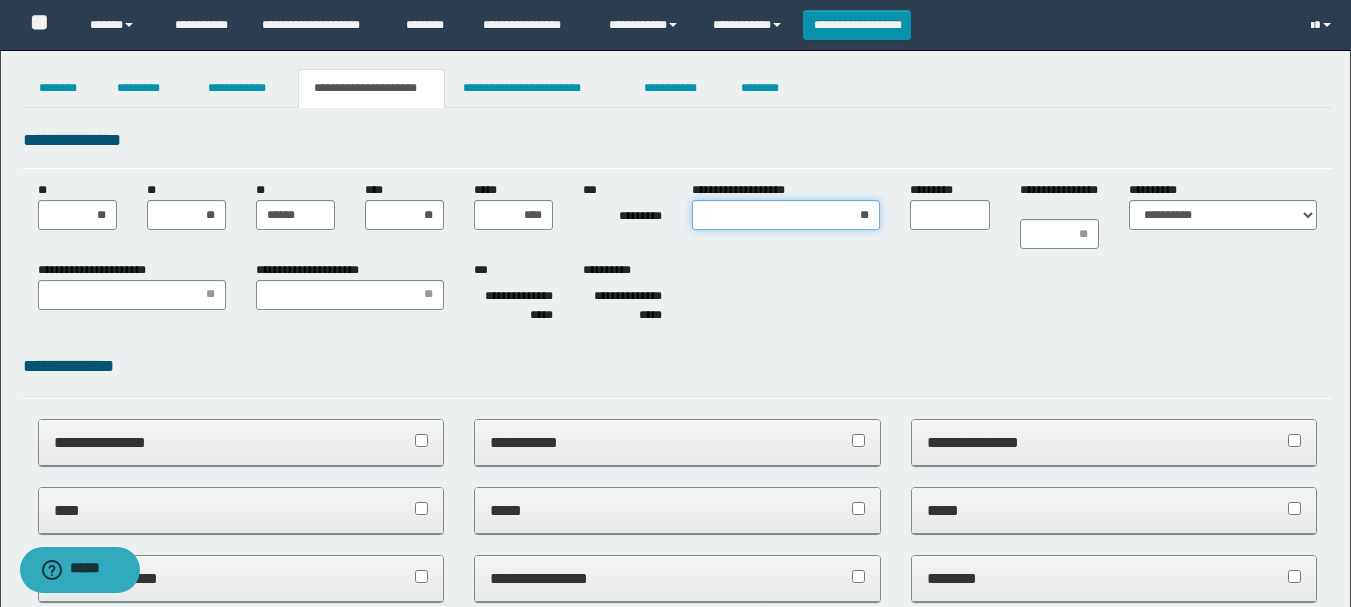 type on "***" 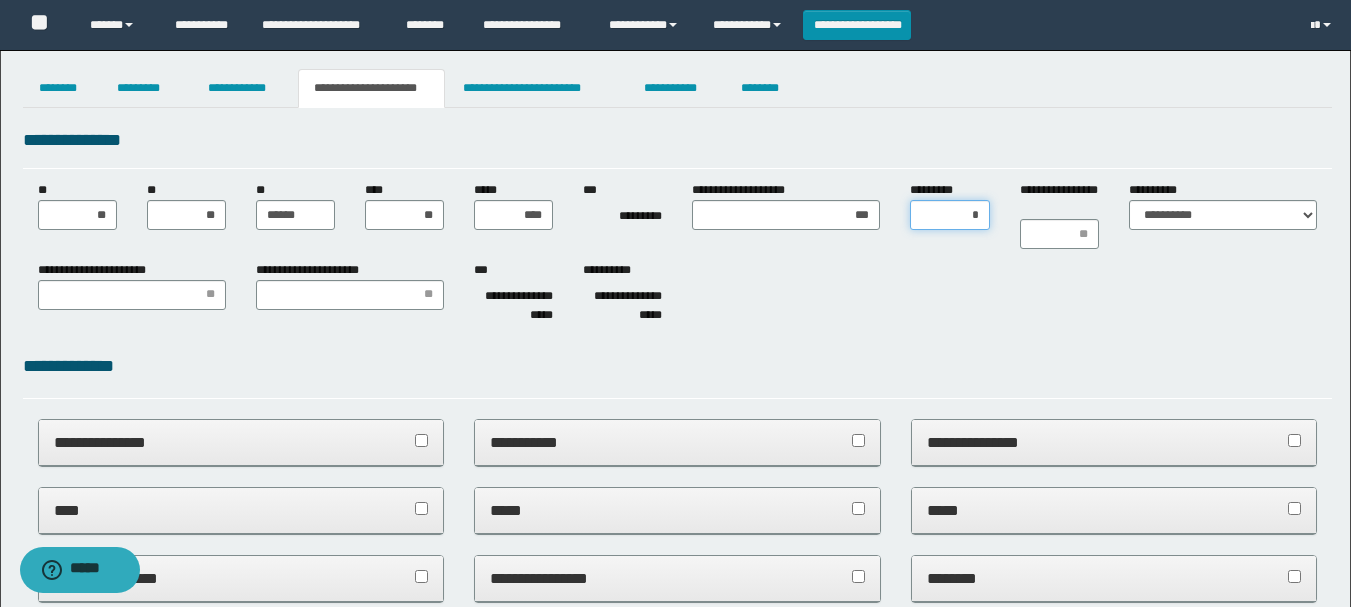 type on "**" 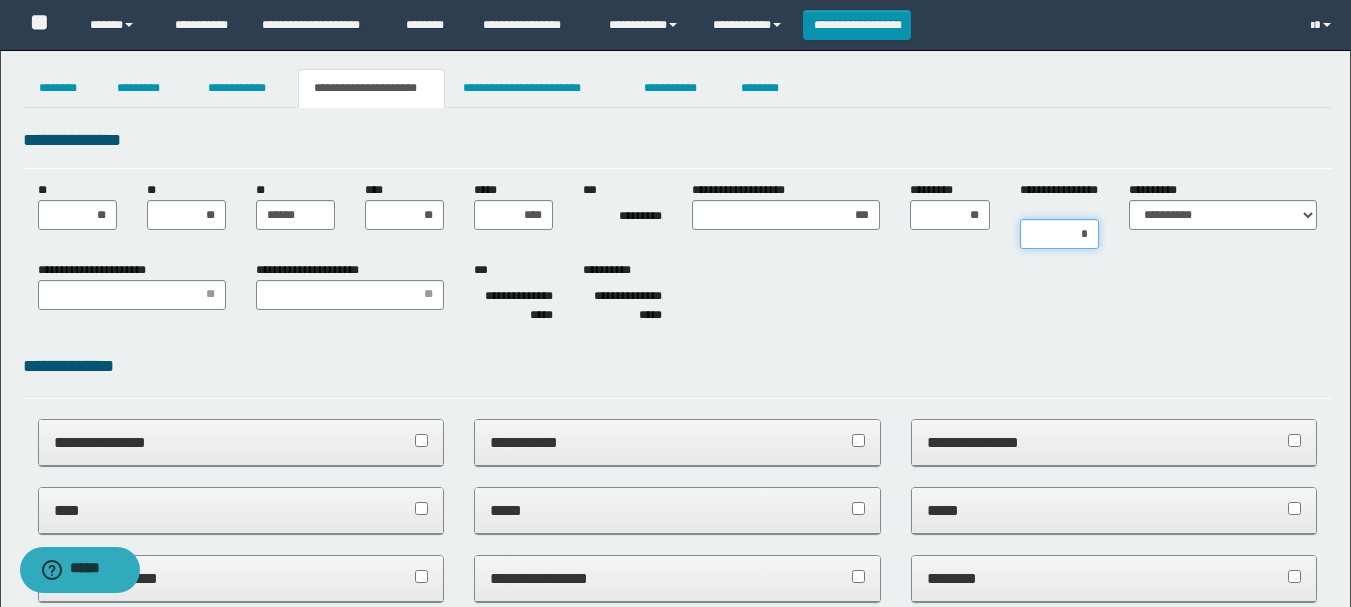 type on "**" 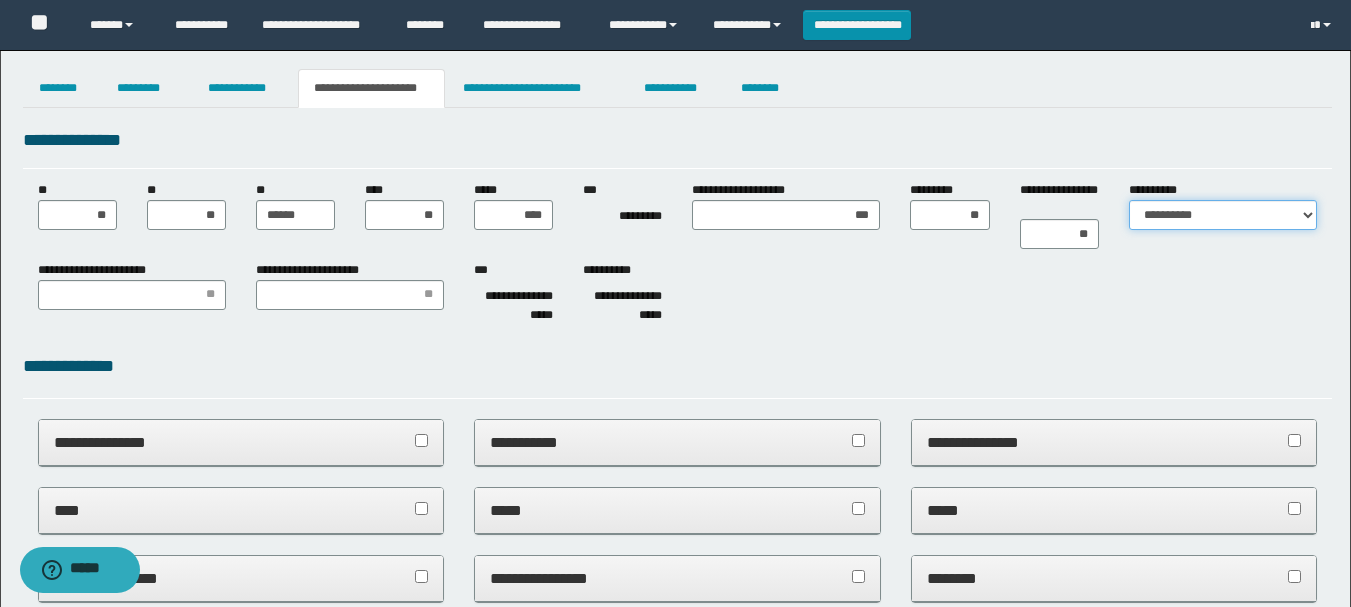 select on "*" 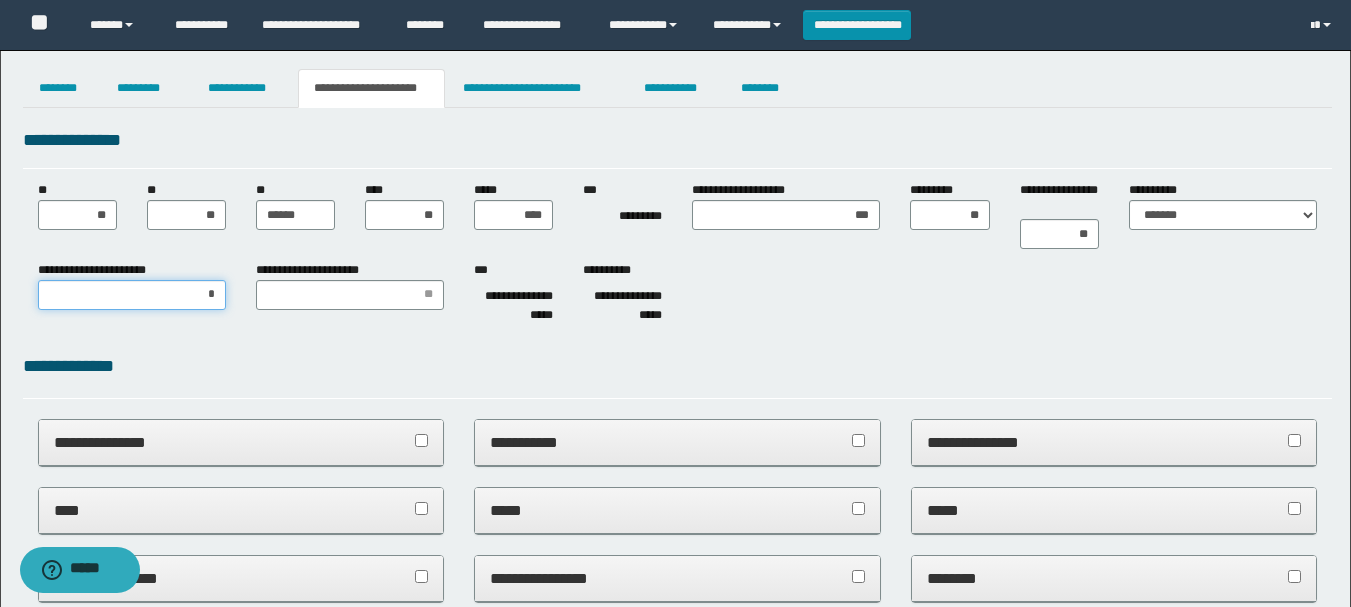 type on "**" 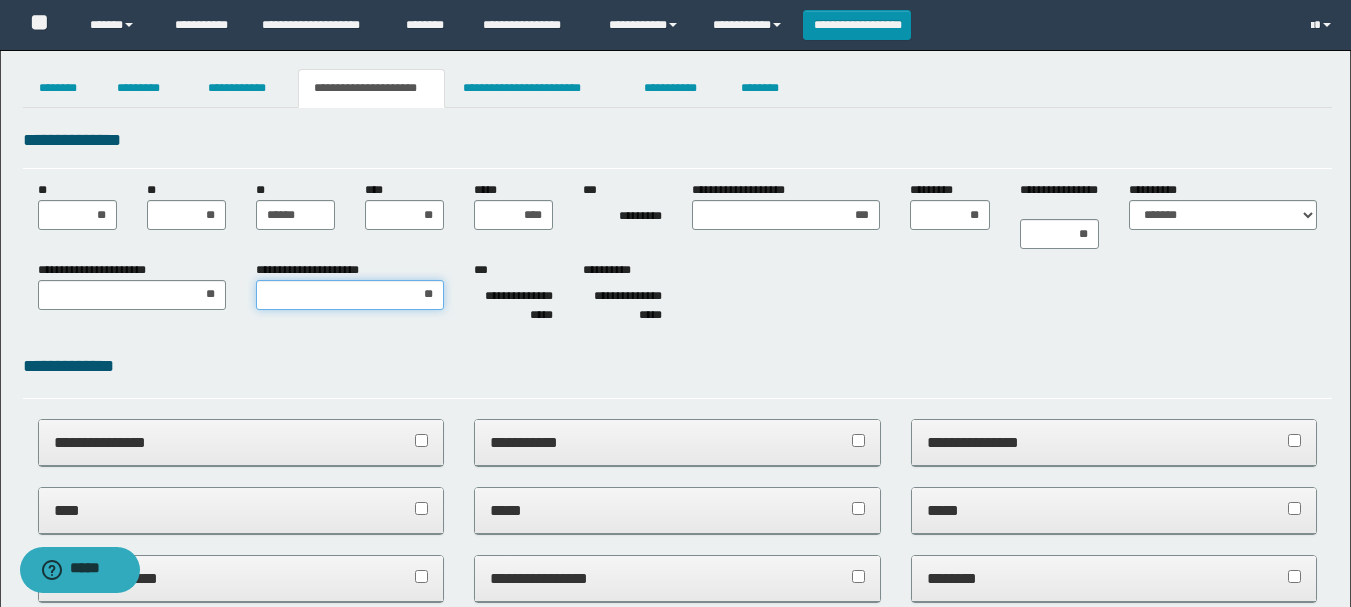 type on "***" 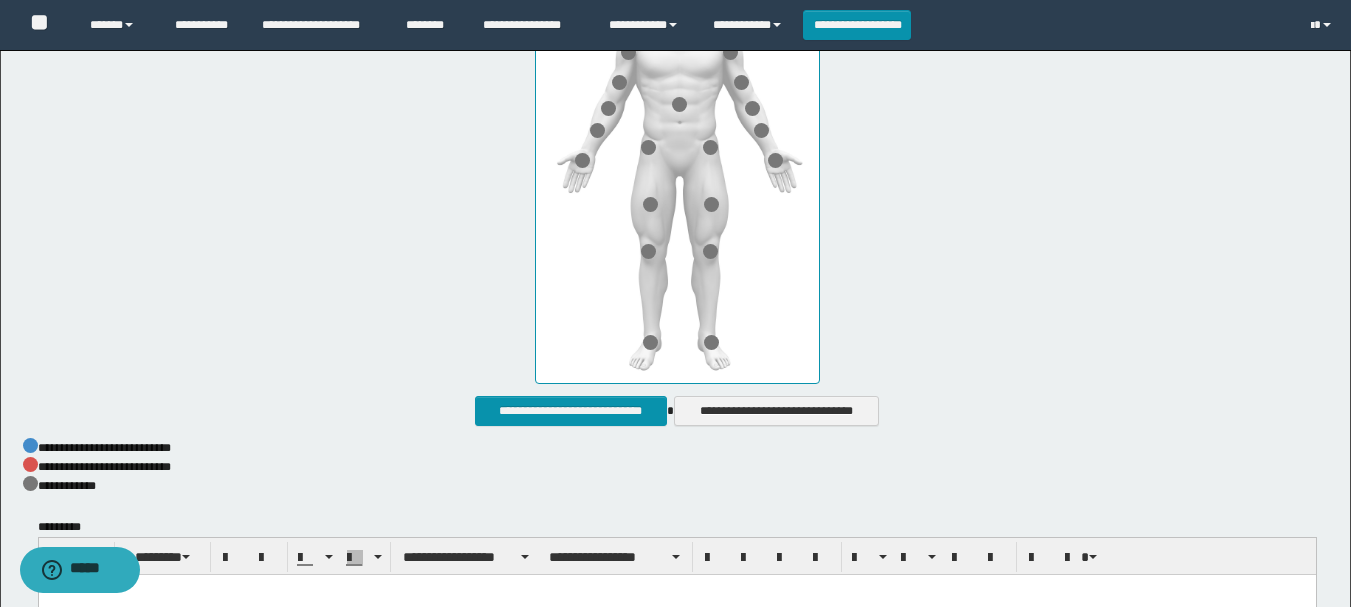 scroll, scrollTop: 900, scrollLeft: 0, axis: vertical 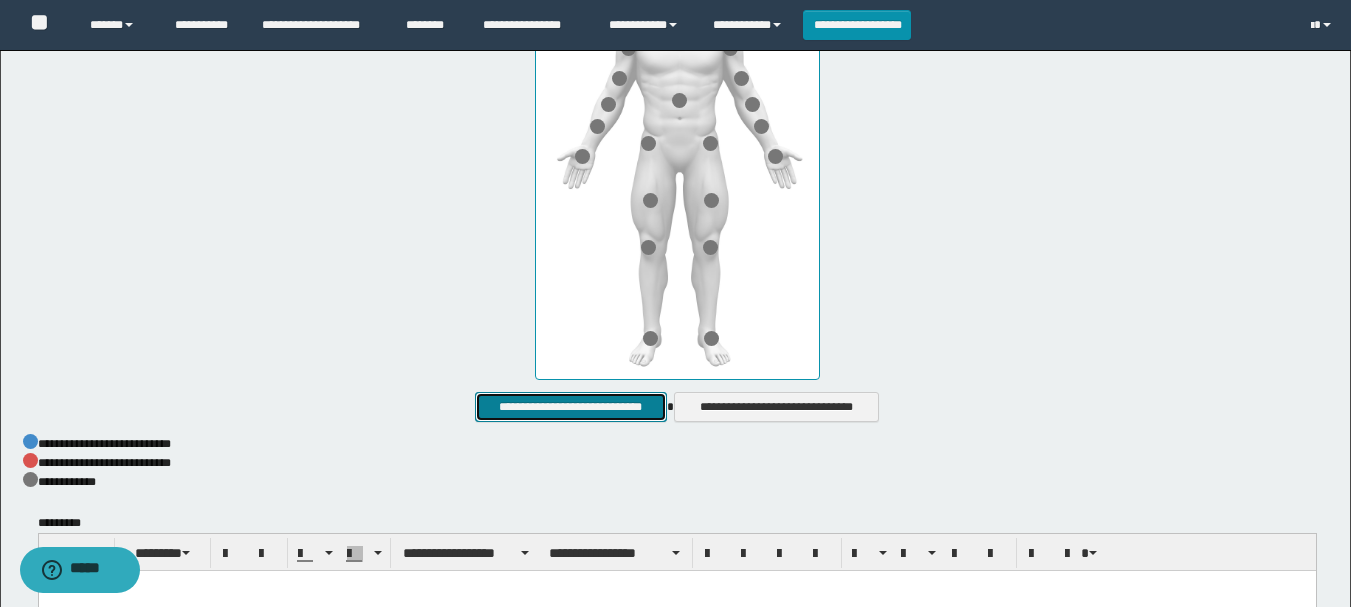 click on "**********" at bounding box center (570, 407) 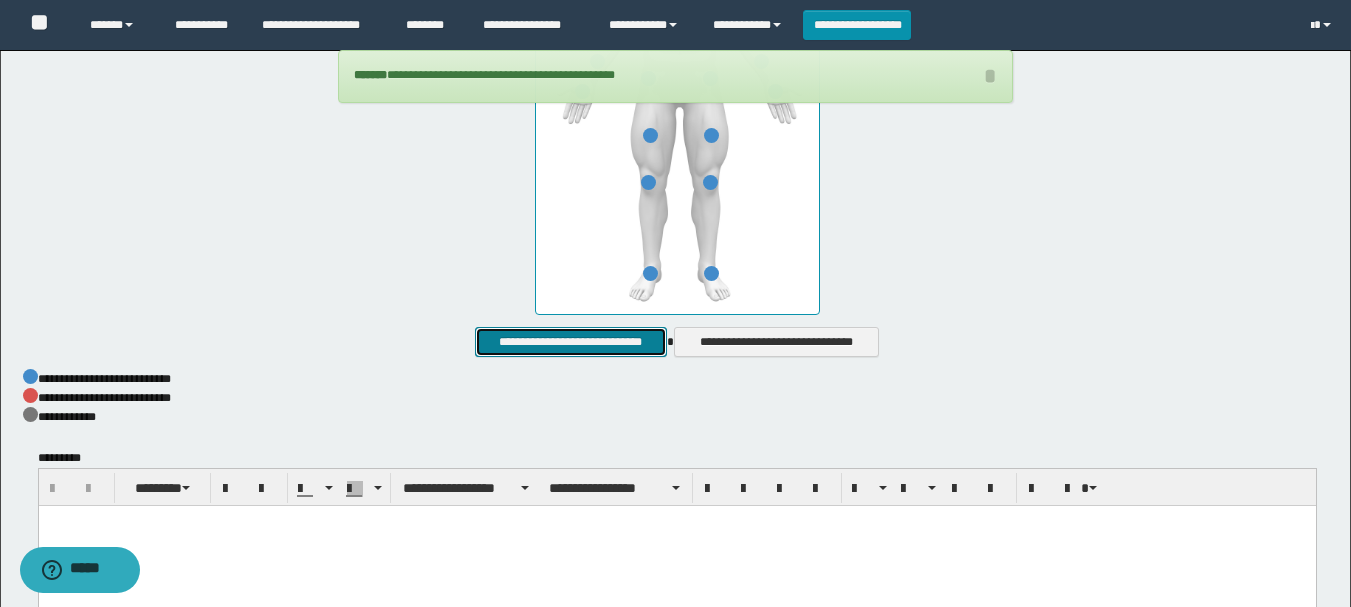 scroll, scrollTop: 1000, scrollLeft: 0, axis: vertical 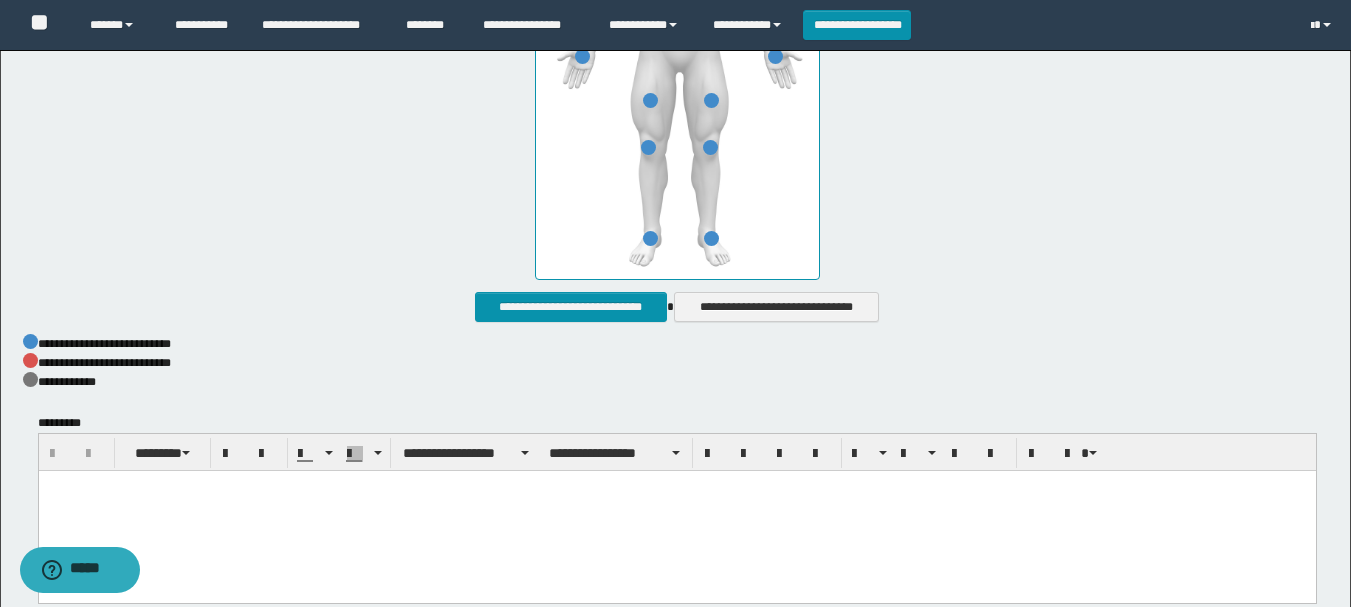 click at bounding box center [676, 512] 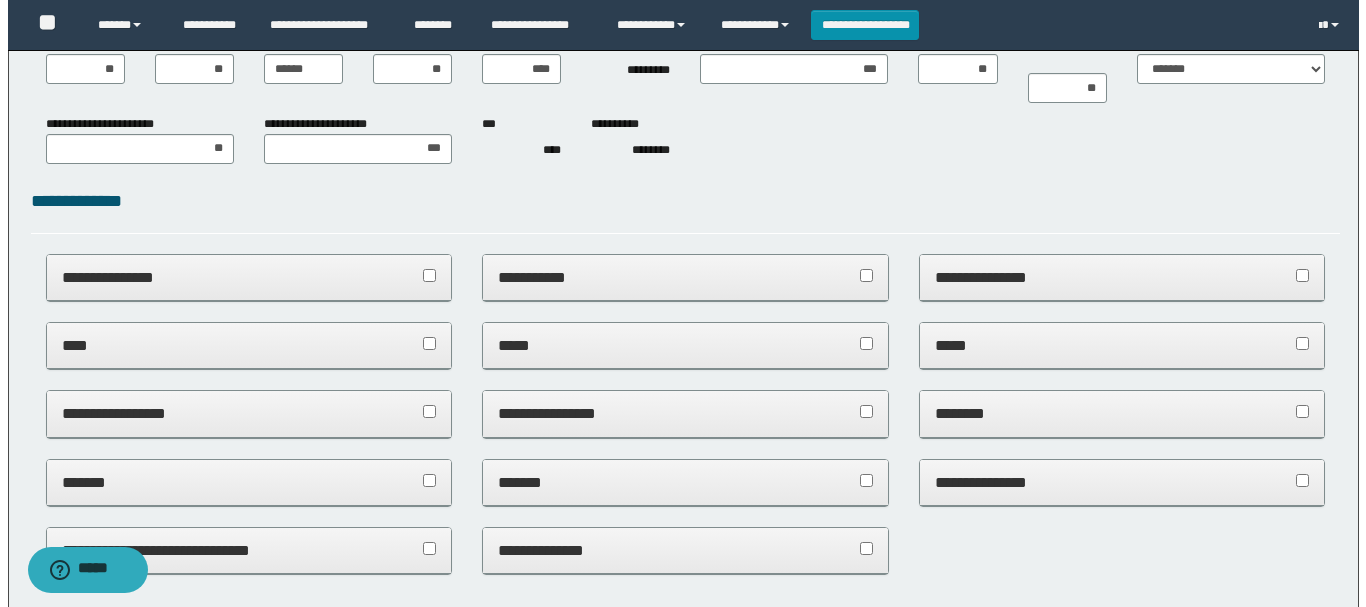 scroll, scrollTop: 0, scrollLeft: 0, axis: both 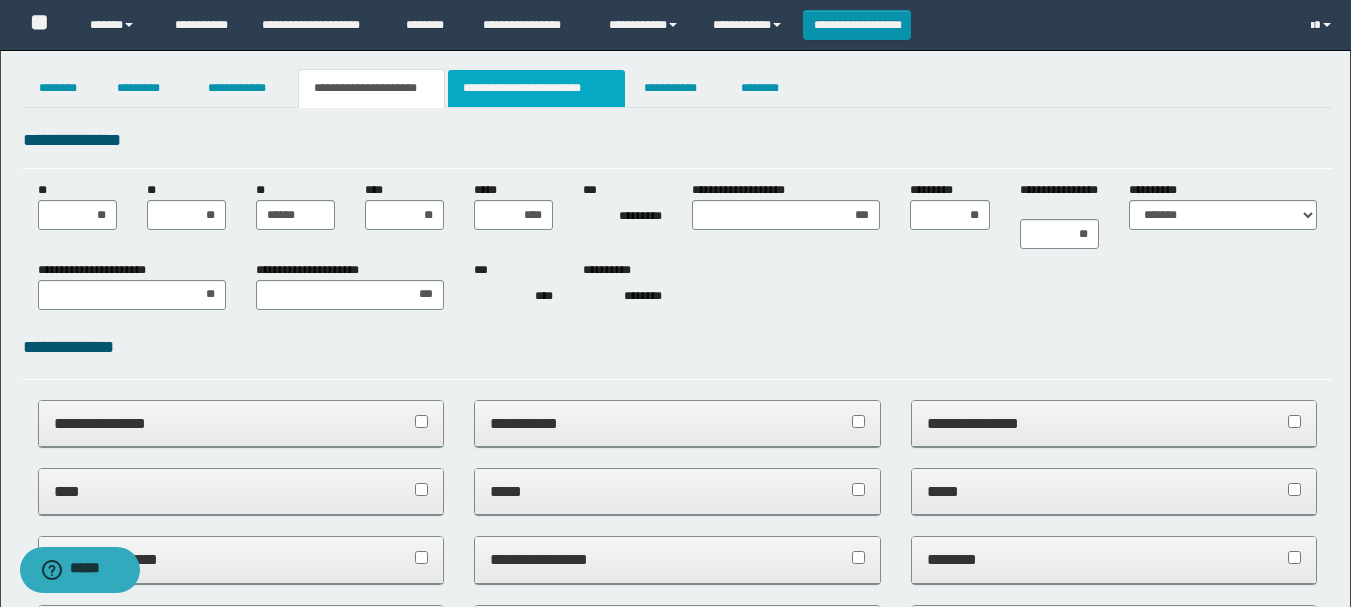 click on "**********" at bounding box center (537, 88) 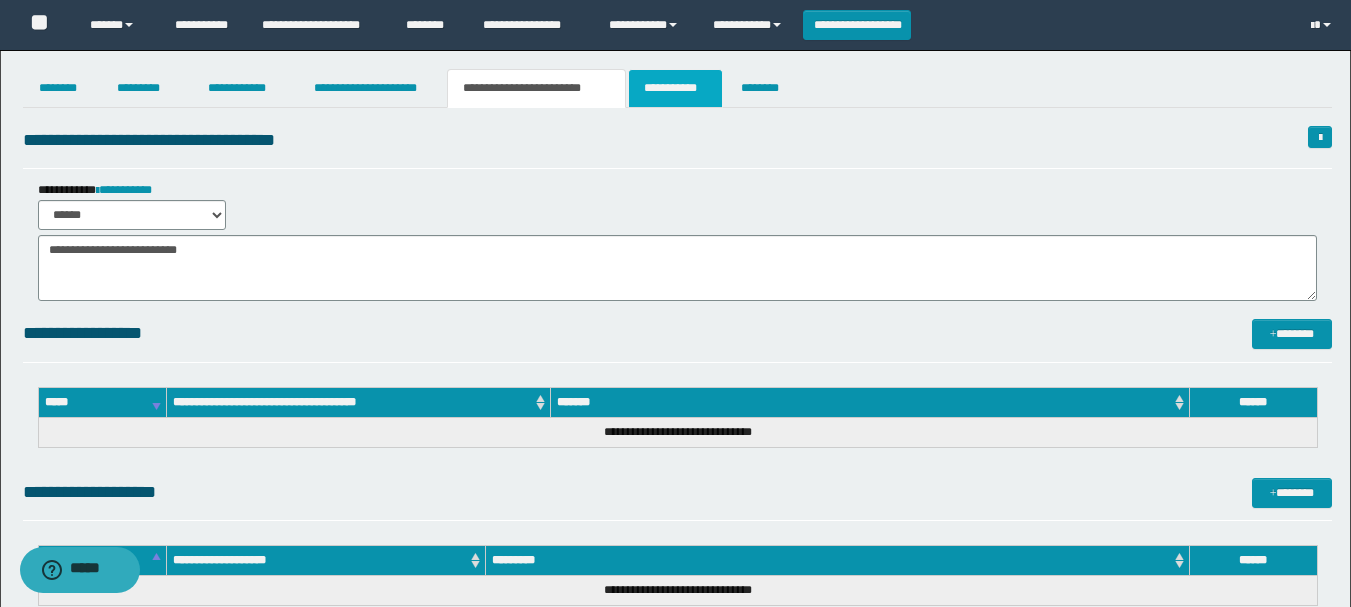 click on "**********" at bounding box center (675, 88) 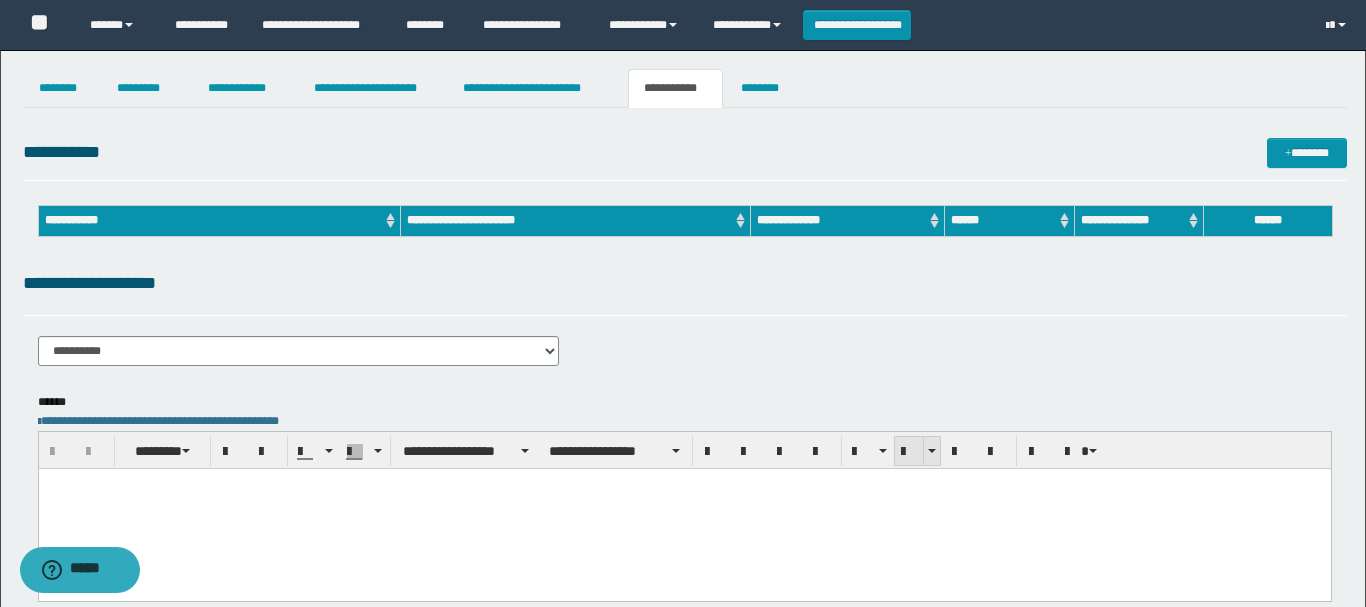 scroll, scrollTop: 0, scrollLeft: 0, axis: both 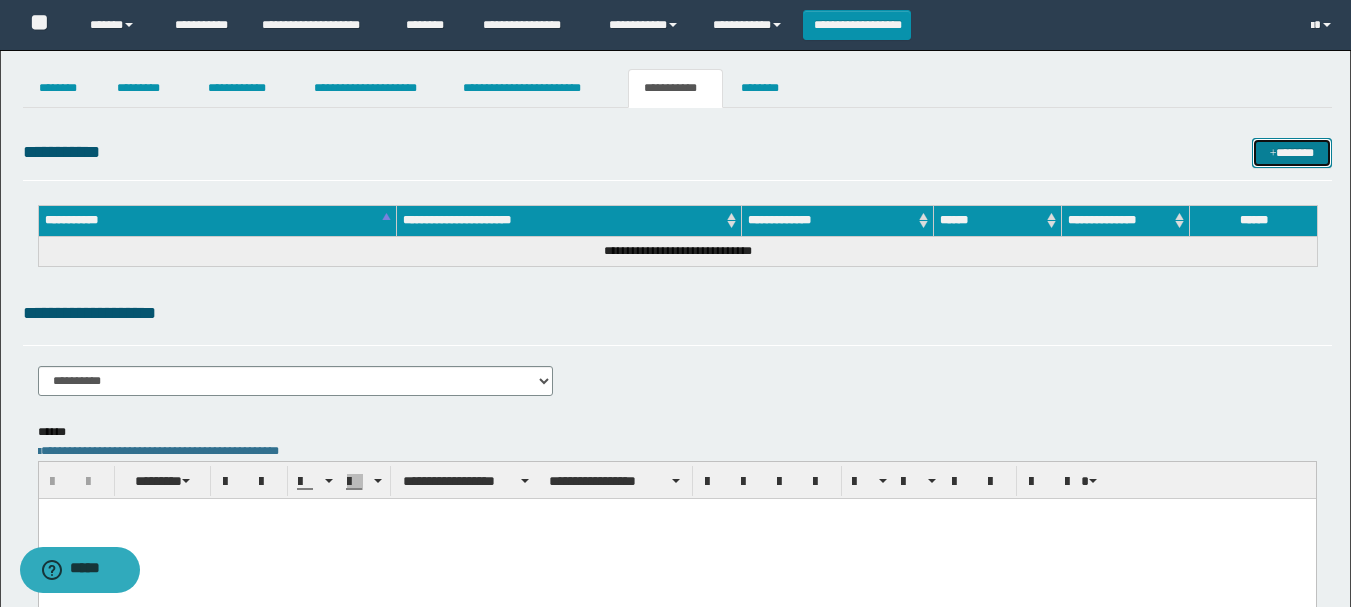 click on "*******" at bounding box center (1292, 153) 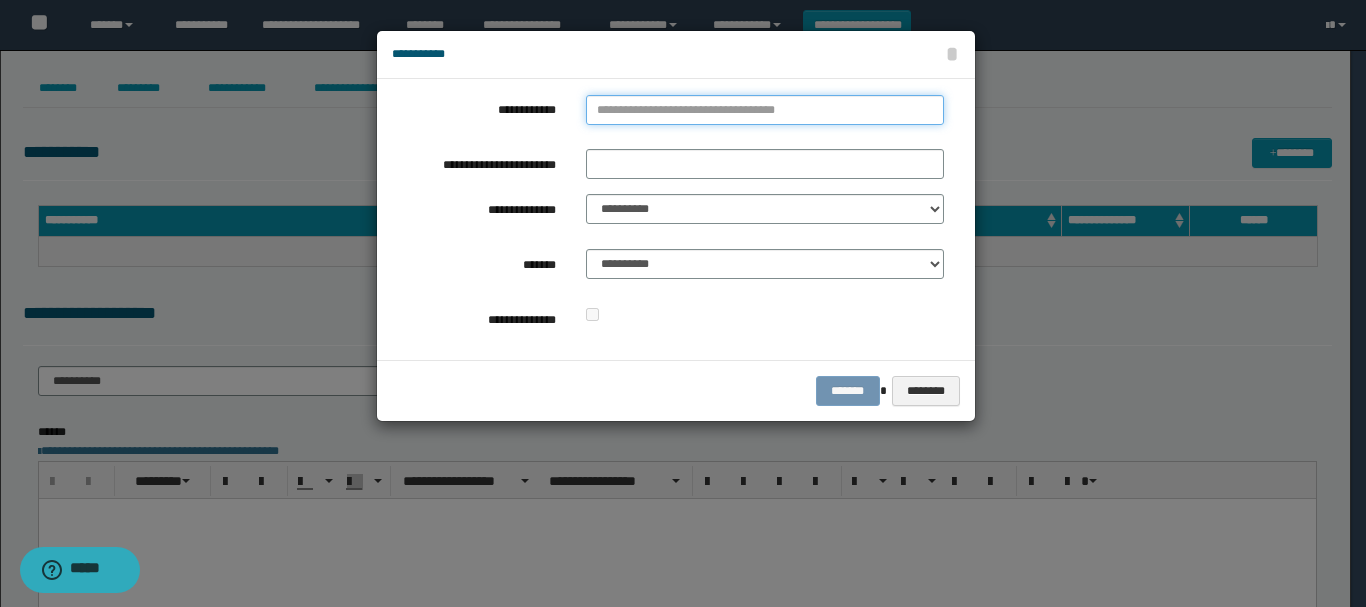 click on "**********" at bounding box center (765, 110) 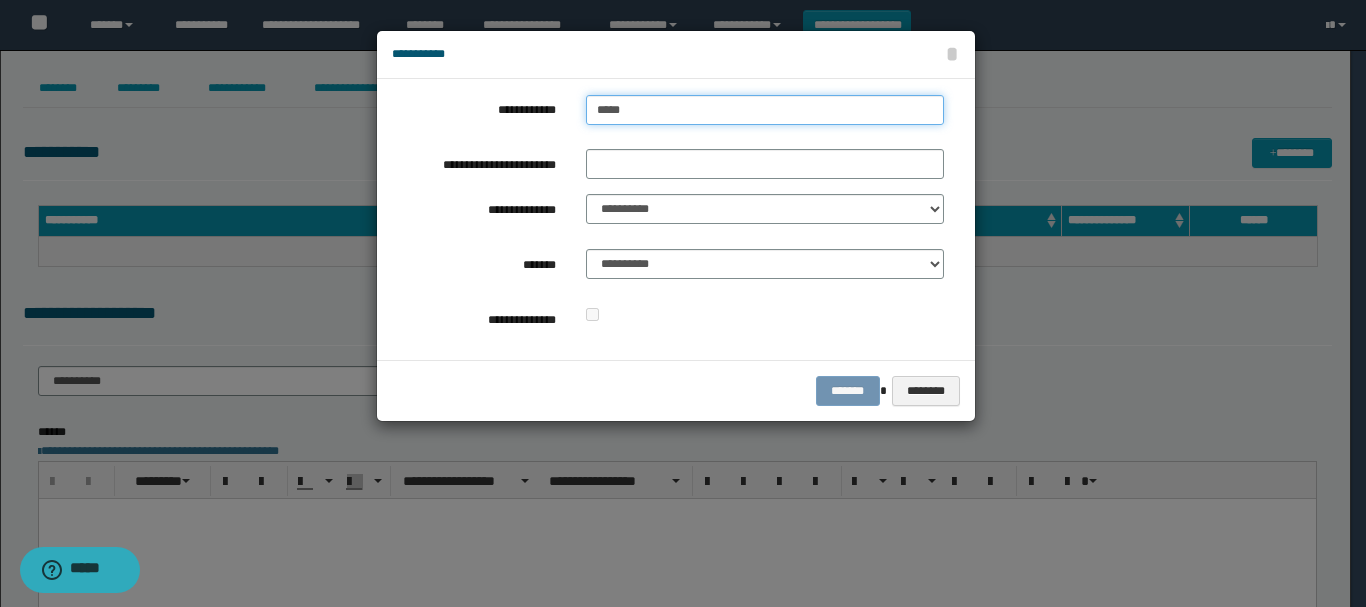 type on "******" 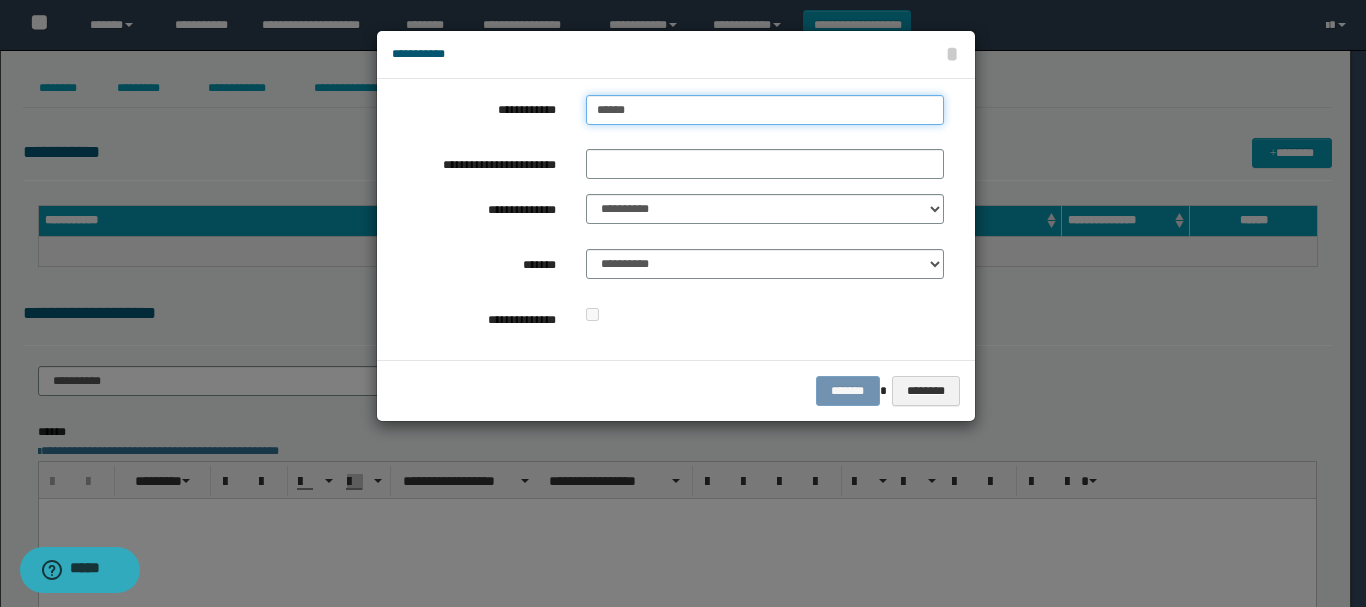 type on "******" 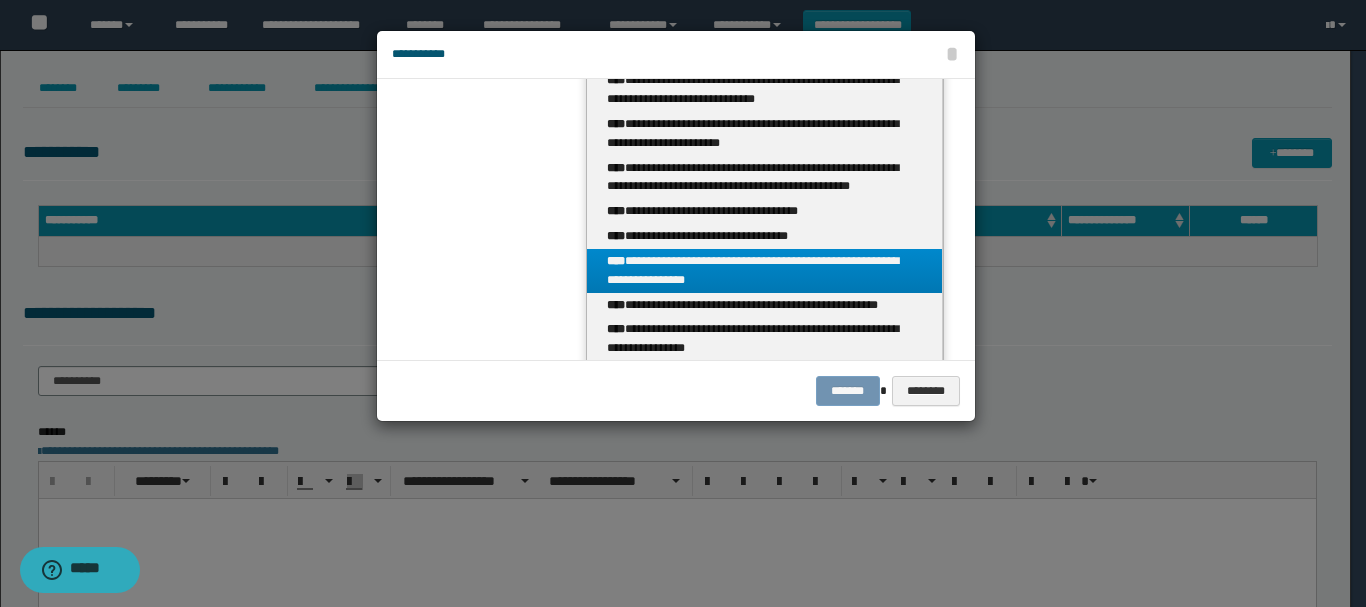 scroll, scrollTop: 558, scrollLeft: 0, axis: vertical 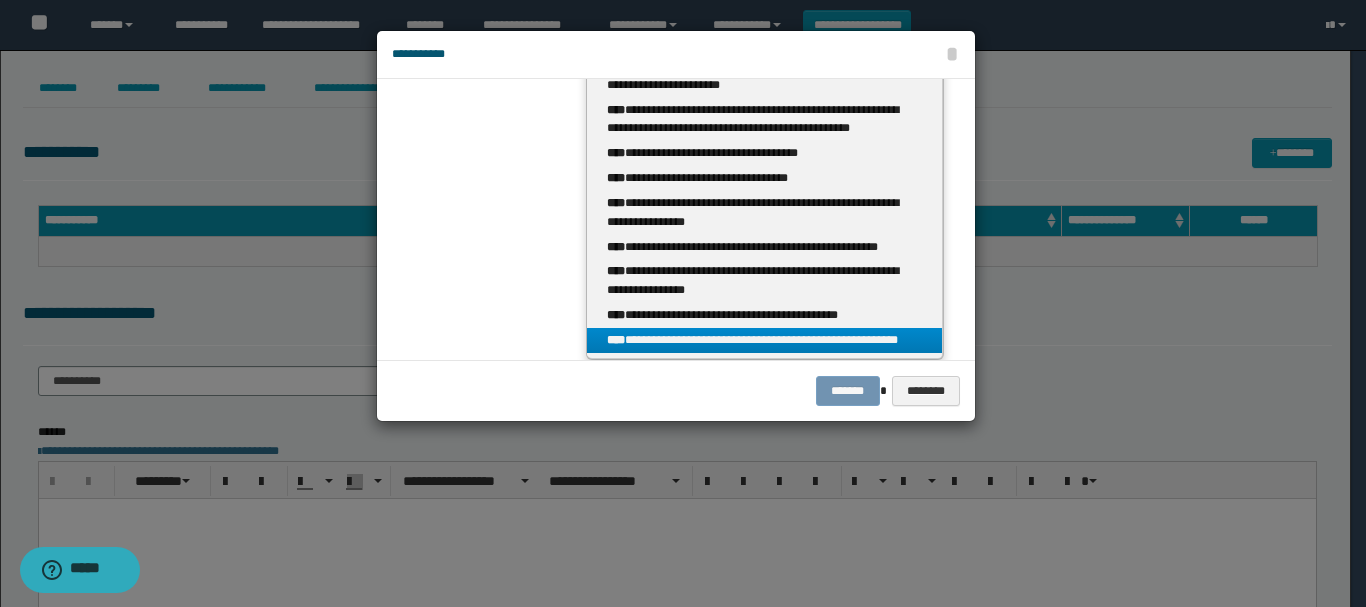 type on "******" 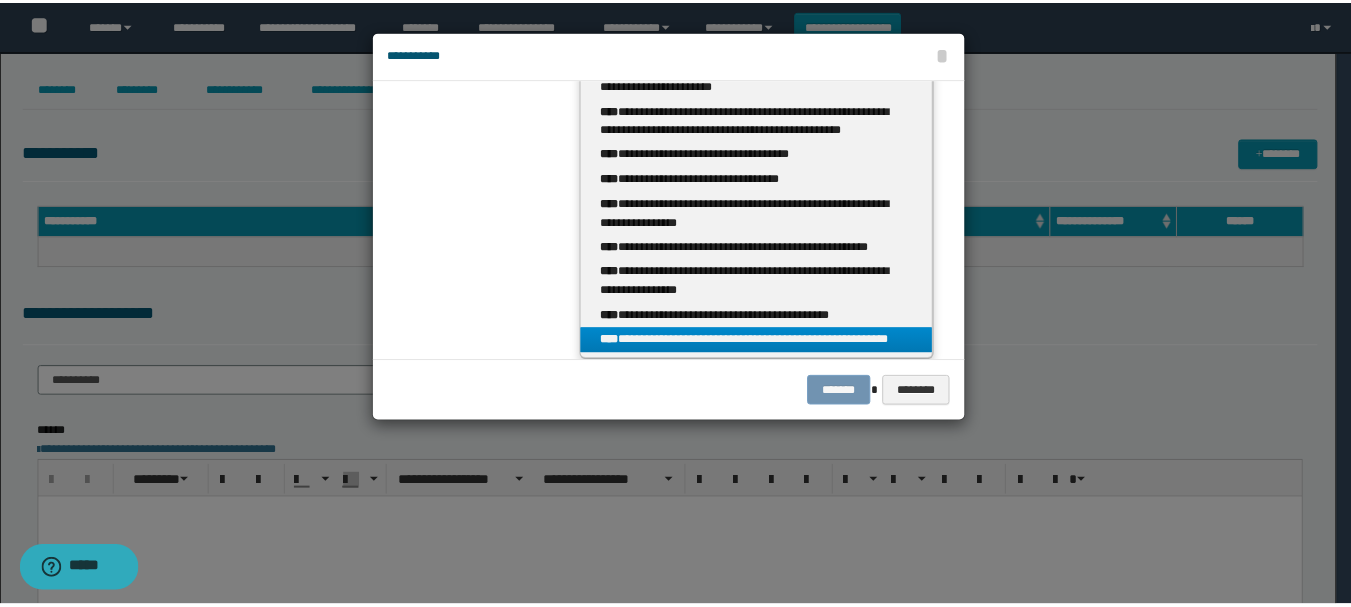 scroll, scrollTop: 0, scrollLeft: 0, axis: both 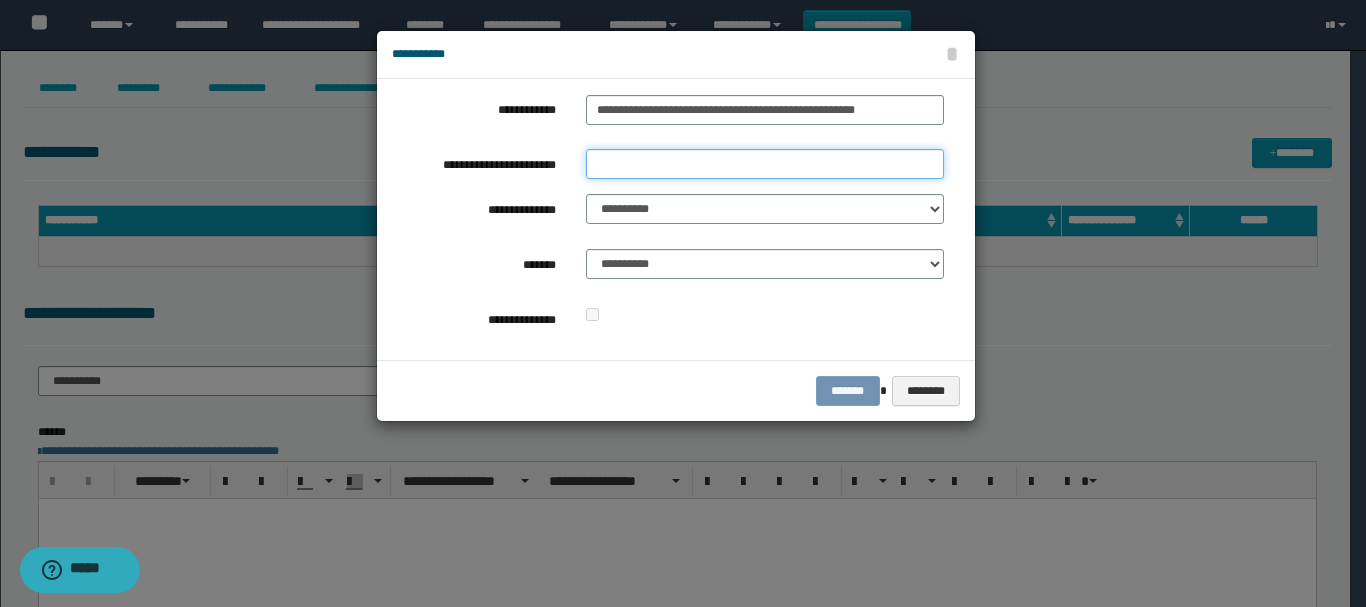 click on "**********" at bounding box center (765, 164) 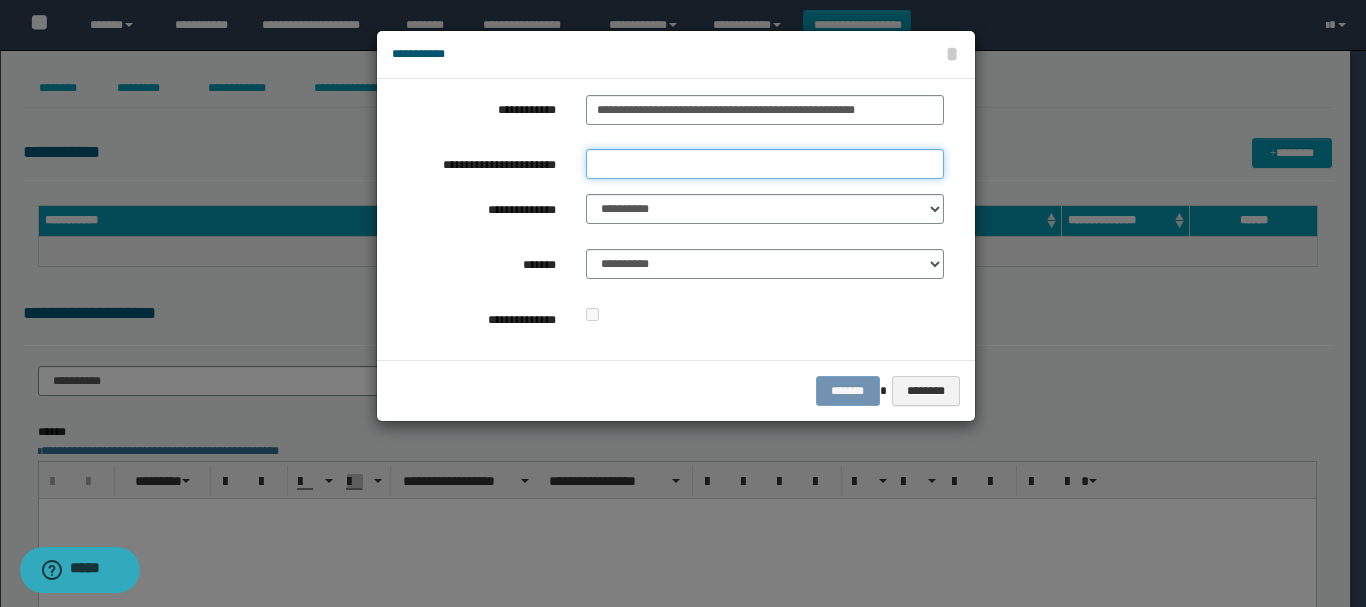 type on "**********" 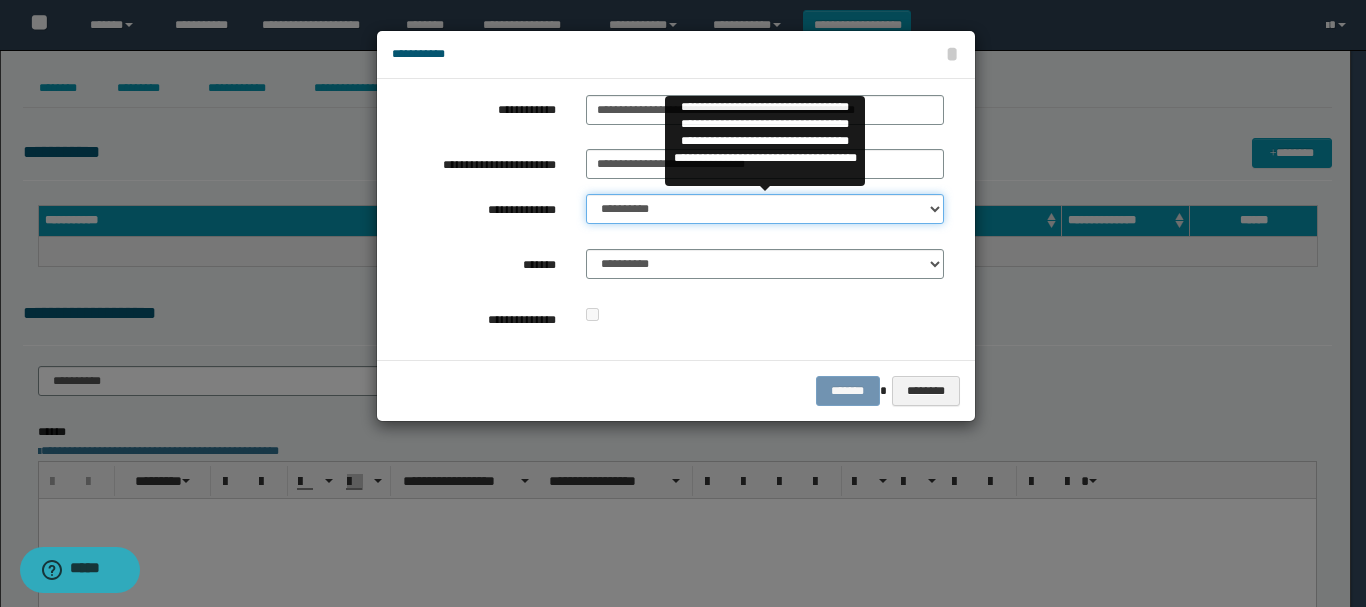 click on "**********" at bounding box center [765, 209] 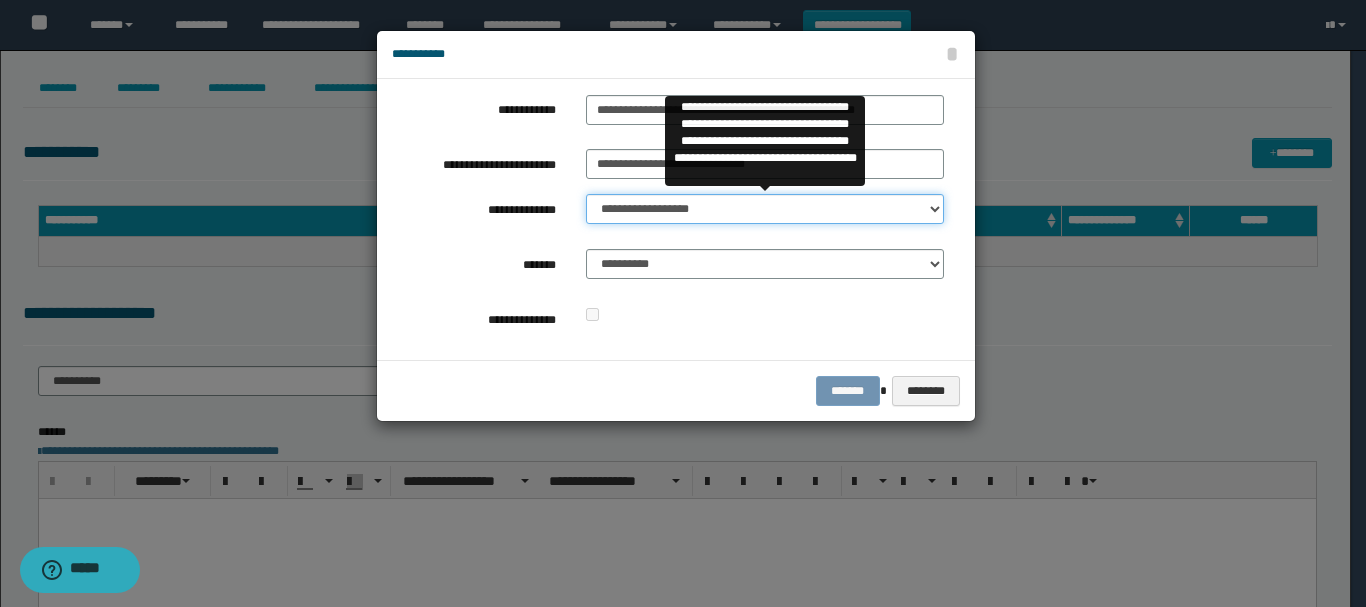 click on "**********" at bounding box center [765, 209] 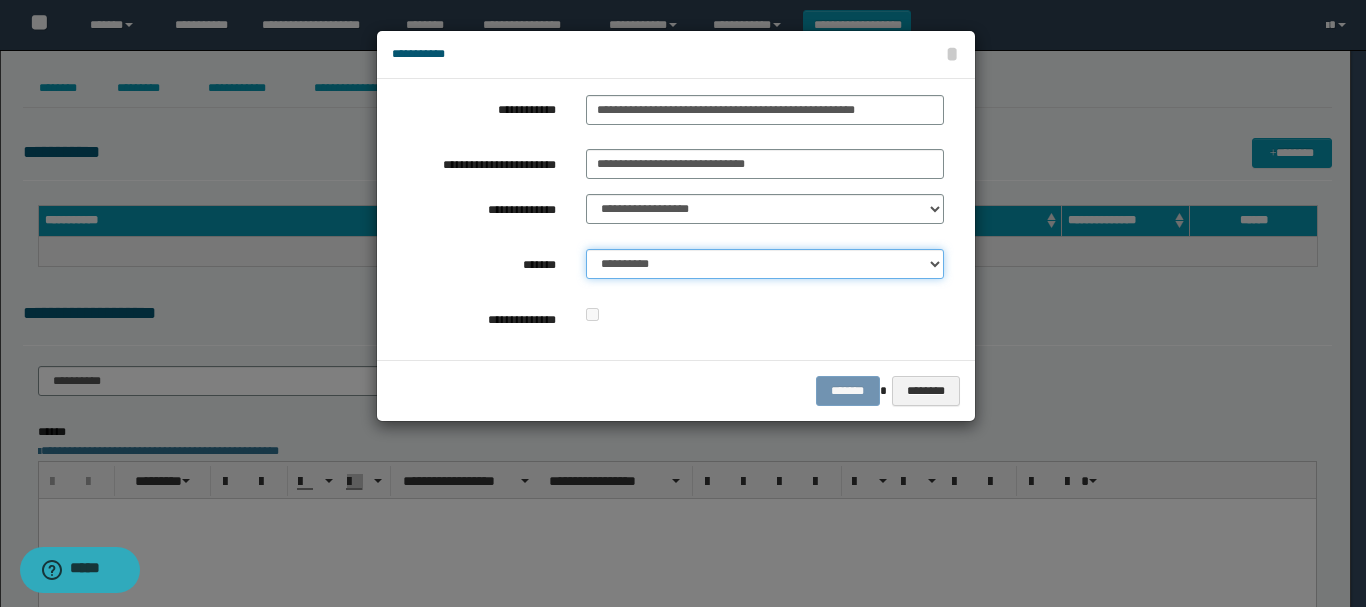 click on "**********" at bounding box center (765, 264) 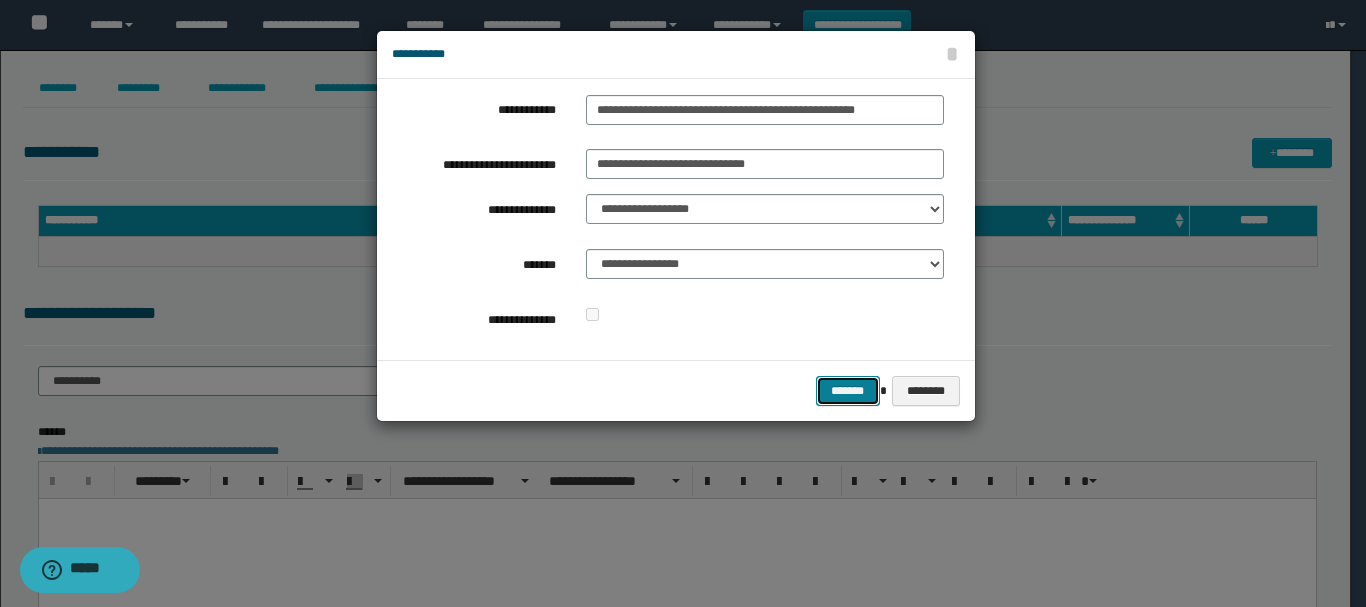 click on "*******" at bounding box center (848, 391) 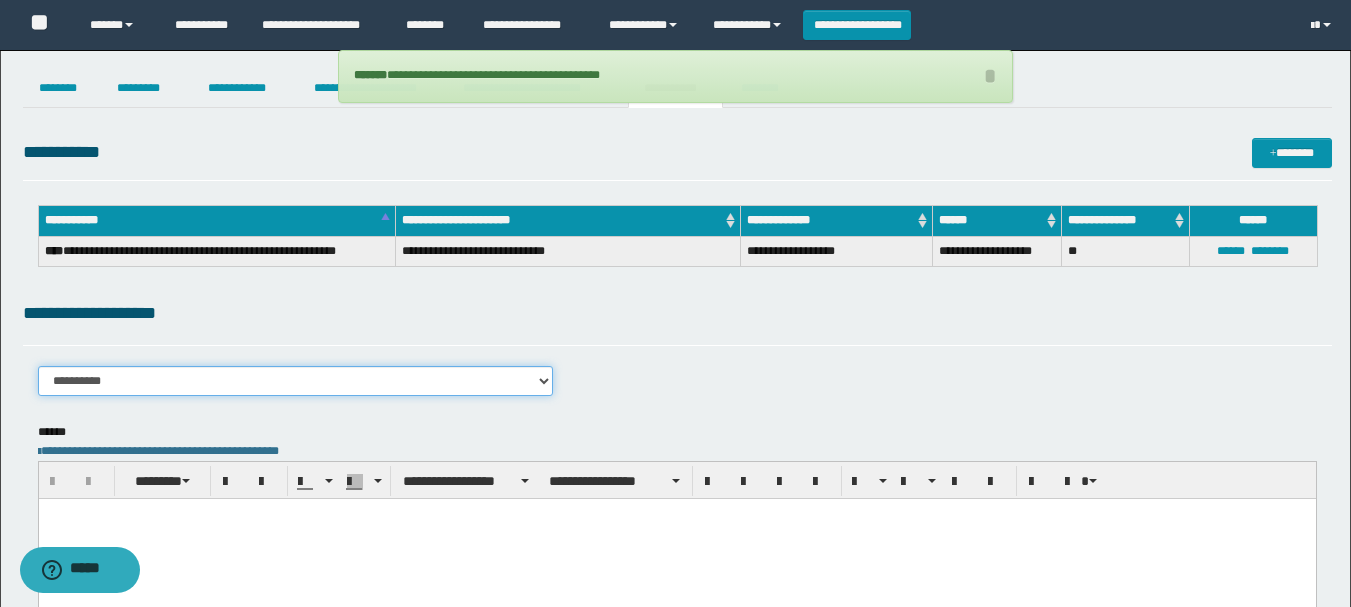 click on "**********" at bounding box center [296, 381] 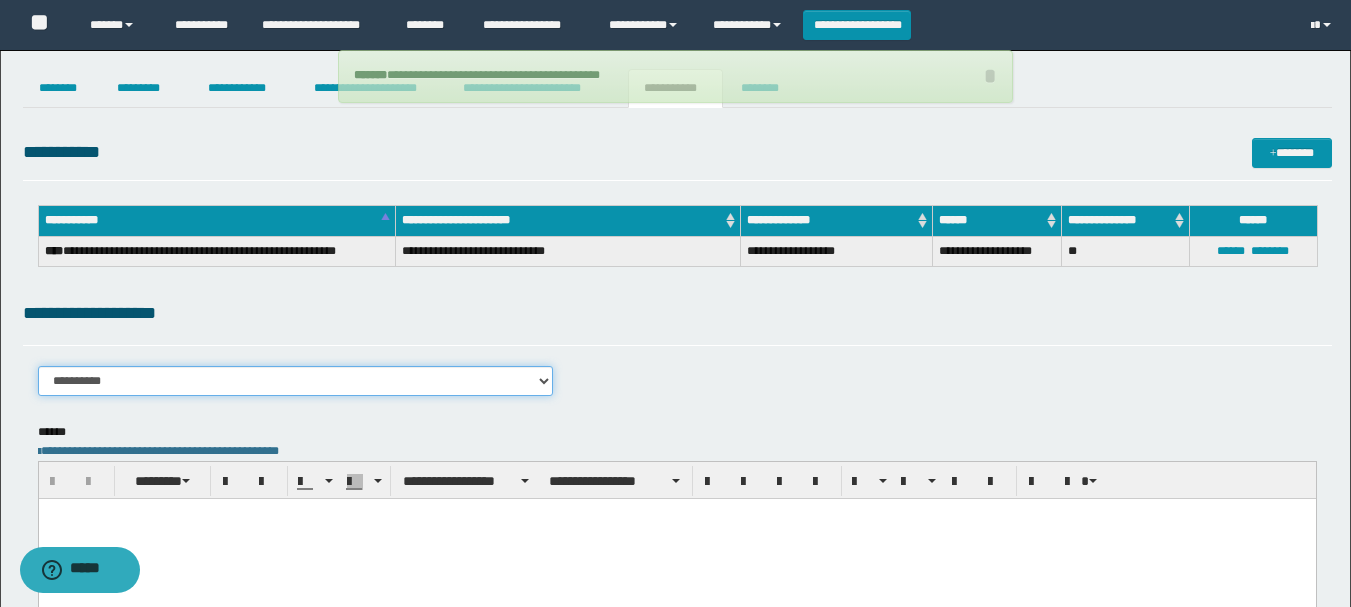 select on "****" 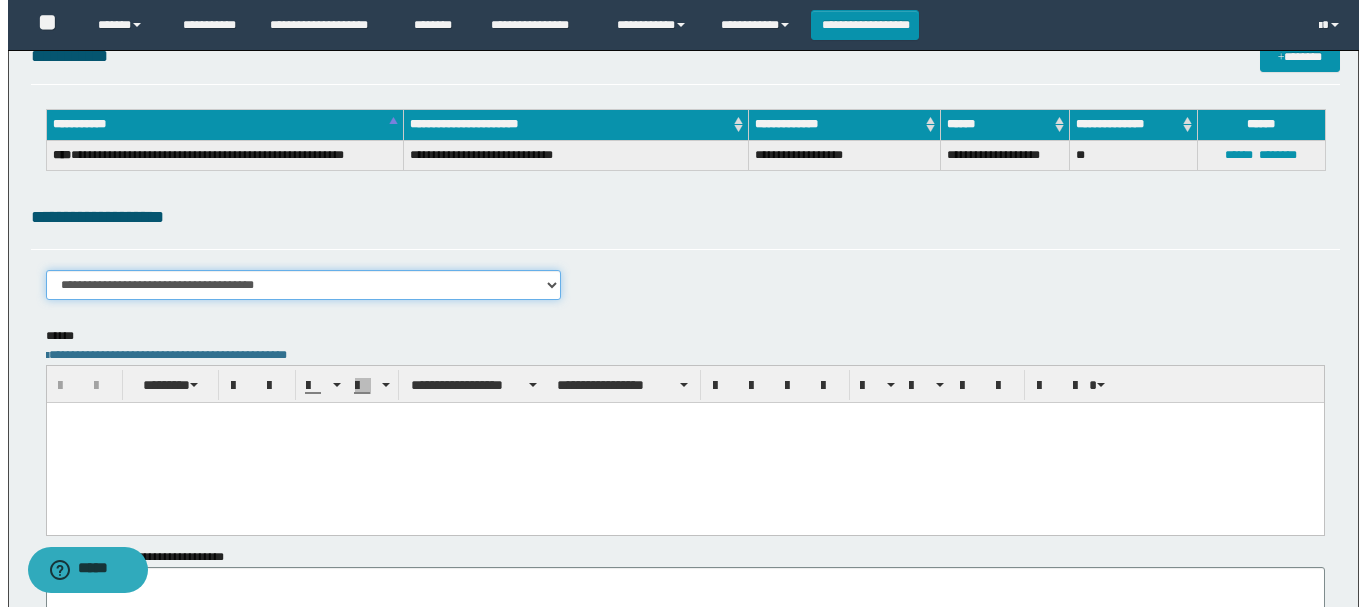 scroll, scrollTop: 0, scrollLeft: 0, axis: both 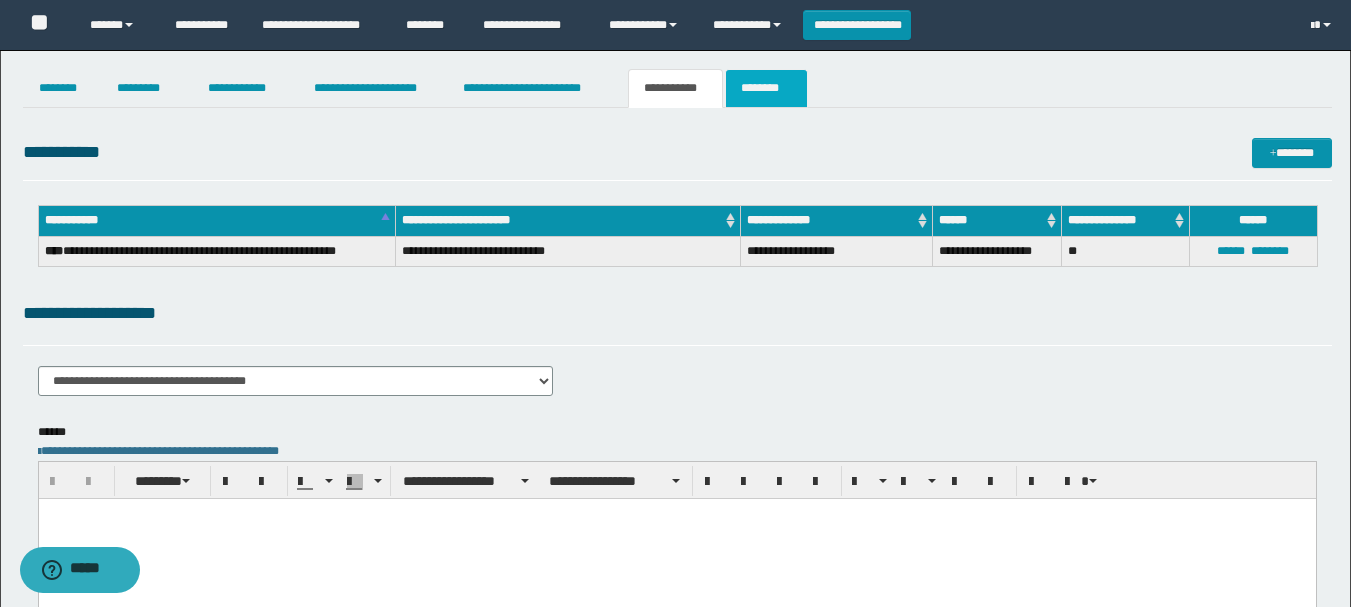 click on "********" at bounding box center (766, 88) 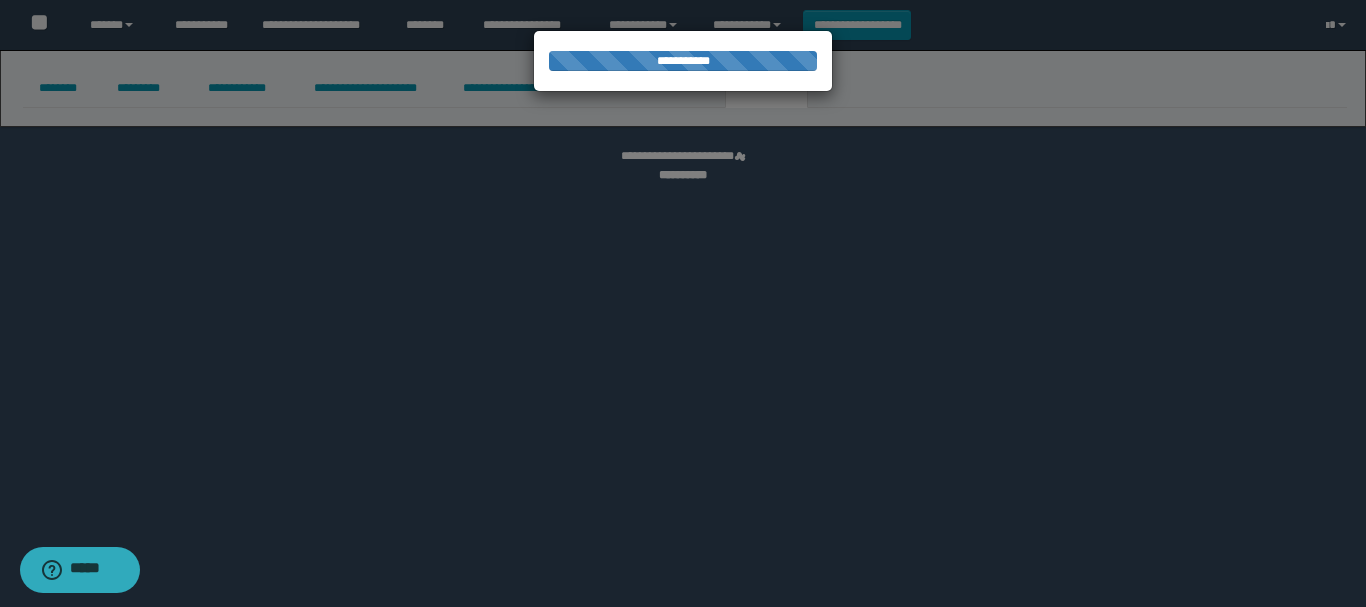 select 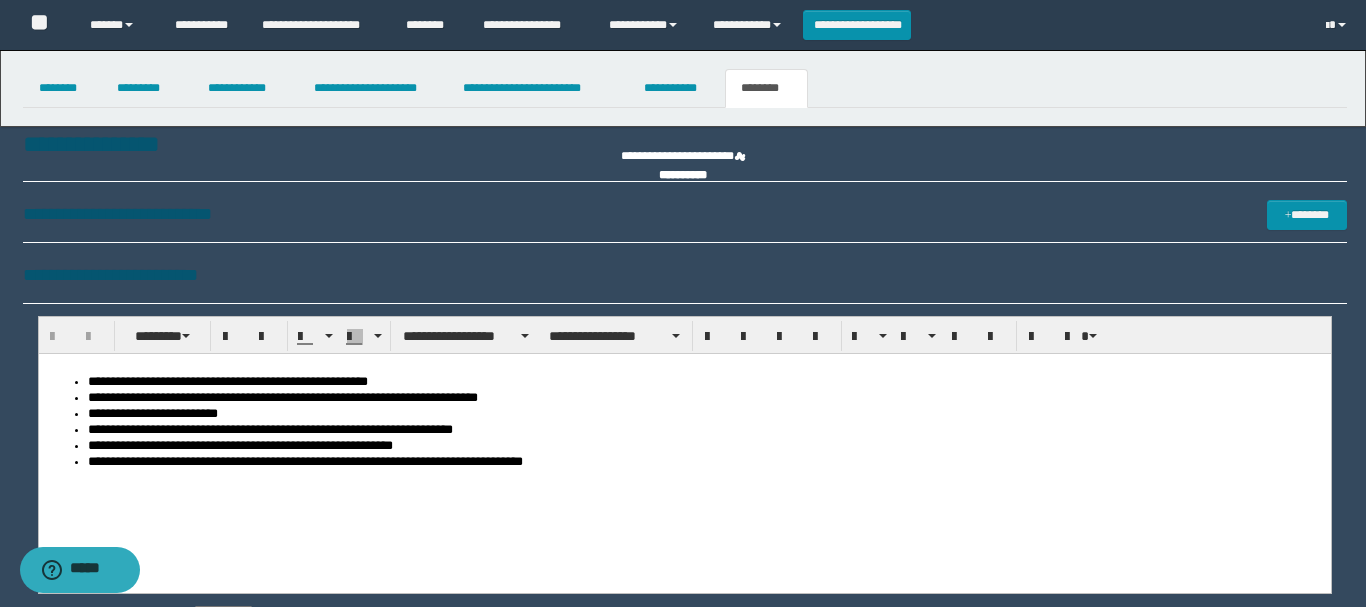 scroll, scrollTop: 0, scrollLeft: 0, axis: both 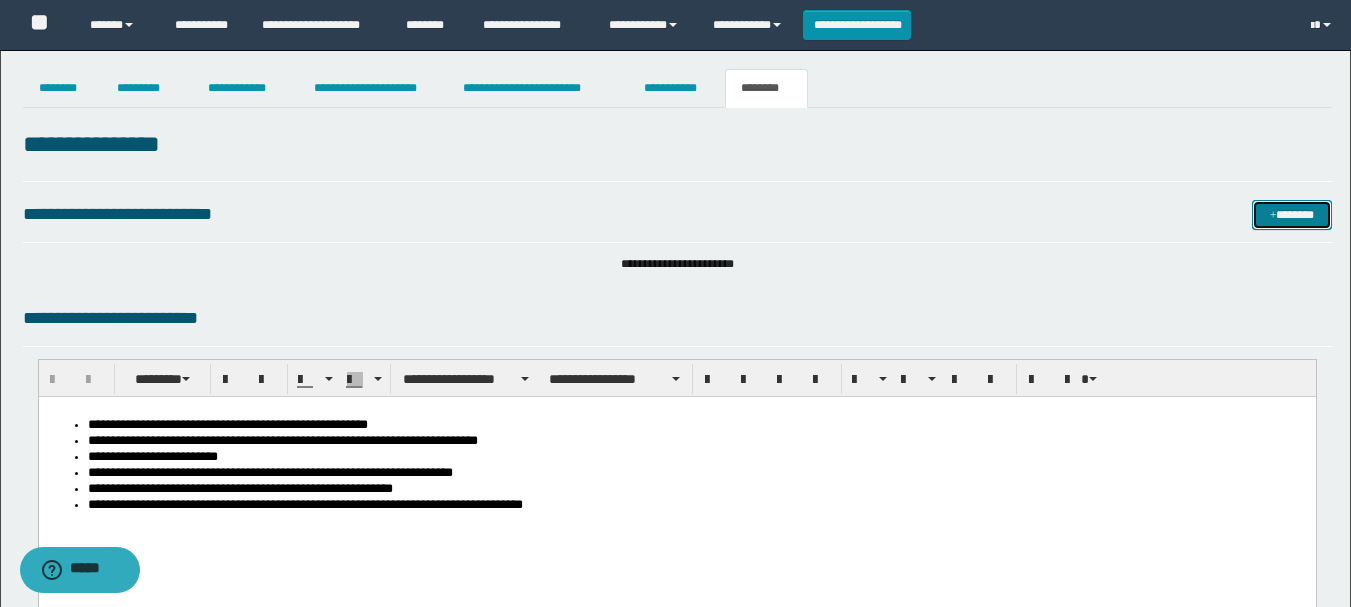 click on "*******" at bounding box center (1292, 215) 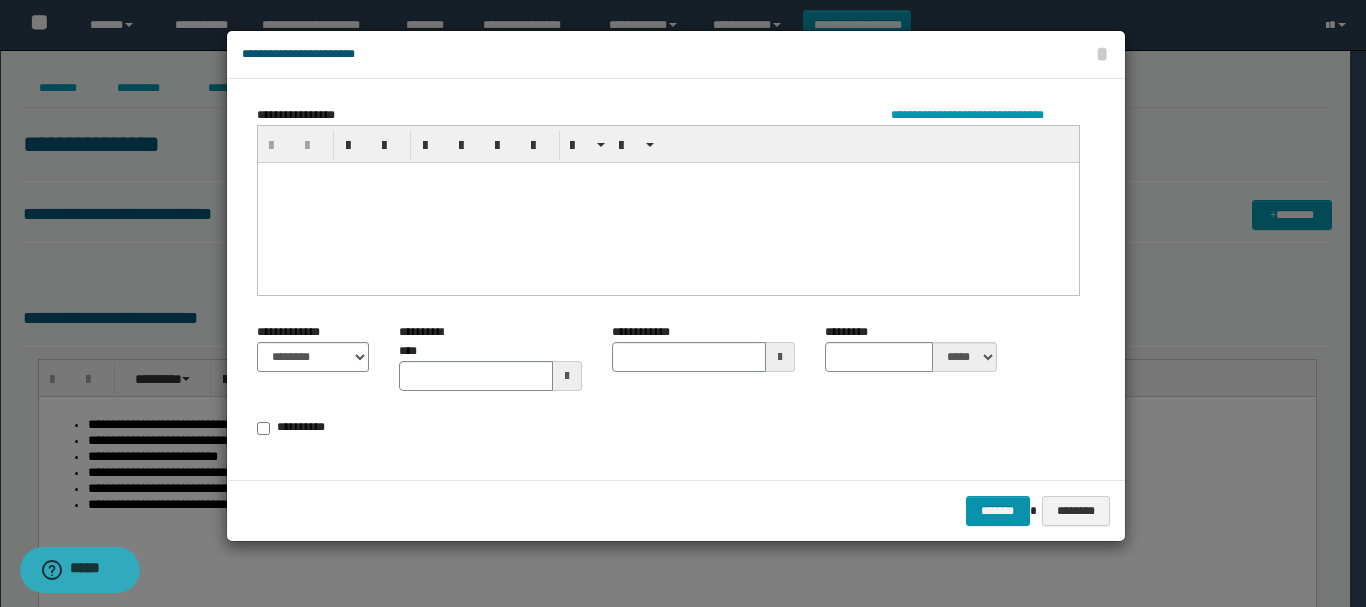 click at bounding box center [667, 202] 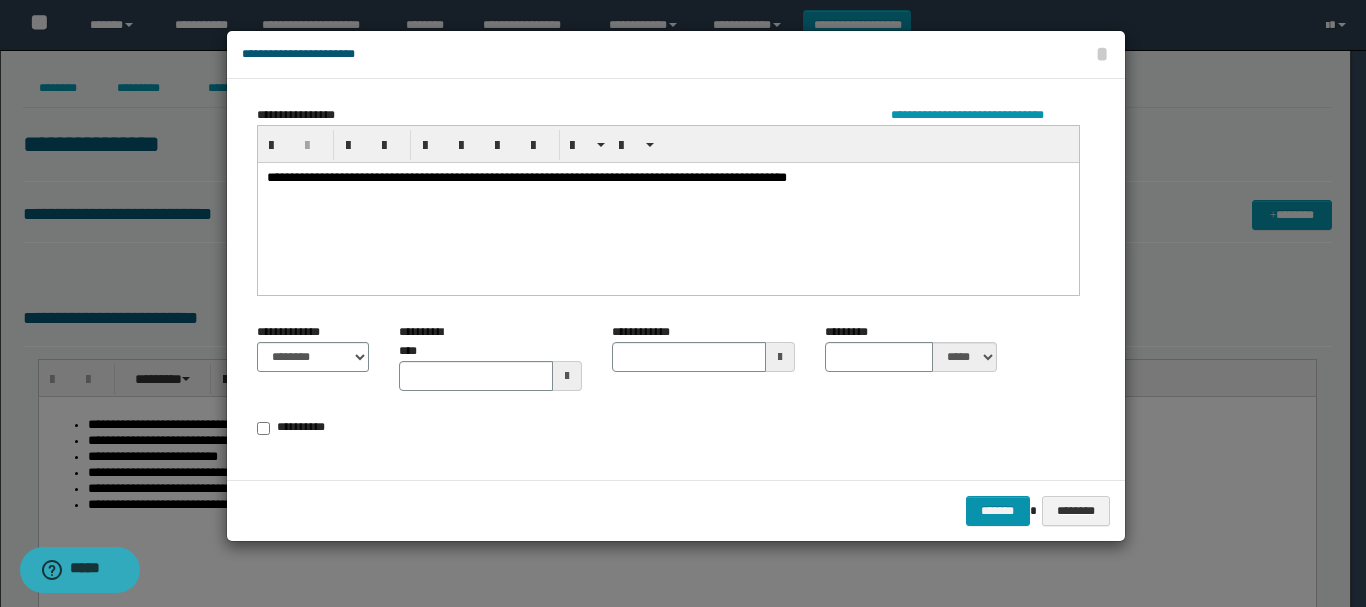 type 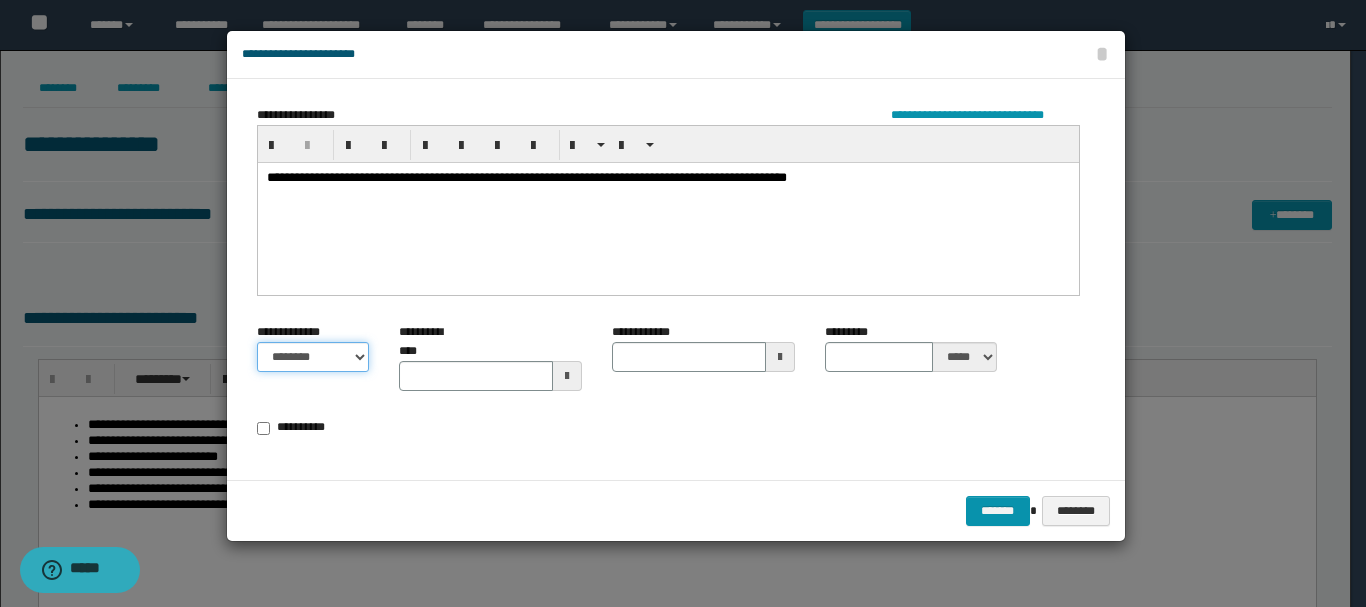 click on "********
*********" at bounding box center [313, 357] 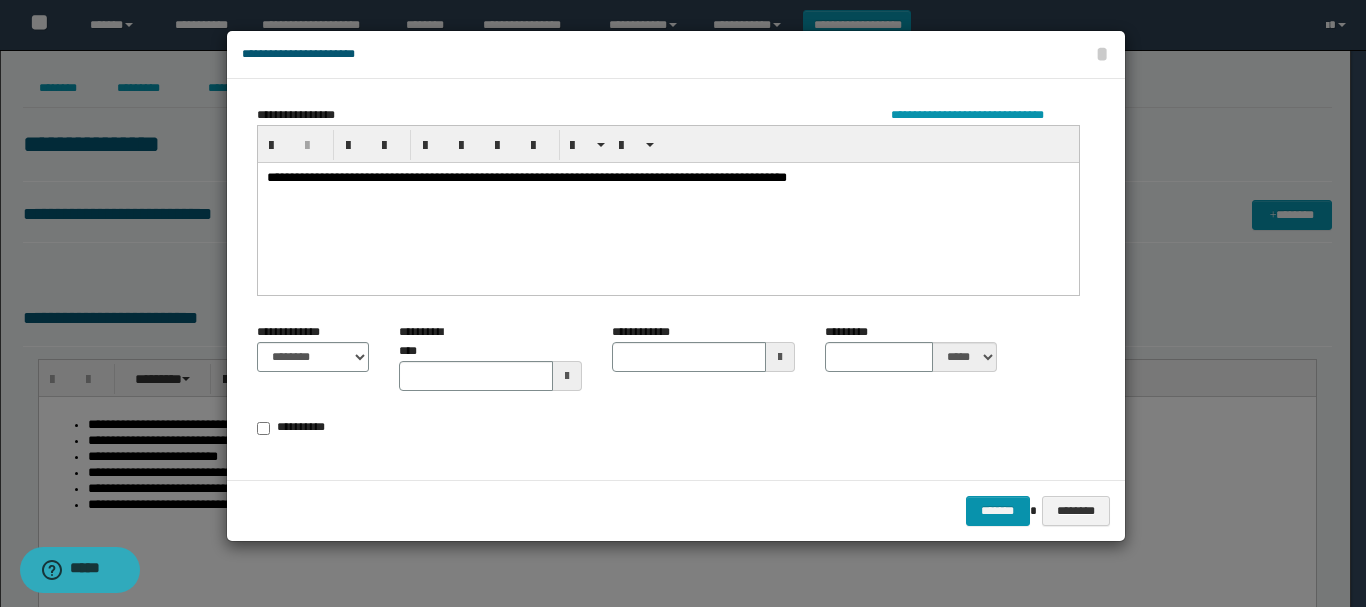 click on "**********" at bounding box center [298, 428] 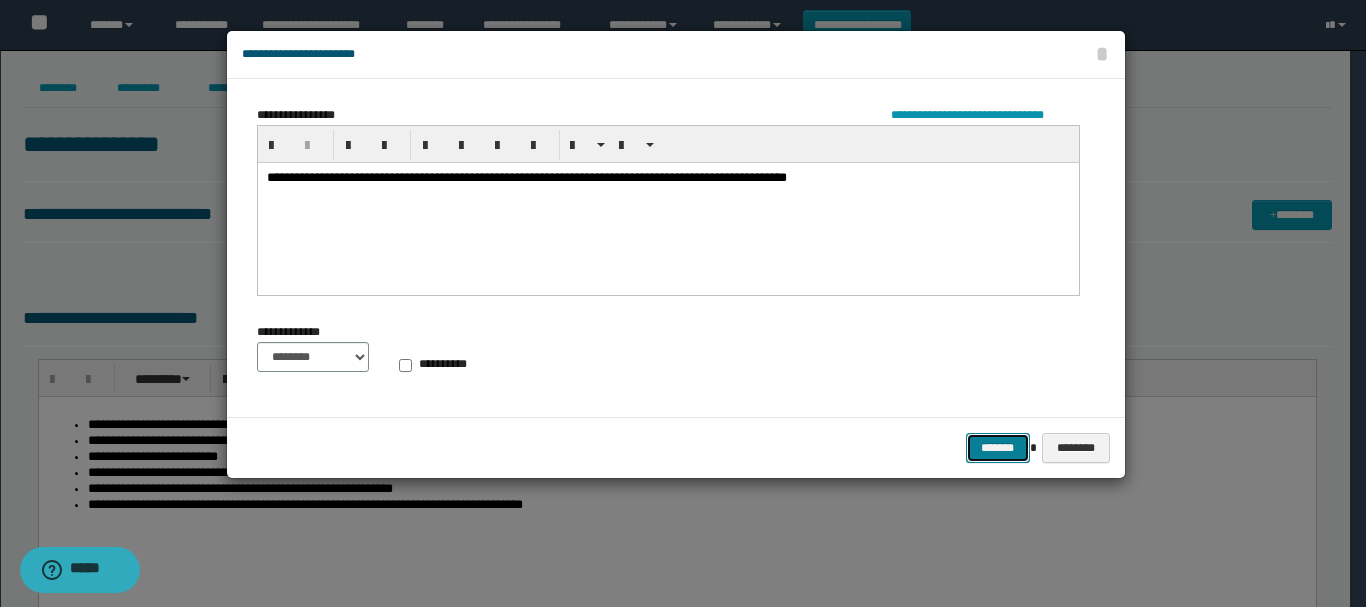 click on "*******" at bounding box center (998, 448) 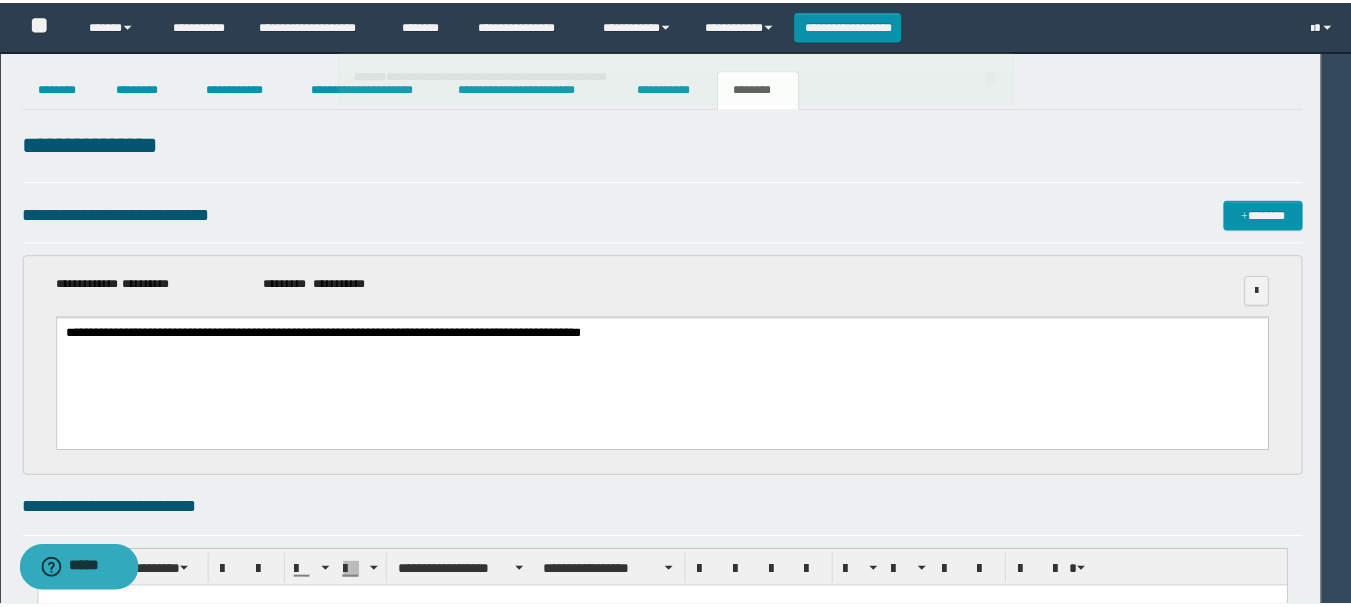 scroll, scrollTop: 0, scrollLeft: 0, axis: both 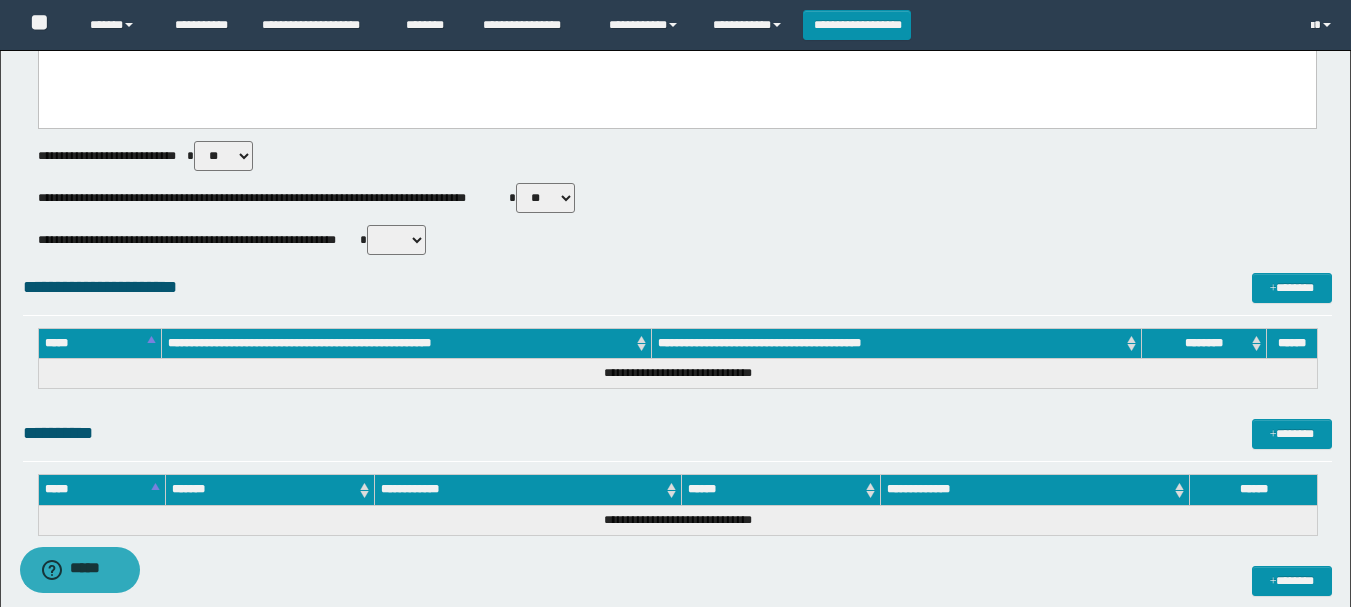 click on "**
**" at bounding box center [545, 198] 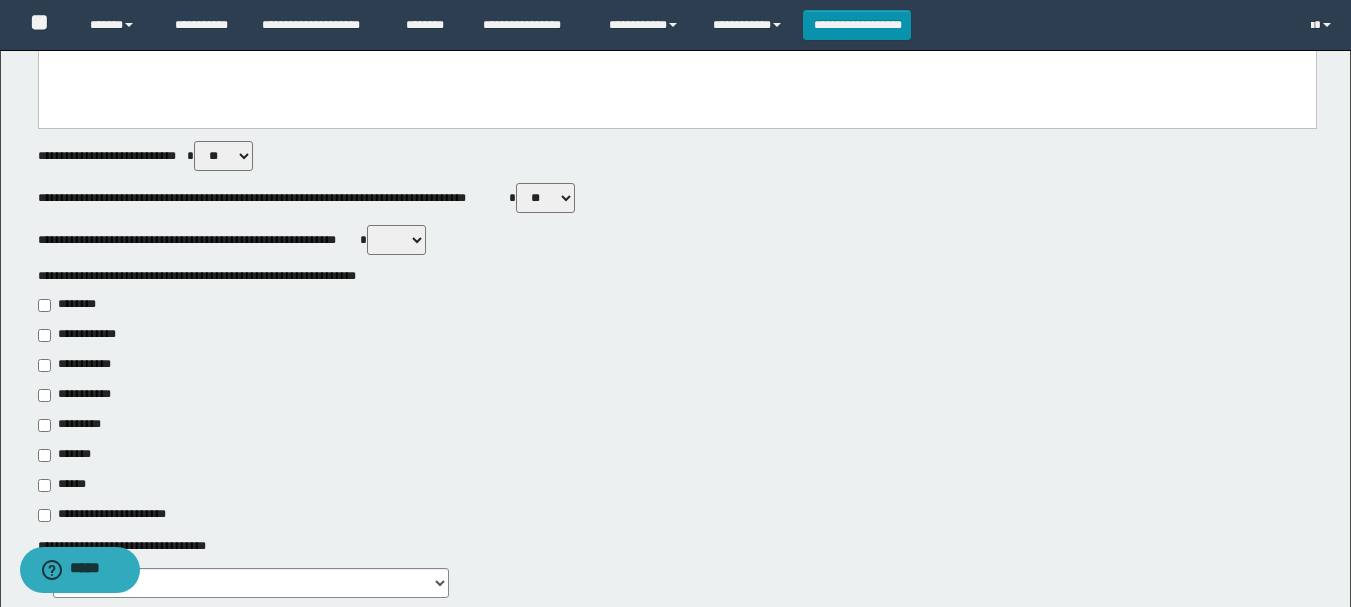 click on "**********" at bounding box center (76, 395) 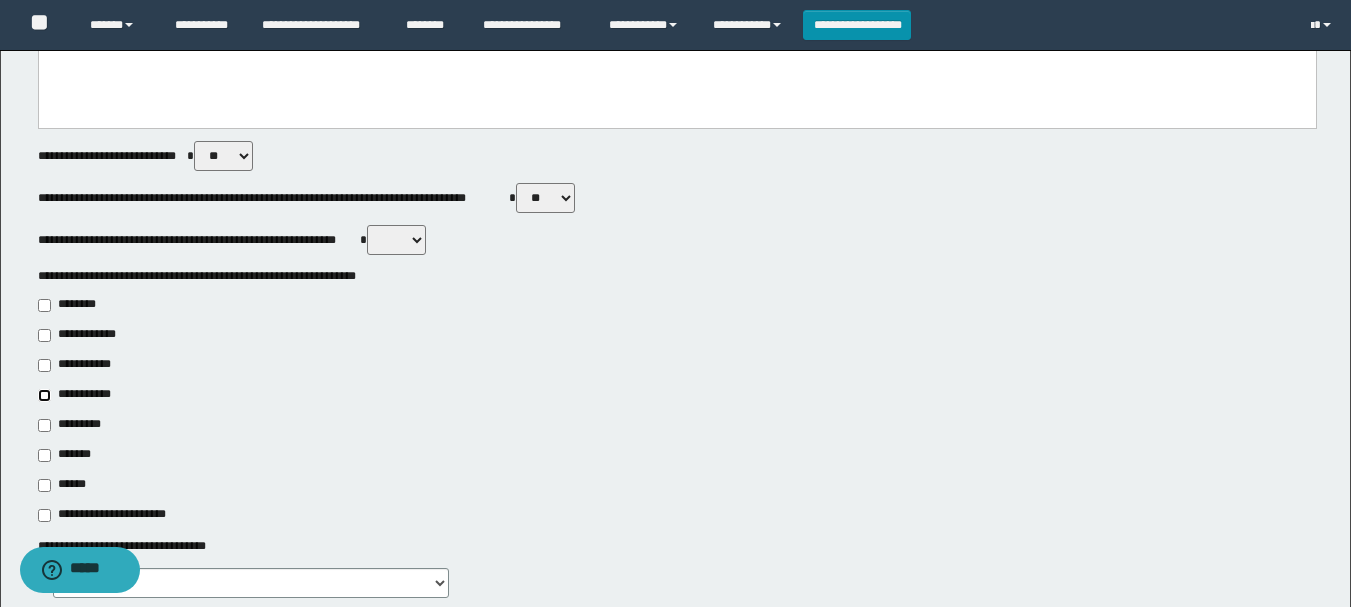 type on "**********" 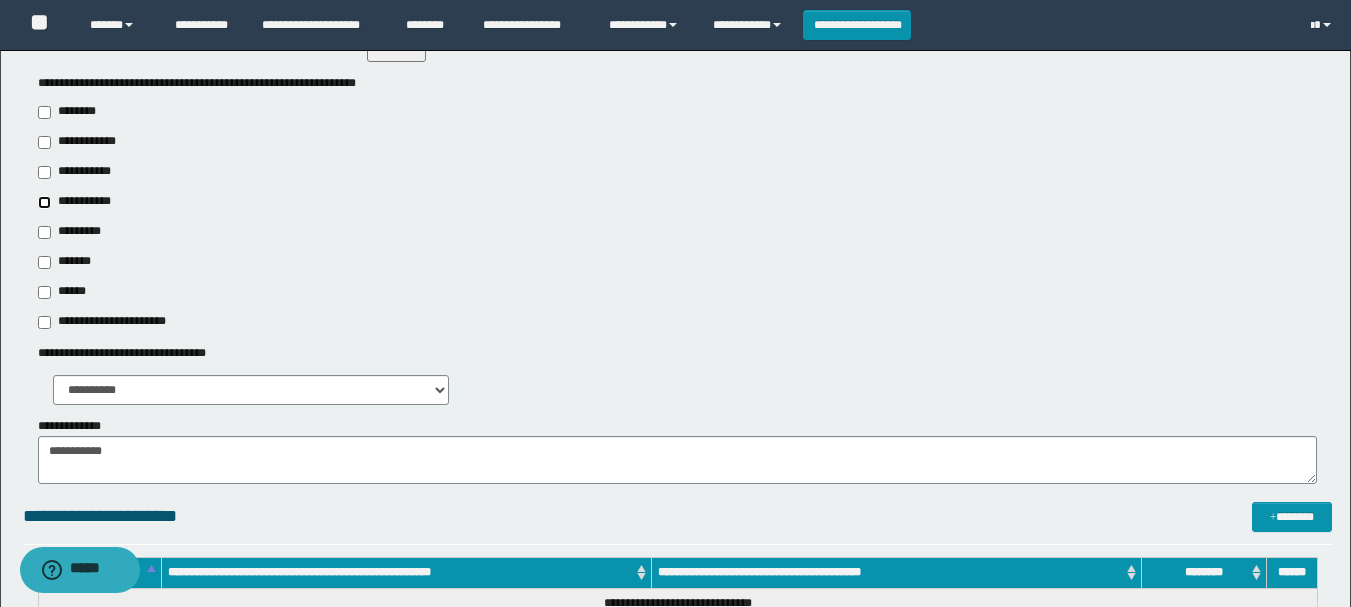 scroll, scrollTop: 900, scrollLeft: 0, axis: vertical 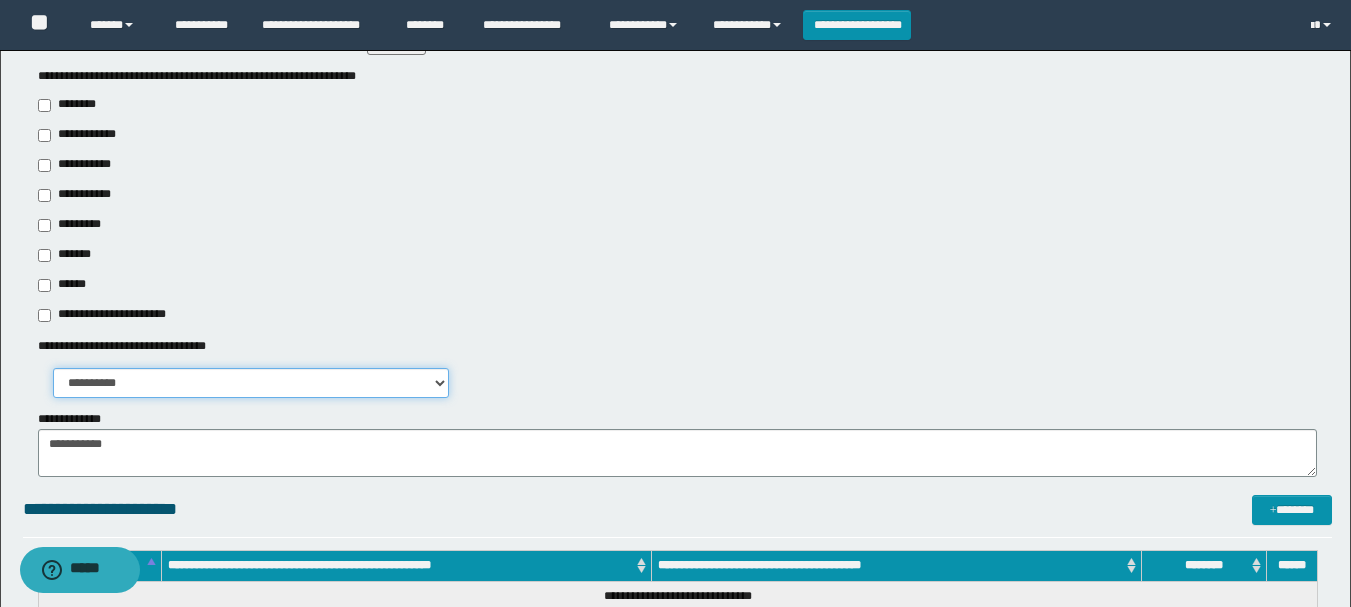 click on "**********" at bounding box center [251, 383] 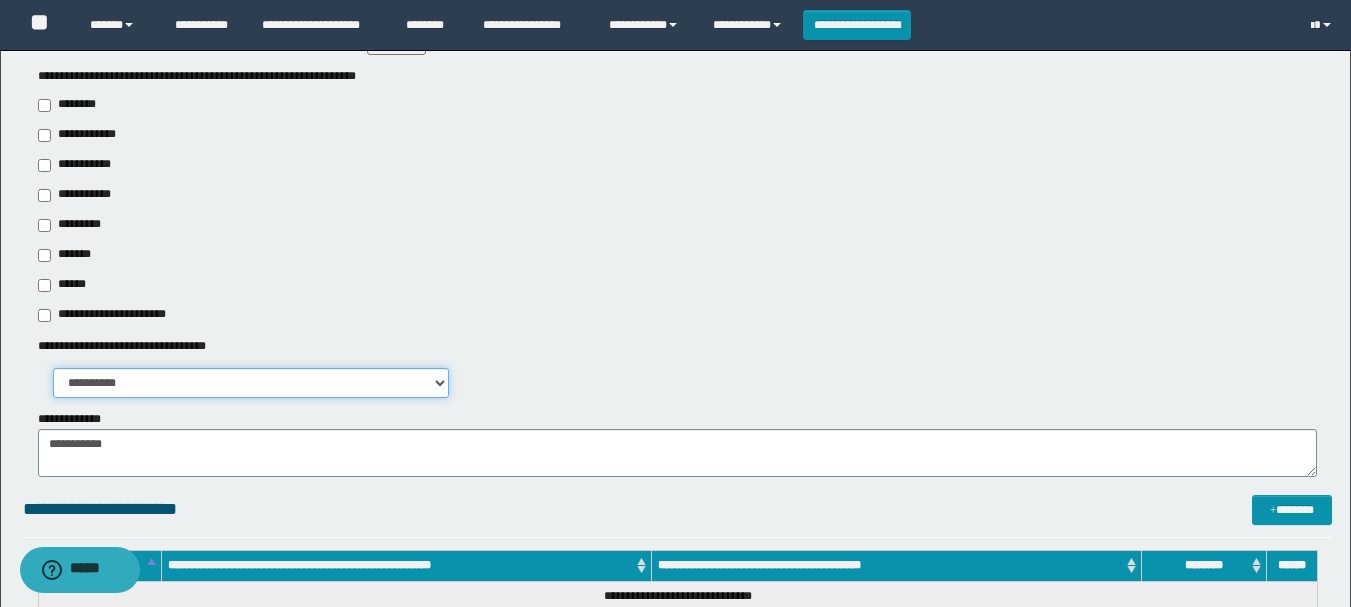 select on "*" 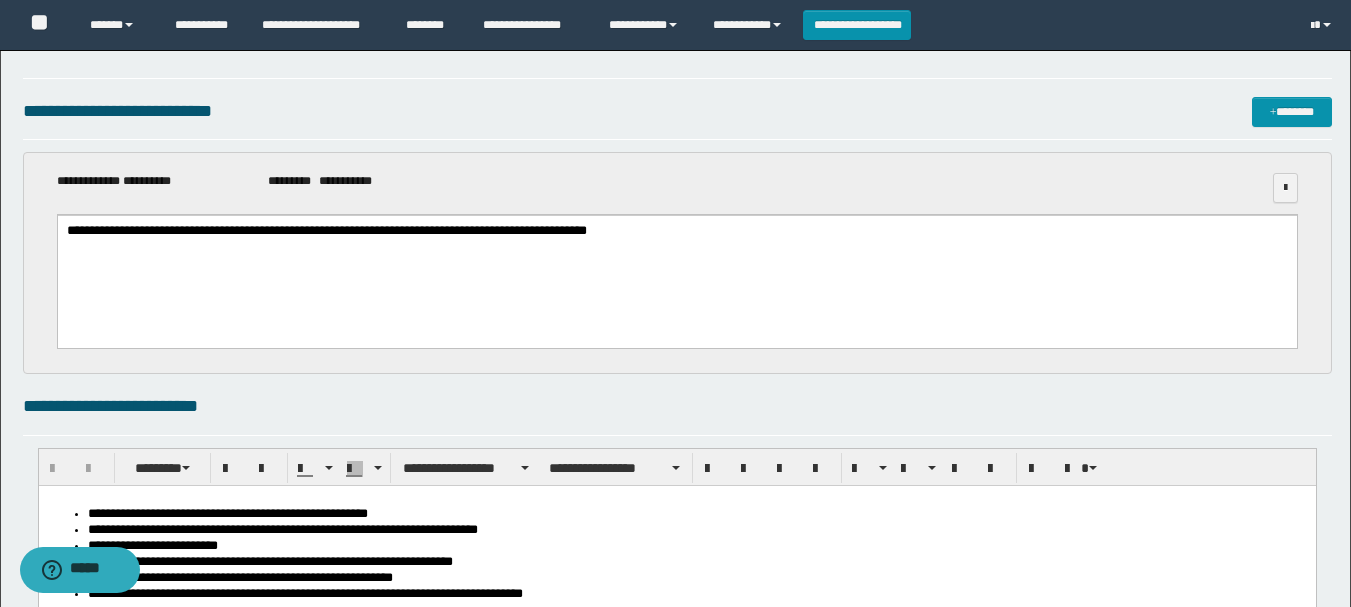 scroll, scrollTop: 0, scrollLeft: 0, axis: both 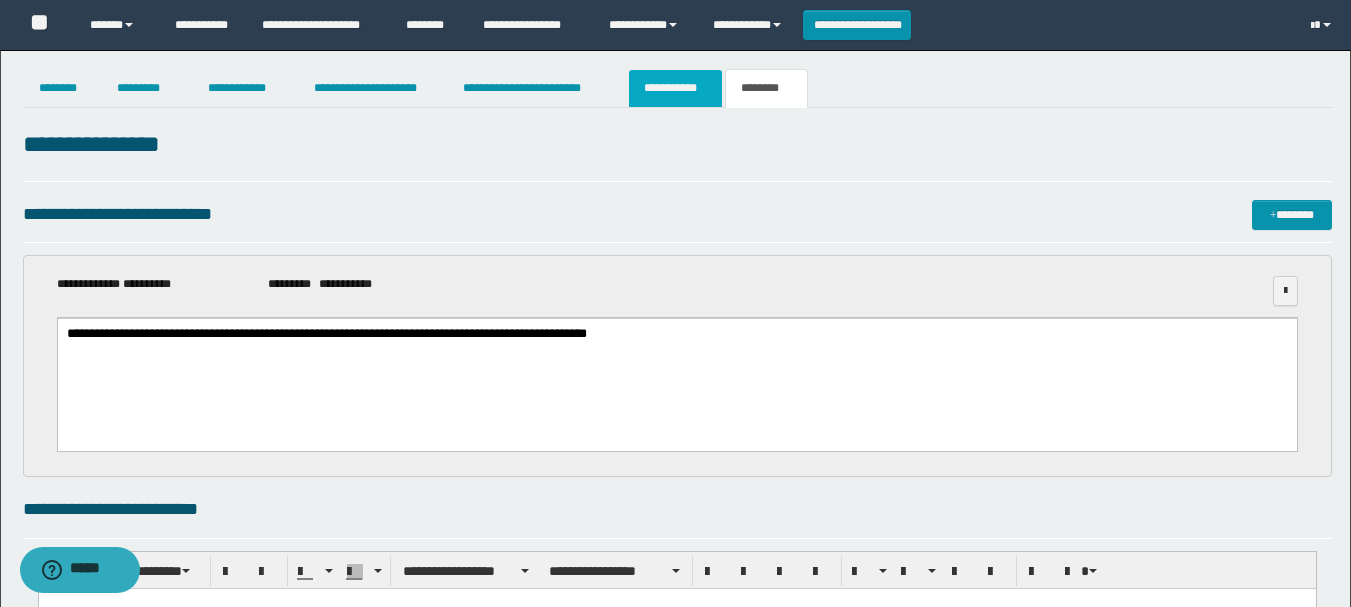 click on "**********" at bounding box center (675, 88) 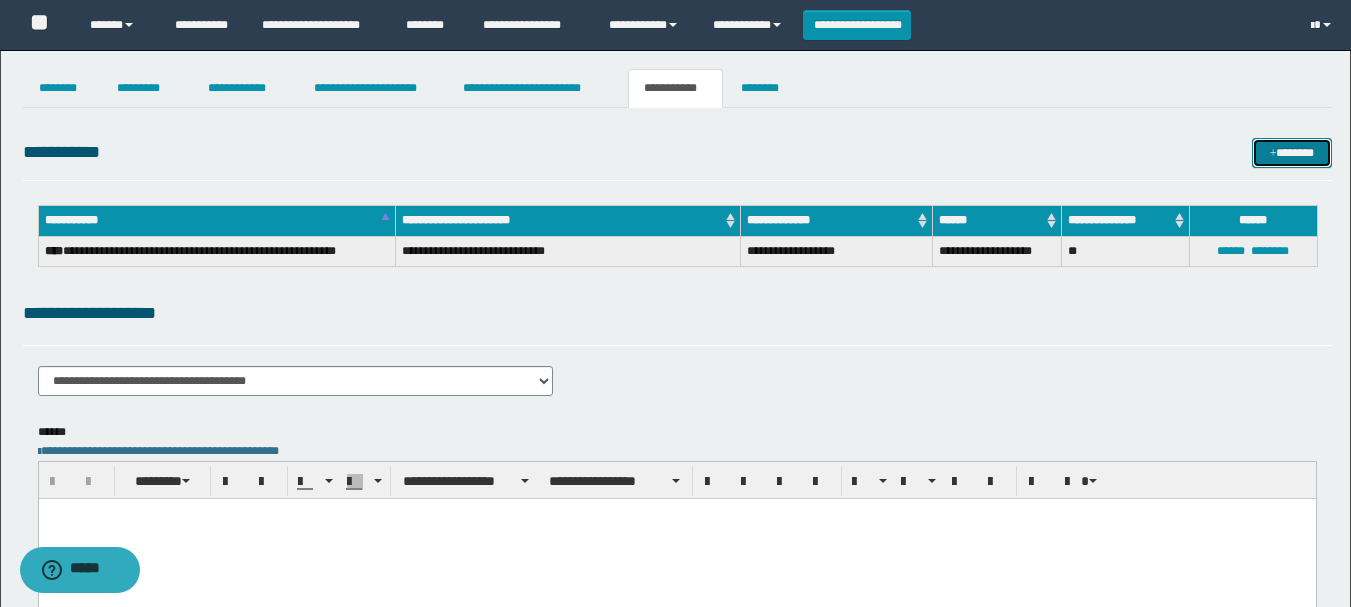 click at bounding box center [1273, 154] 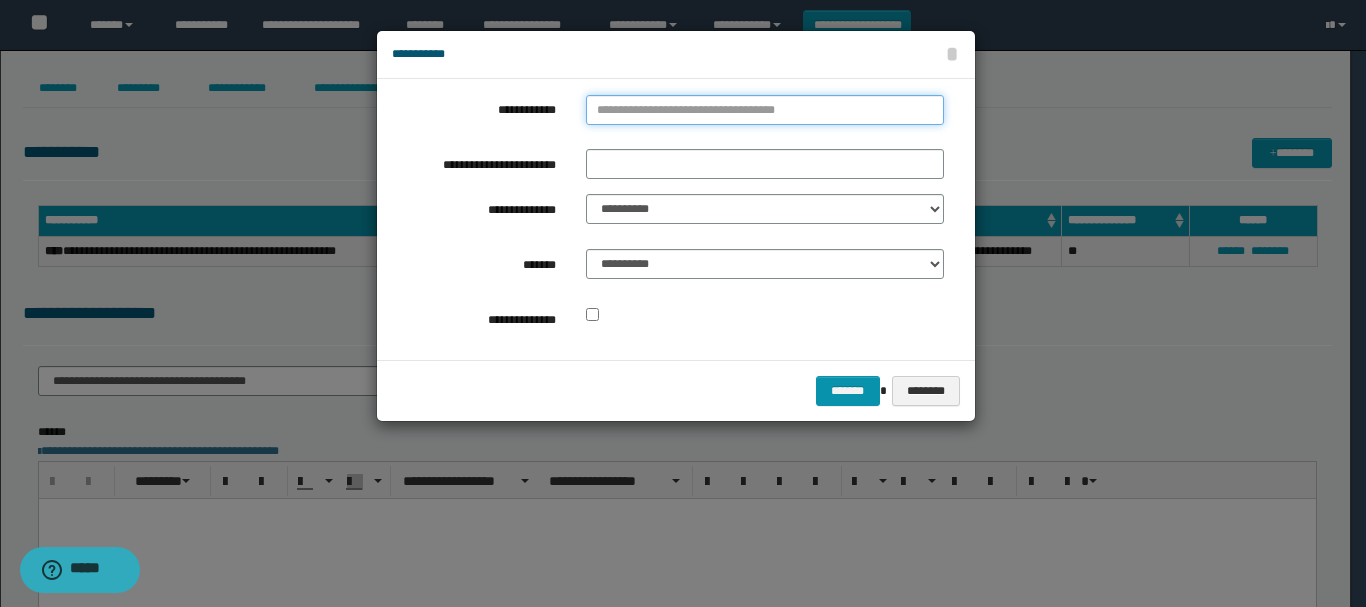 type on "**********" 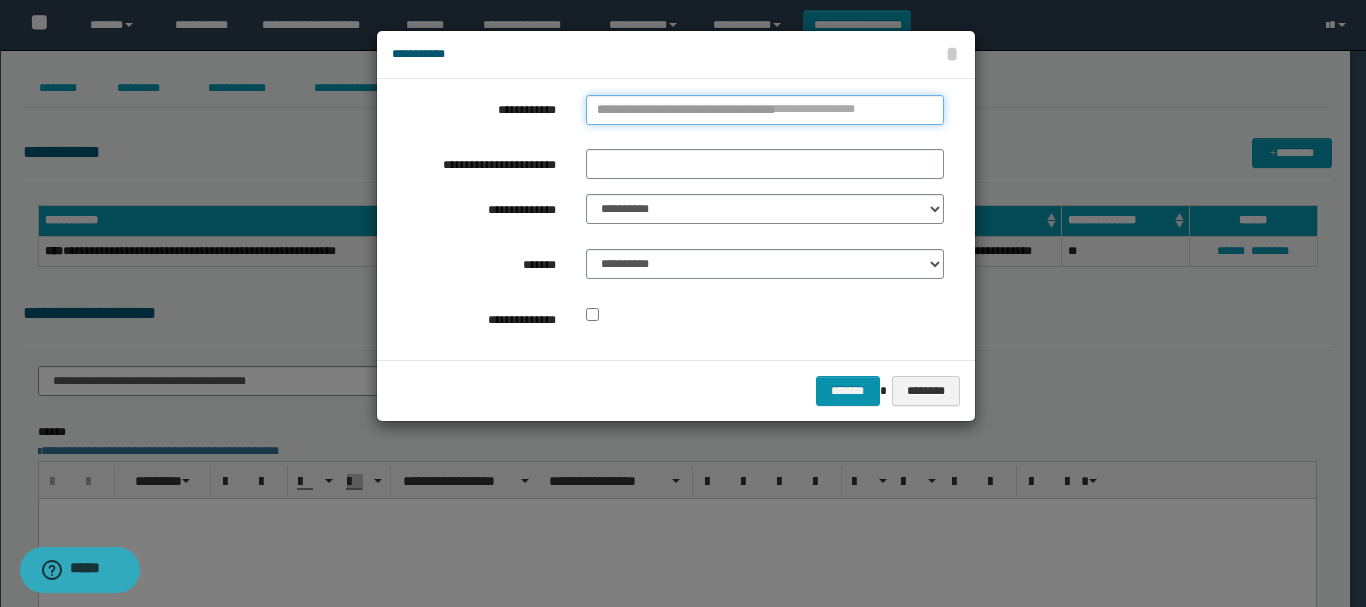 click on "**********" at bounding box center (765, 110) 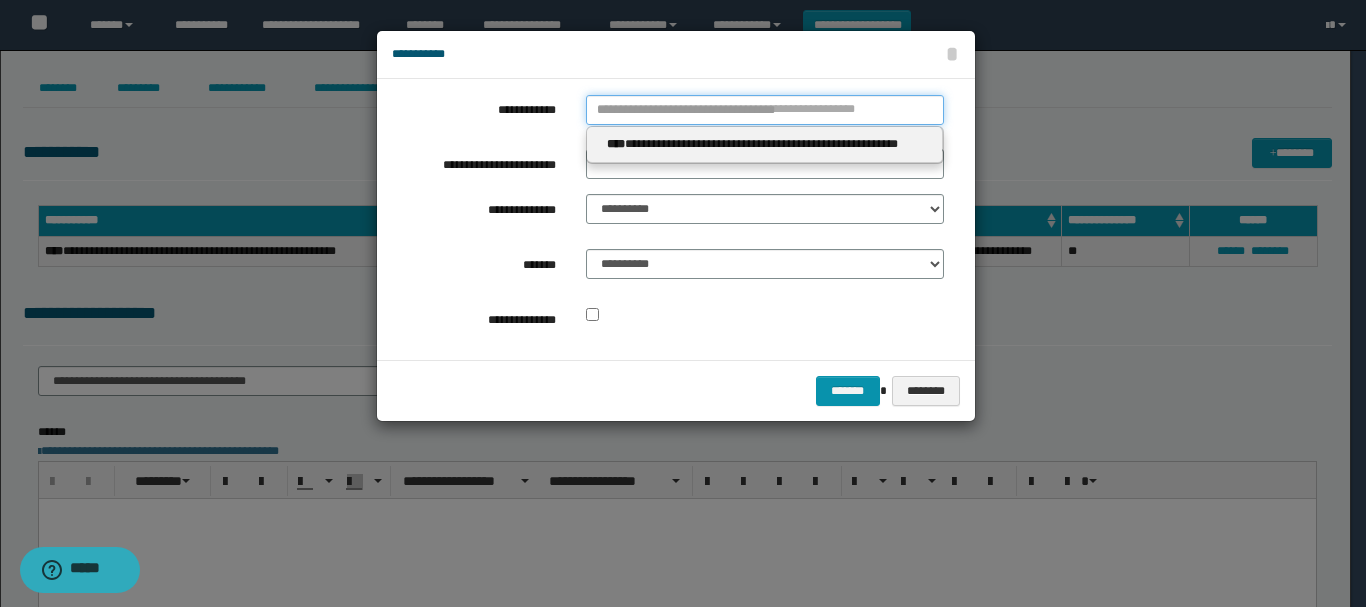 type 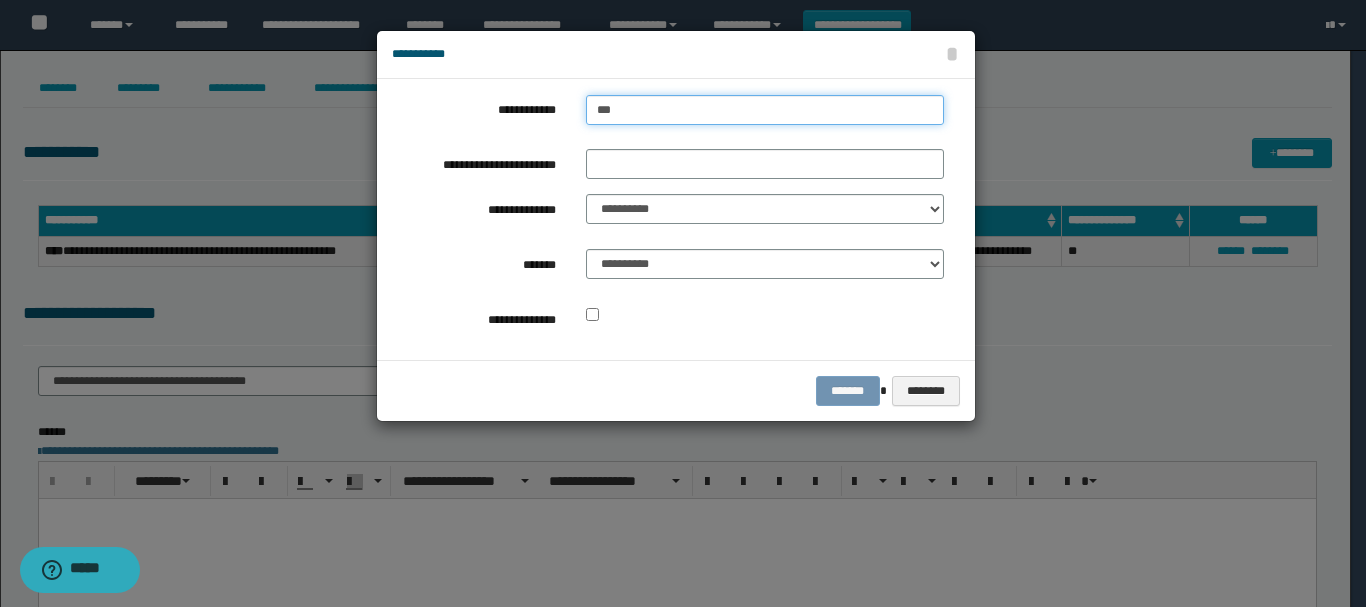 type on "****" 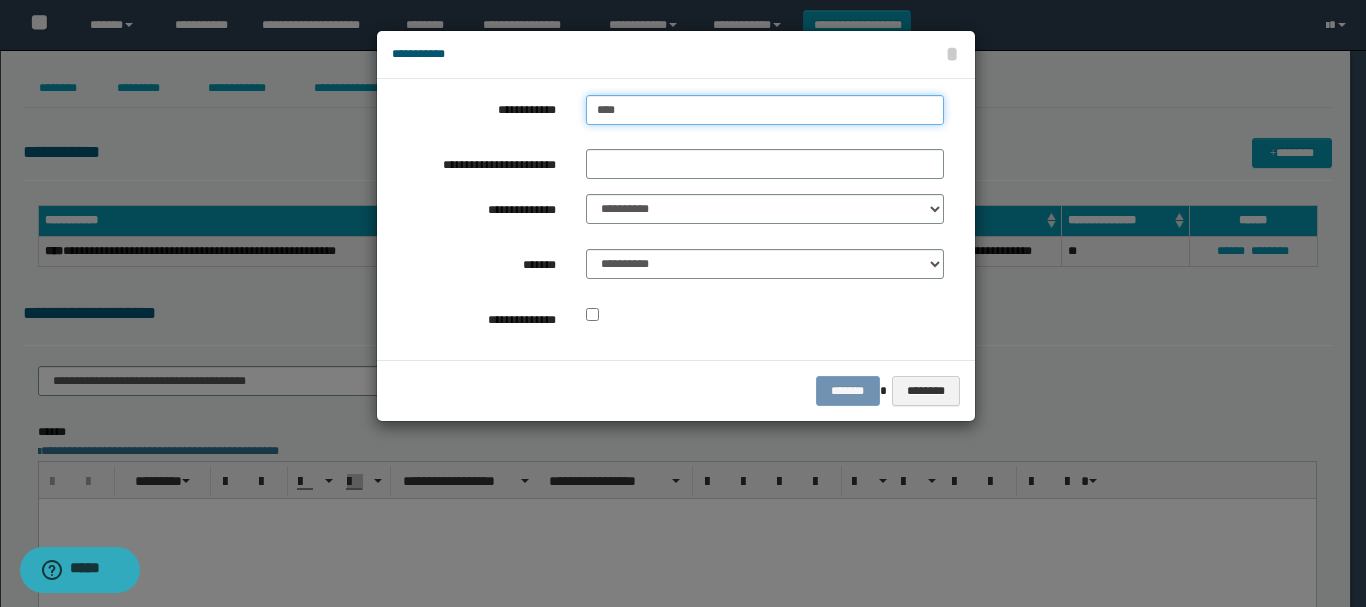 type on "****" 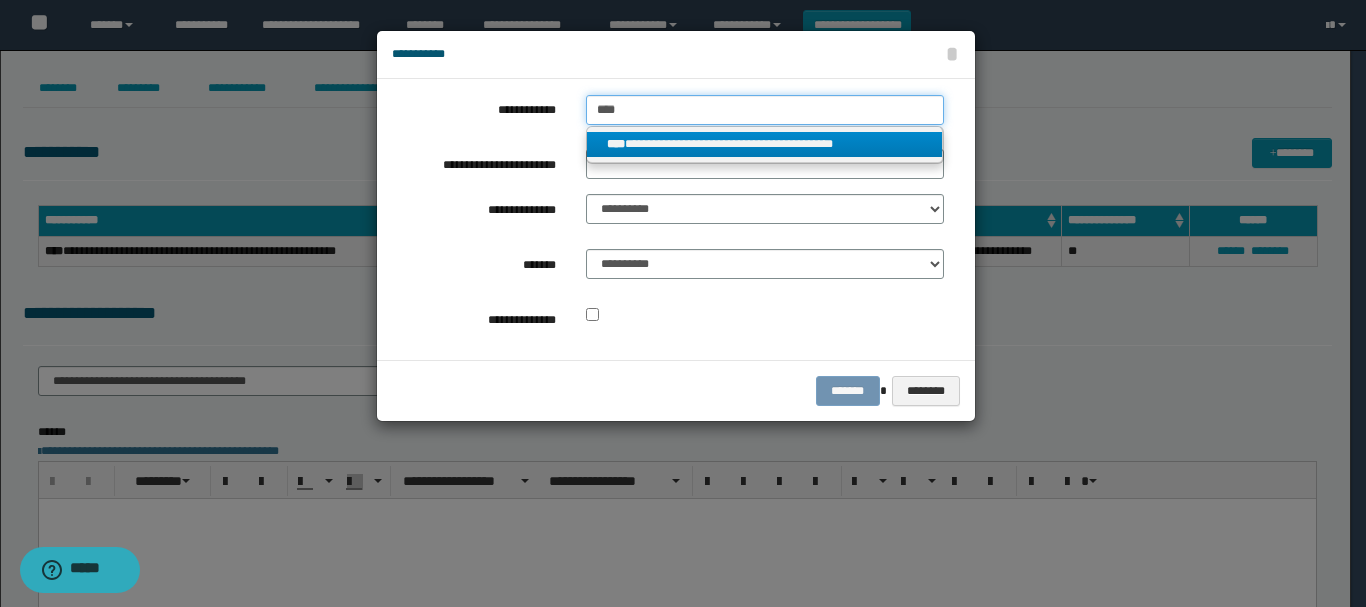 type on "****" 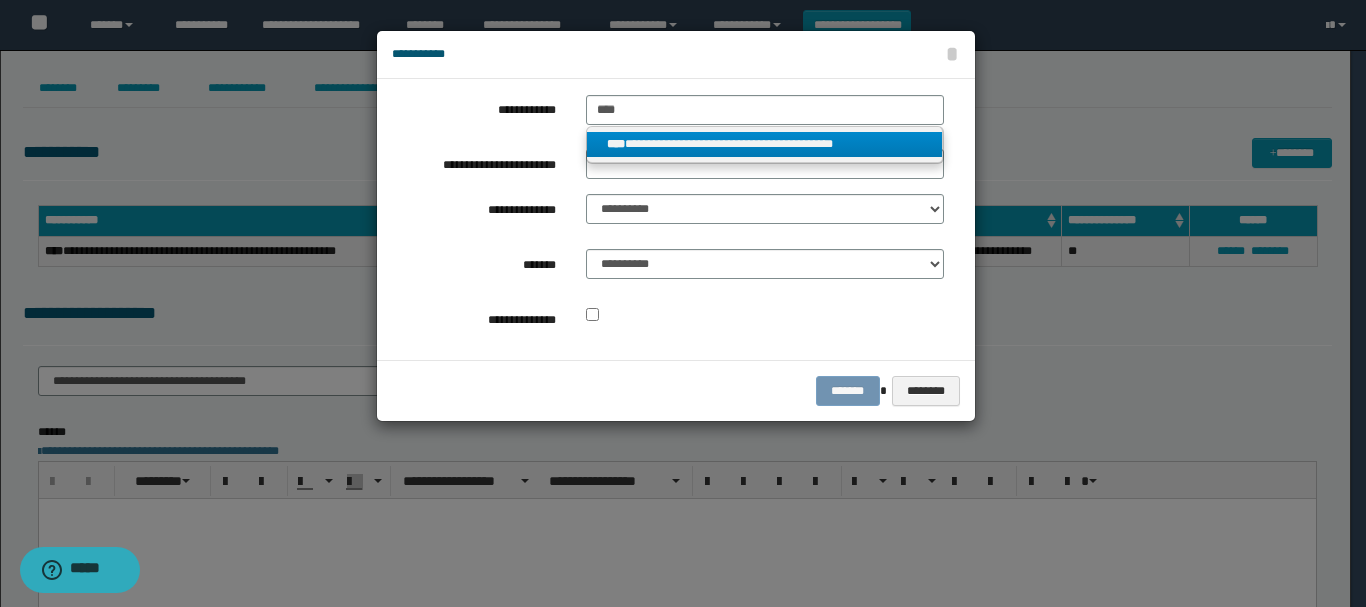 click on "**********" at bounding box center [765, 144] 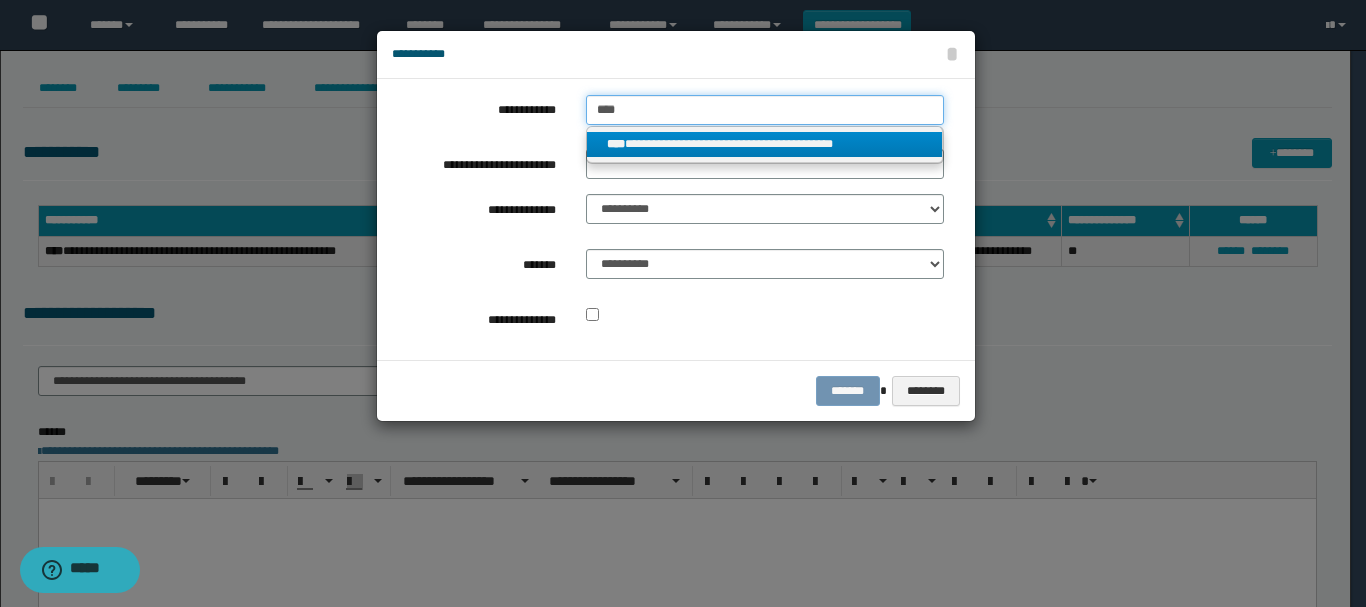 type 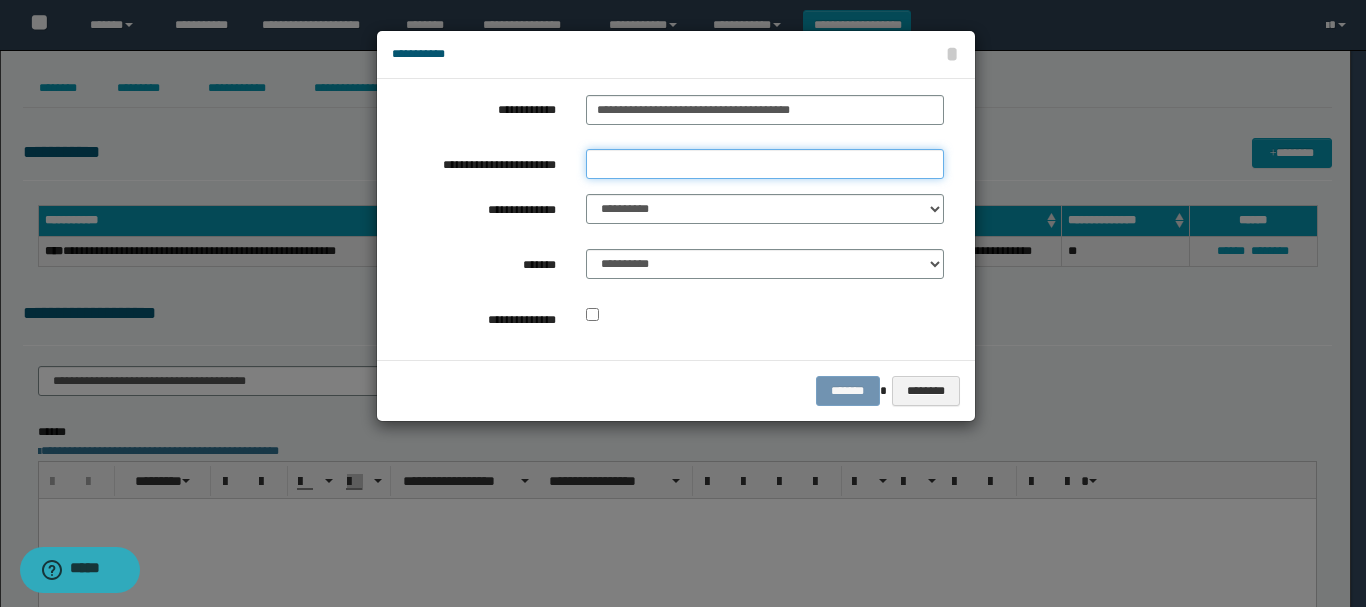 click on "**********" at bounding box center [765, 164] 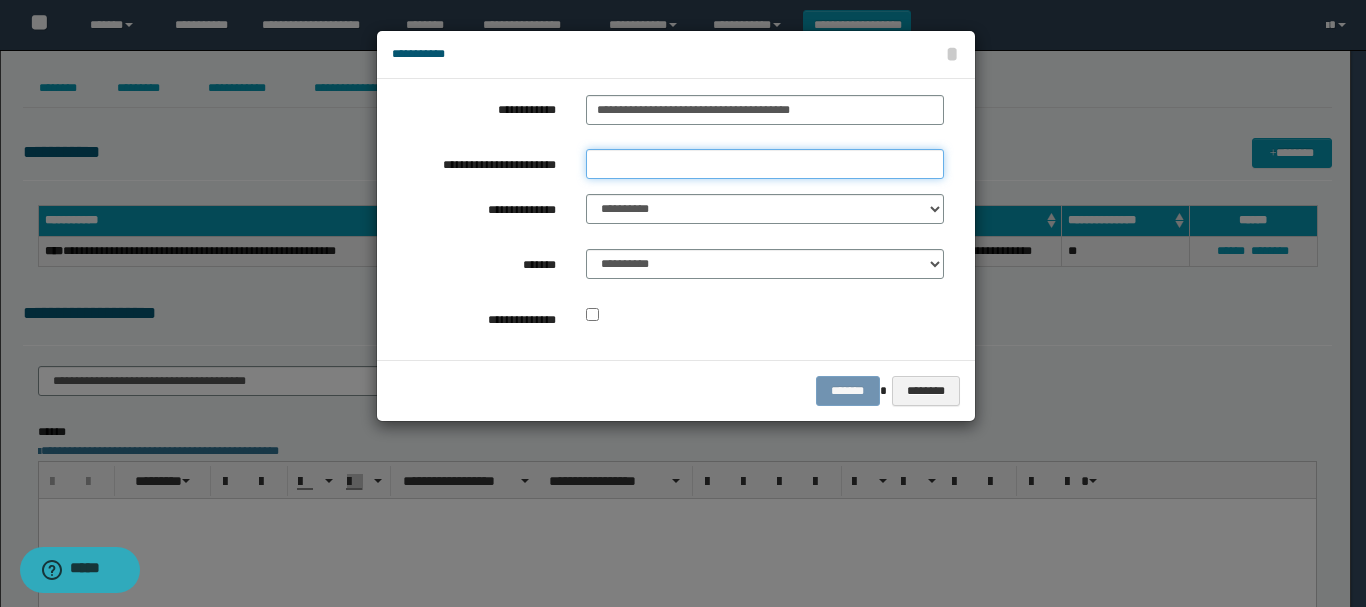 type on "**********" 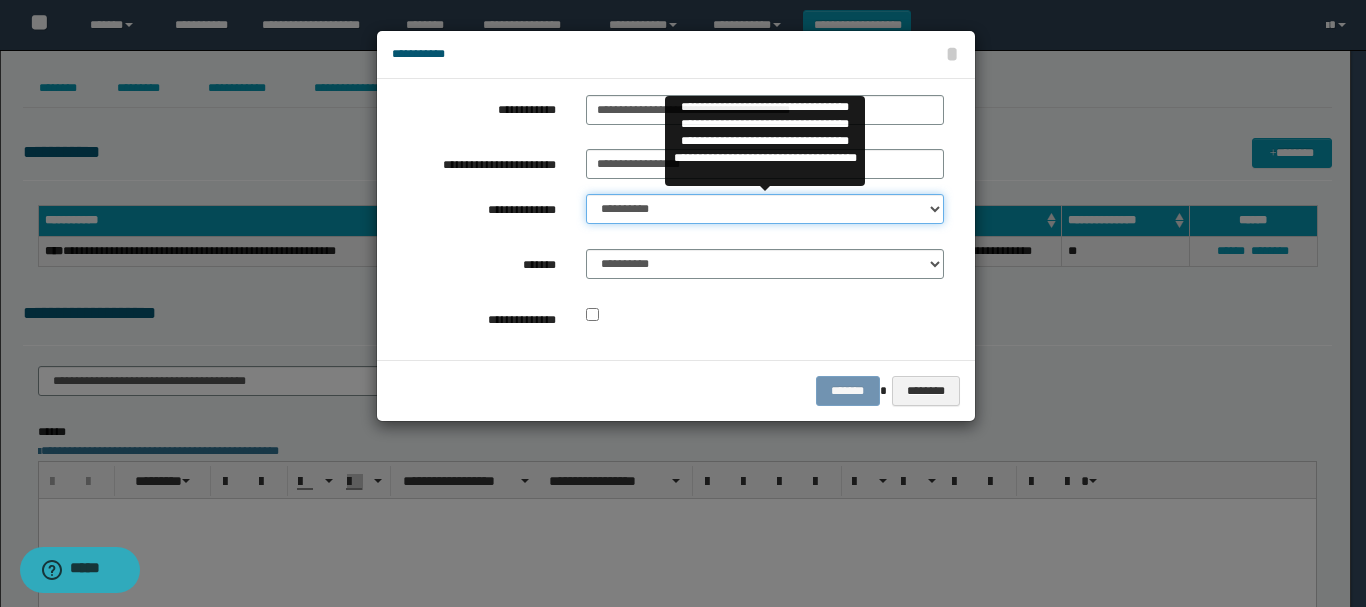 click on "**********" at bounding box center (765, 209) 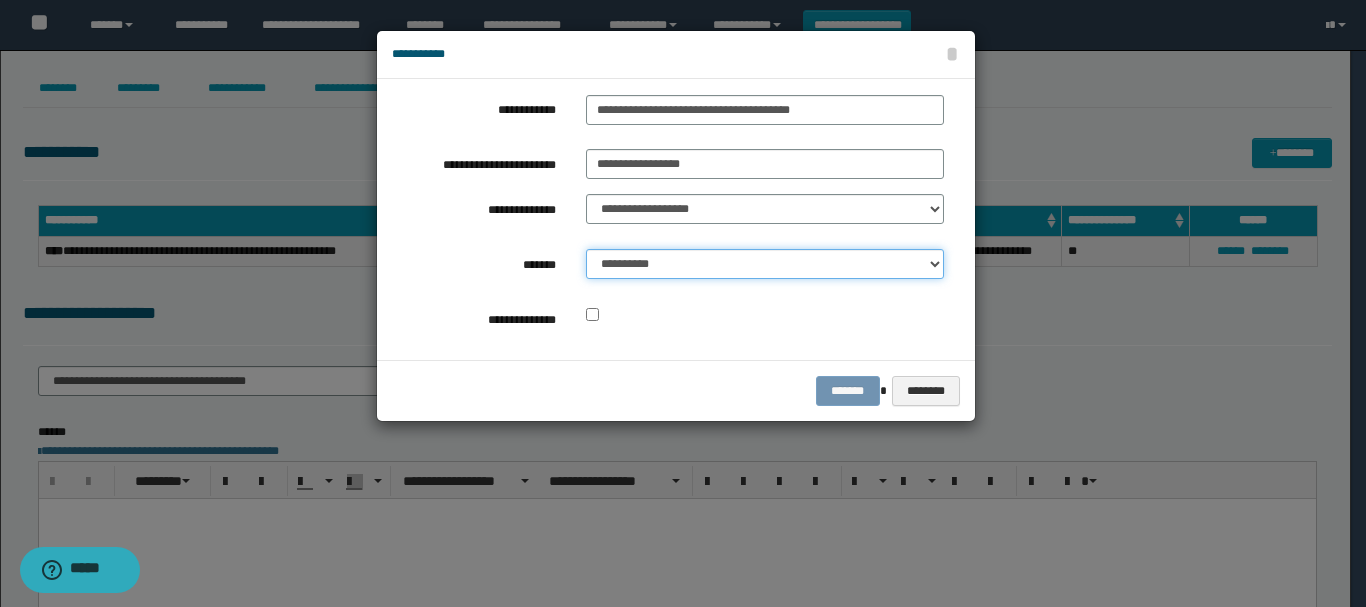 click on "**********" at bounding box center [765, 264] 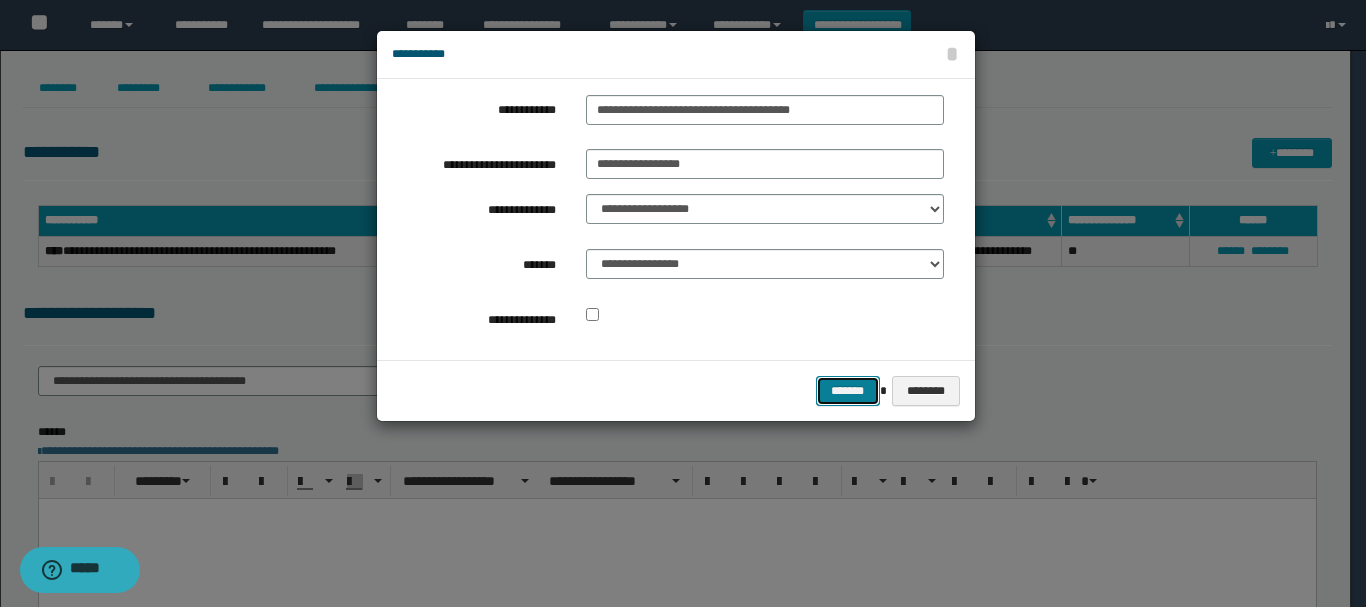 click on "*******" at bounding box center (848, 391) 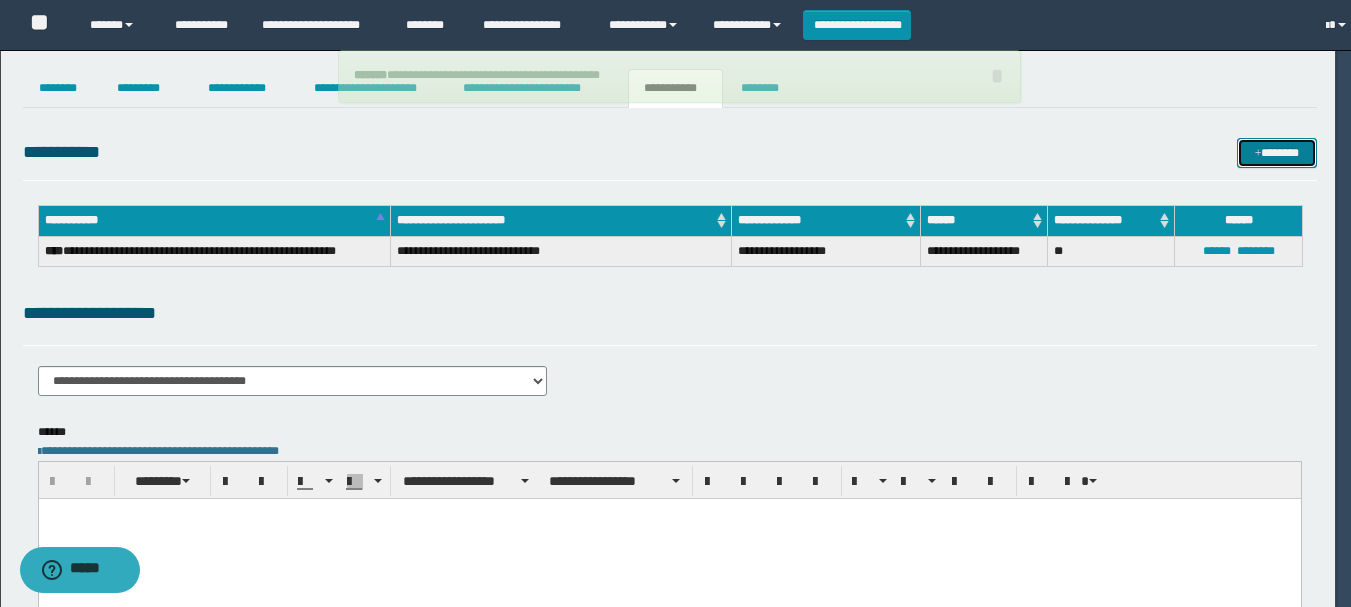 type 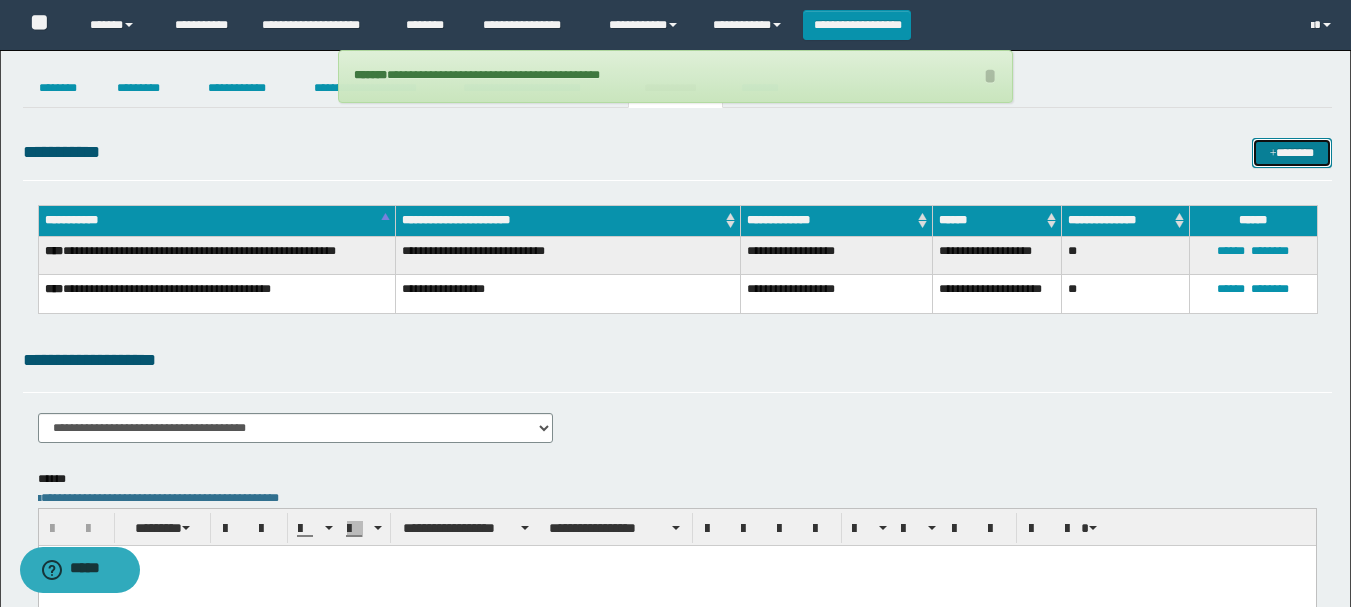 click on "*******" at bounding box center [1292, 153] 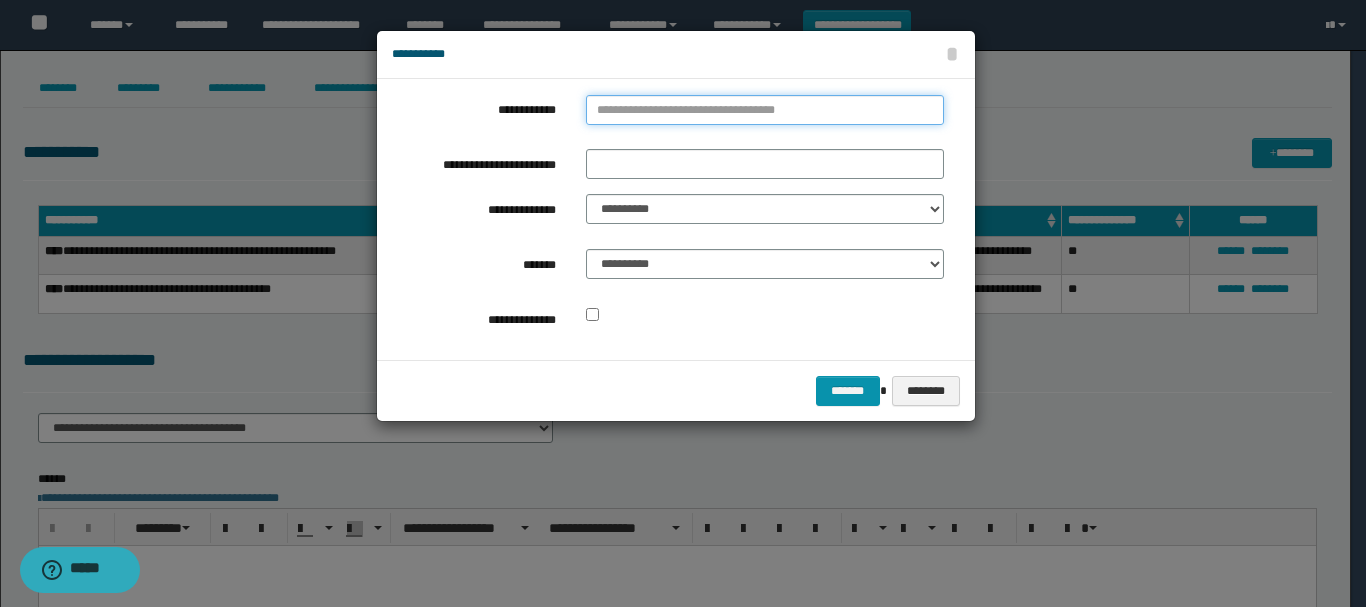 type on "**********" 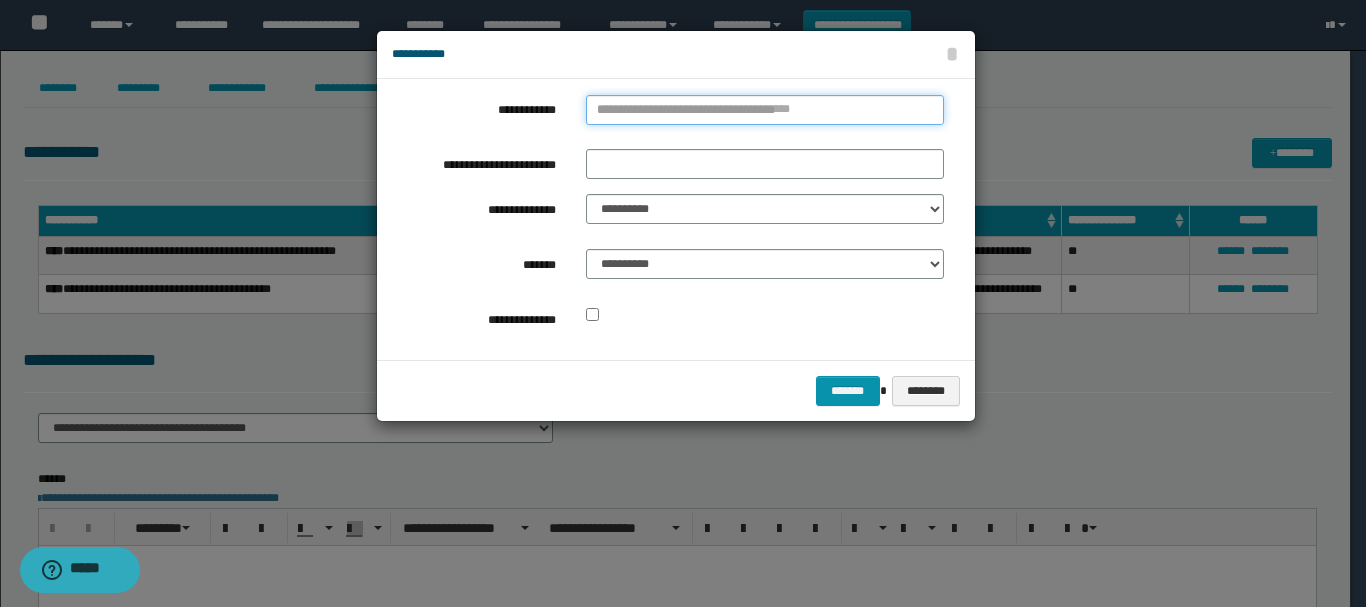 click on "**********" at bounding box center [765, 110] 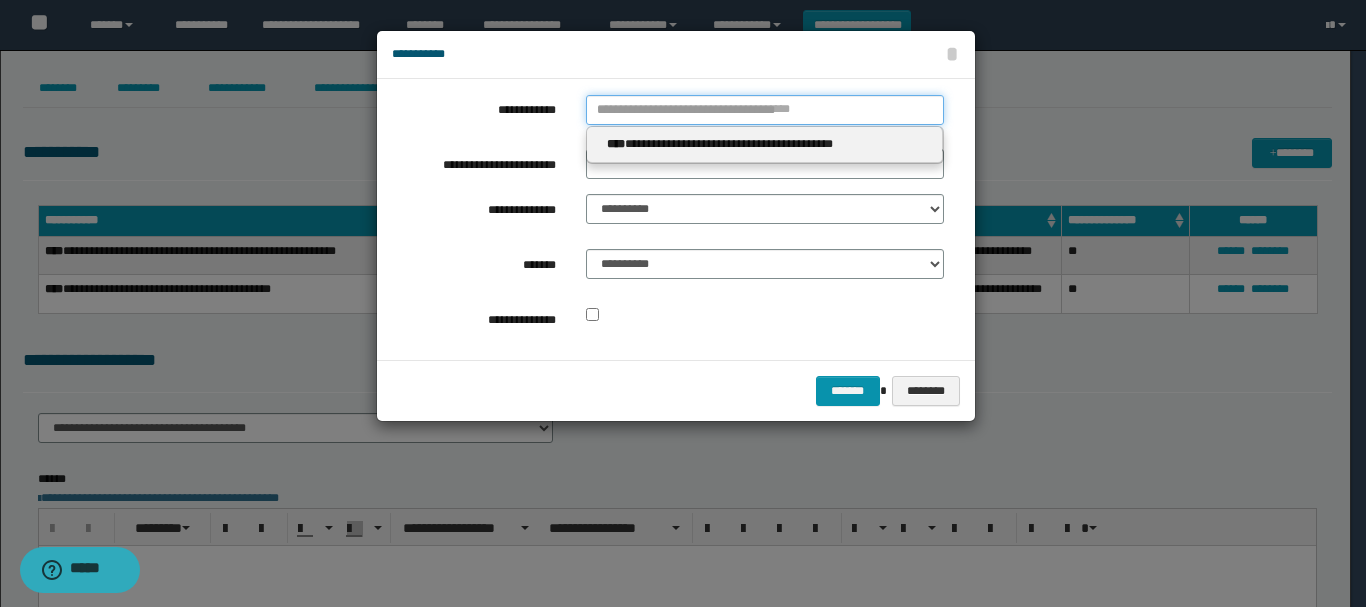 type 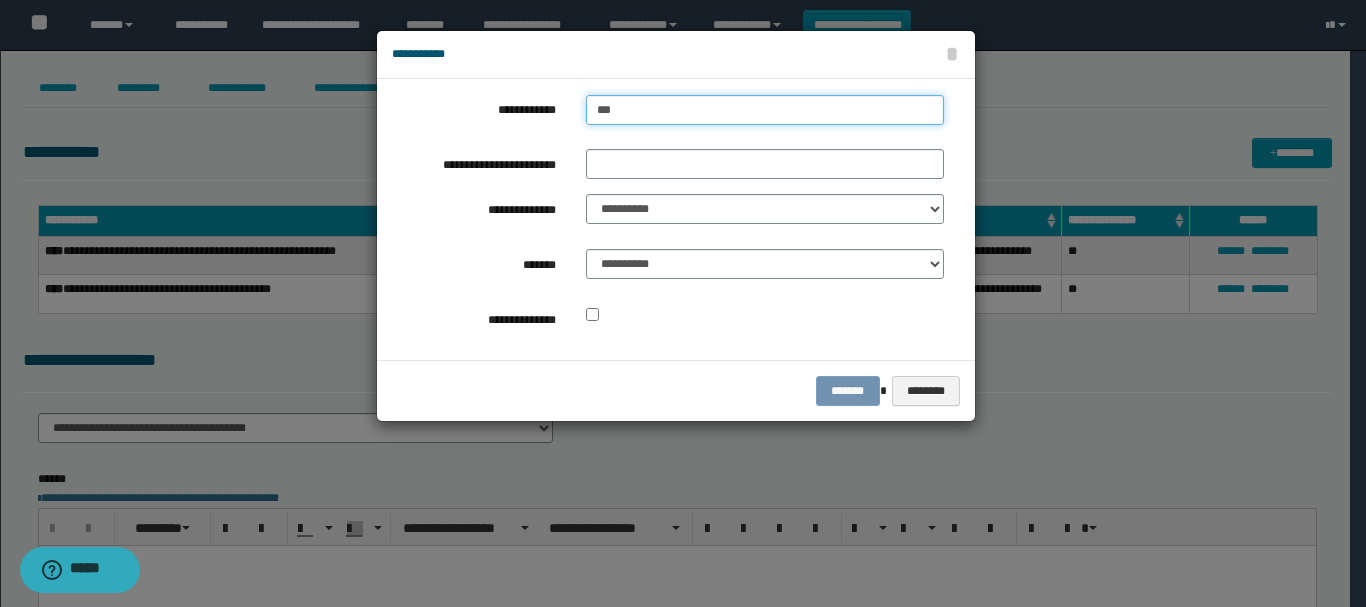 type on "****" 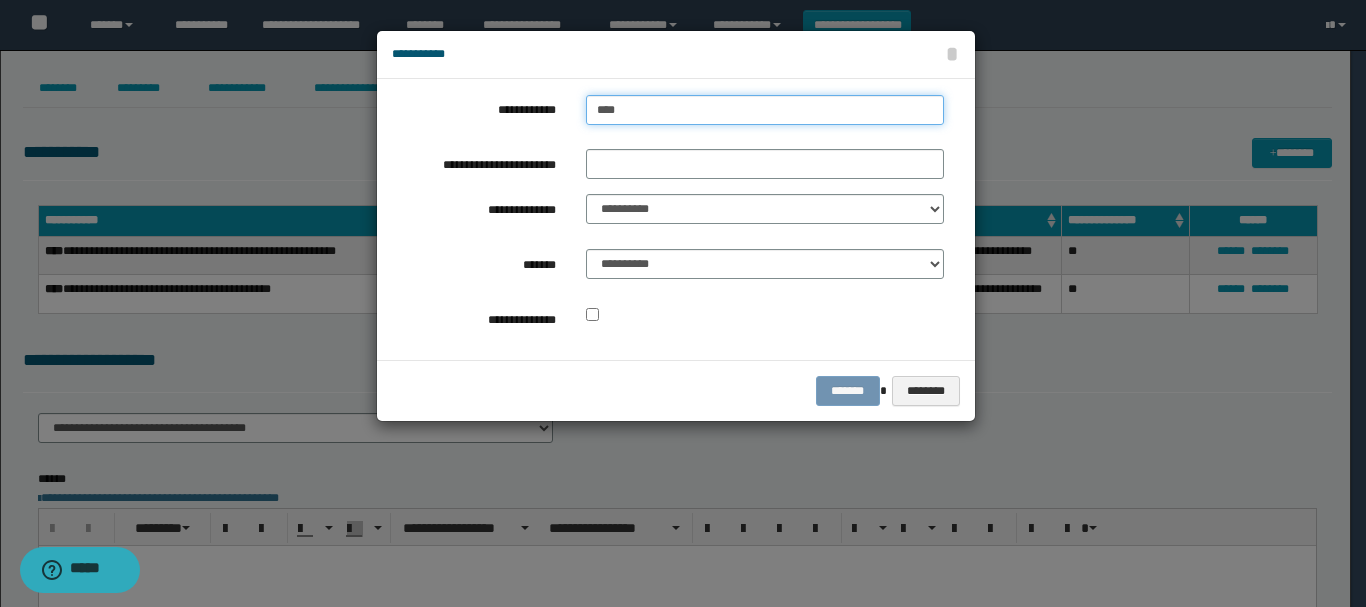 type on "****" 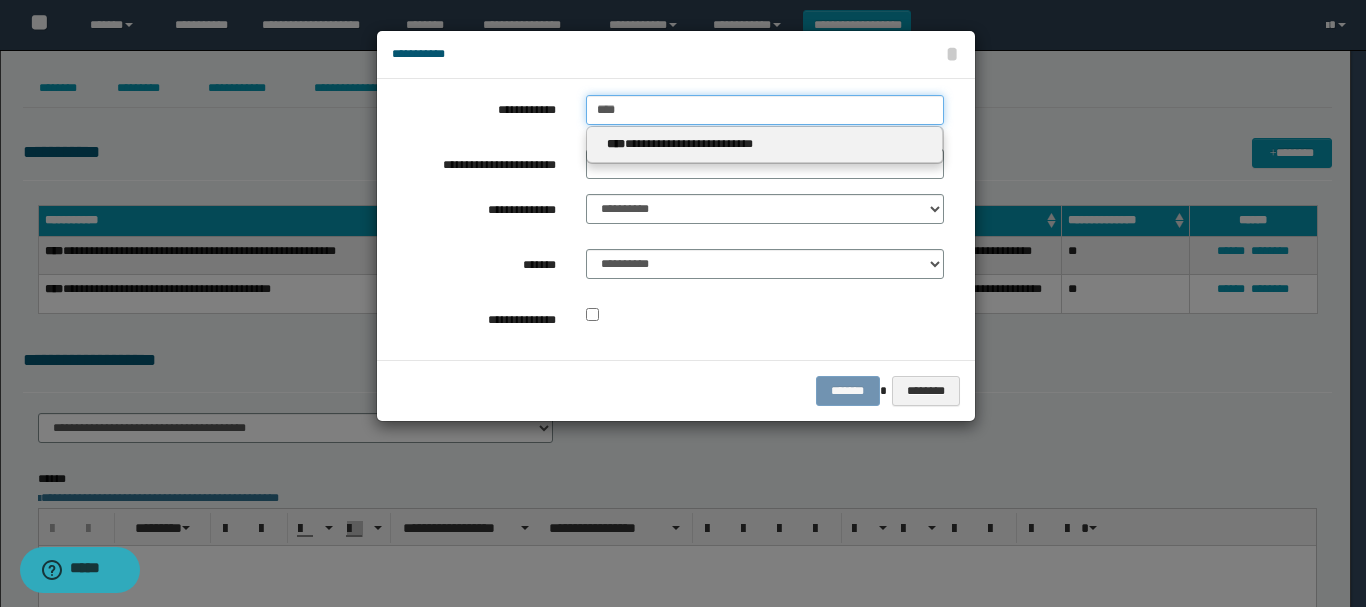 type on "****" 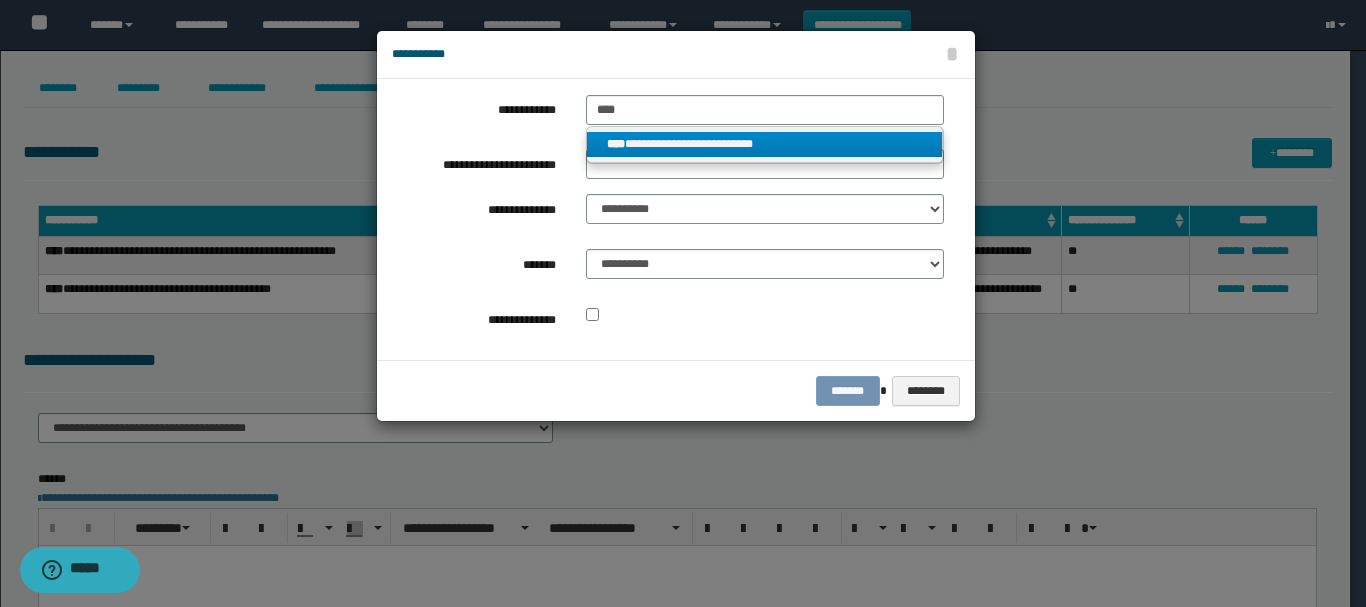 click on "**********" at bounding box center [765, 144] 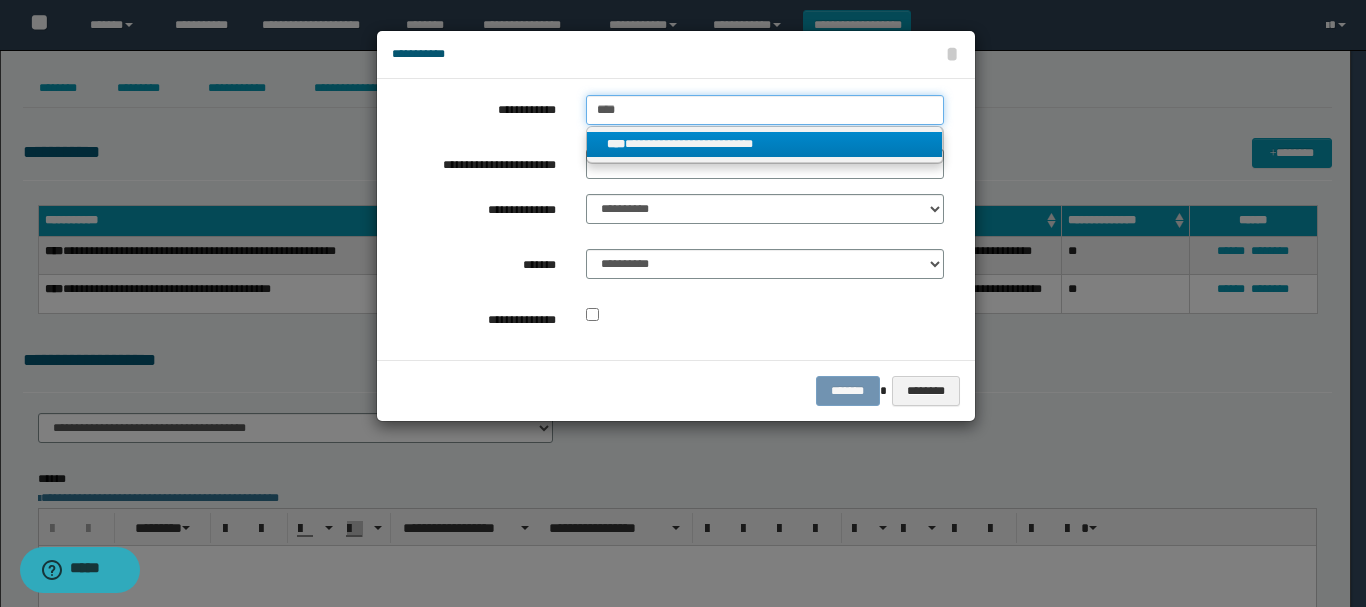 type 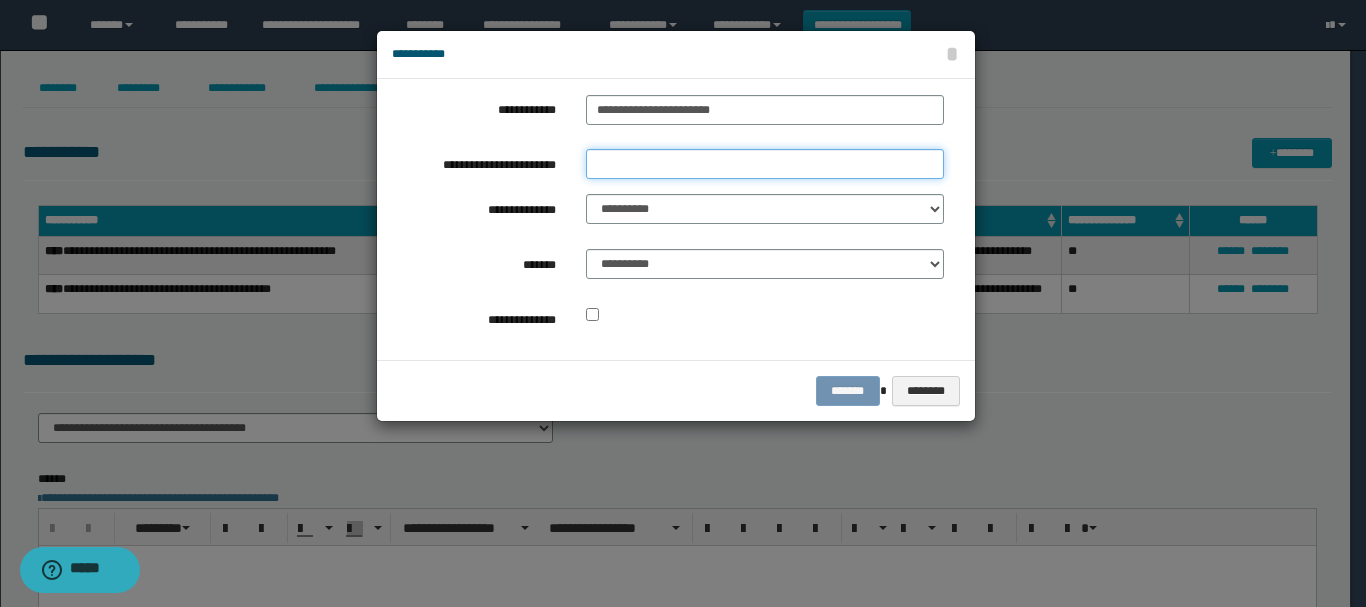click on "**********" at bounding box center [765, 164] 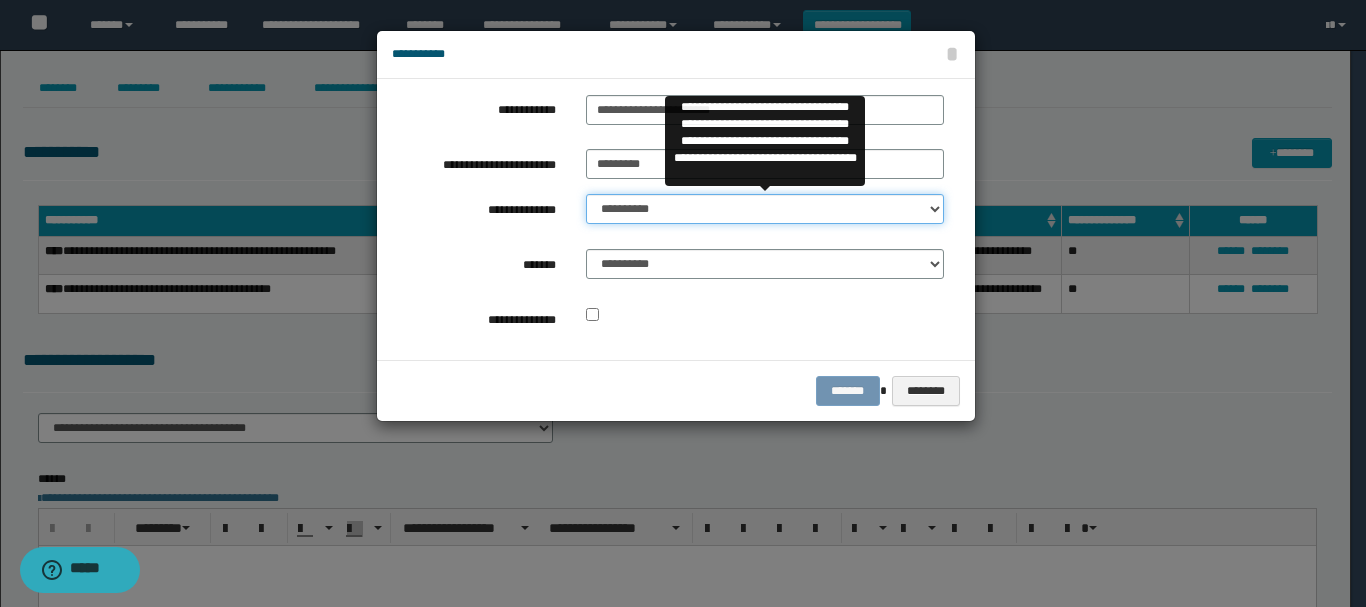 click on "**********" at bounding box center [765, 209] 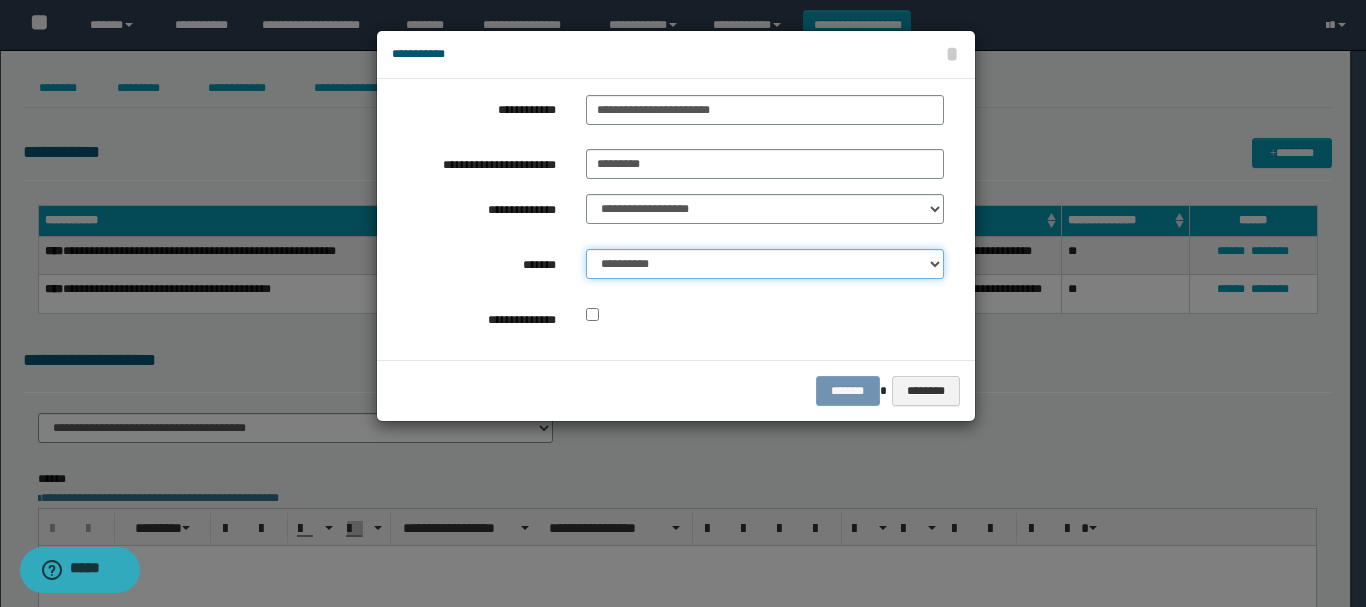 click on "**********" at bounding box center (765, 264) 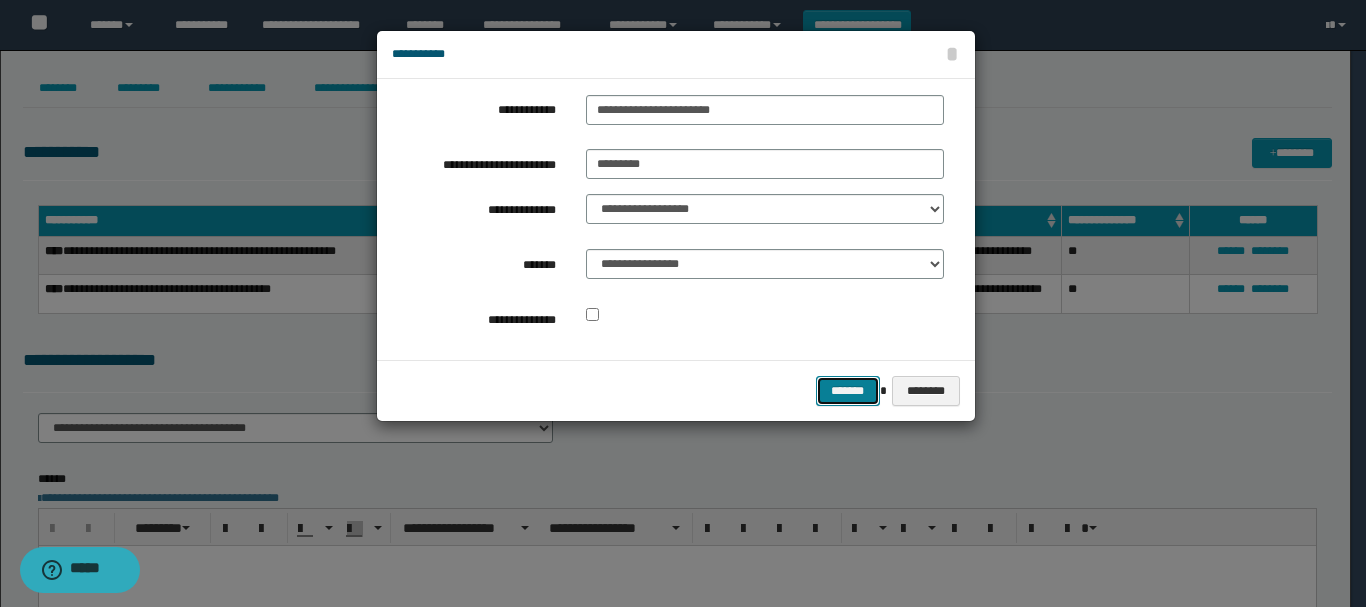 click on "*******" at bounding box center (848, 391) 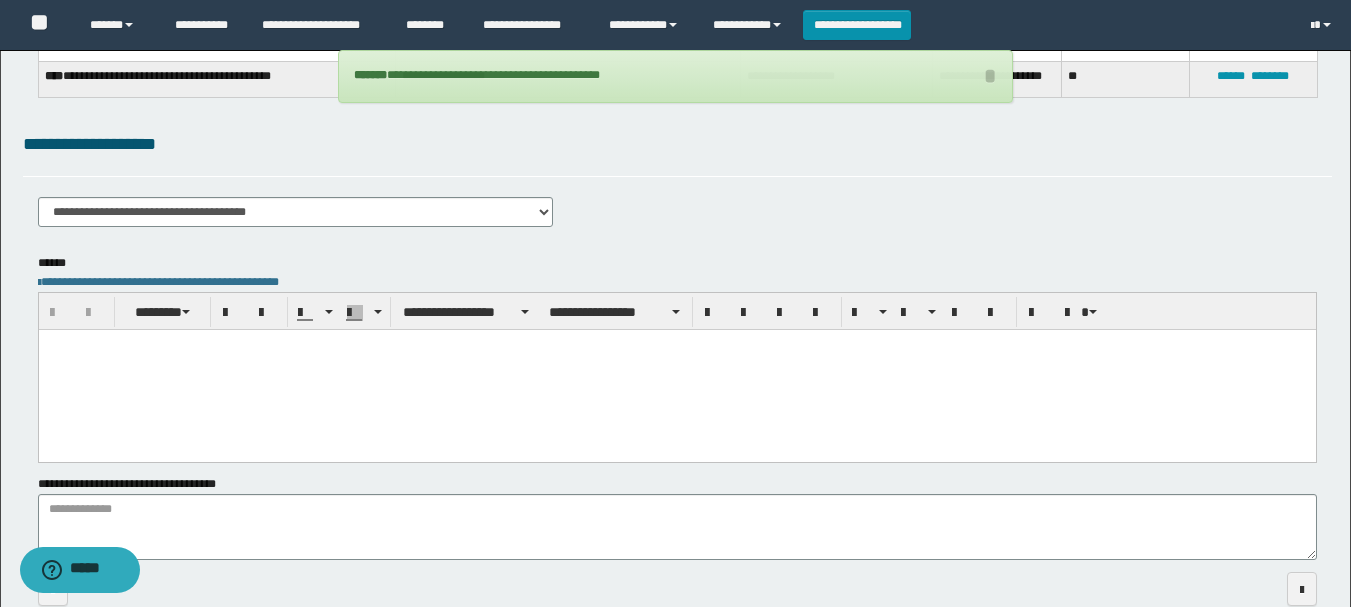 scroll, scrollTop: 300, scrollLeft: 0, axis: vertical 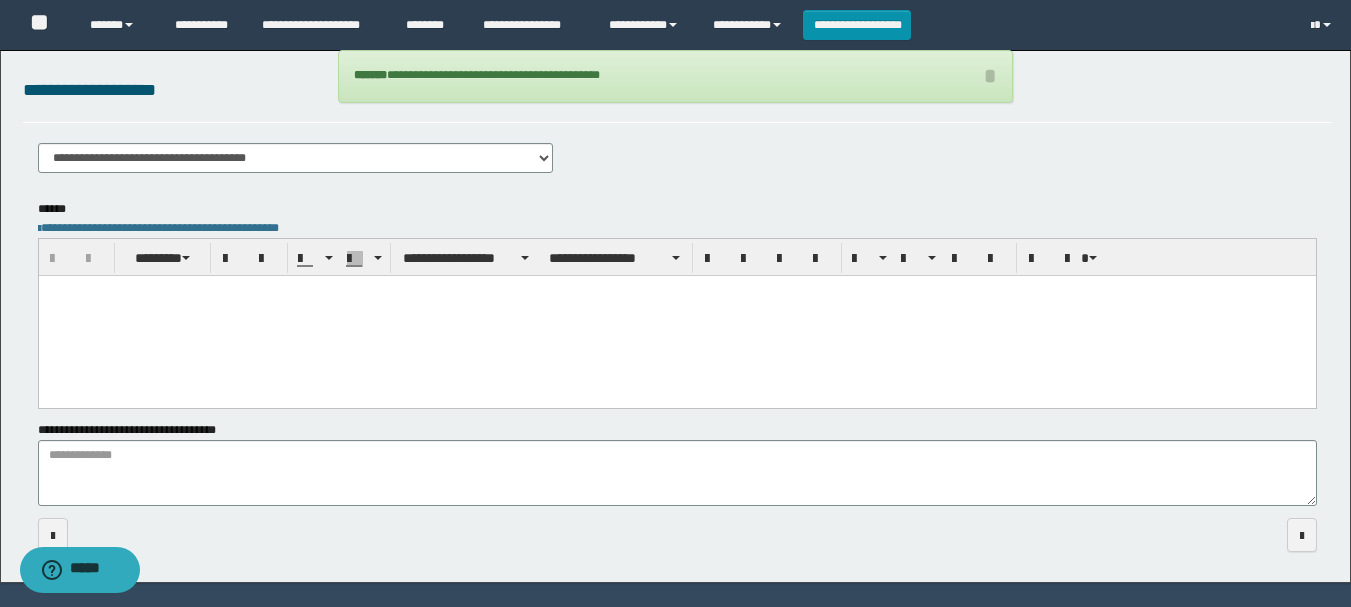 click at bounding box center (676, 316) 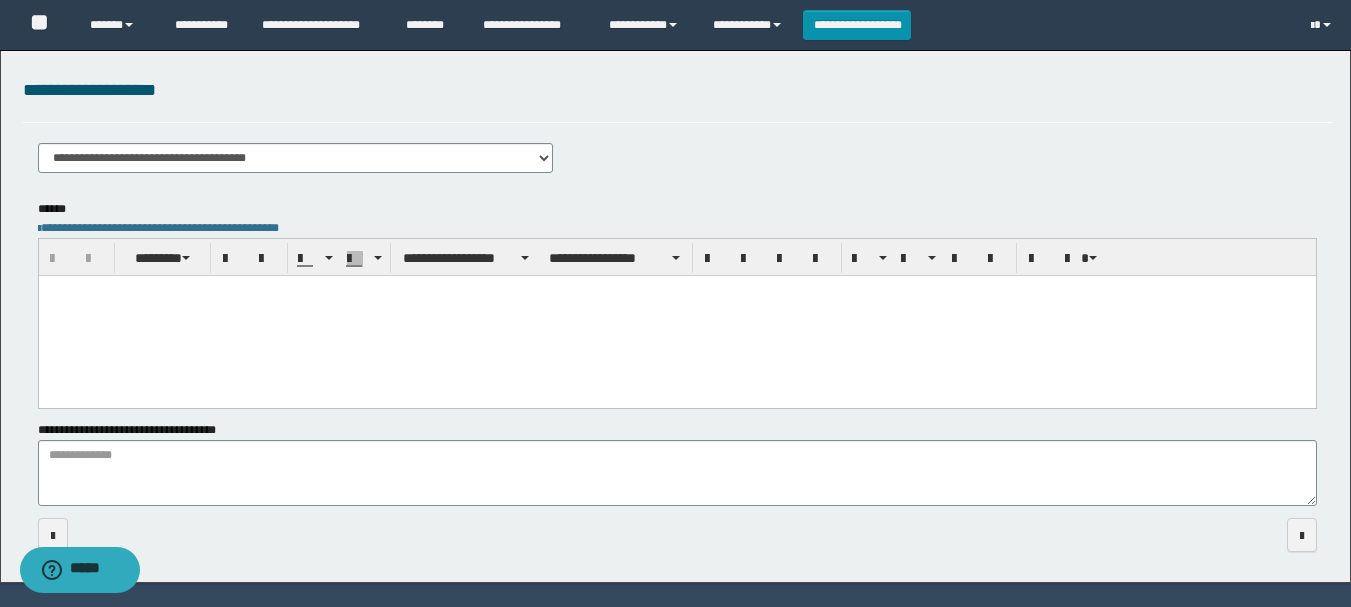 click at bounding box center [676, 316] 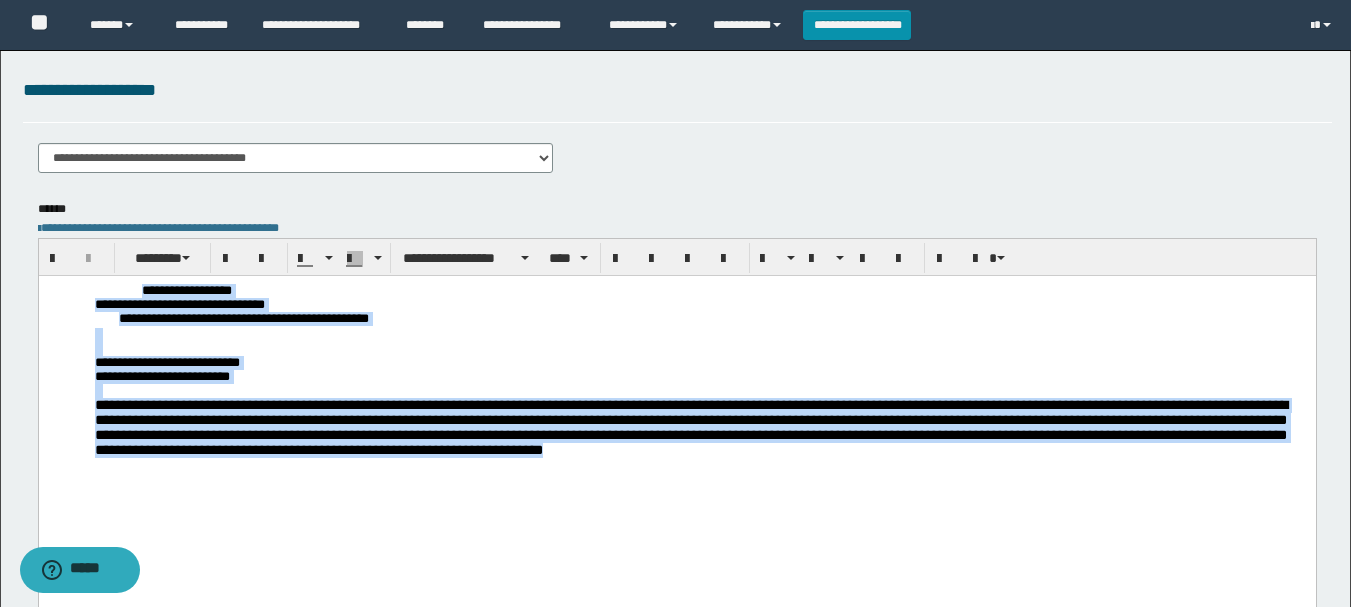 drag, startPoint x: 228, startPoint y: 501, endPoint x: 137, endPoint y: 290, distance: 229.78687 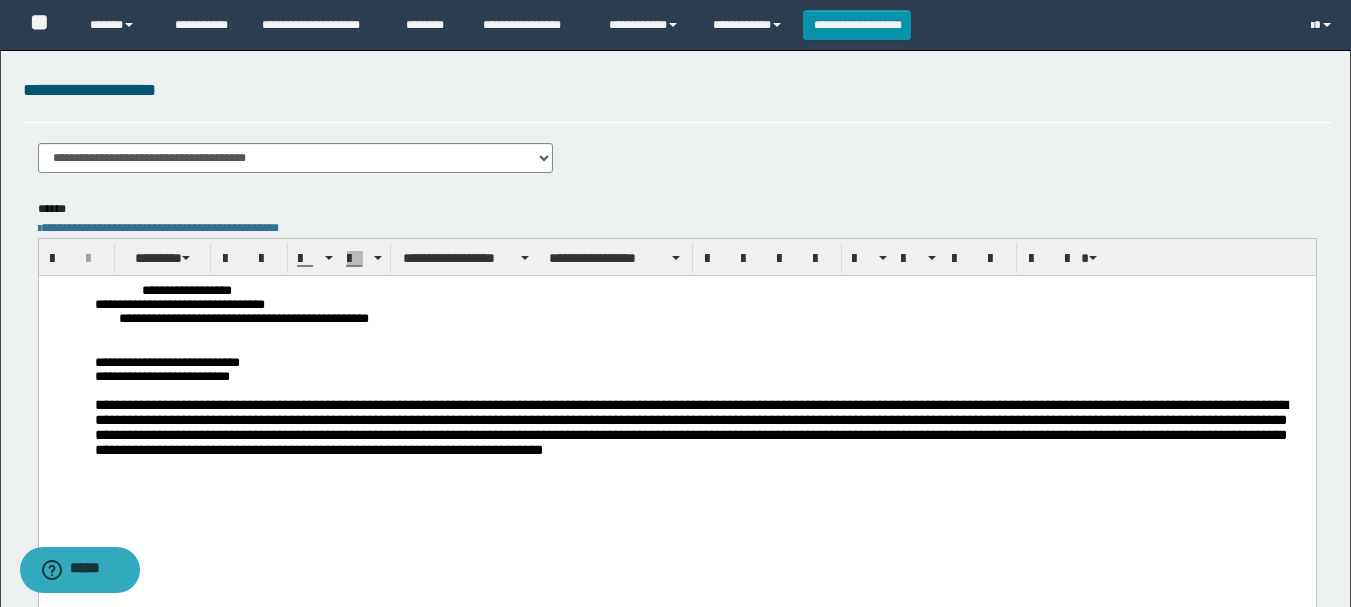 click on "**********" at bounding box center (676, 413) 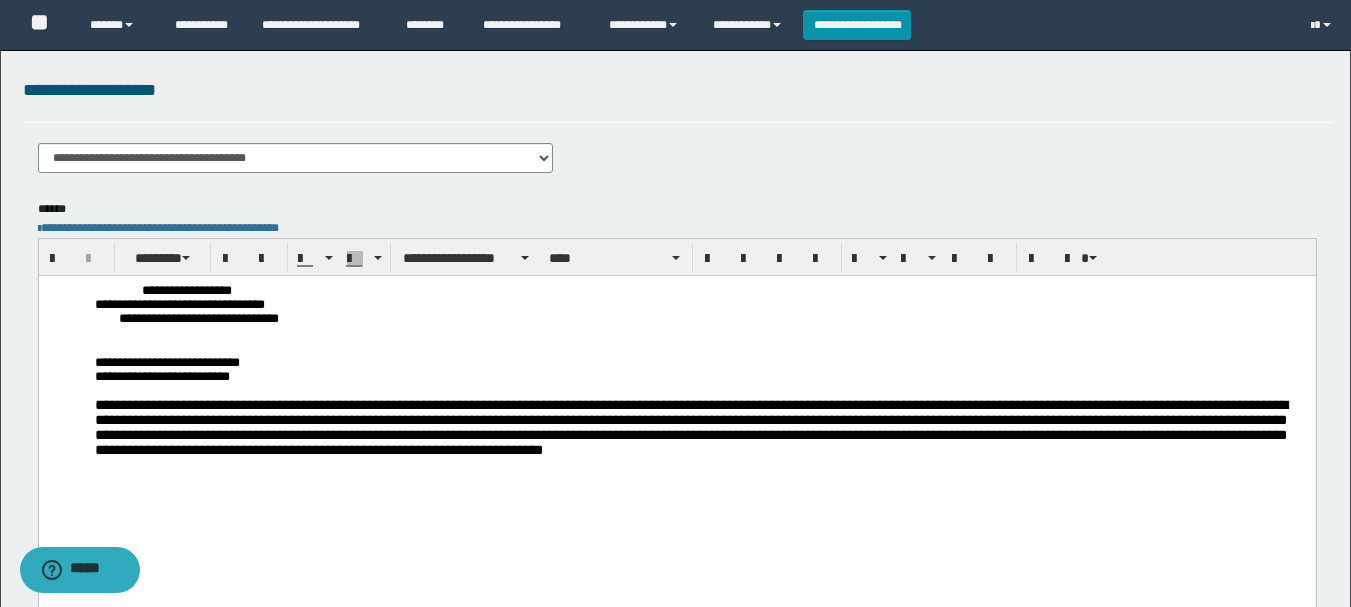 click on "**********" at bounding box center (723, 291) 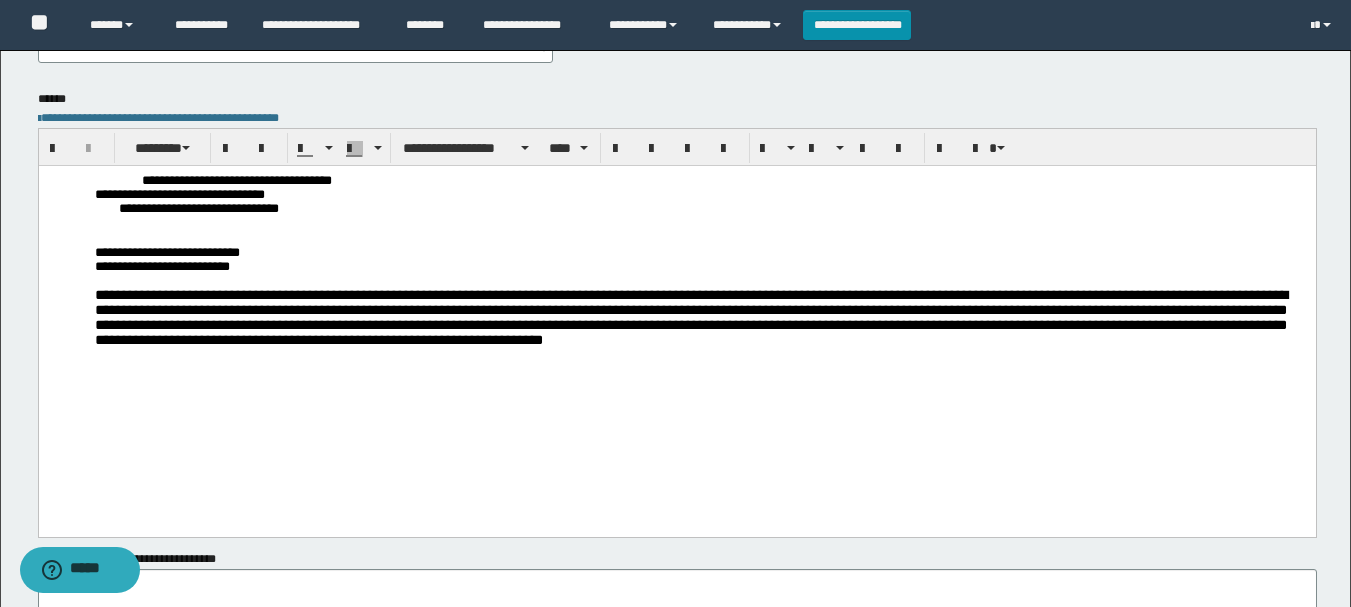 scroll, scrollTop: 593, scrollLeft: 0, axis: vertical 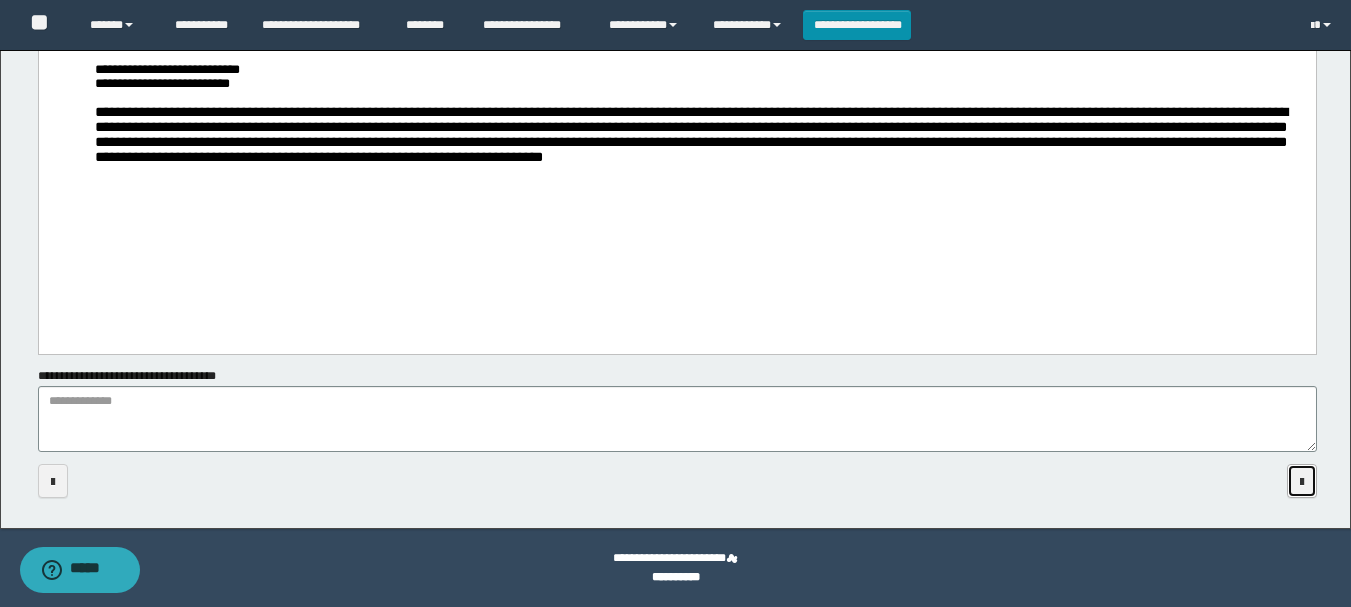 click at bounding box center (1302, 481) 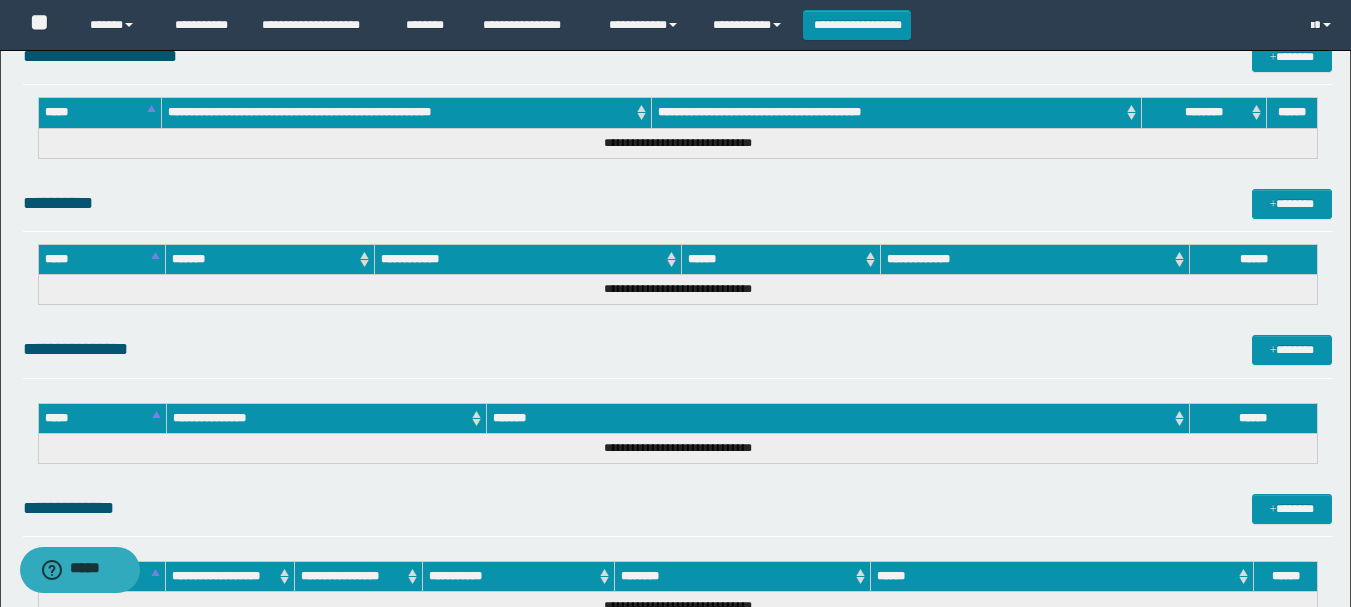 scroll, scrollTop: 1638, scrollLeft: 0, axis: vertical 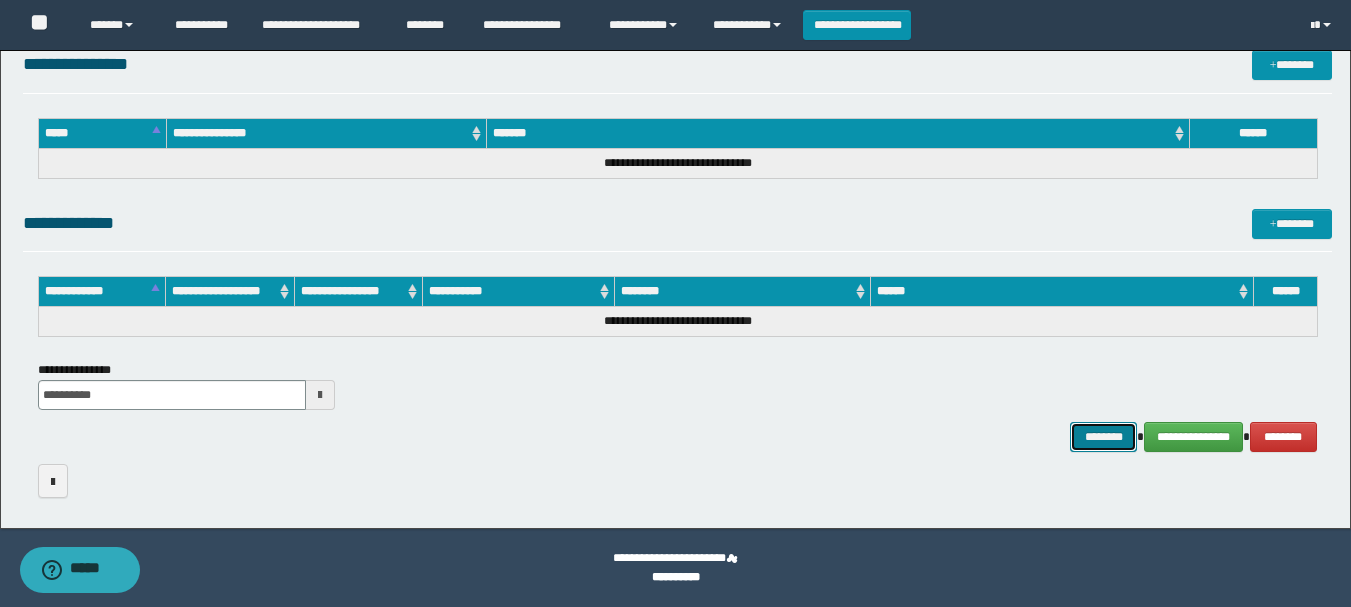 click on "********" at bounding box center [1104, 437] 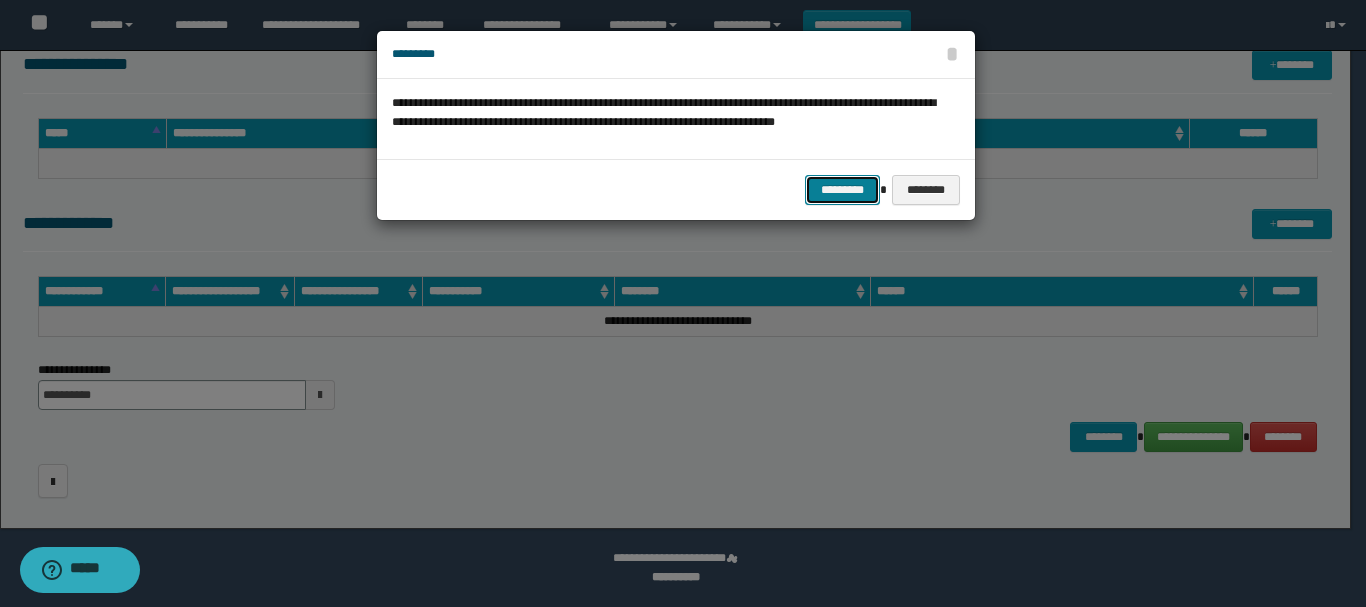 click on "*********" at bounding box center (842, 190) 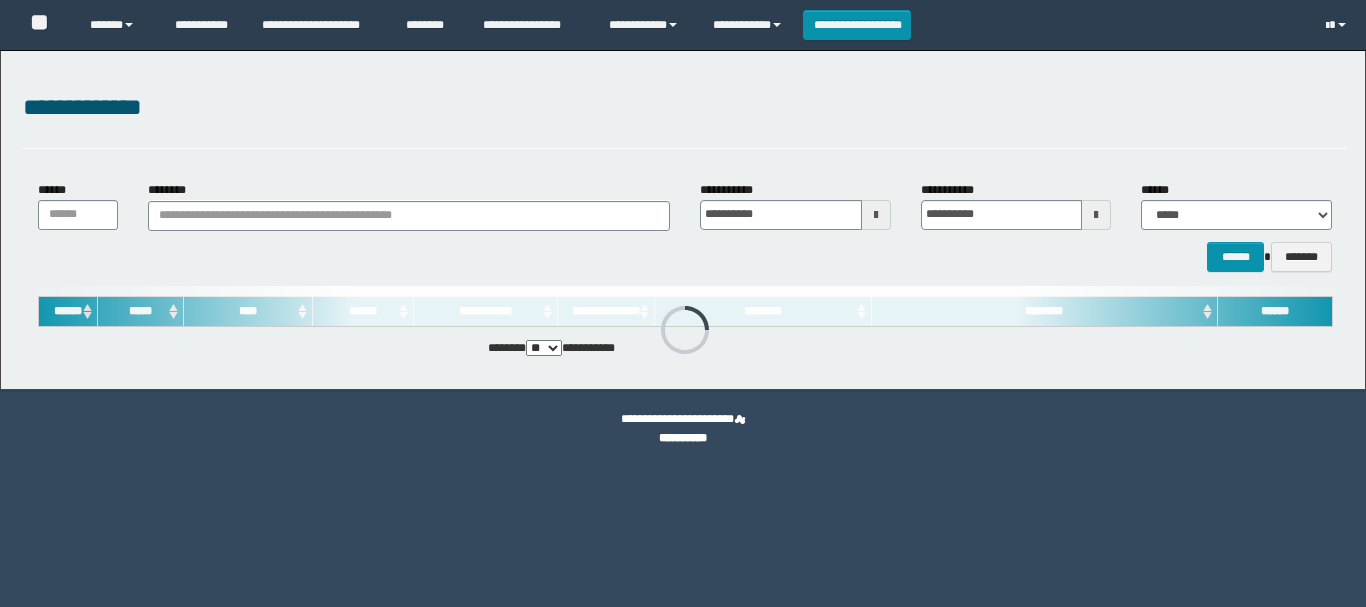 scroll, scrollTop: 0, scrollLeft: 0, axis: both 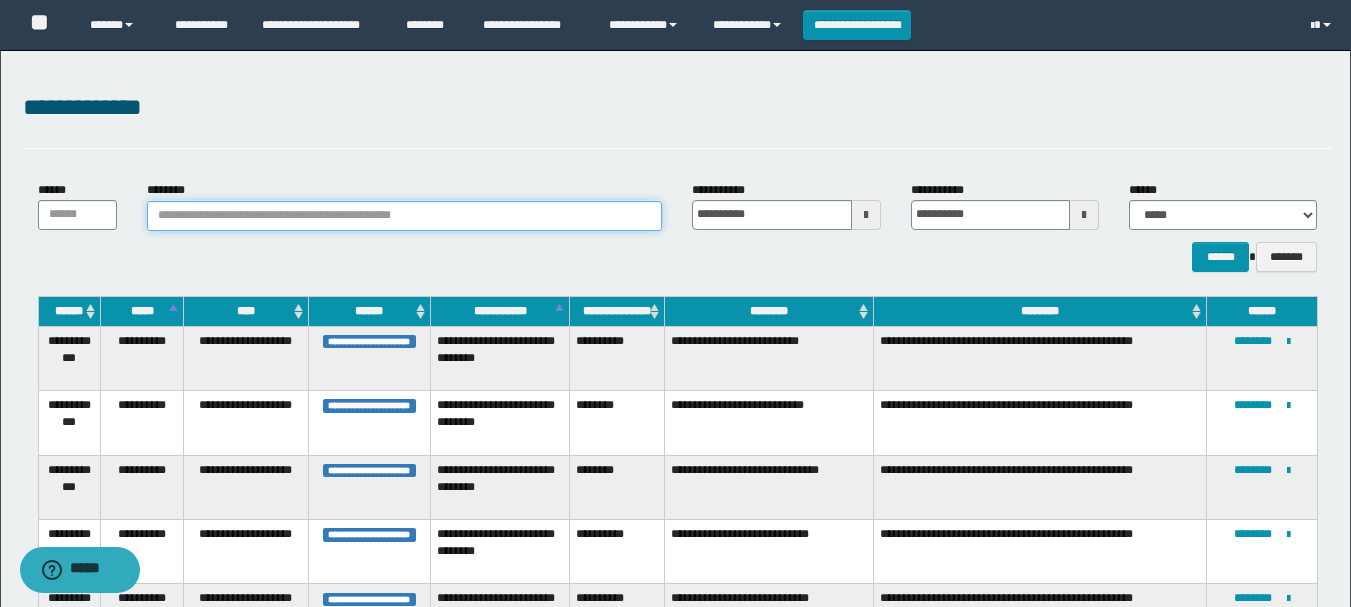 click on "********" at bounding box center [405, 216] 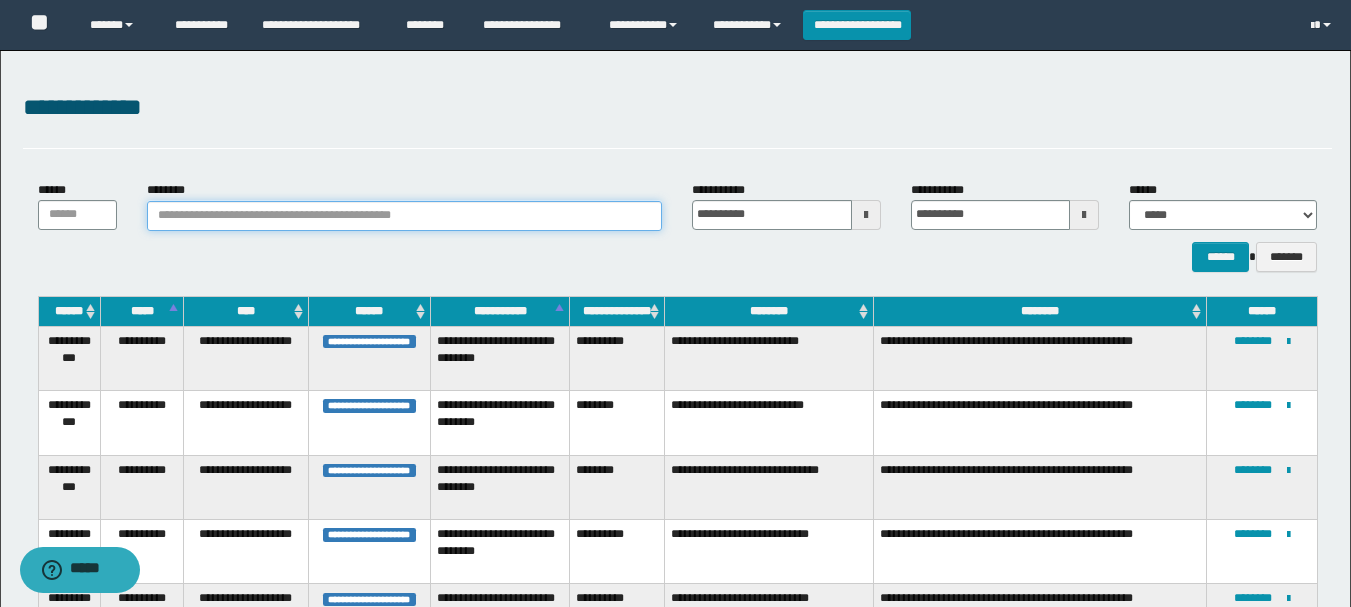 paste on "********" 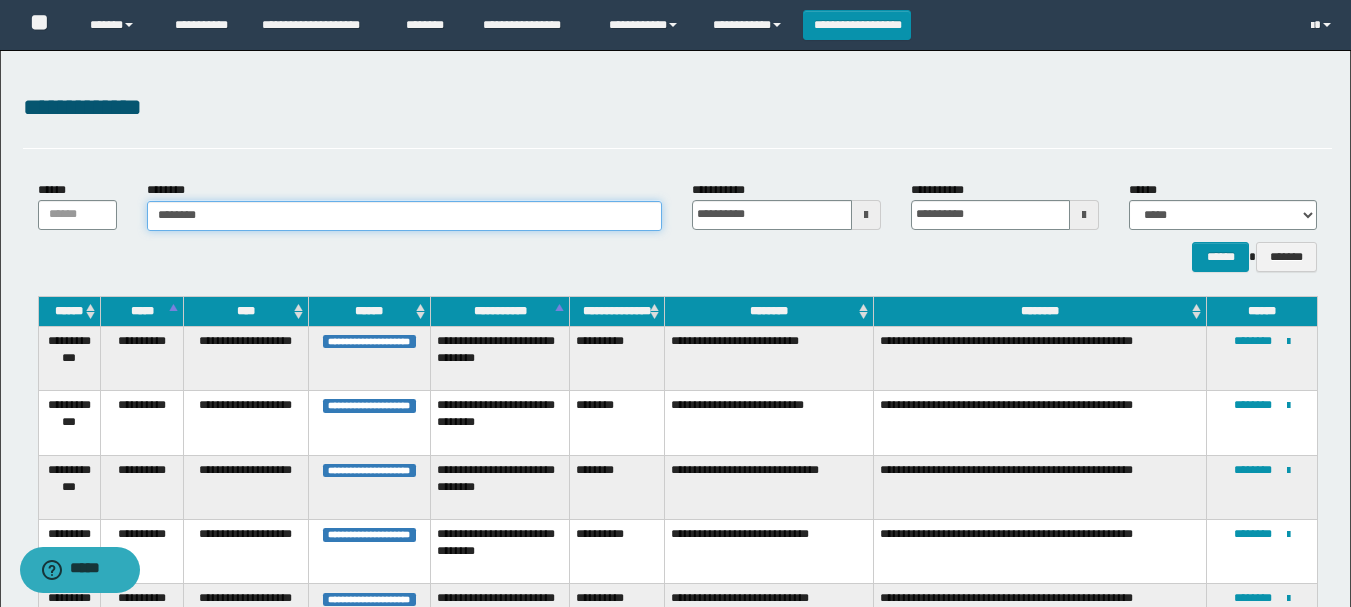 type on "********" 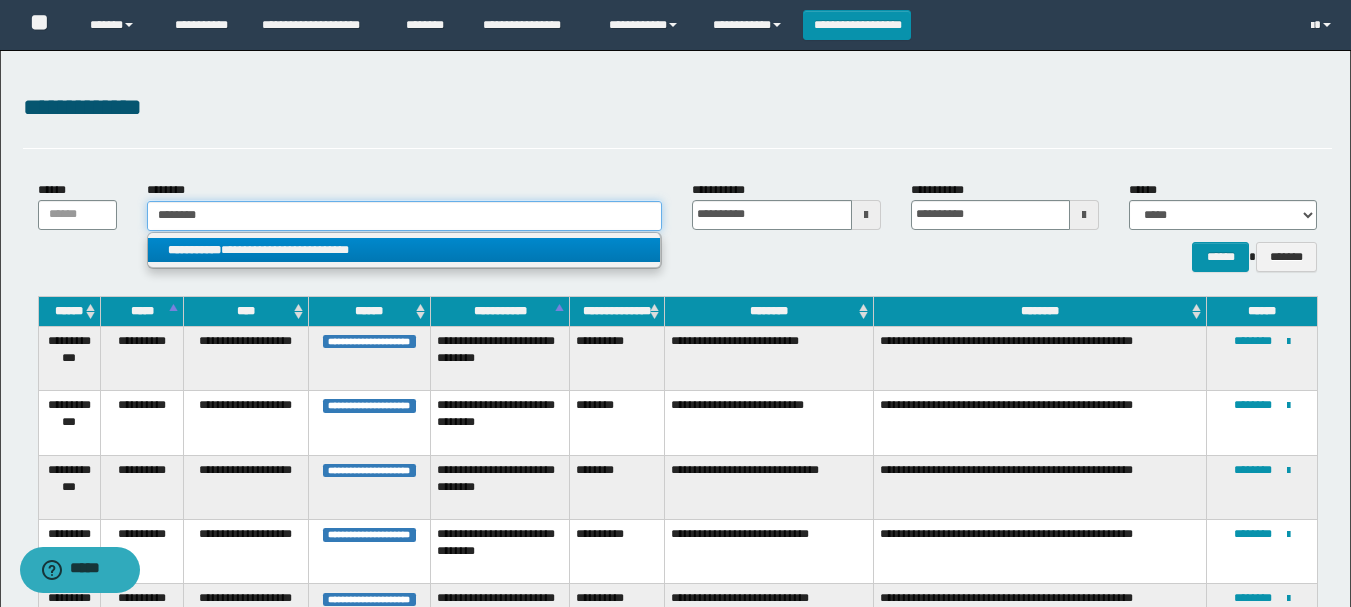 type on "********" 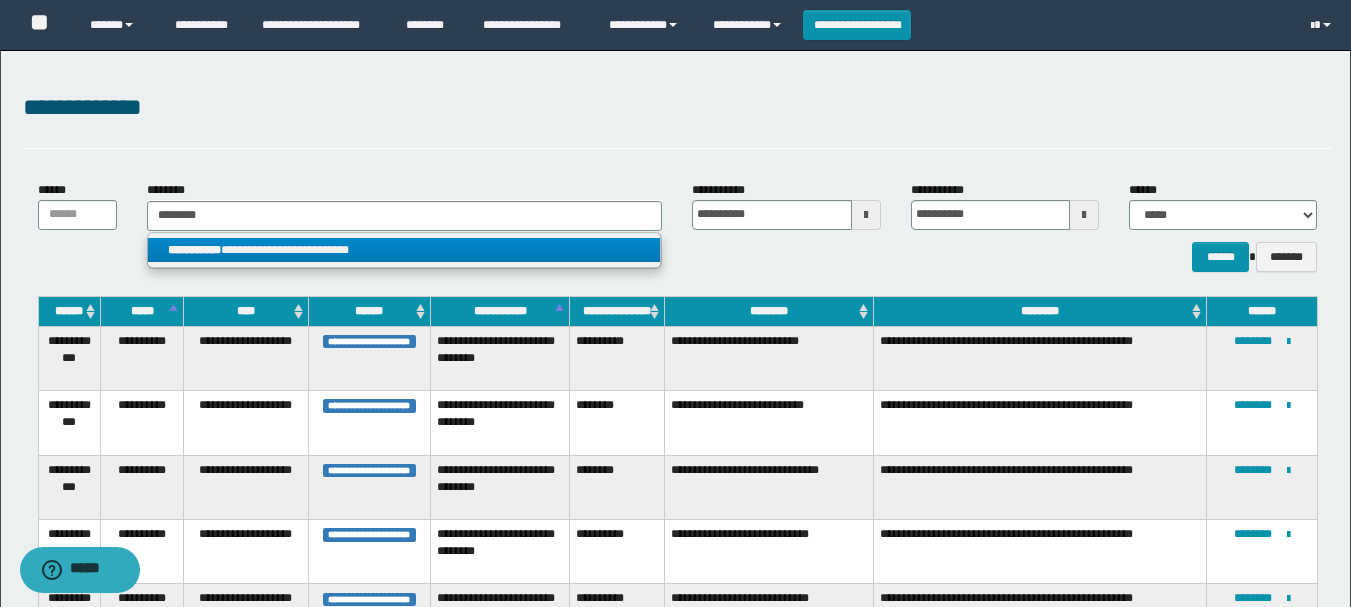 click on "**********" at bounding box center (404, 250) 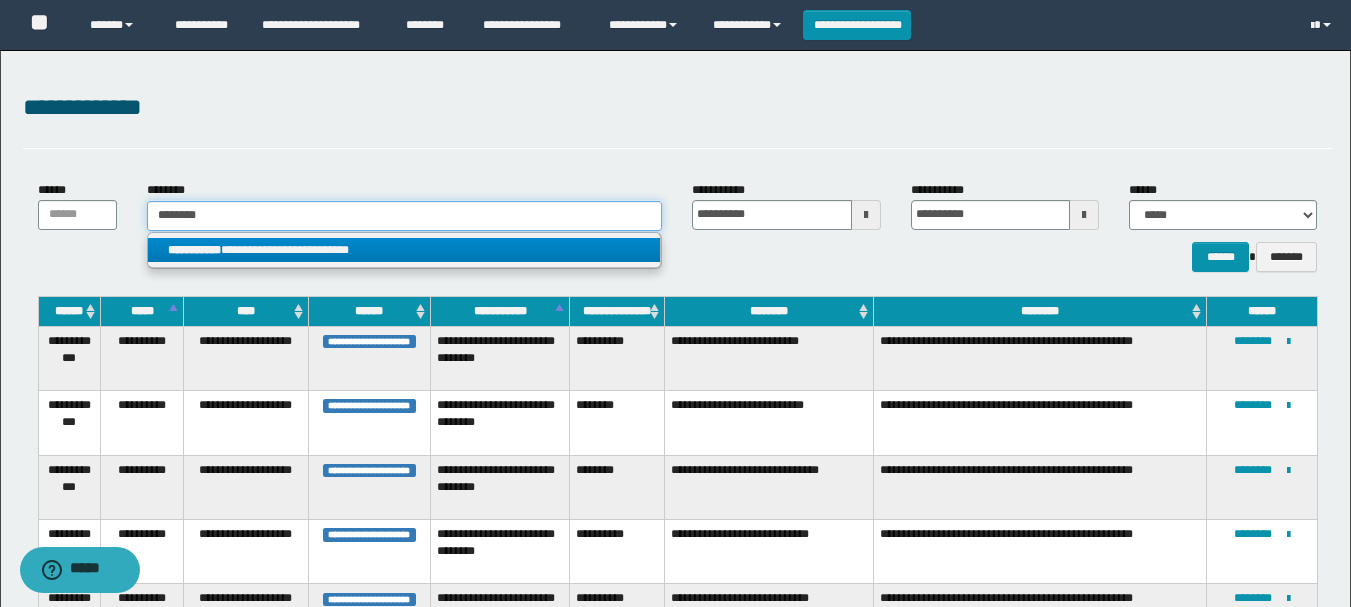type 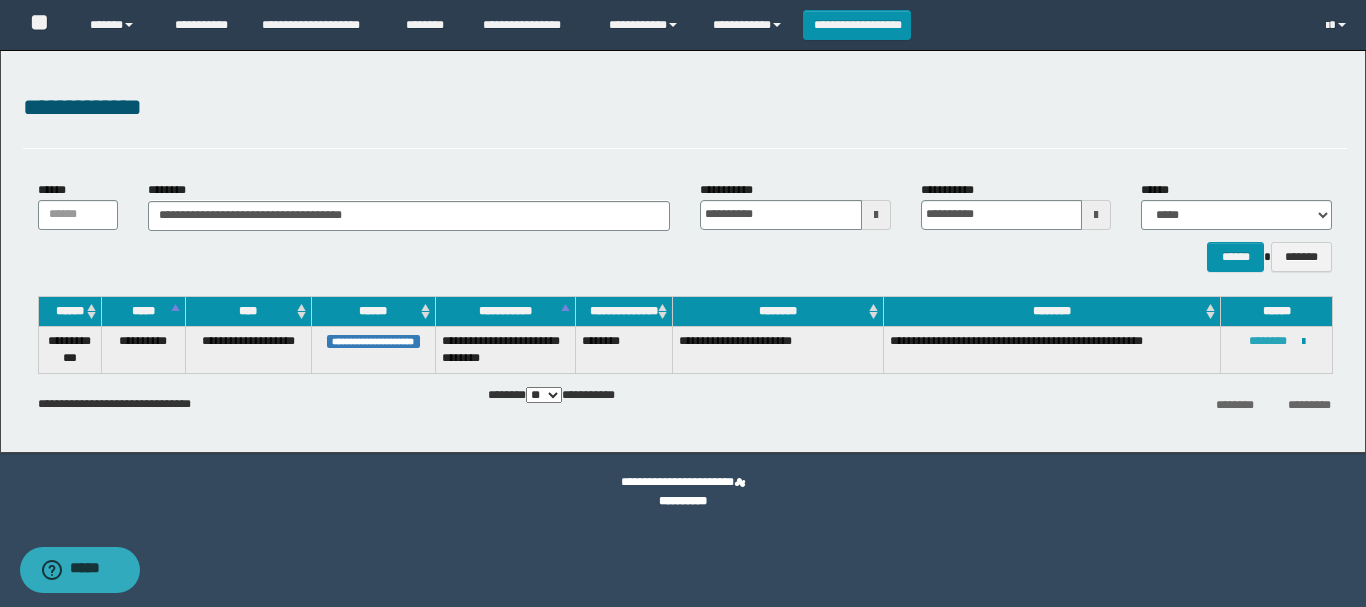 click on "********" at bounding box center [1268, 341] 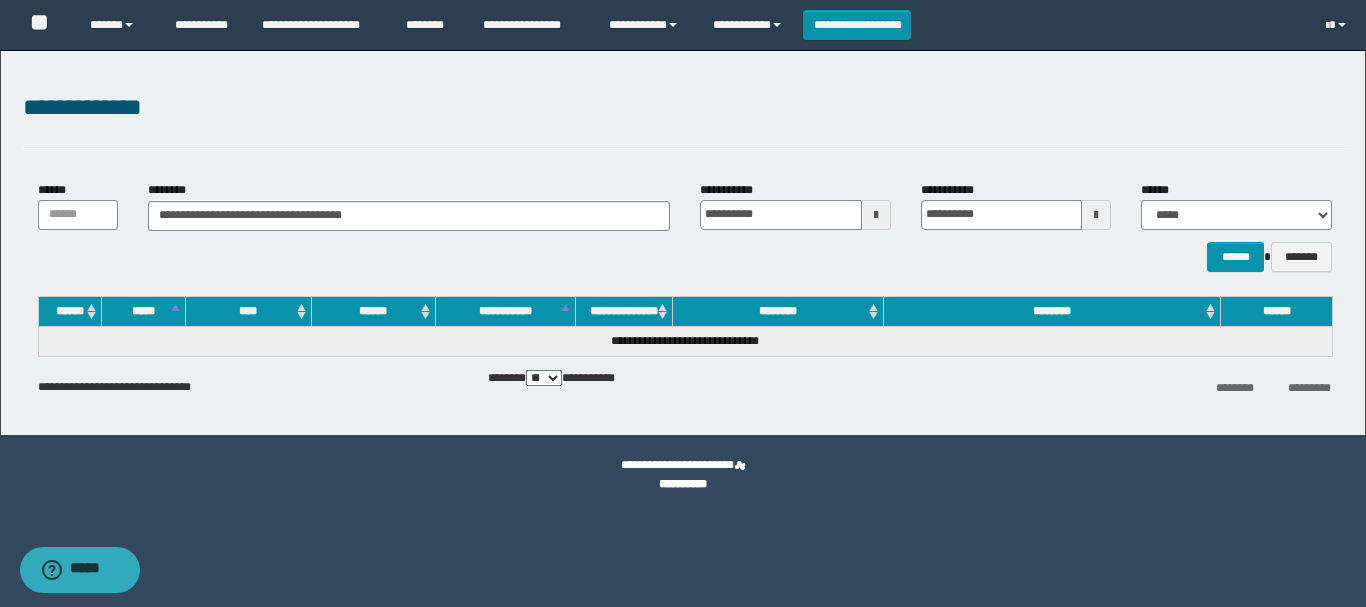 click on "******
*******" at bounding box center (685, 257) 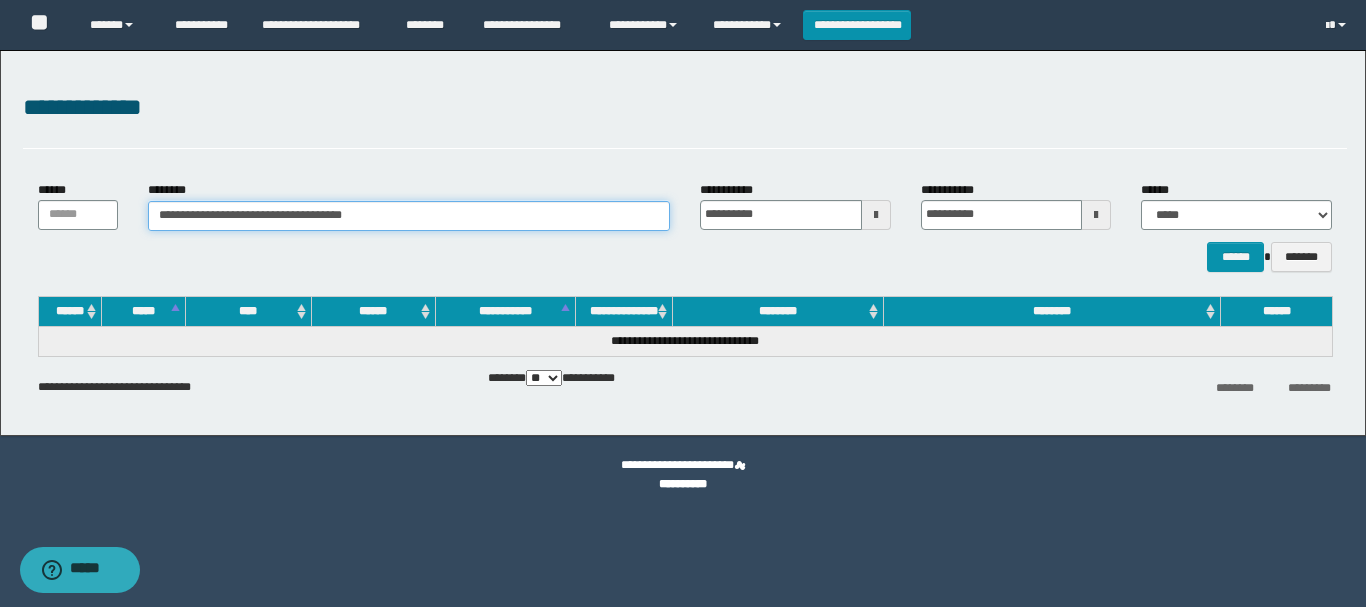 click on "**********" at bounding box center [409, 216] 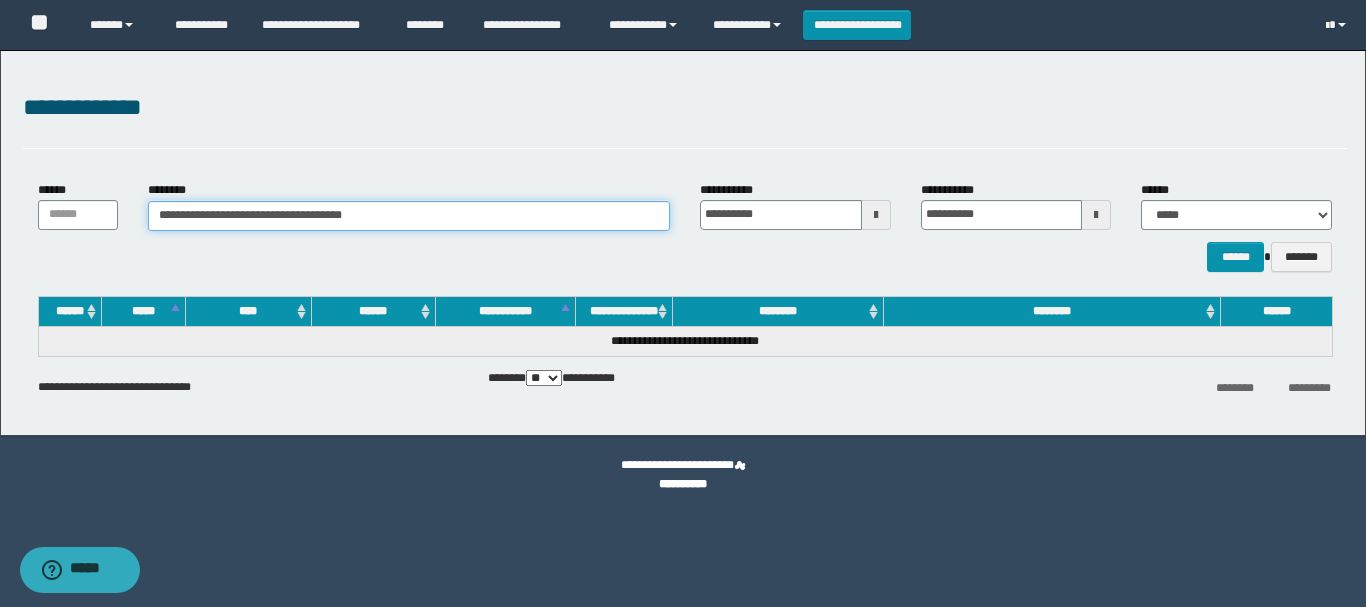 drag, startPoint x: 327, startPoint y: 214, endPoint x: 73, endPoint y: 240, distance: 255.32724 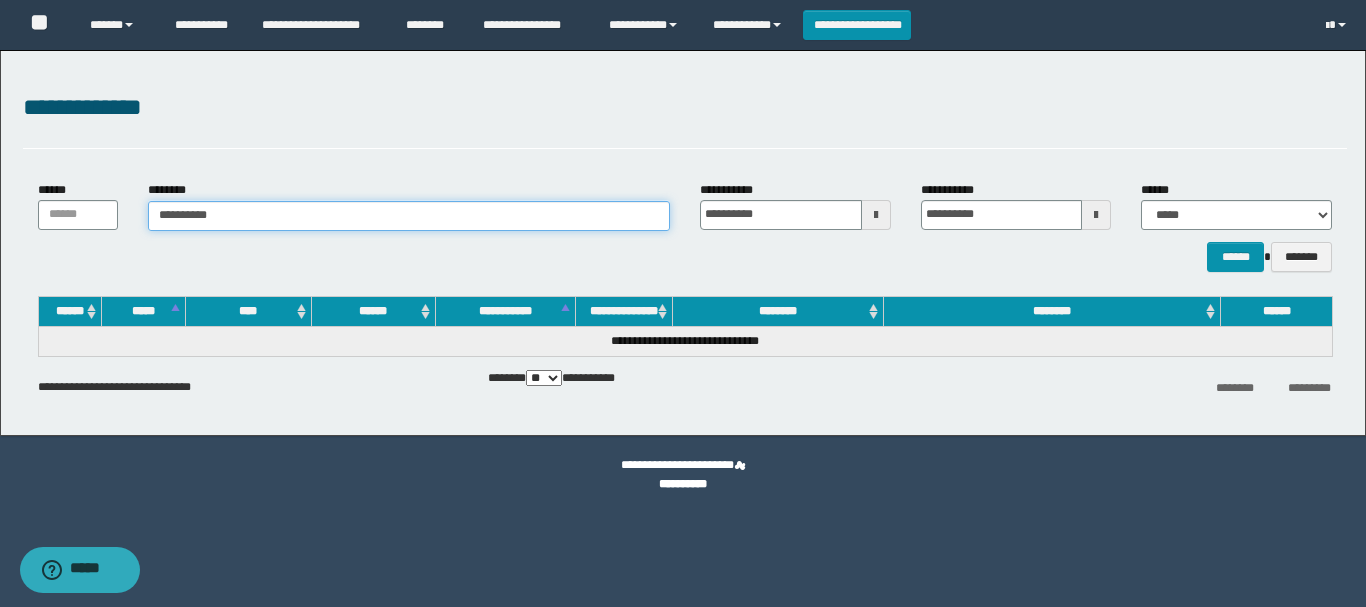type on "**********" 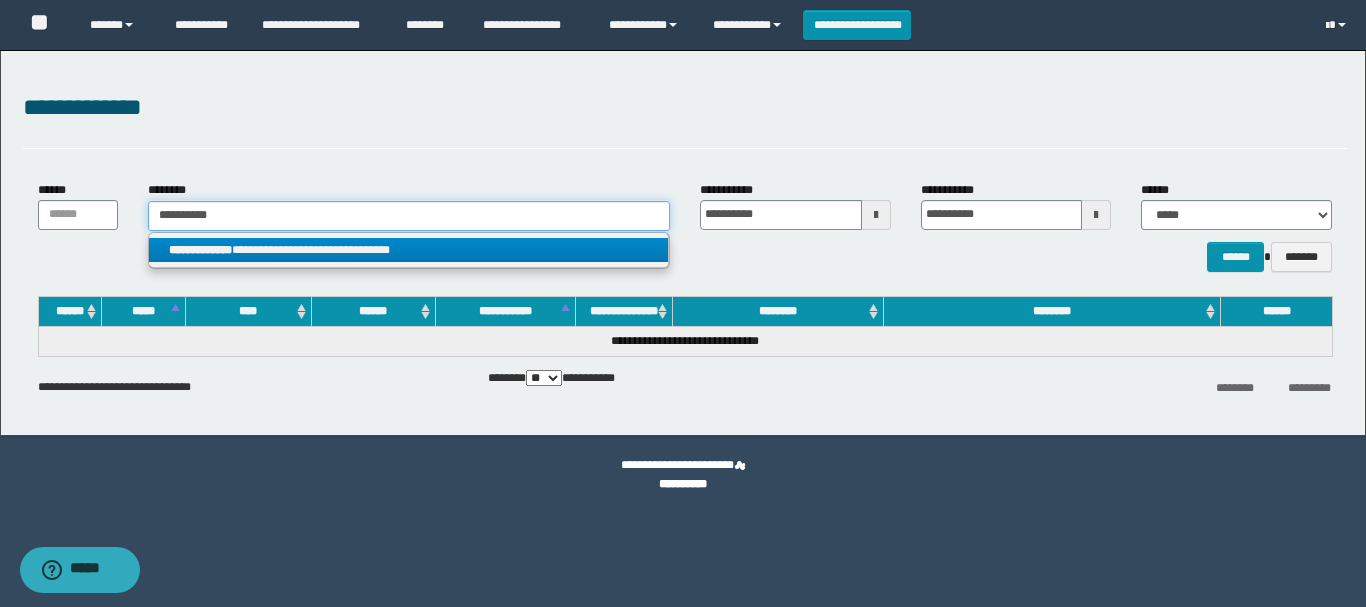 type on "**********" 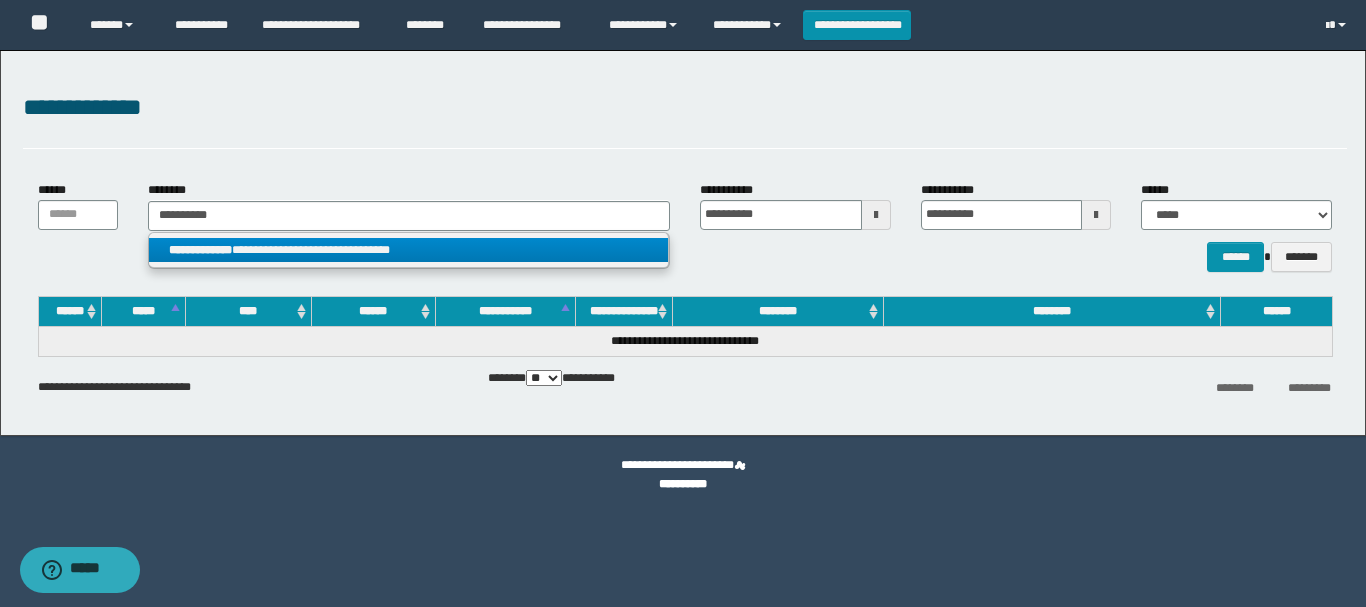 click on "**********" at bounding box center [200, 250] 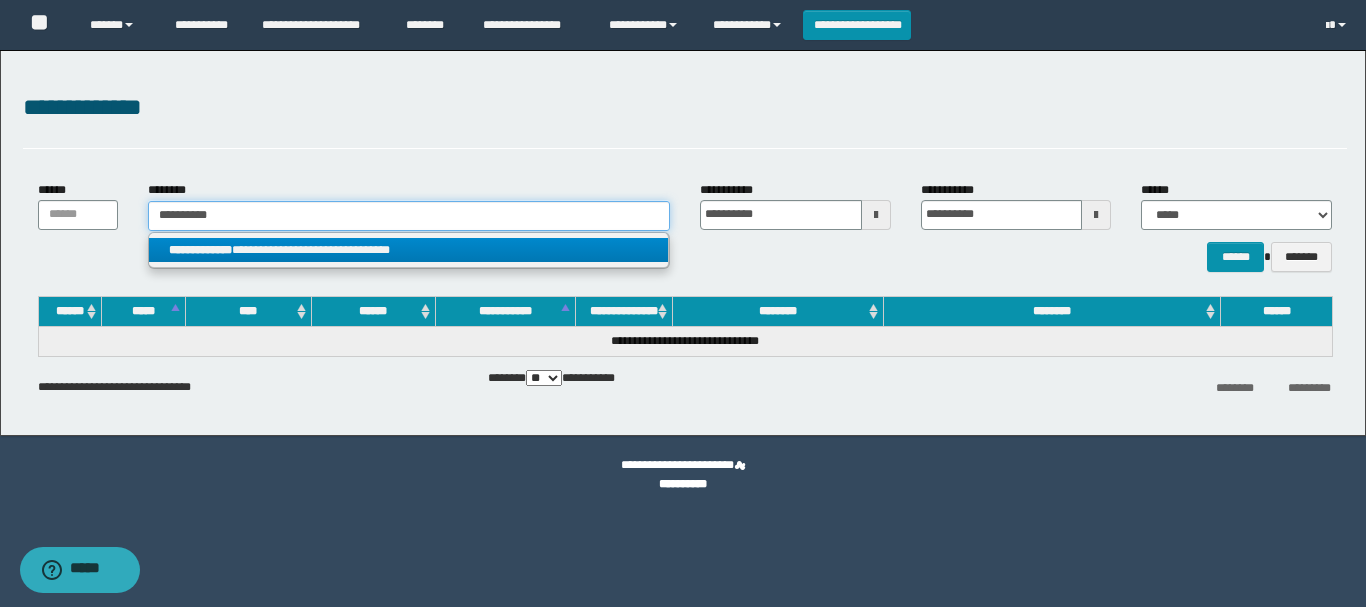 type 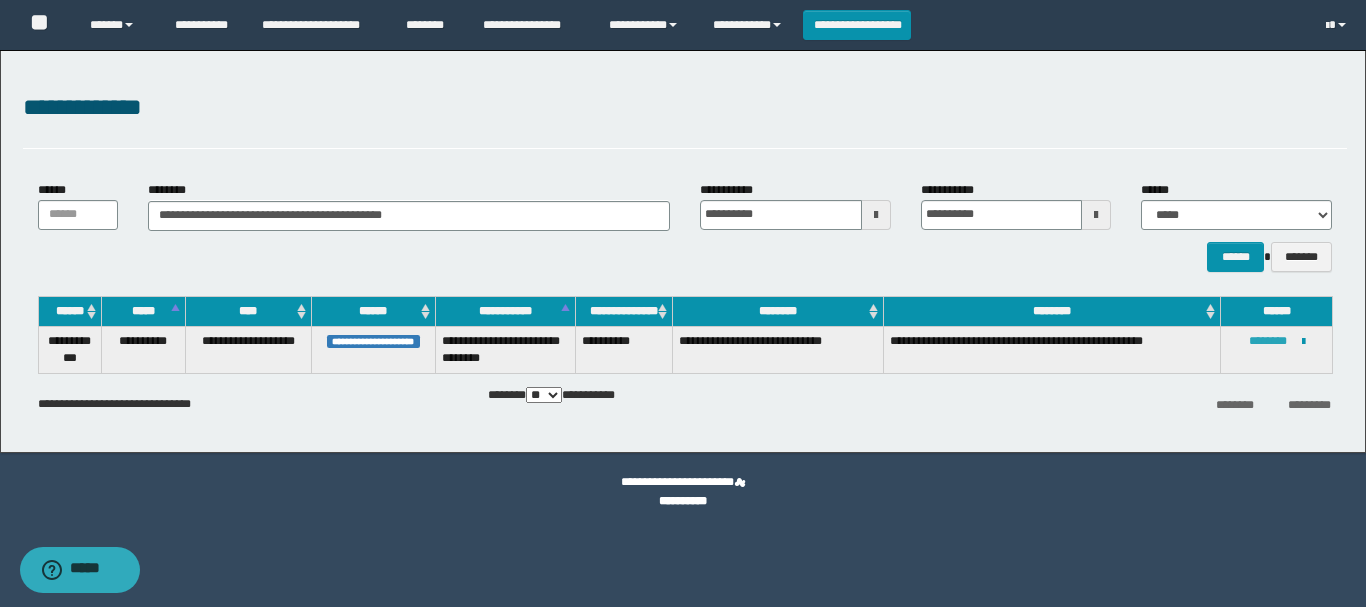 click on "********" at bounding box center [1268, 341] 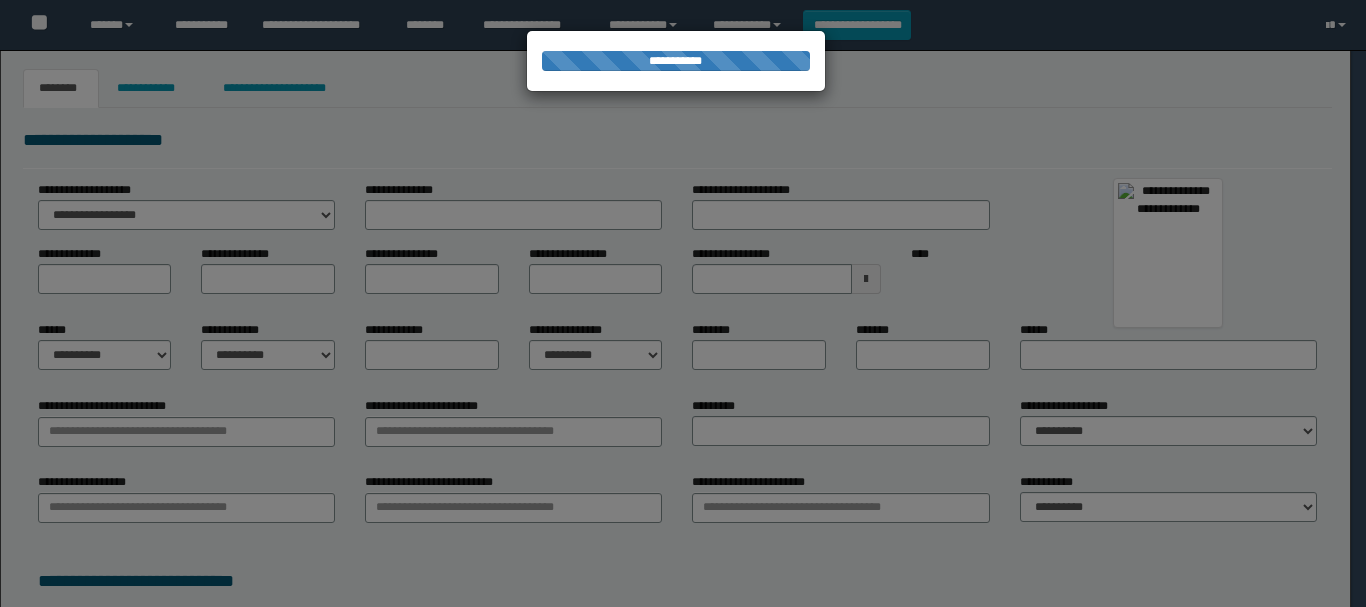 scroll, scrollTop: 0, scrollLeft: 0, axis: both 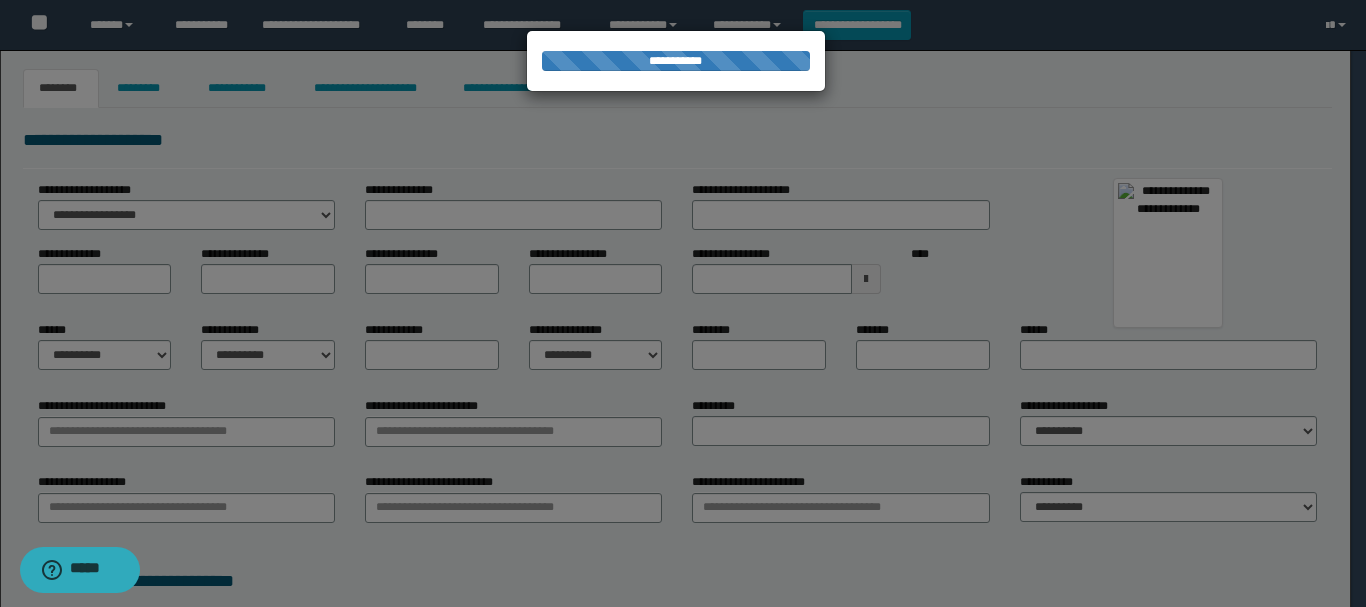 type on "******" 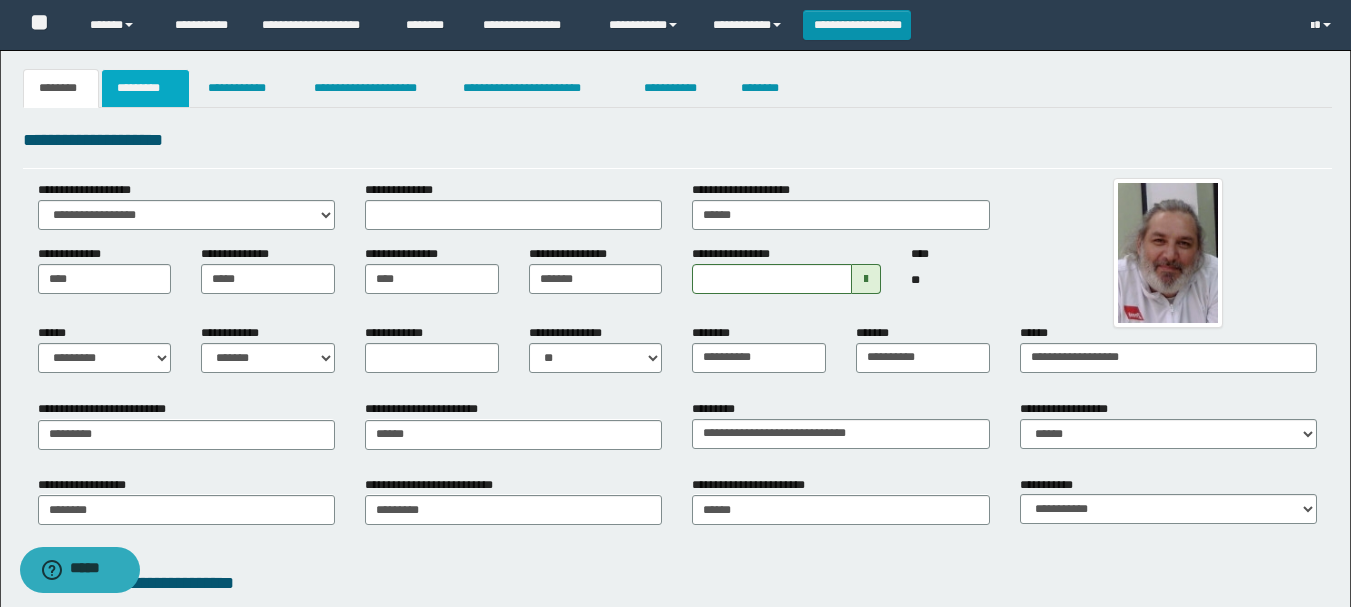 click on "*********" at bounding box center [145, 88] 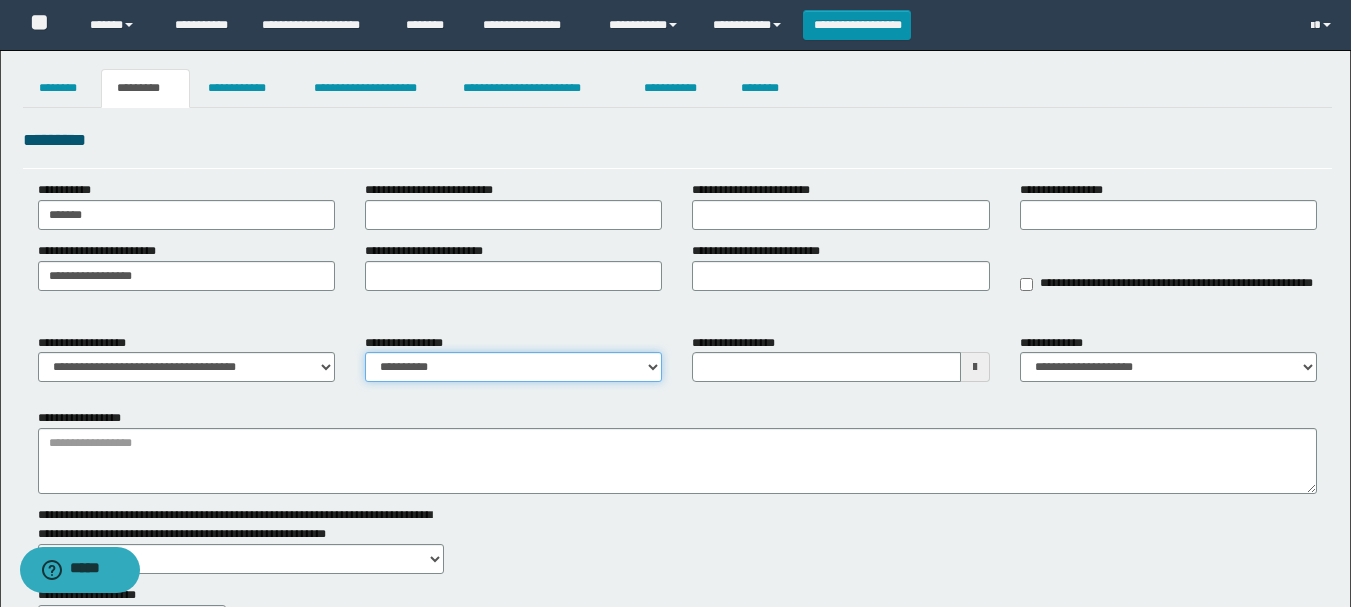 click on "**********" at bounding box center [513, 367] 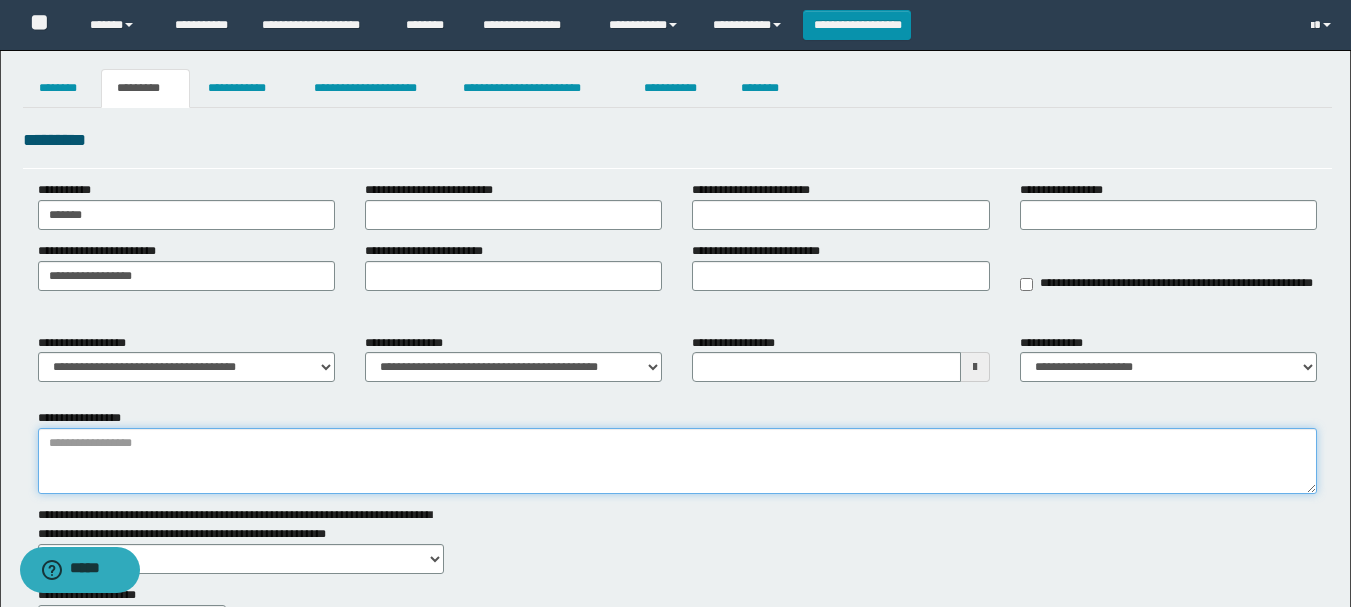 click on "**********" at bounding box center (677, 461) 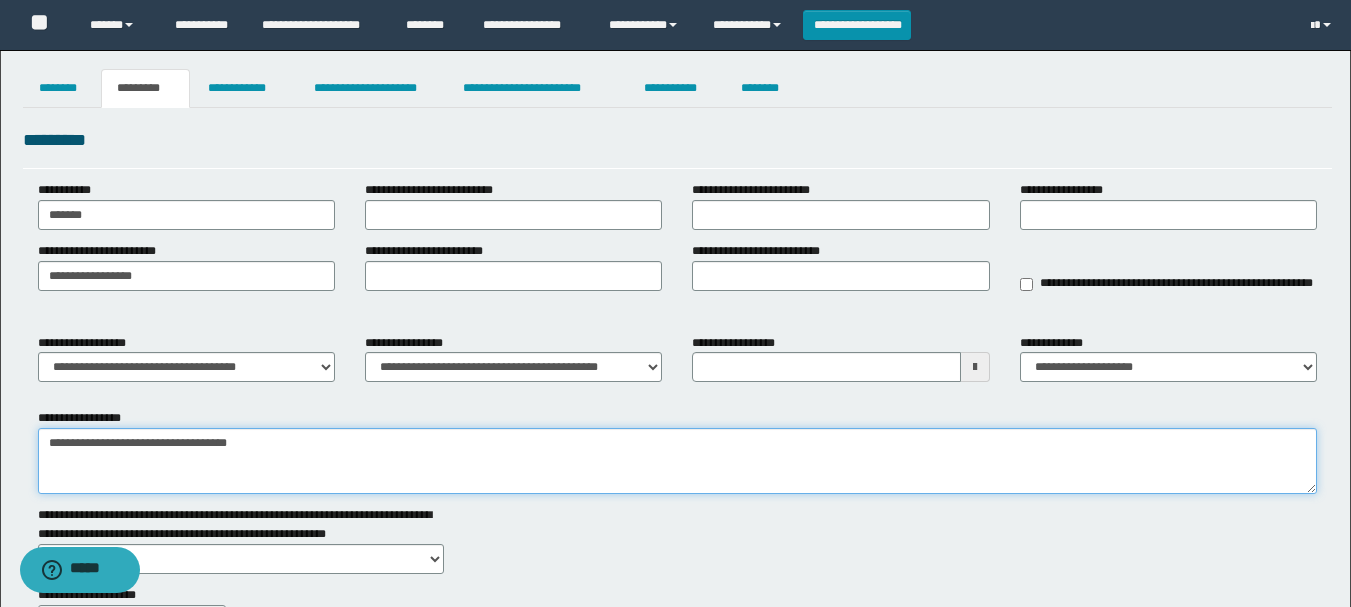 type on "**********" 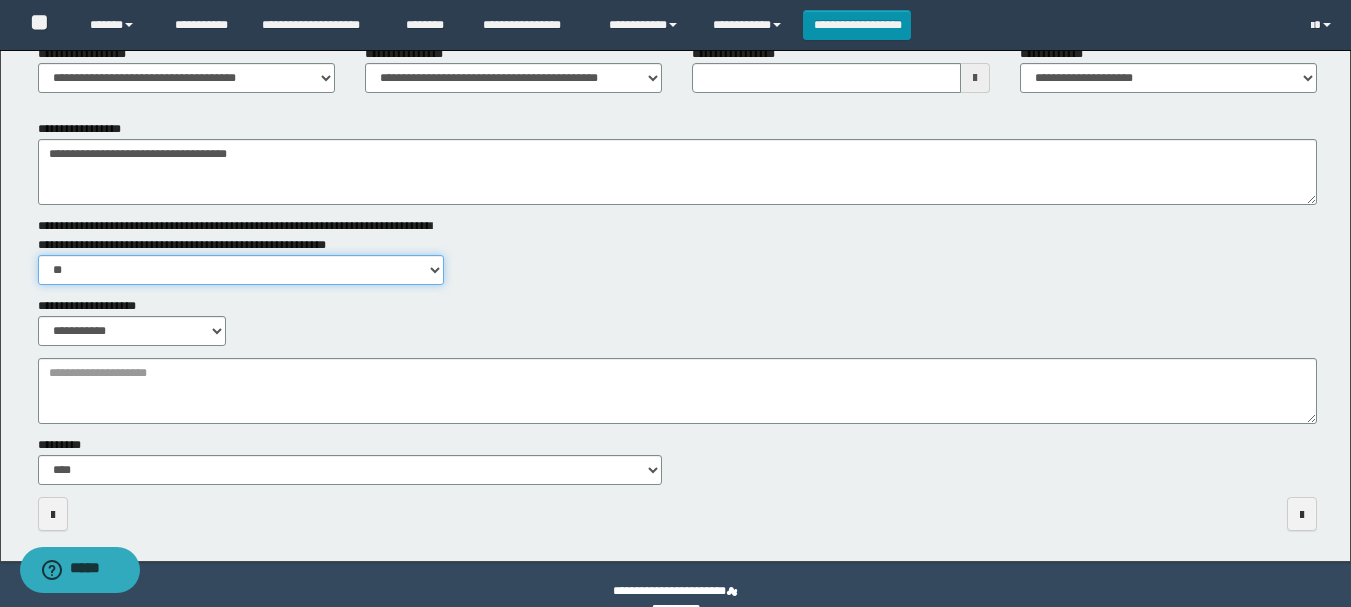scroll, scrollTop: 300, scrollLeft: 0, axis: vertical 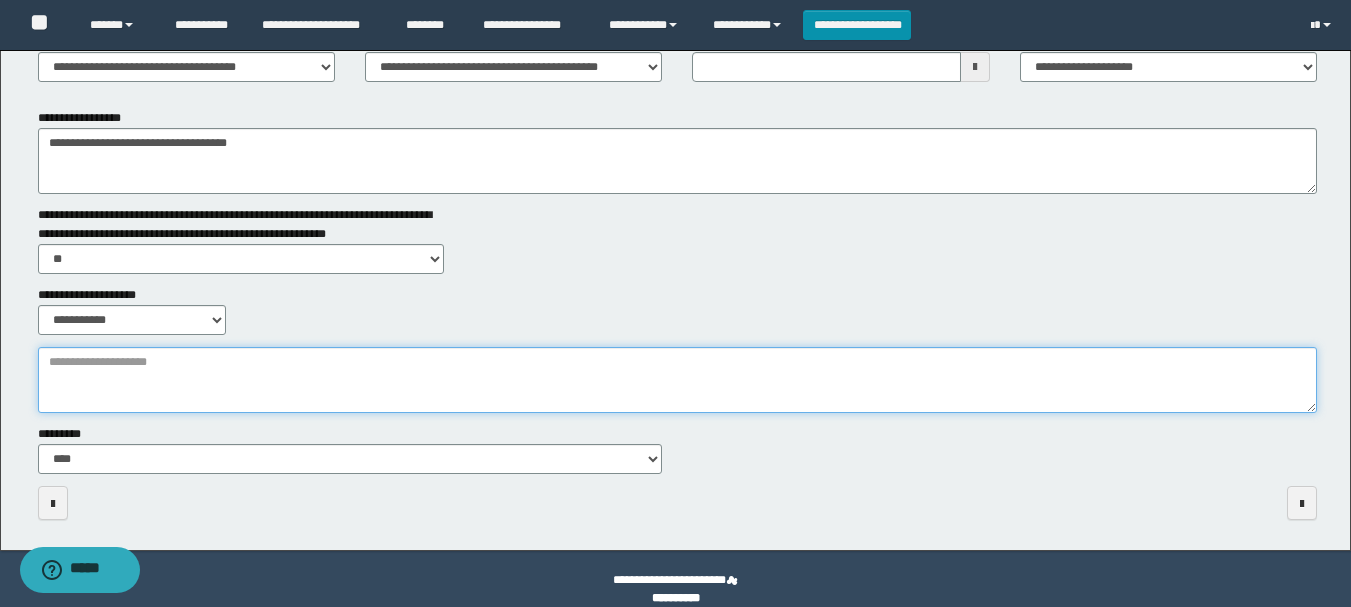 click on "**********" at bounding box center [677, 380] 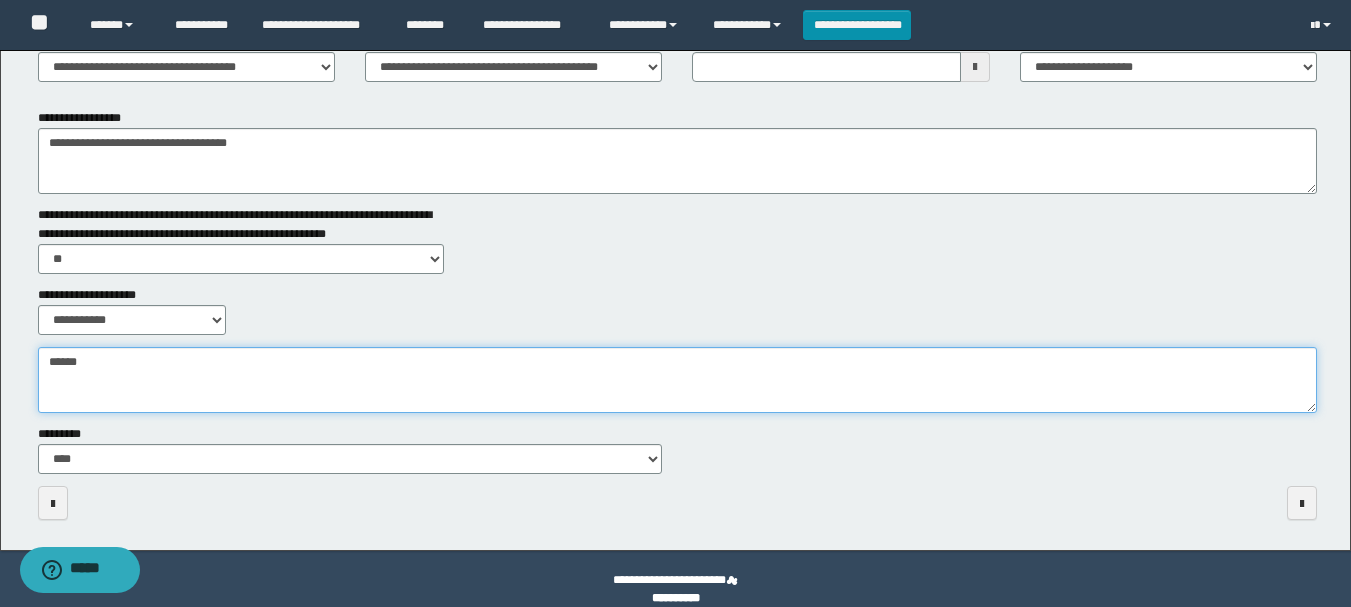 type on "*****" 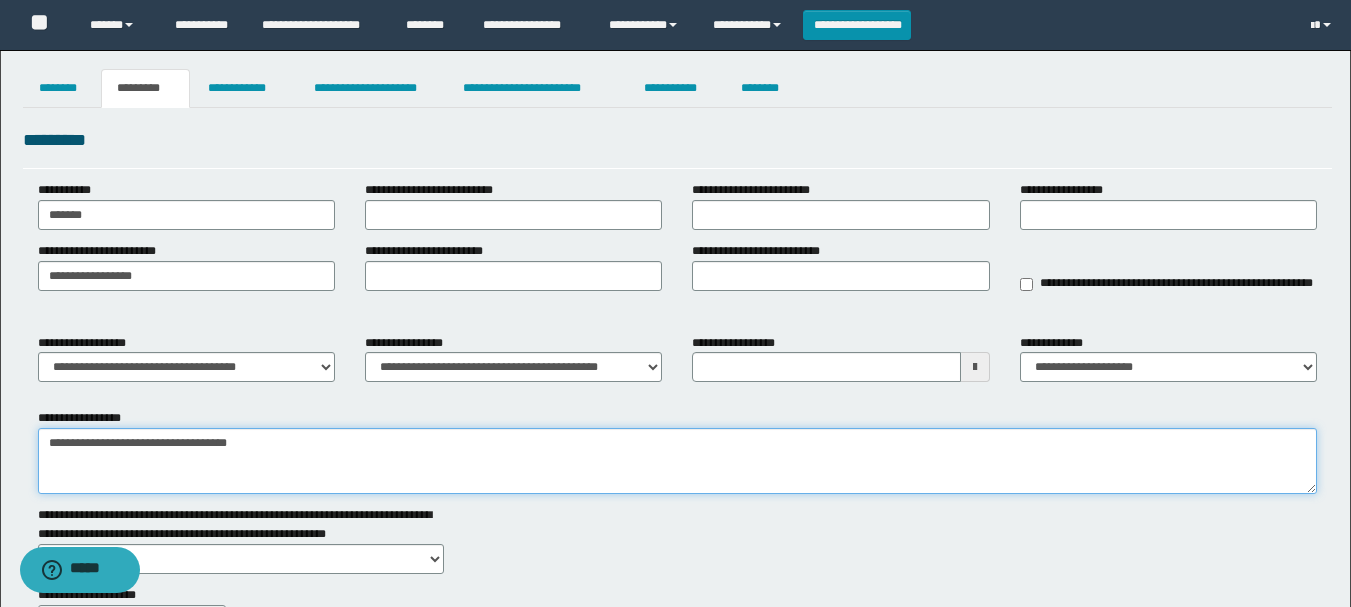 click on "**********" at bounding box center [677, 461] 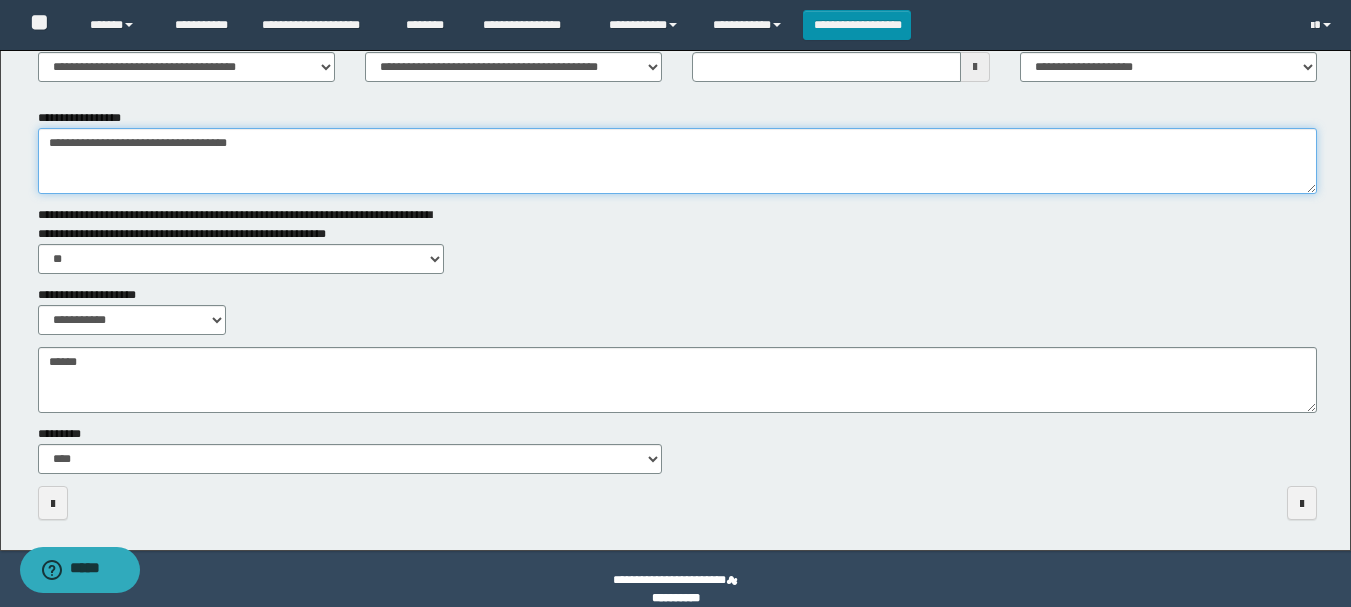 scroll, scrollTop: 0, scrollLeft: 0, axis: both 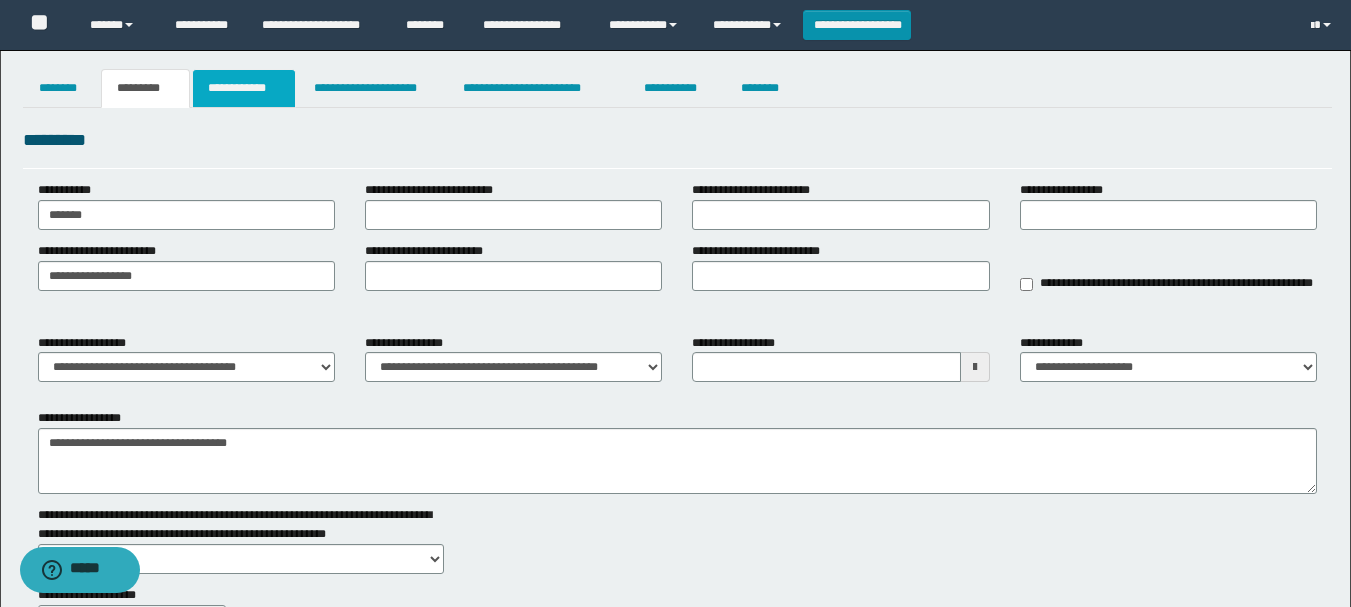 click on "**********" at bounding box center [244, 88] 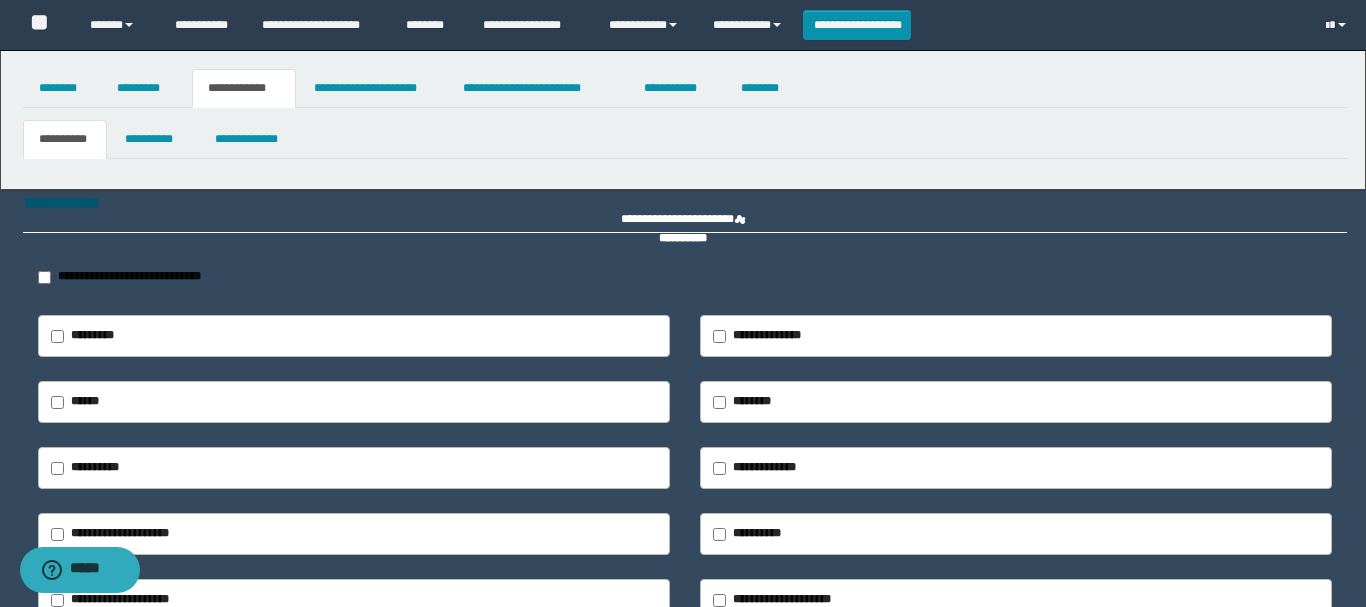 type on "**********" 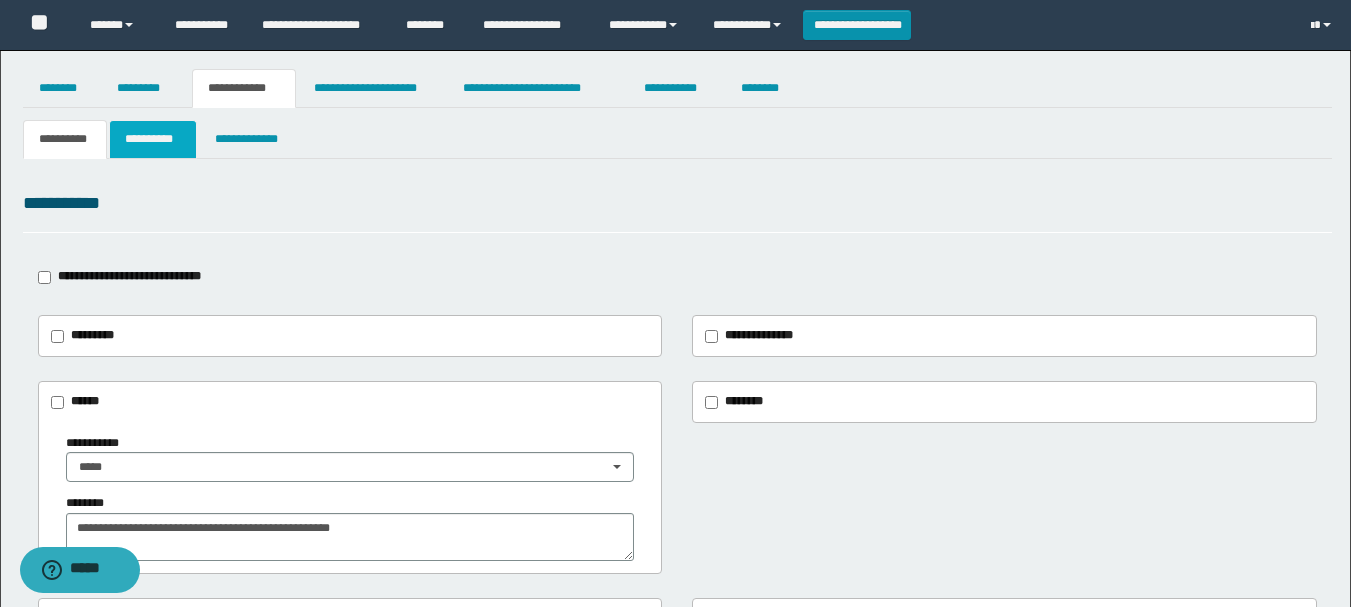 click on "**********" at bounding box center [153, 139] 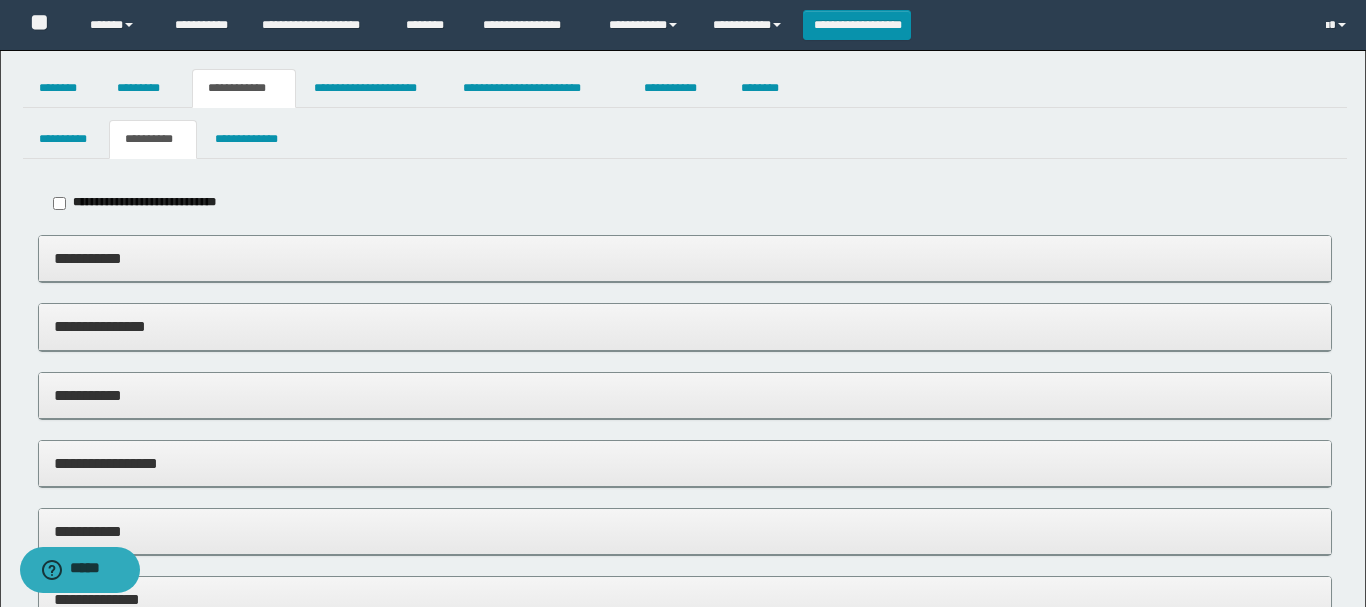 type on "*****" 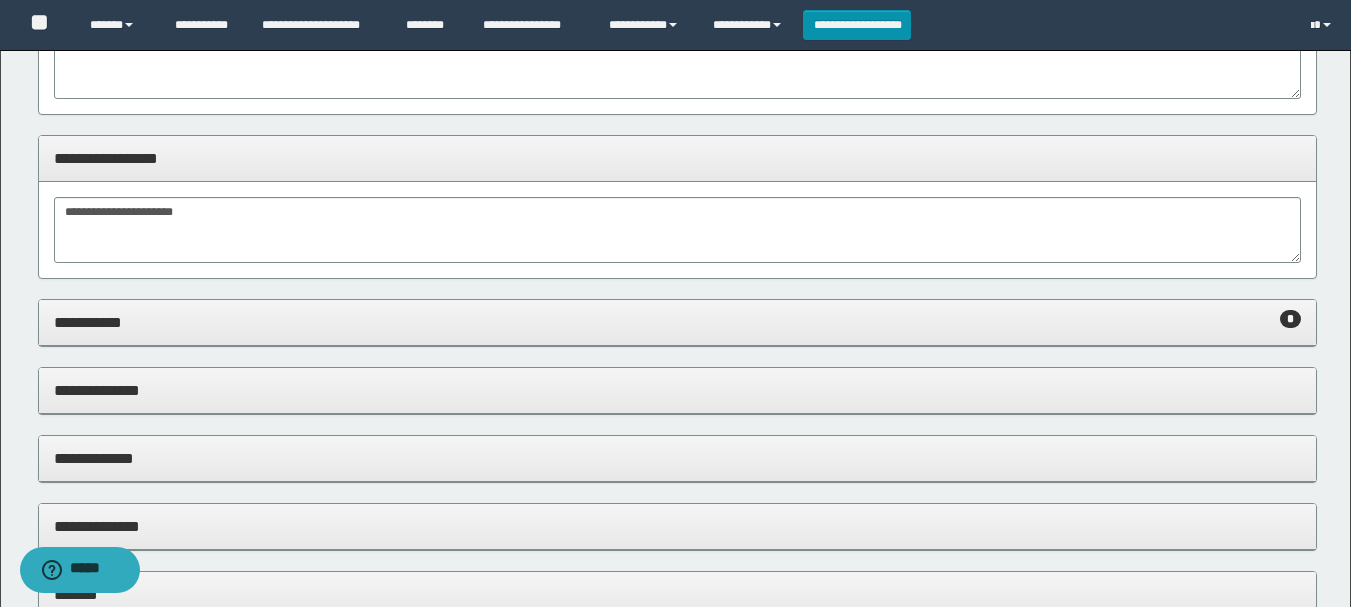 scroll, scrollTop: 600, scrollLeft: 0, axis: vertical 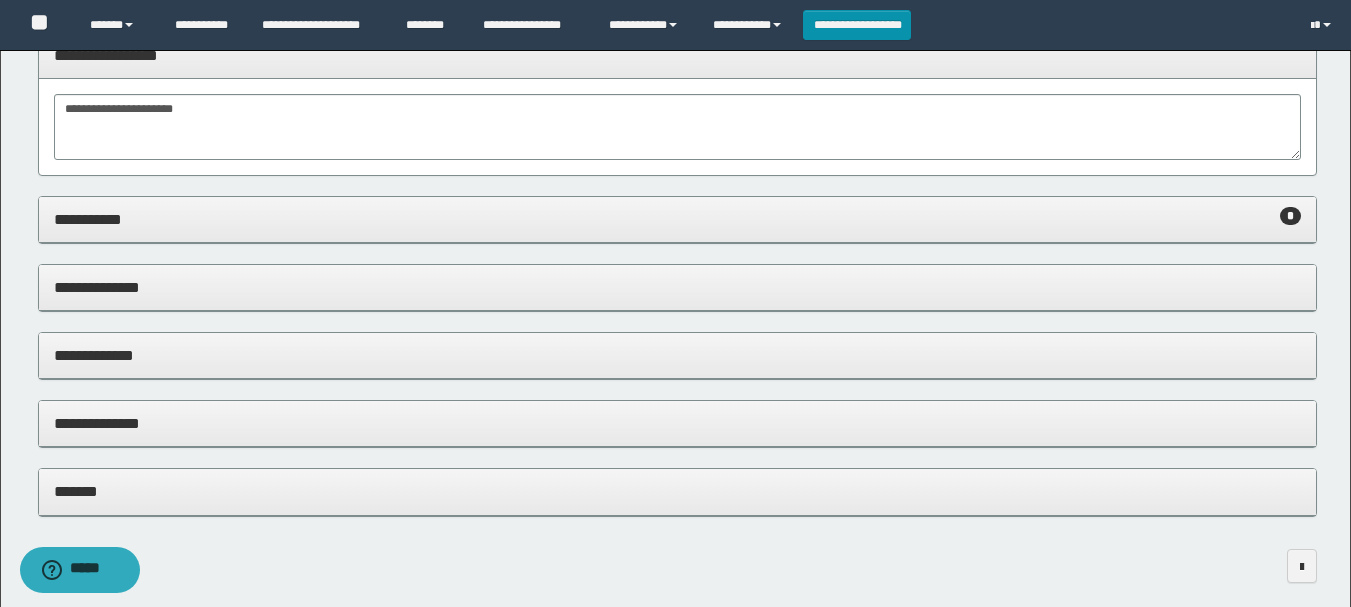 click on "**********" at bounding box center (677, 219) 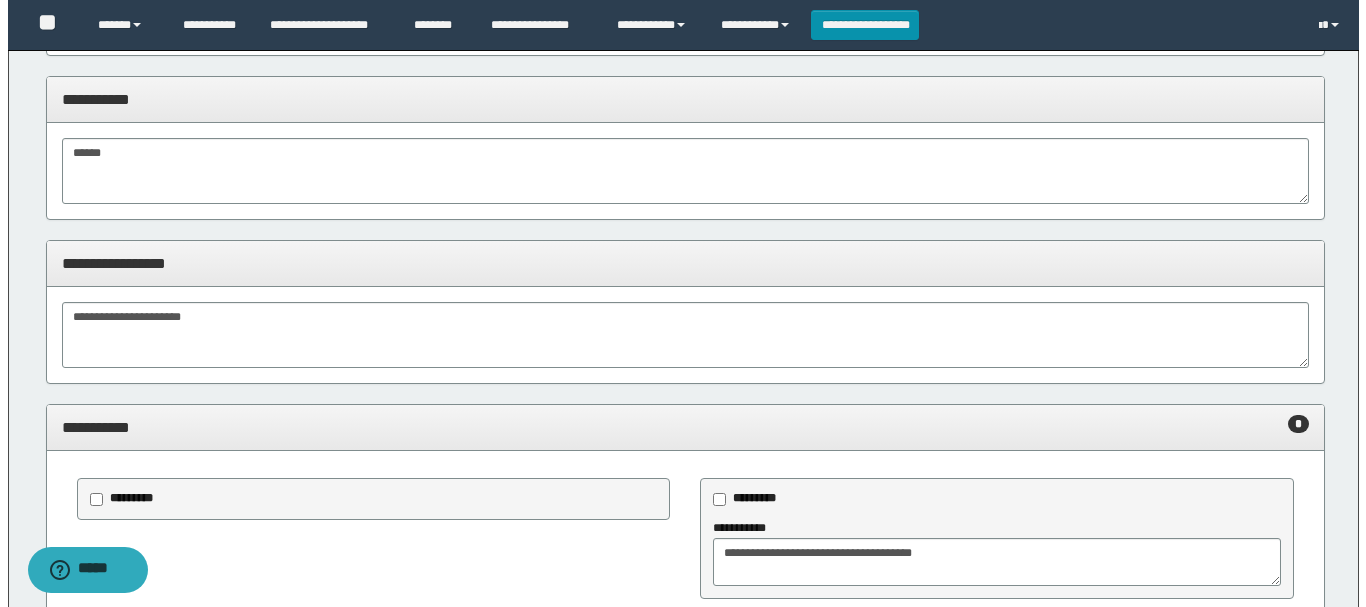 scroll, scrollTop: 0, scrollLeft: 0, axis: both 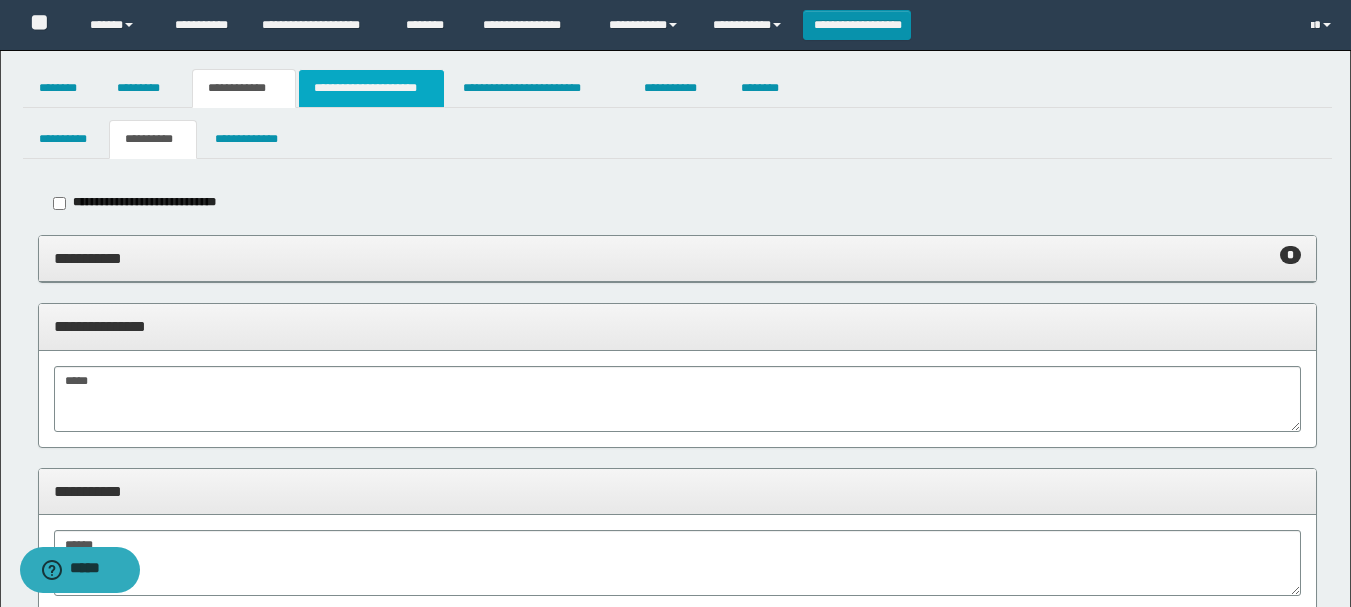 click on "**********" at bounding box center [371, 88] 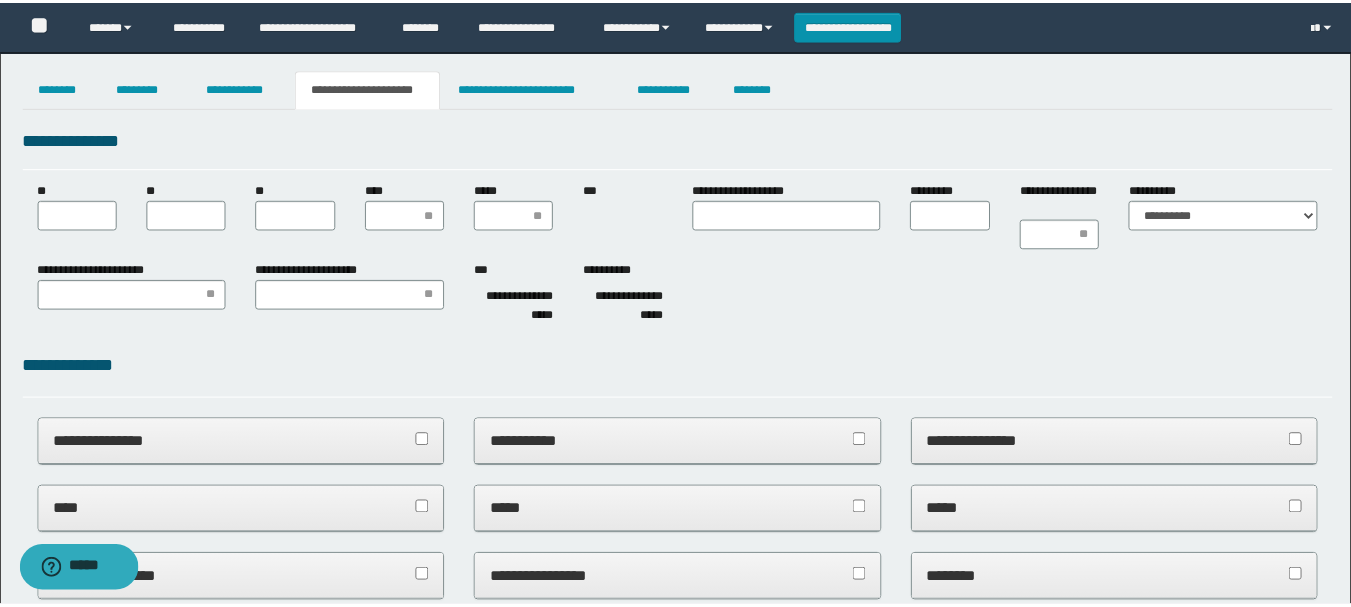 scroll, scrollTop: 0, scrollLeft: 0, axis: both 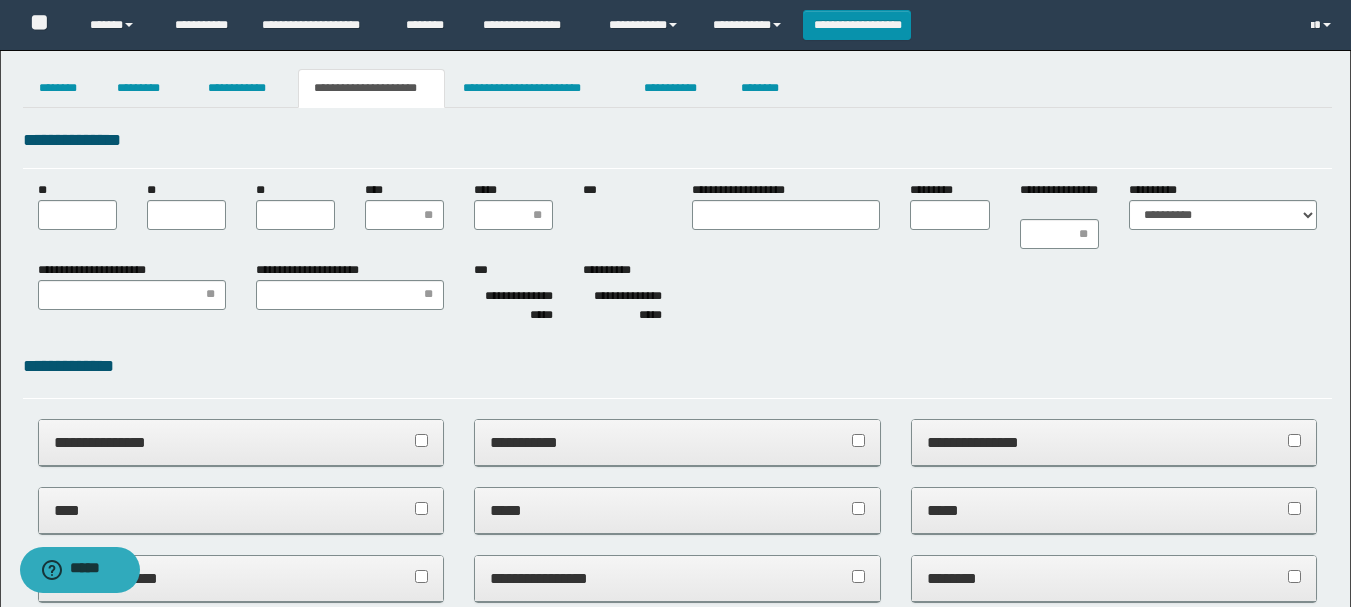 type 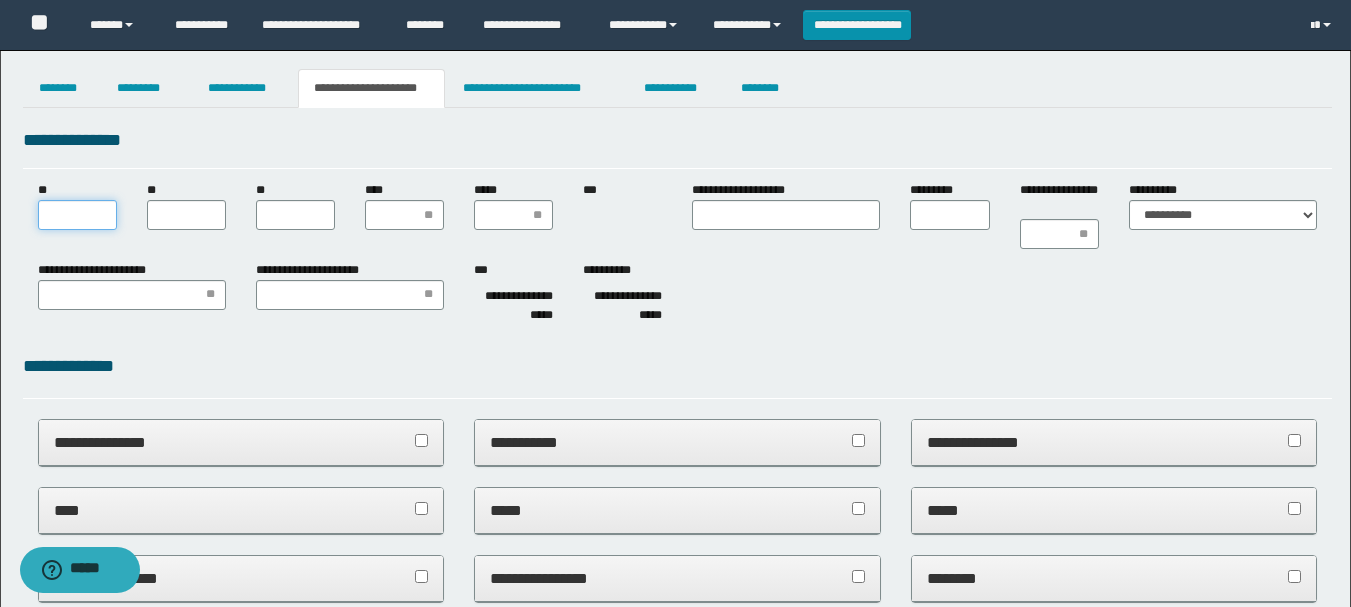 click on "**" at bounding box center (77, 215) 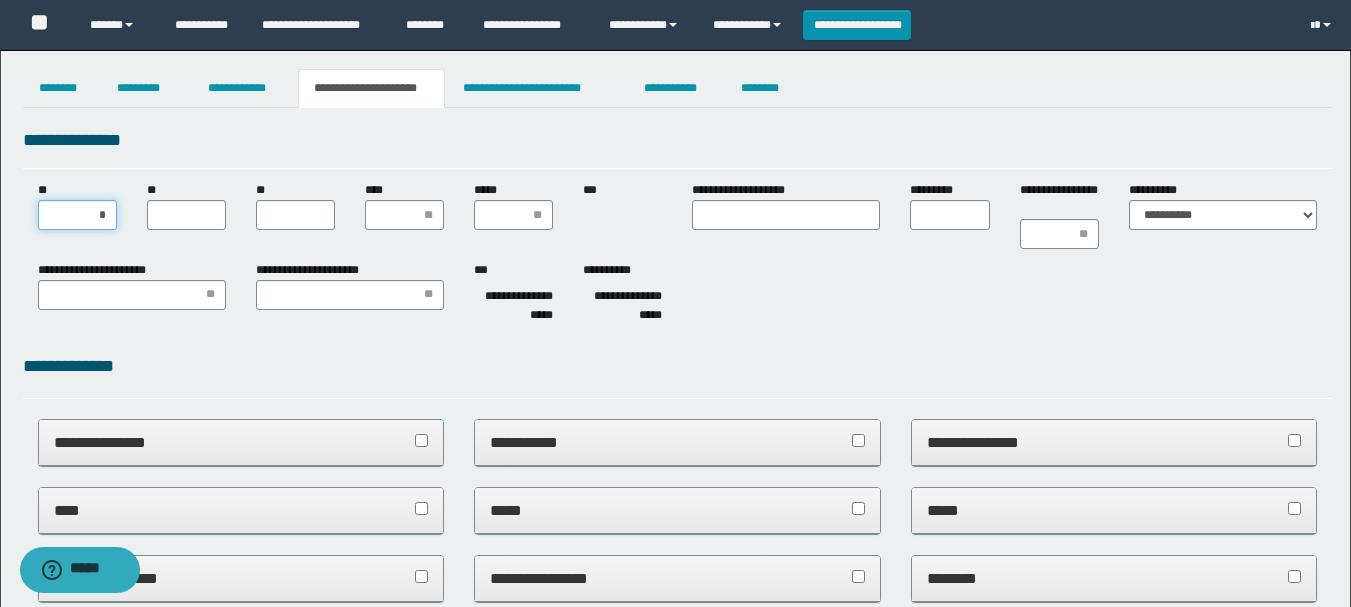 type on "**" 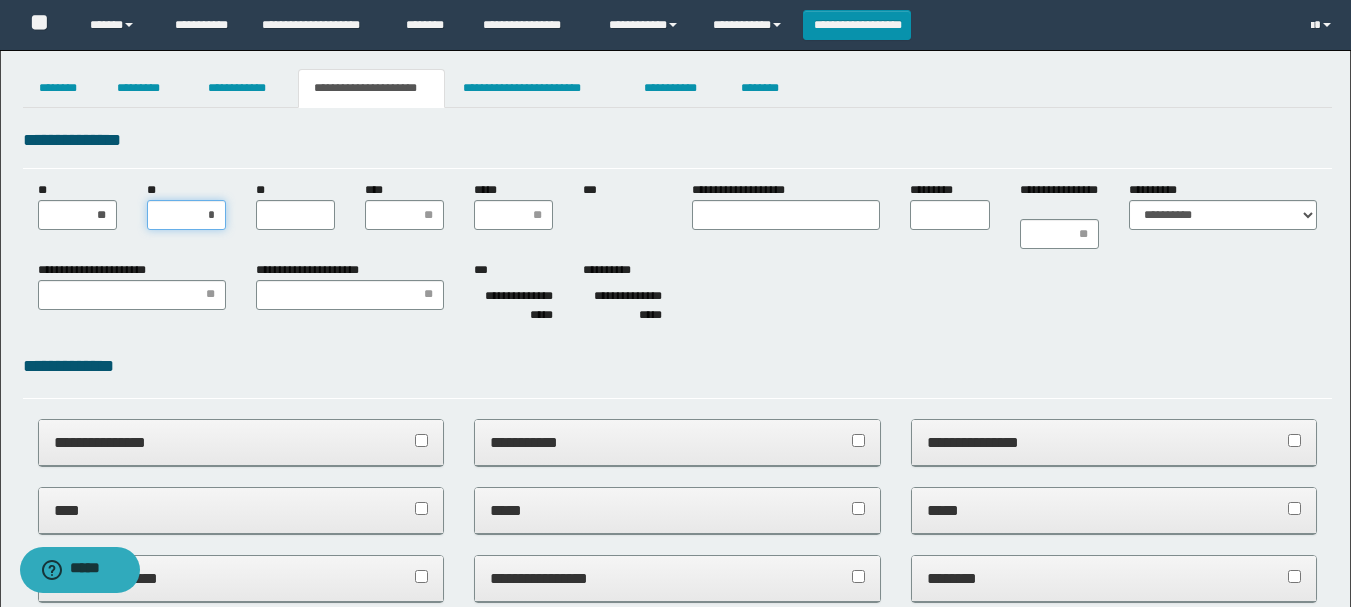 type on "**" 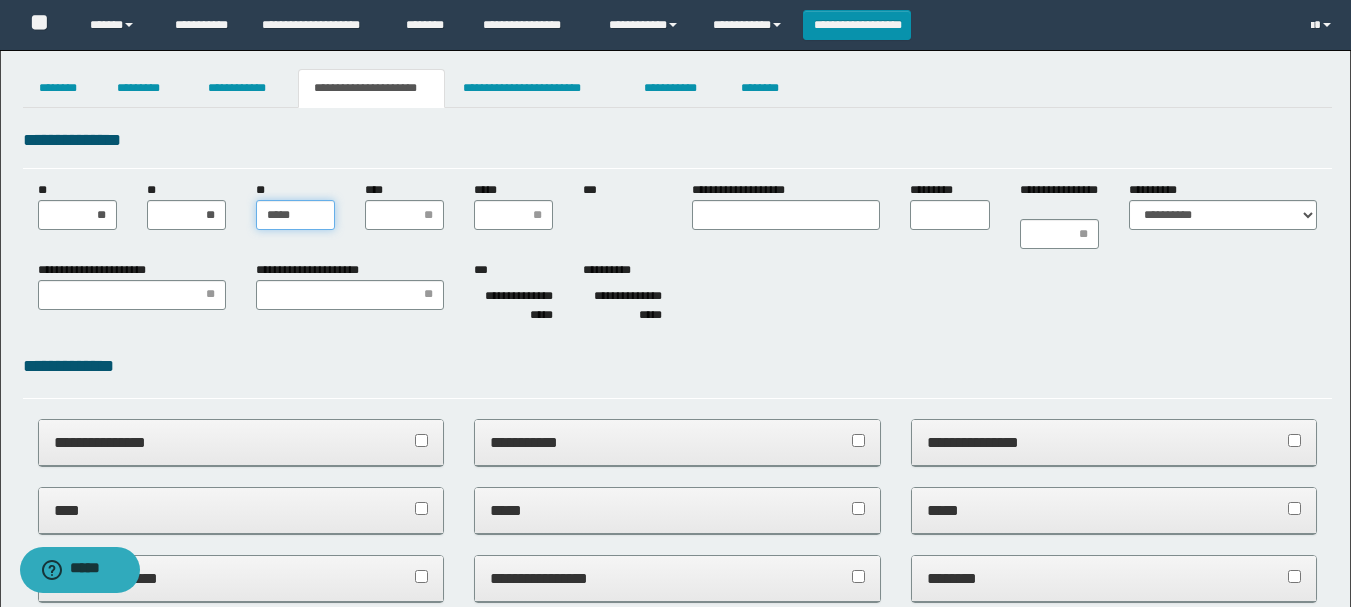 type on "******" 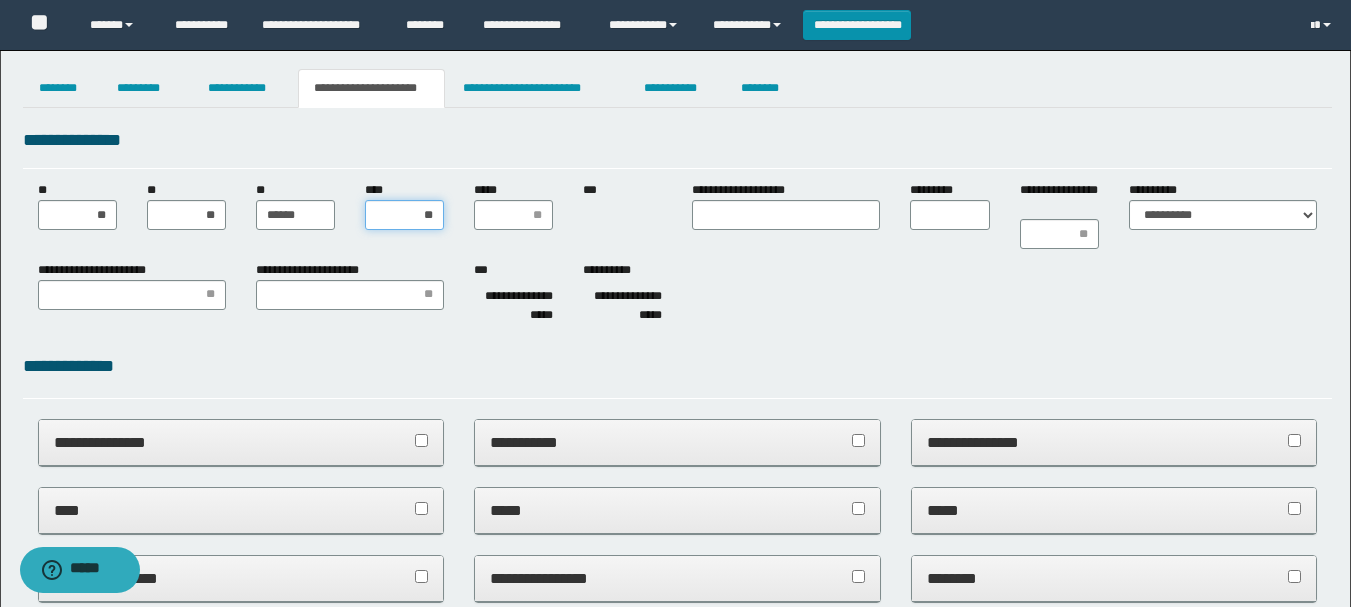 type on "***" 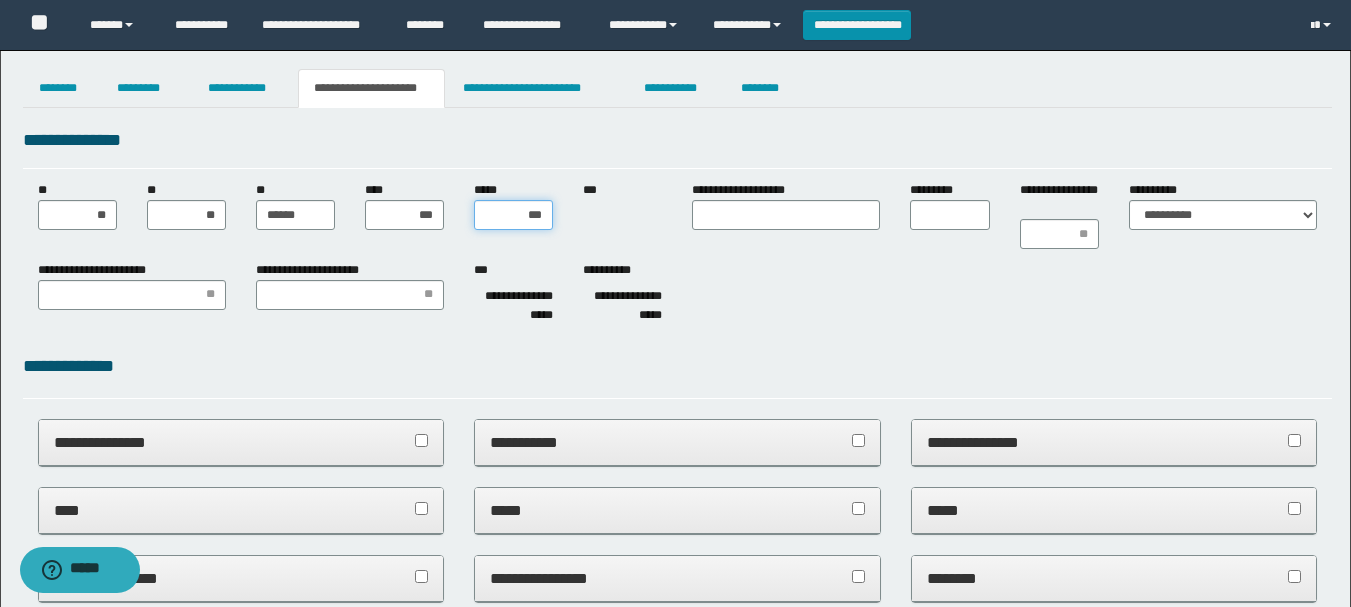 type on "****" 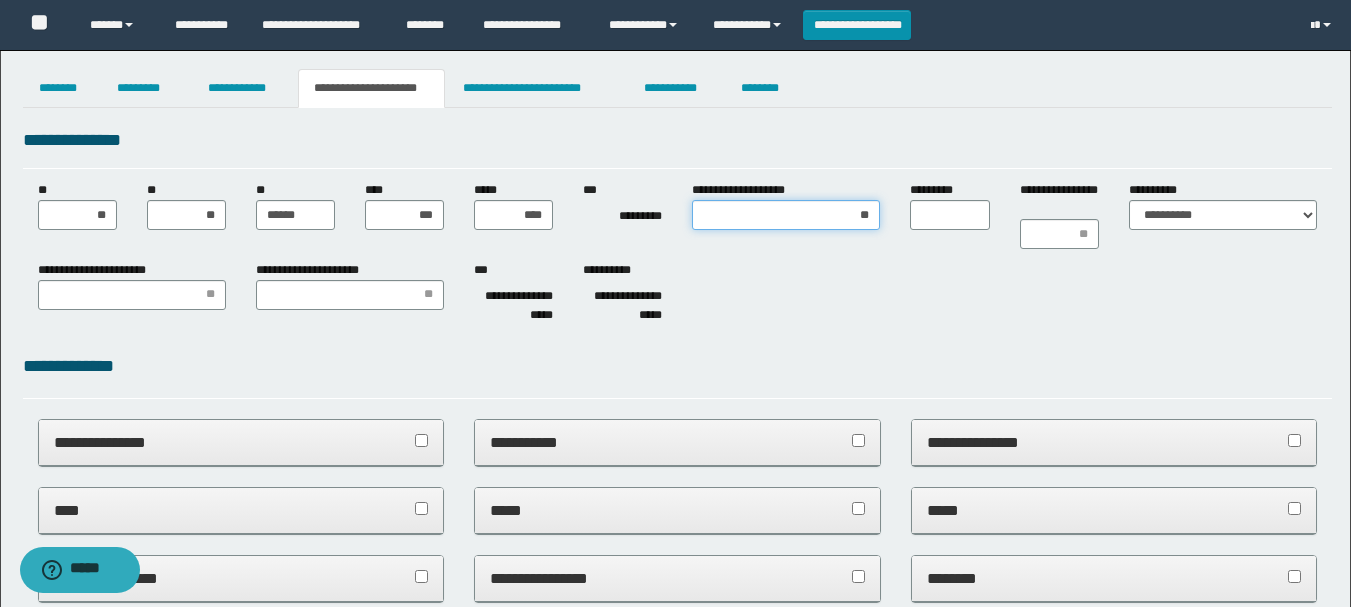 type on "***" 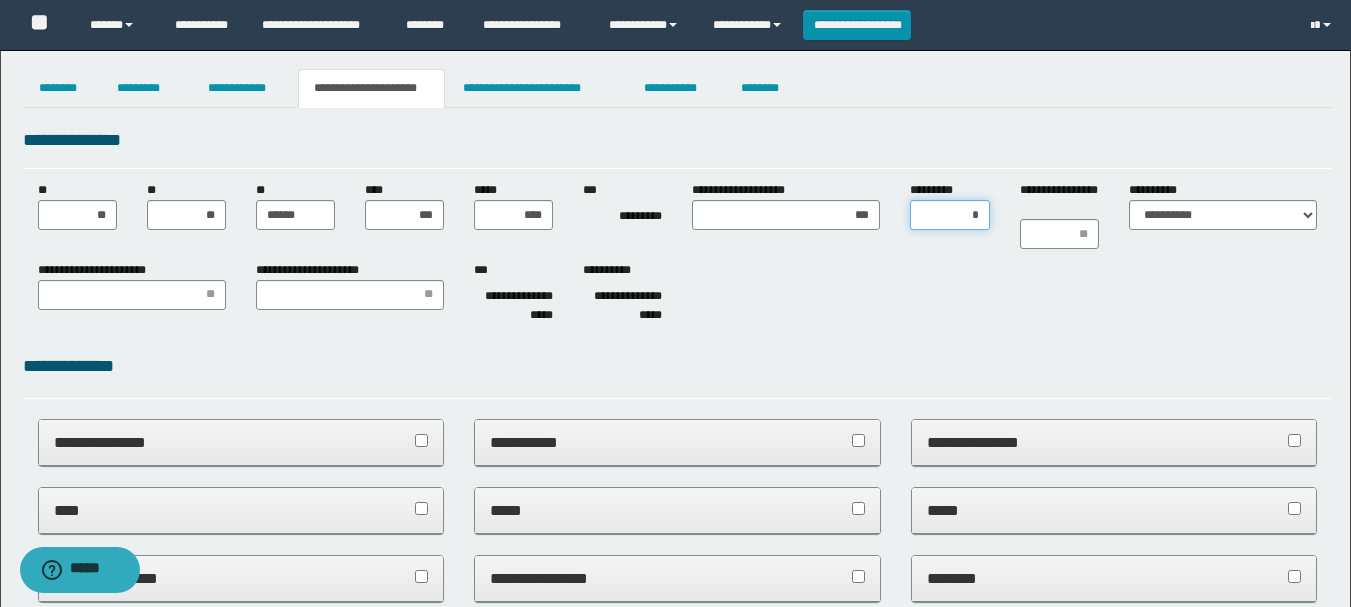 type on "**" 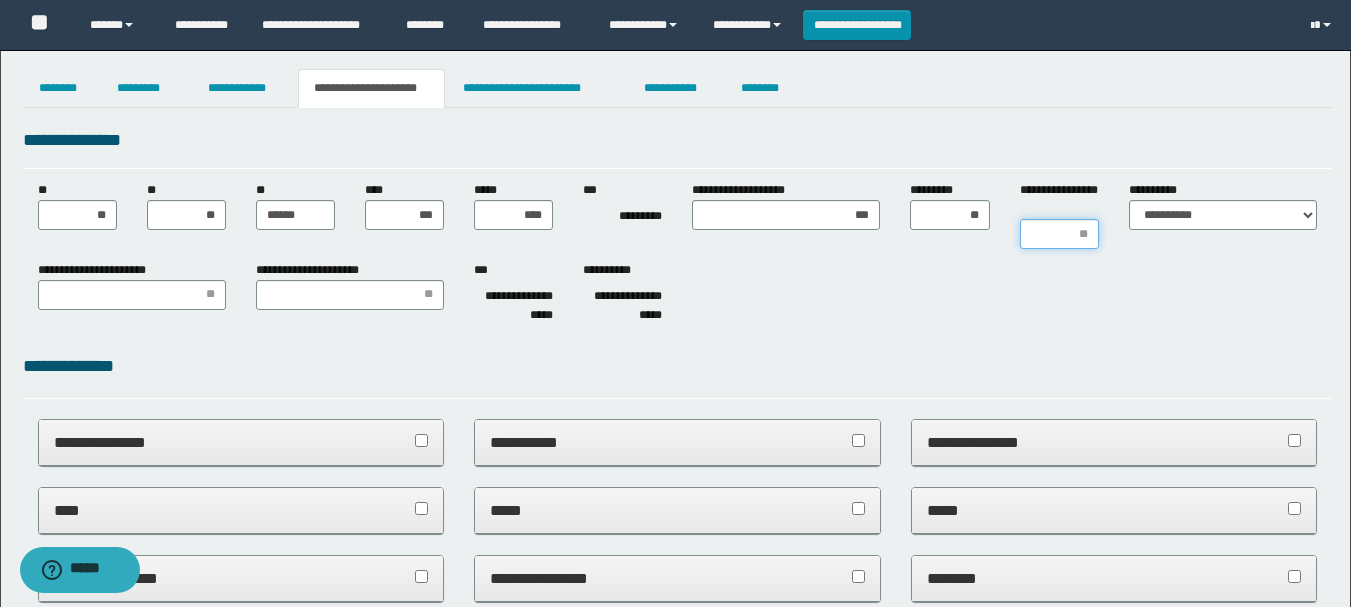 type on "*" 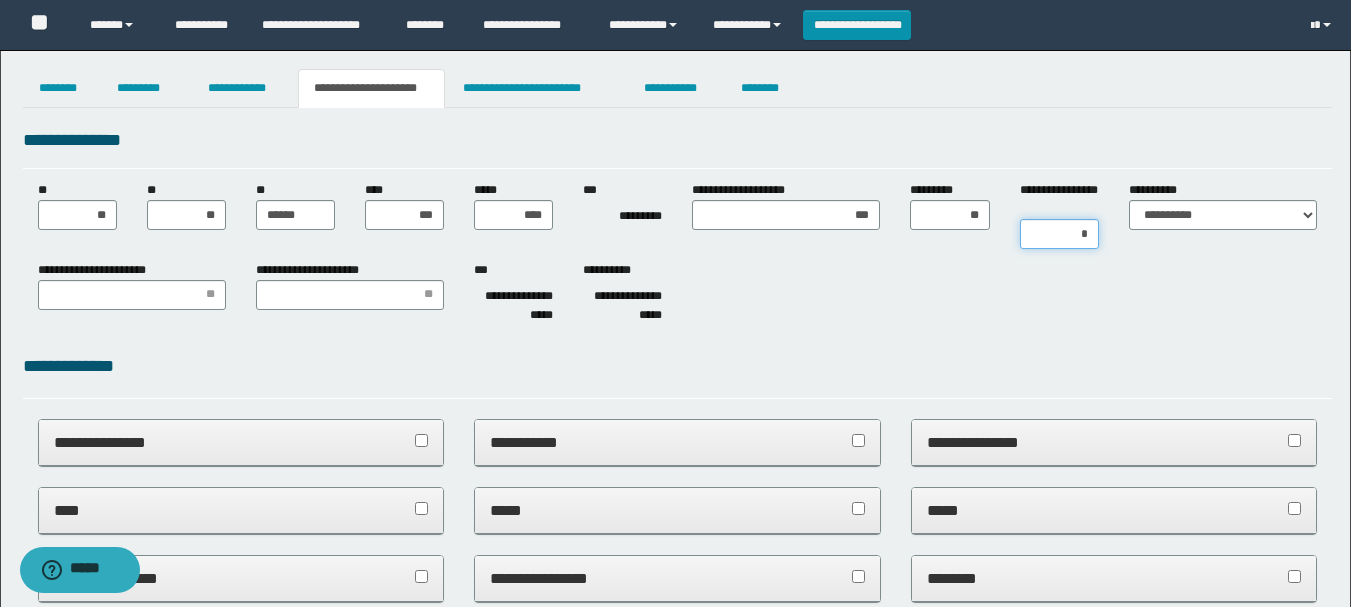 type on "**" 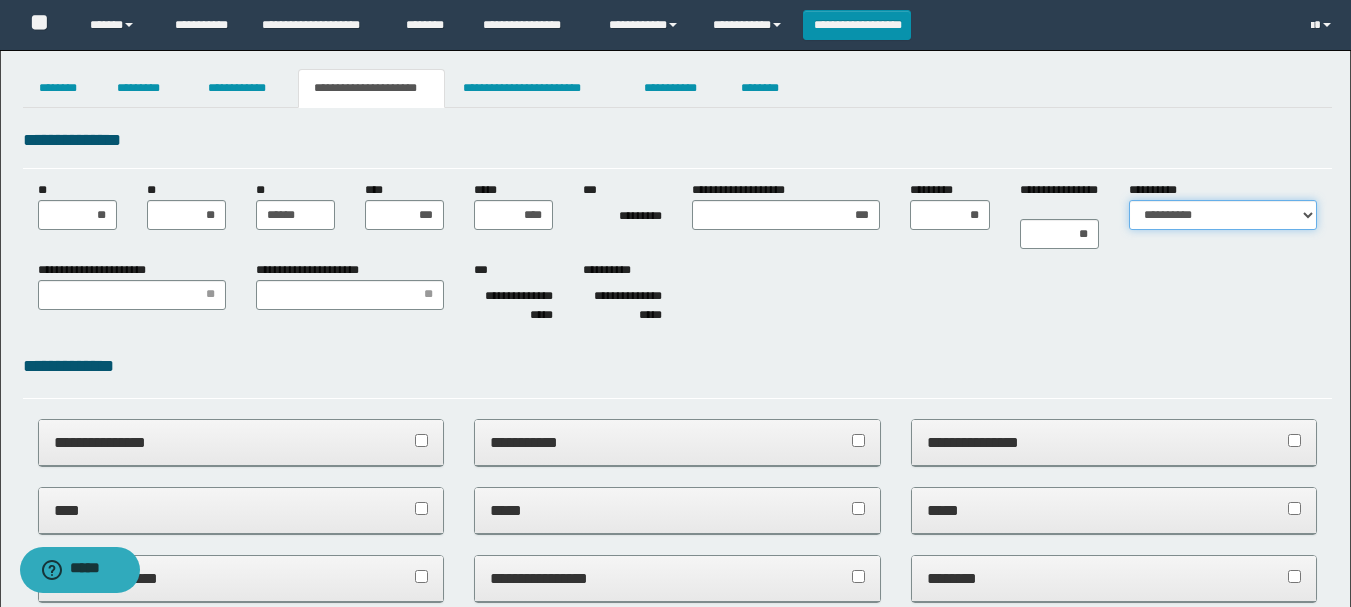 select on "*" 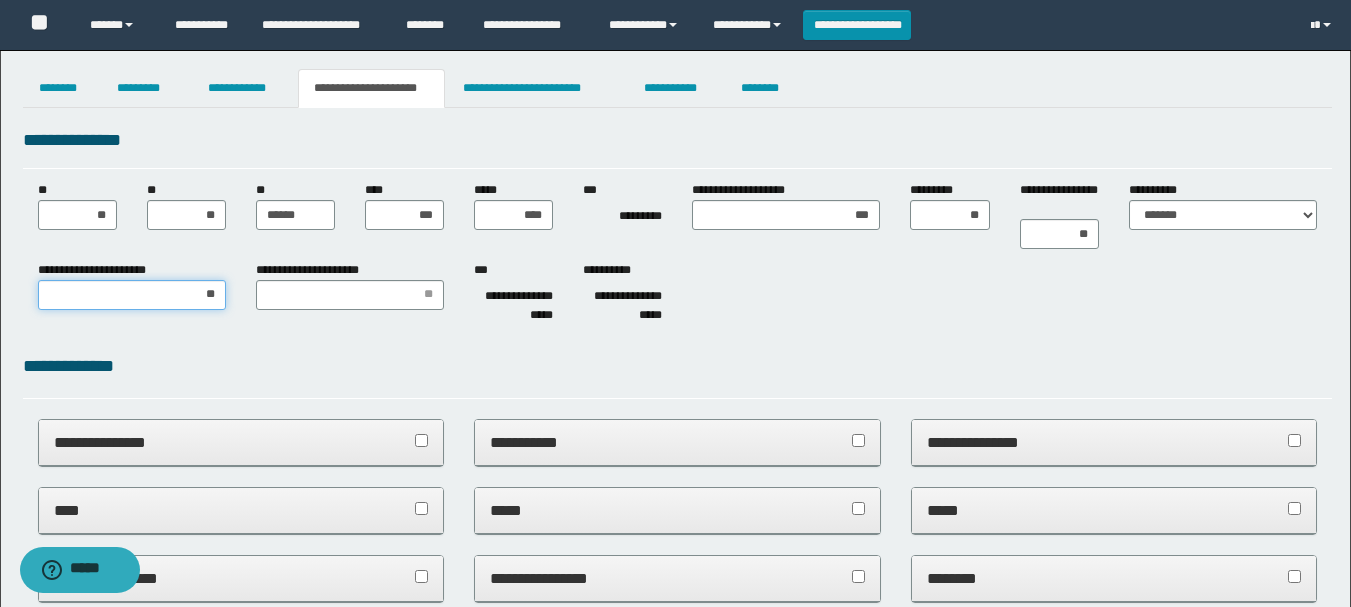 type on "***" 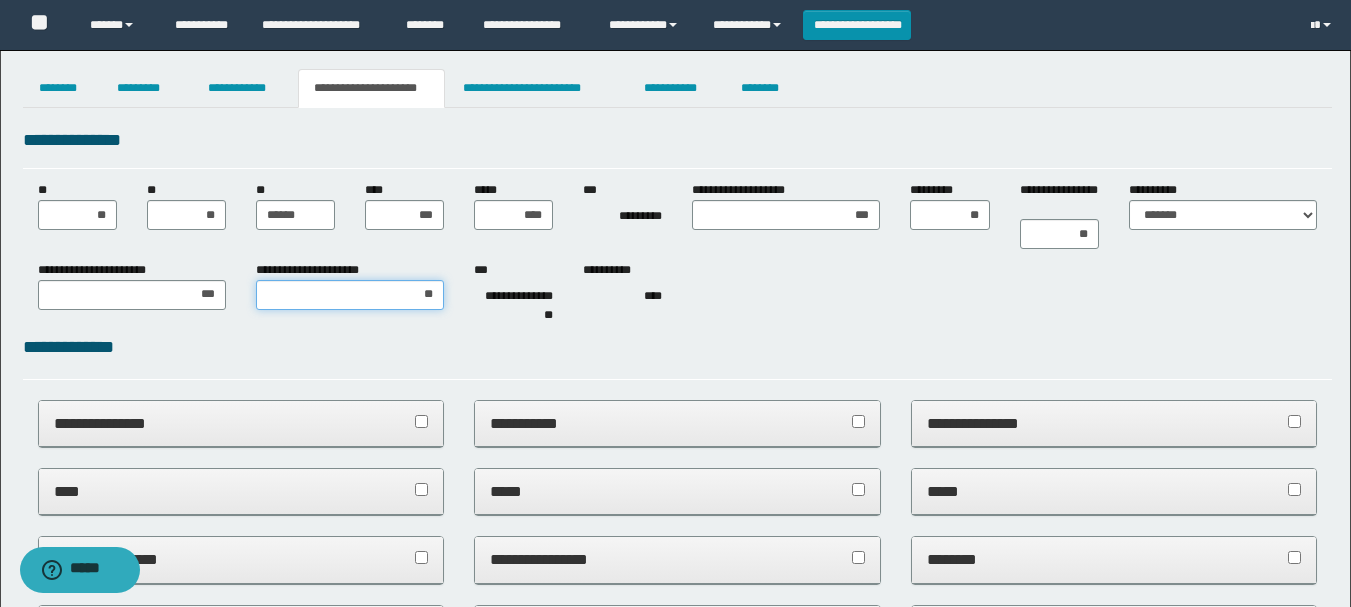 click on "**" at bounding box center (350, 295) 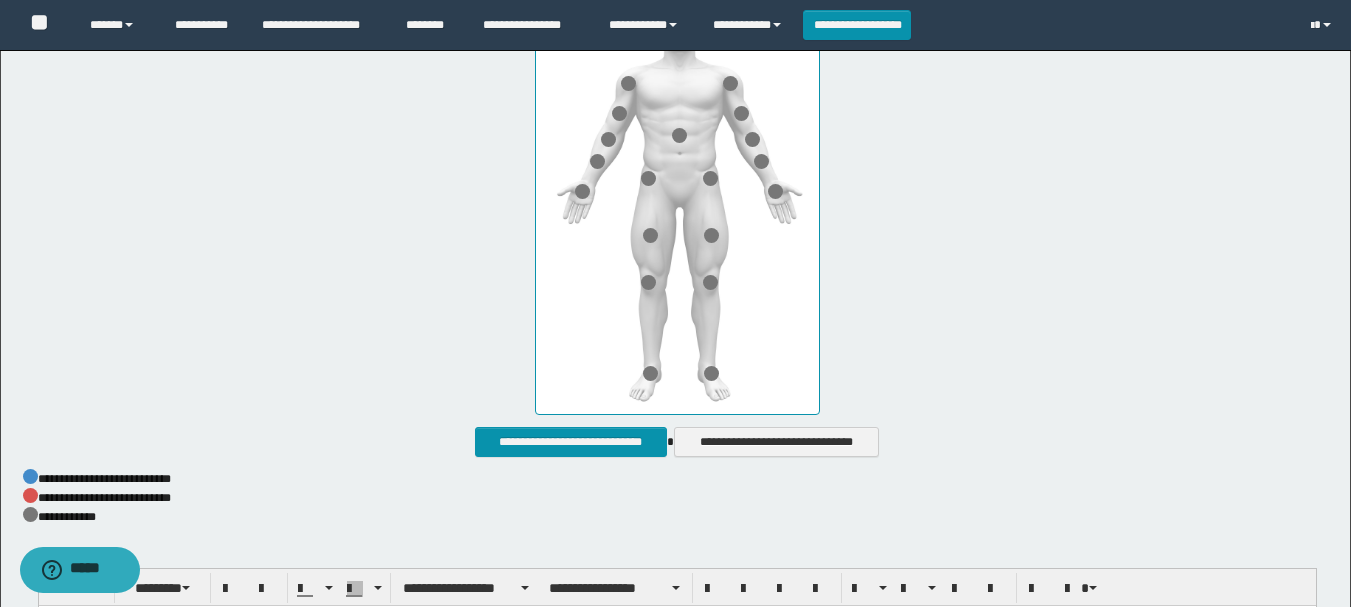 scroll, scrollTop: 900, scrollLeft: 0, axis: vertical 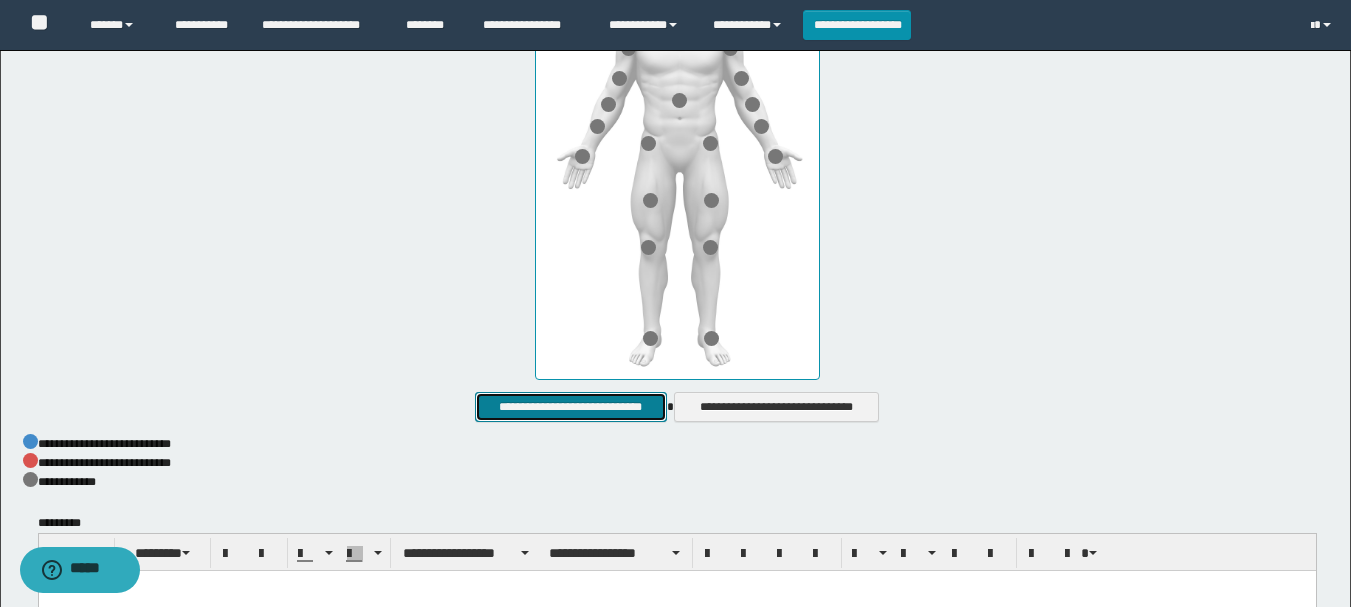 click on "**********" at bounding box center [570, 407] 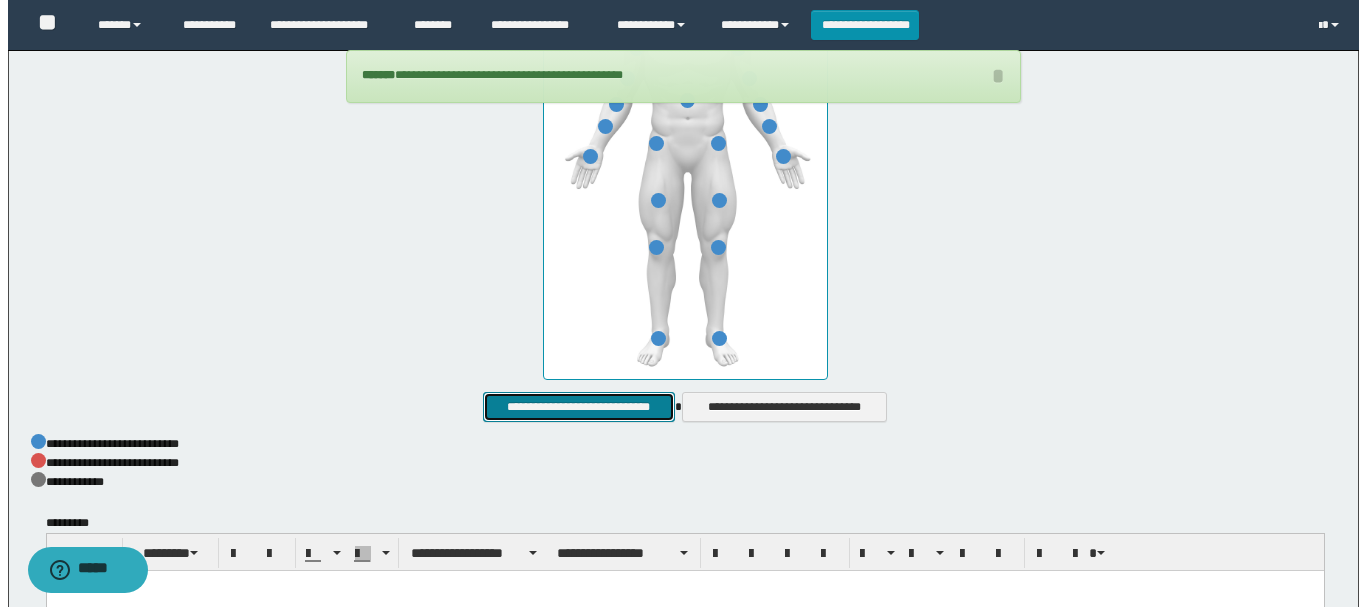scroll, scrollTop: 600, scrollLeft: 0, axis: vertical 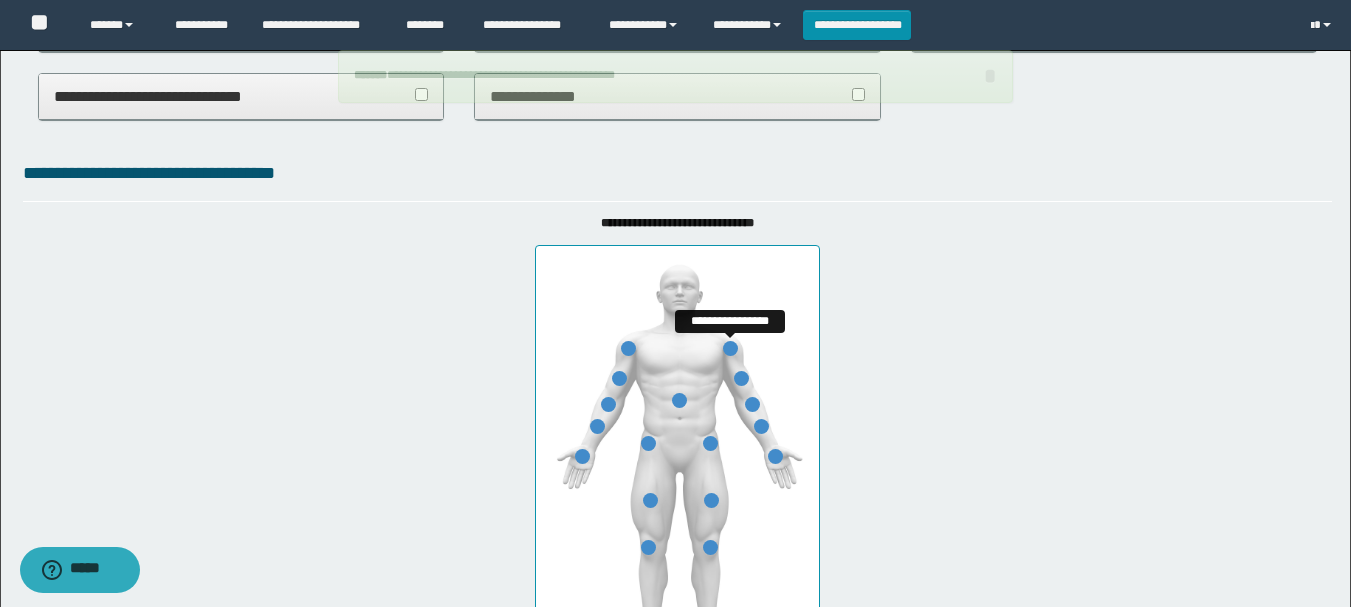 click at bounding box center (730, 348) 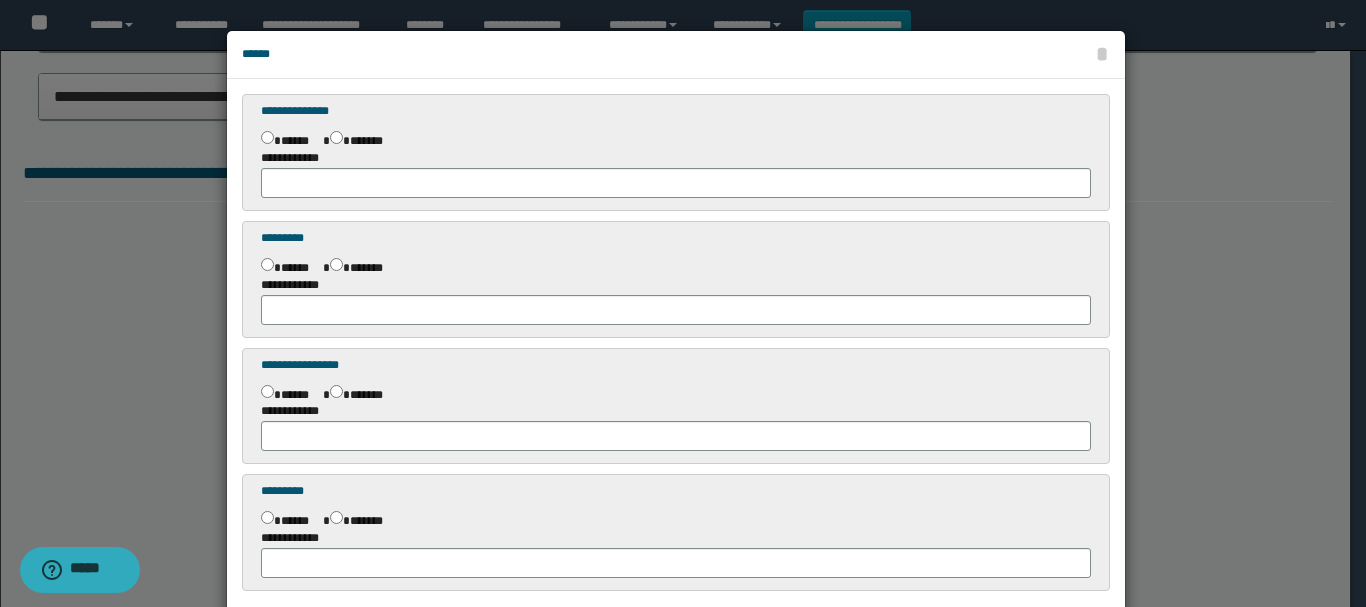 click at bounding box center [683, 354] 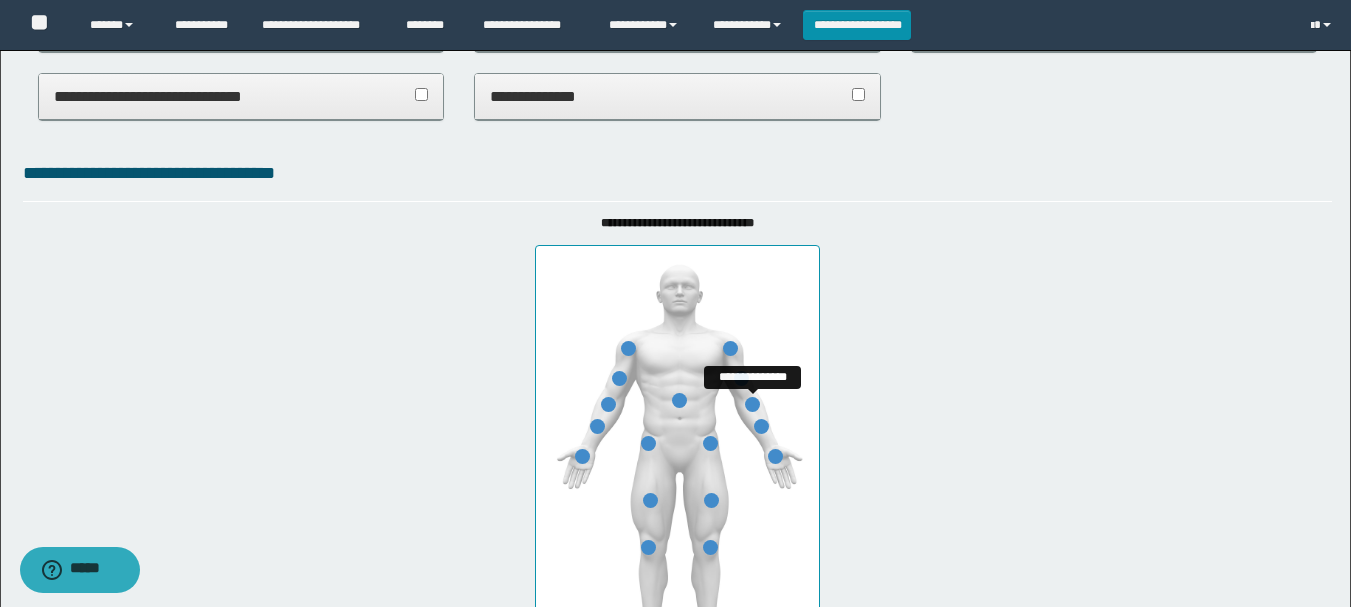 click at bounding box center (752, 404) 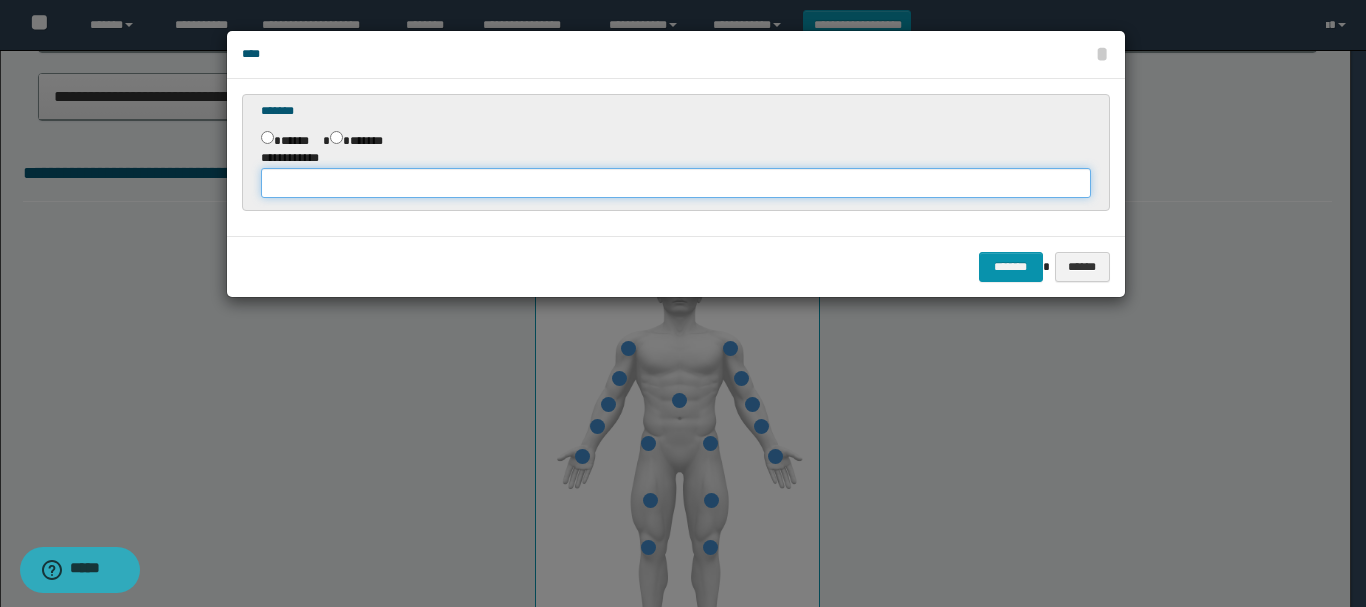 click at bounding box center (676, 183) 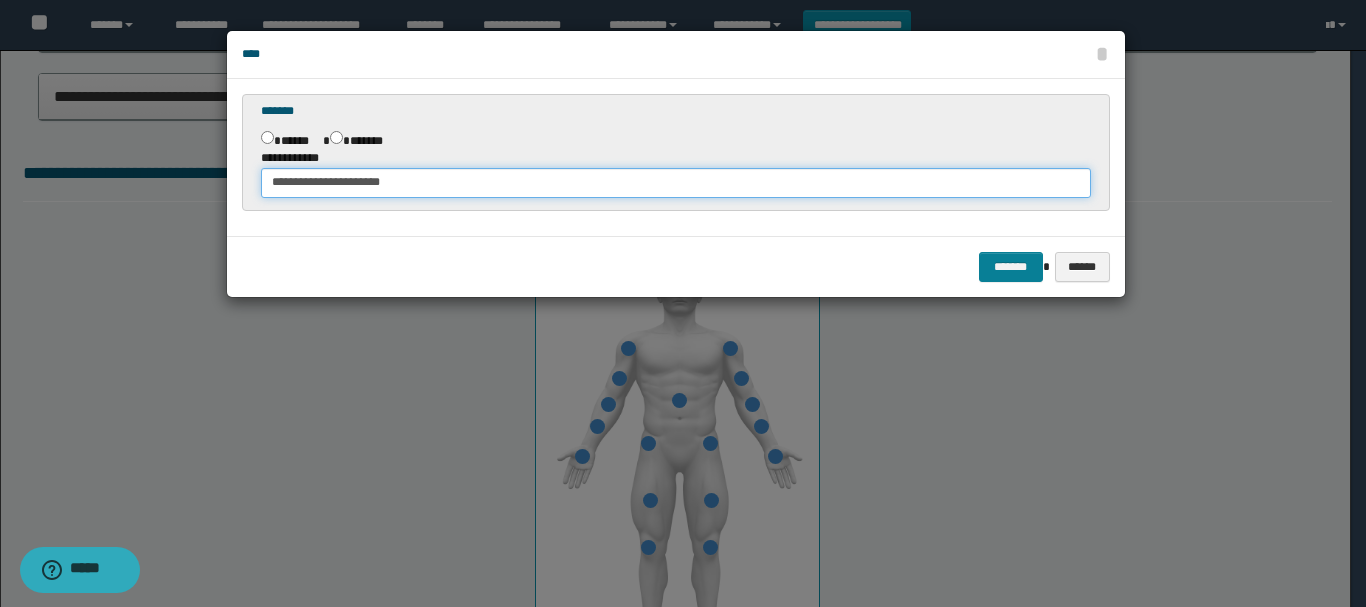 type on "**********" 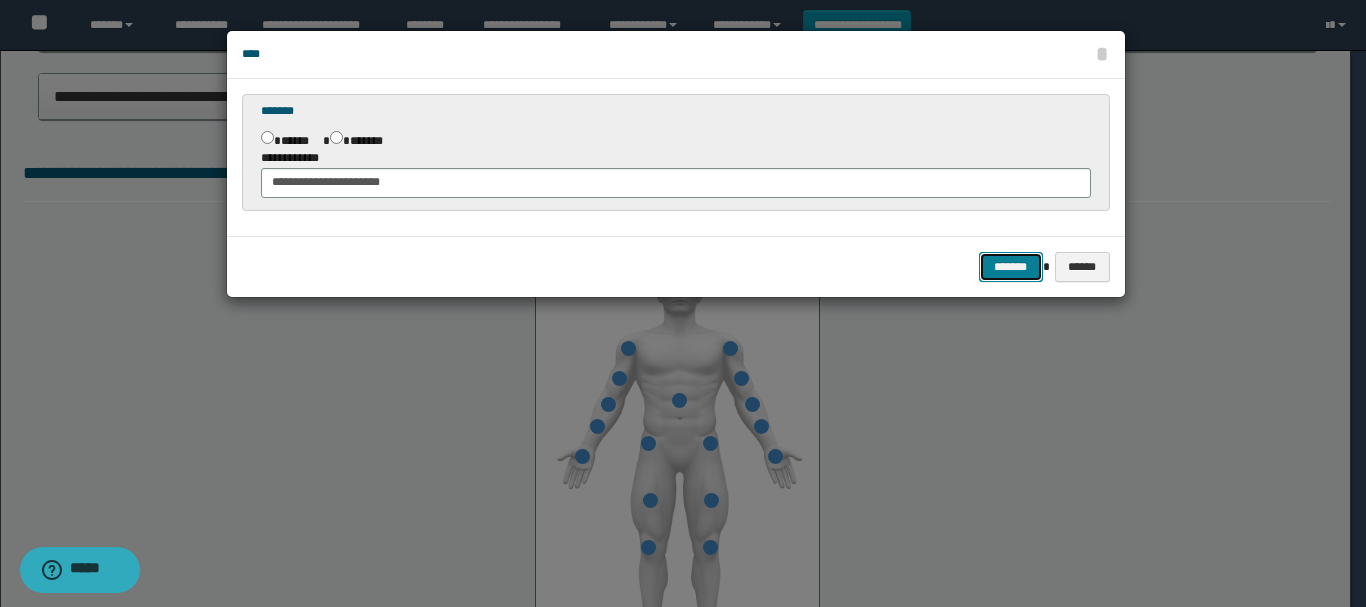 click on "*******" at bounding box center (1011, 267) 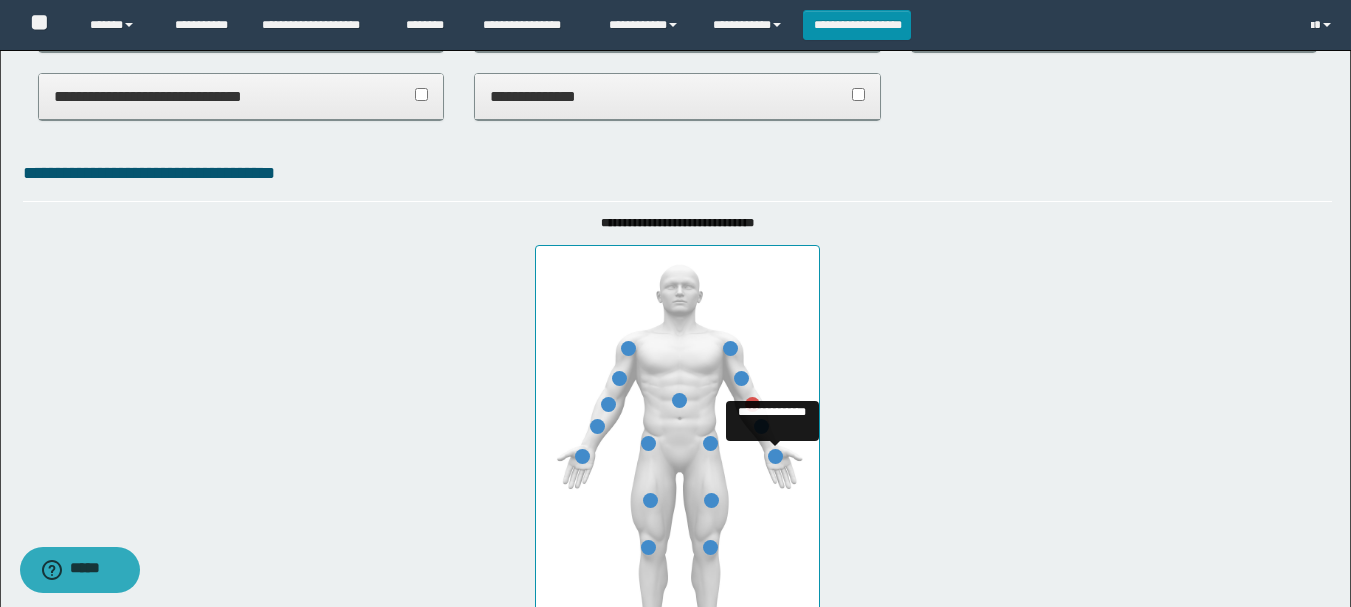 click at bounding box center (775, 456) 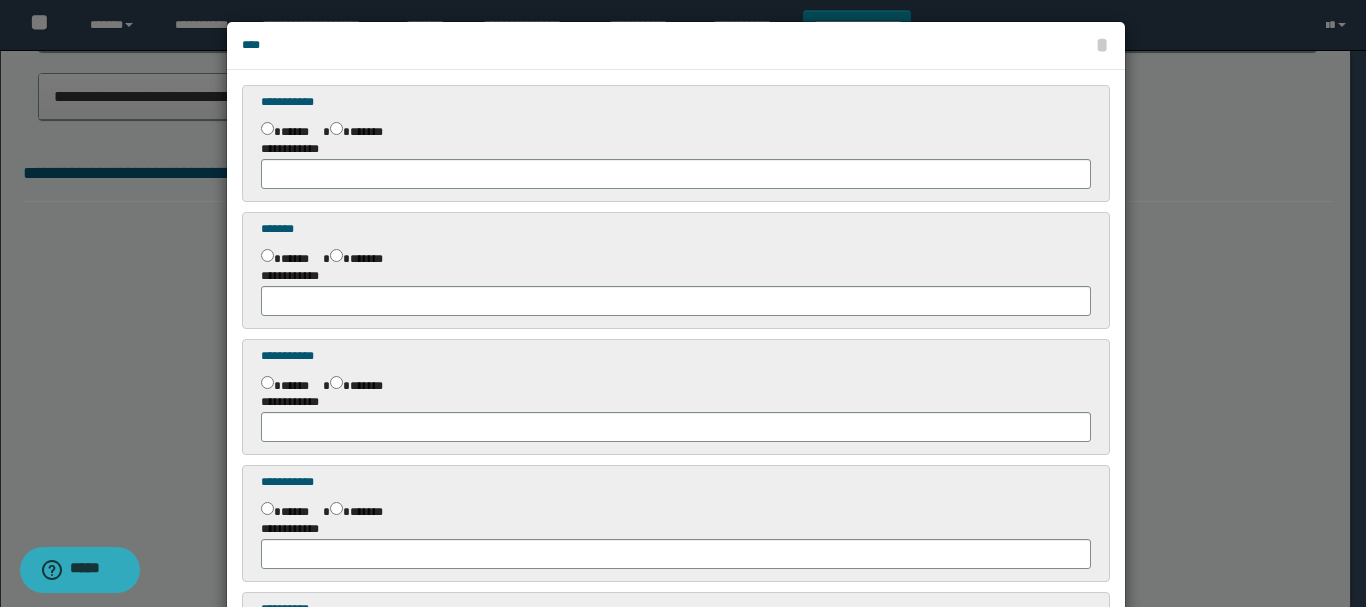 scroll, scrollTop: 0, scrollLeft: 0, axis: both 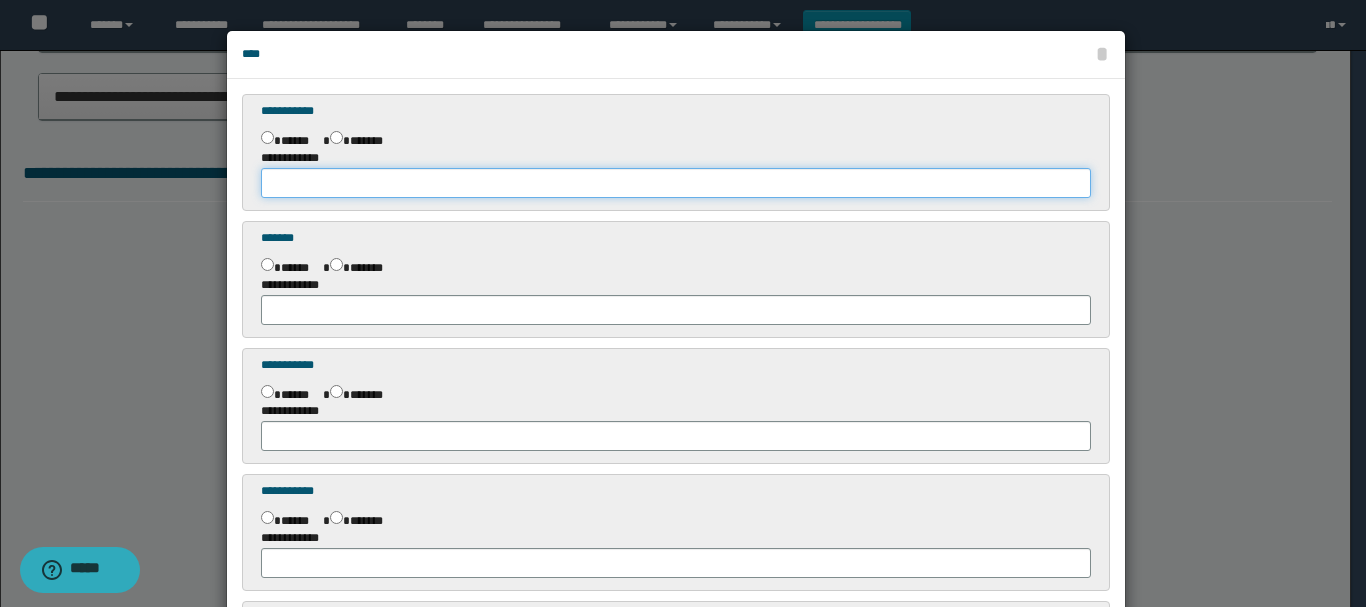 click at bounding box center (676, 183) 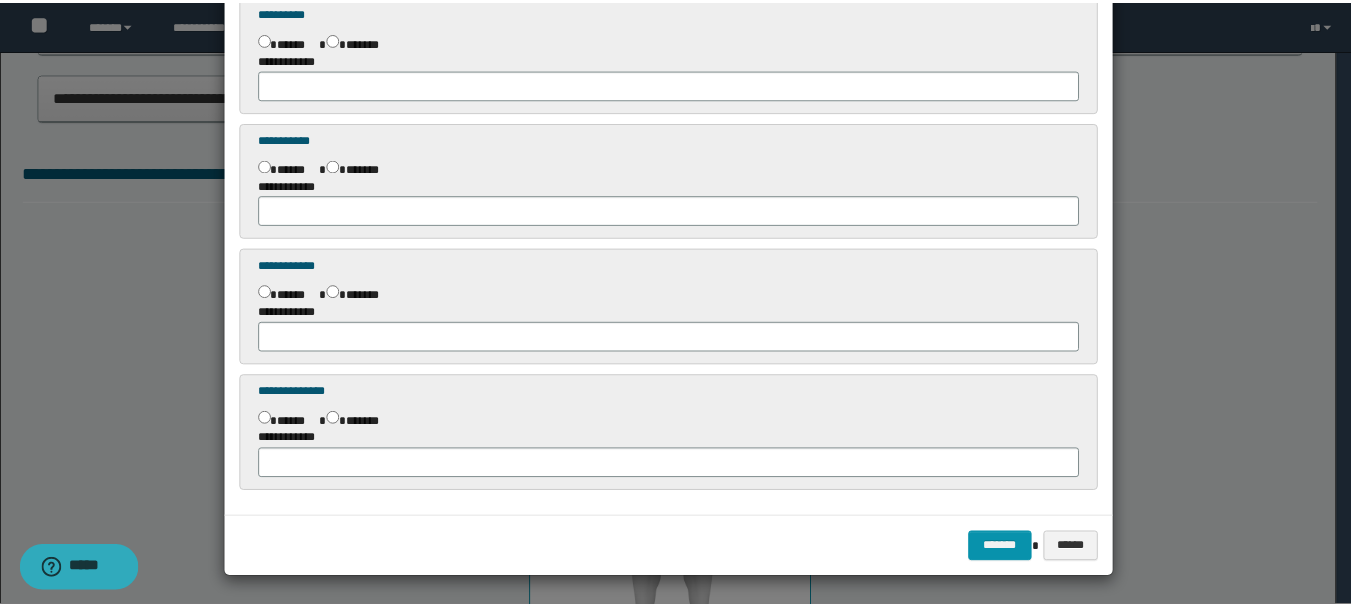 scroll, scrollTop: 608, scrollLeft: 0, axis: vertical 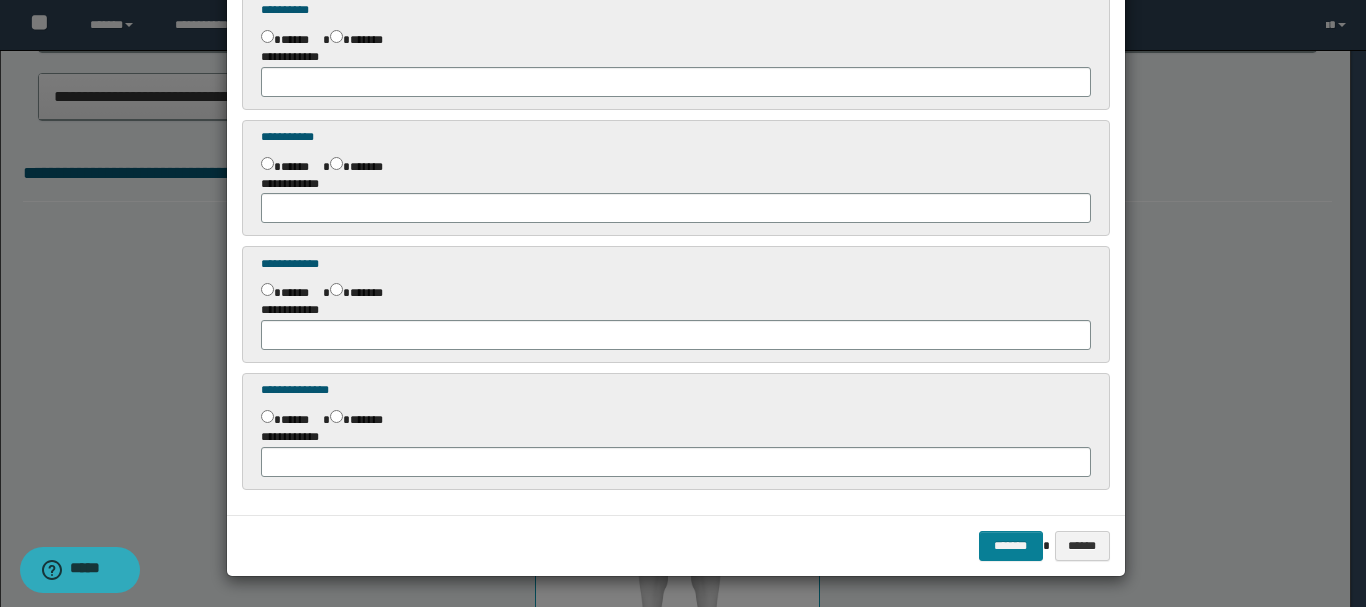 type on "**********" 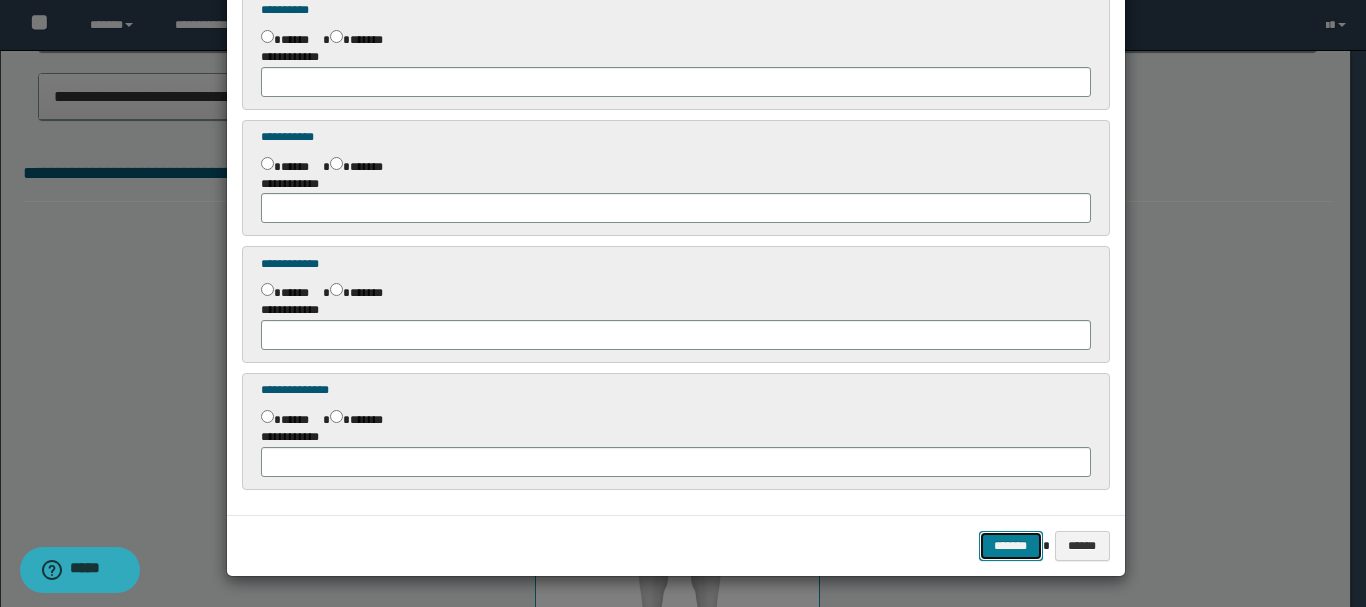click on "*******" at bounding box center (1011, 546) 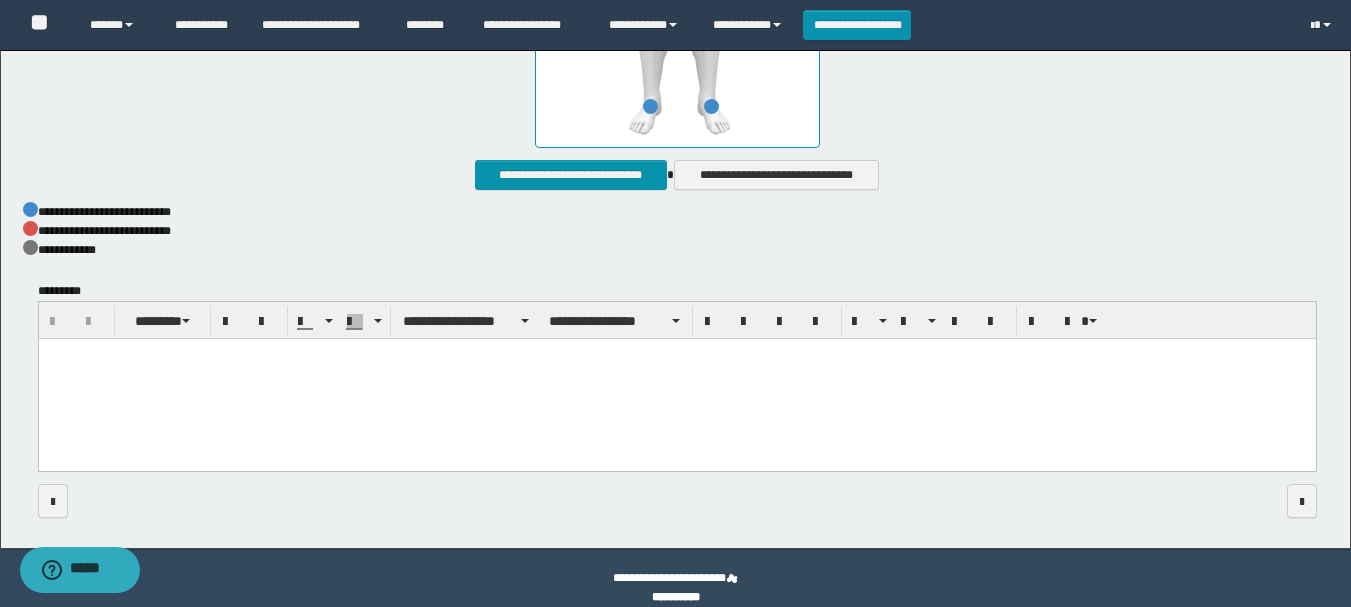 scroll, scrollTop: 1152, scrollLeft: 0, axis: vertical 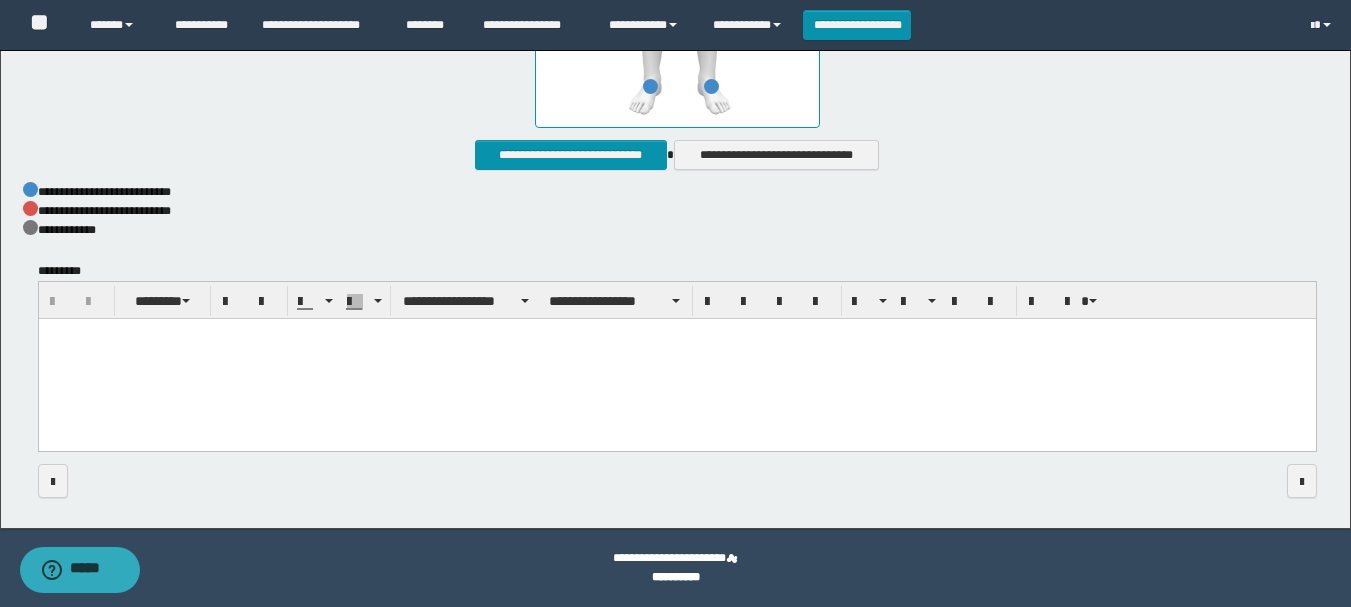 click at bounding box center (676, 360) 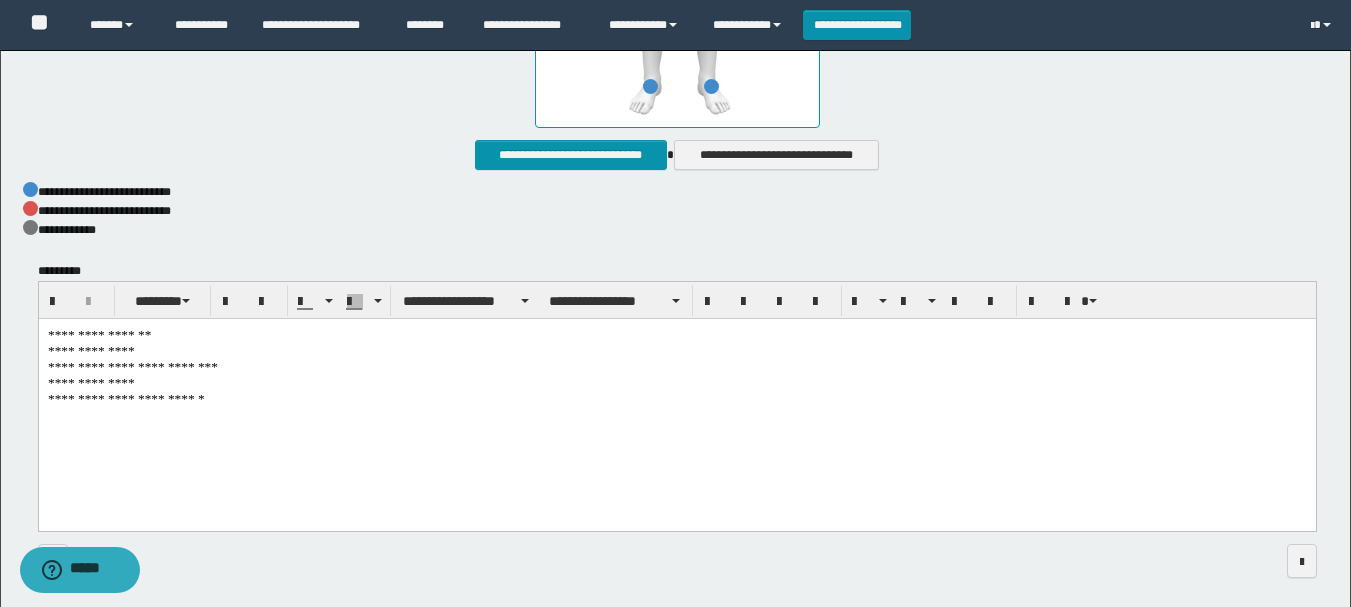 click on "**********" at bounding box center [676, 400] 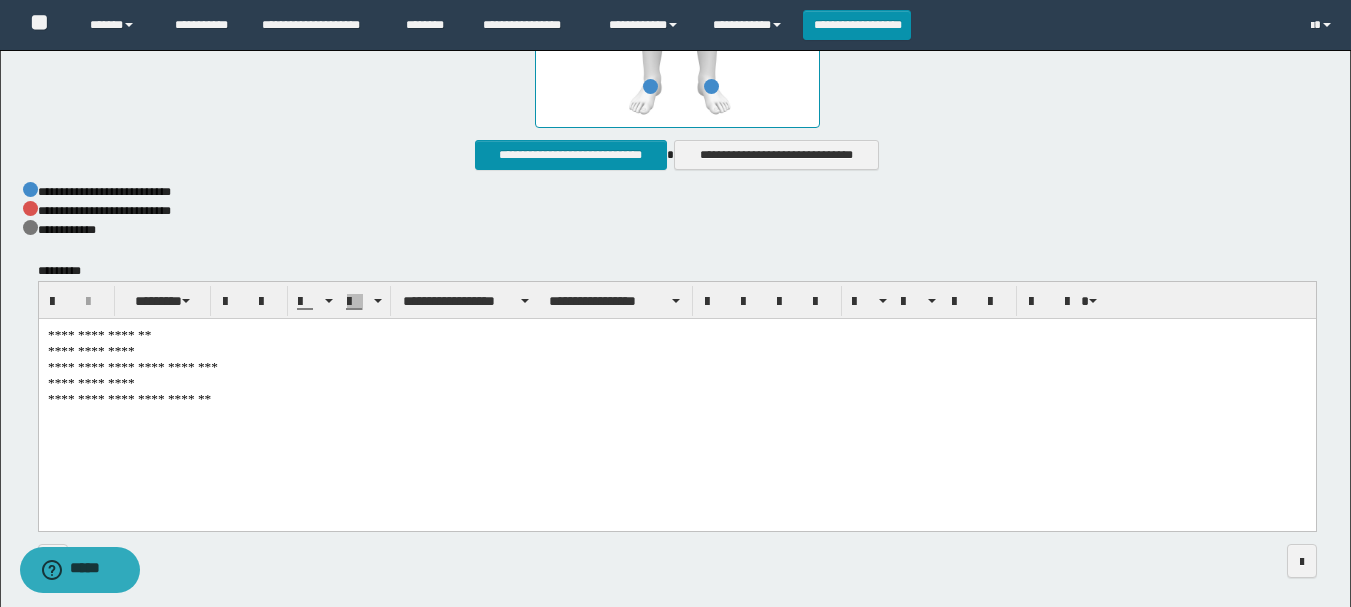 click on "**********" at bounding box center [676, 400] 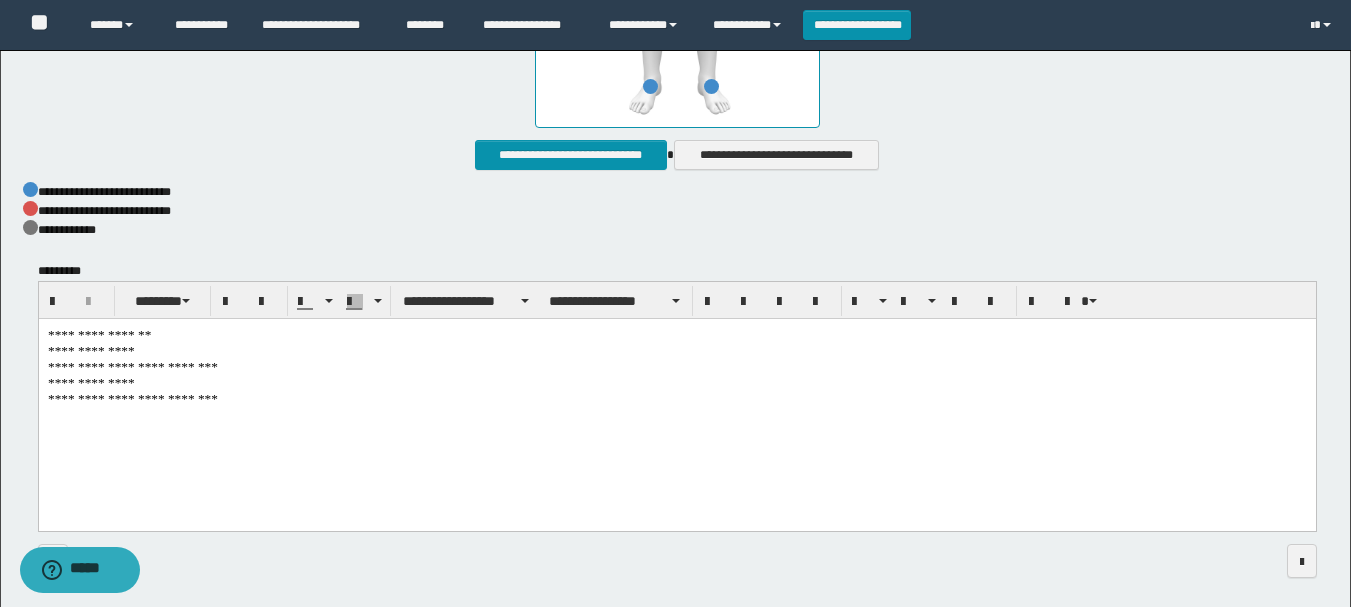 click on "**********" at bounding box center [676, 400] 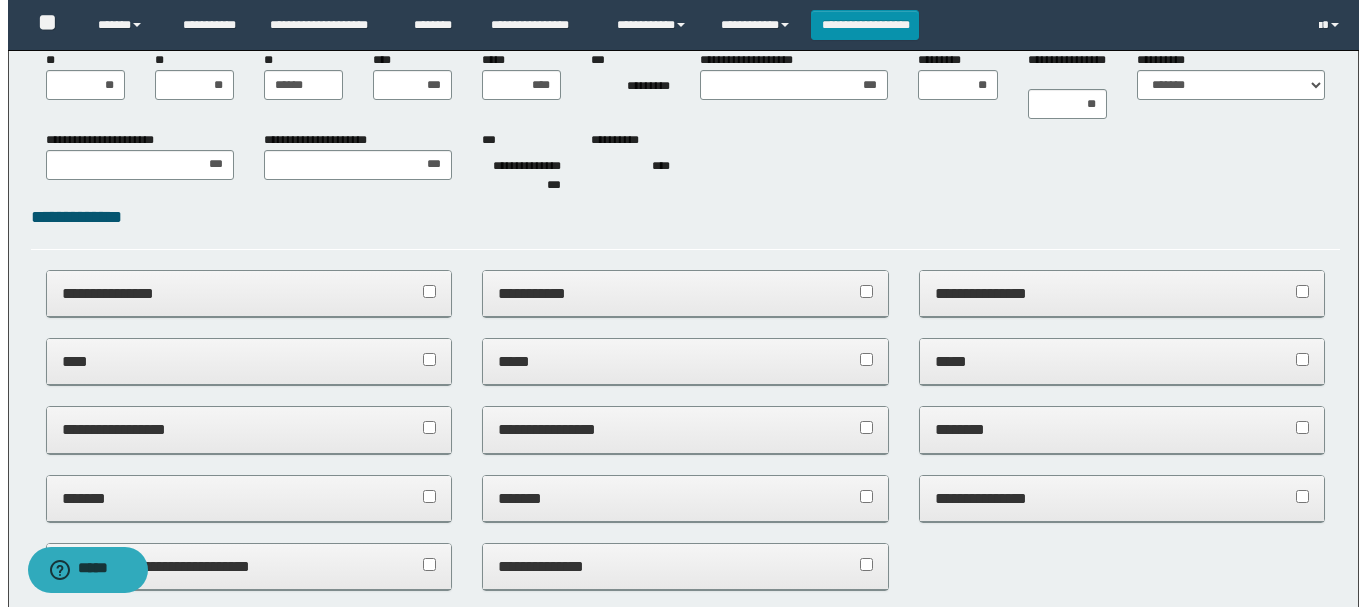 scroll, scrollTop: 0, scrollLeft: 0, axis: both 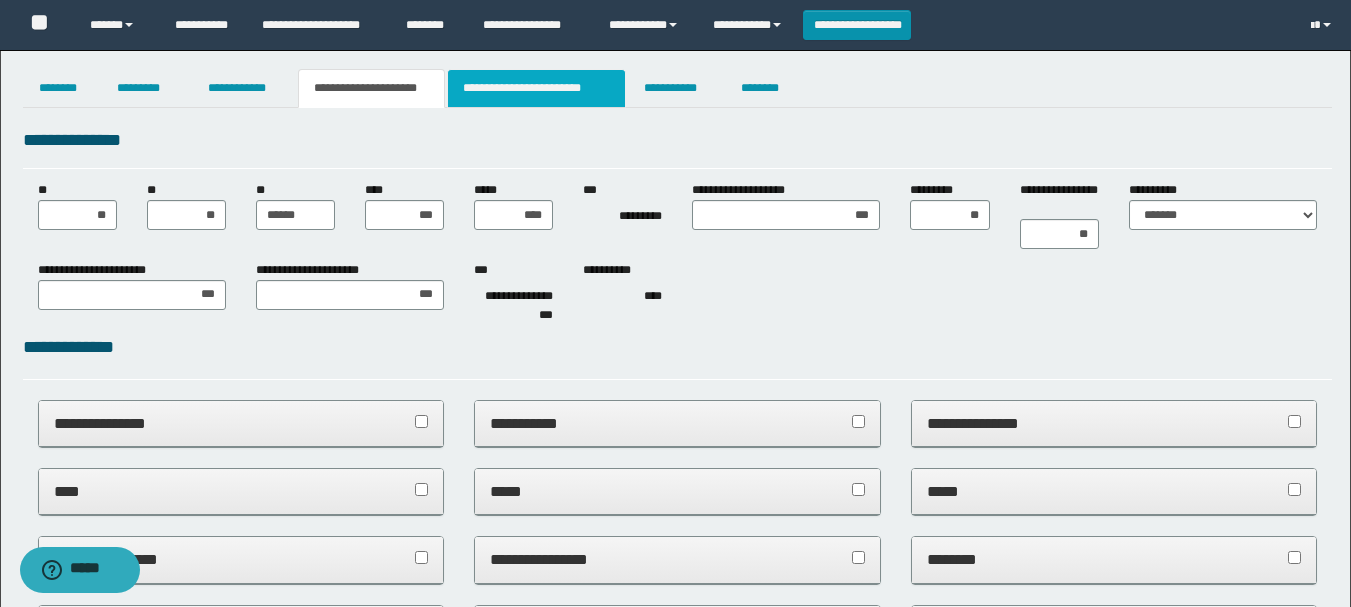 click on "**********" at bounding box center (537, 88) 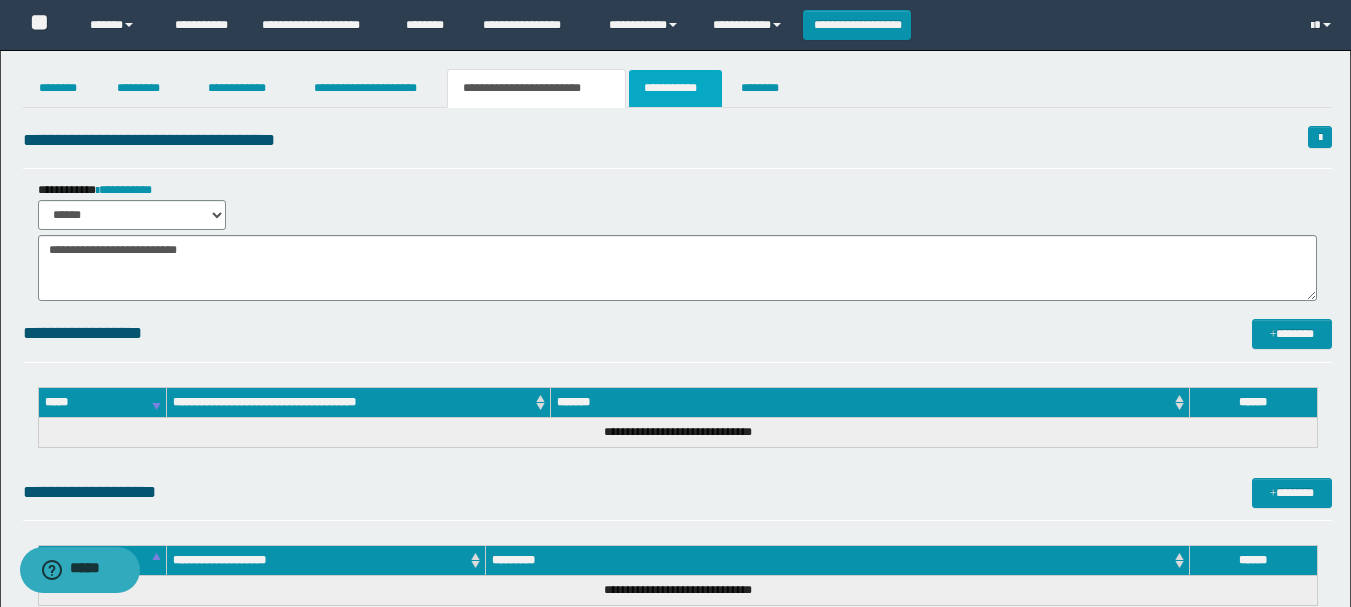 click on "**********" at bounding box center [675, 88] 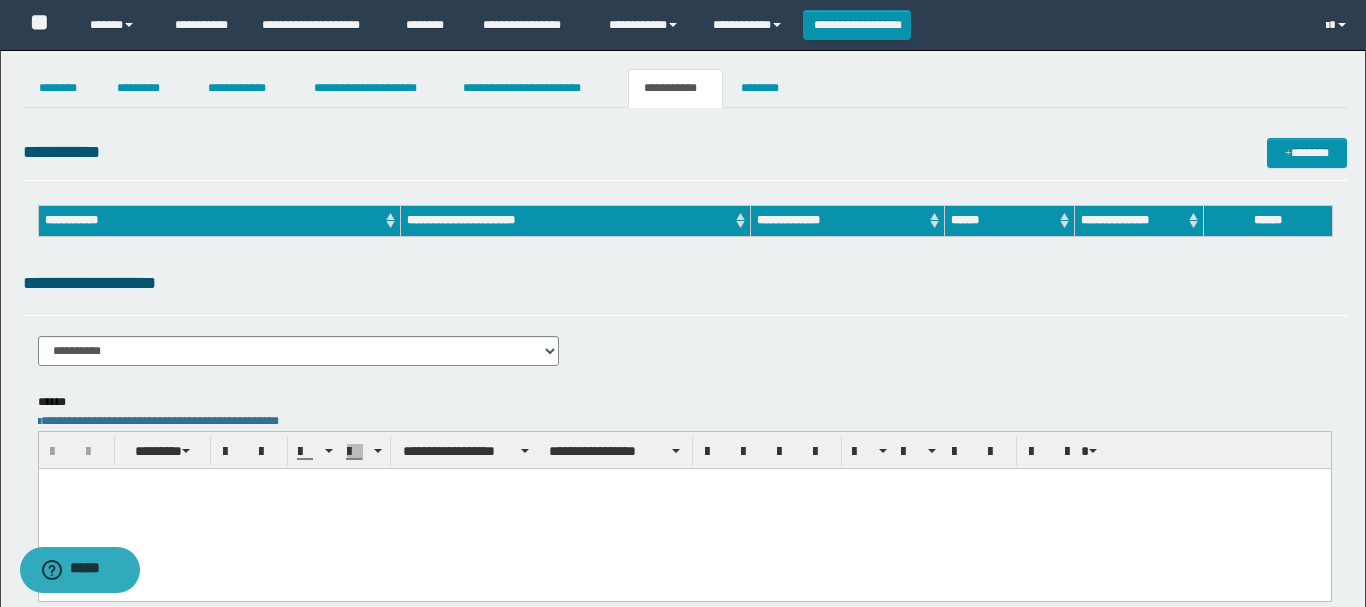 scroll, scrollTop: 0, scrollLeft: 0, axis: both 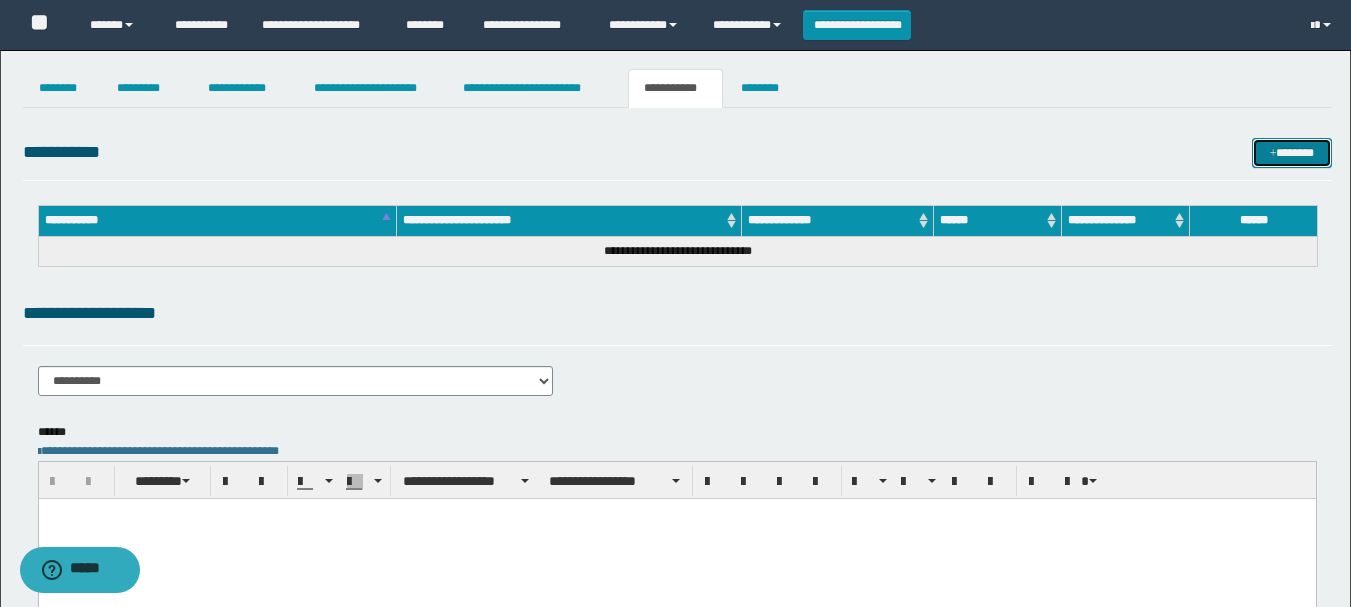 click on "*******" at bounding box center [1292, 153] 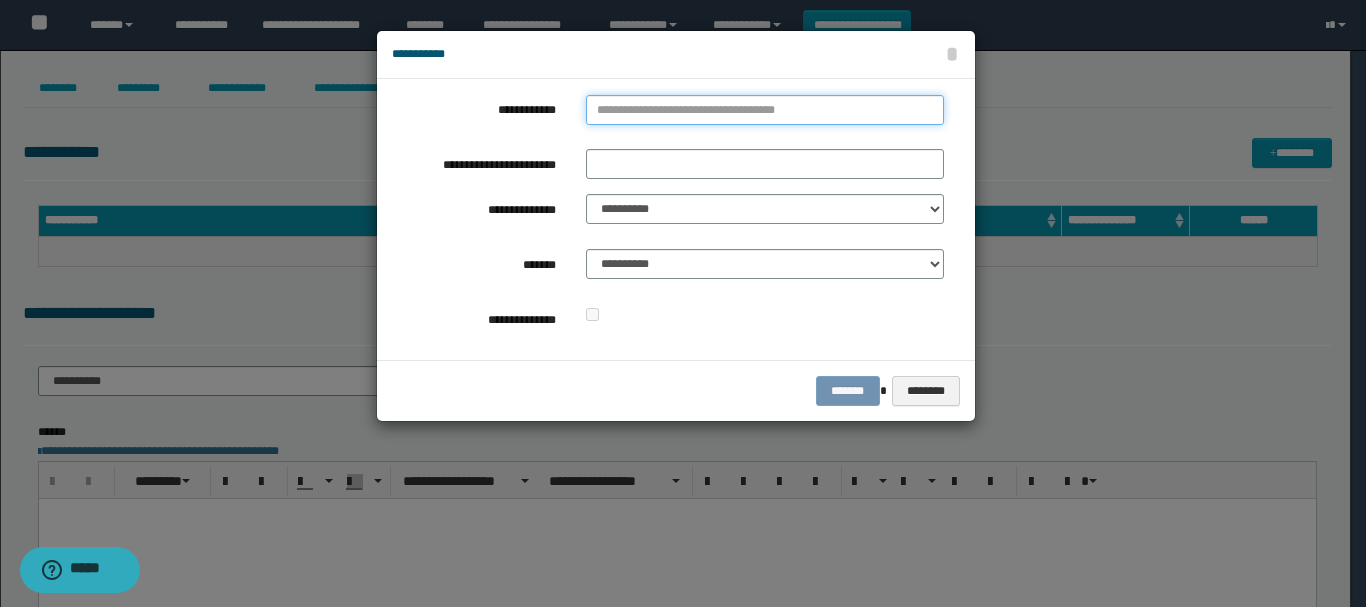 click on "**********" at bounding box center [765, 110] 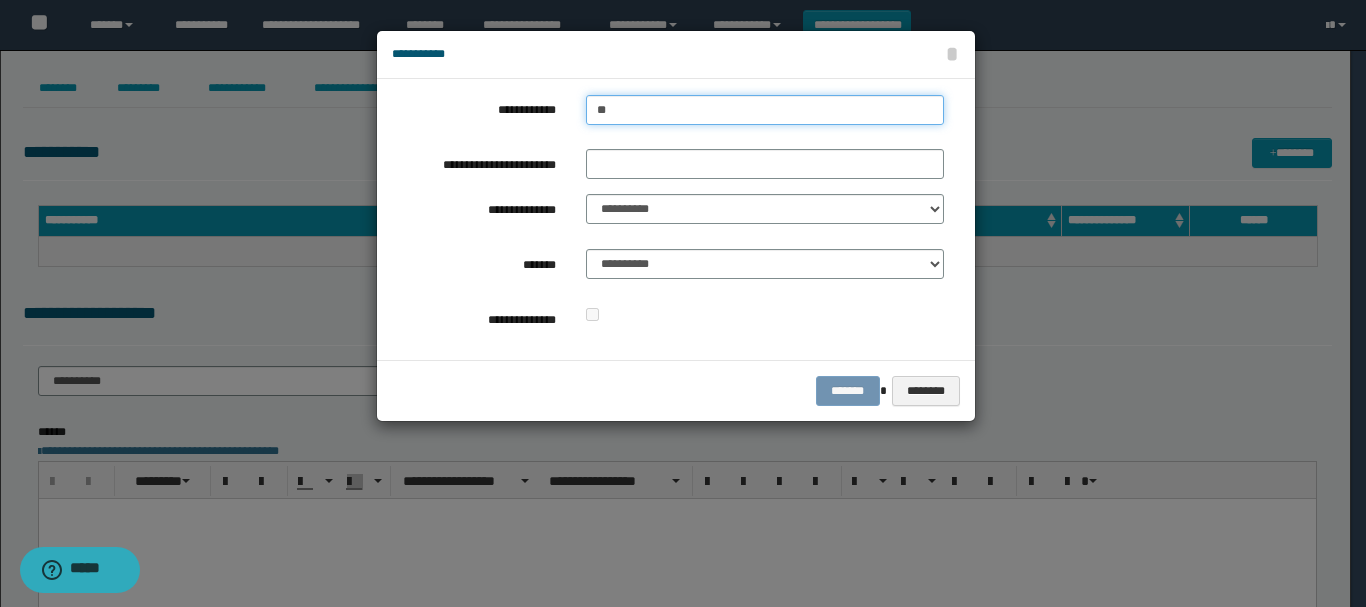 type on "***" 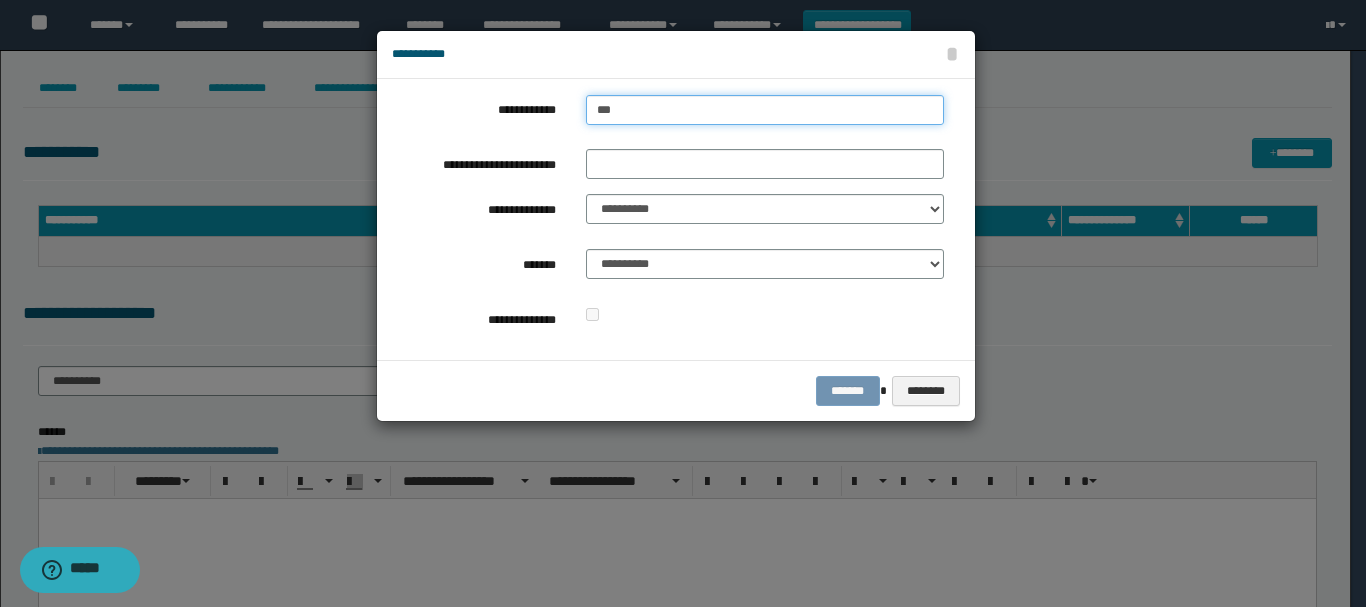 type on "***" 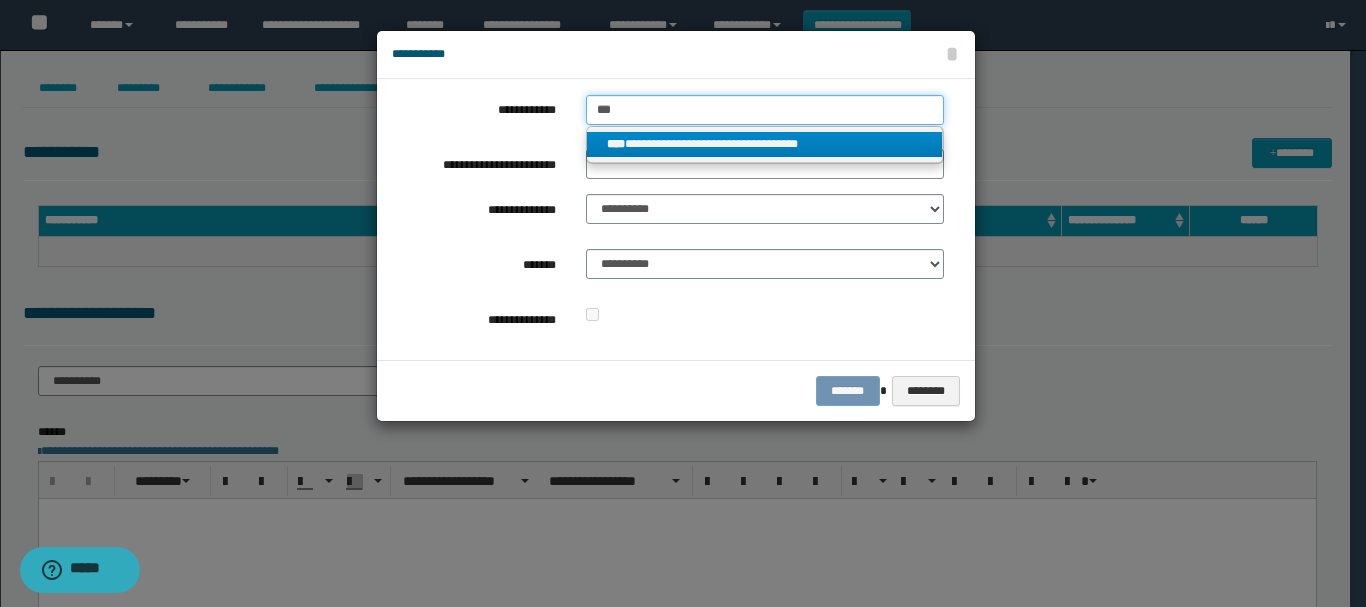 type on "***" 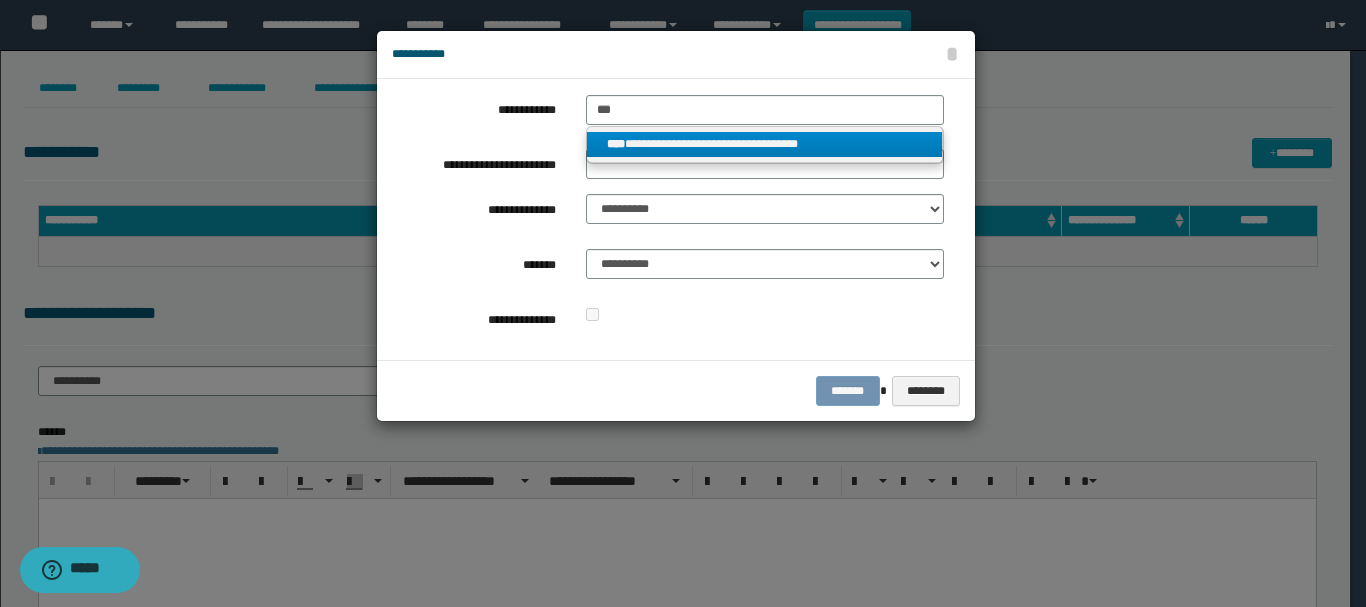 click on "**********" at bounding box center [765, 144] 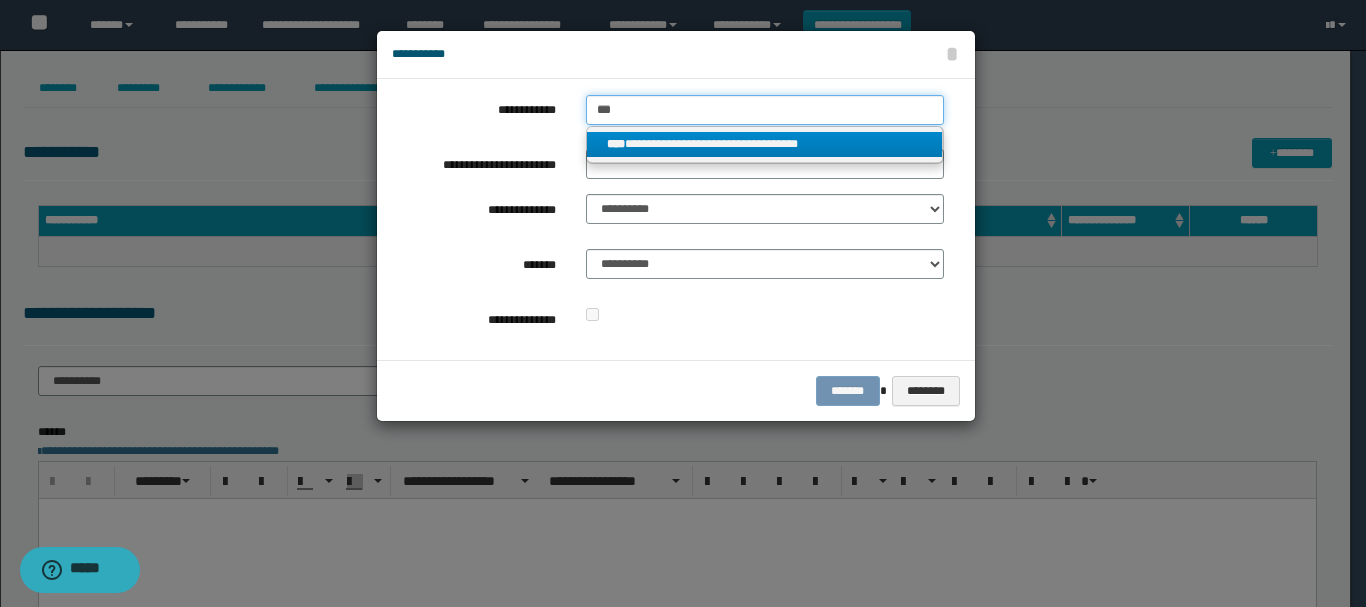 type 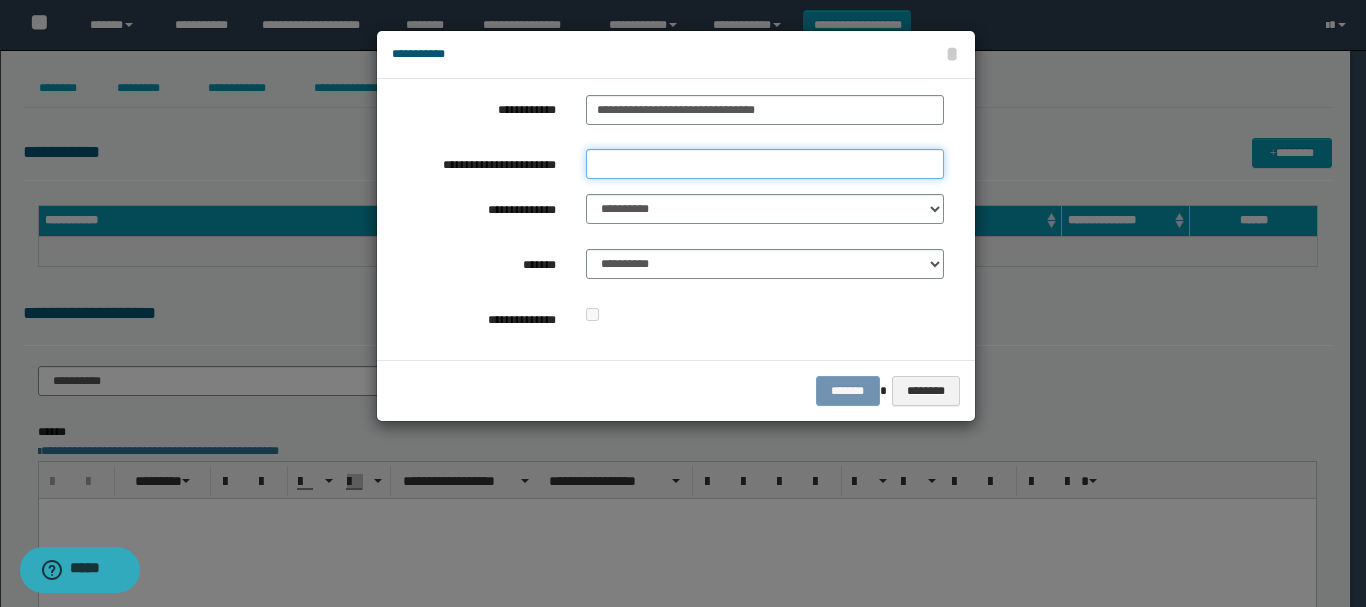 click on "**********" at bounding box center (765, 164) 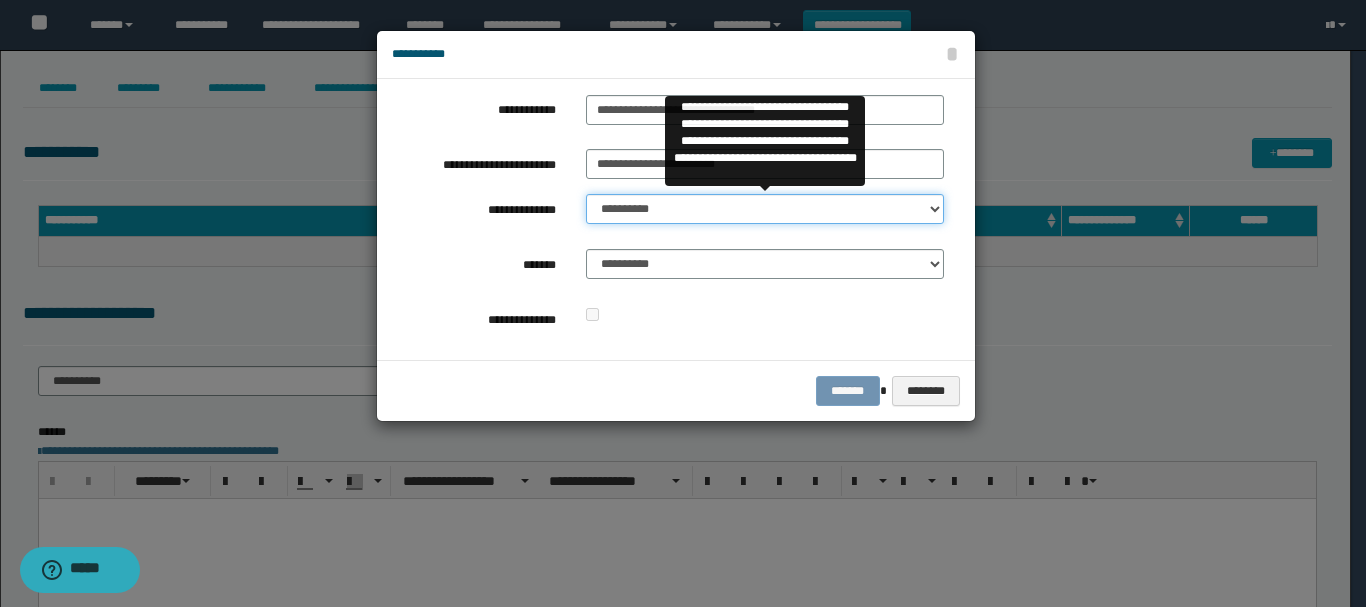 click on "**********" at bounding box center [765, 209] 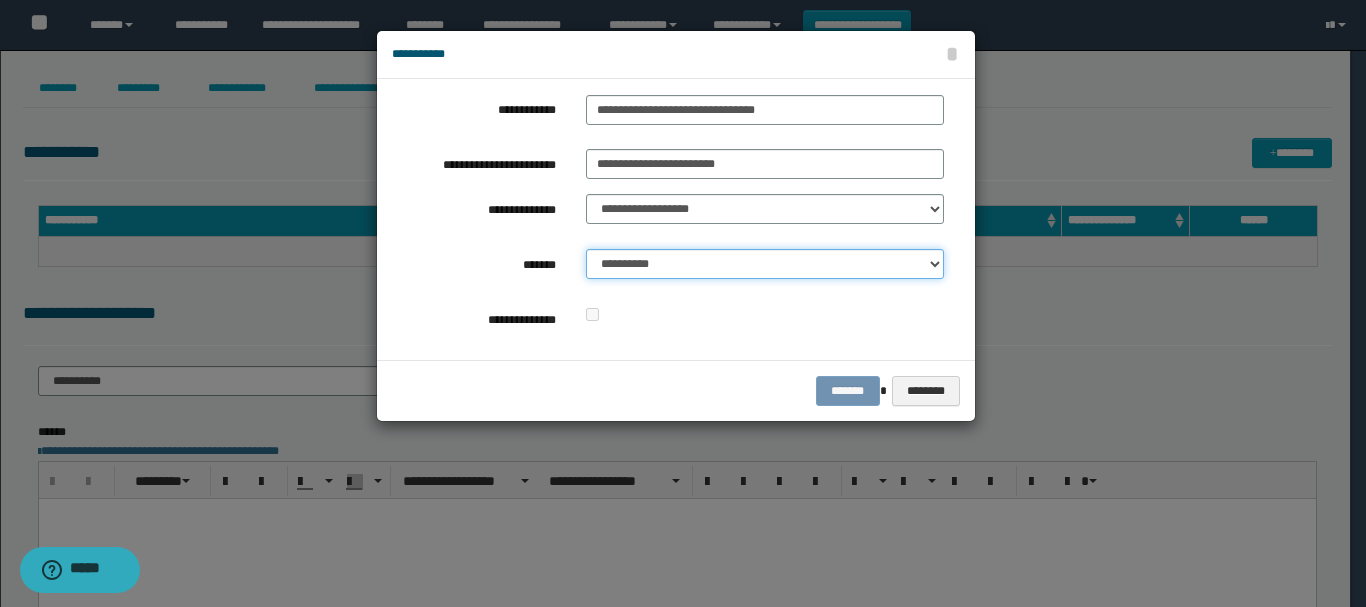 click on "**********" at bounding box center [765, 264] 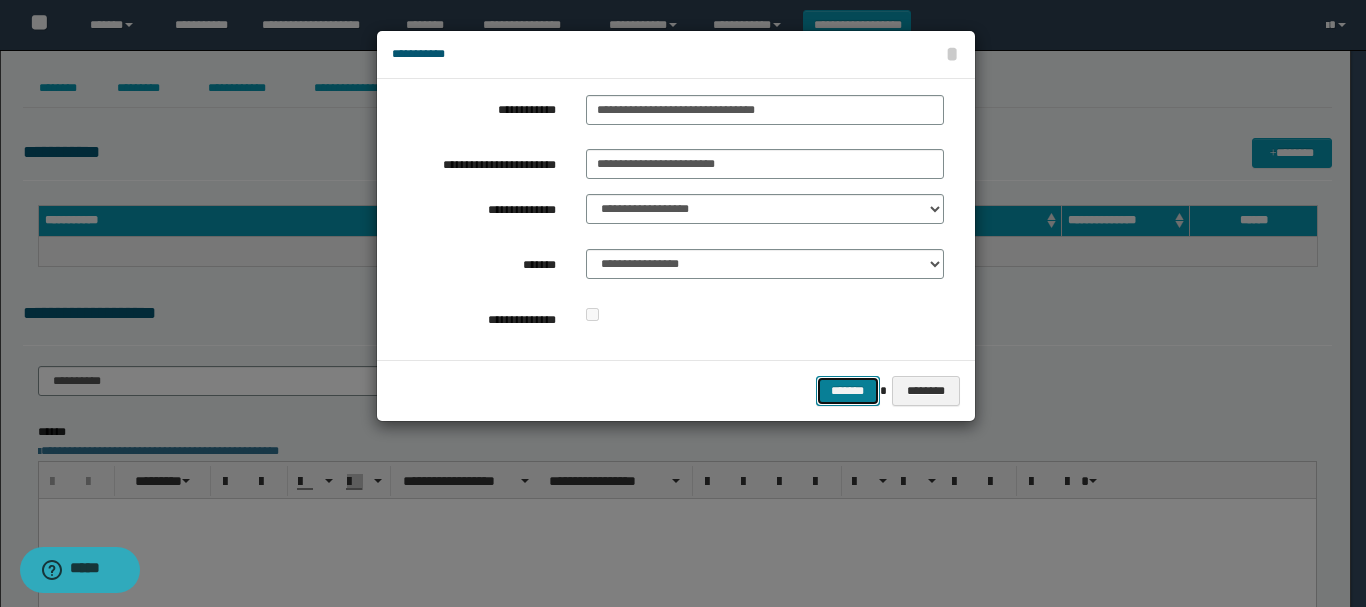 click on "*******" at bounding box center [848, 391] 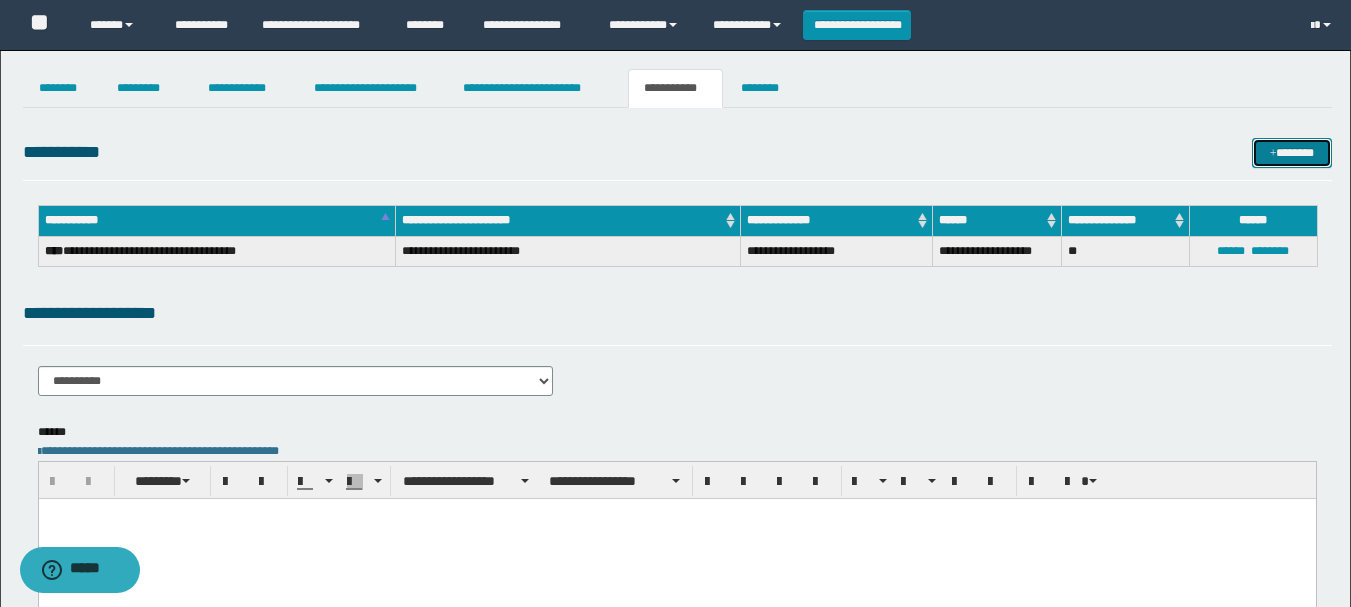 click on "*******" at bounding box center [1292, 153] 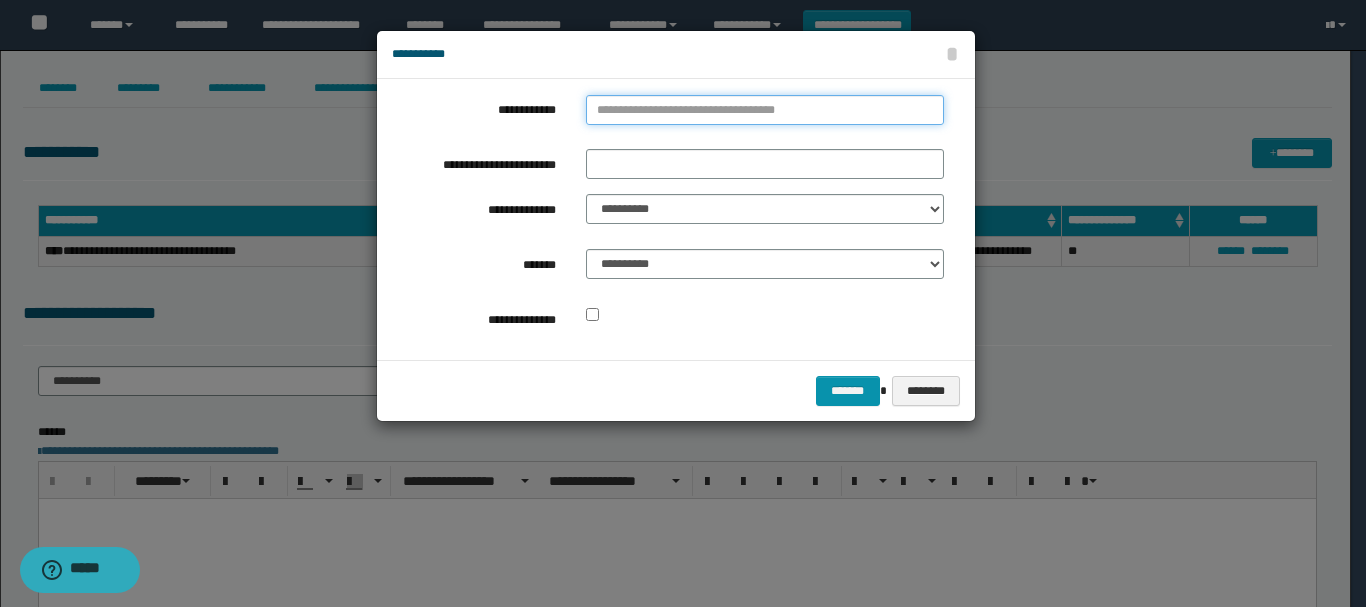 type on "**********" 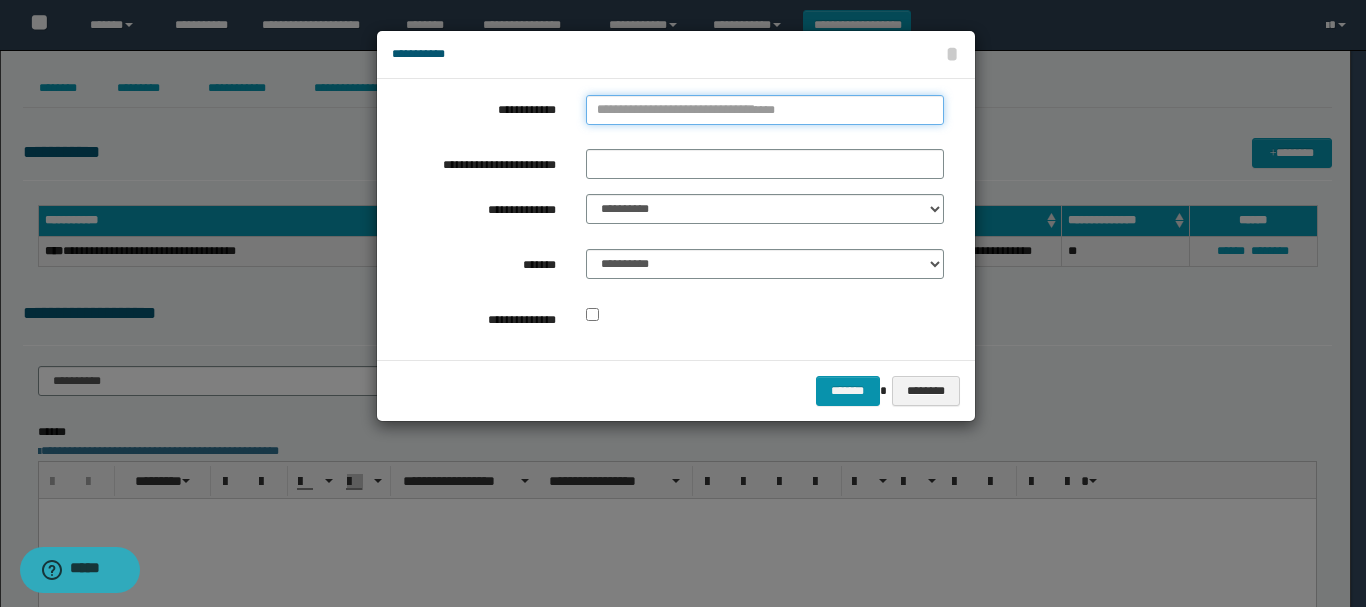 click on "**********" at bounding box center [765, 110] 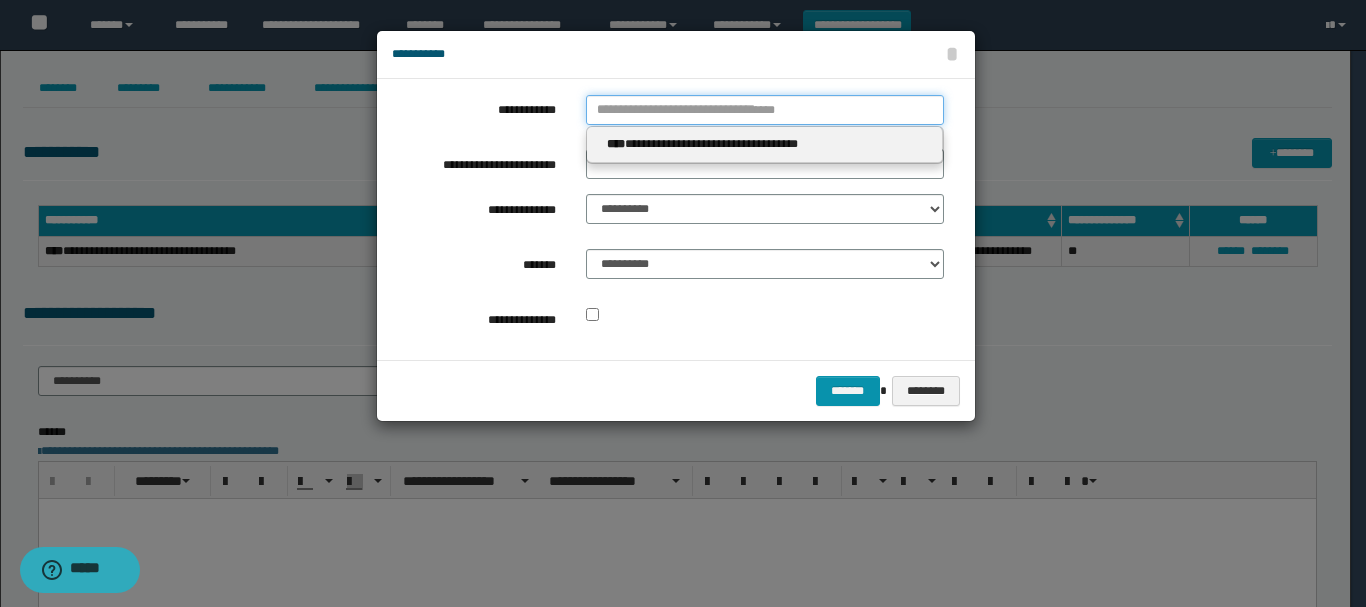 type 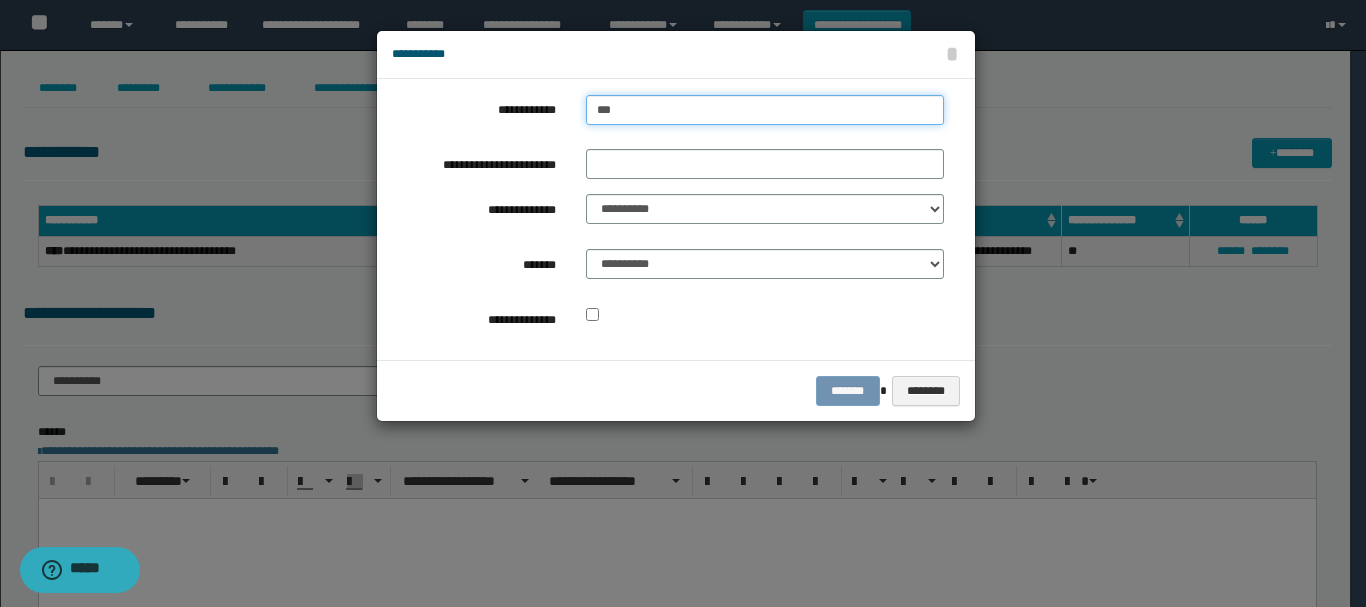 type on "****" 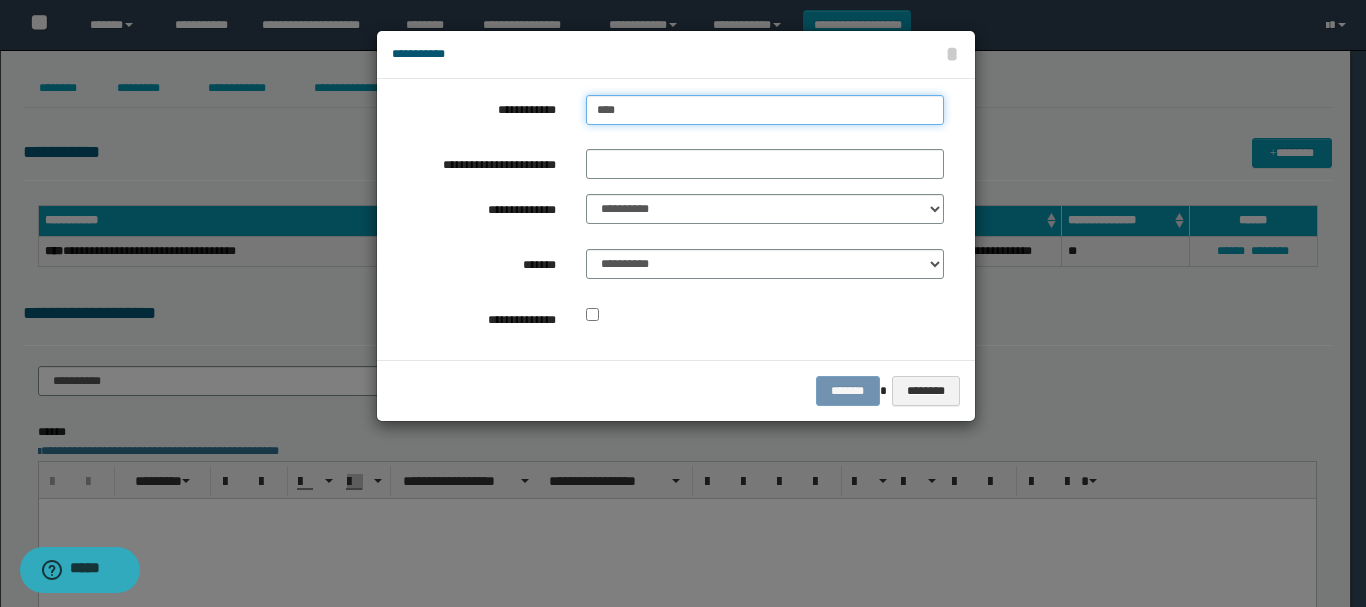 type on "****" 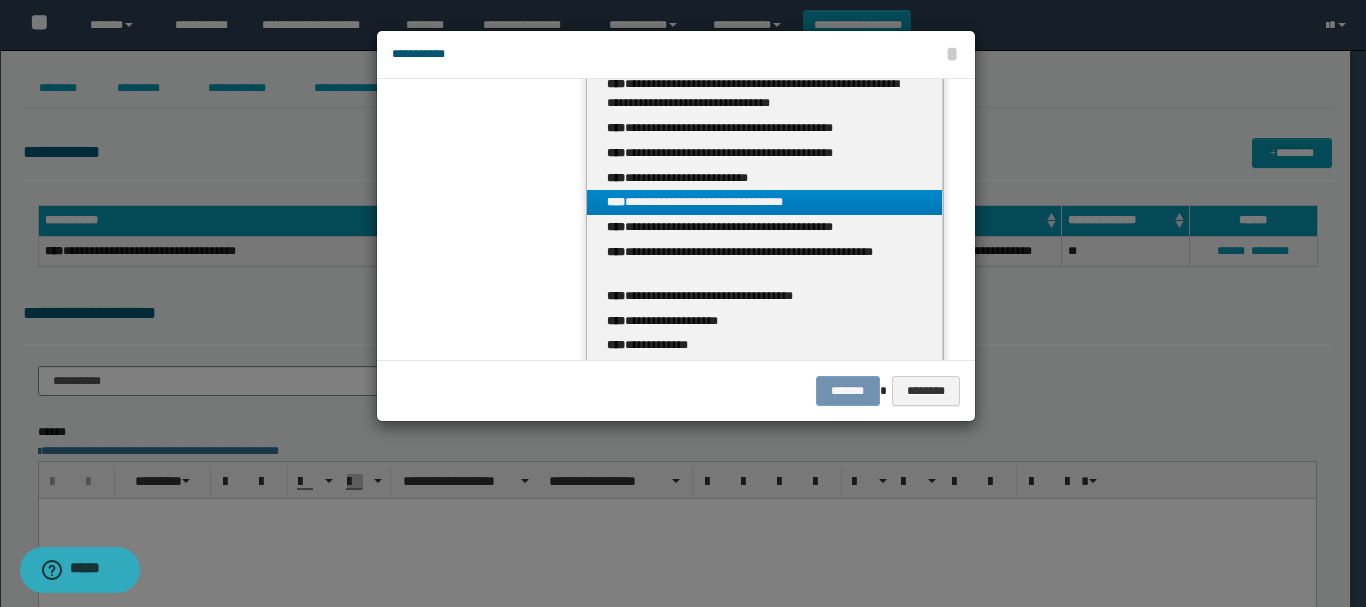 scroll, scrollTop: 500, scrollLeft: 0, axis: vertical 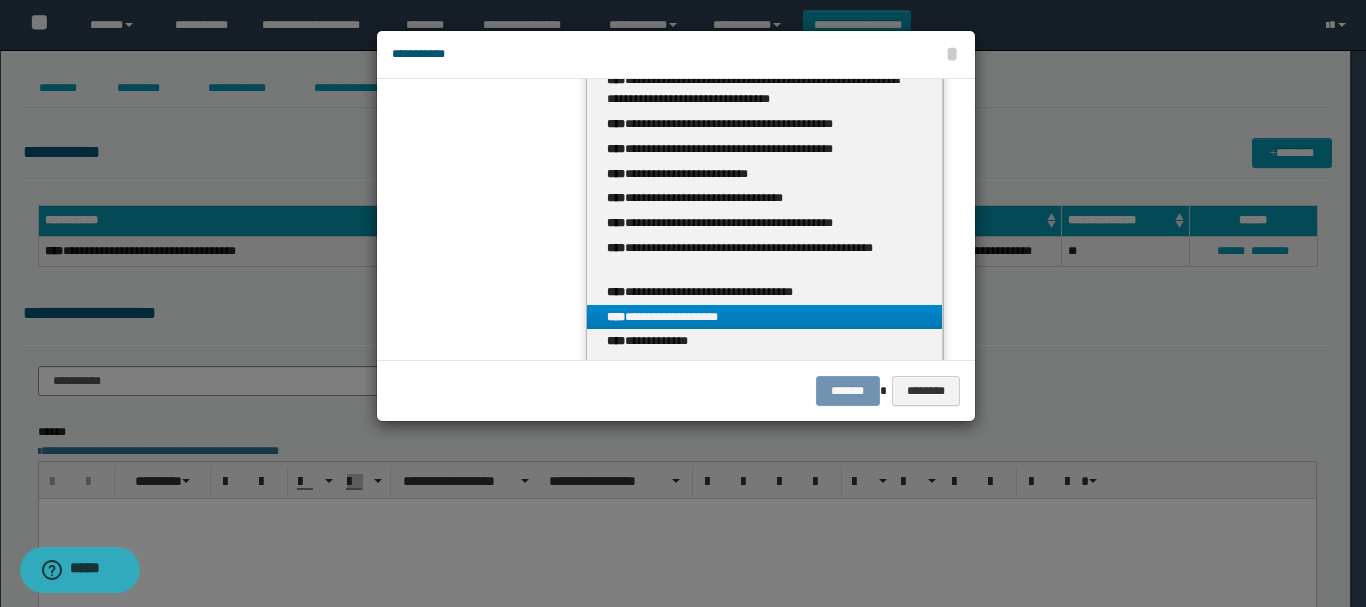 type on "****" 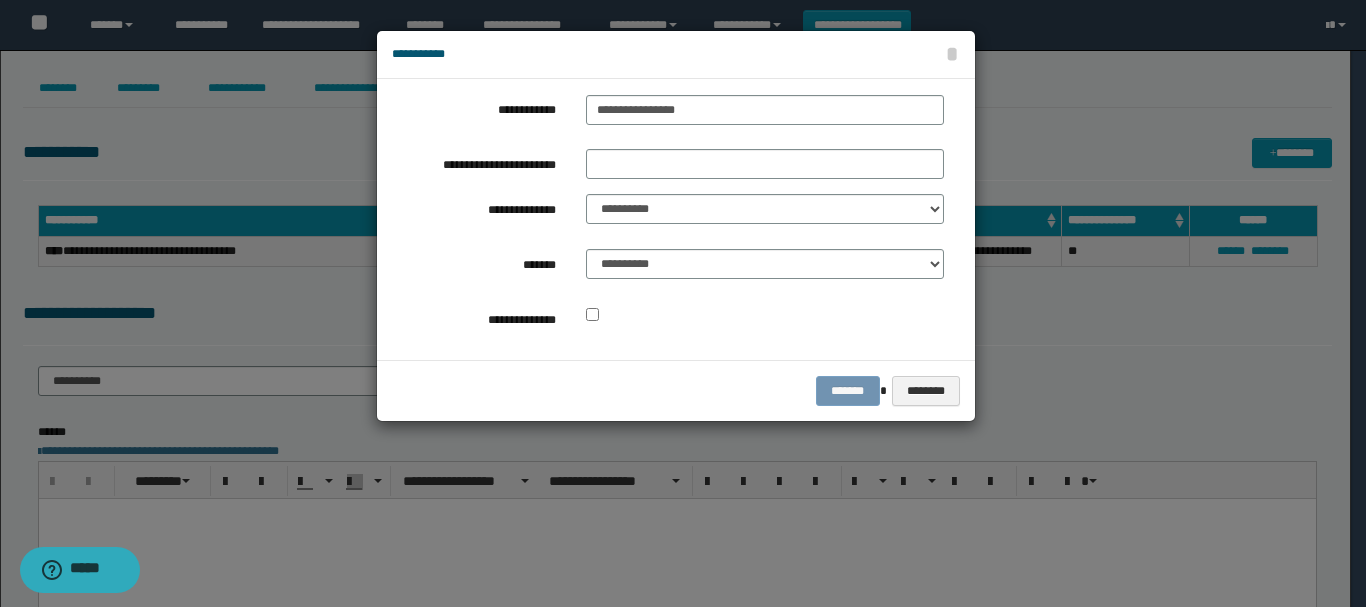 click on "*******
********" at bounding box center [676, 390] 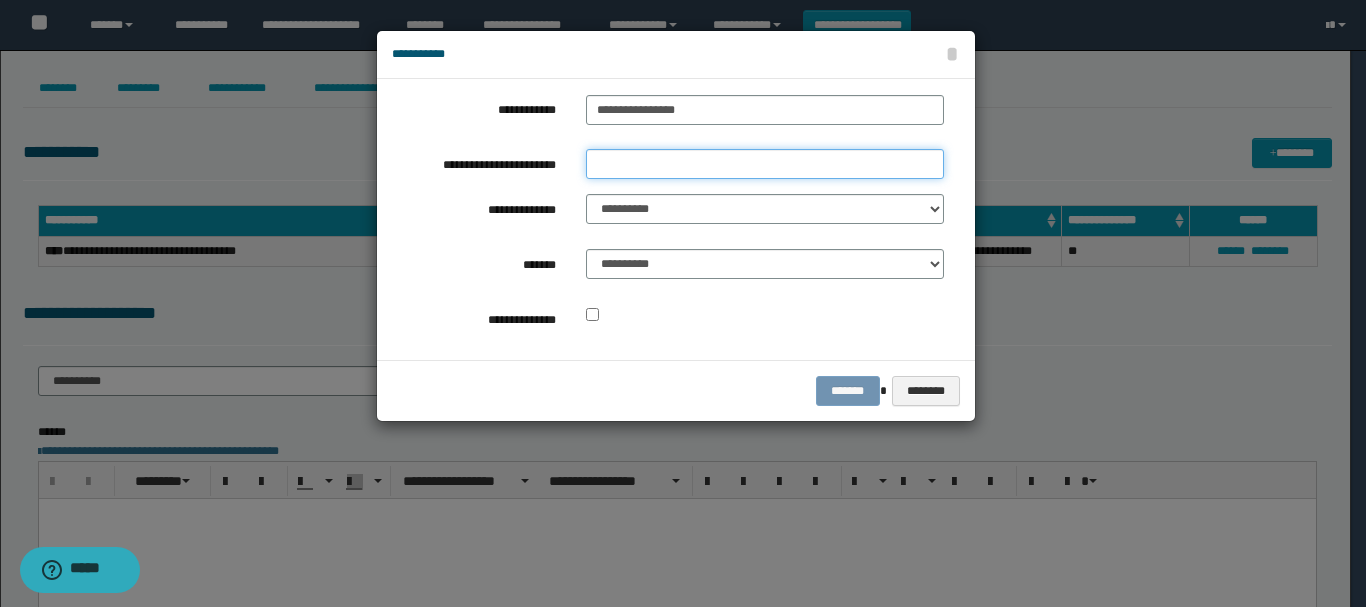 click on "**********" at bounding box center (765, 164) 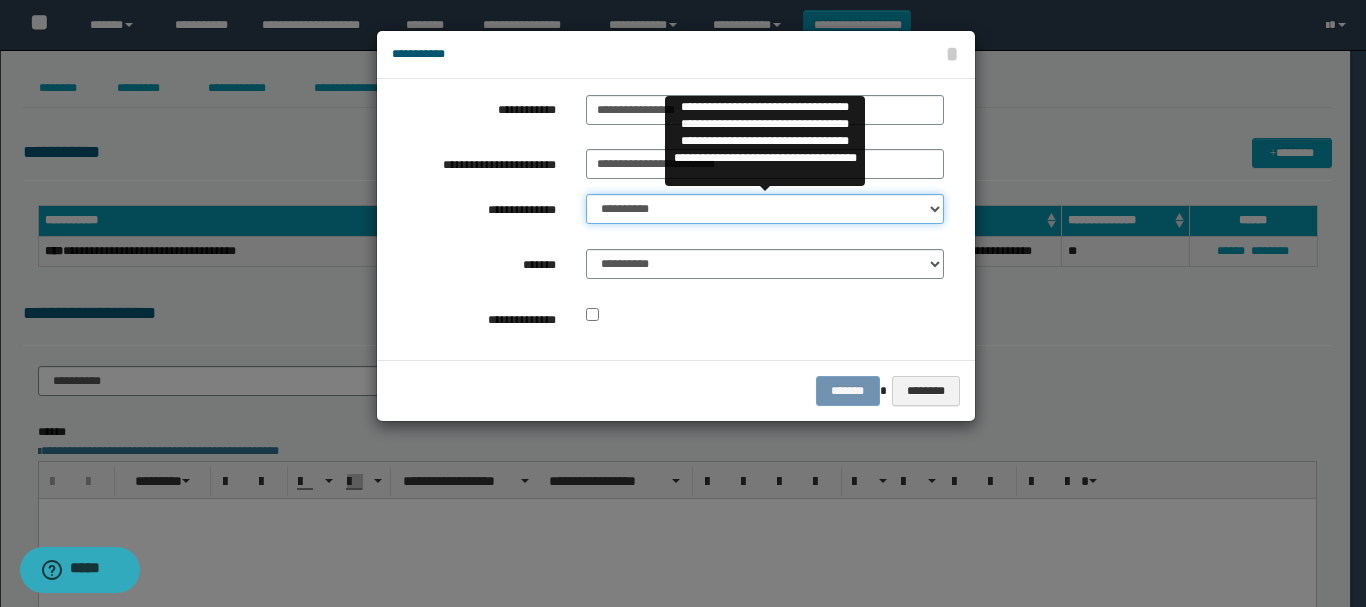 click on "**********" at bounding box center [765, 209] 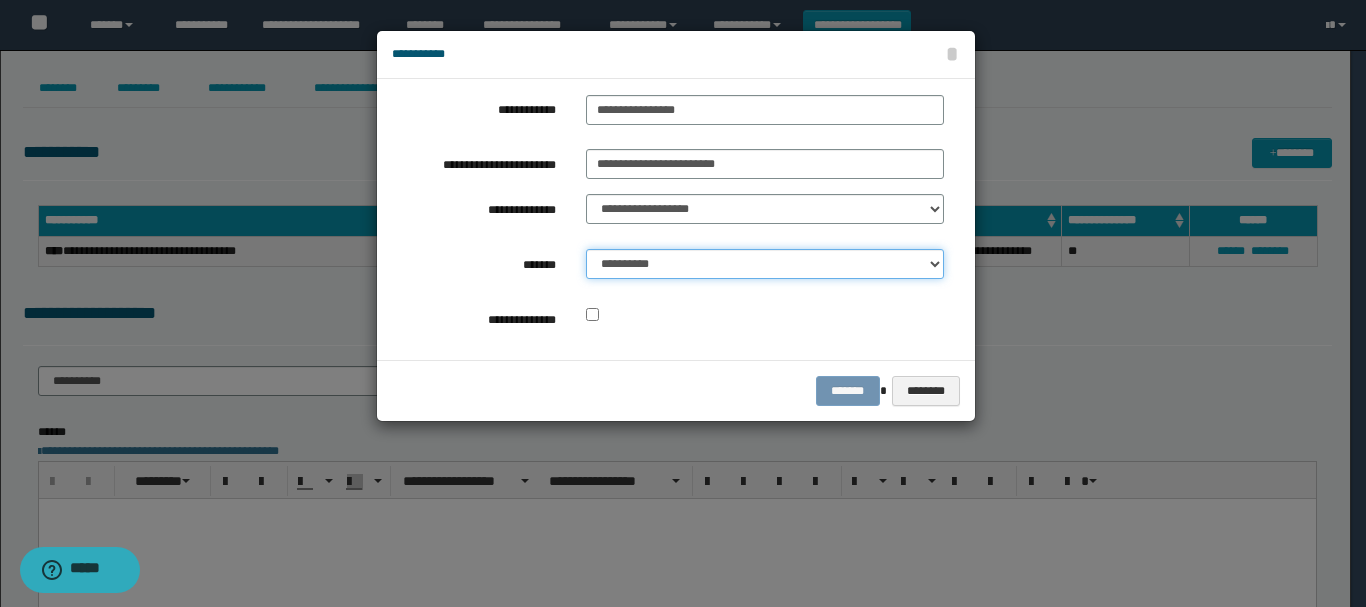 drag, startPoint x: 729, startPoint y: 267, endPoint x: 725, endPoint y: 277, distance: 10.770329 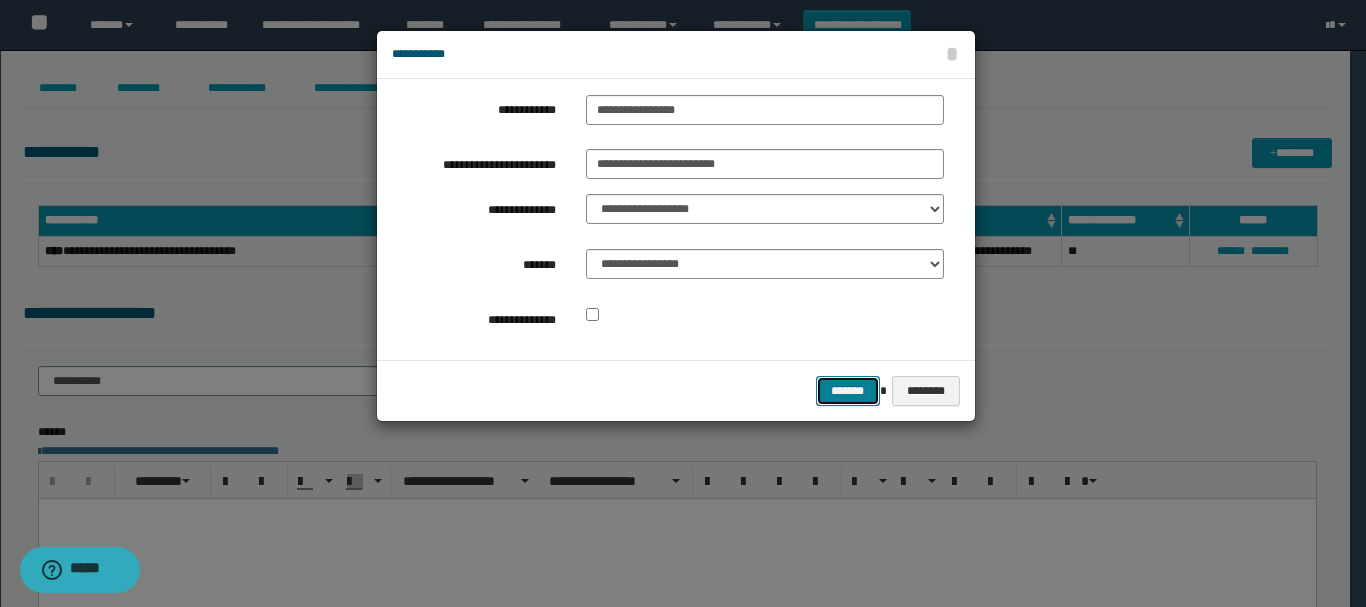 click on "*******" at bounding box center (848, 391) 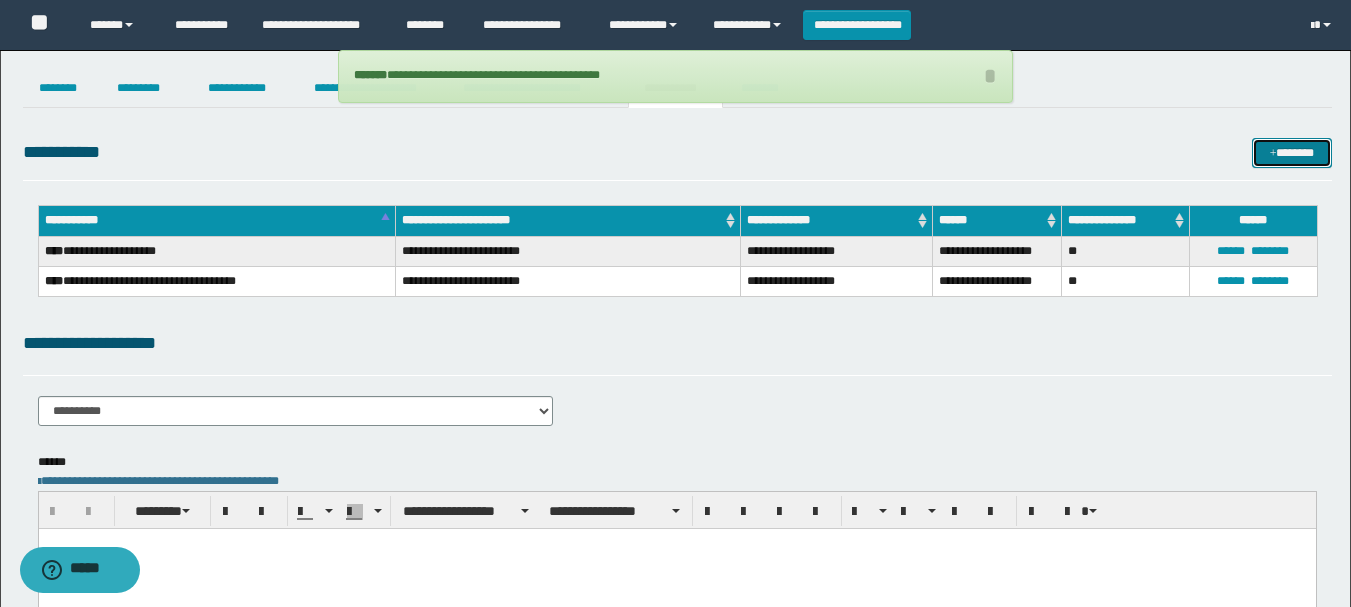 click on "*******" at bounding box center [1292, 153] 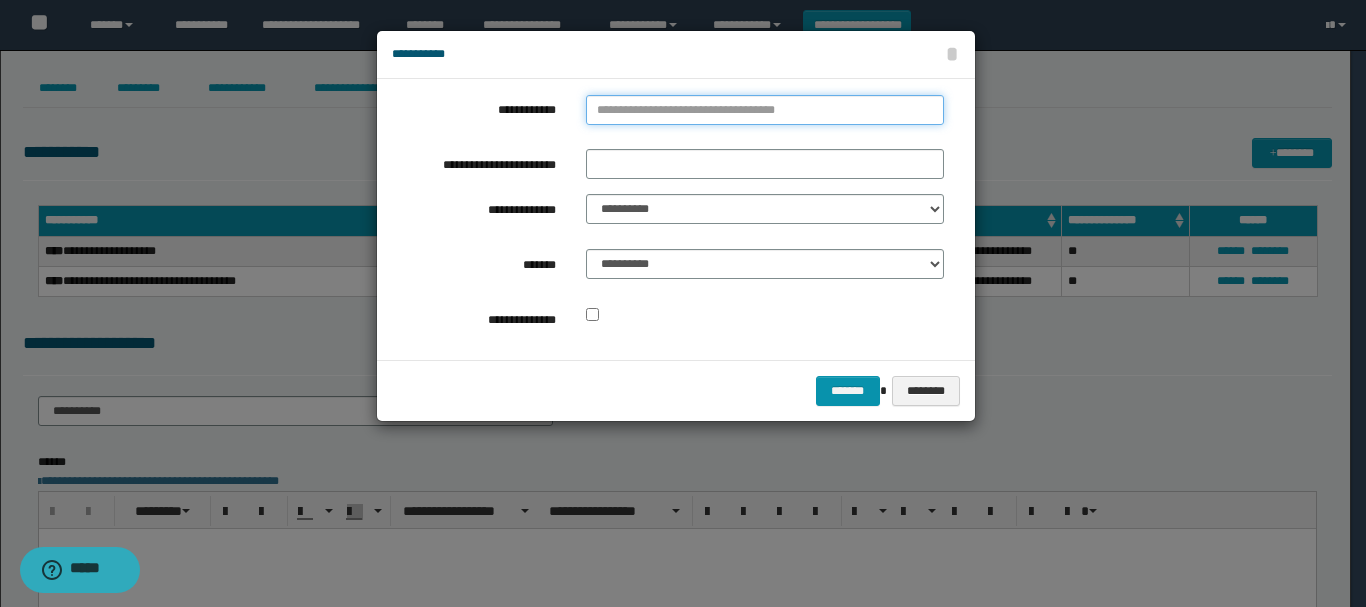 type on "**********" 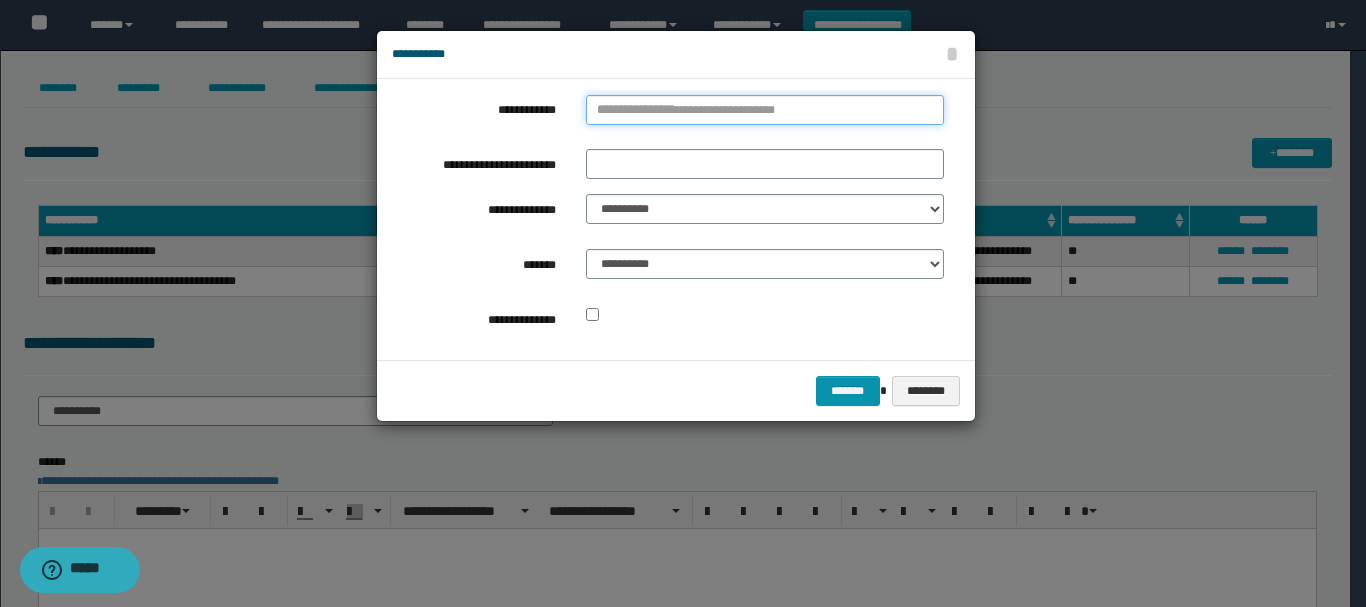 click on "**********" at bounding box center (765, 110) 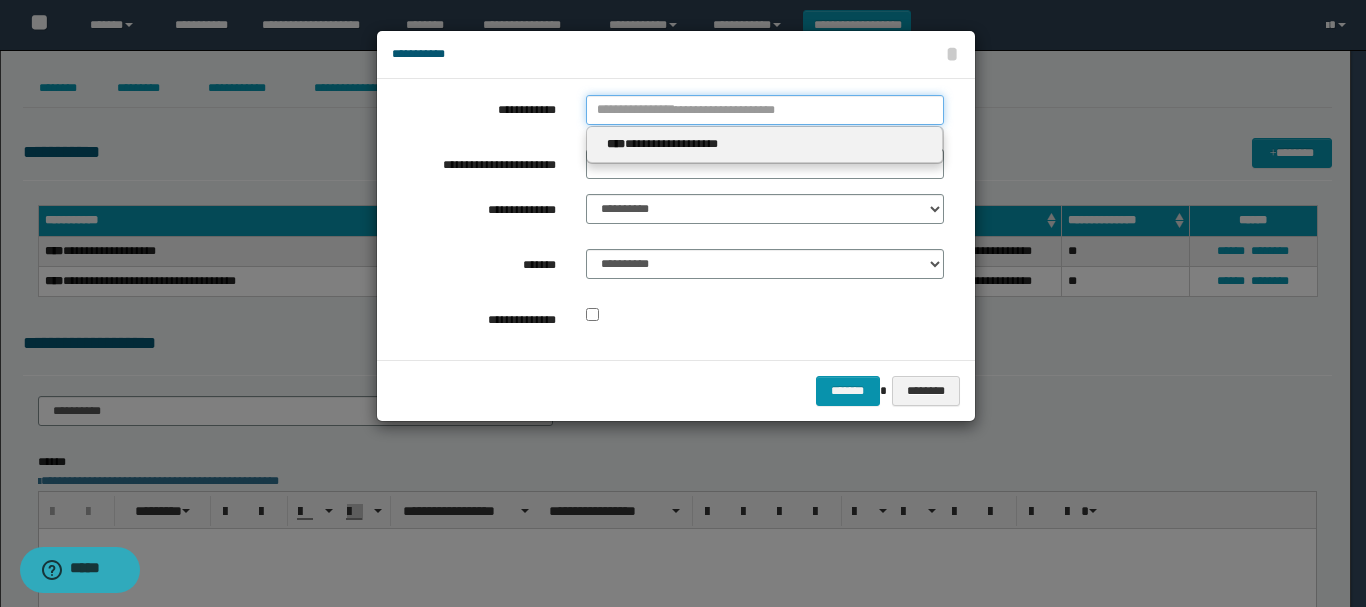 type 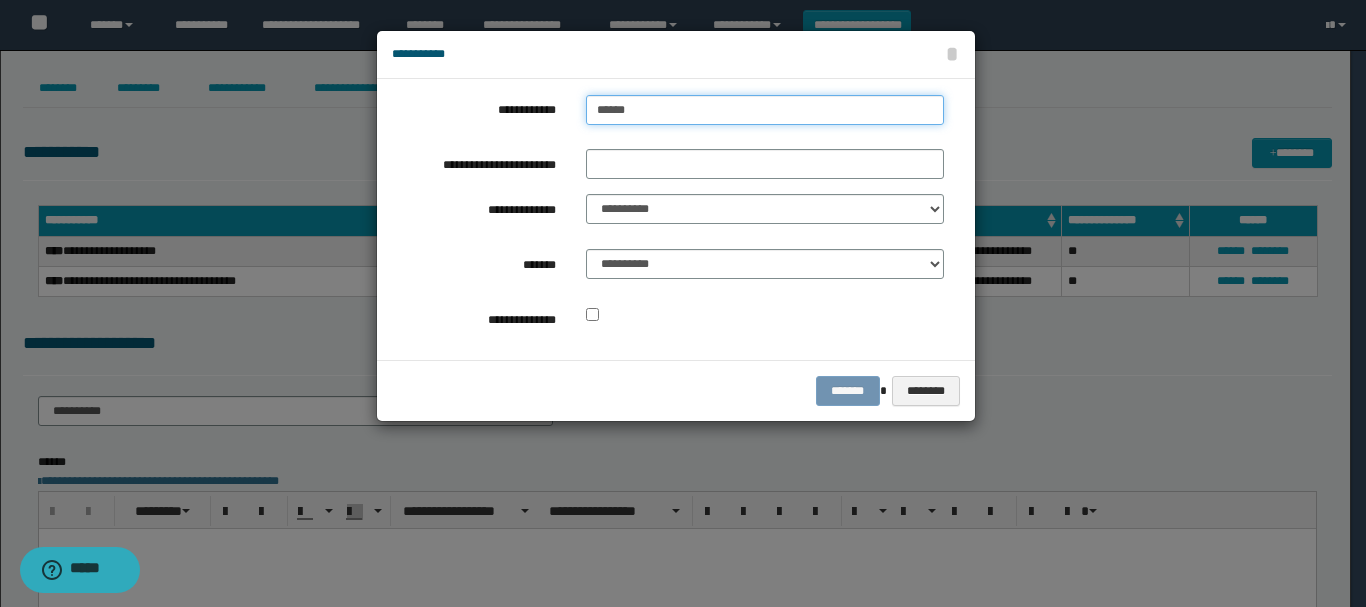 type on "*******" 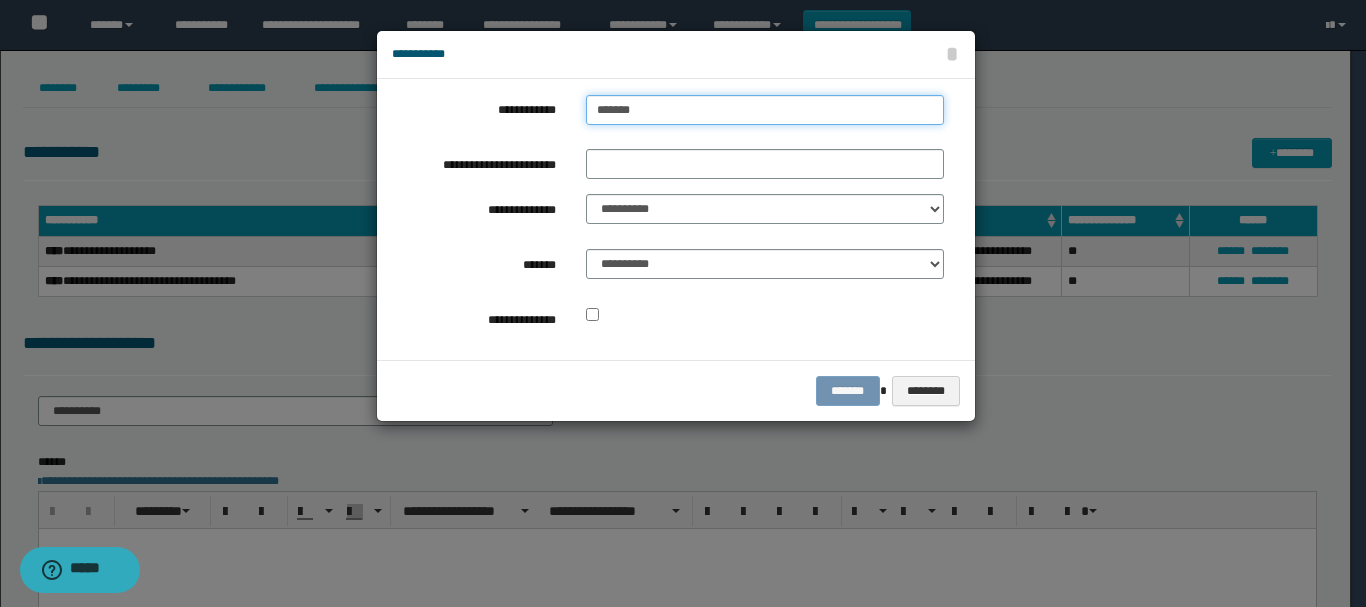 type on "**********" 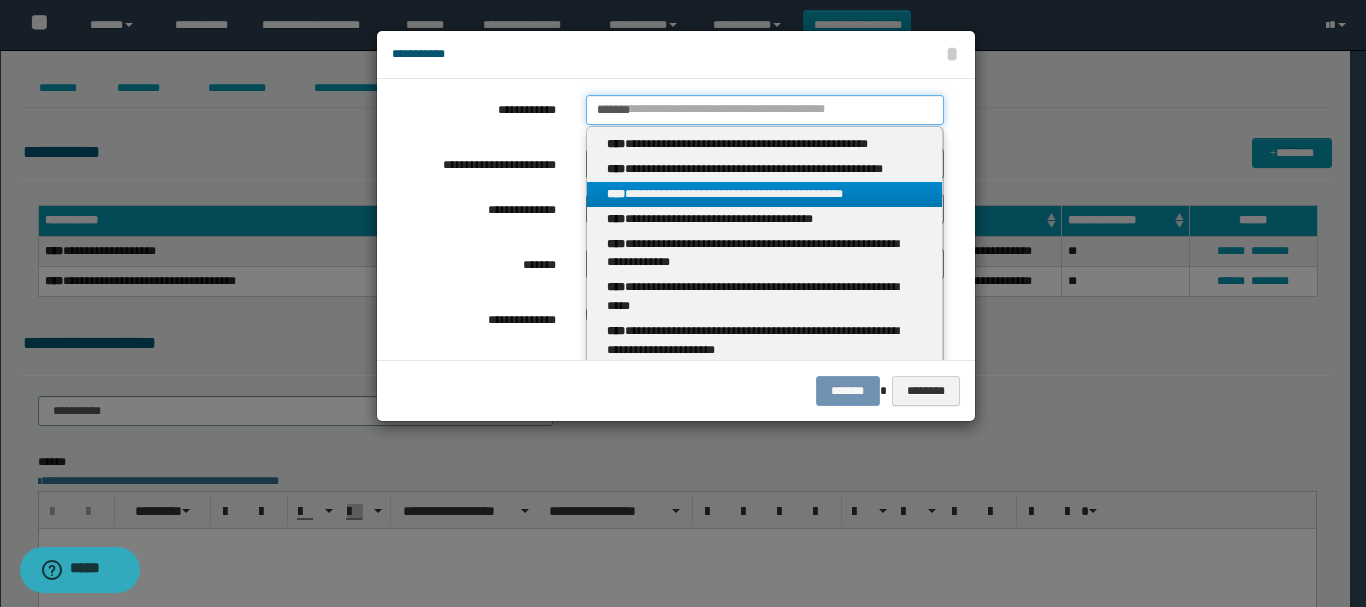 type 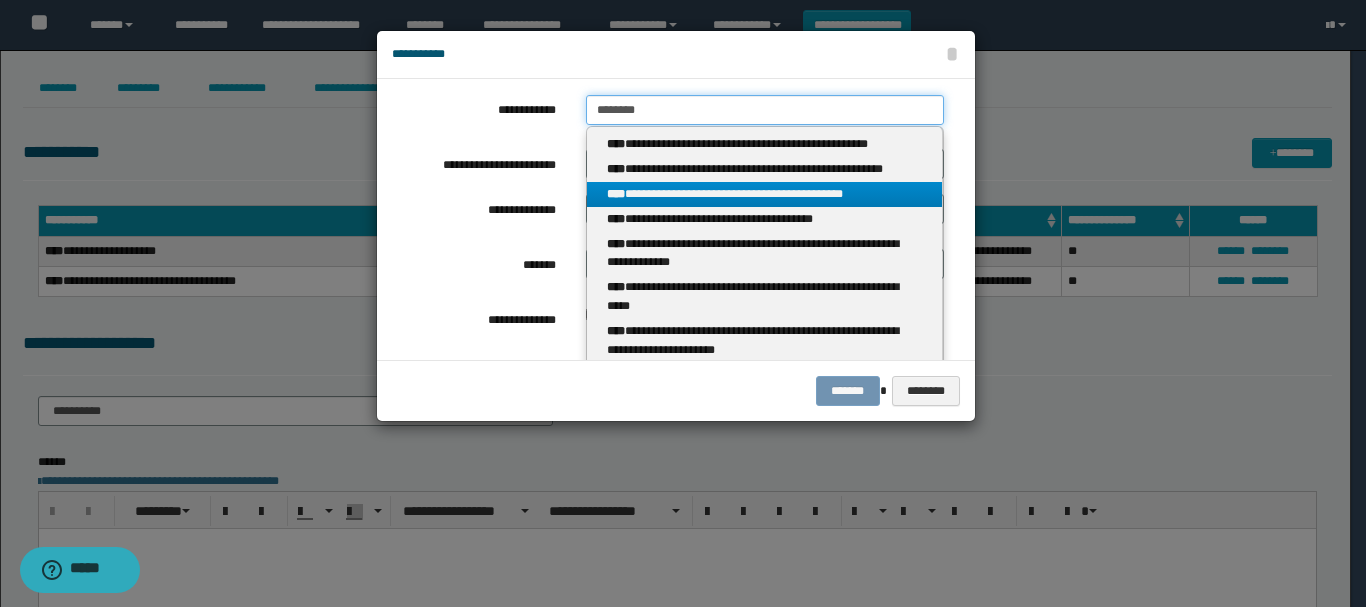 type on "*********" 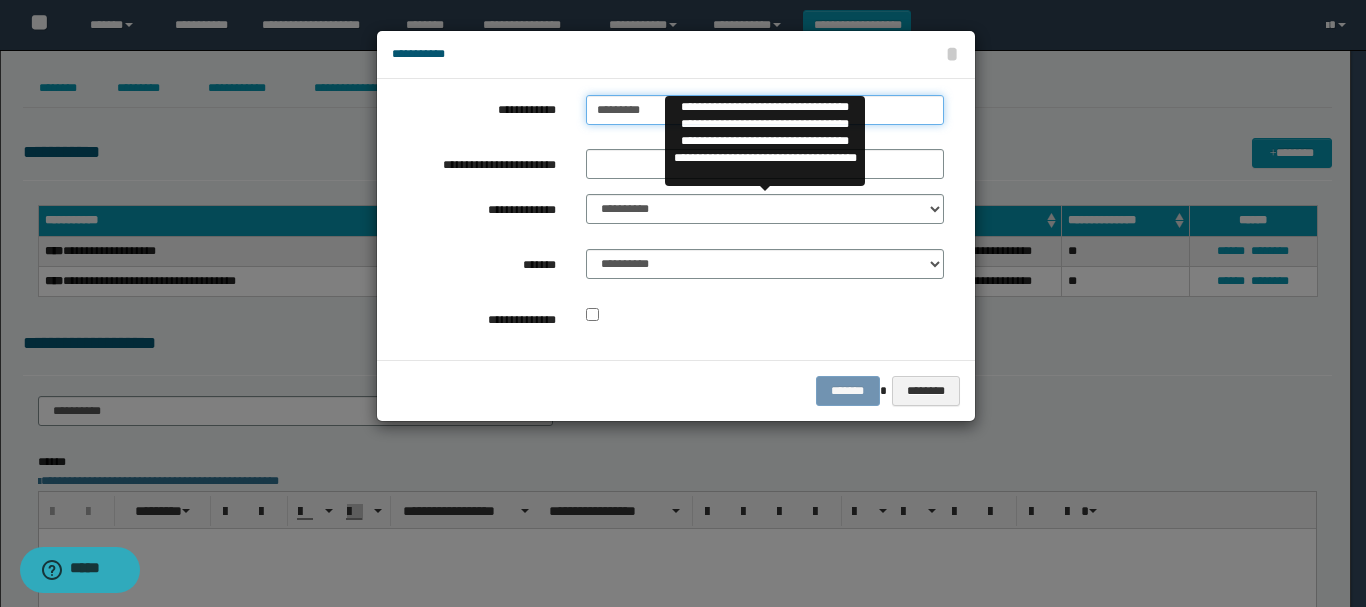 type on "**********" 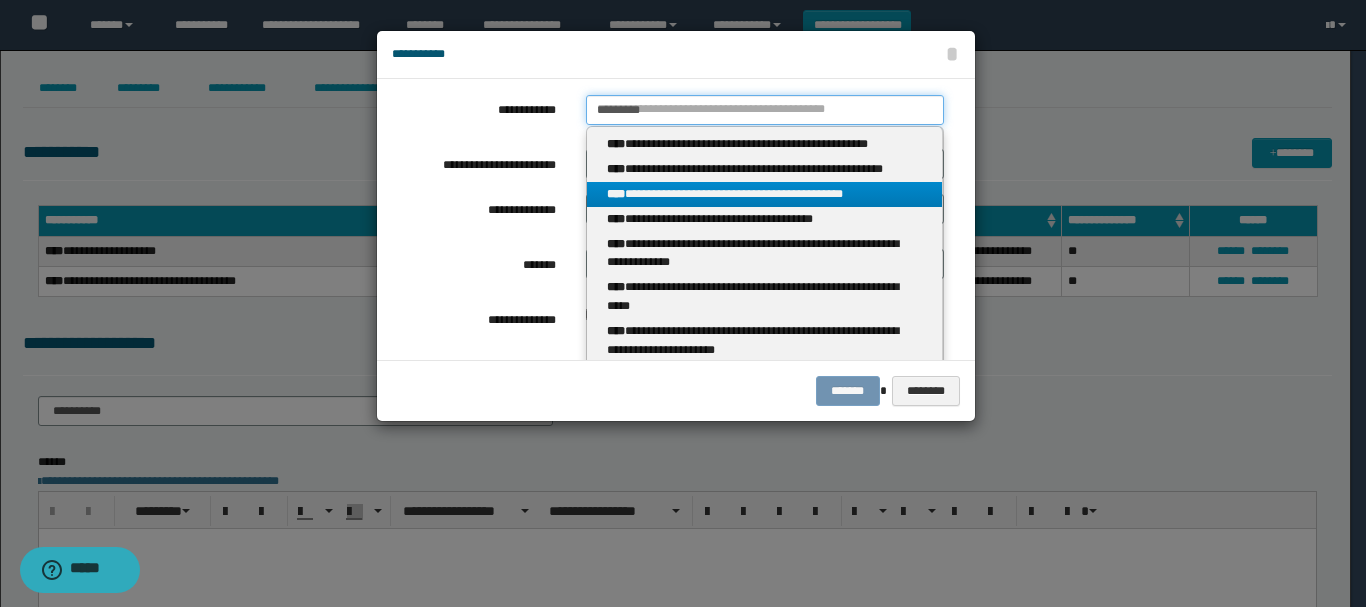 type on "*********" 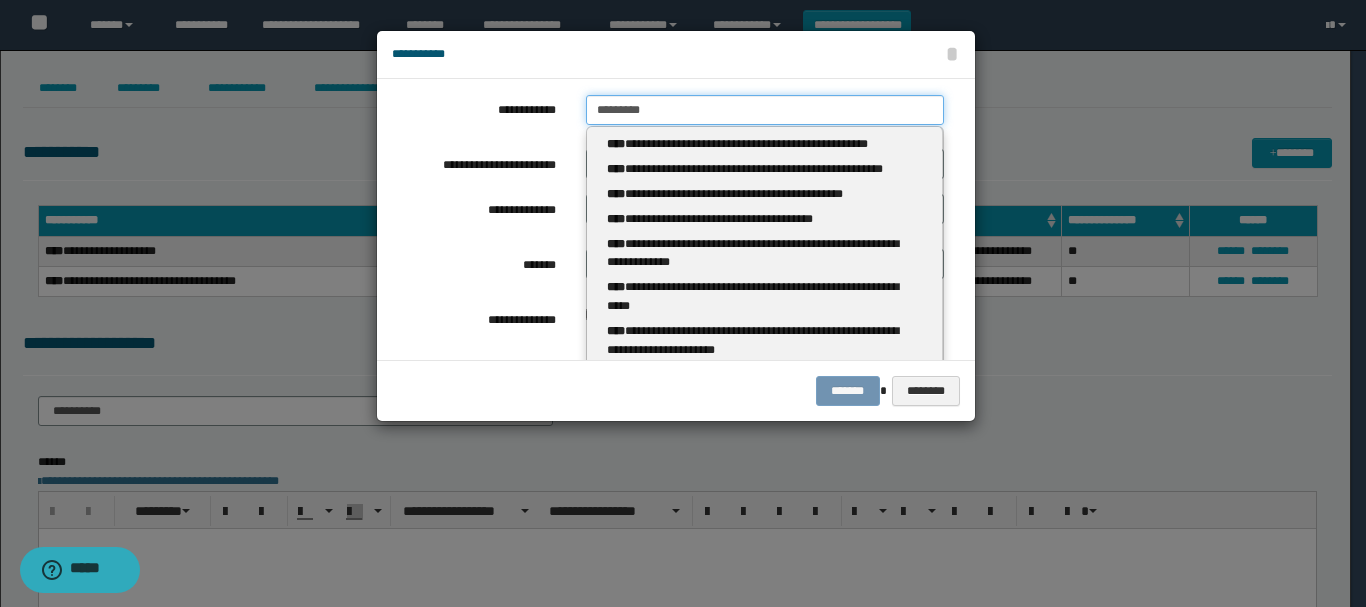 type on "**********" 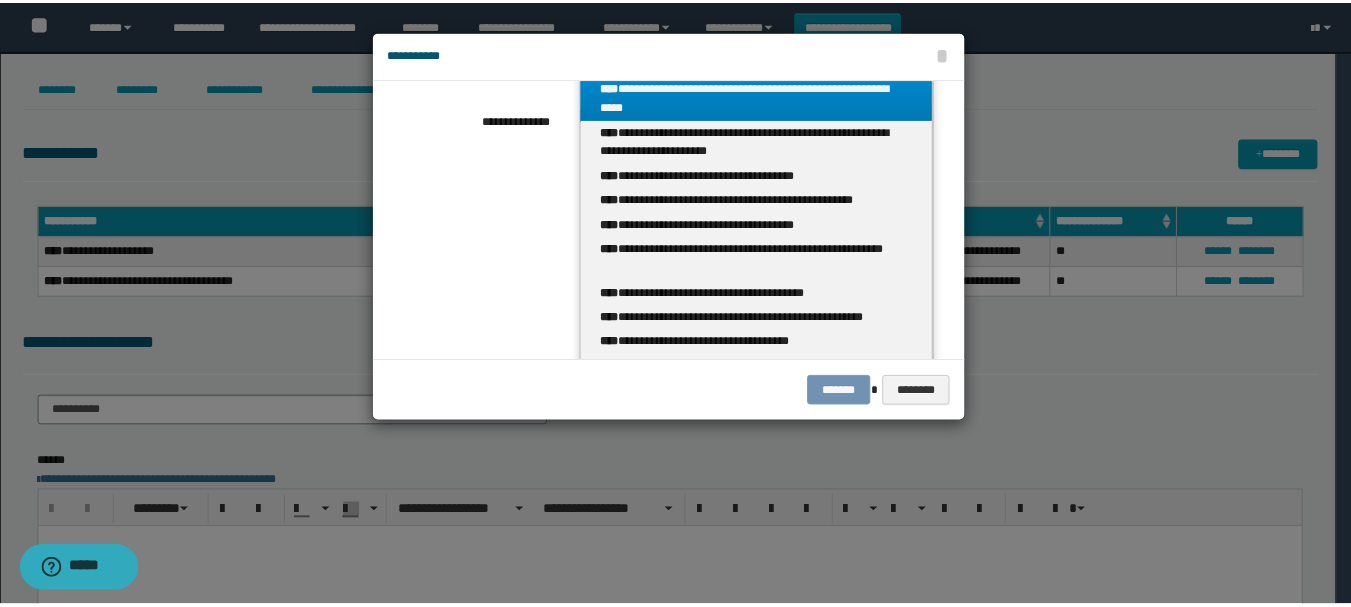 scroll, scrollTop: 0, scrollLeft: 0, axis: both 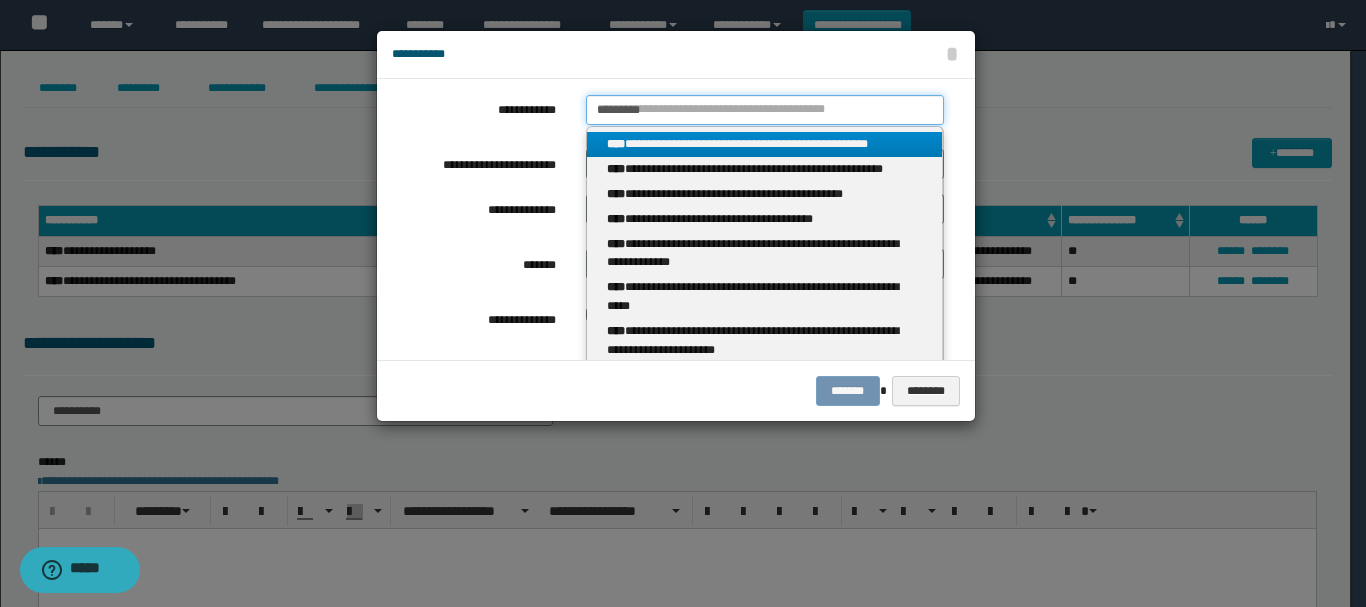 type 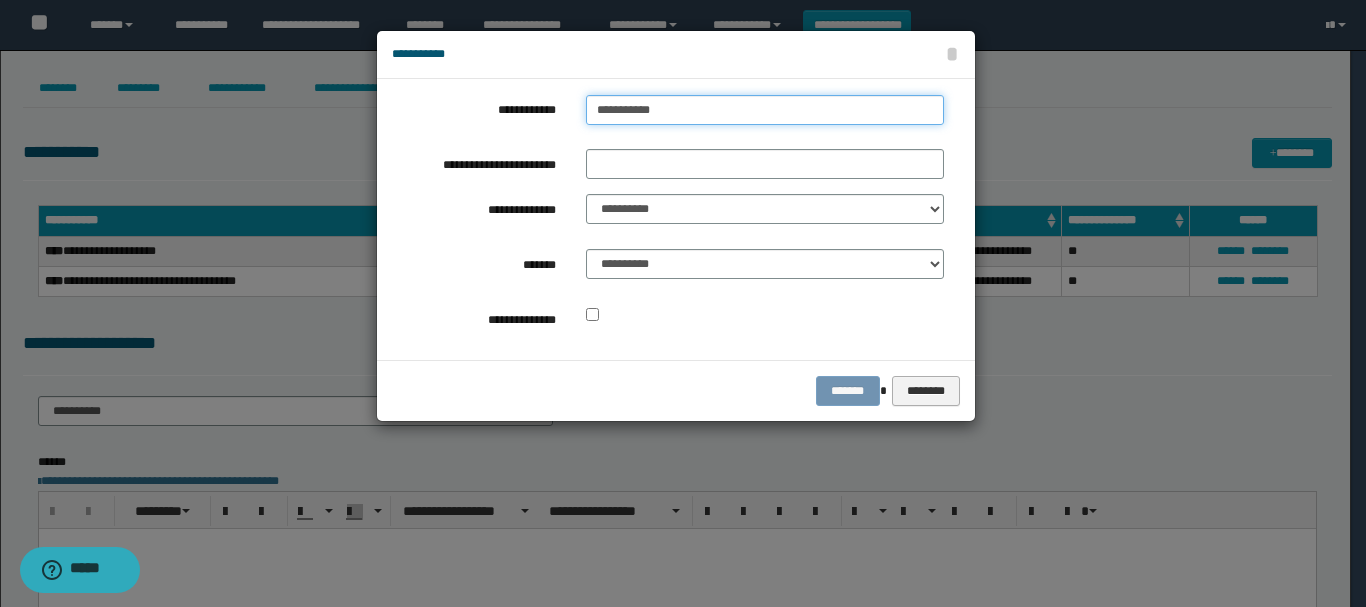type on "**********" 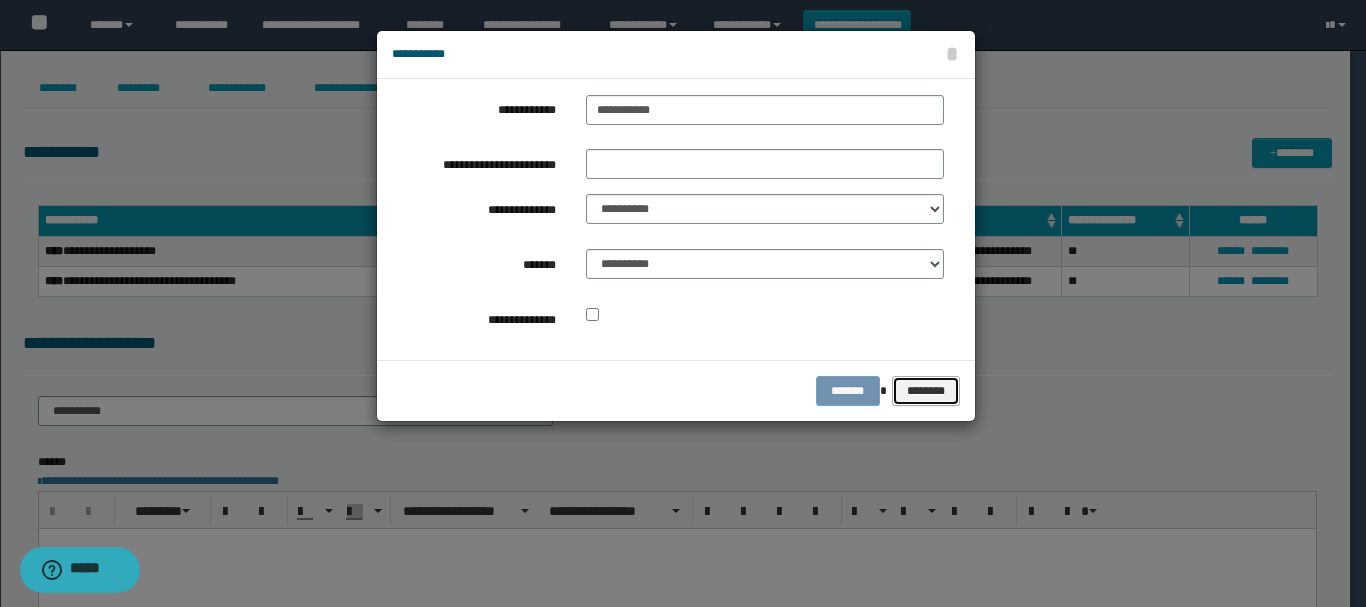 click on "********" at bounding box center (925, 391) 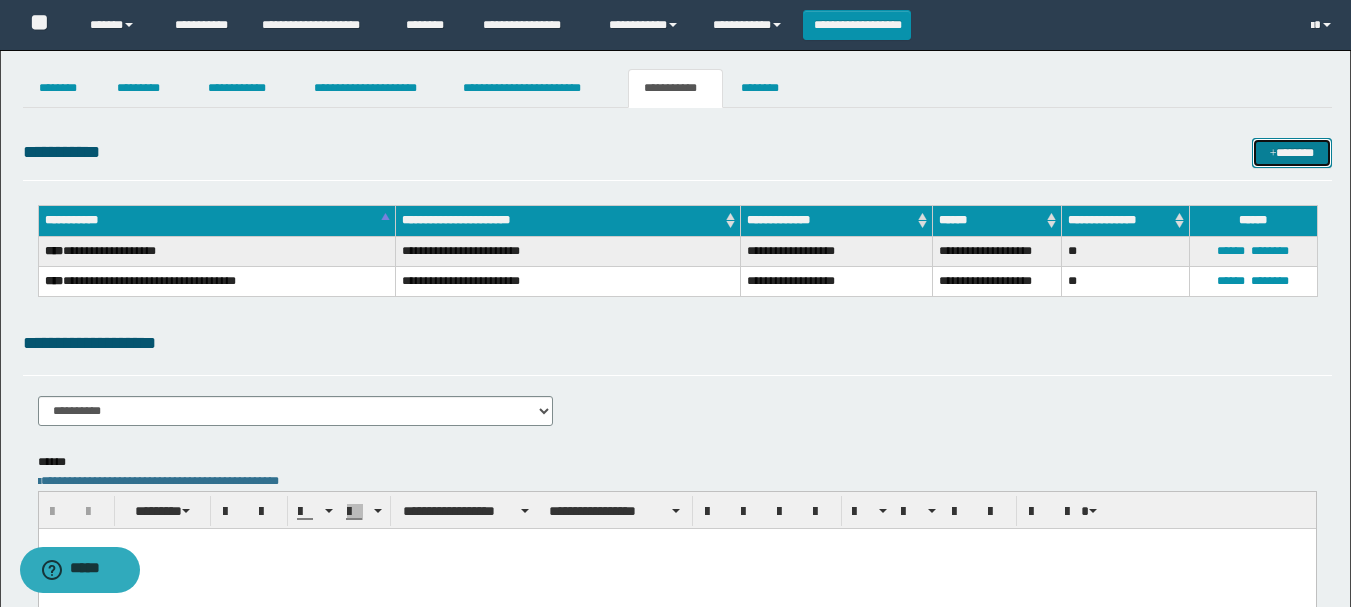 click on "*******" at bounding box center [1292, 153] 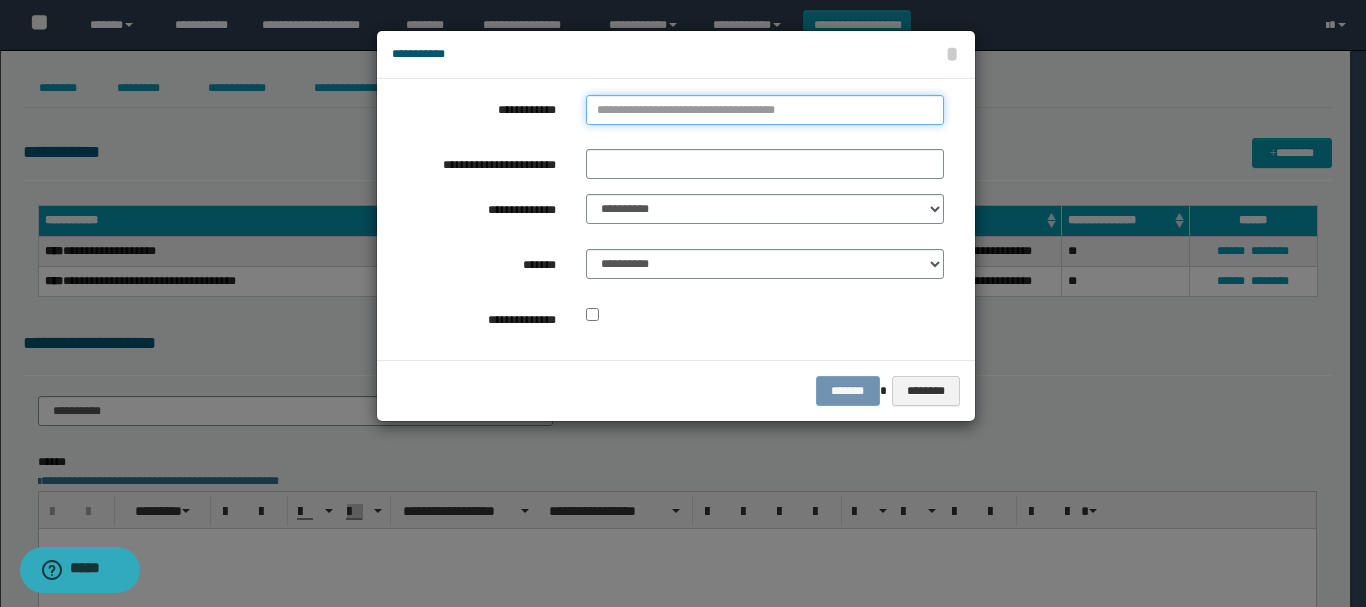 click on "**********" at bounding box center (765, 110) 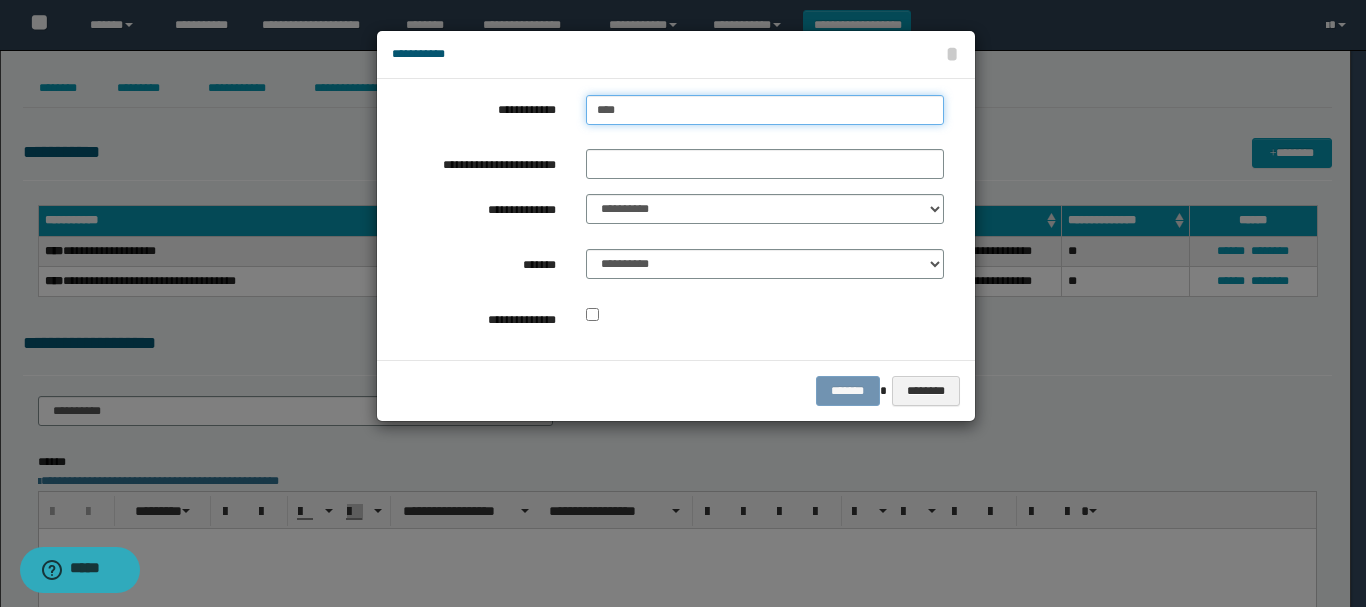 type on "*****" 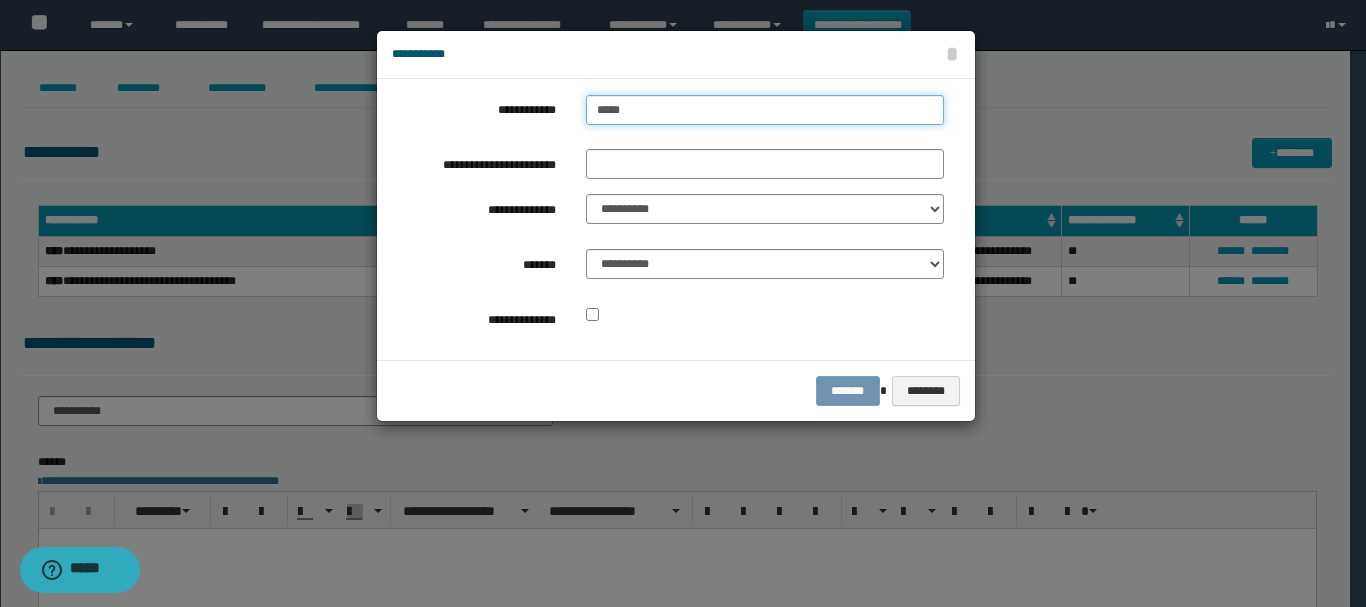 type on "*****" 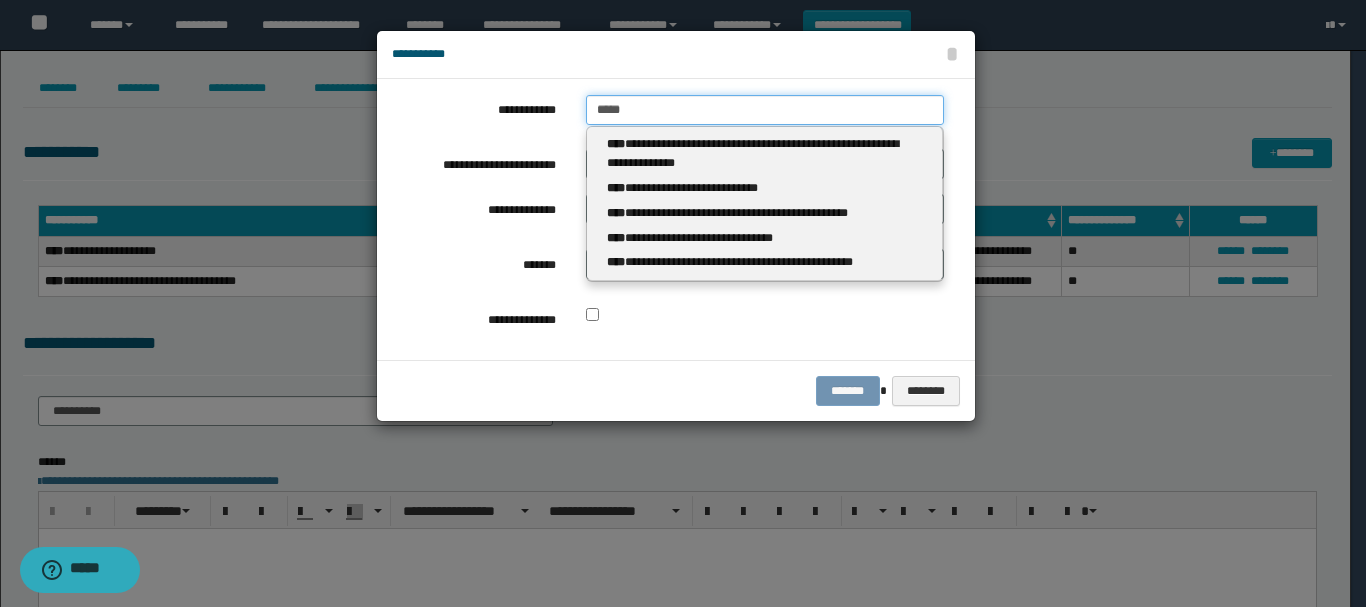 type 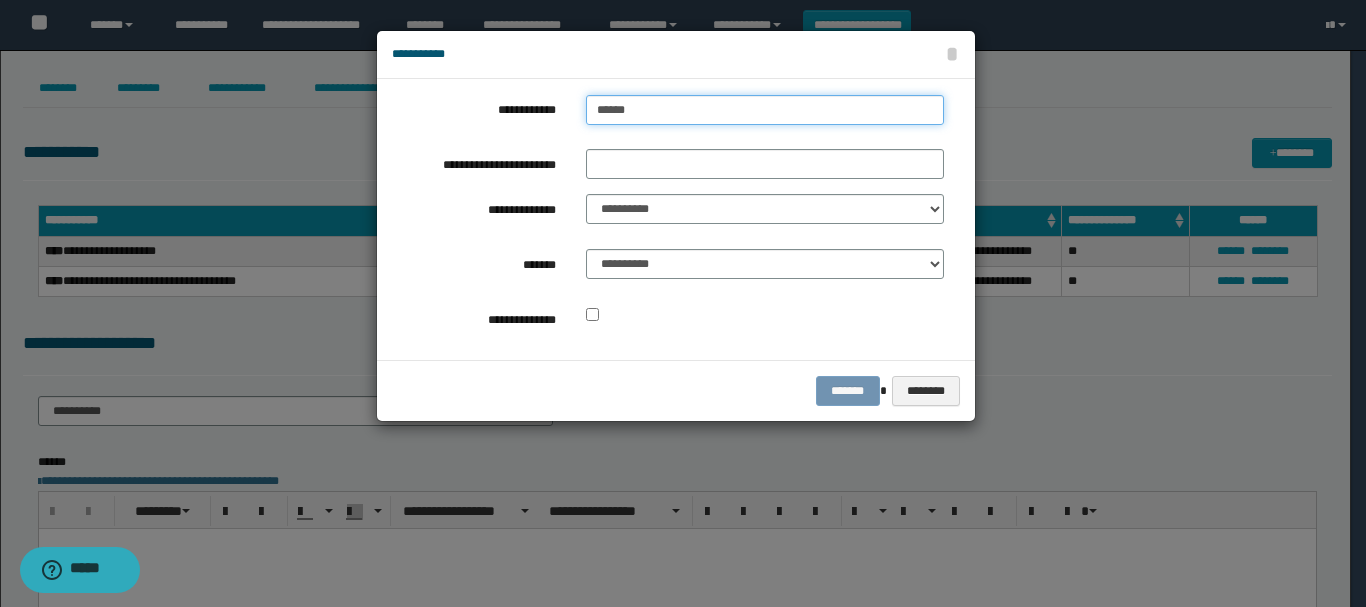 type on "******" 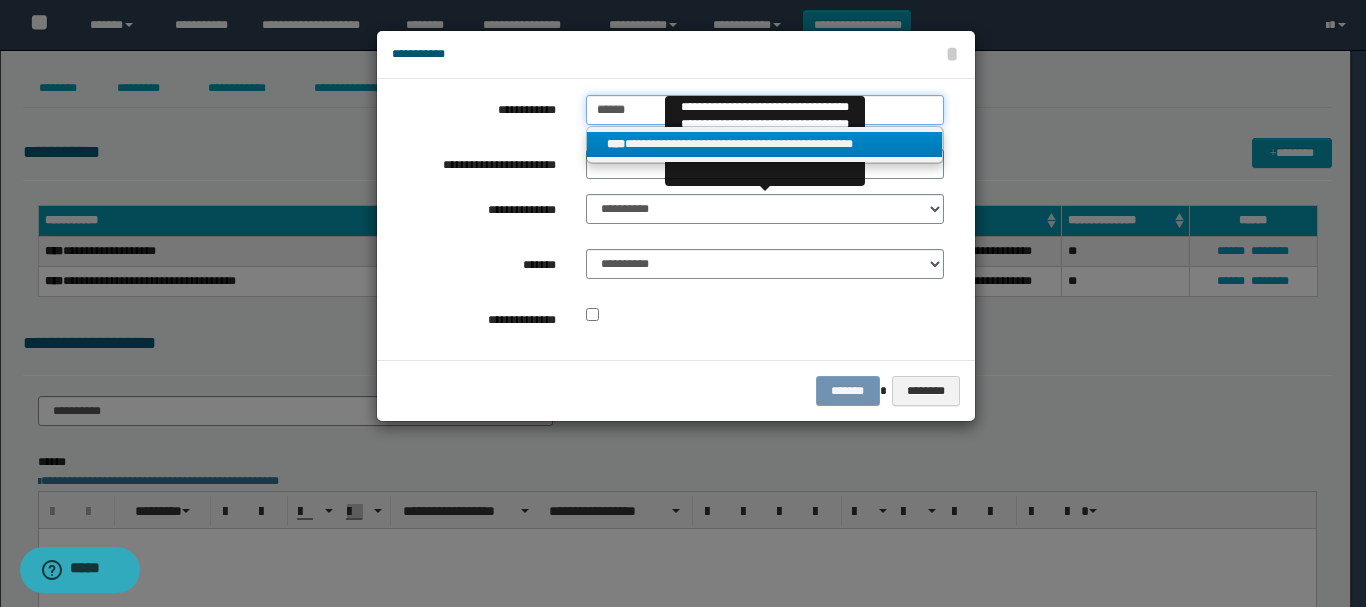 type on "******" 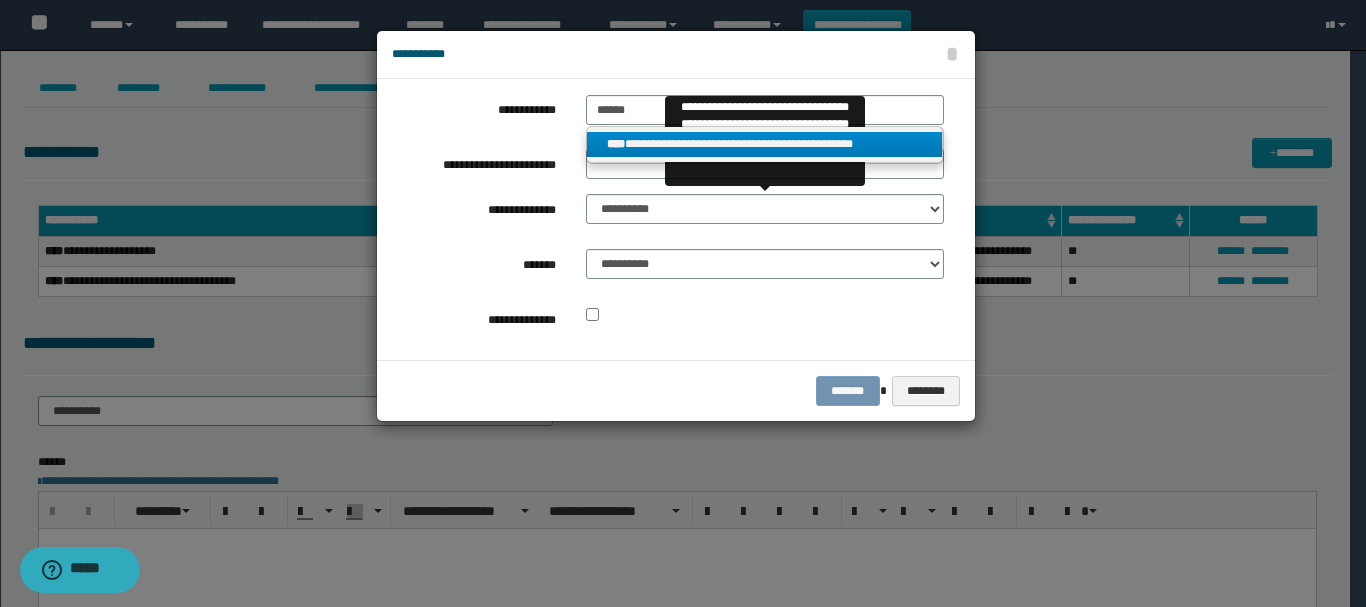 click on "**********" at bounding box center (765, 214) 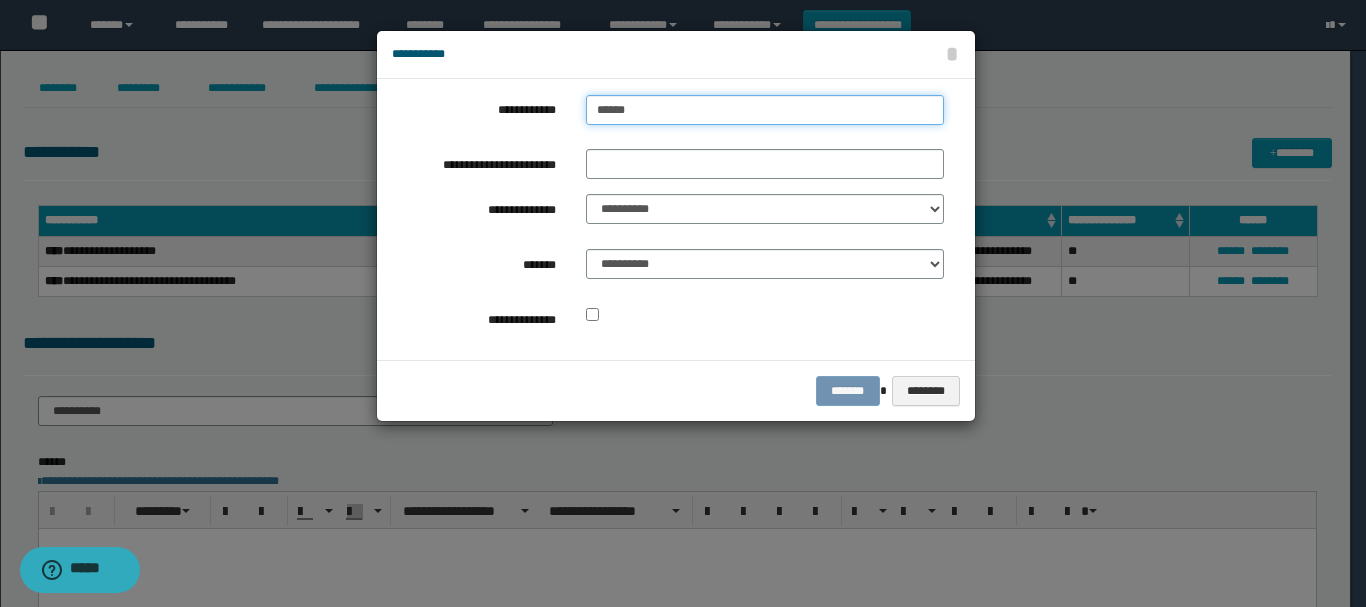 type on "******" 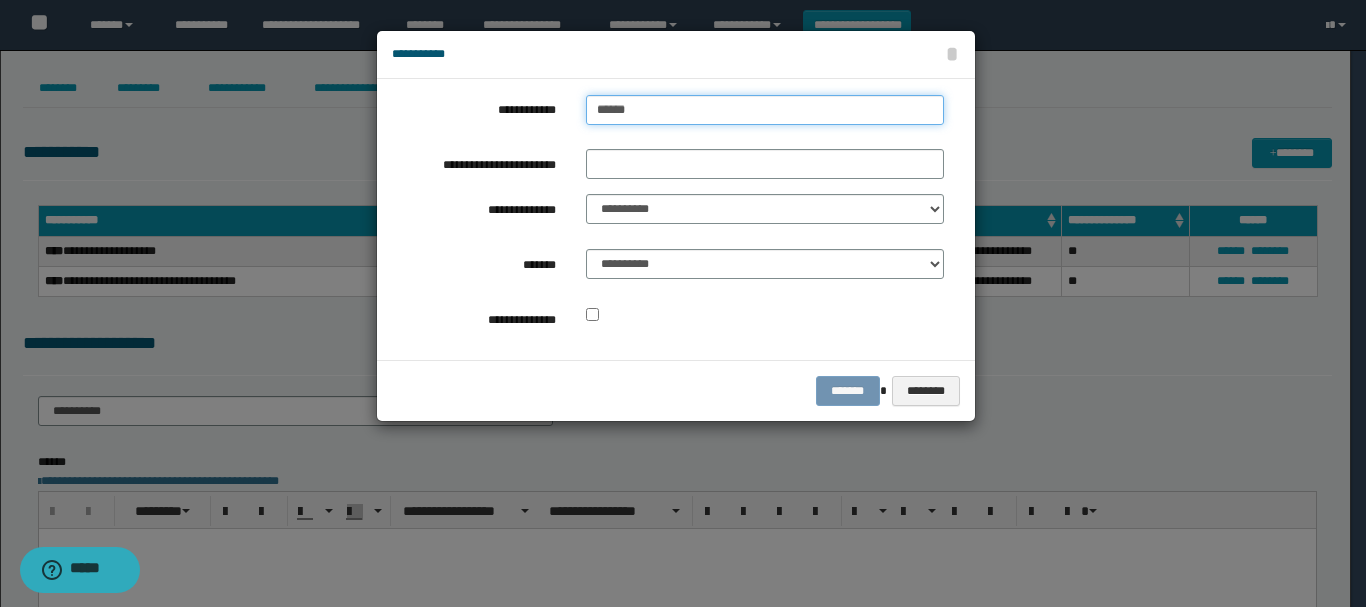 click on "******" at bounding box center (765, 110) 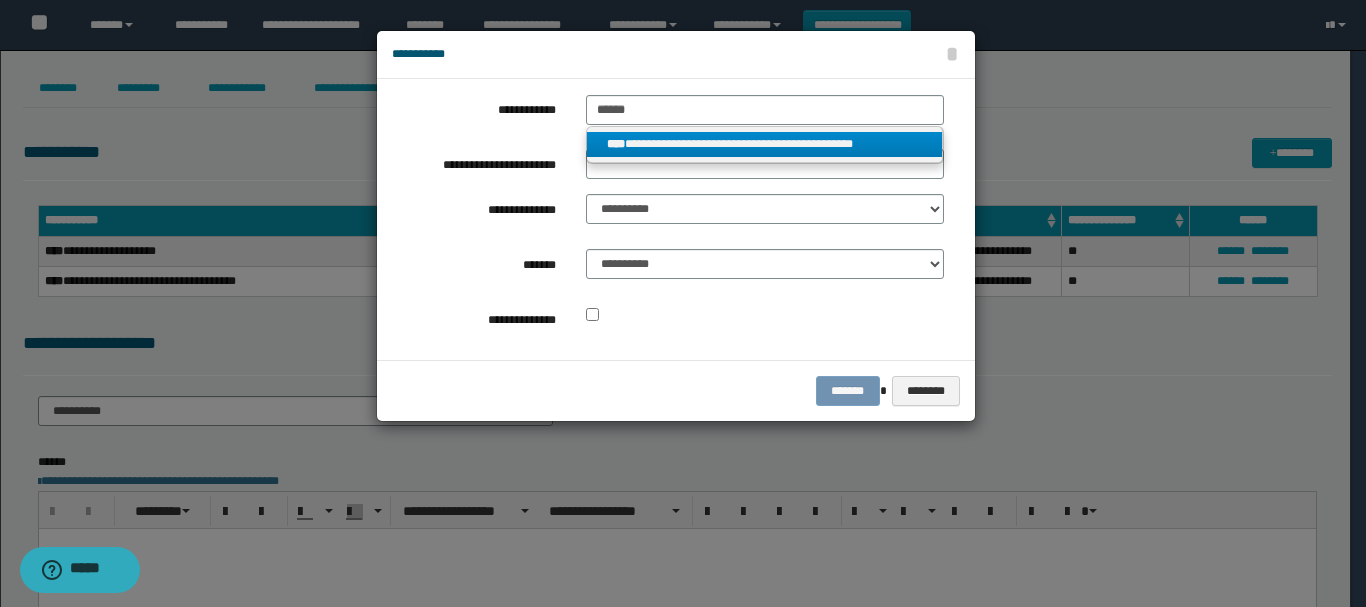 type 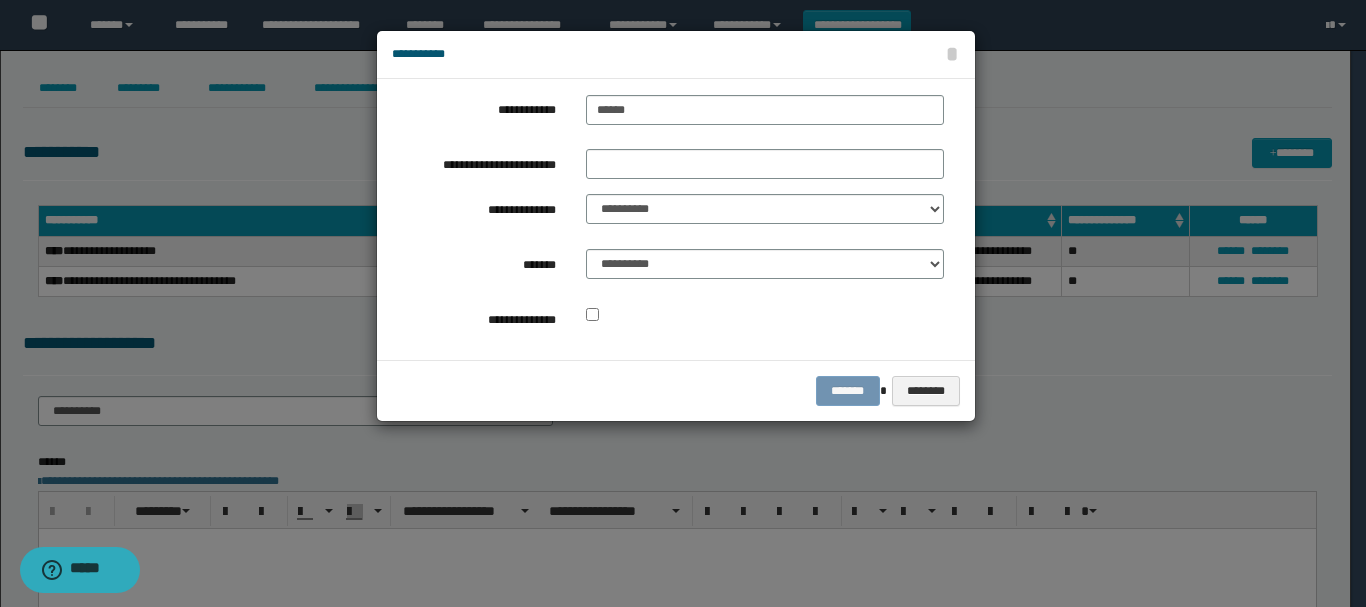 click at bounding box center [683, 303] 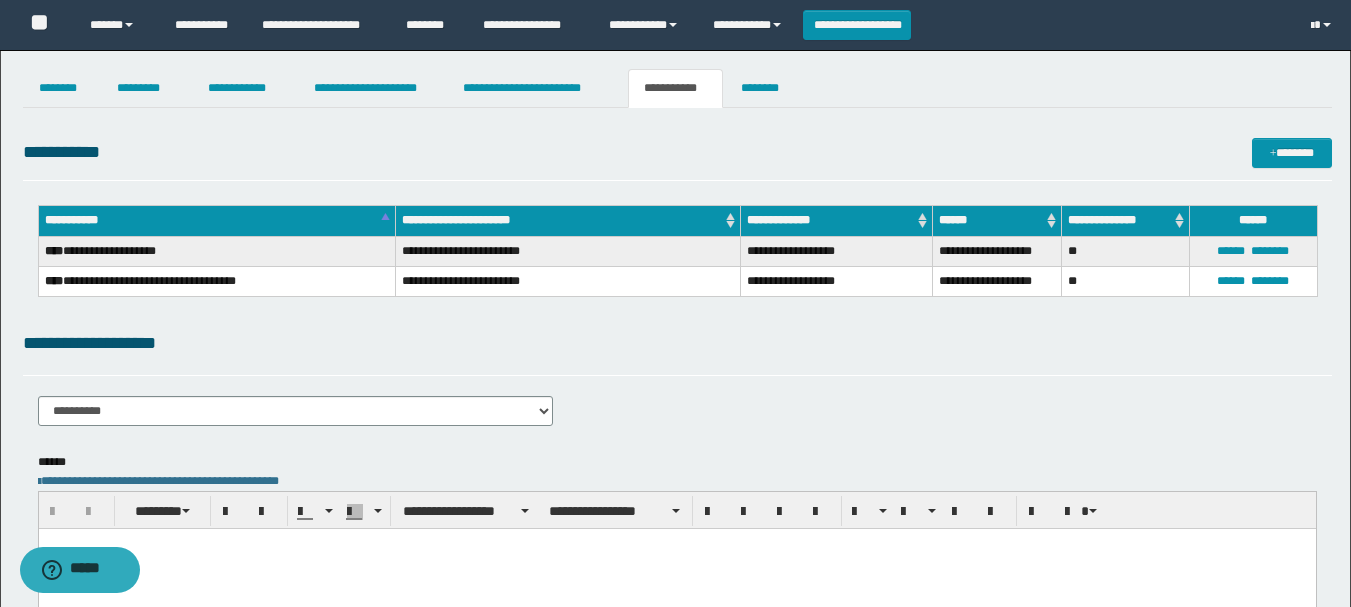 click on "**********" at bounding box center (296, 418) 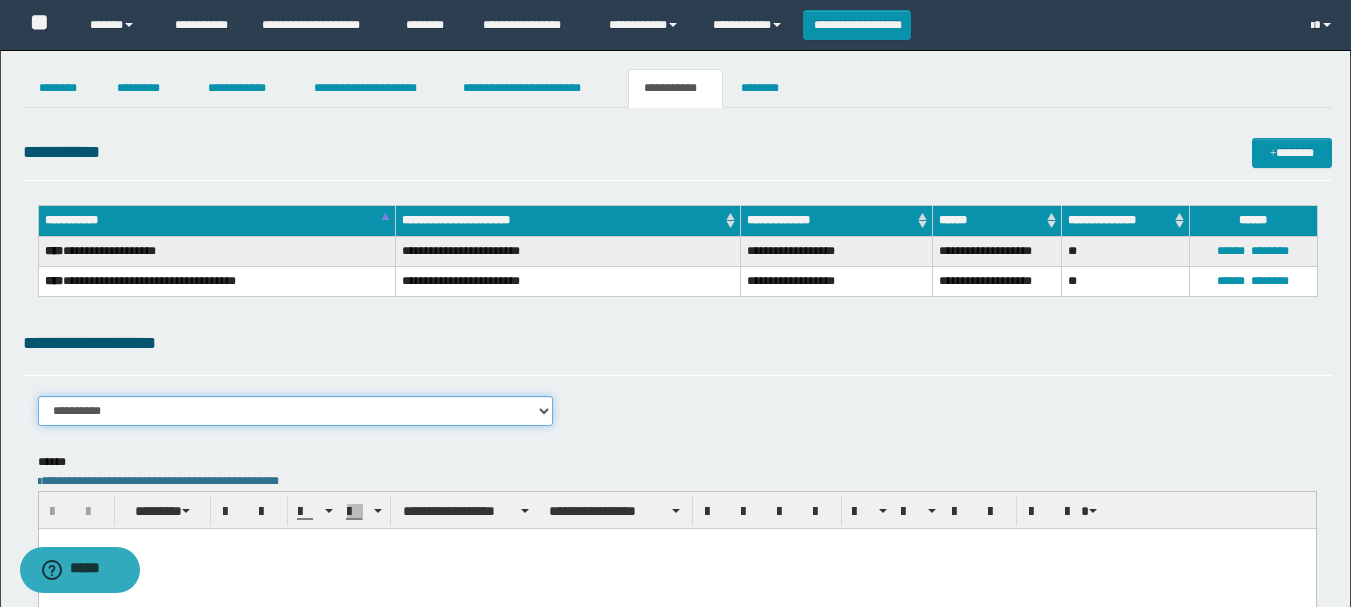 click on "**********" at bounding box center (296, 411) 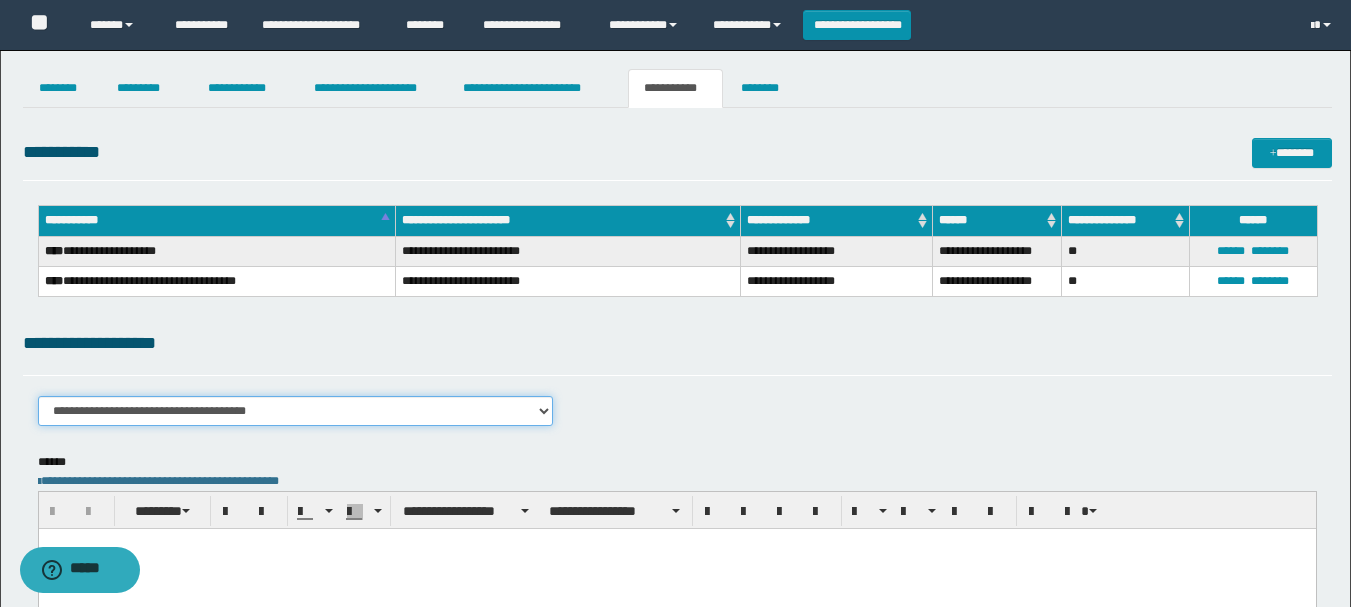 click on "**********" at bounding box center (296, 411) 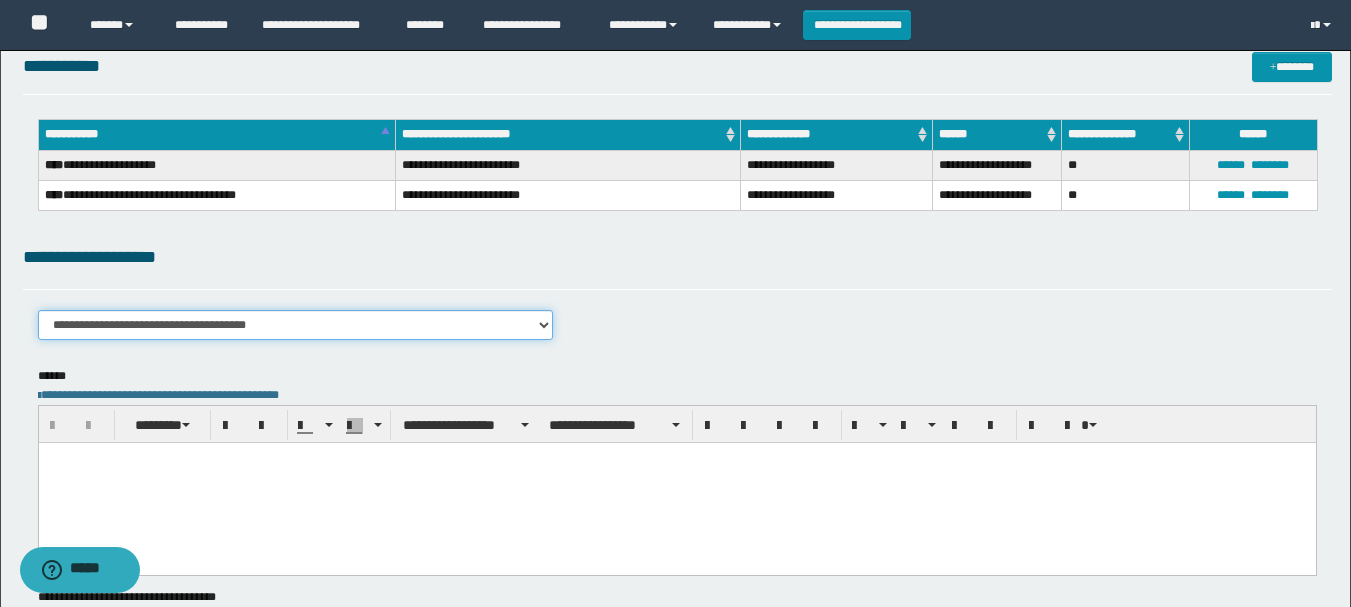 scroll, scrollTop: 200, scrollLeft: 0, axis: vertical 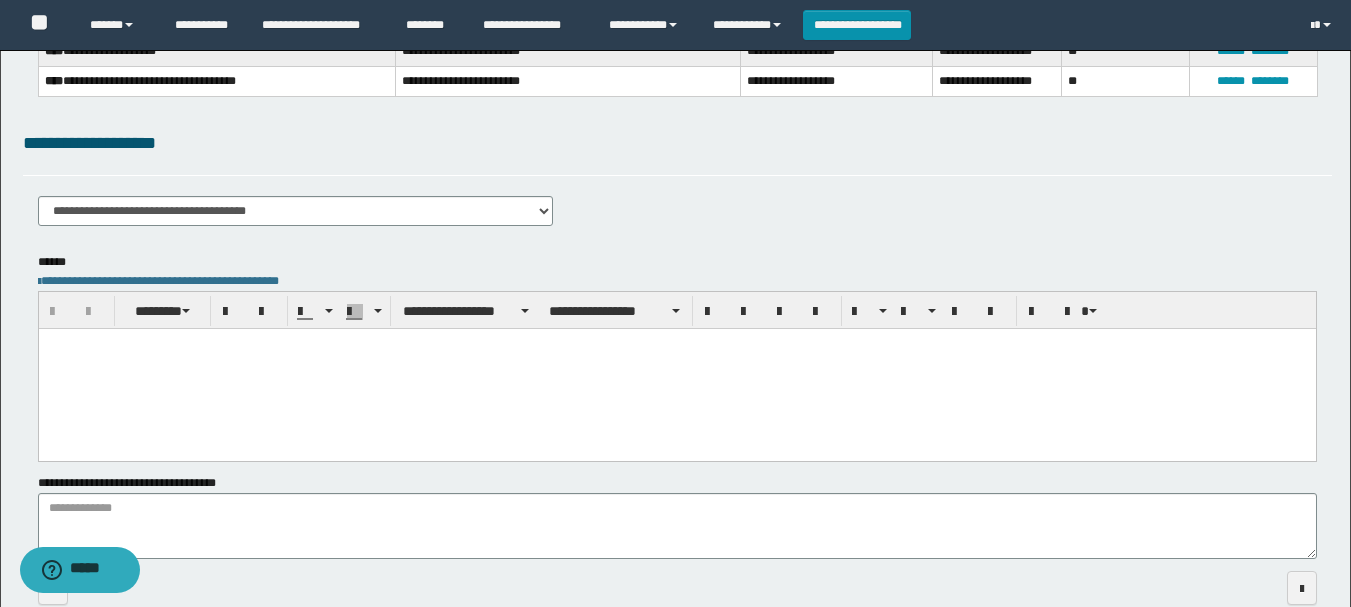 click at bounding box center (676, 368) 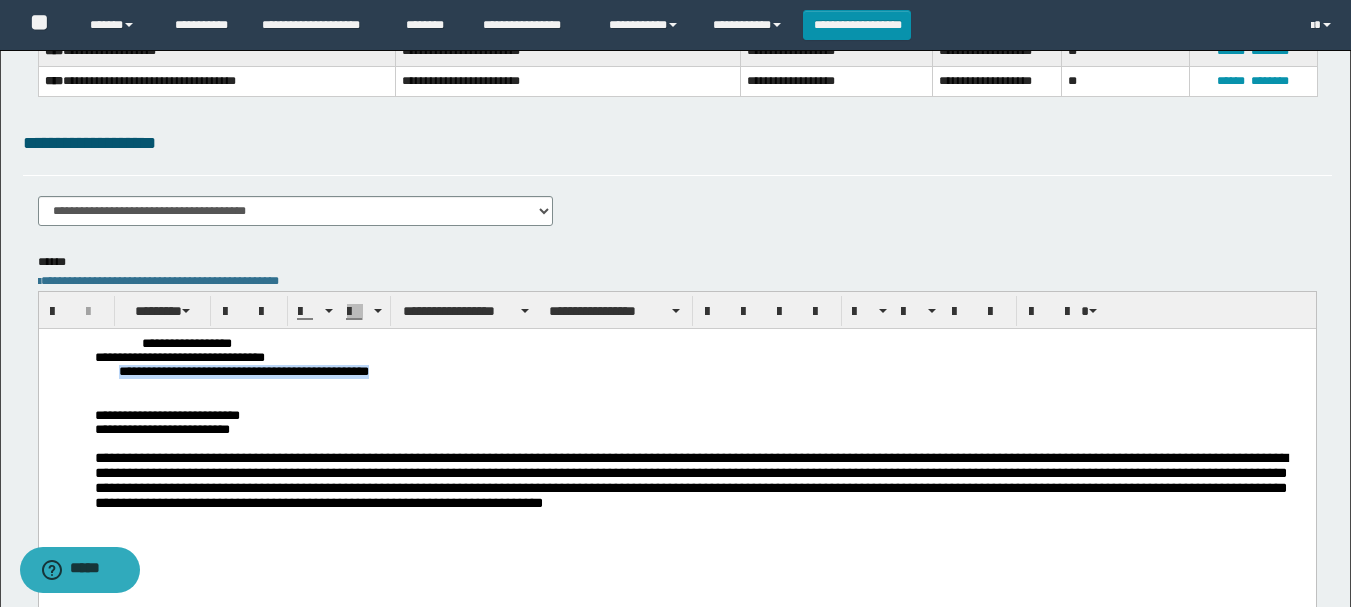 drag, startPoint x: 504, startPoint y: 379, endPoint x: 90, endPoint y: 372, distance: 414.05917 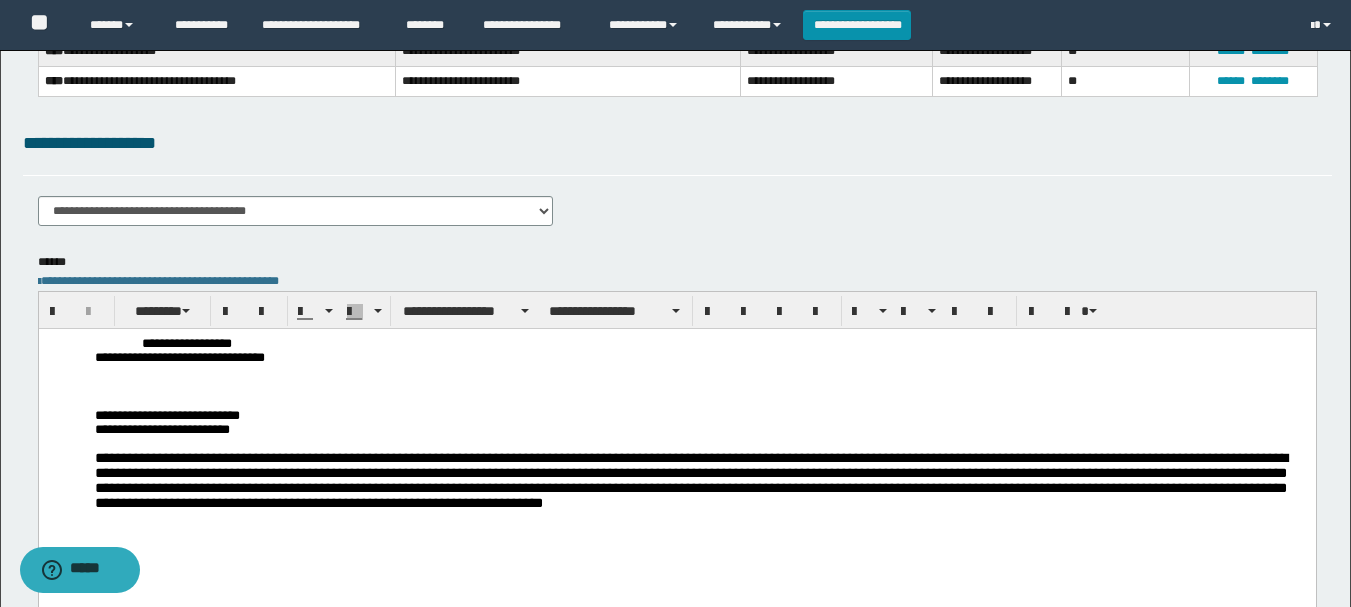 click on "**********" at bounding box center (676, 465) 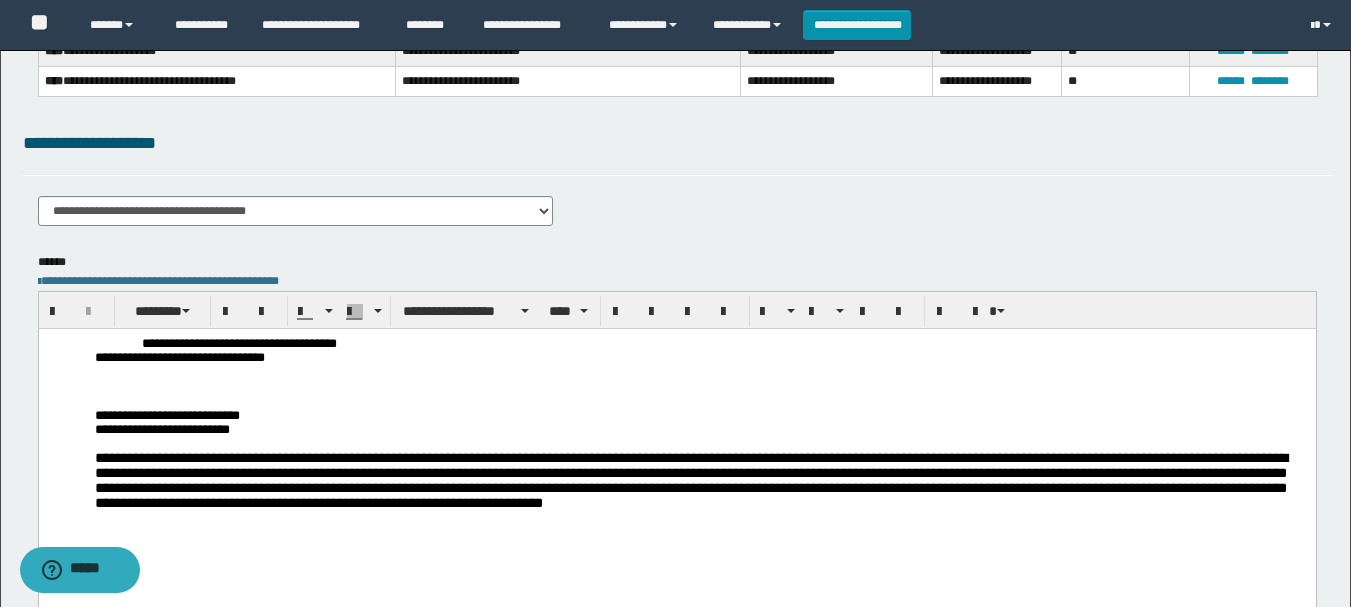 click at bounding box center [700, 401] 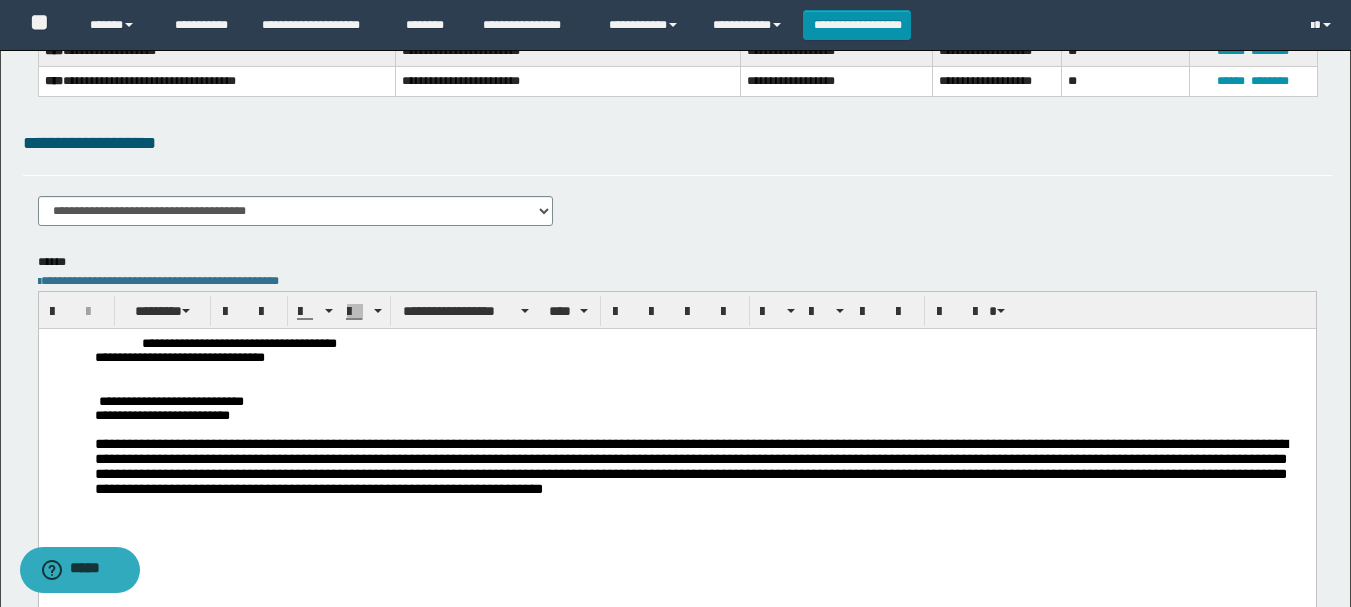 click on "**********" at bounding box center [170, 400] 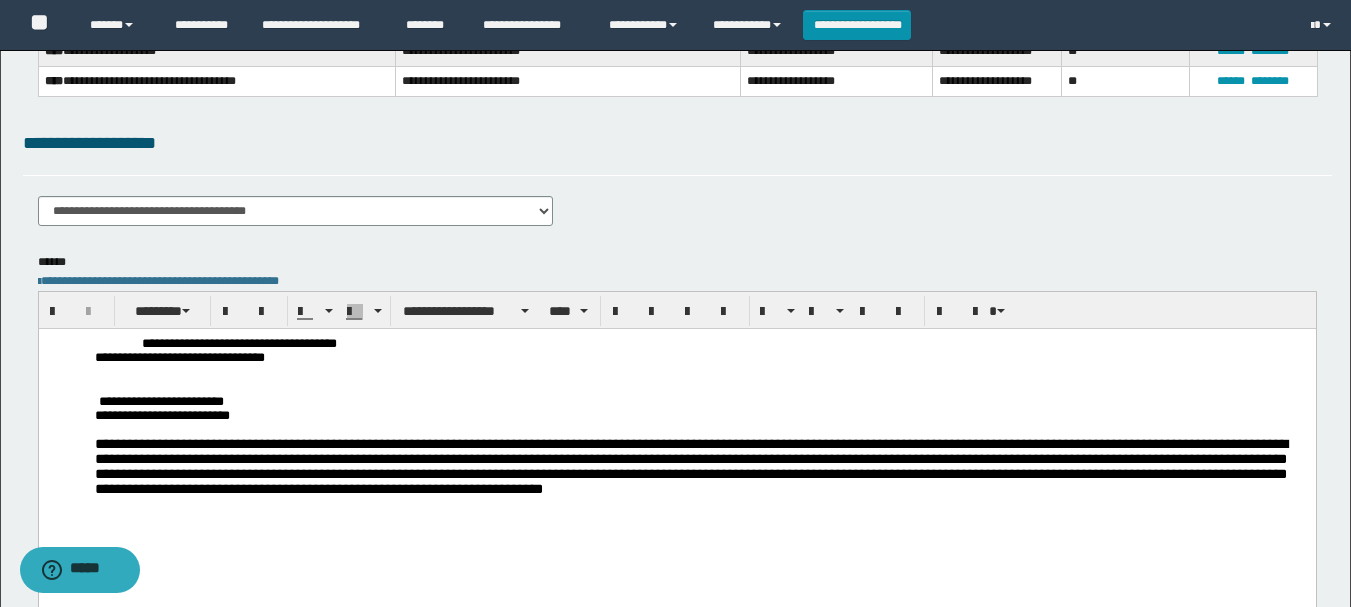 click on "**********" at bounding box center (700, 401) 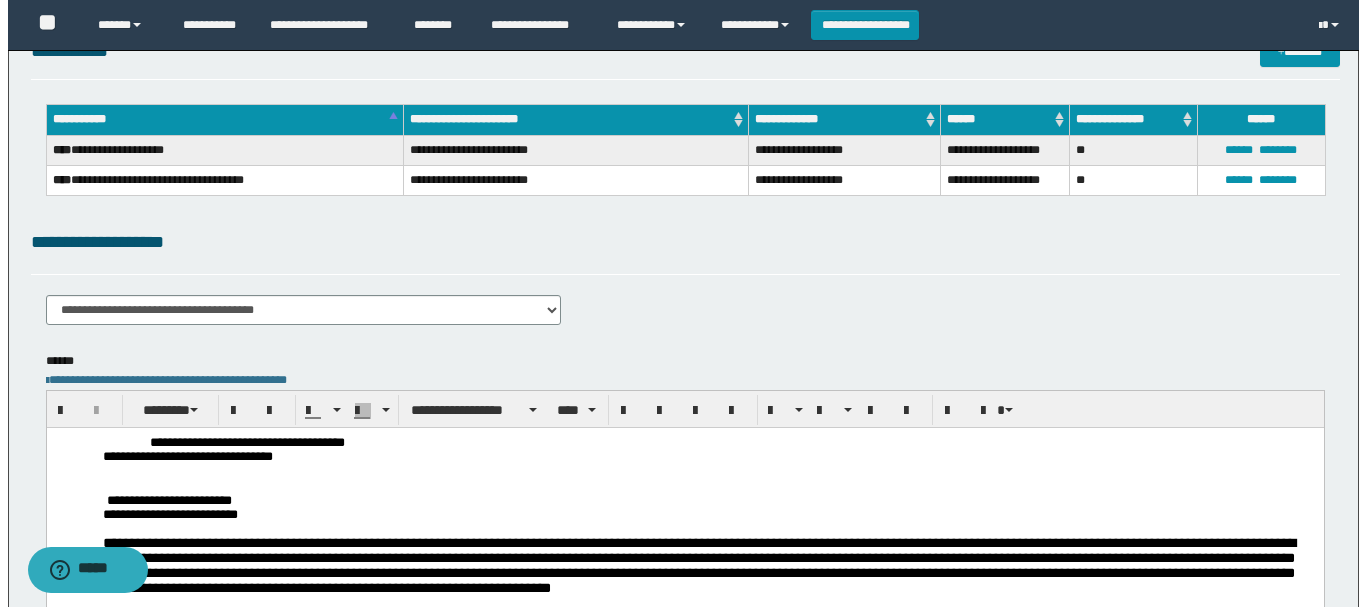 scroll, scrollTop: 0, scrollLeft: 0, axis: both 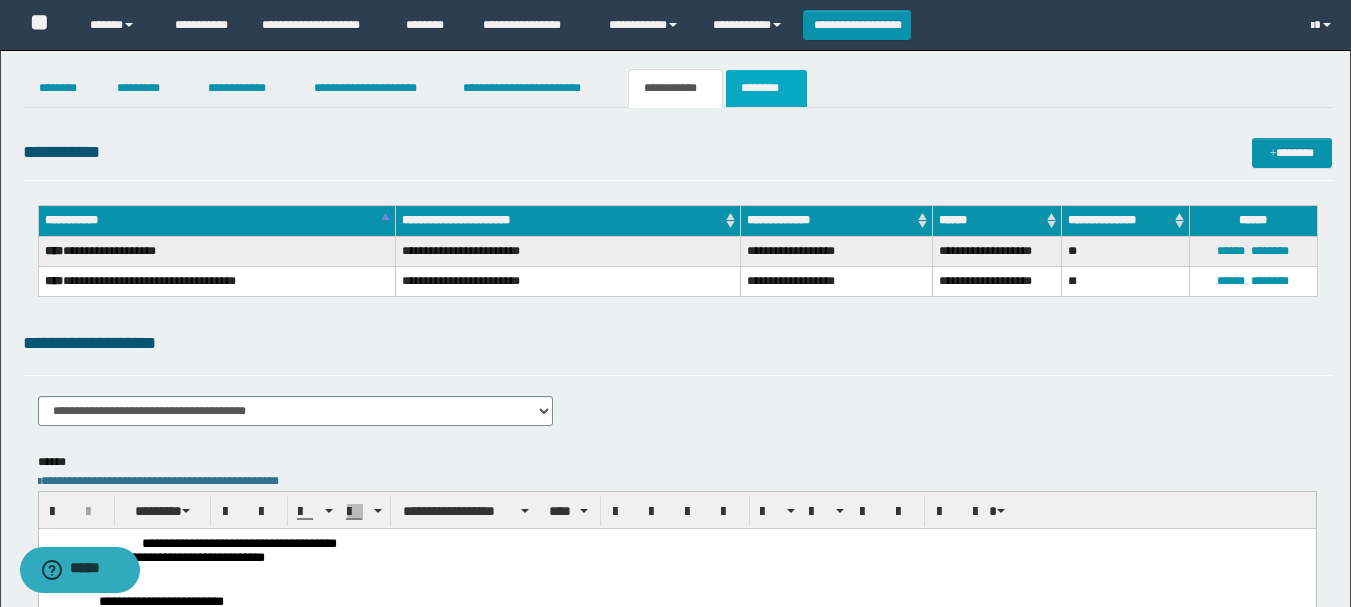 click on "********" at bounding box center (766, 88) 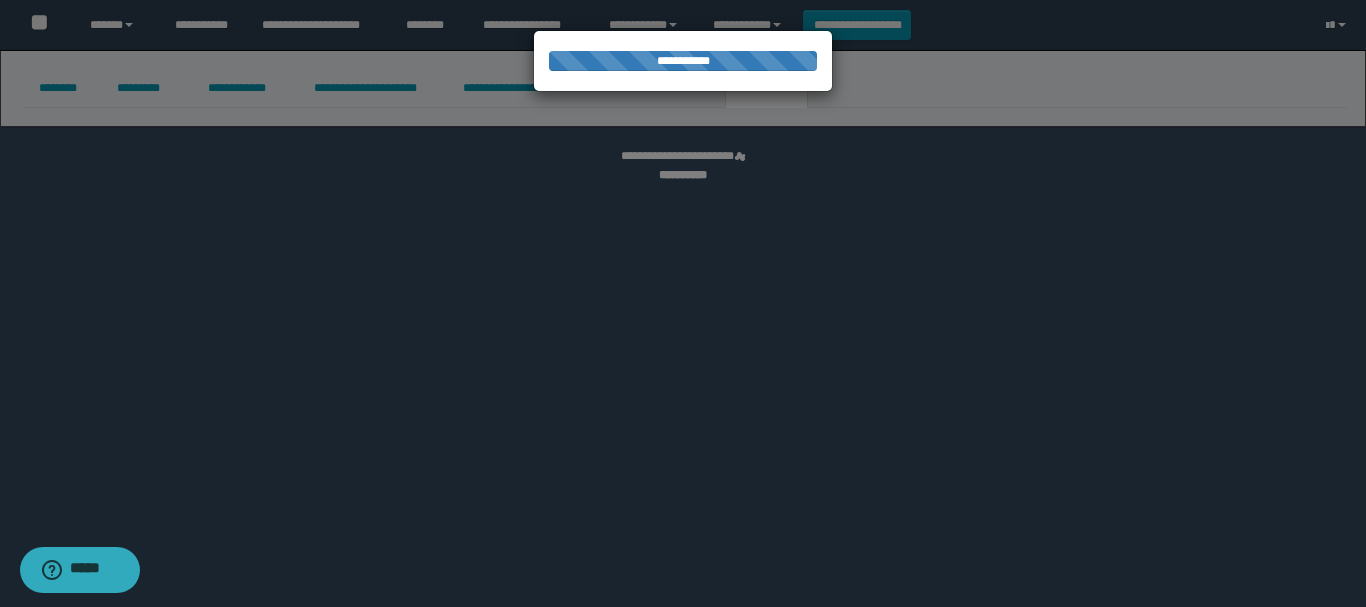 select 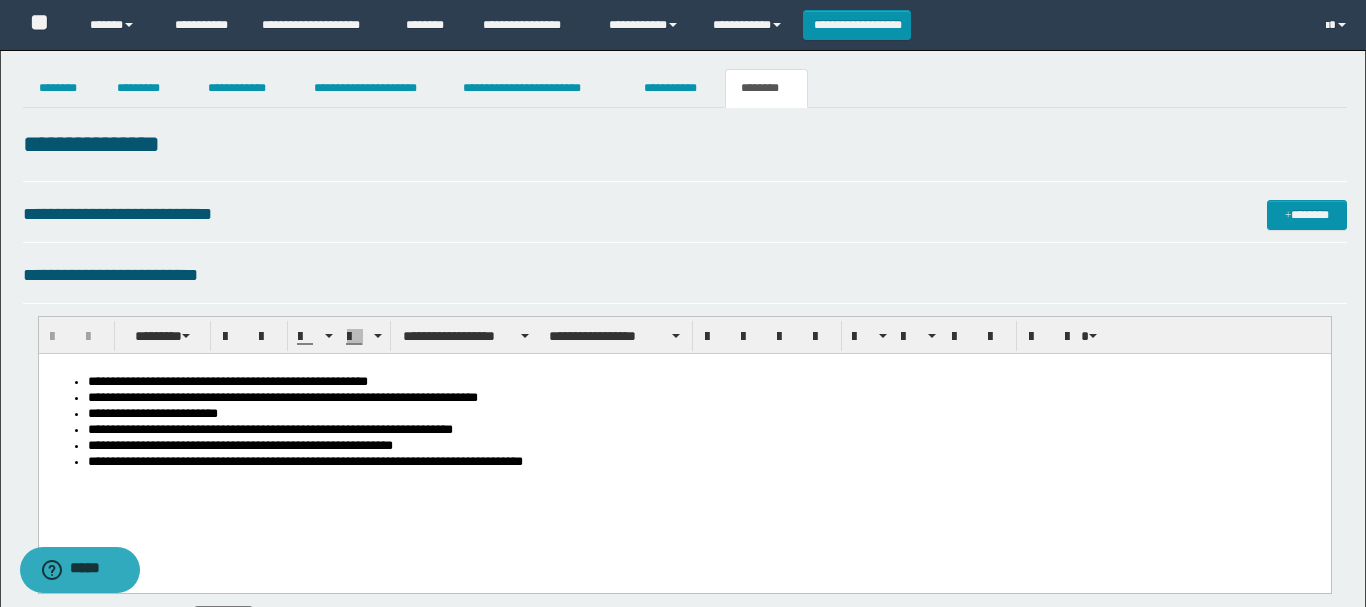 scroll, scrollTop: 0, scrollLeft: 0, axis: both 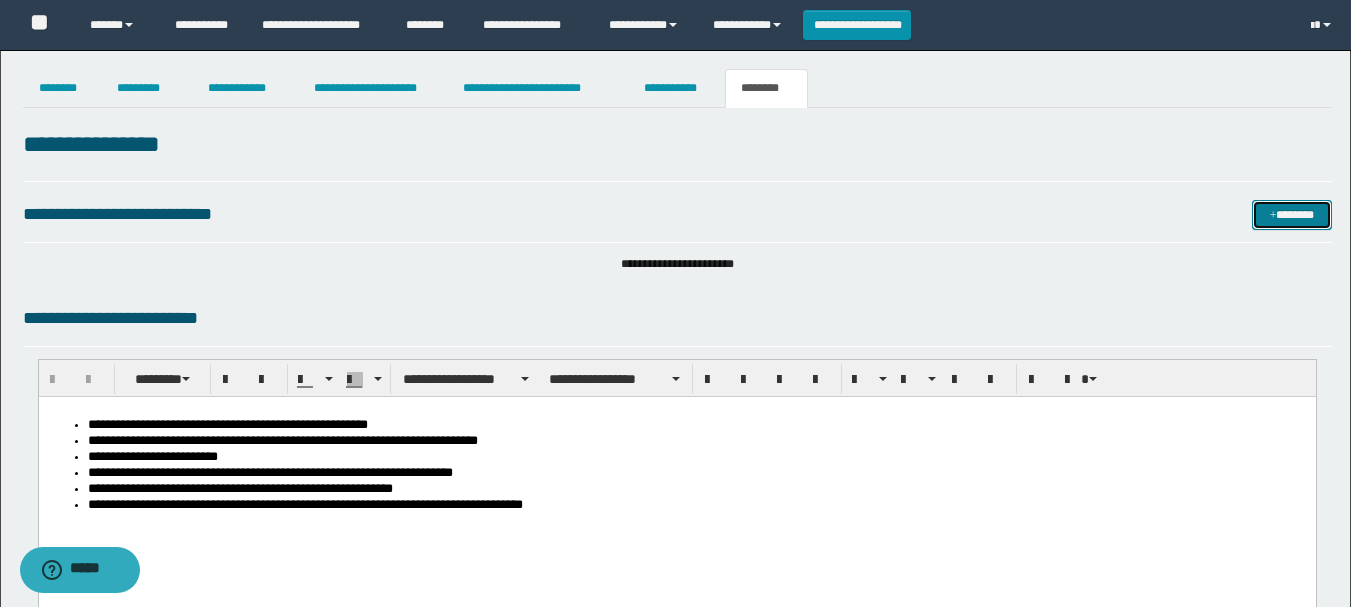 click on "*******" at bounding box center [1292, 215] 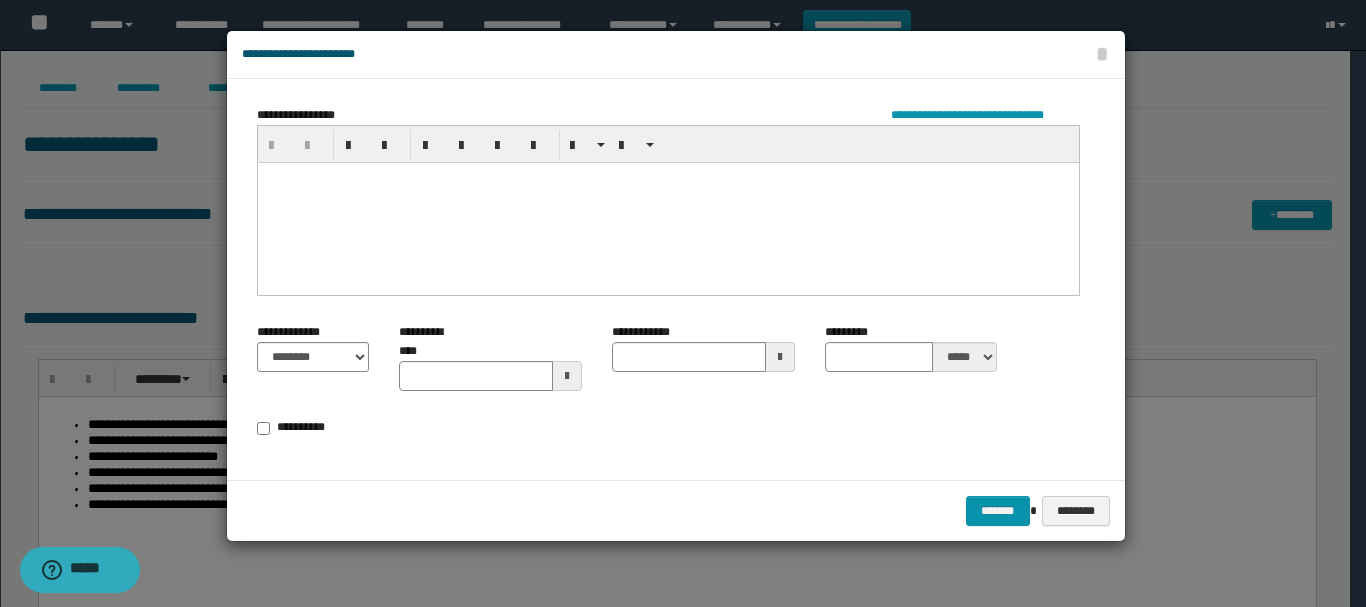 type 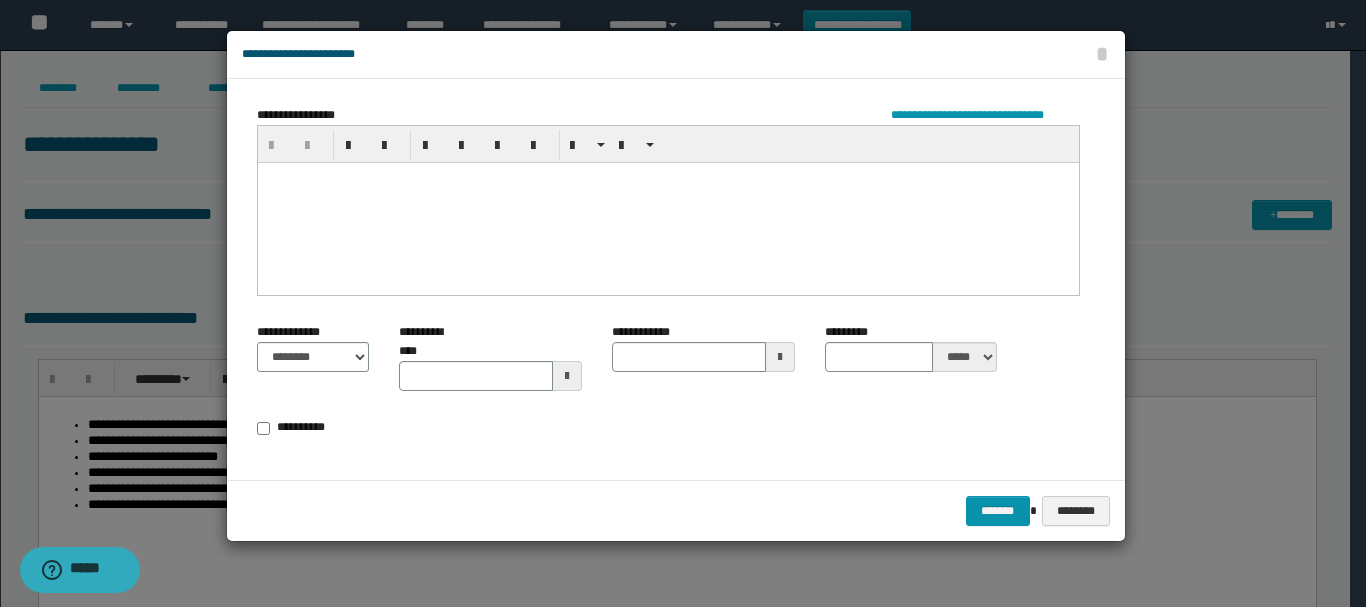 click at bounding box center [667, 202] 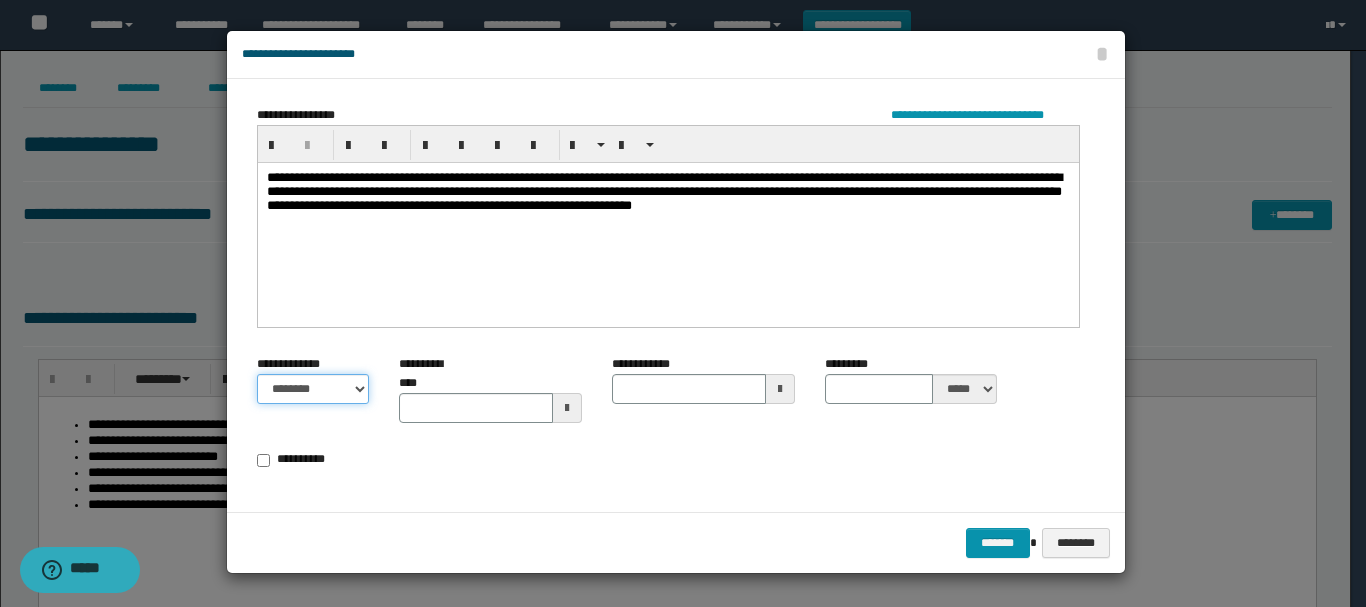 drag, startPoint x: 347, startPoint y: 384, endPoint x: 350, endPoint y: 401, distance: 17.262676 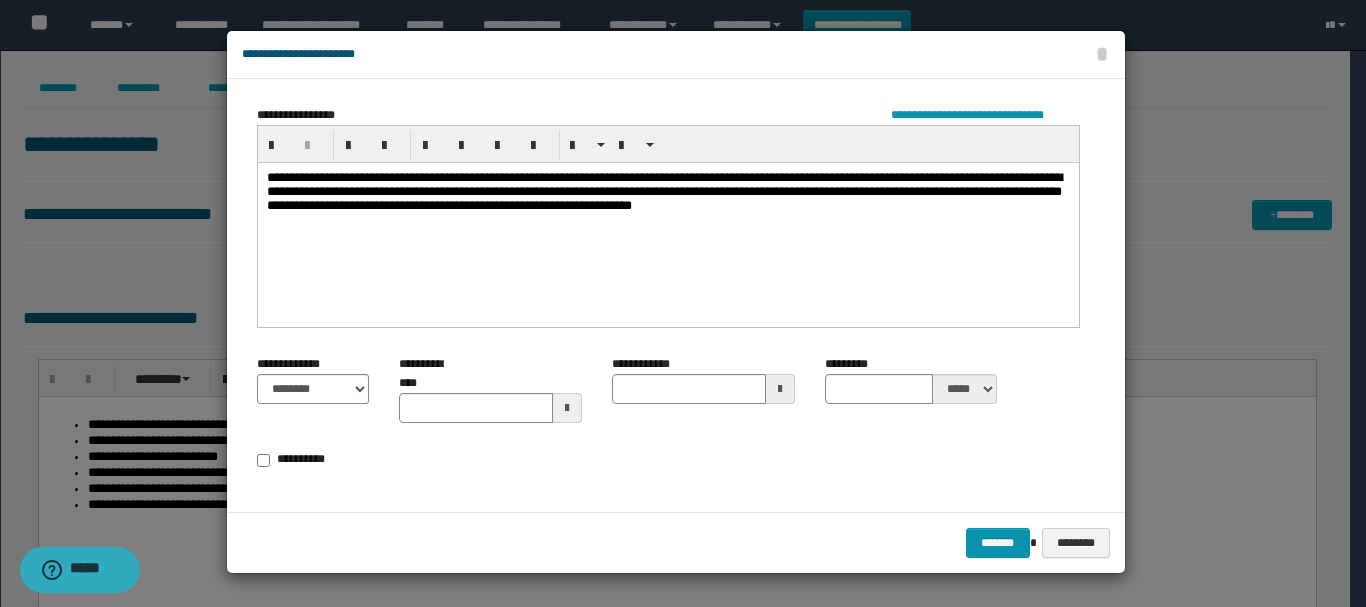 click on "**********" at bounding box center (298, 460) 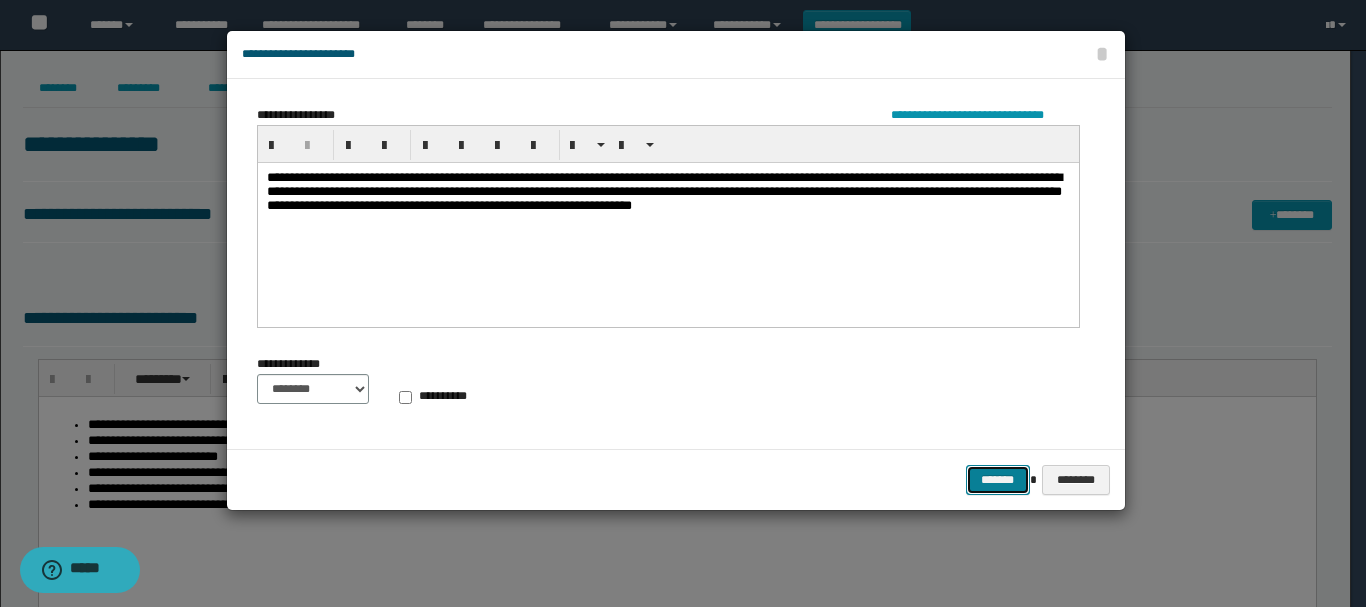 click on "*******" at bounding box center (998, 480) 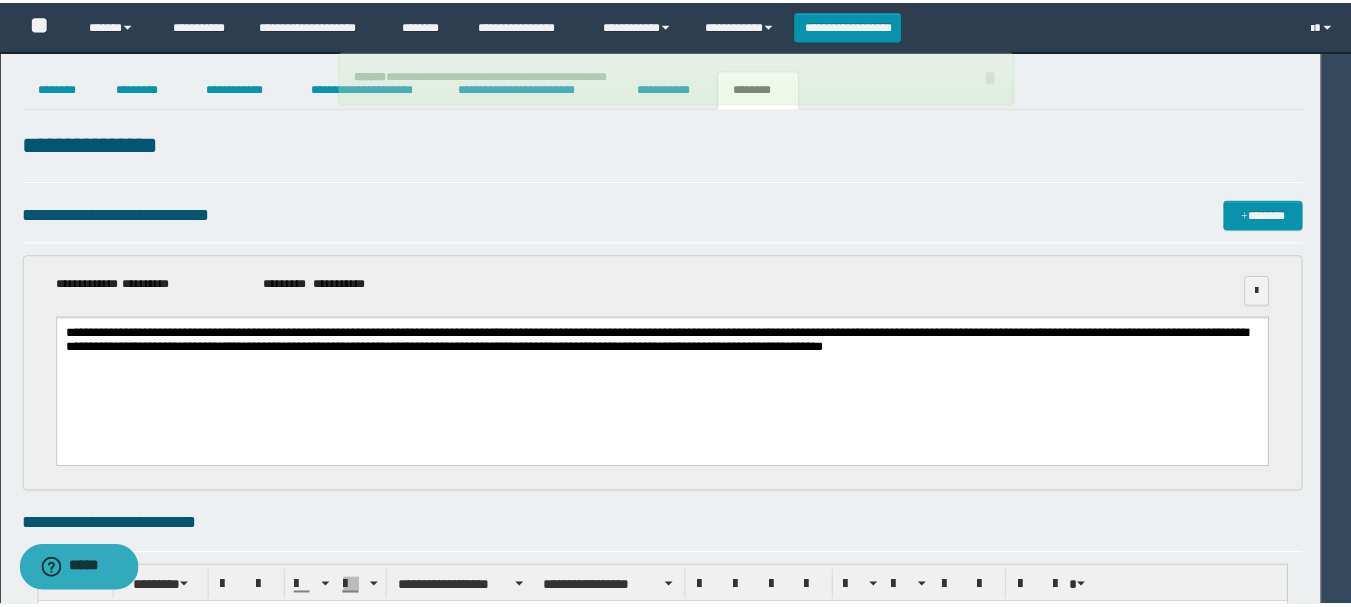scroll, scrollTop: 0, scrollLeft: 0, axis: both 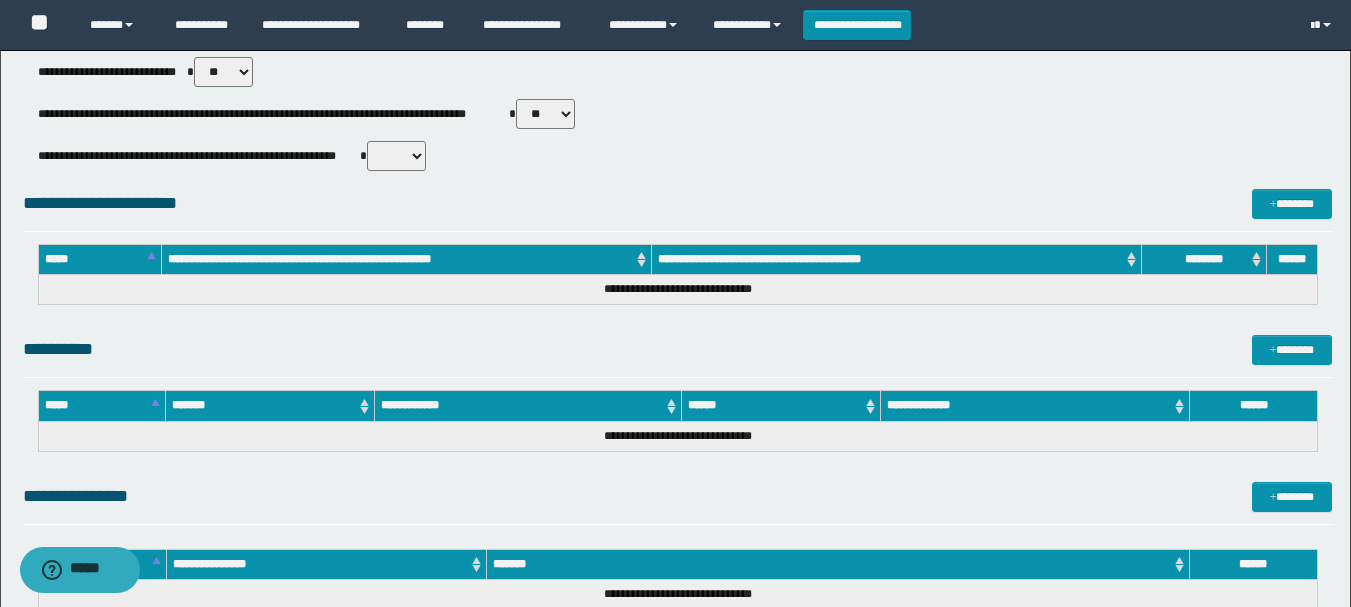 click on "**
**" at bounding box center [545, 114] 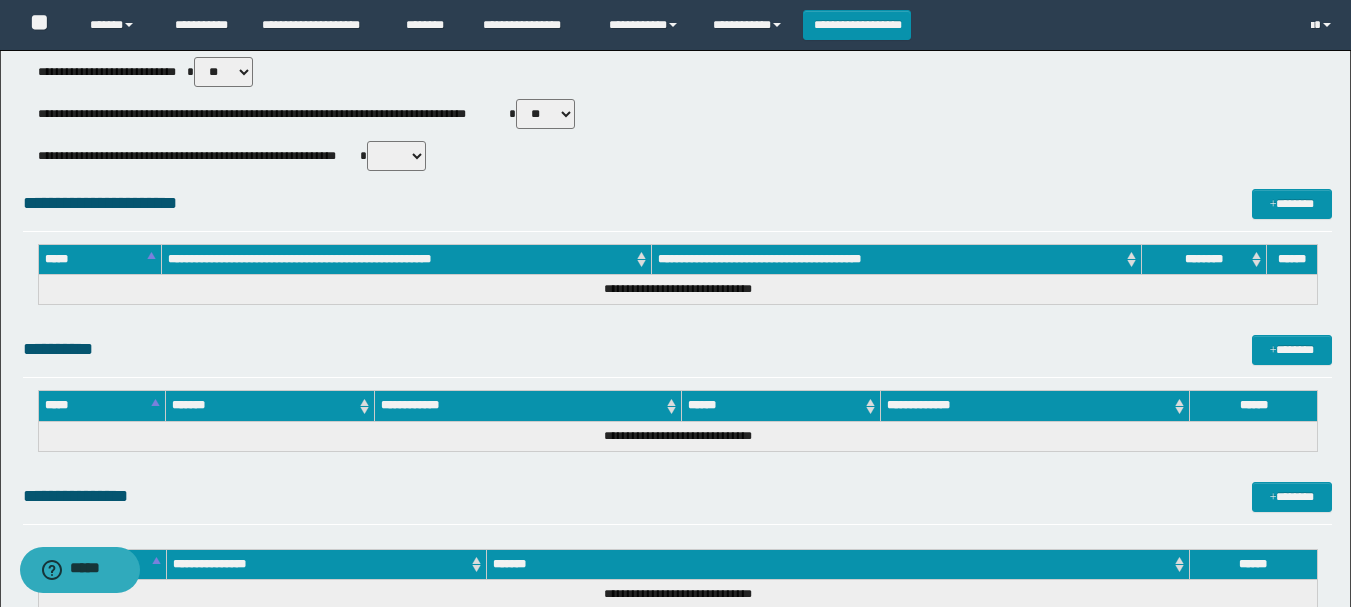 click on "**
**" at bounding box center [545, 114] 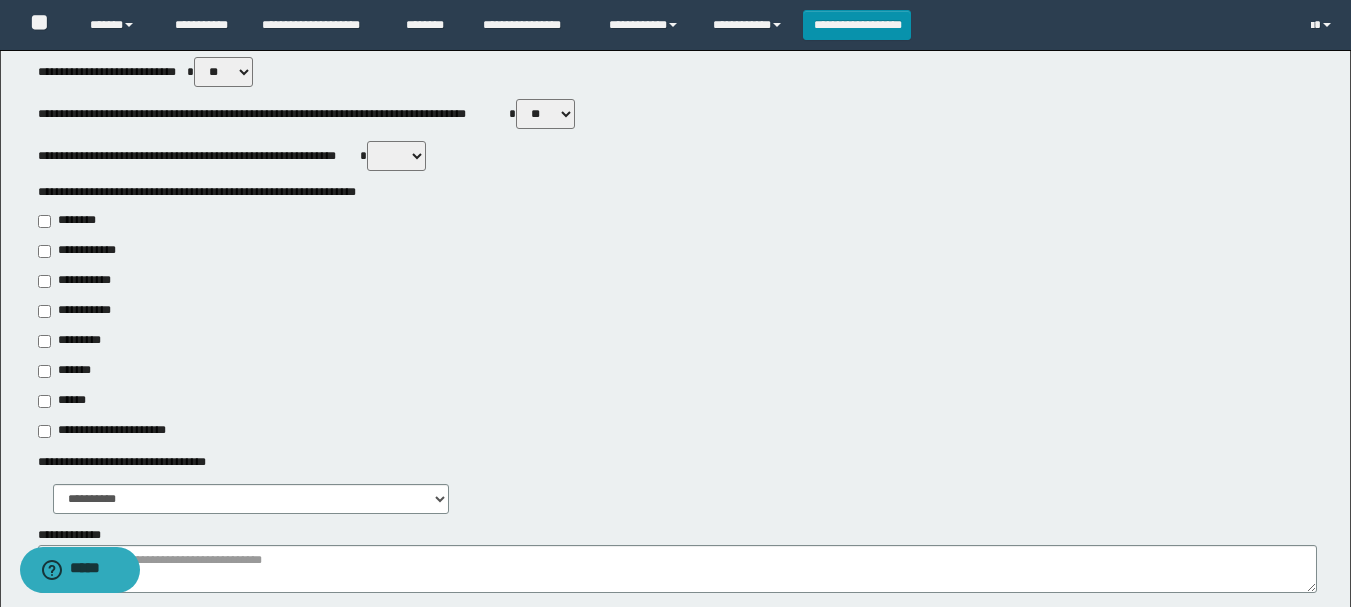 click on "**********" at bounding box center (81, 281) 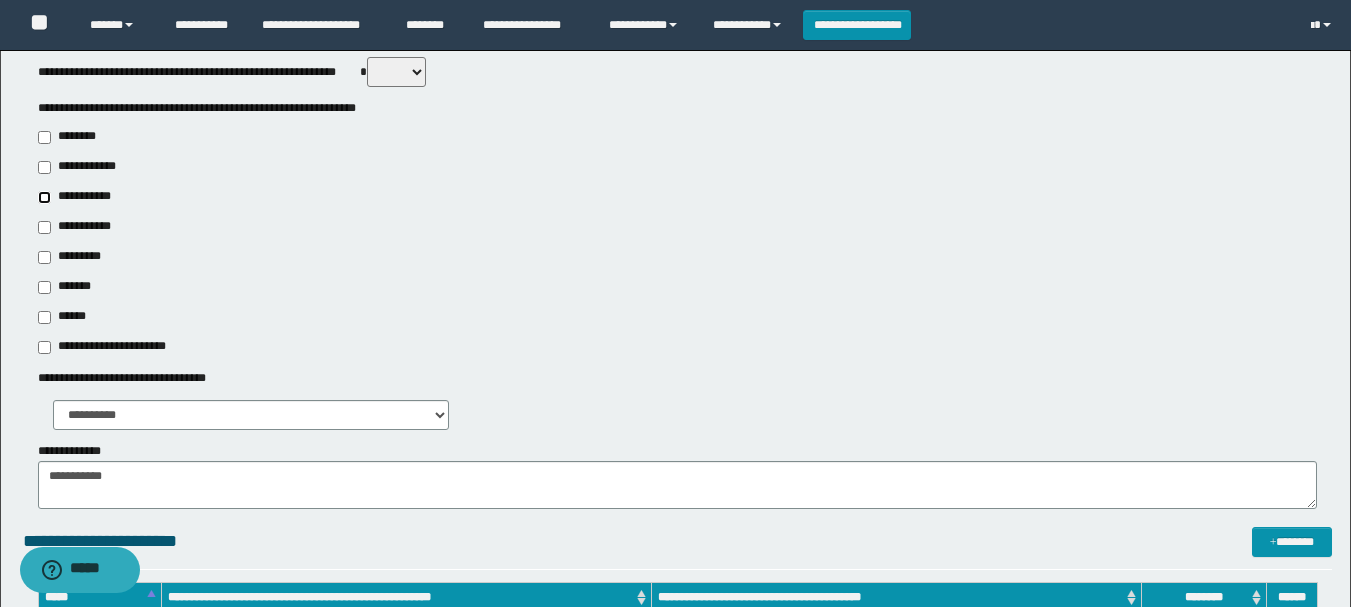 scroll, scrollTop: 700, scrollLeft: 0, axis: vertical 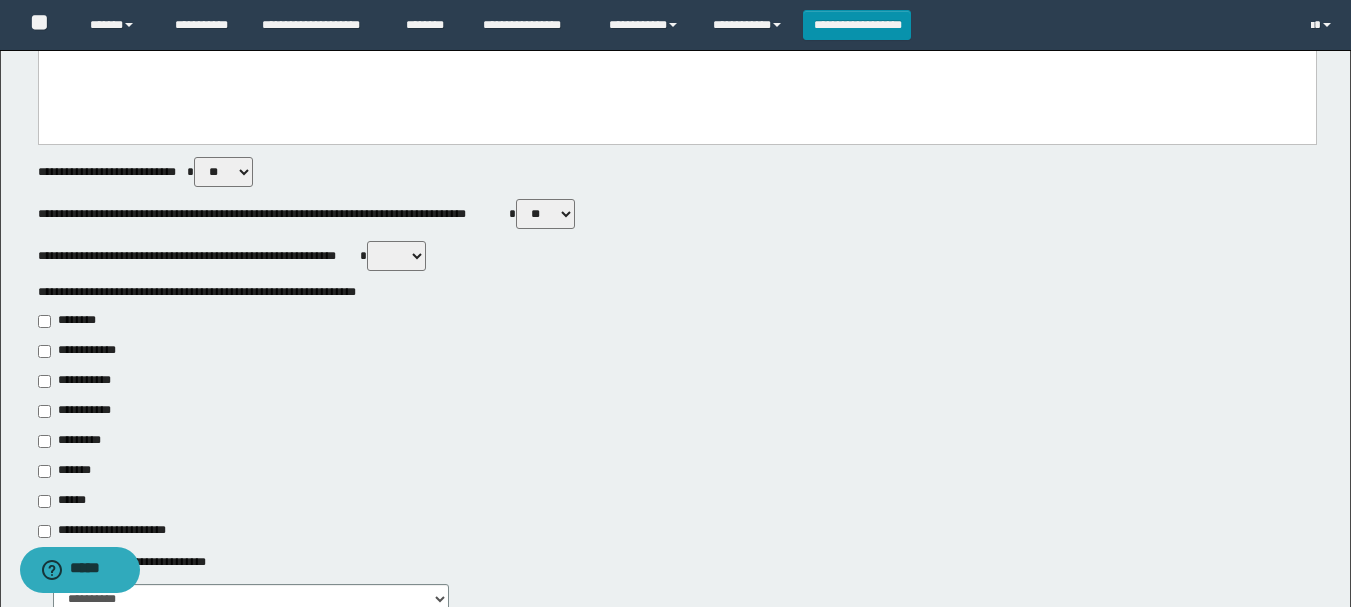 click on "**********" at bounding box center (80, 351) 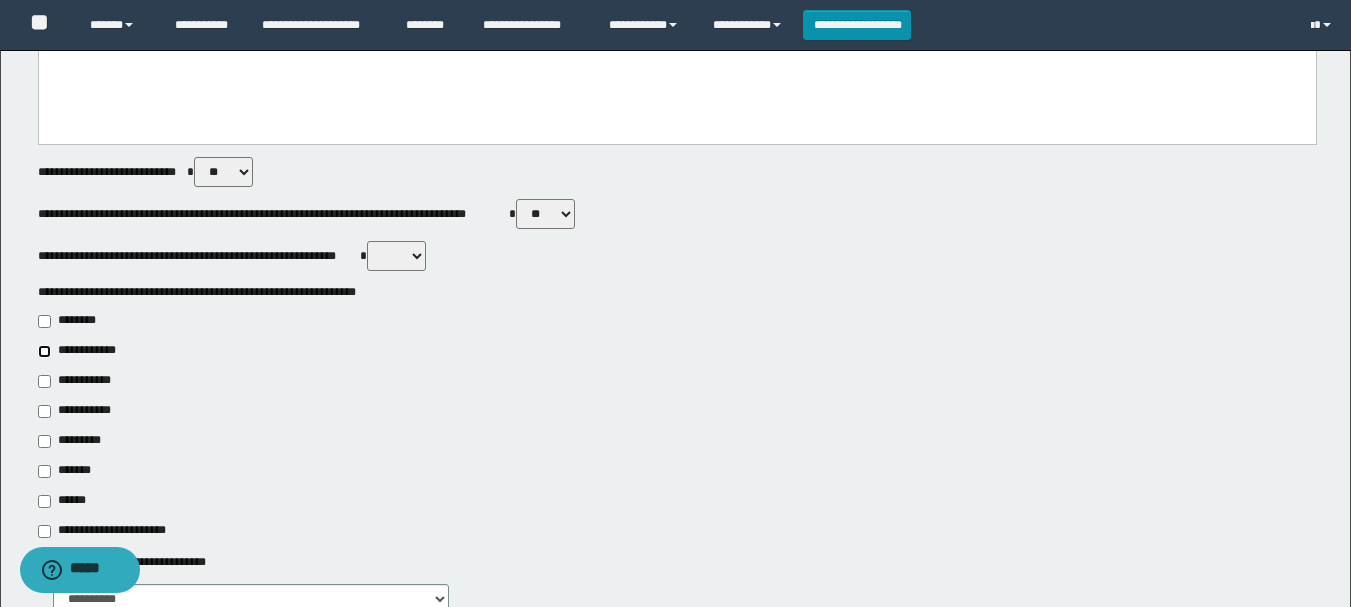 type on "**********" 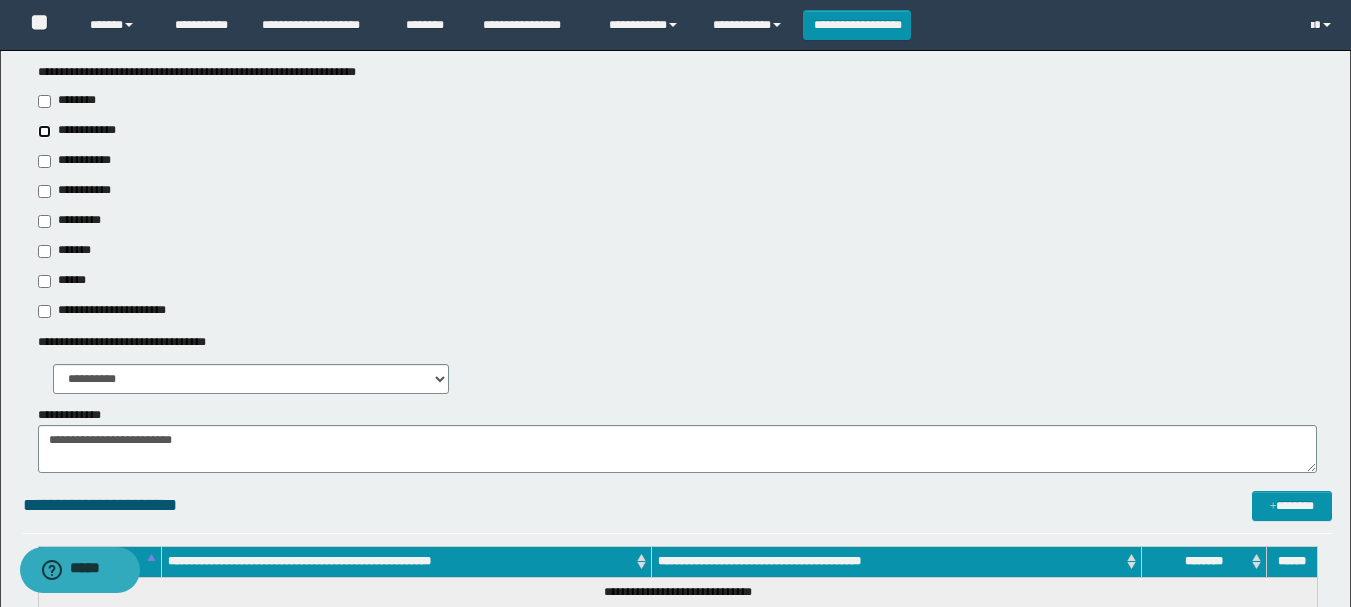 scroll, scrollTop: 700, scrollLeft: 0, axis: vertical 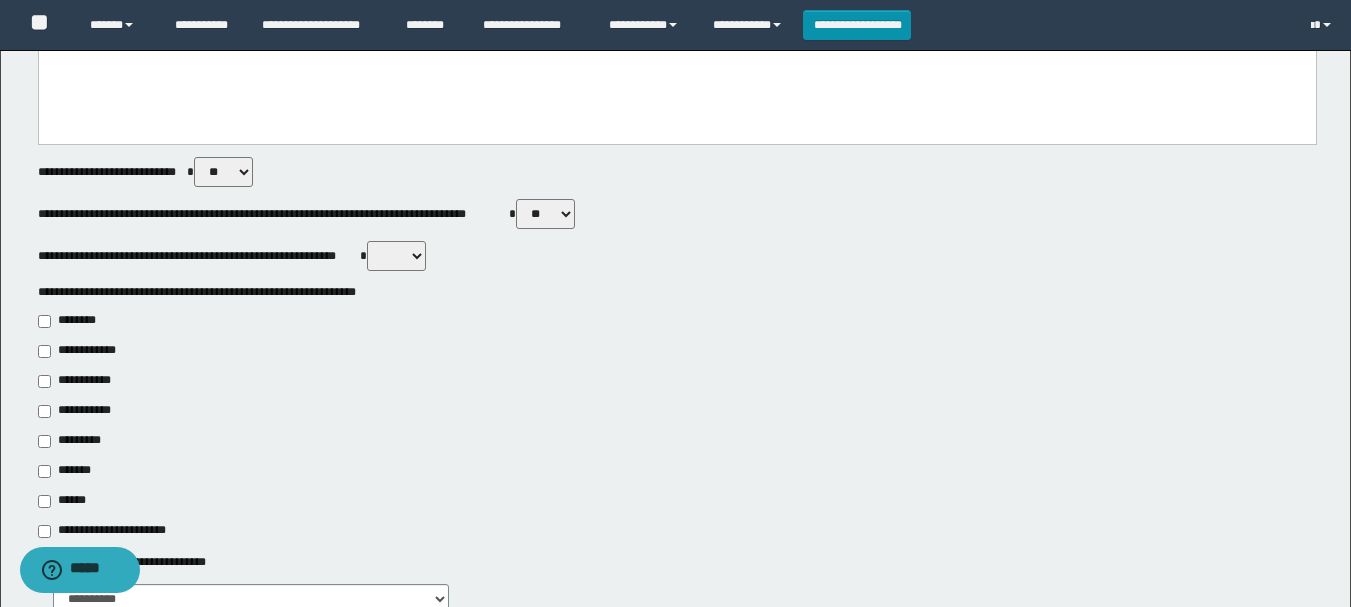 click on "**
**" at bounding box center [396, 256] 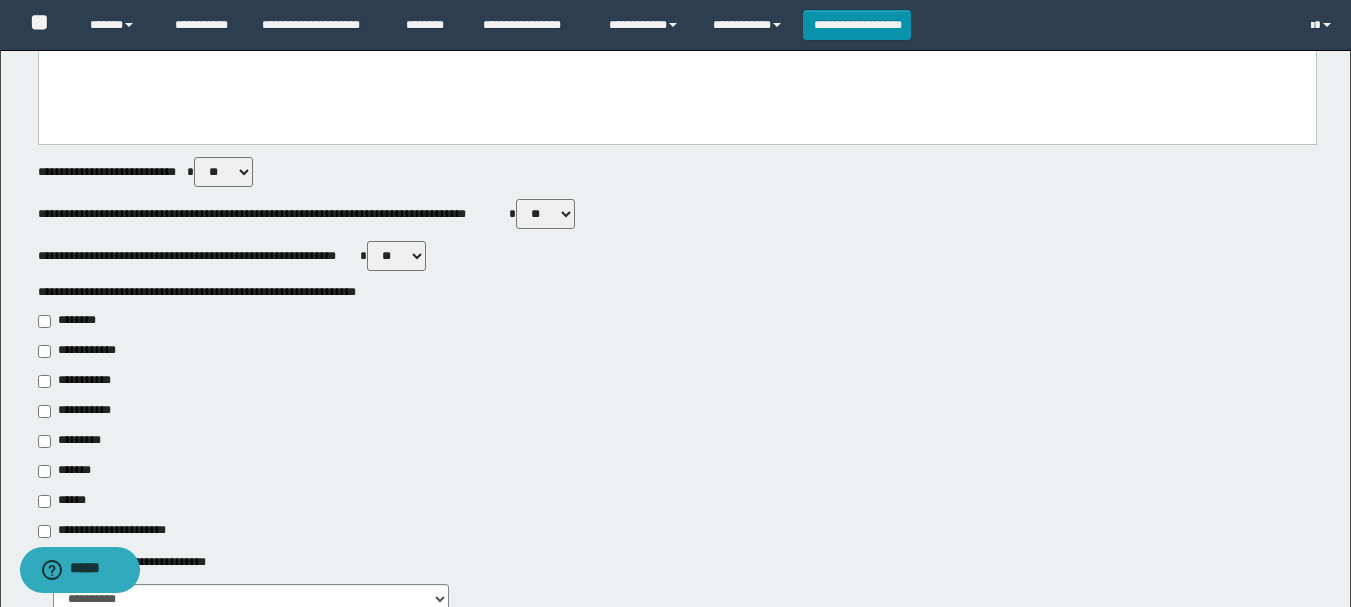 click on "**
**" at bounding box center [396, 256] 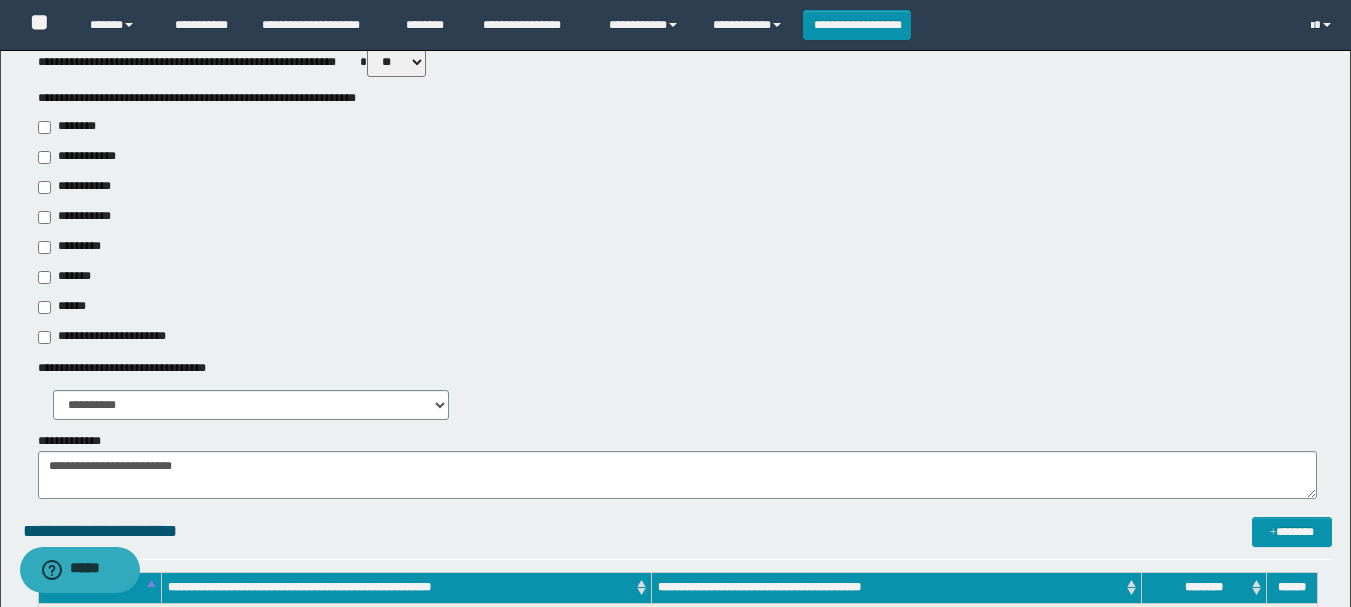 scroll, scrollTop: 1100, scrollLeft: 0, axis: vertical 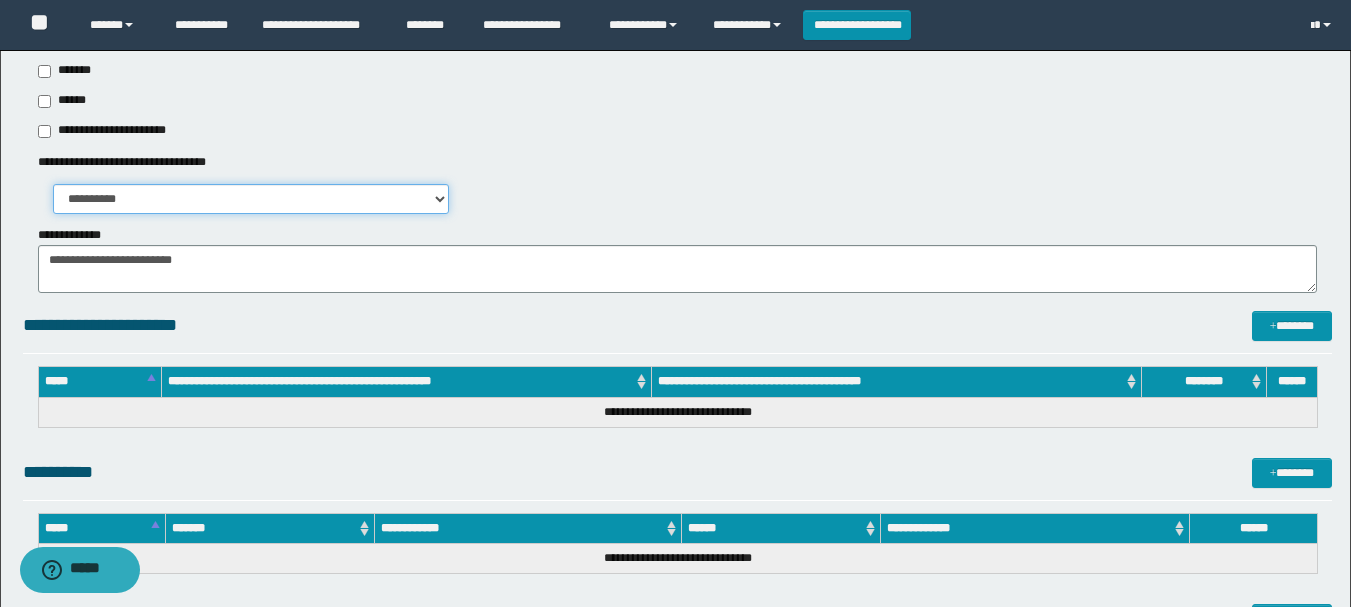 click on "**********" at bounding box center (251, 199) 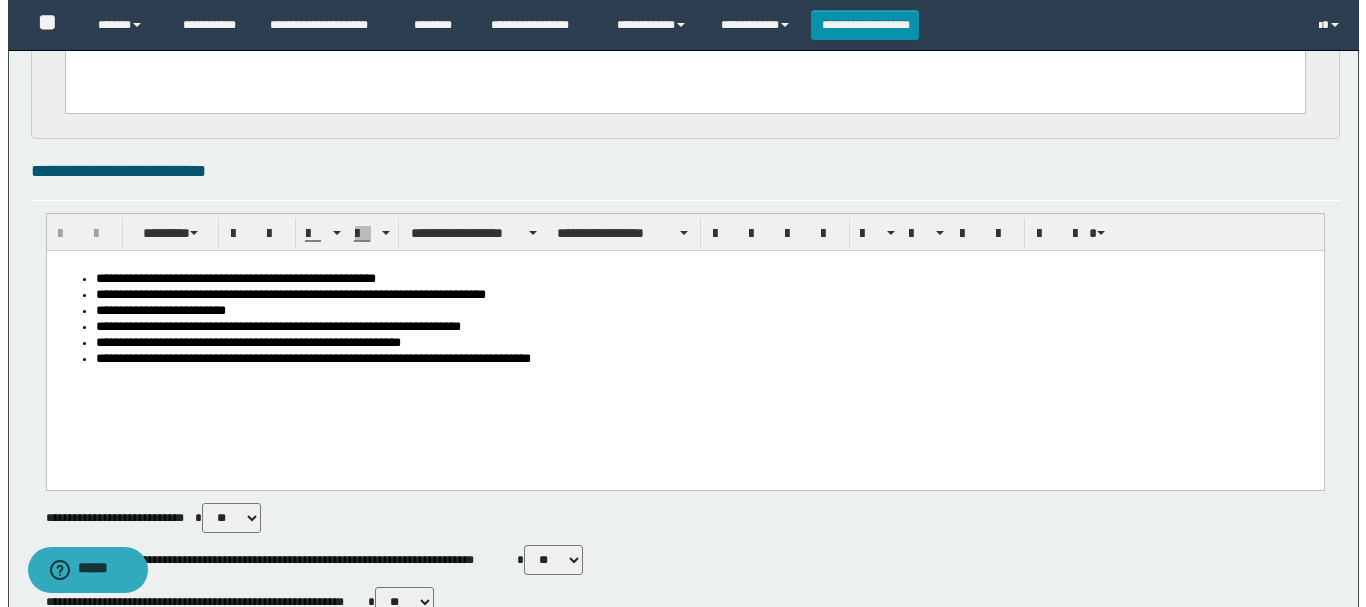 scroll, scrollTop: 0, scrollLeft: 0, axis: both 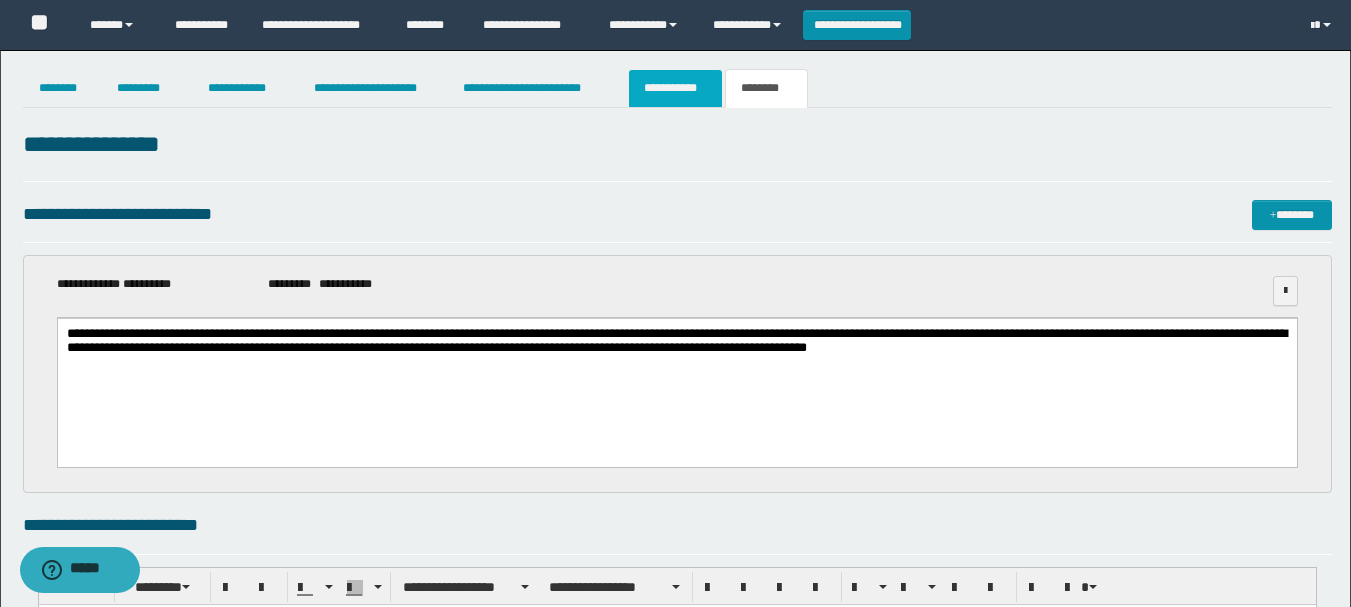 click on "**********" at bounding box center [675, 88] 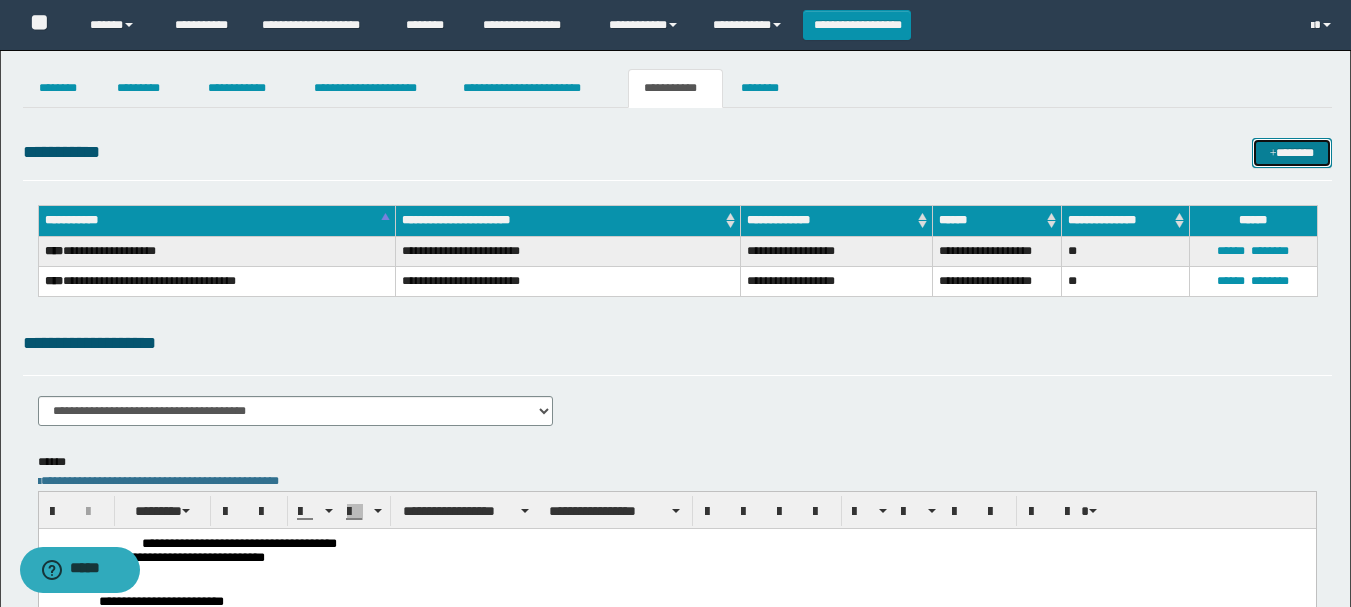 click on "*******" at bounding box center [1292, 153] 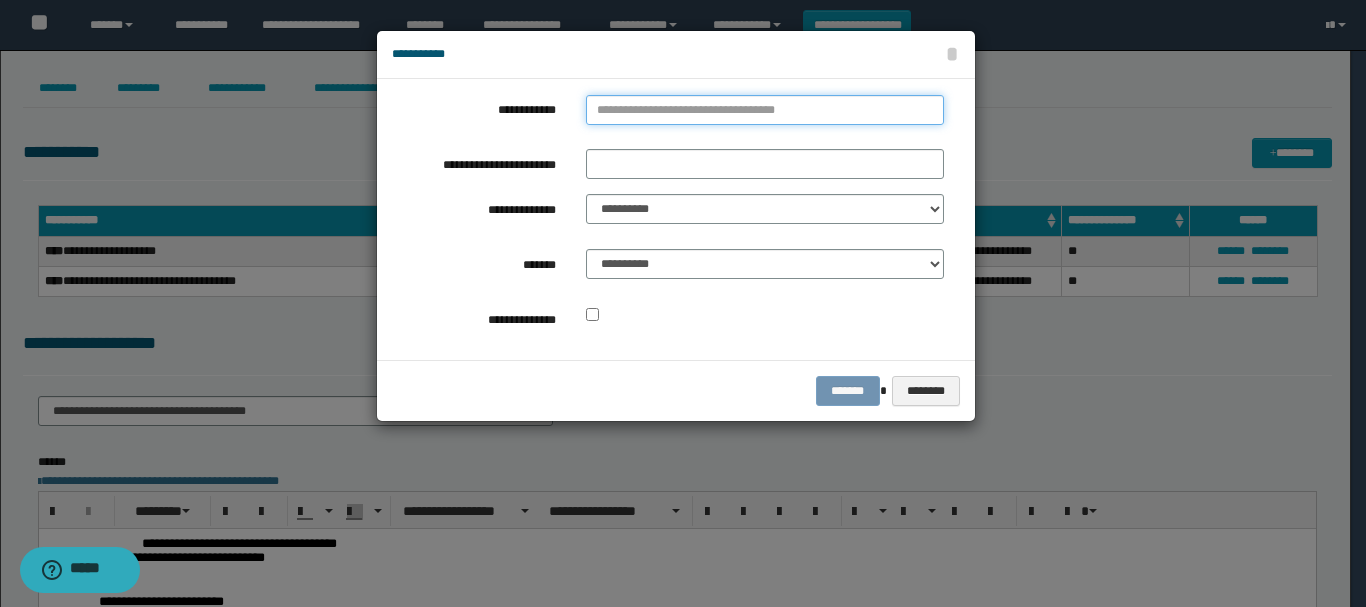 type on "**********" 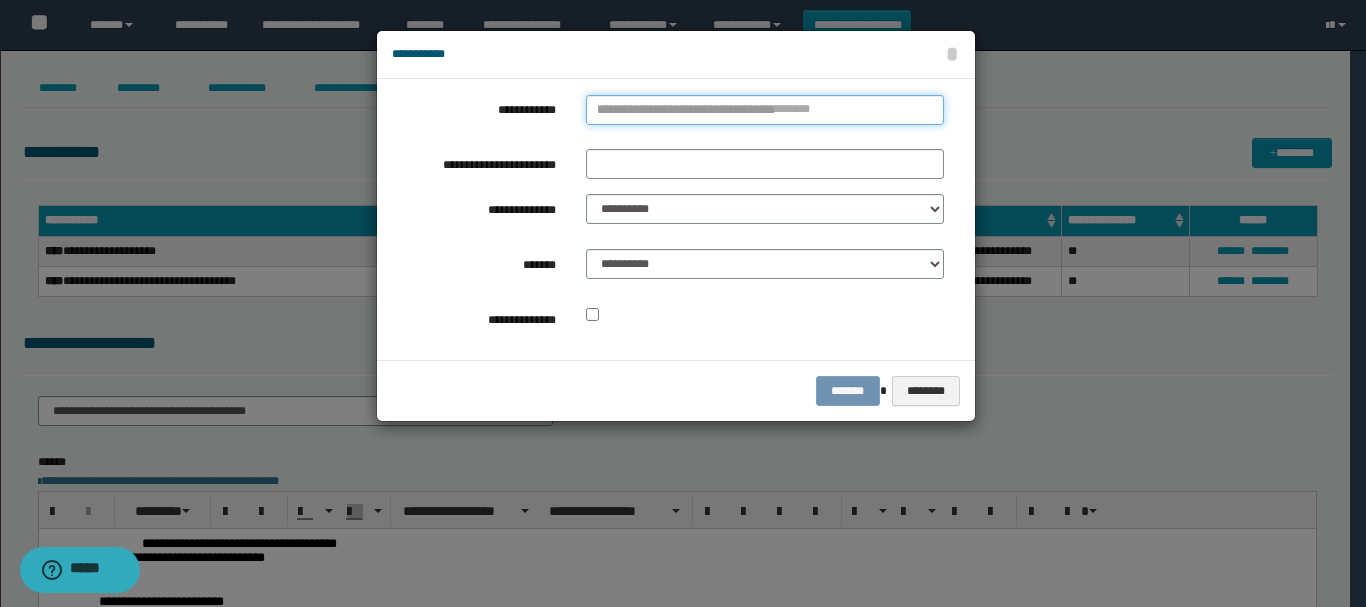 click on "**********" at bounding box center [765, 110] 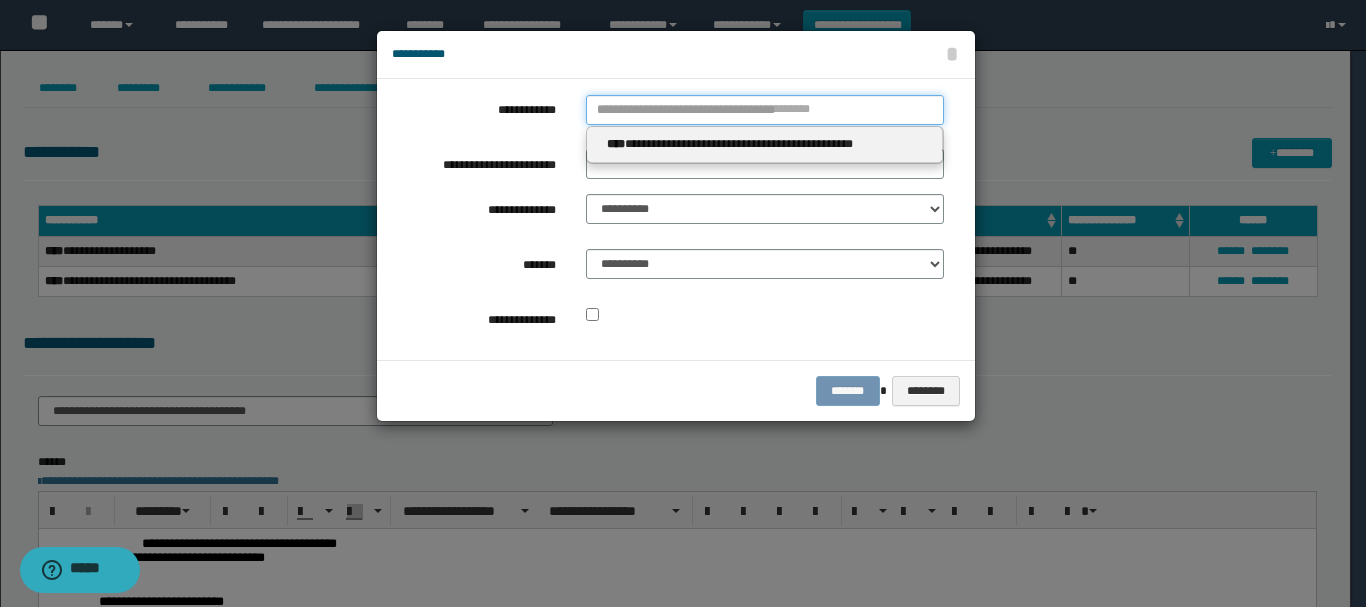 type 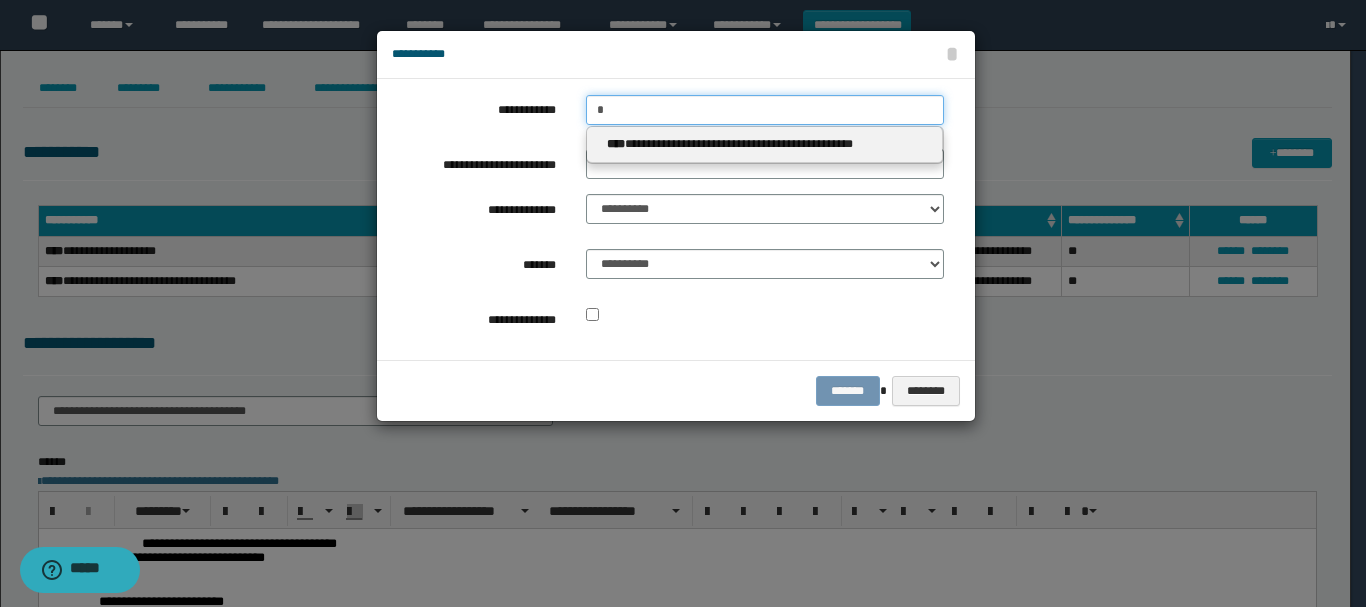 type on "**" 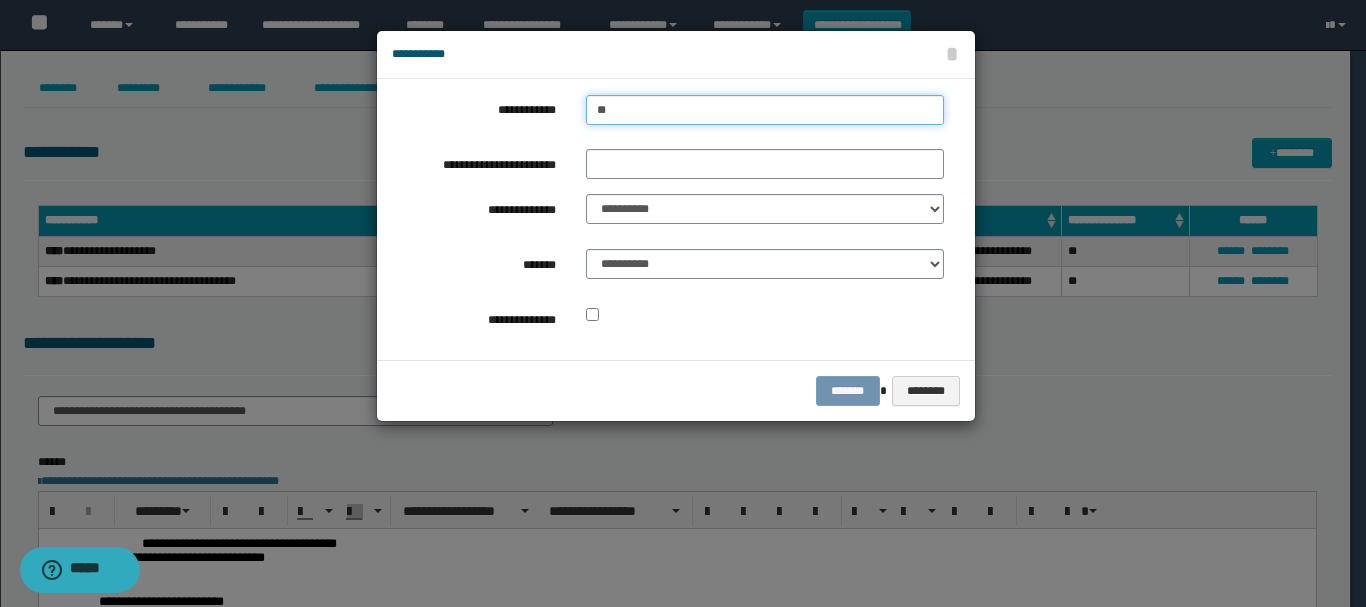 type on "**" 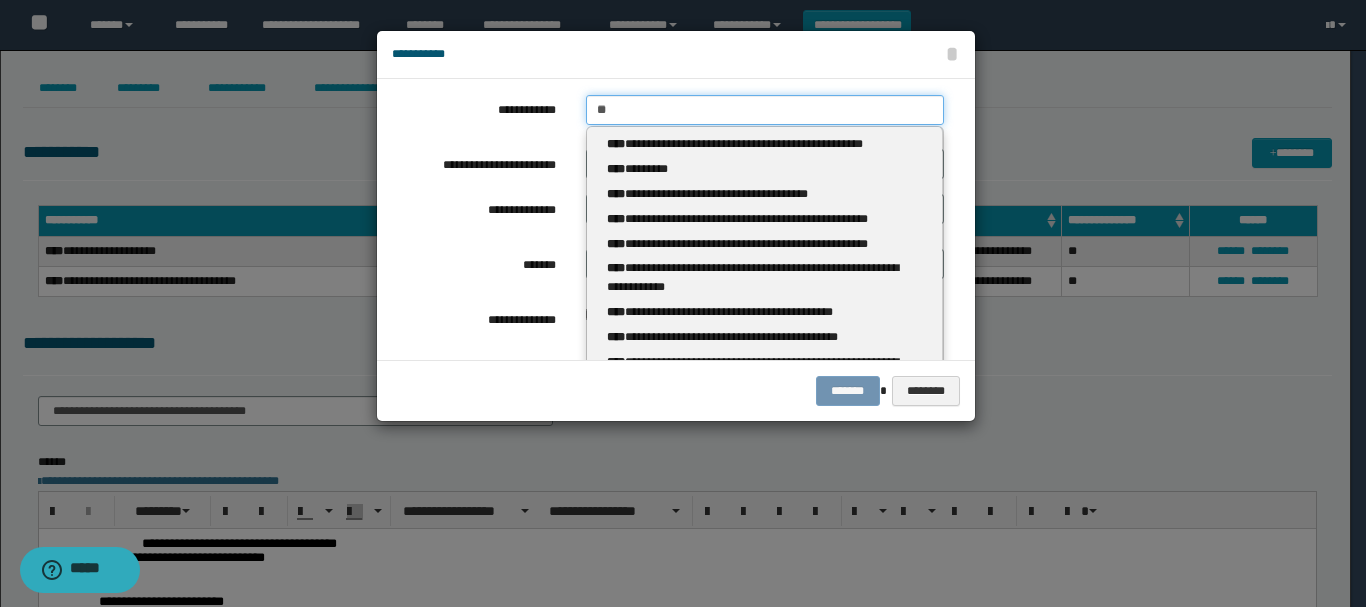 type 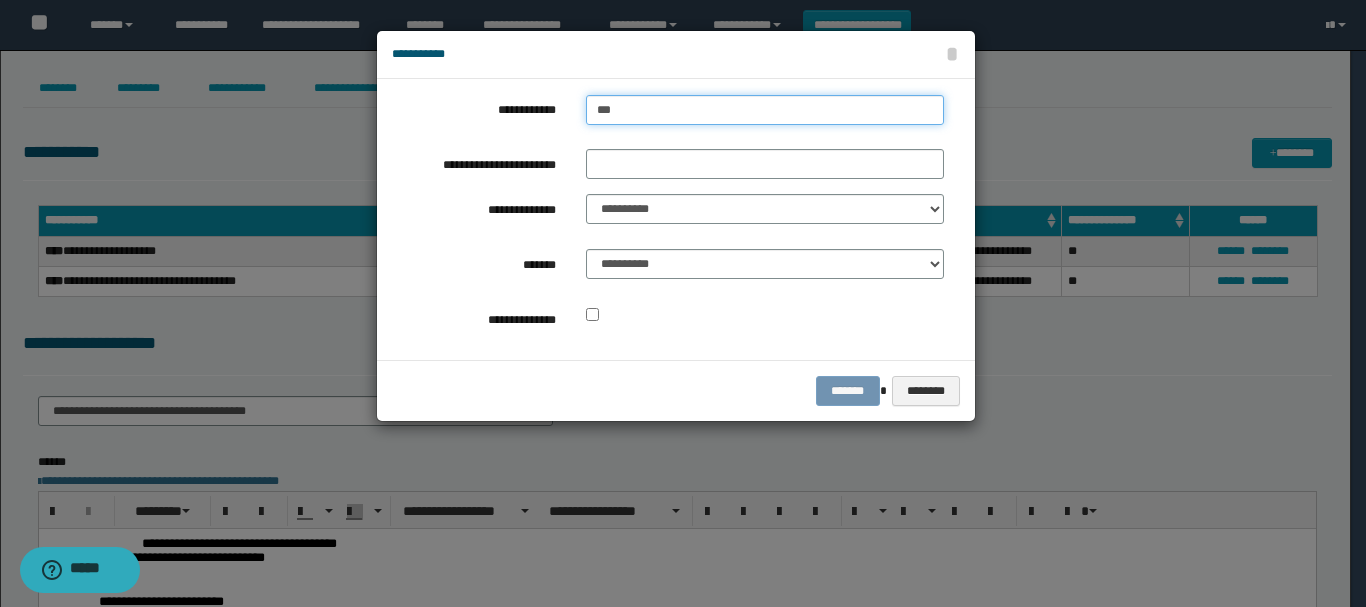 type on "***" 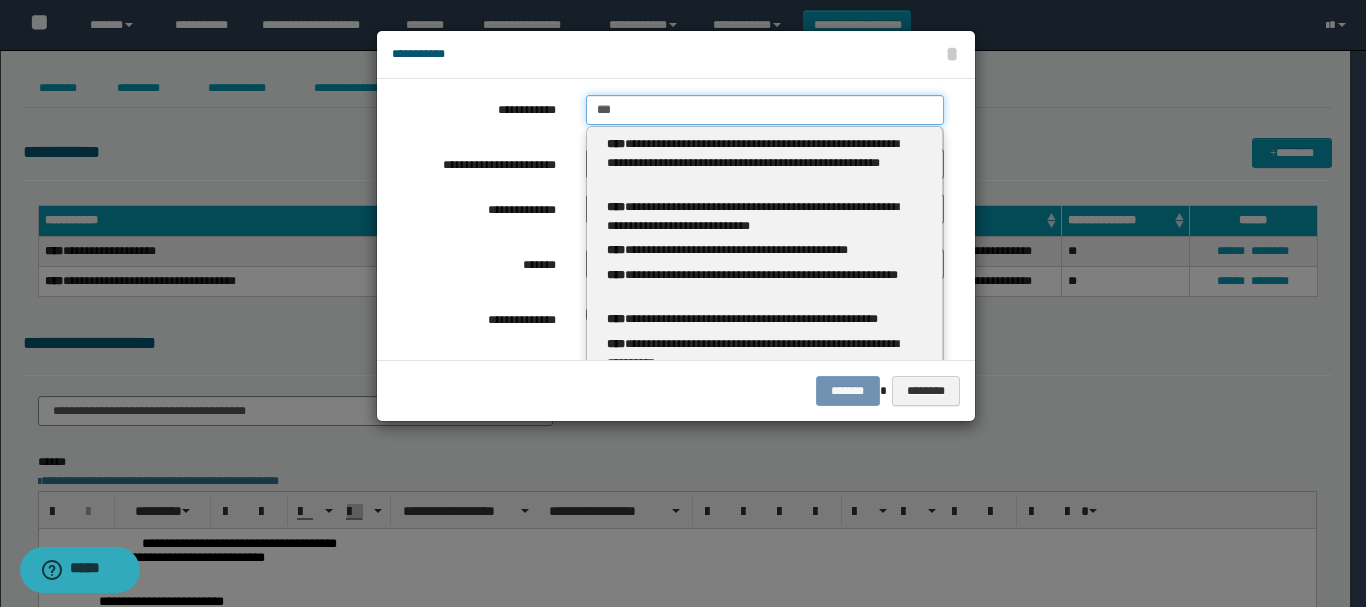type 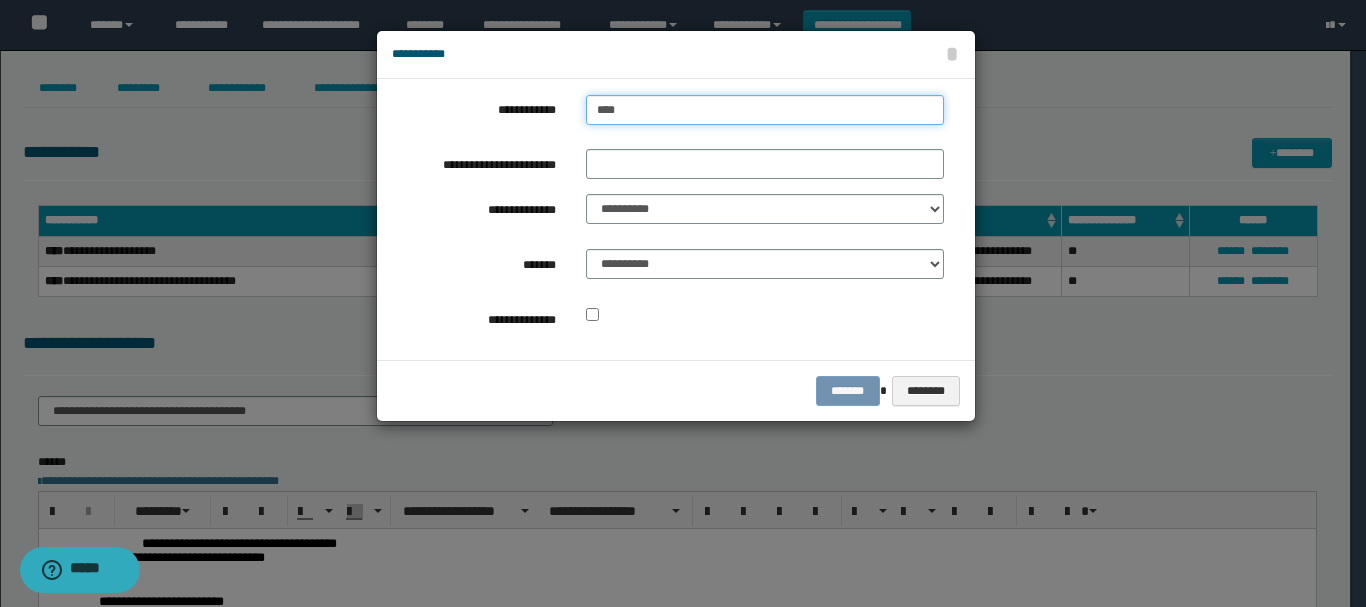 type on "****" 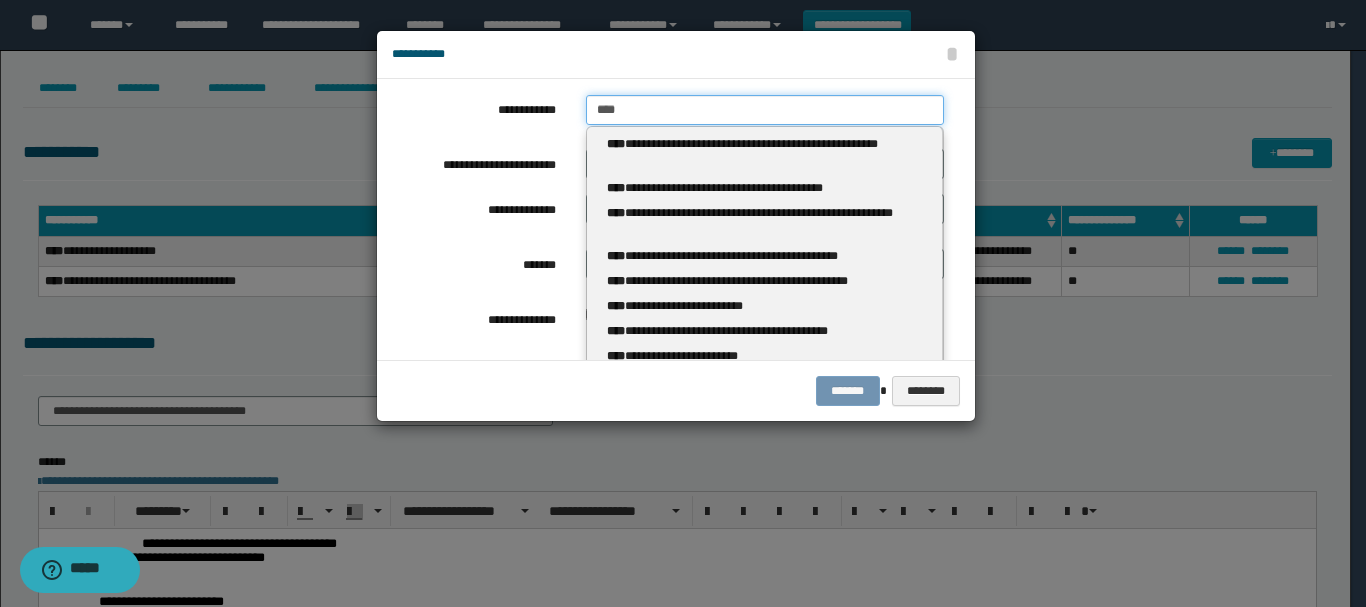 type 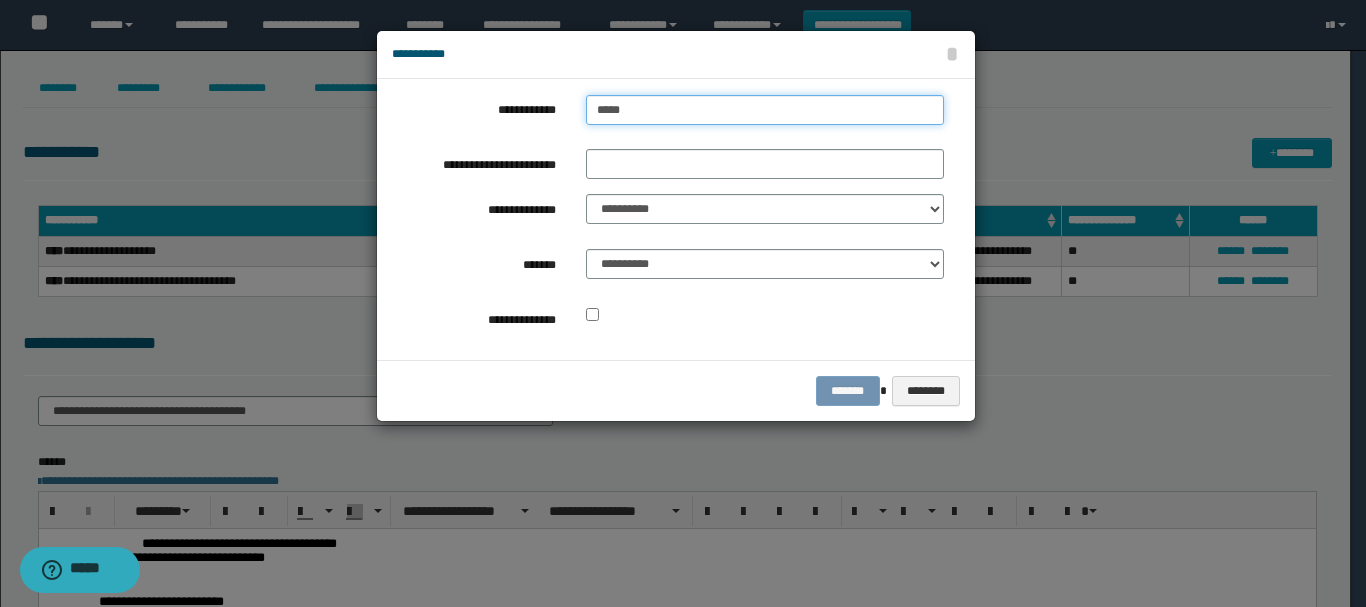 type on "******" 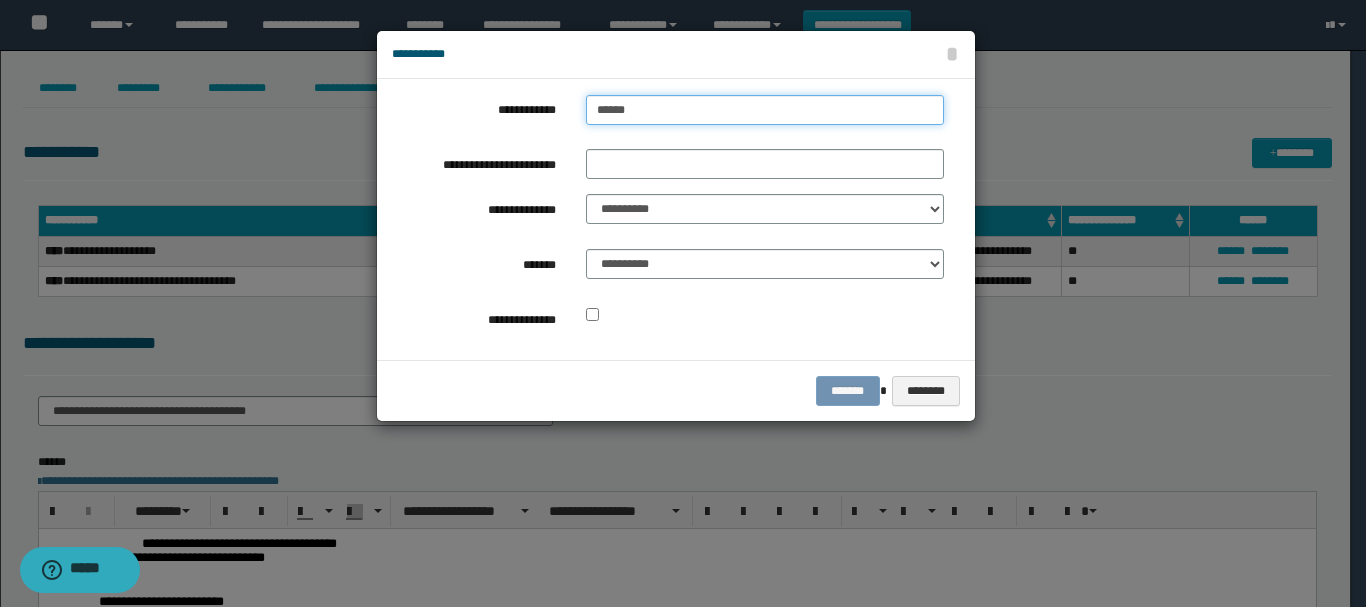 type on "**********" 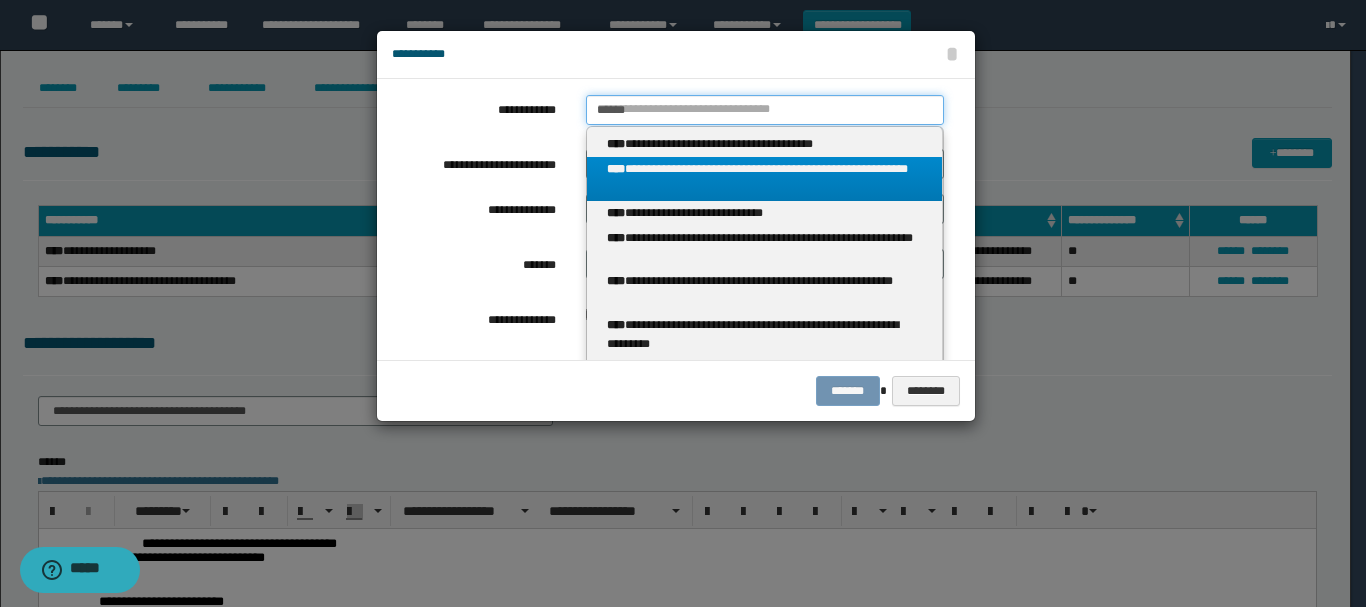 type on "******" 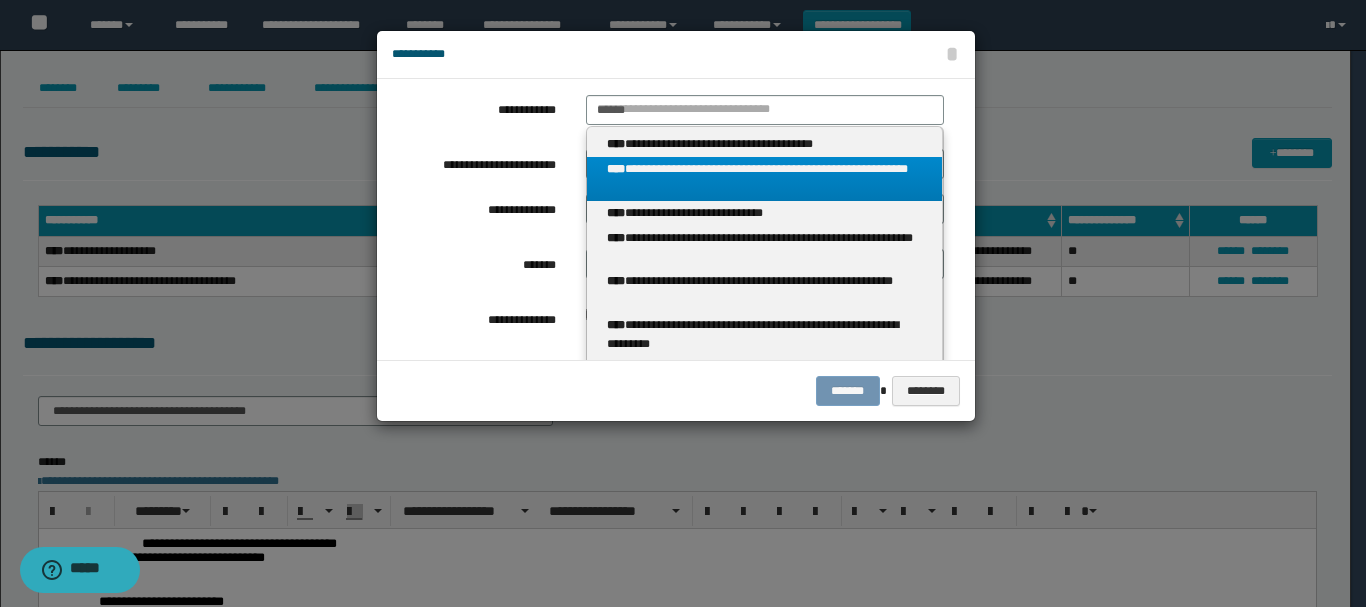 click on "**********" at bounding box center (765, 179) 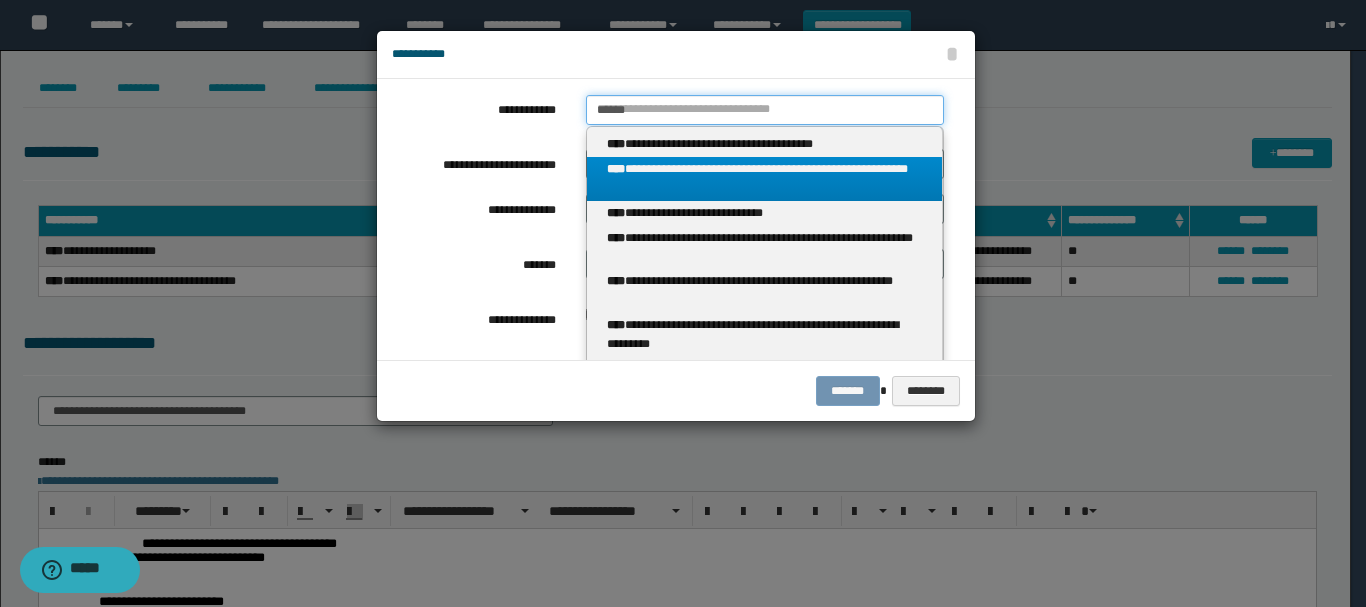 type 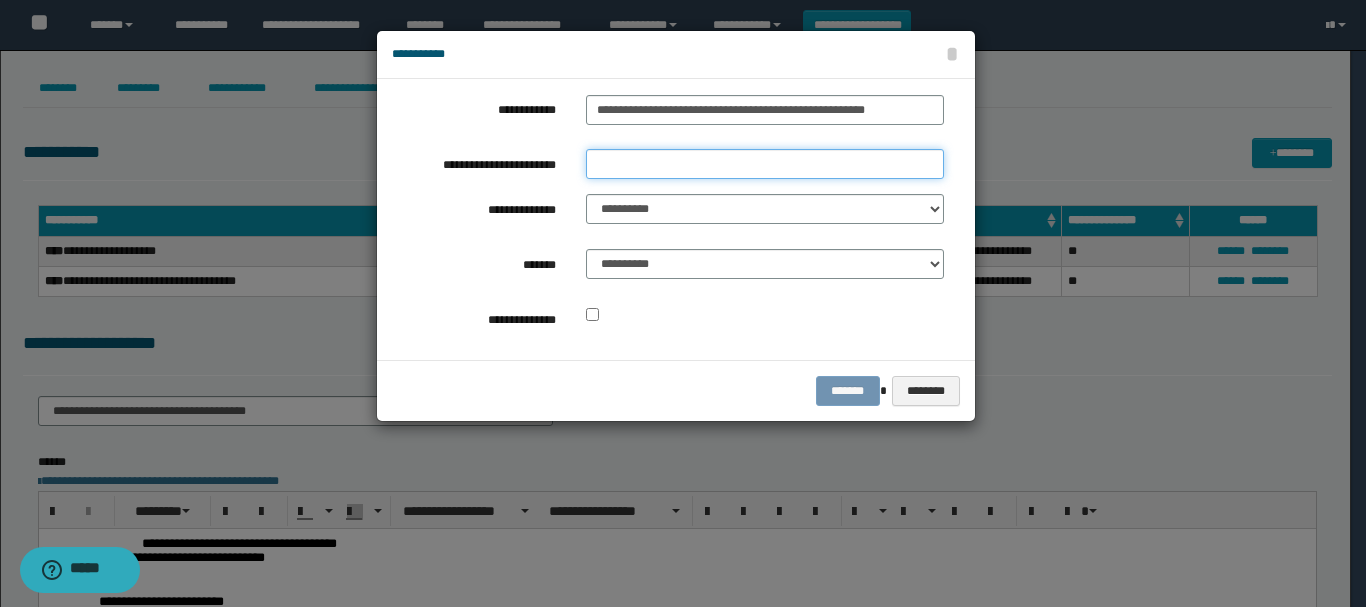 click on "**********" at bounding box center (765, 164) 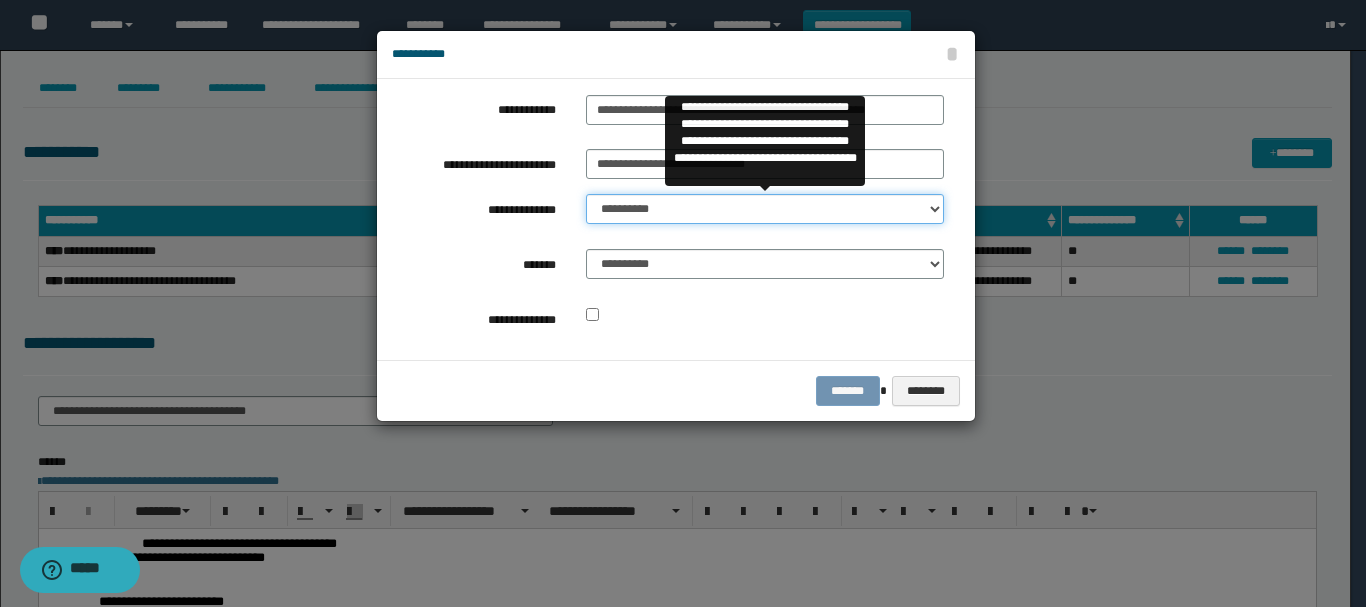 click on "**********" at bounding box center [765, 209] 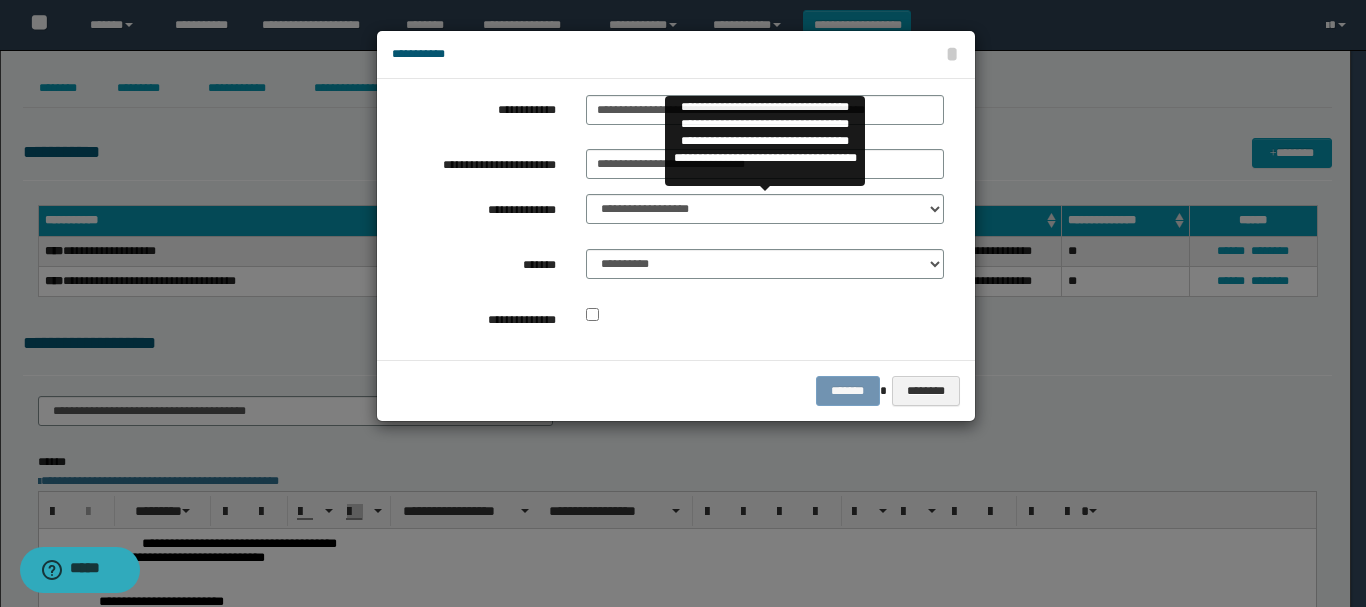 click on "**********" at bounding box center [765, 214] 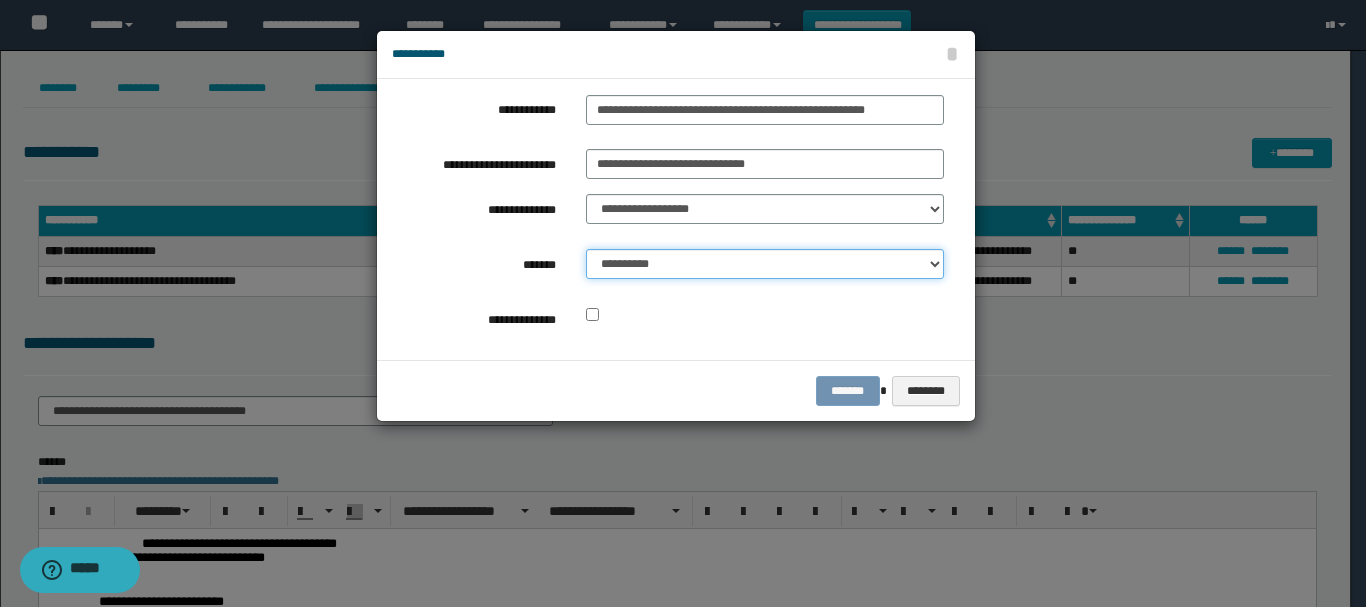 click on "**********" at bounding box center (765, 264) 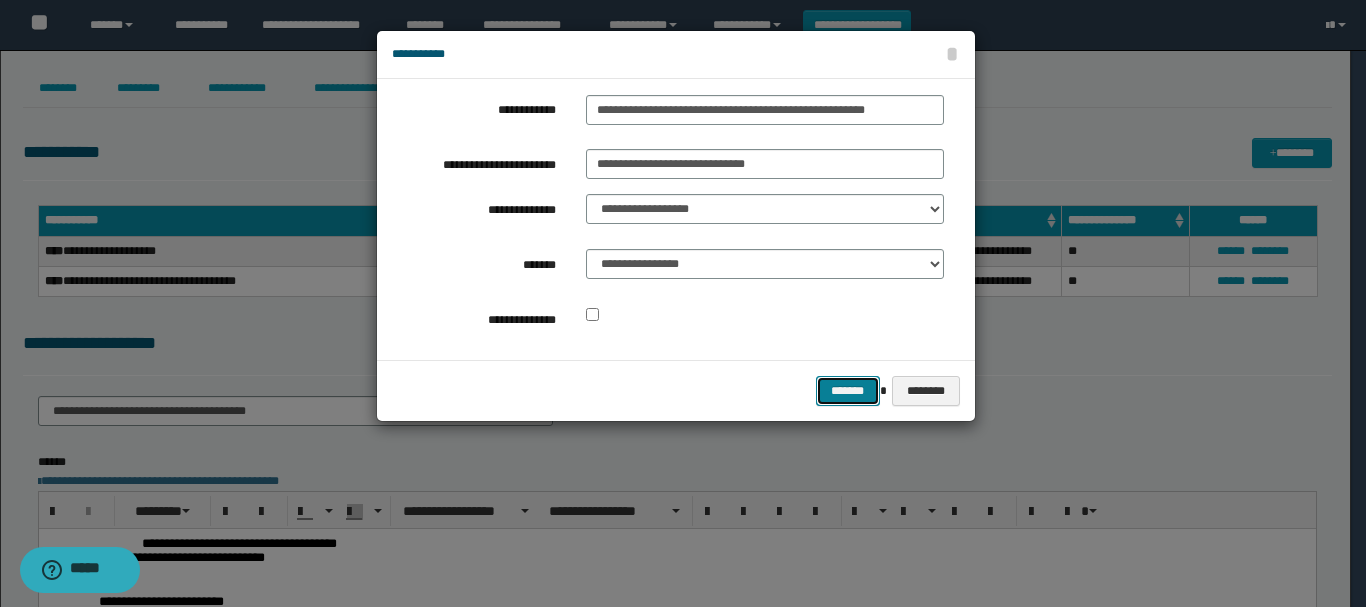 click on "*******" at bounding box center (848, 391) 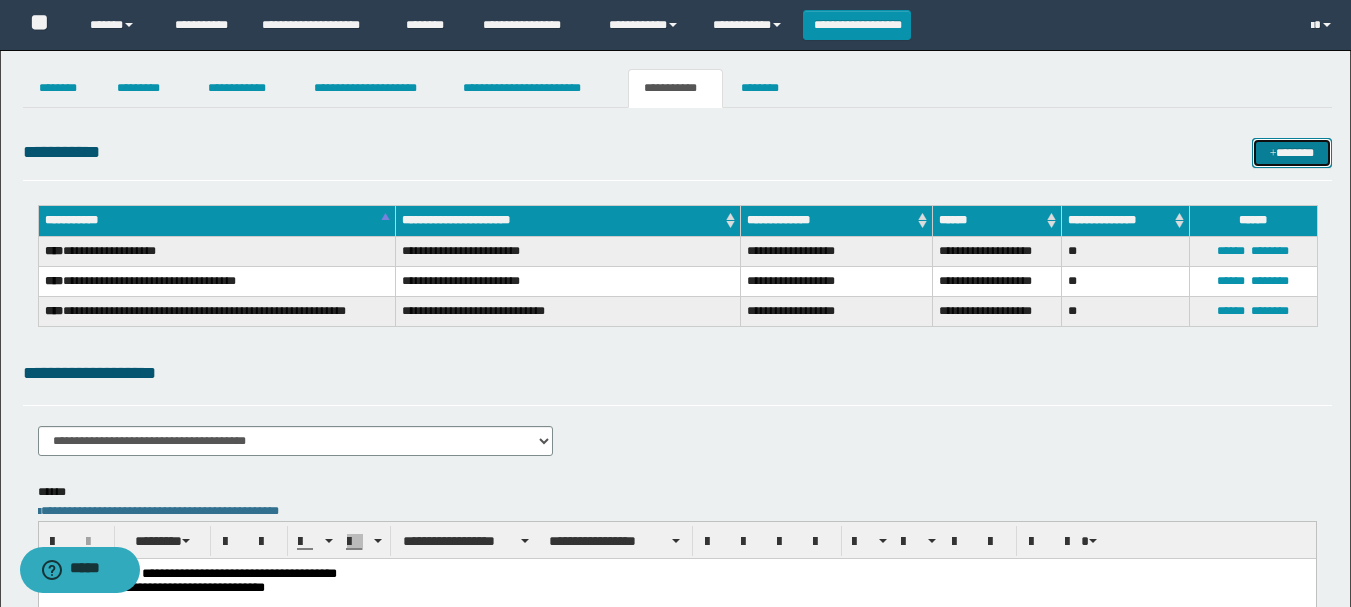 click on "*******" at bounding box center [1292, 153] 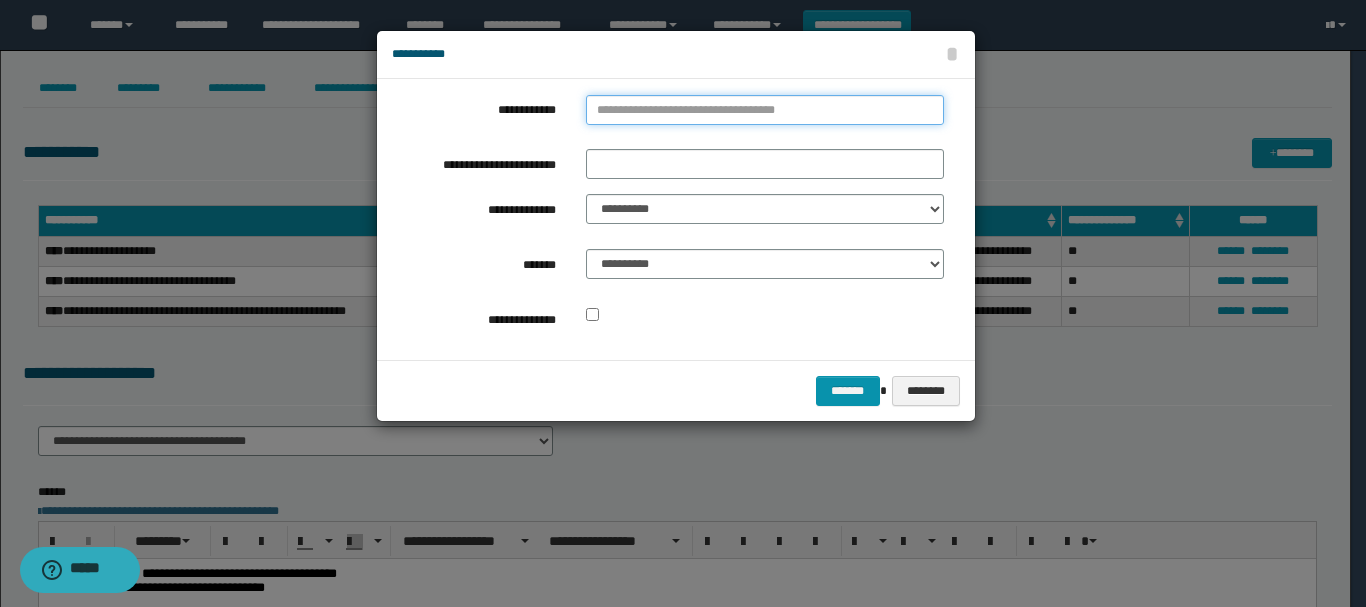 type on "**********" 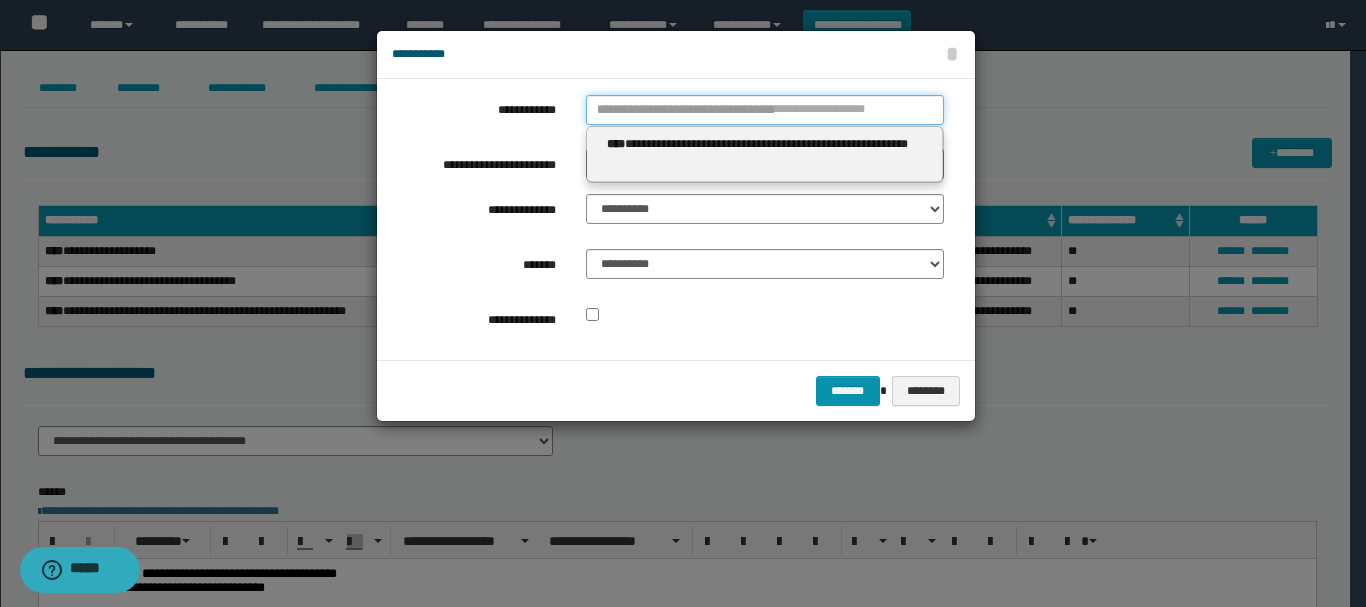 click on "**********" at bounding box center [765, 110] 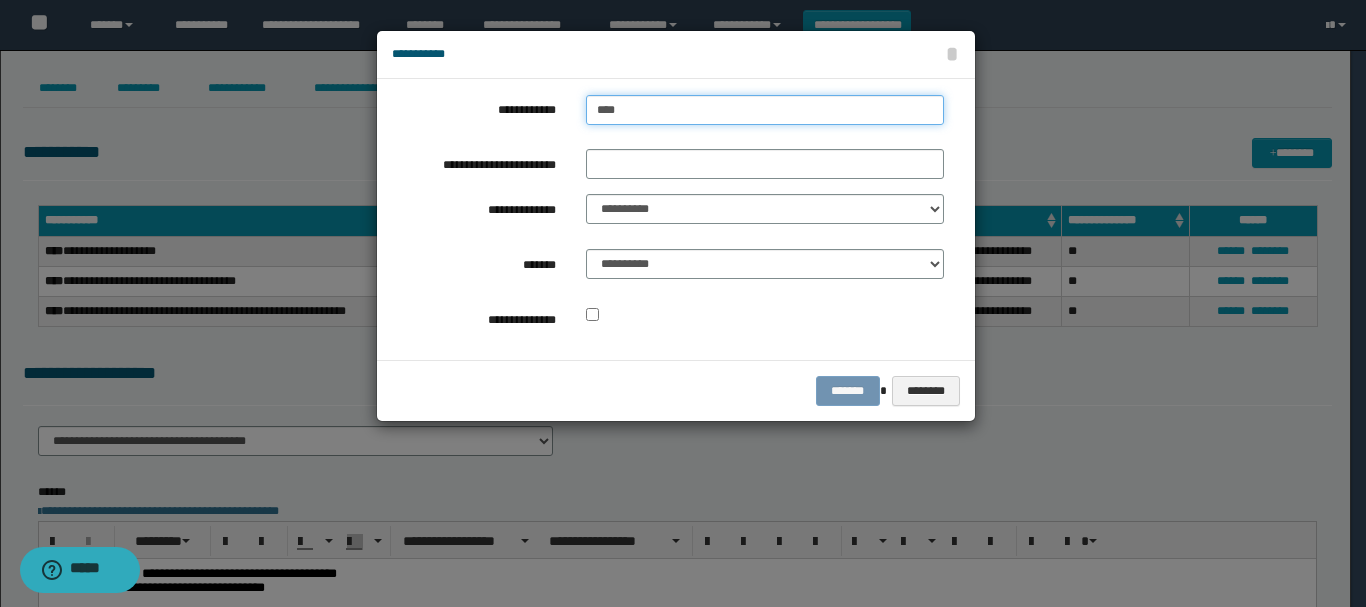 type on "*****" 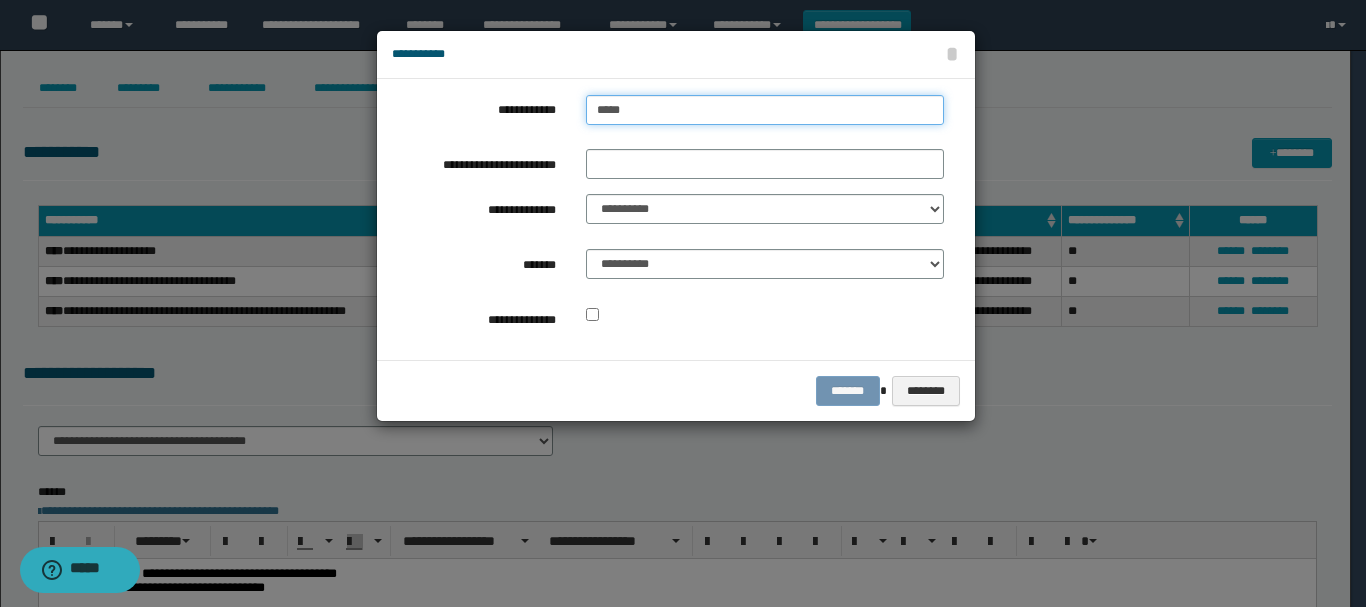 type on "*****" 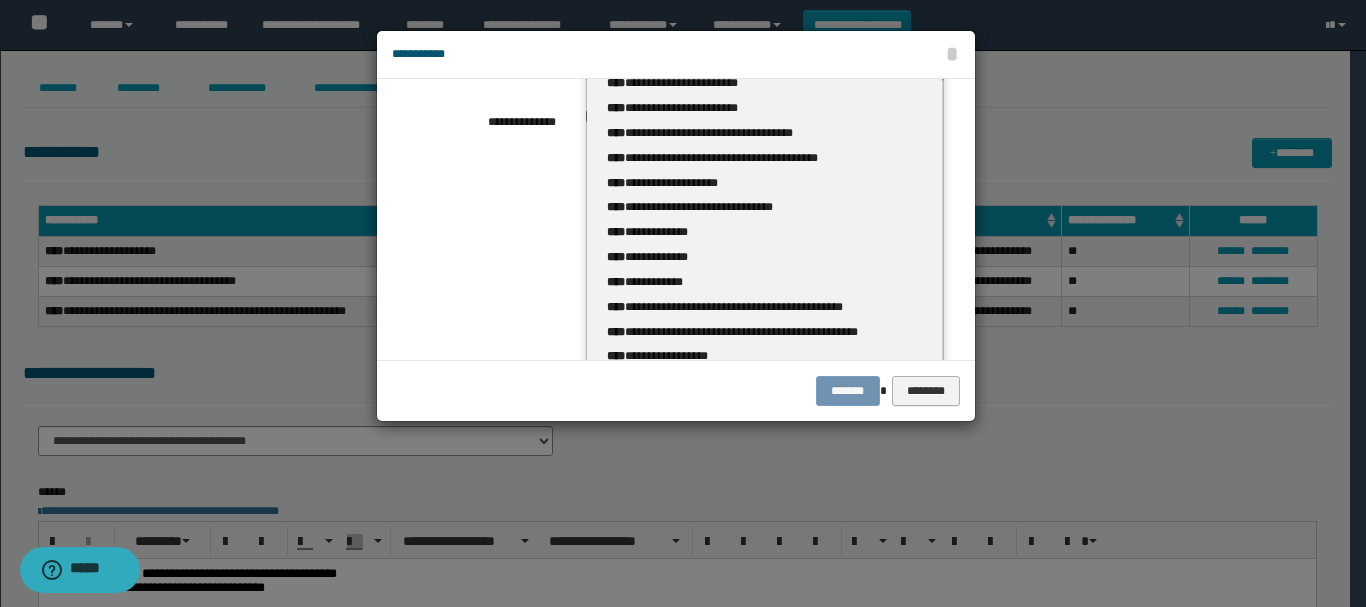 scroll, scrollTop: 200, scrollLeft: 0, axis: vertical 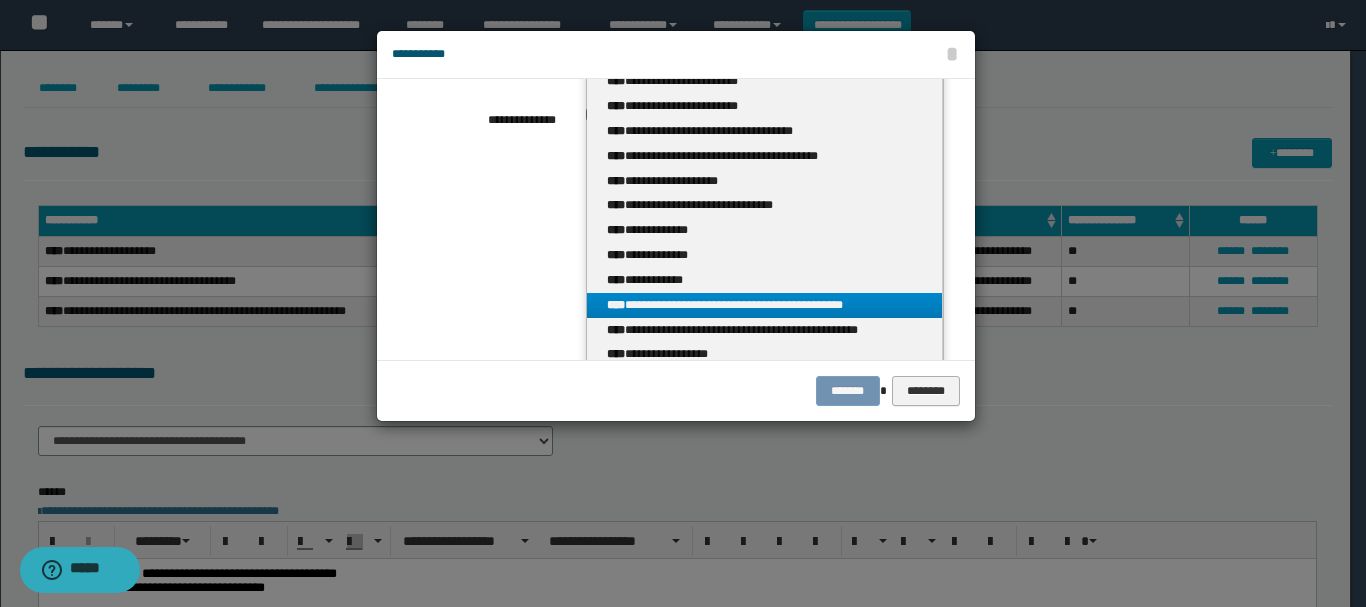 type on "*****" 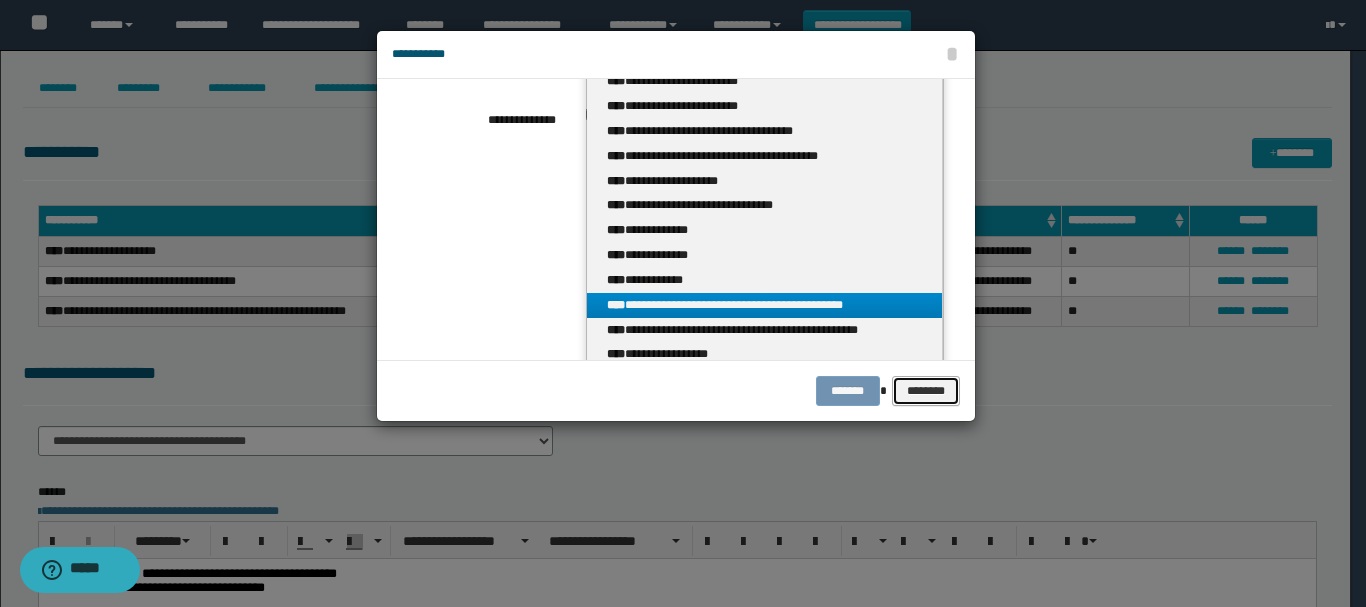 click on "********" at bounding box center (925, 391) 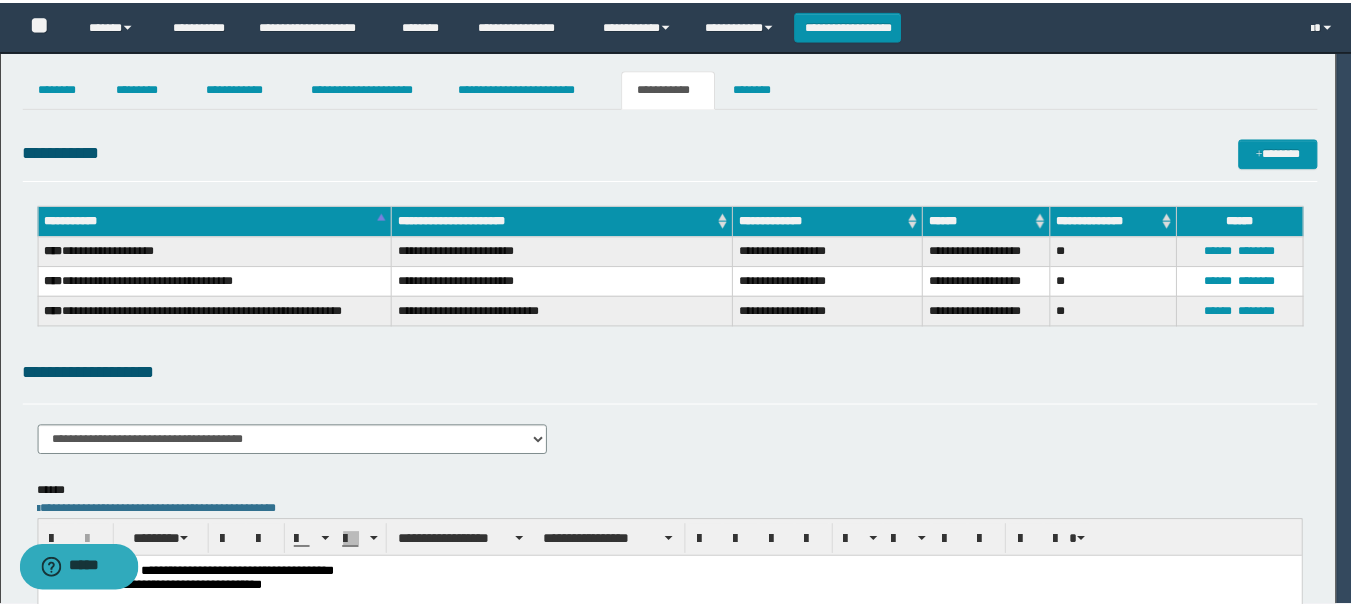 scroll, scrollTop: 0, scrollLeft: 0, axis: both 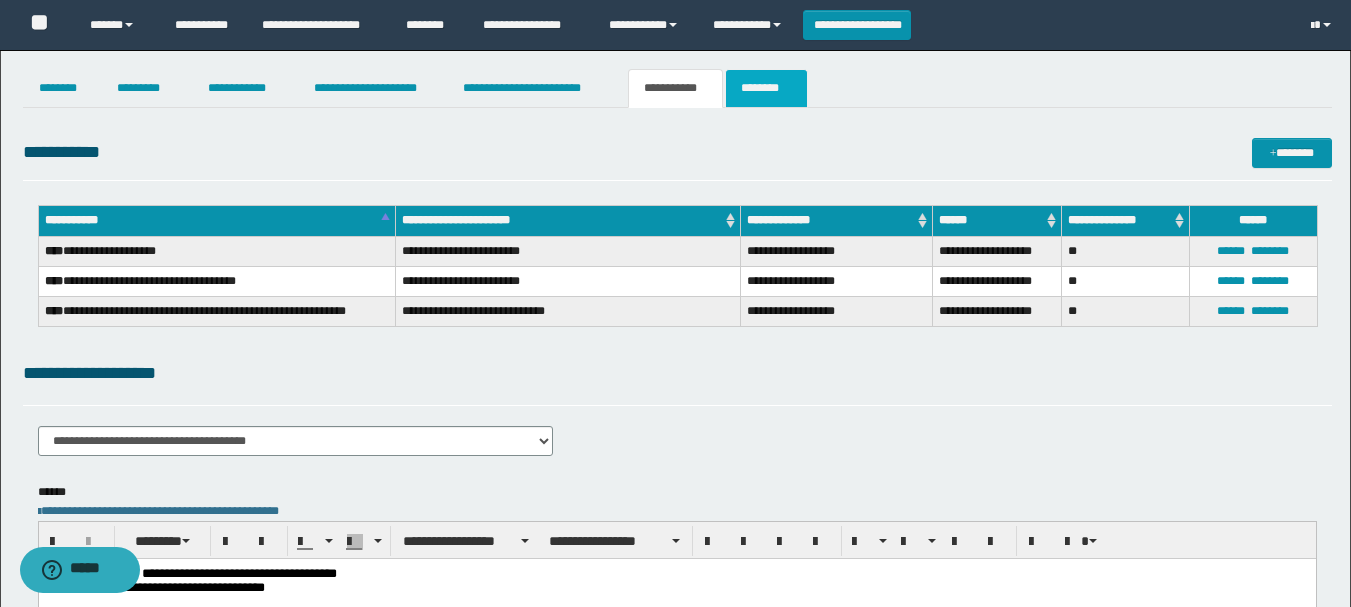 click on "********" at bounding box center (766, 88) 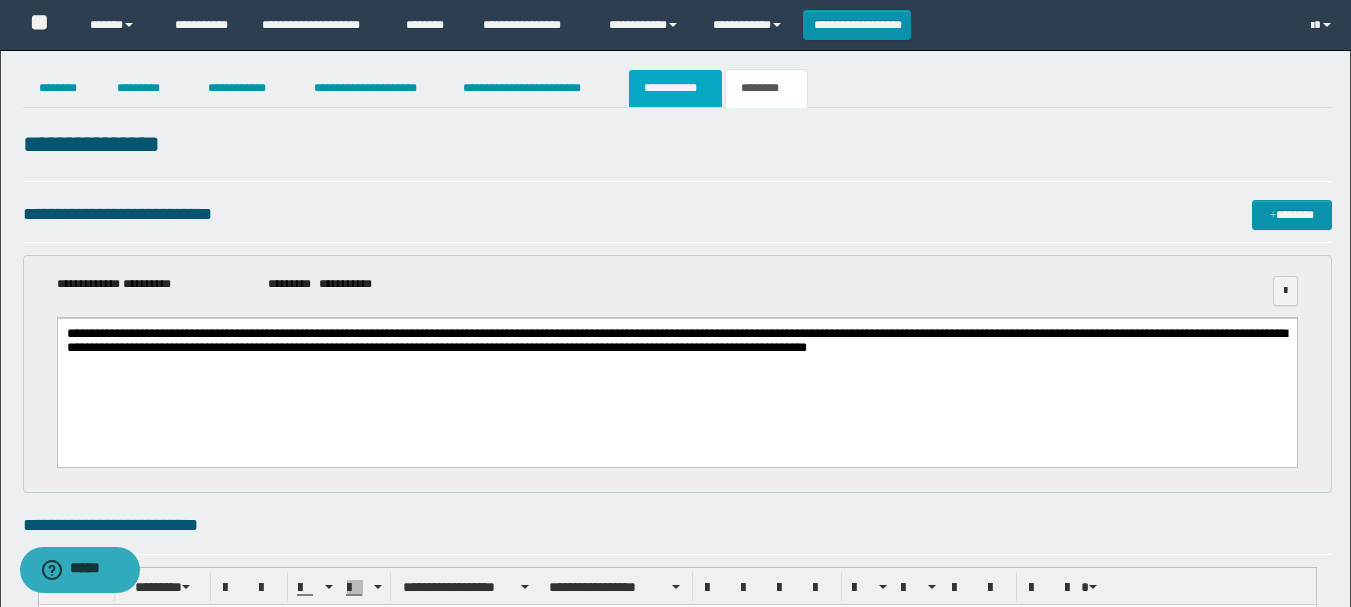 click on "**********" at bounding box center [675, 88] 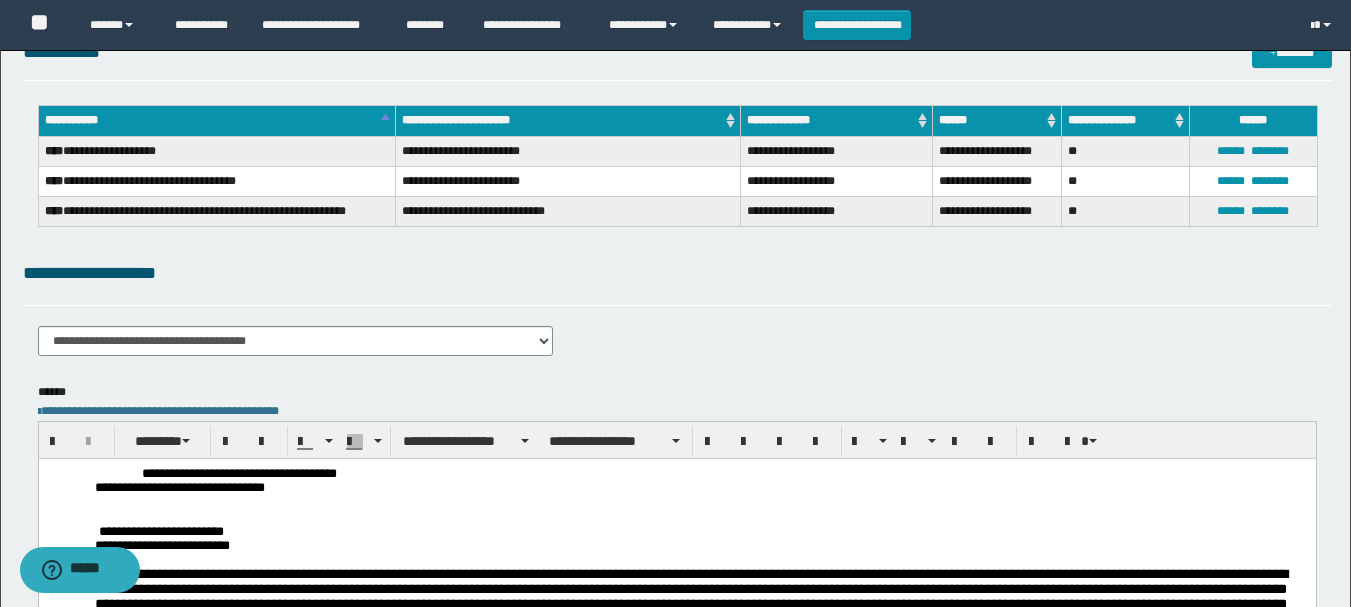 scroll, scrollTop: 0, scrollLeft: 0, axis: both 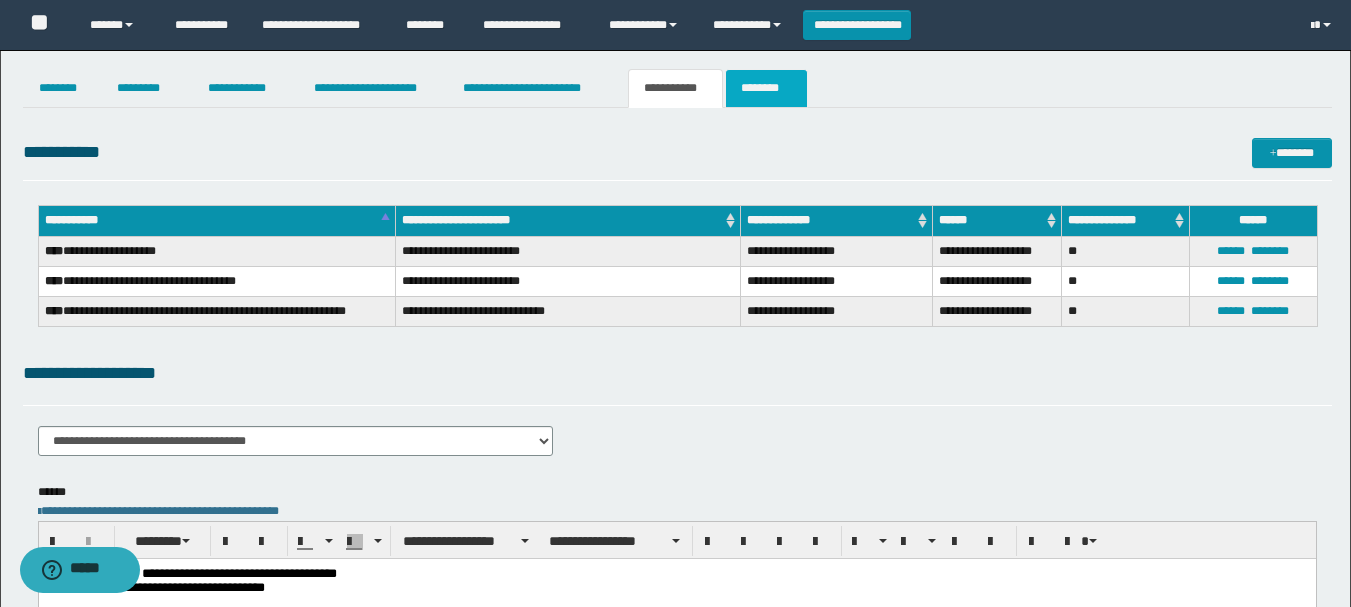 click on "********" at bounding box center (766, 88) 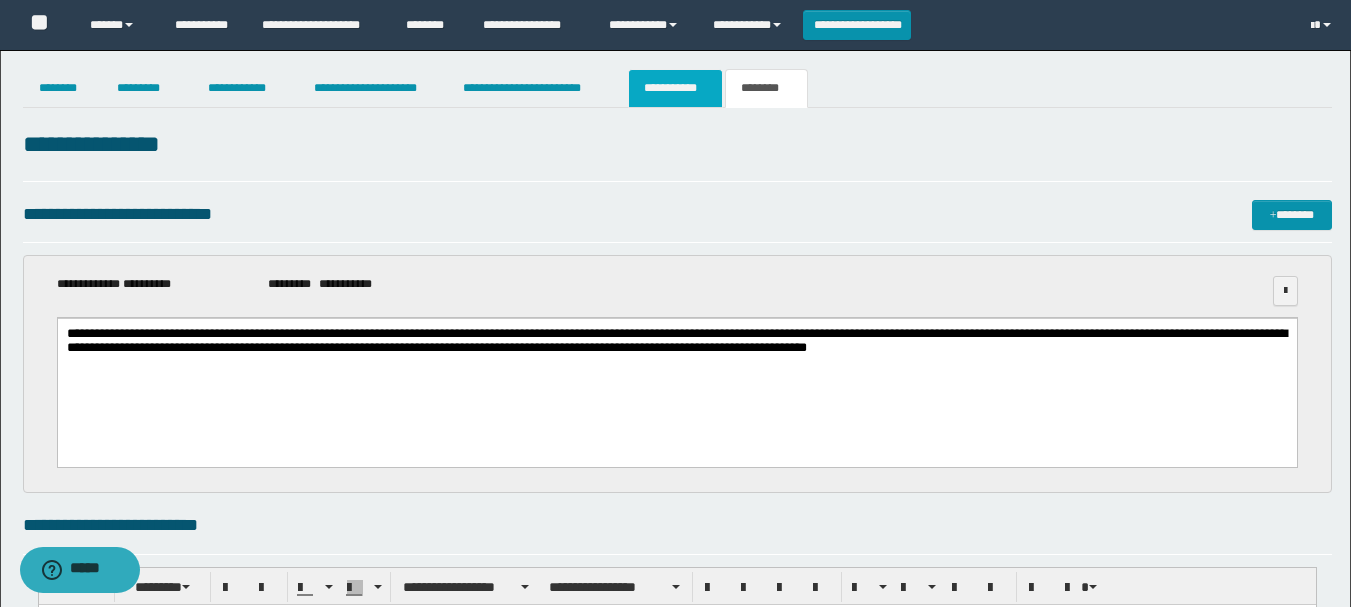 click on "**********" at bounding box center (675, 88) 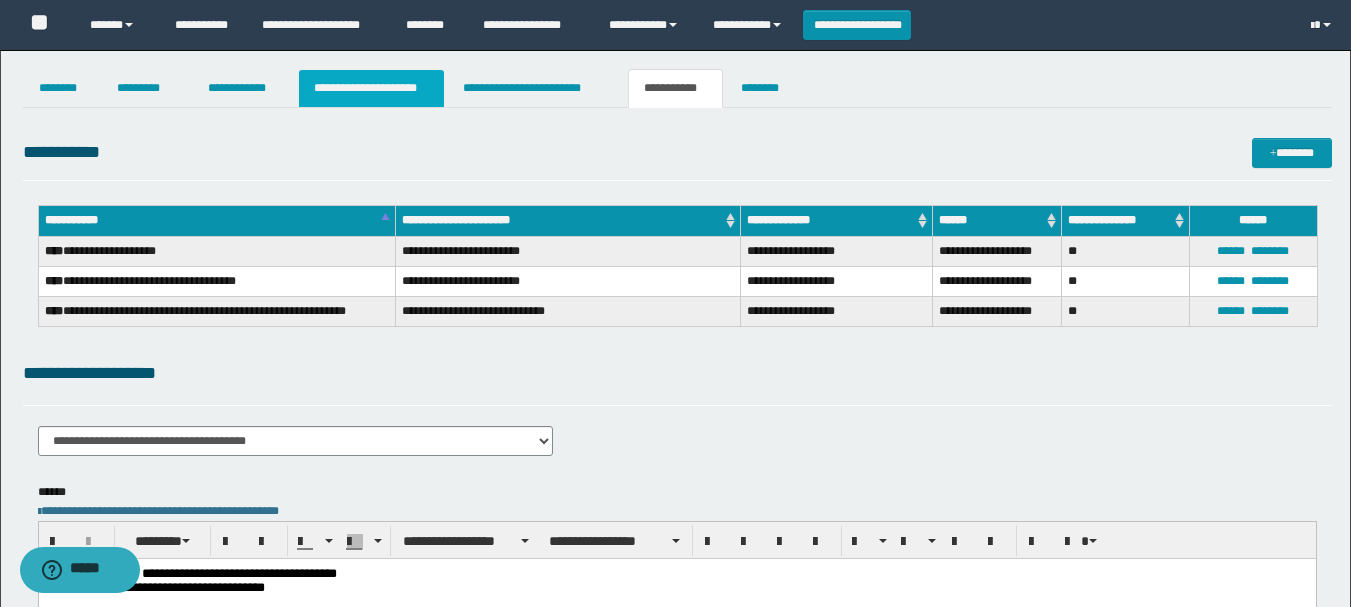 click on "**********" at bounding box center [371, 88] 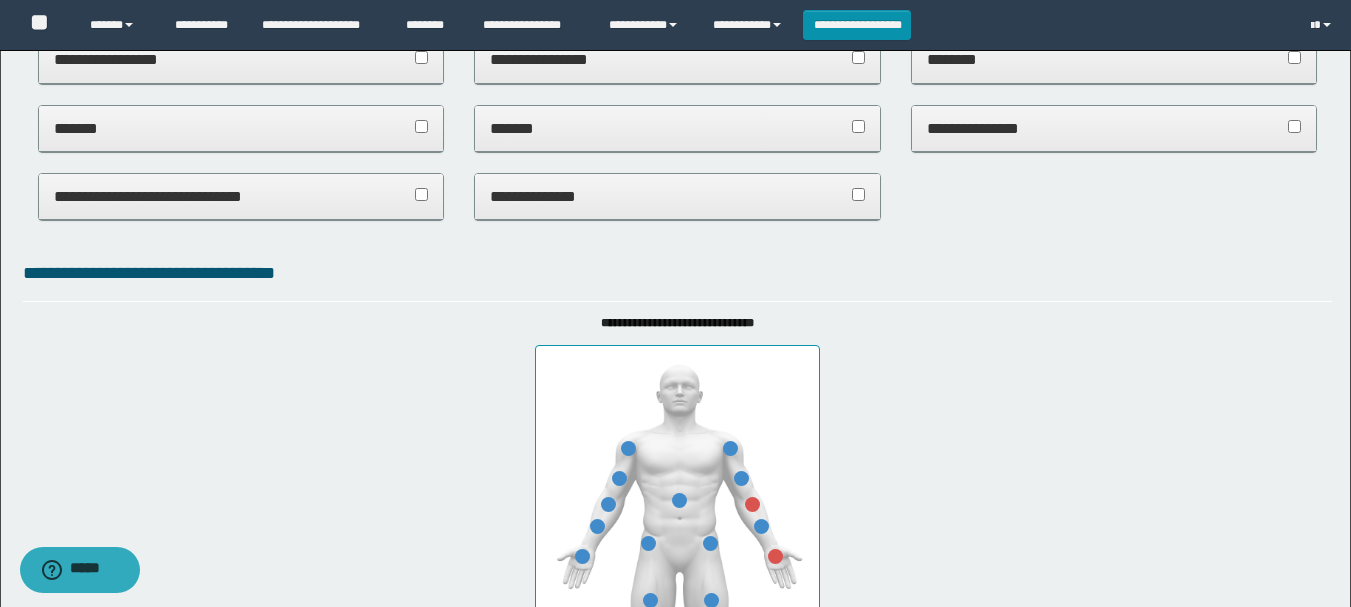 scroll, scrollTop: 0, scrollLeft: 0, axis: both 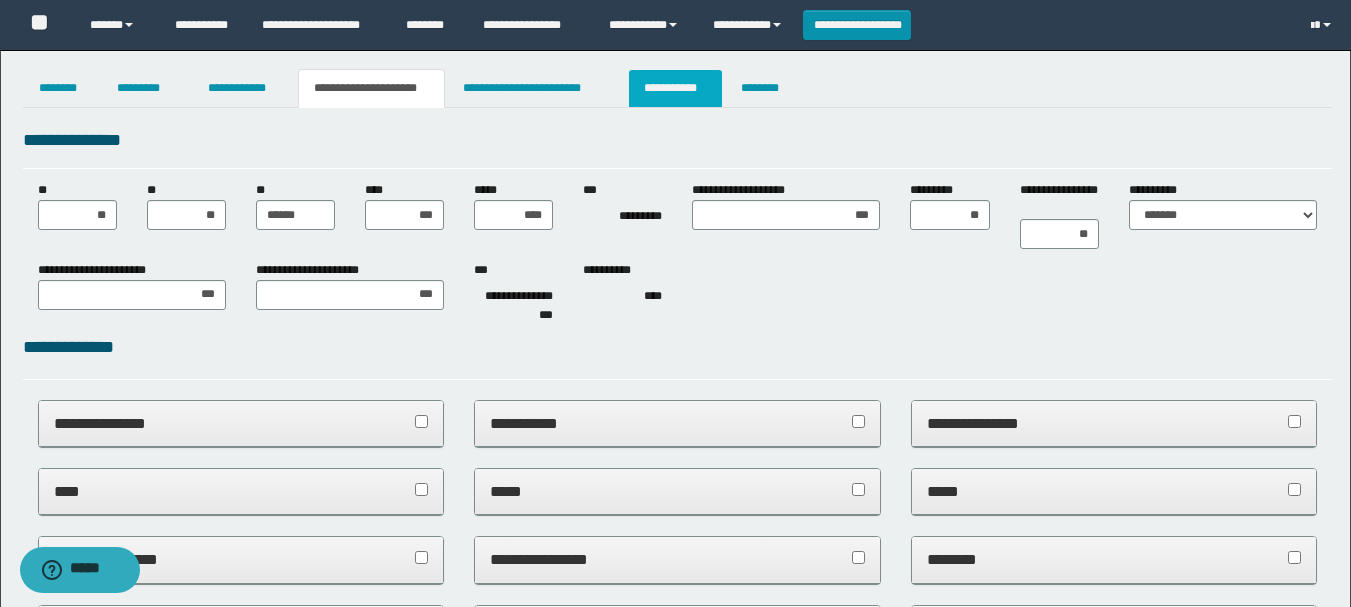 click on "**********" at bounding box center [675, 88] 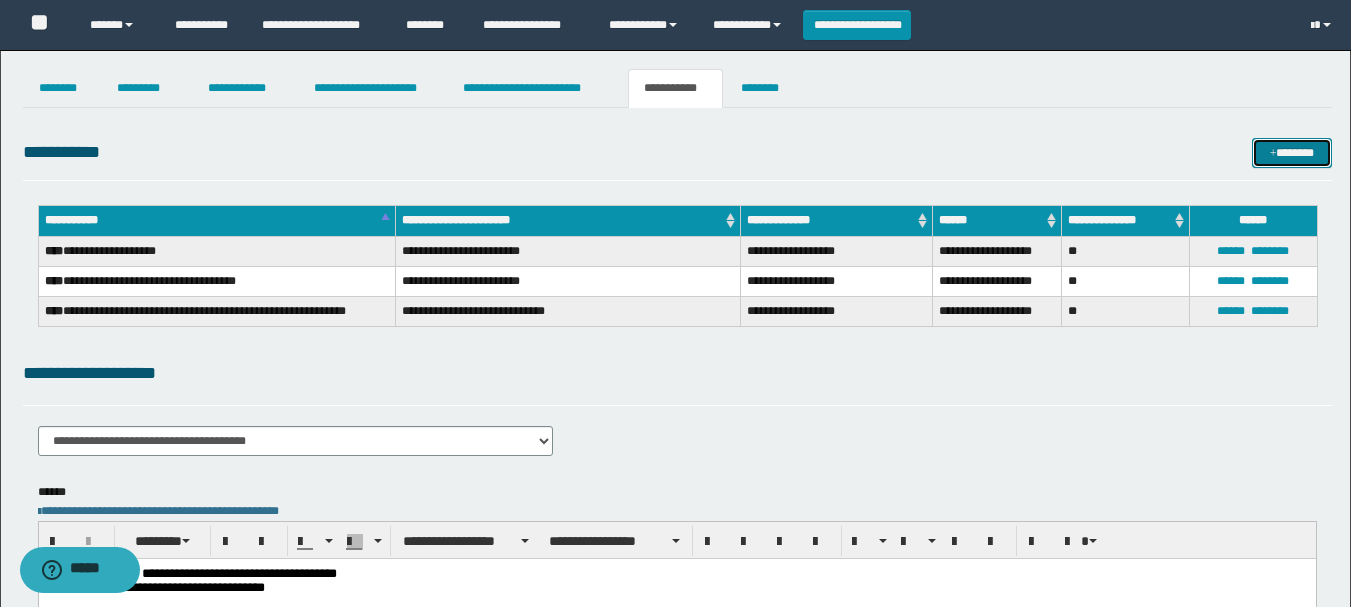 click on "*******" at bounding box center (1292, 153) 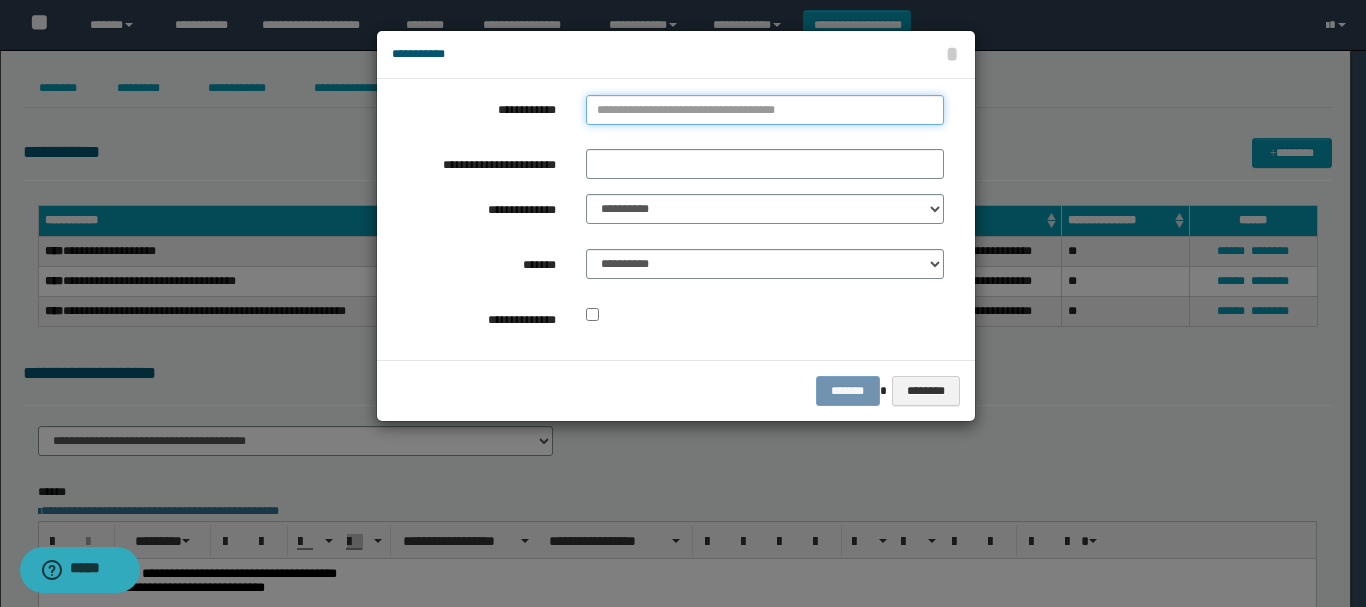 type on "**********" 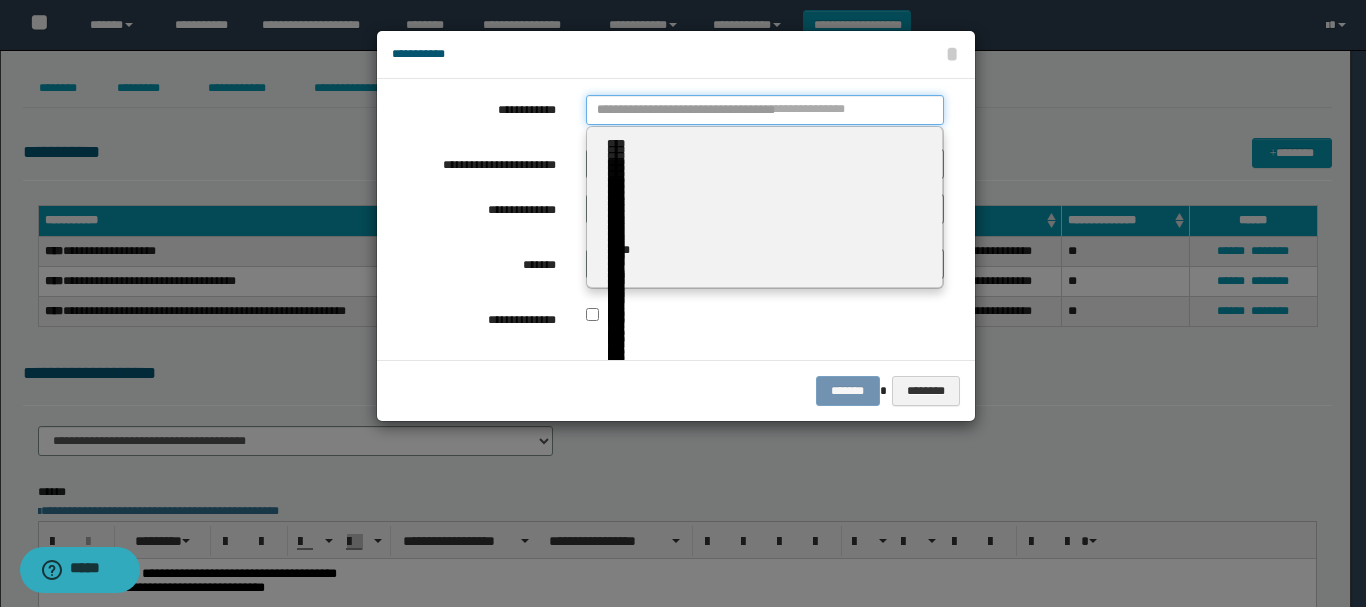 click on "**********" at bounding box center [765, 110] 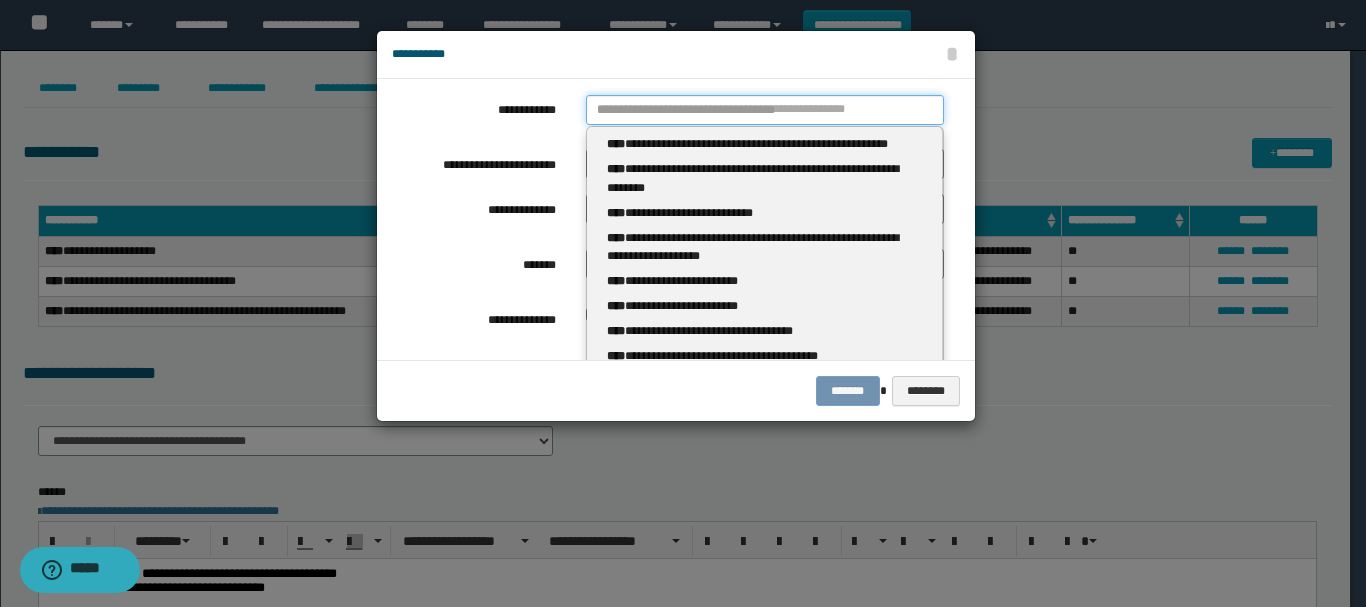 type 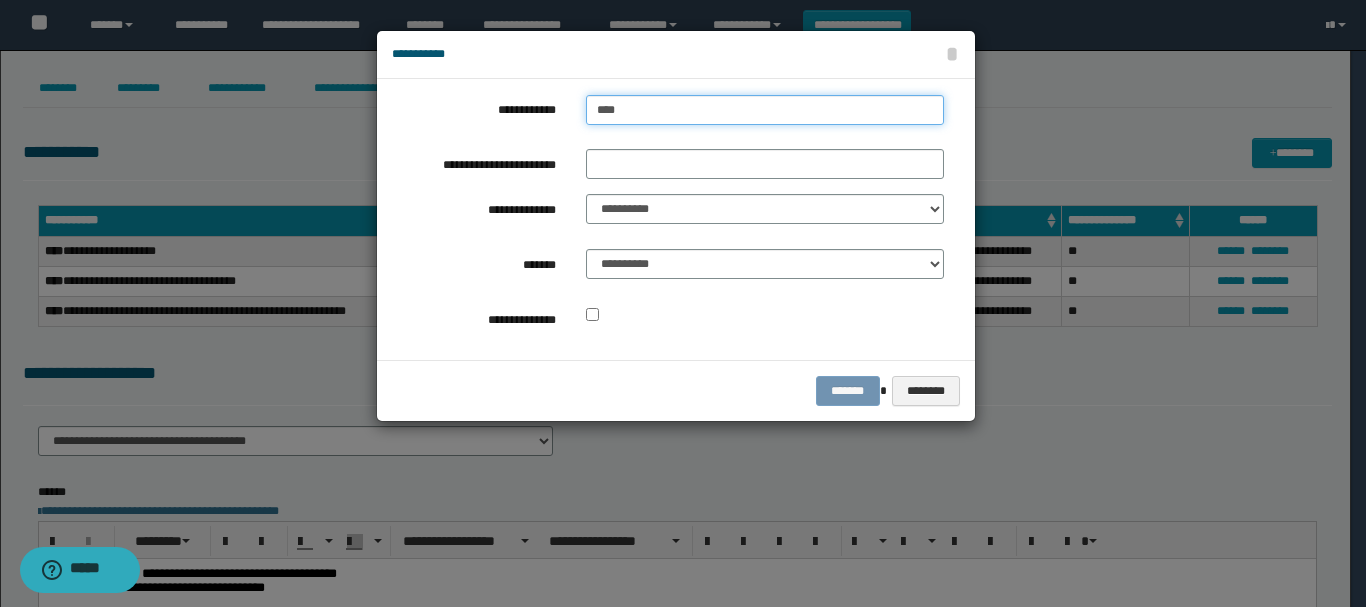 type on "*****" 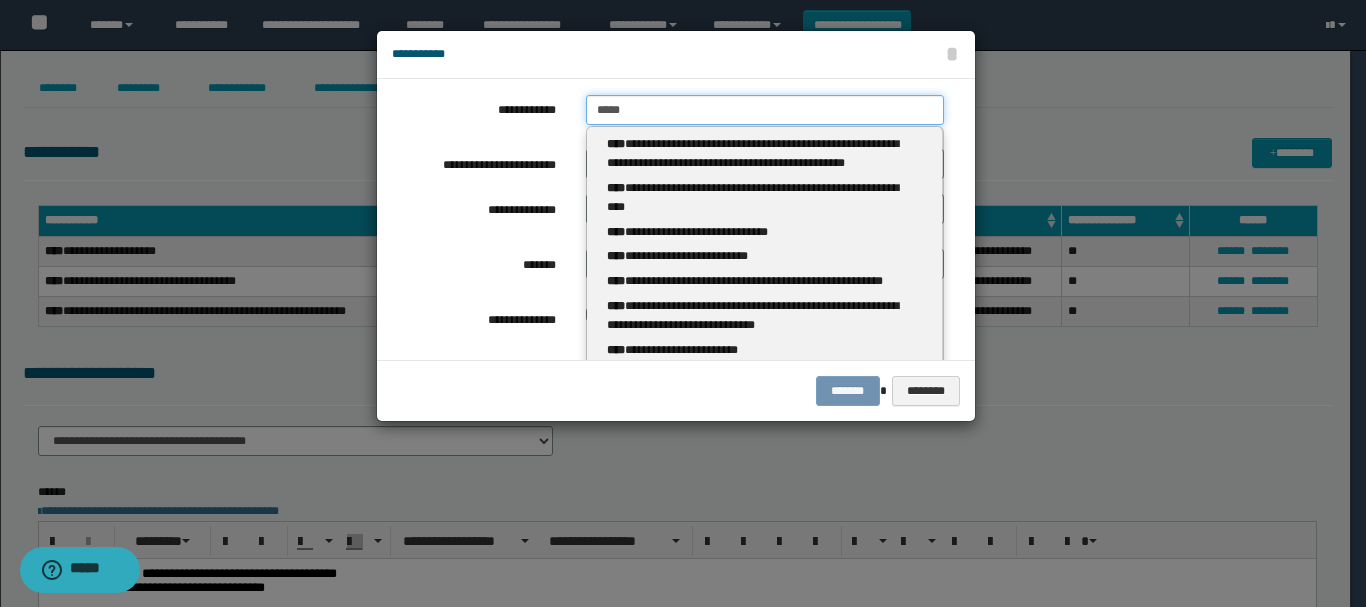 type on "*****" 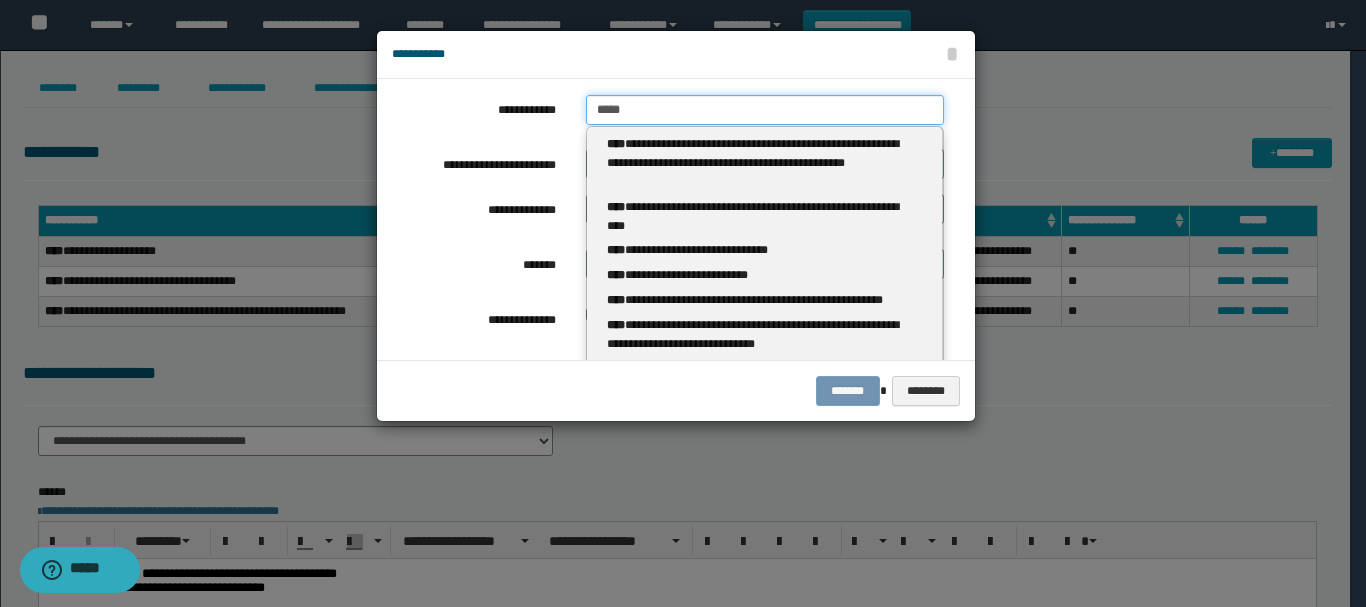 type 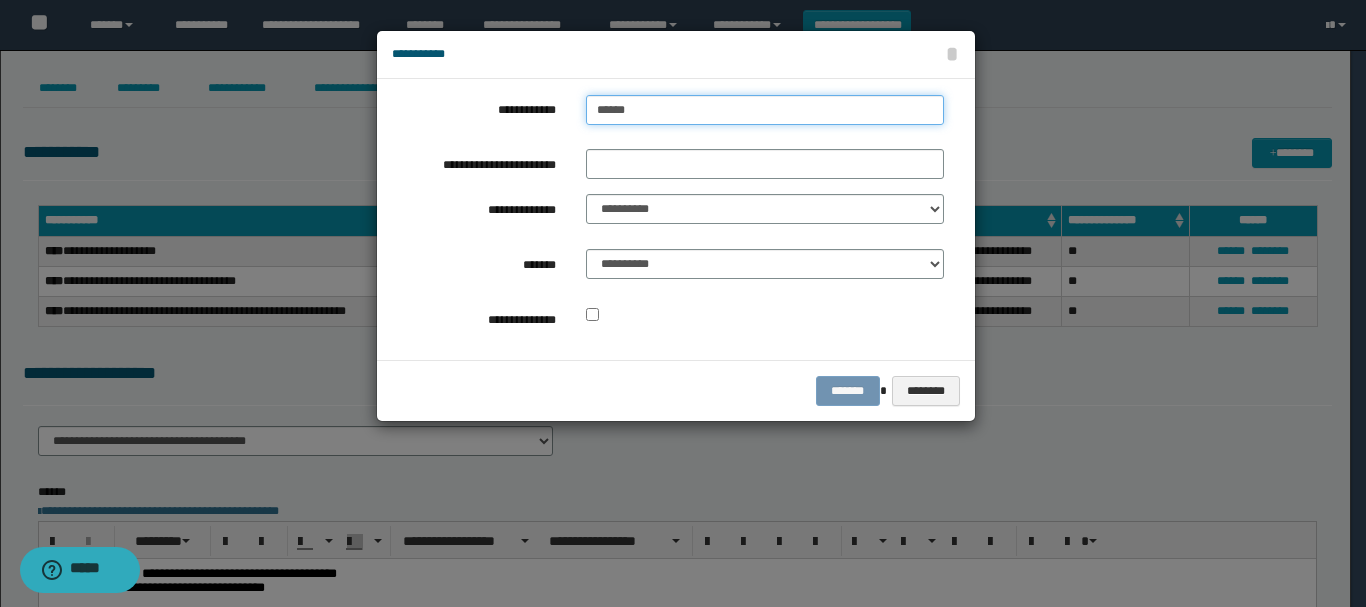 type on "*******" 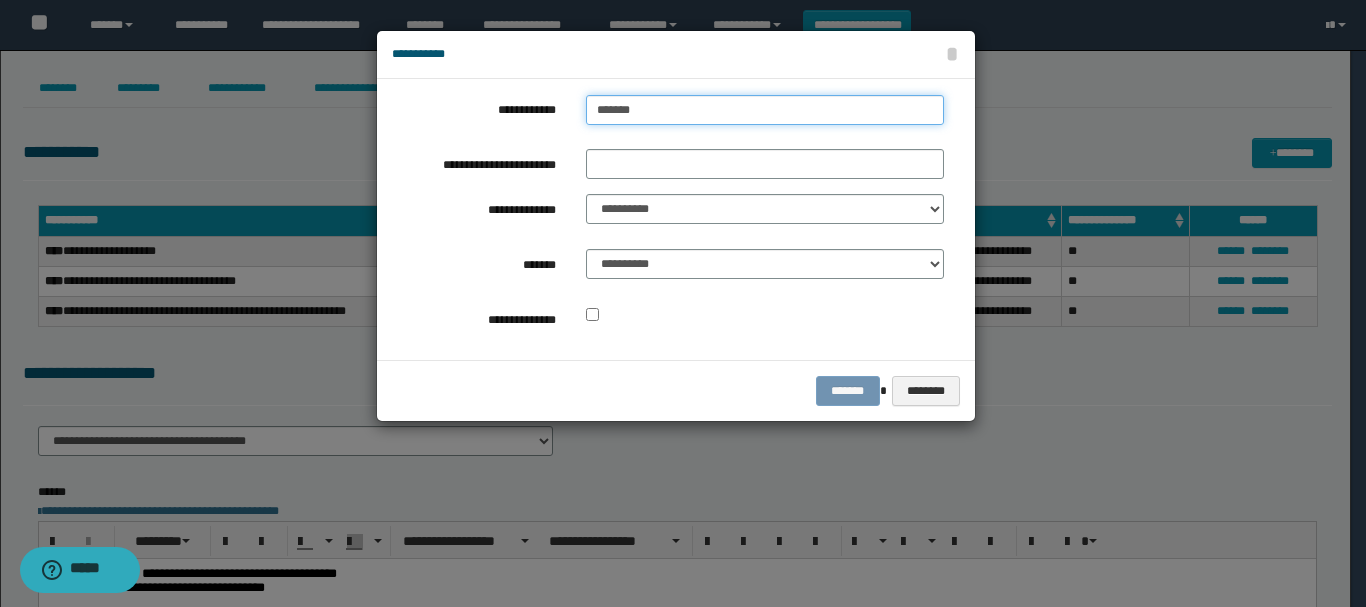 type on "**********" 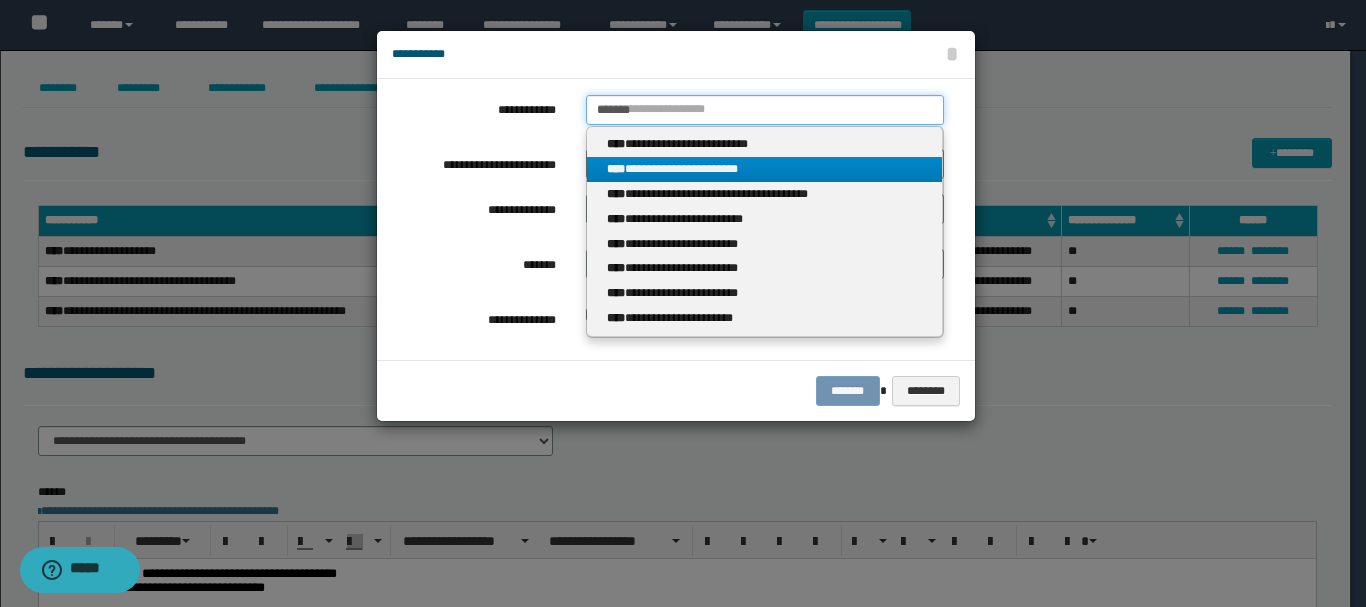 type on "*******" 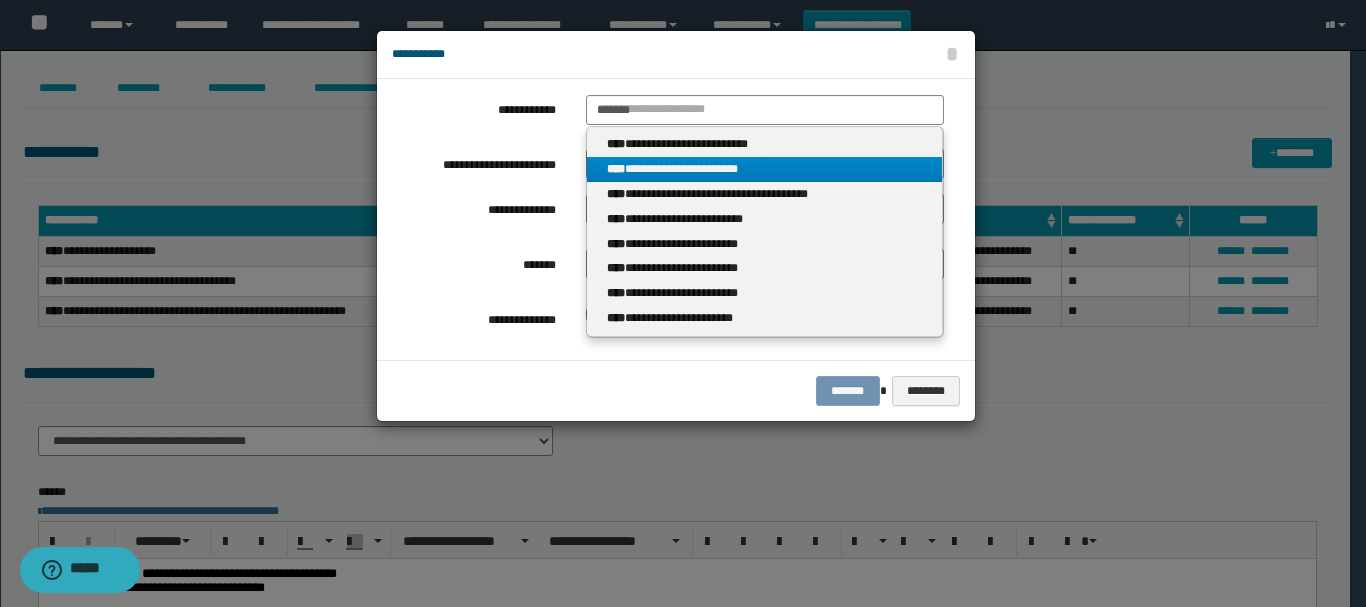 click on "**********" at bounding box center [765, 169] 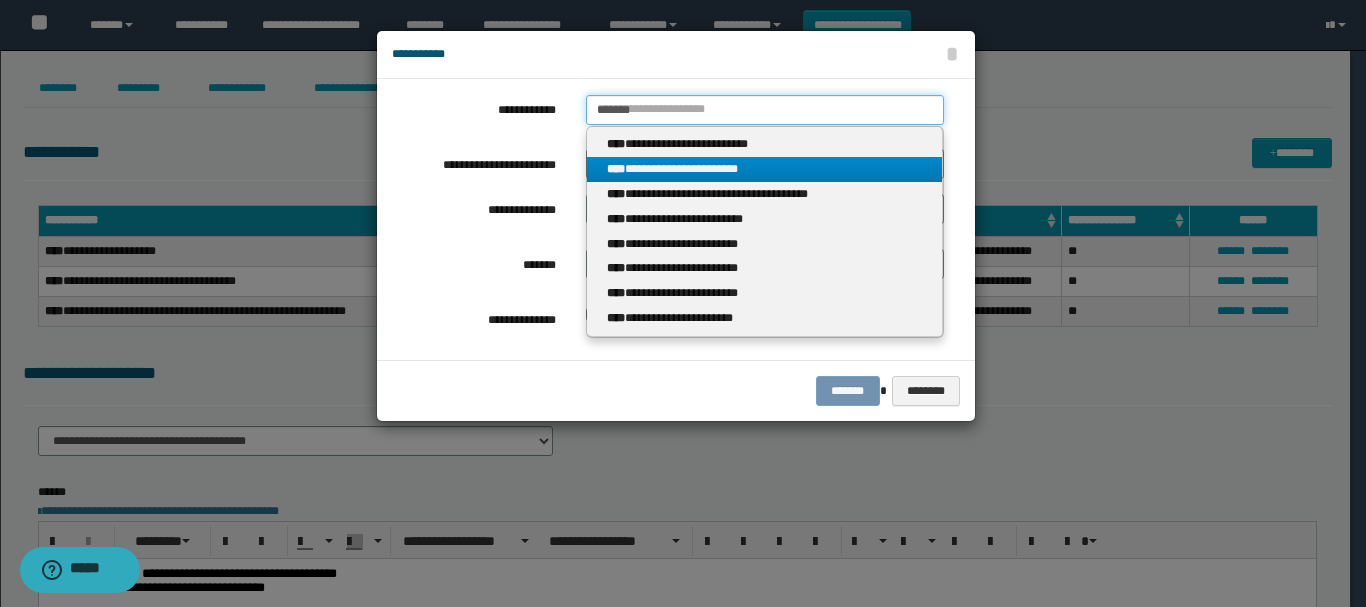type 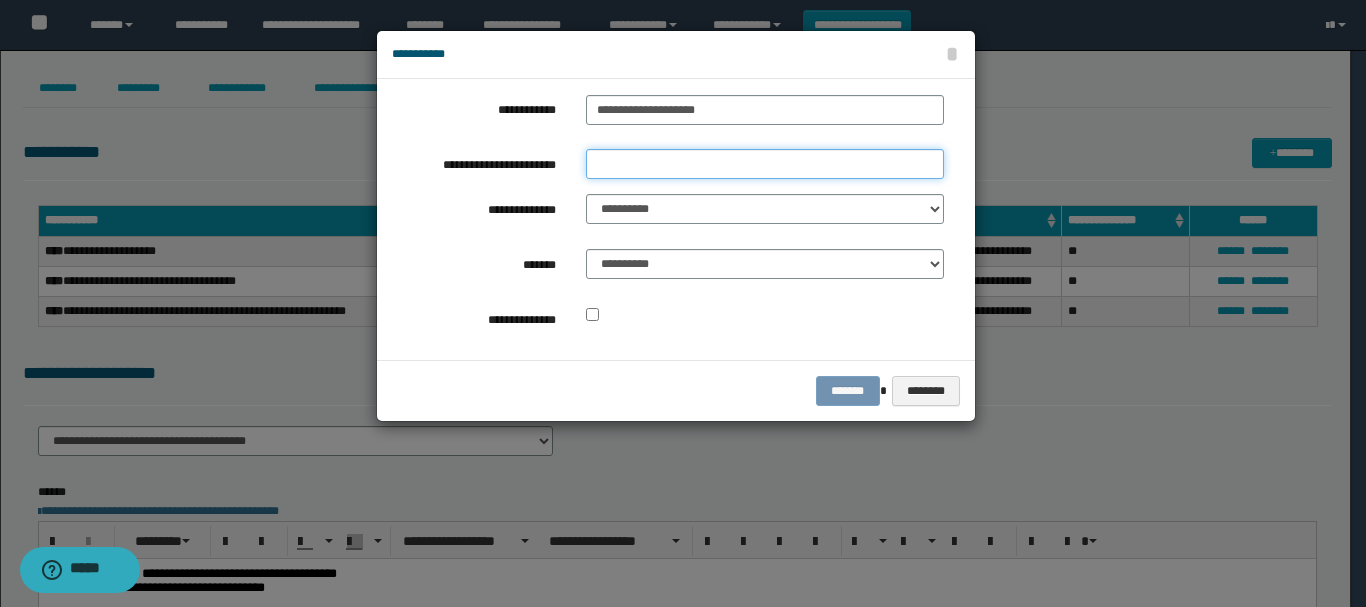 click on "**********" at bounding box center [765, 164] 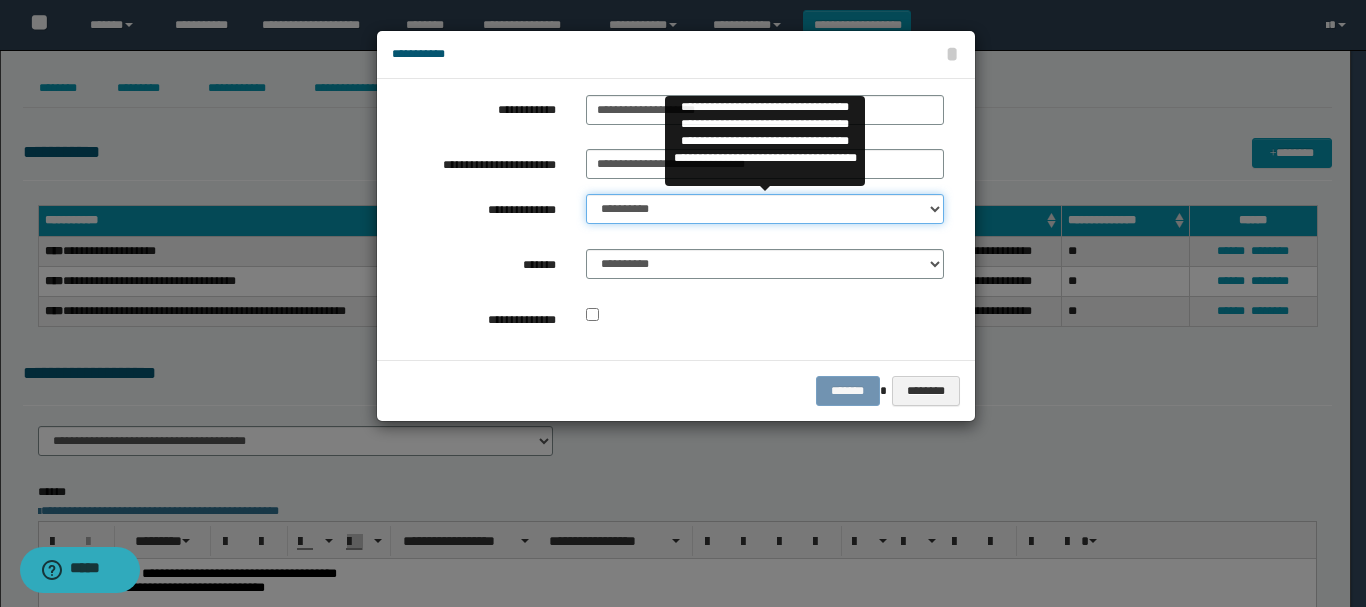 click on "**********" at bounding box center (765, 209) 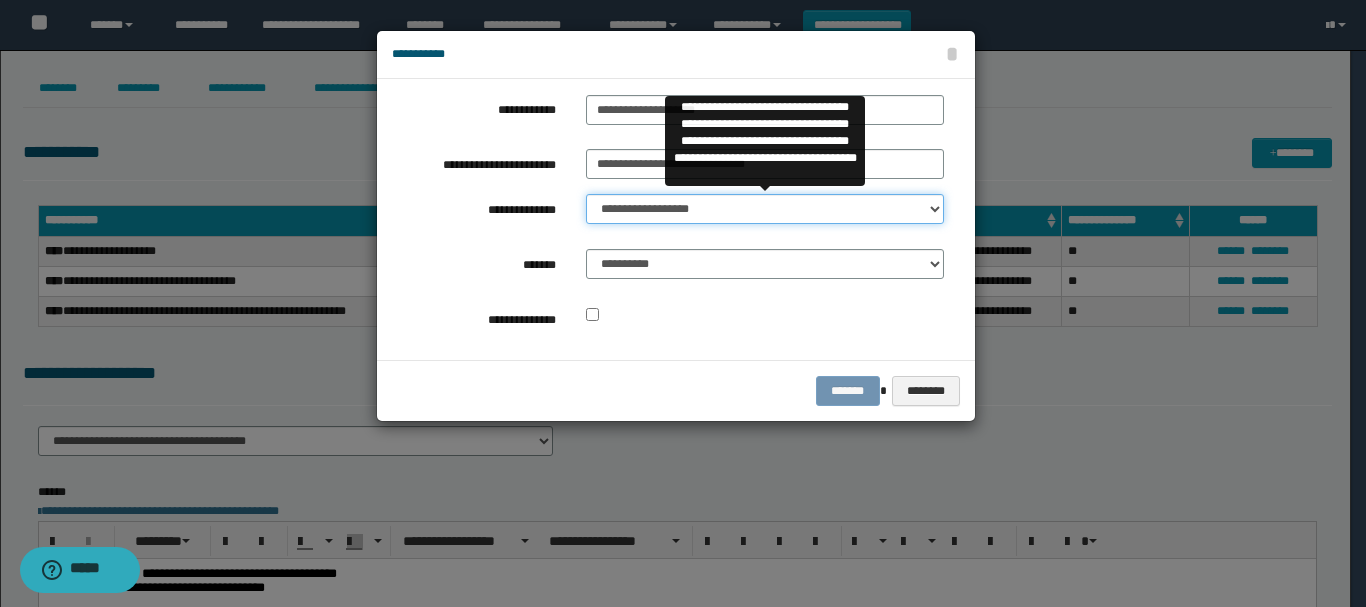 click on "**********" at bounding box center [765, 209] 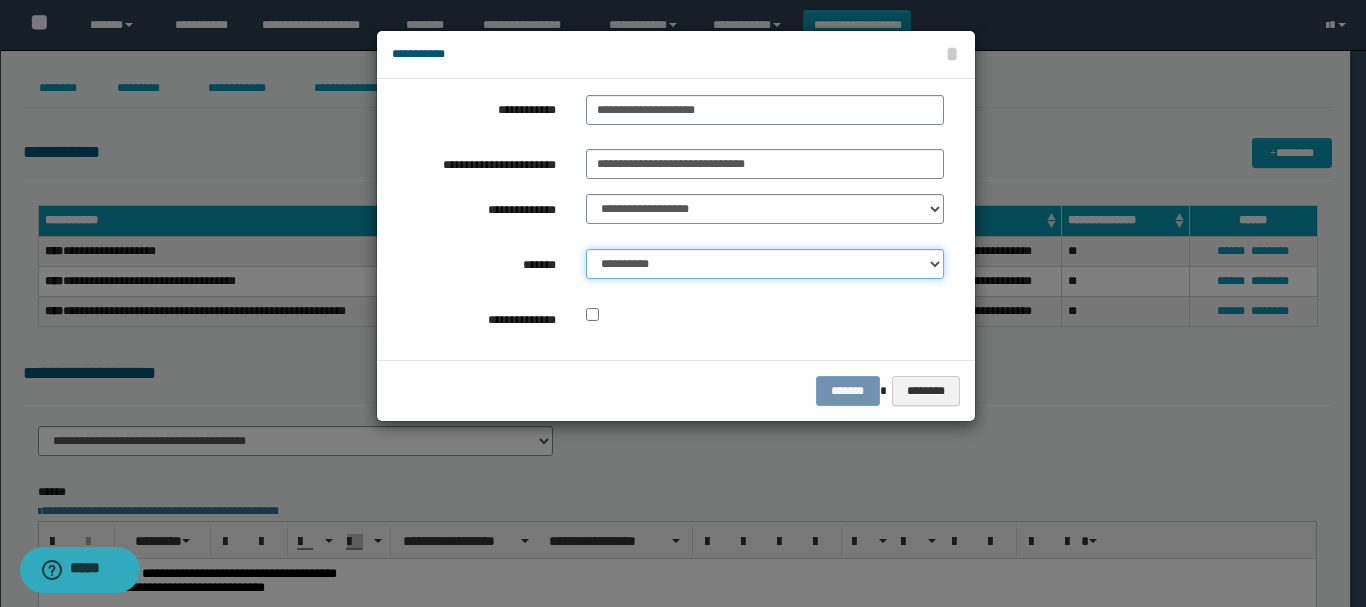 drag, startPoint x: 689, startPoint y: 265, endPoint x: 689, endPoint y: 276, distance: 11 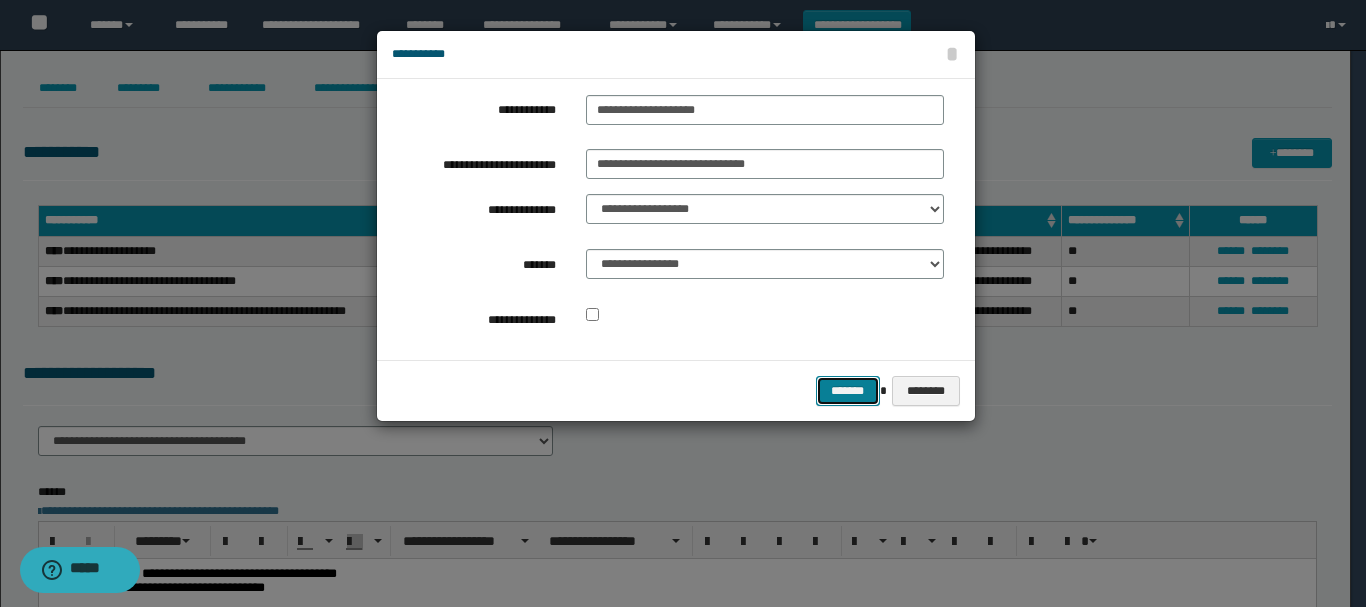 click on "*******" at bounding box center [848, 391] 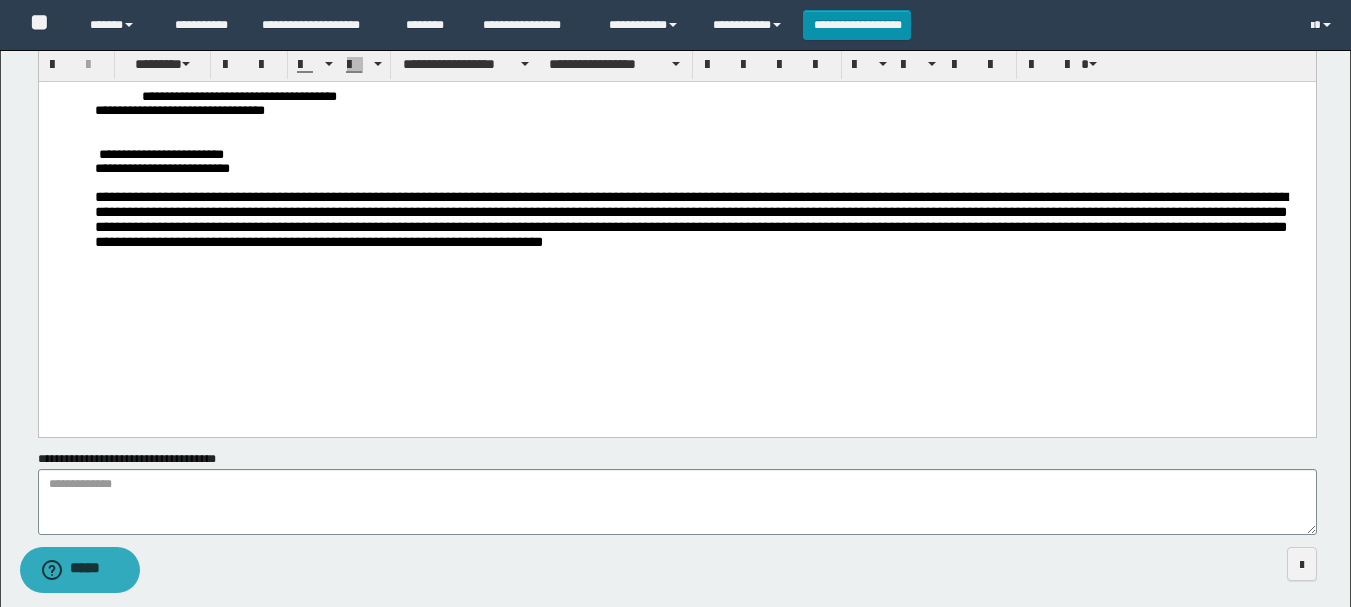 scroll, scrollTop: 607, scrollLeft: 0, axis: vertical 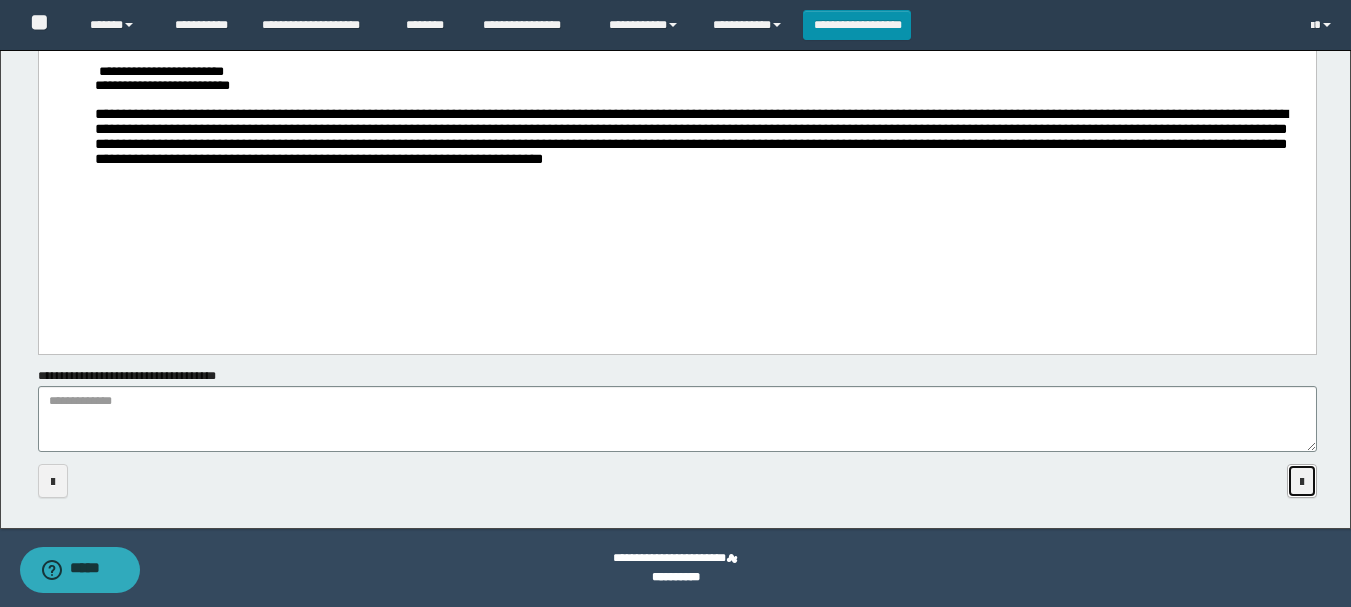 click at bounding box center (1302, 481) 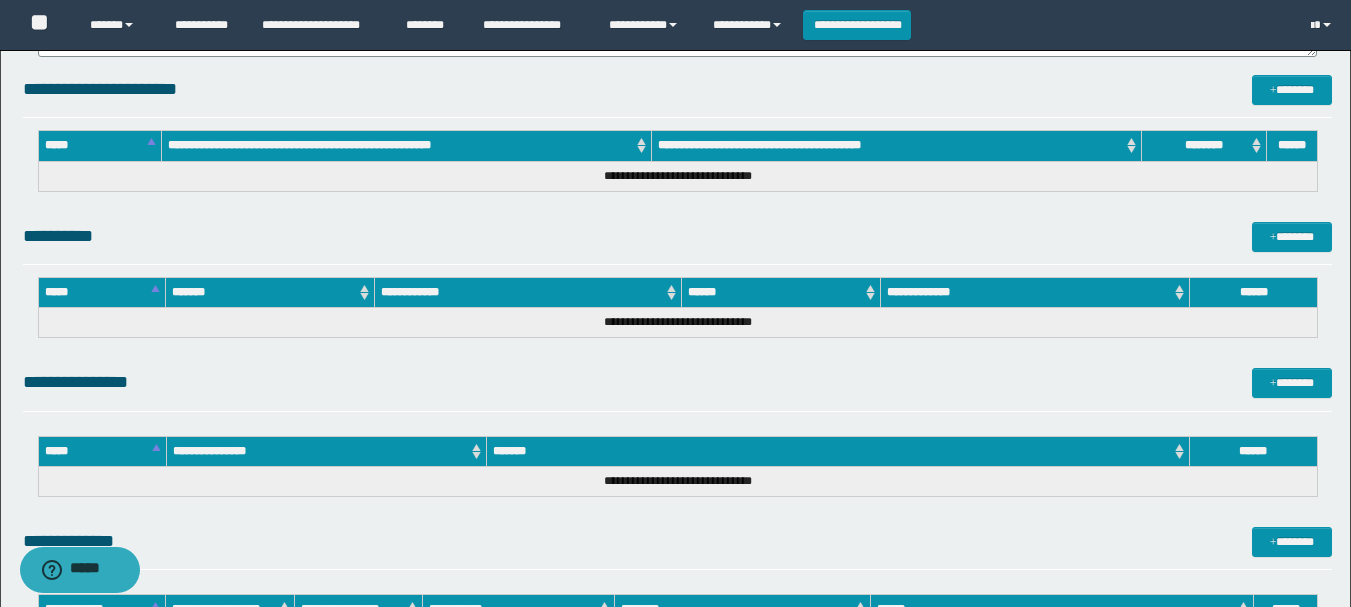 scroll, scrollTop: 1654, scrollLeft: 0, axis: vertical 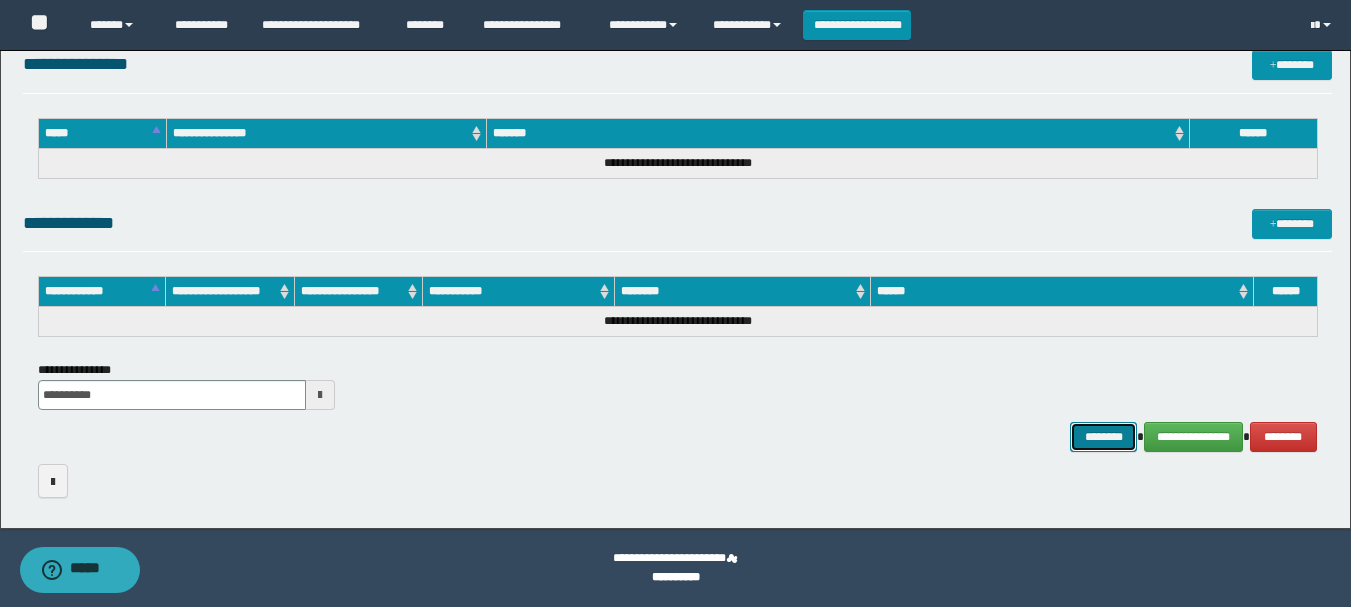 click on "********" at bounding box center (1104, 437) 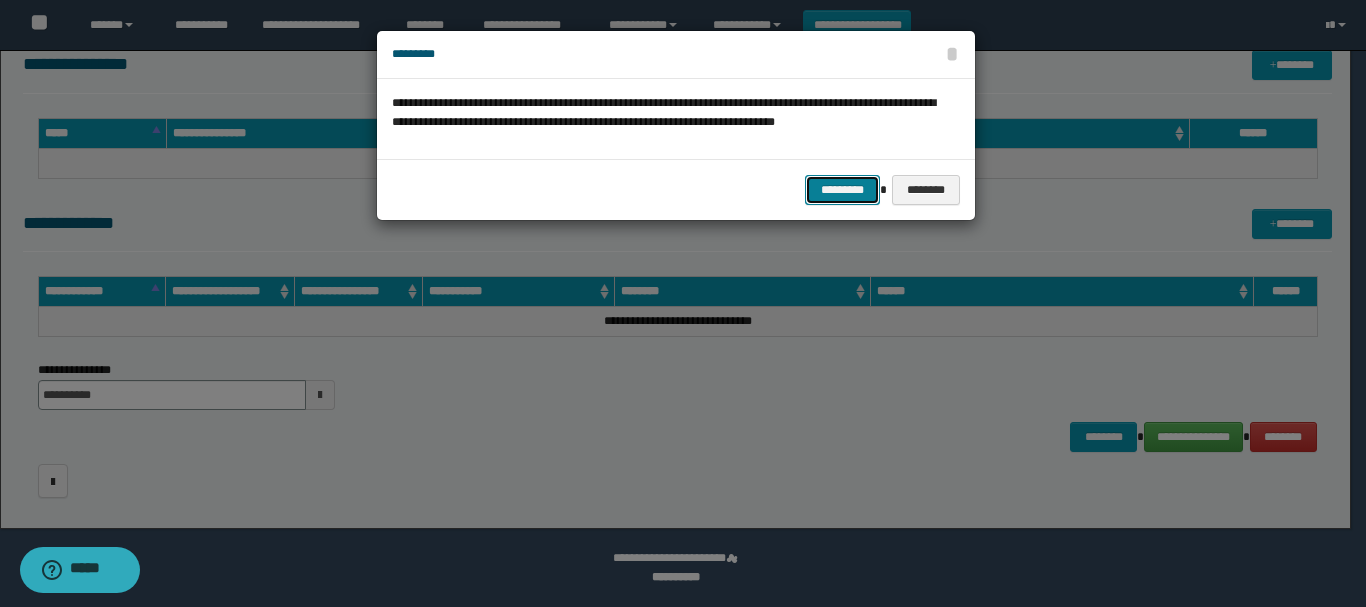 click on "*********" at bounding box center [842, 190] 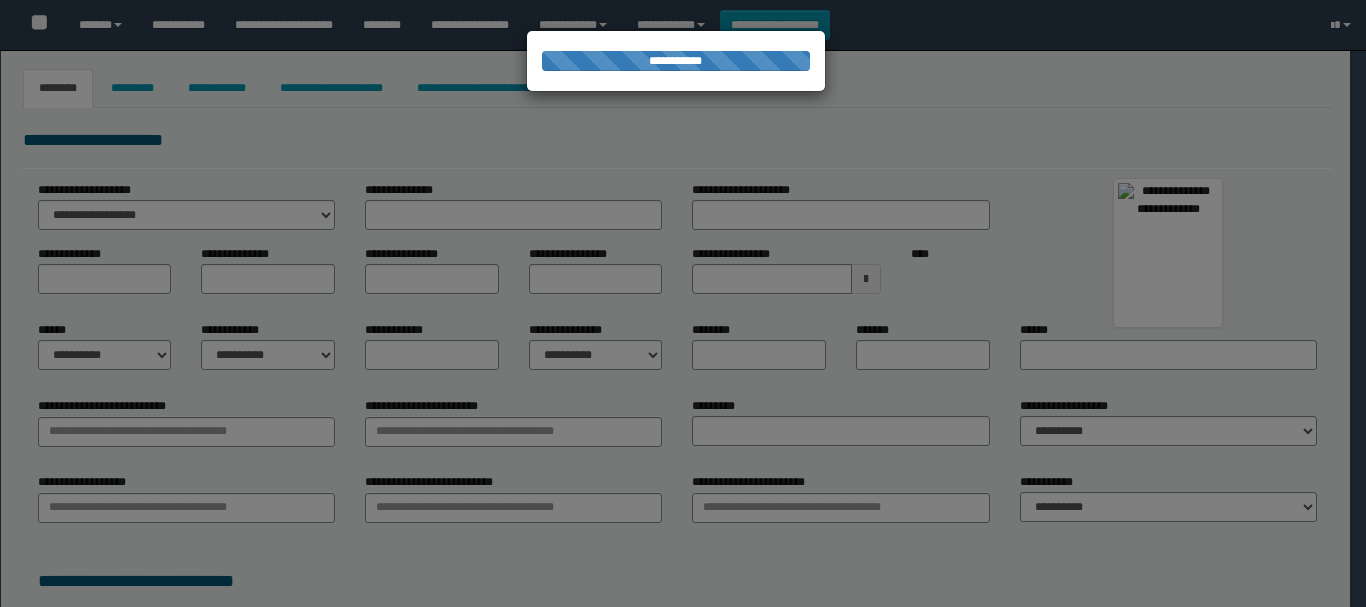 select on "***" 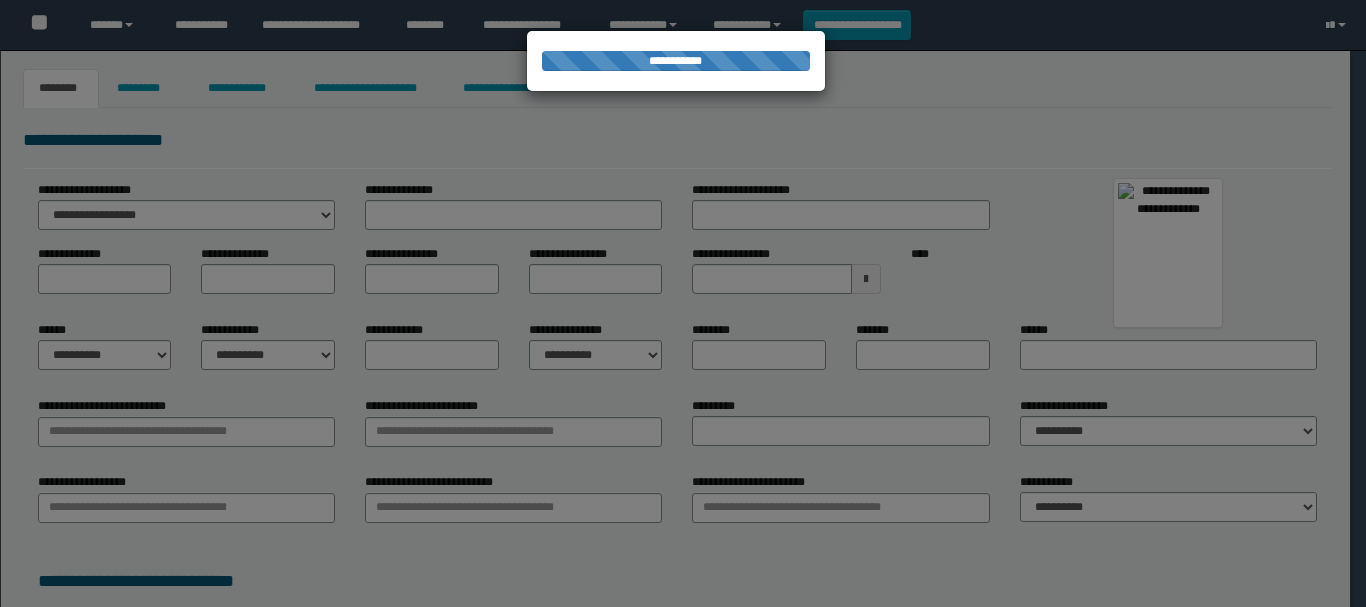 scroll, scrollTop: 0, scrollLeft: 0, axis: both 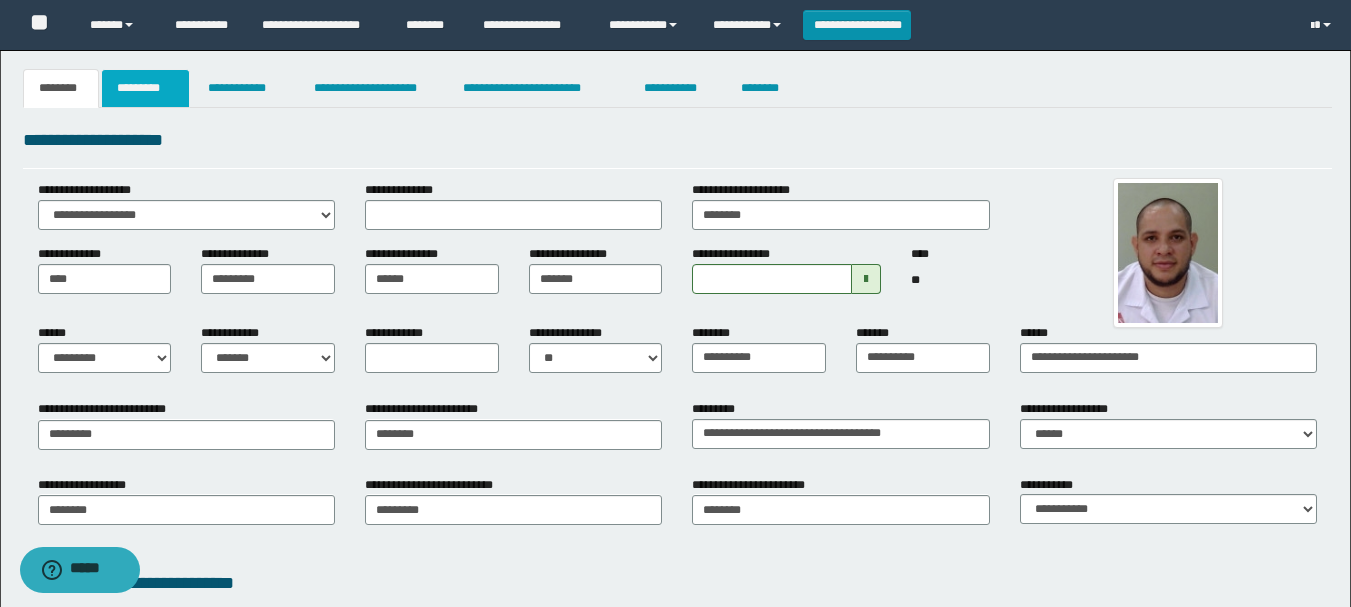 click on "*********" at bounding box center (145, 88) 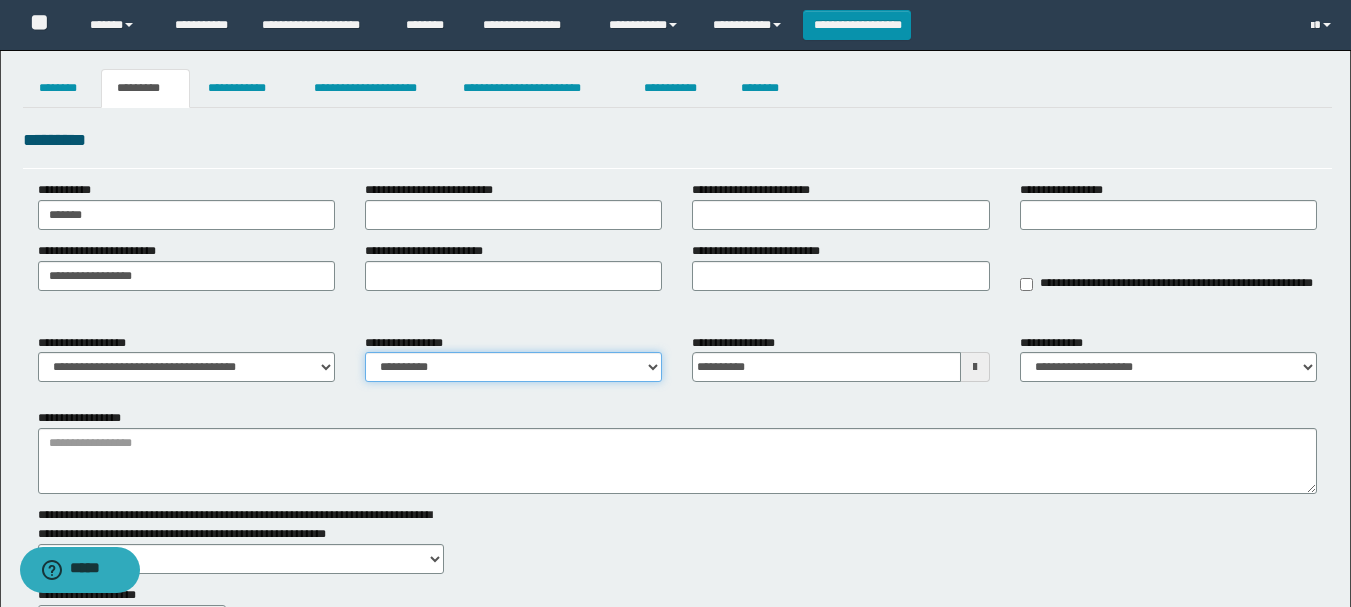 click on "**********" at bounding box center [513, 367] 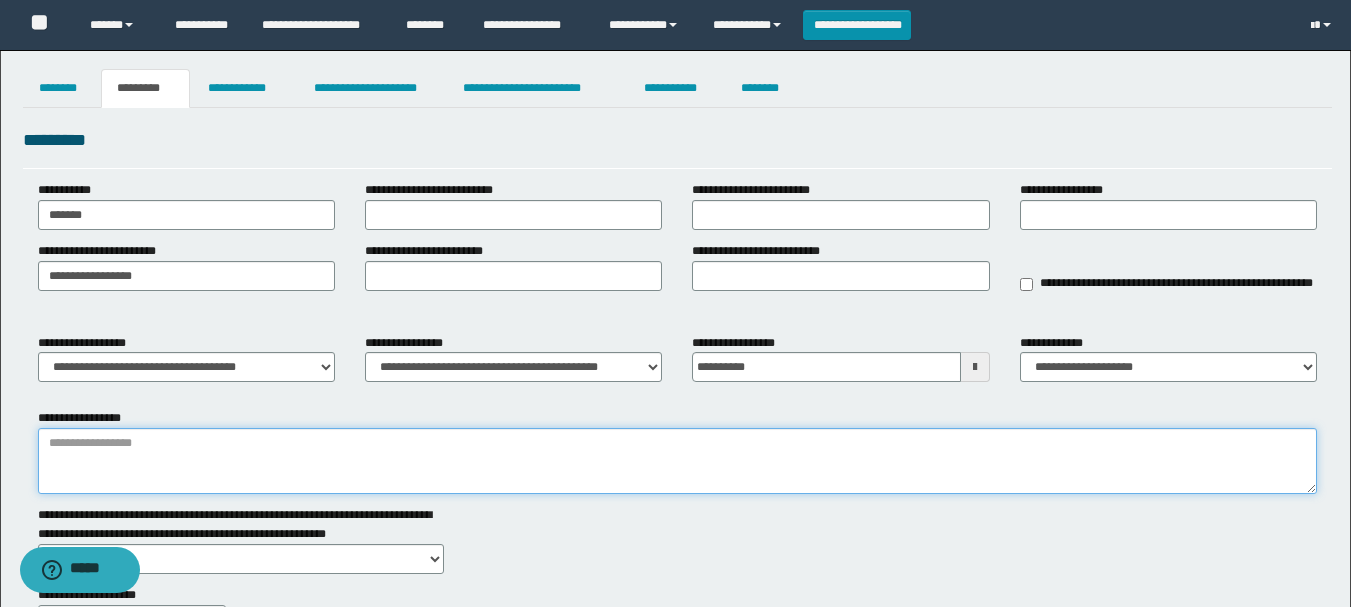 click on "**********" at bounding box center (677, 461) 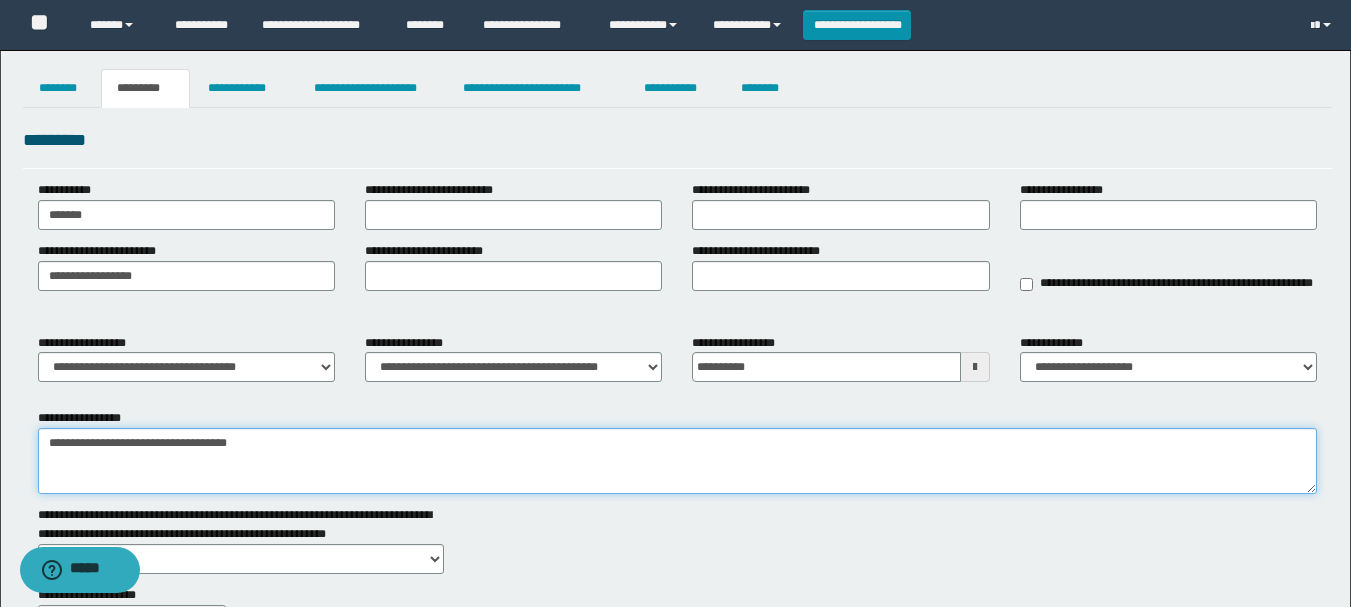 type on "**********" 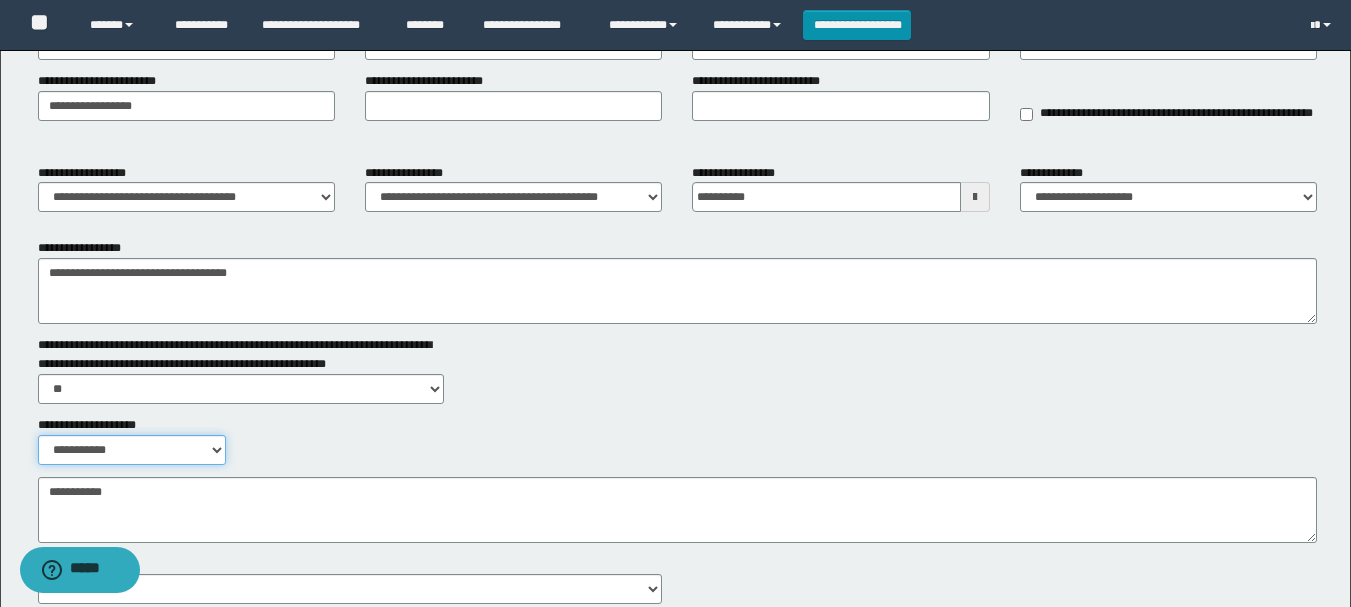 scroll, scrollTop: 228, scrollLeft: 0, axis: vertical 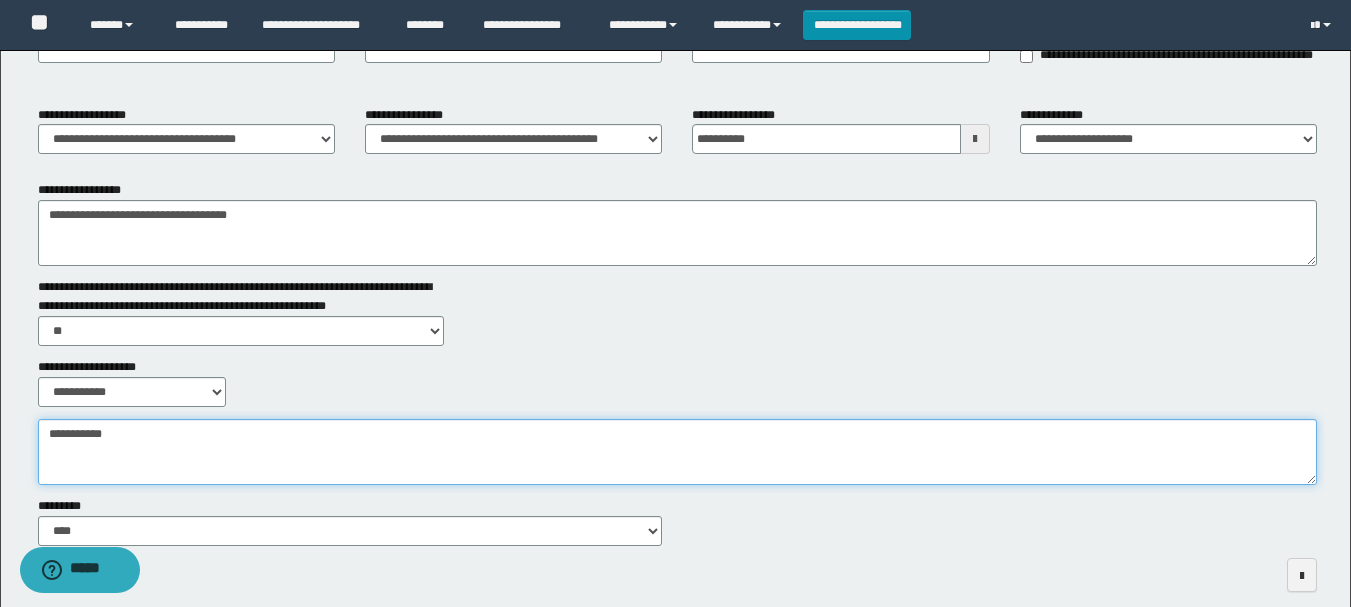 click on "**********" at bounding box center (677, 452) 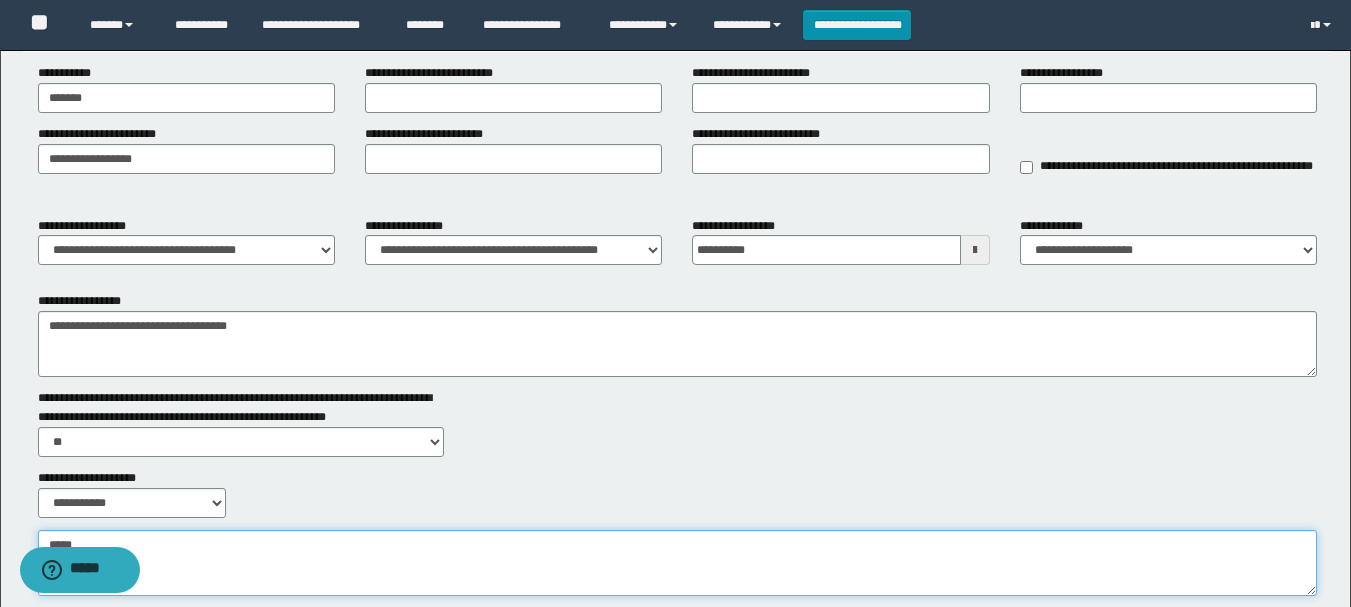 scroll, scrollTop: 0, scrollLeft: 0, axis: both 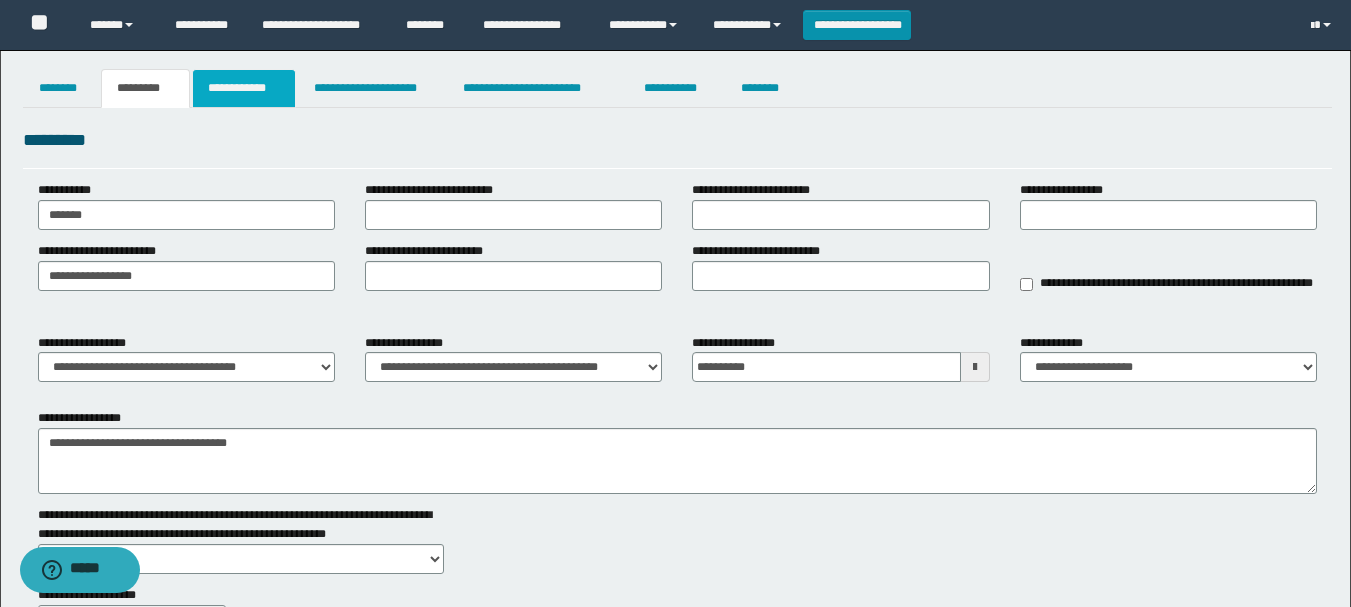 type on "*****" 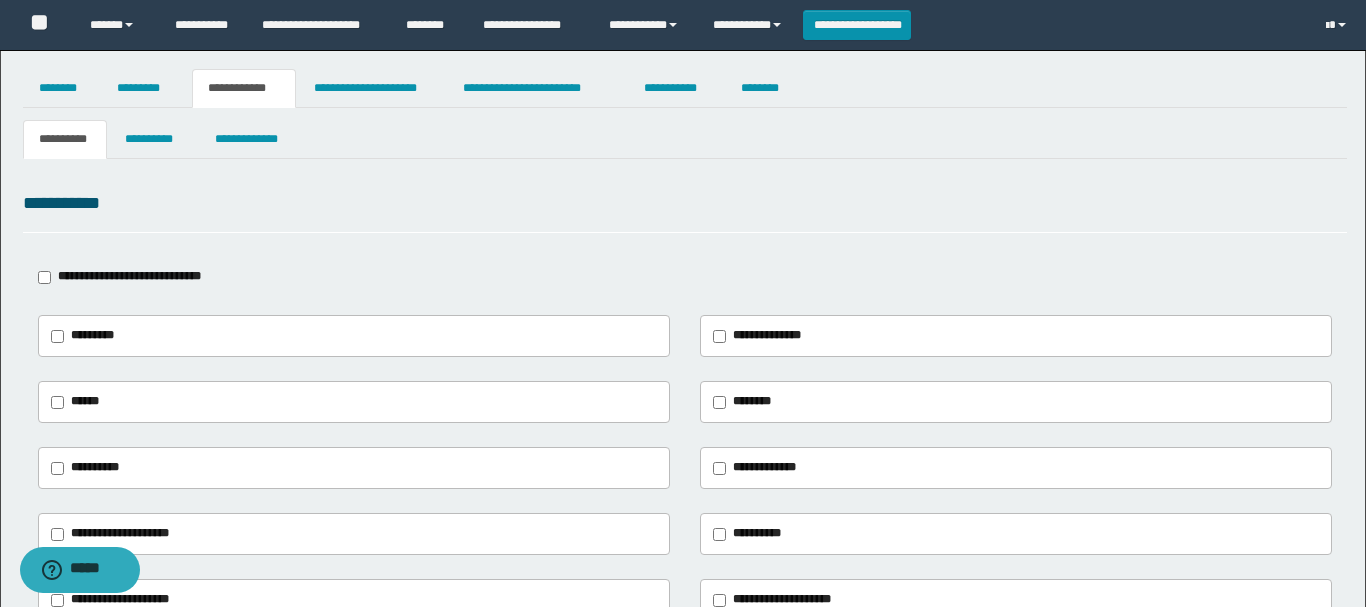 type 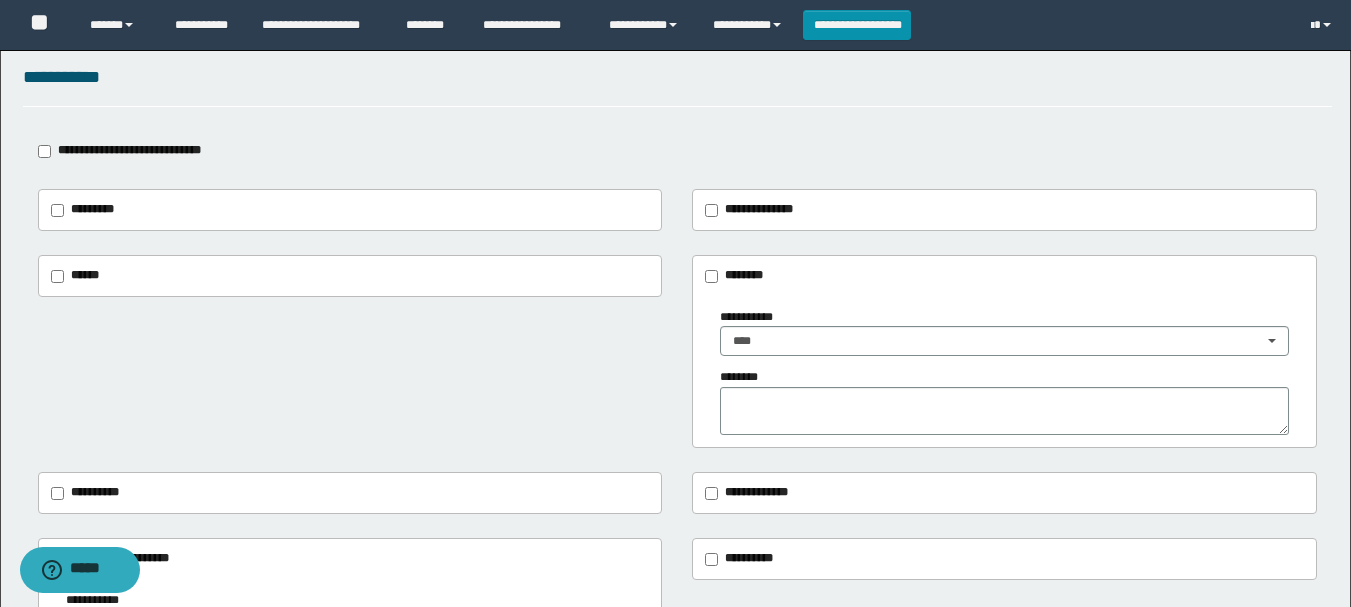 scroll, scrollTop: 0, scrollLeft: 0, axis: both 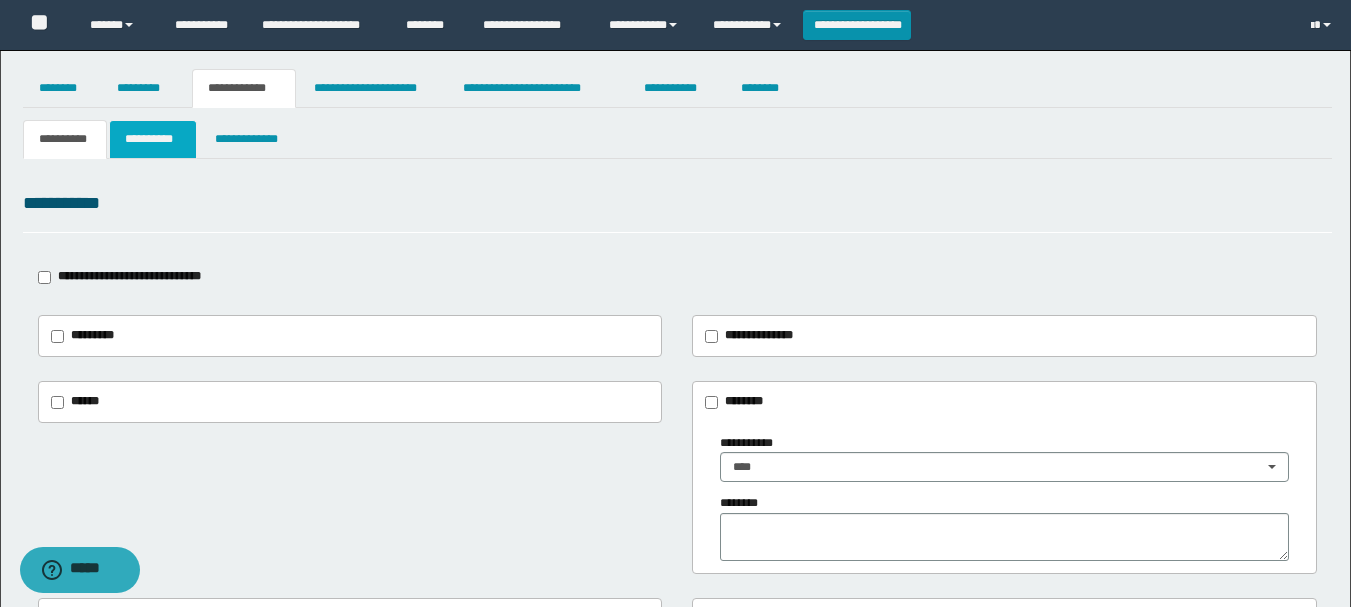 click on "**********" at bounding box center [153, 139] 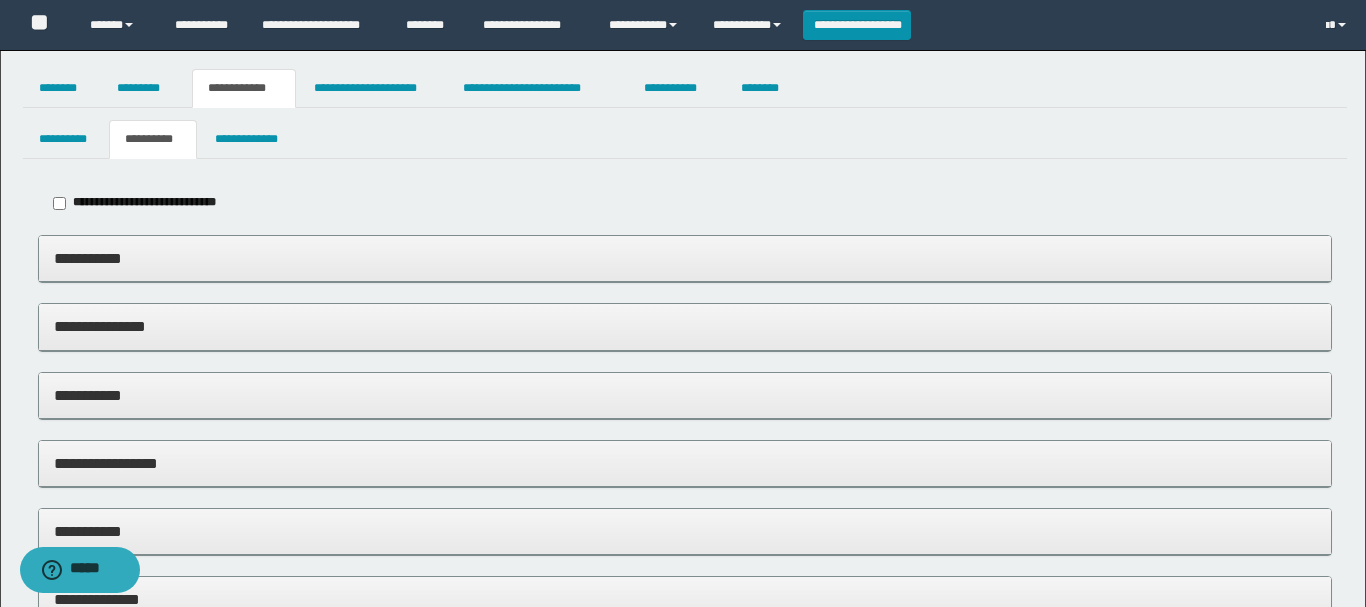 type on "*****" 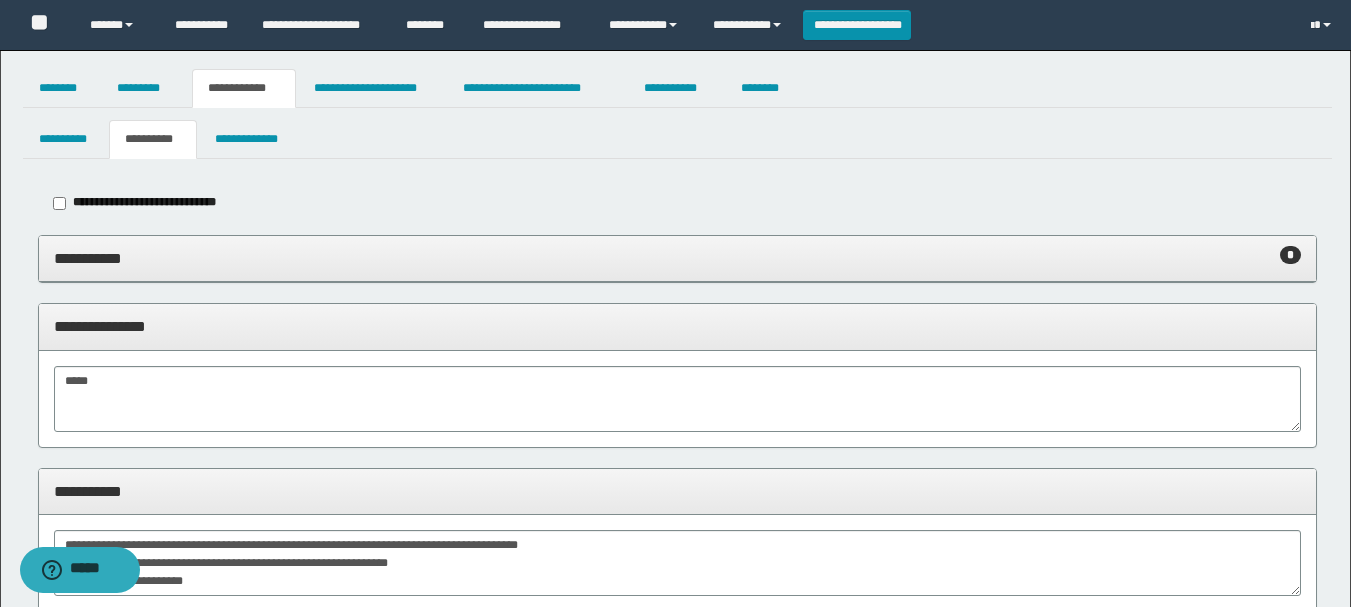 click on "**********" at bounding box center (677, 259) 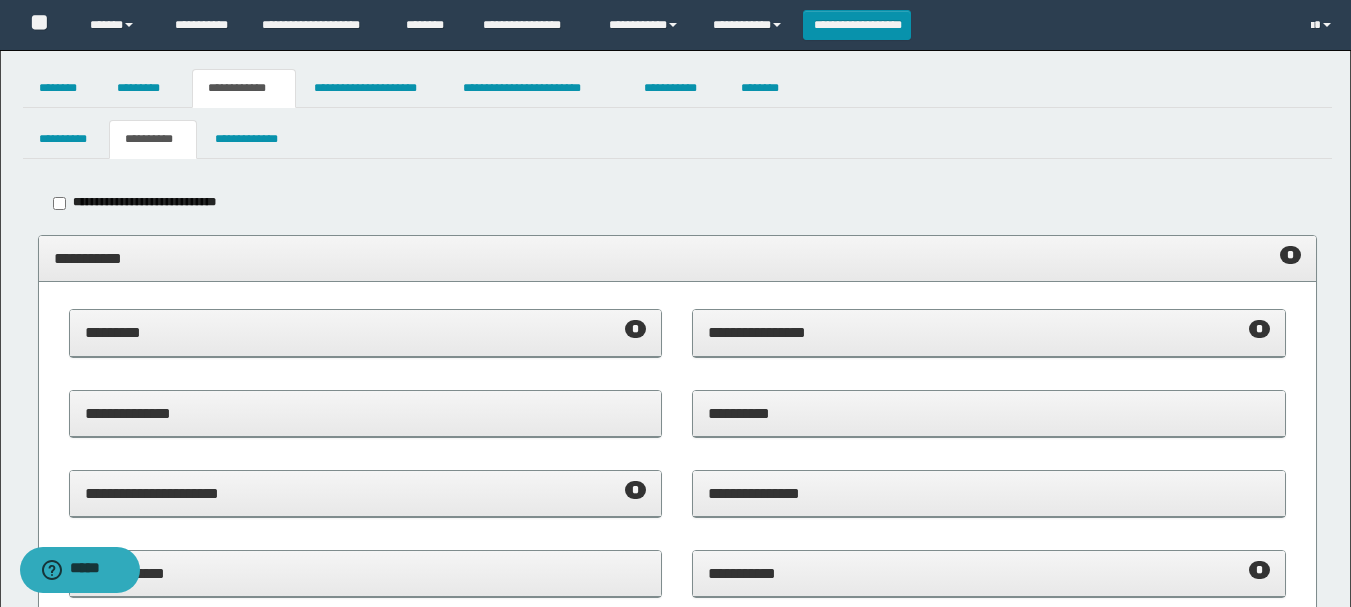 scroll, scrollTop: 100, scrollLeft: 0, axis: vertical 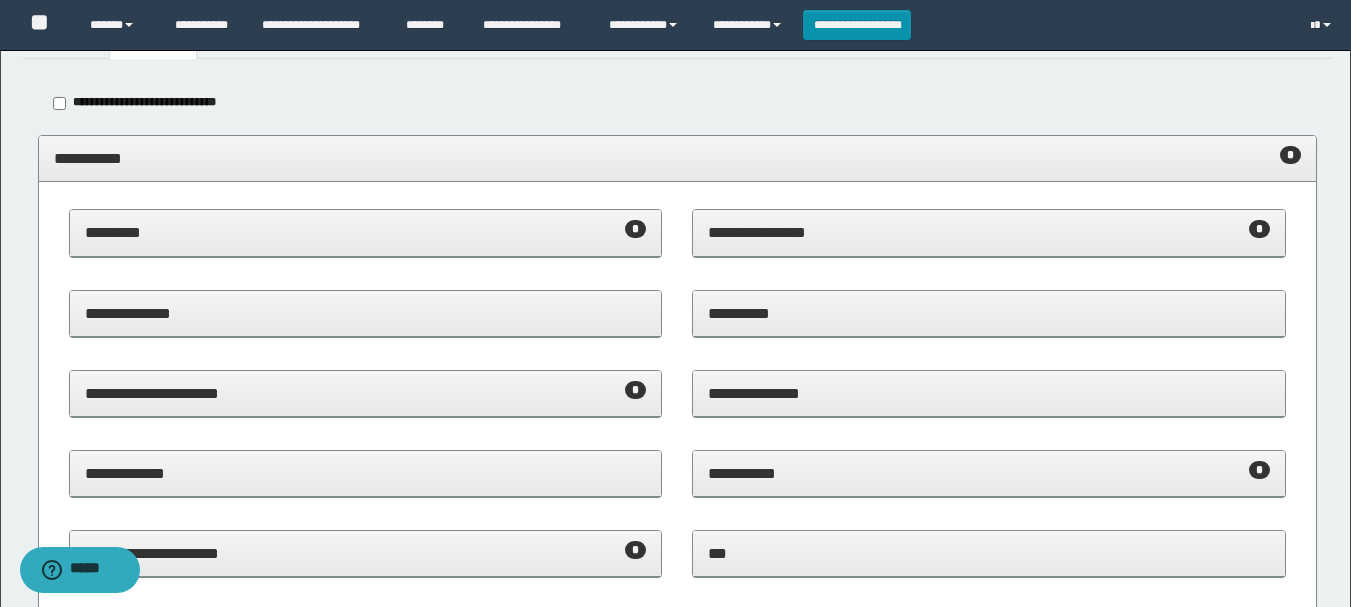 click on "**********" at bounding box center (989, 233) 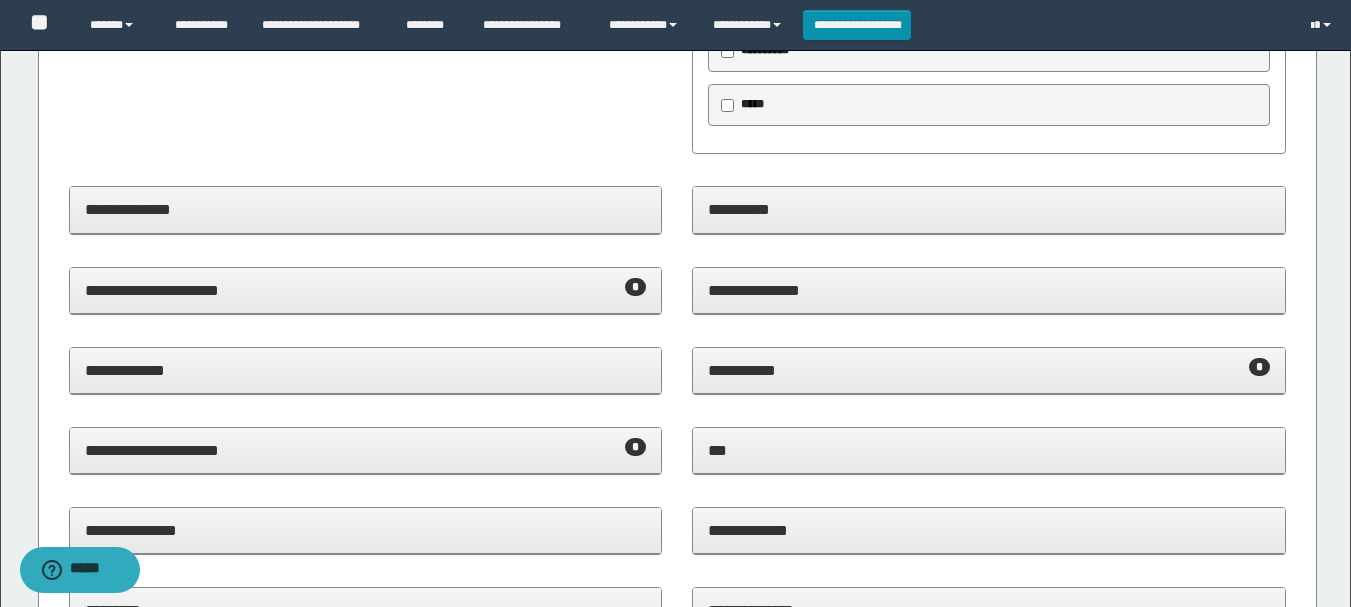 scroll, scrollTop: 800, scrollLeft: 0, axis: vertical 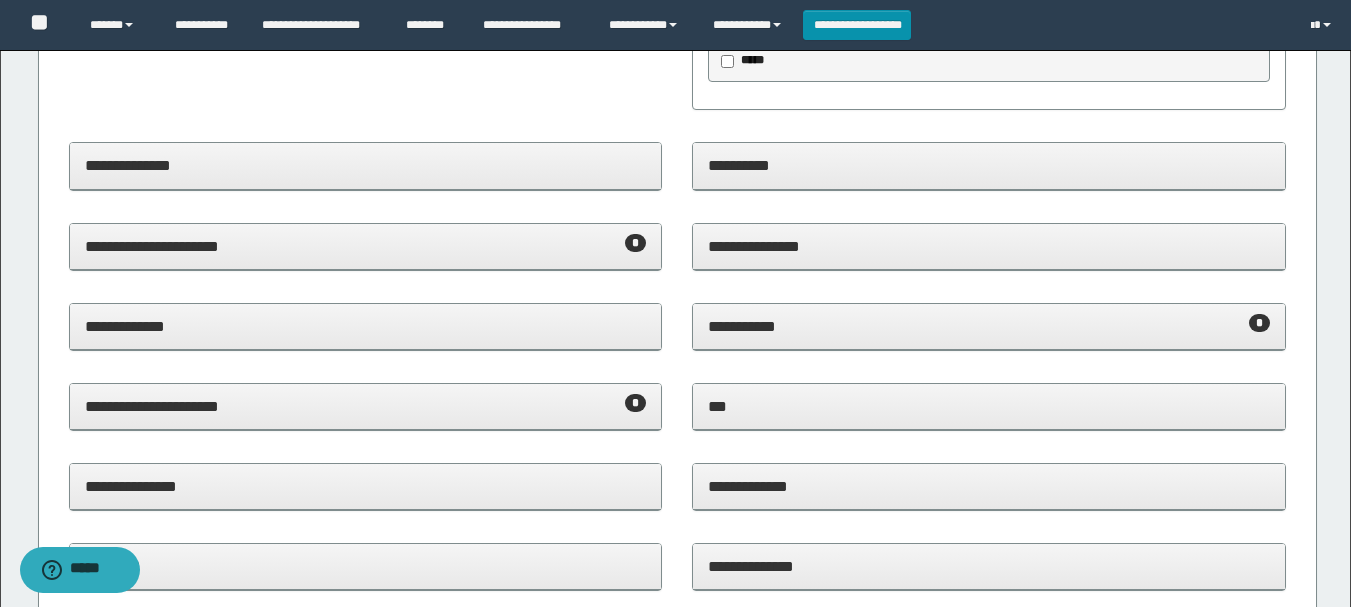 click on "**********" at bounding box center (366, 247) 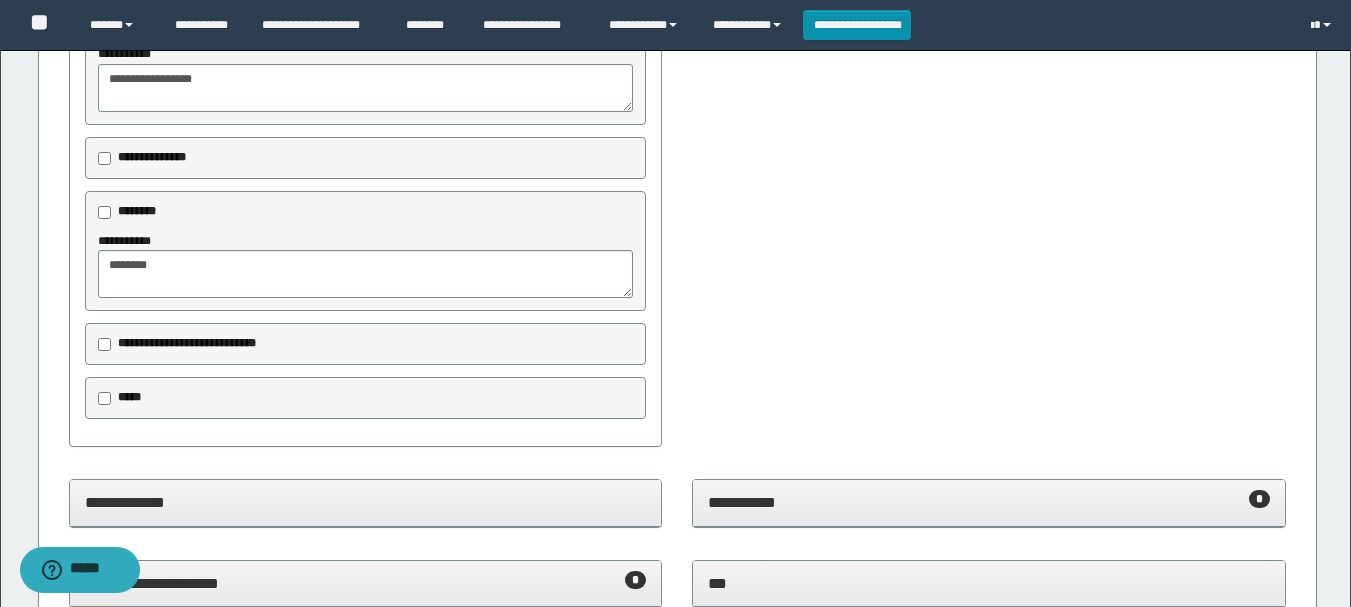 scroll, scrollTop: 1200, scrollLeft: 0, axis: vertical 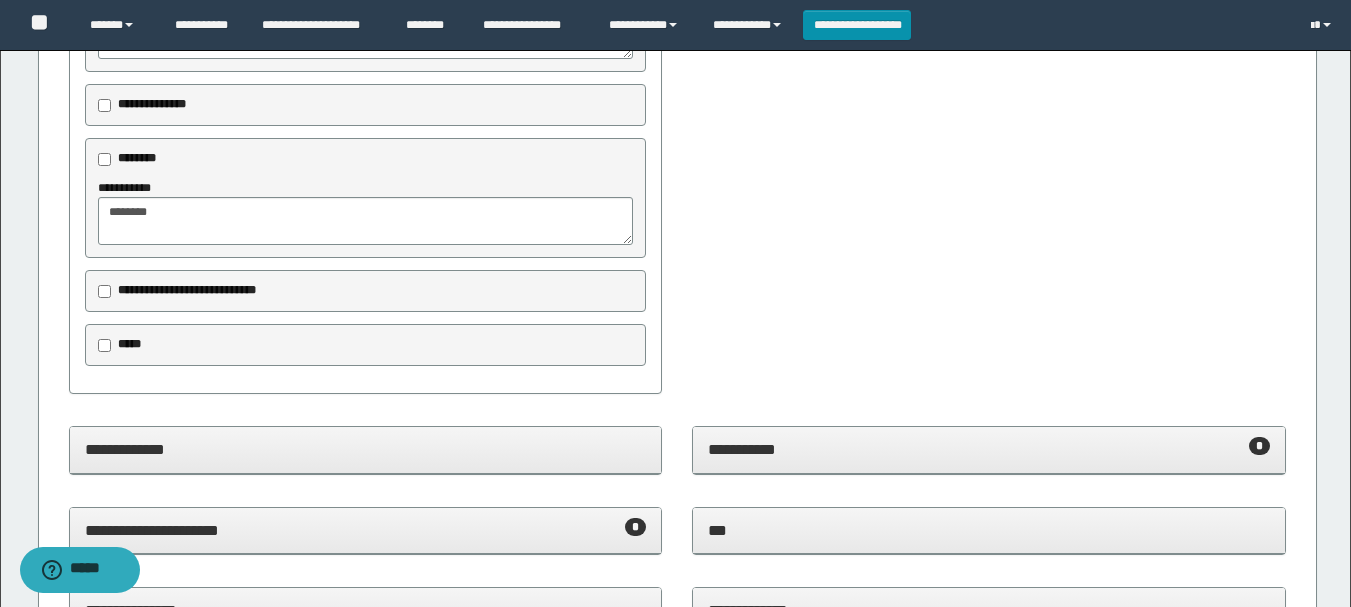 click on "**********" at bounding box center [989, 449] 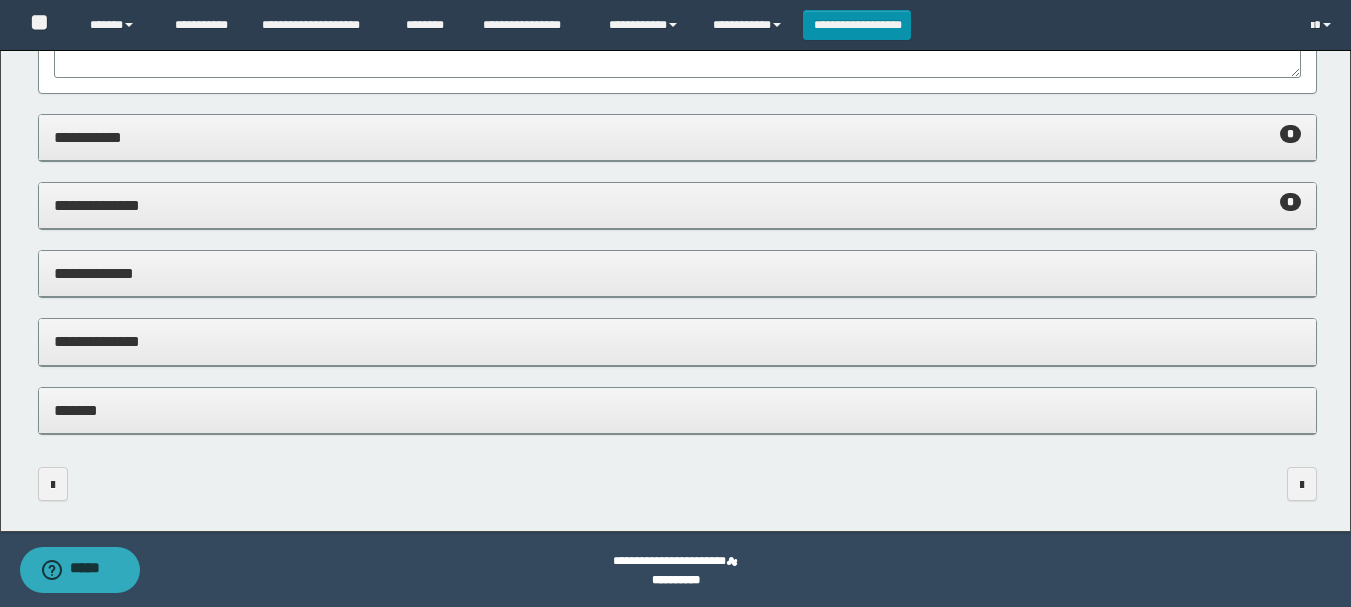 scroll, scrollTop: 3481, scrollLeft: 0, axis: vertical 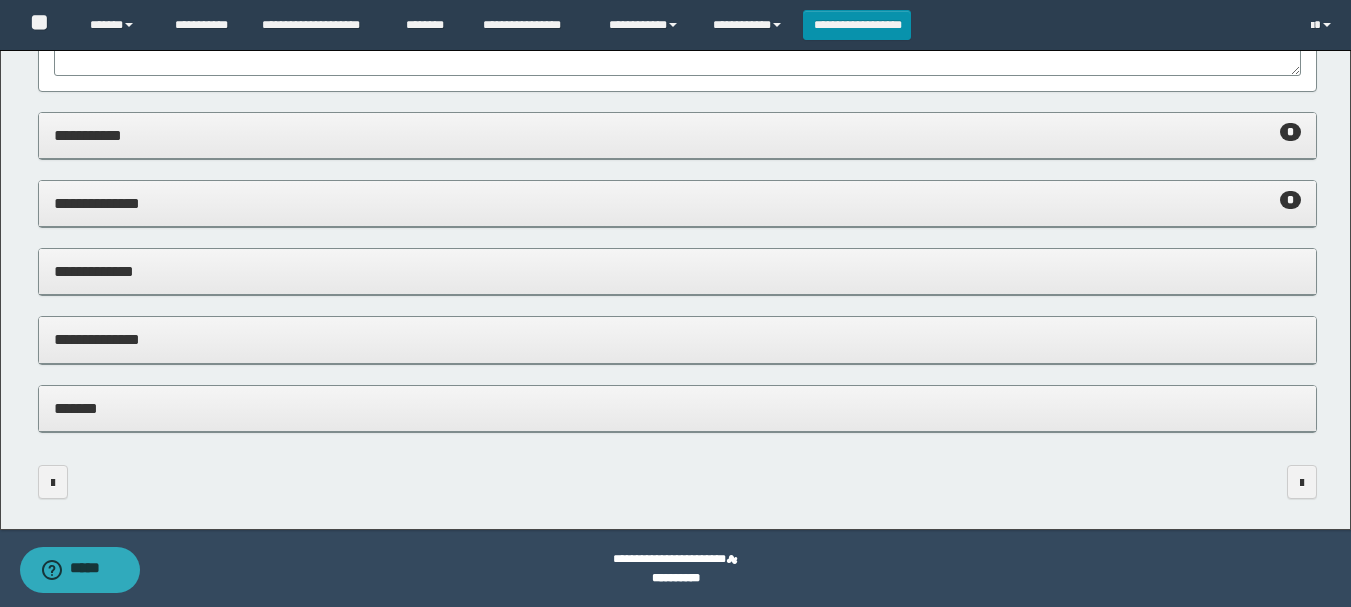 click on "**********" at bounding box center [677, 135] 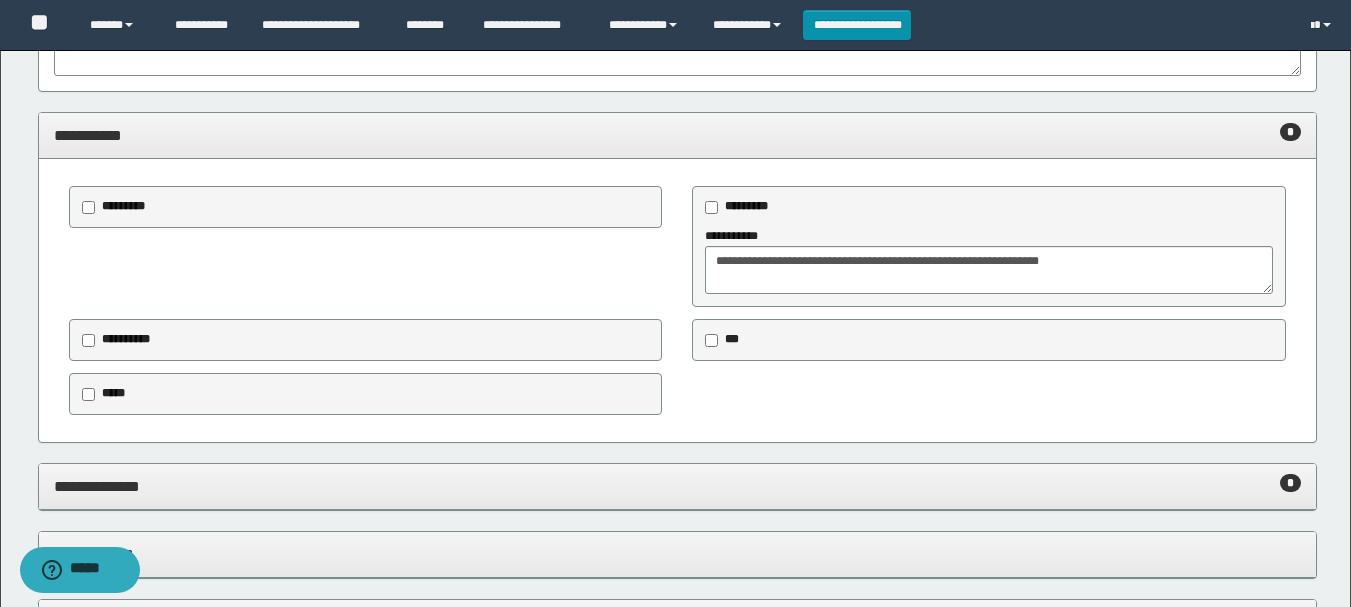 click on "**********" at bounding box center [677, 394] 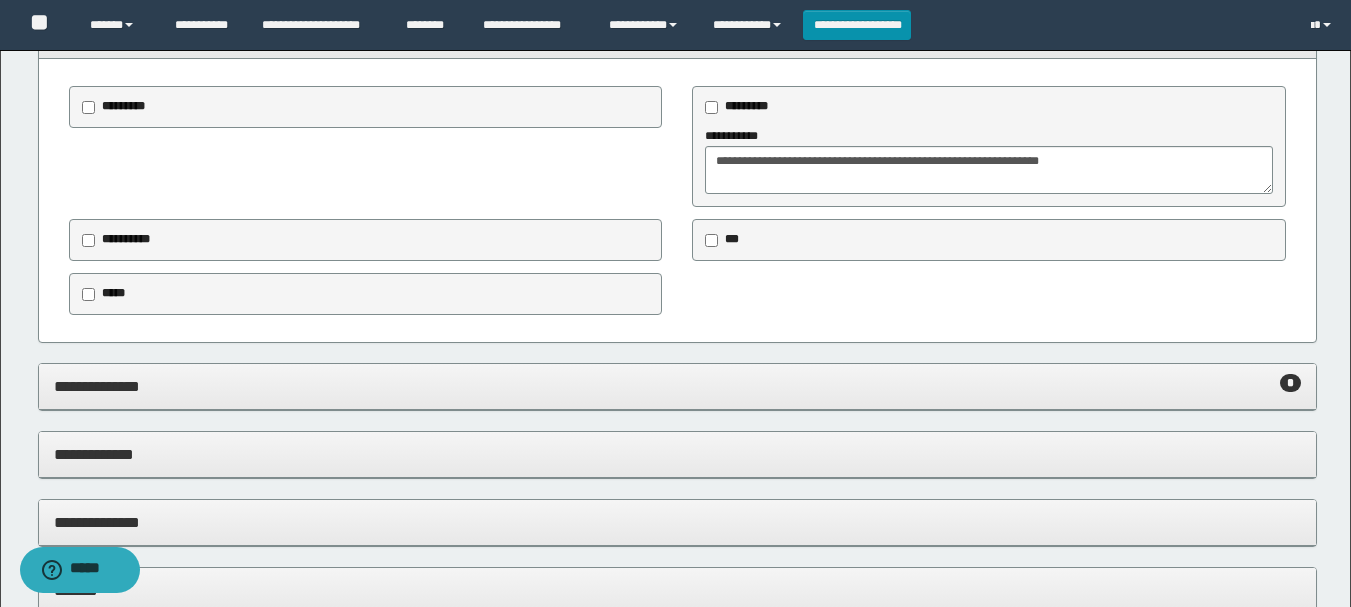 click on "**********" at bounding box center [677, 386] 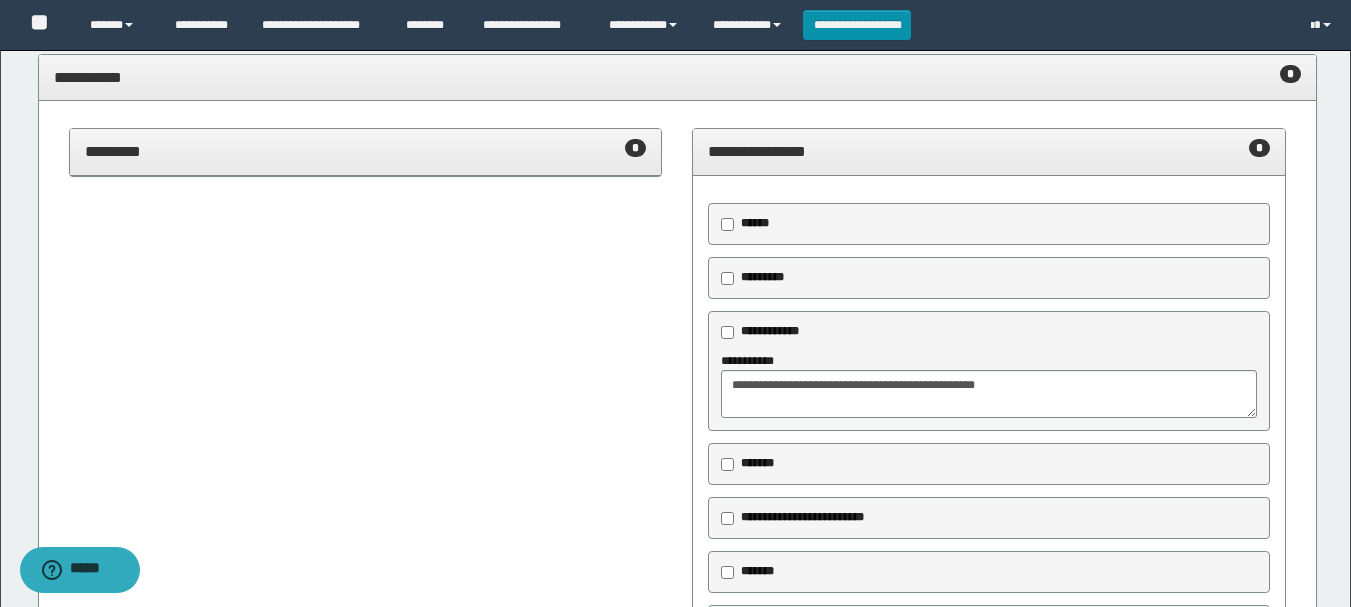scroll, scrollTop: 0, scrollLeft: 0, axis: both 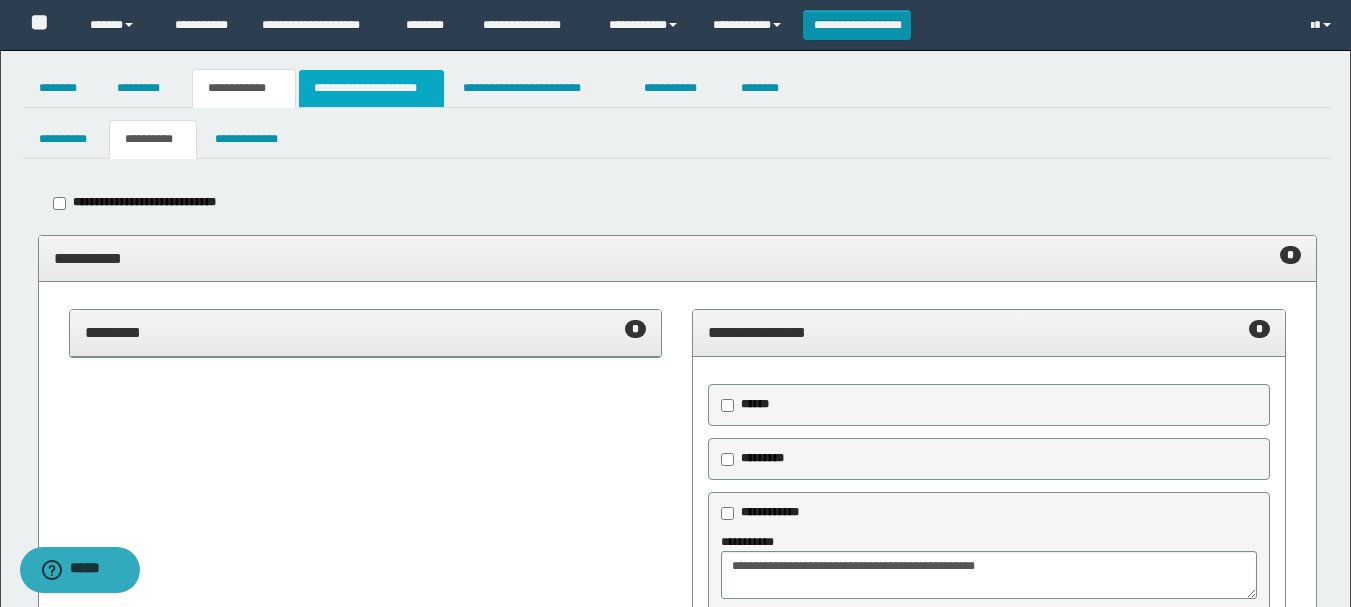 click on "**********" at bounding box center [371, 88] 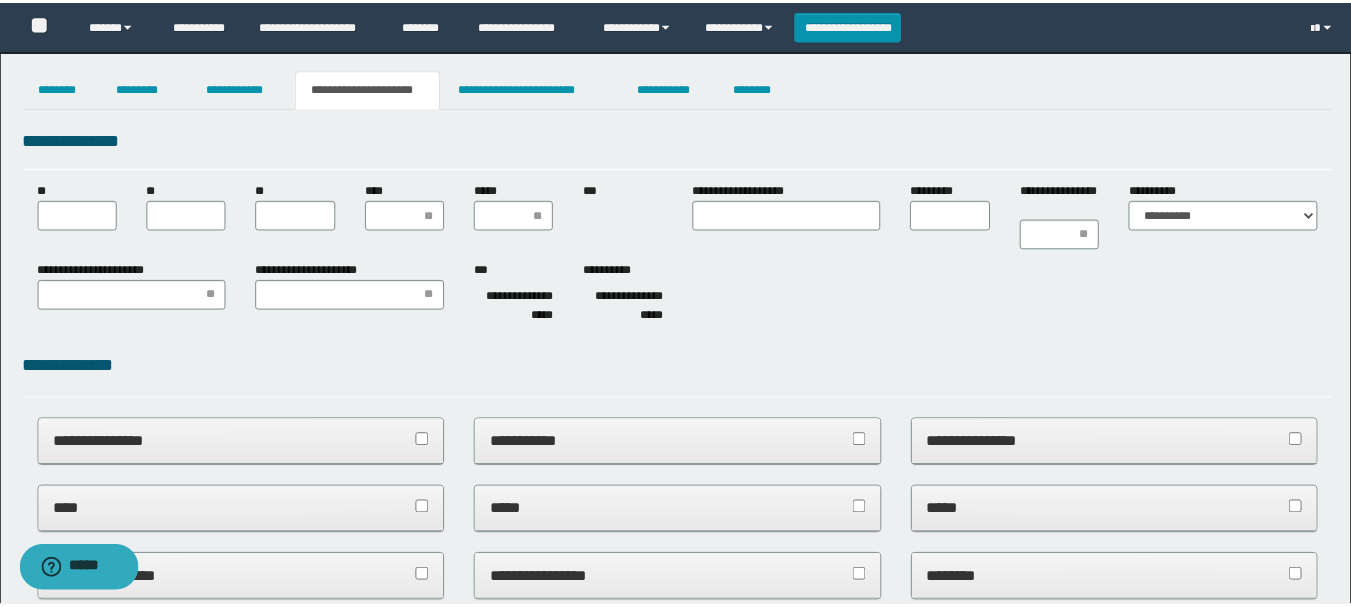 scroll, scrollTop: 0, scrollLeft: 0, axis: both 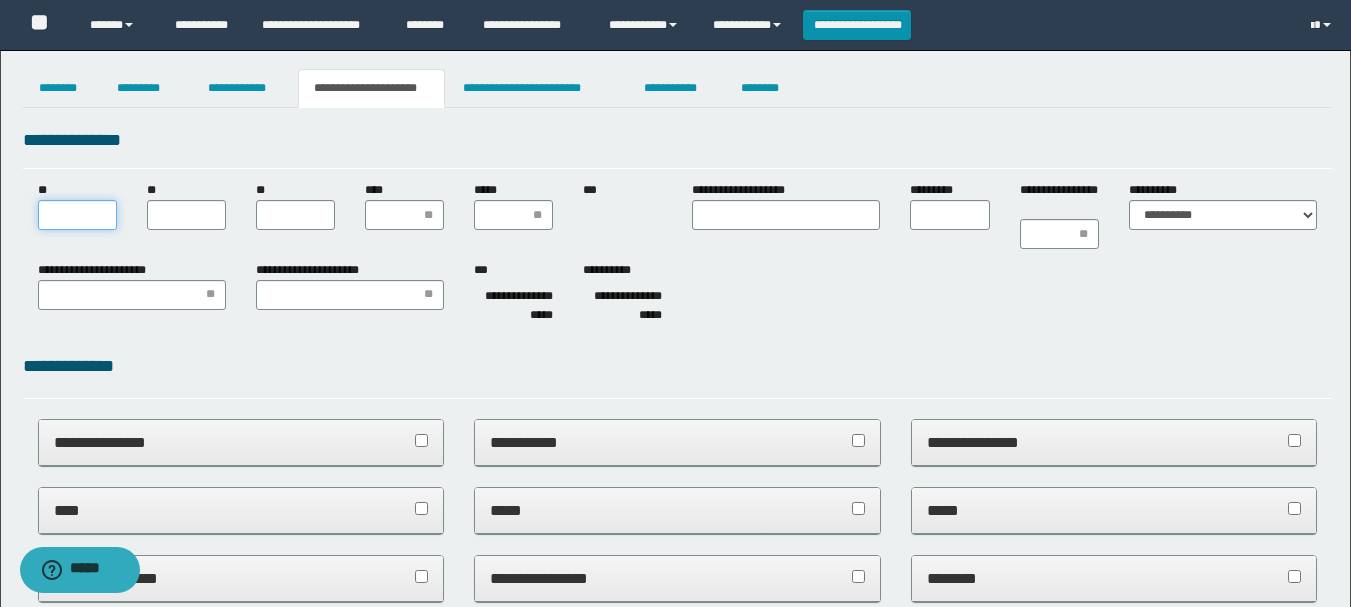 click on "**" at bounding box center (77, 215) 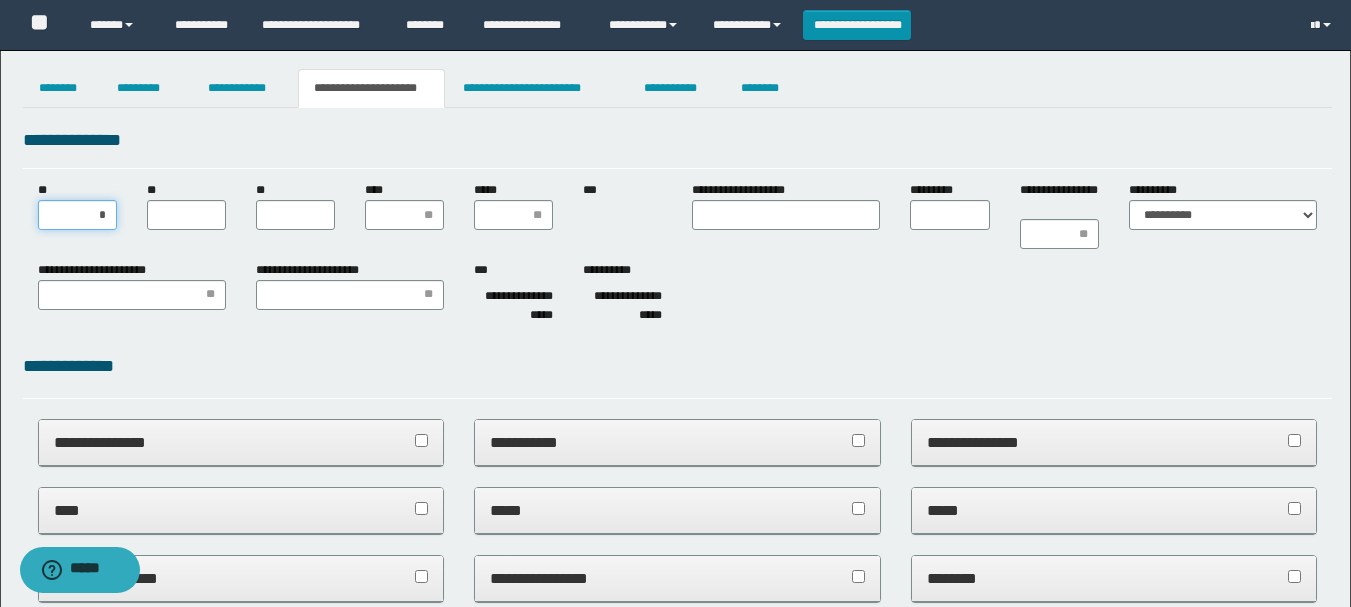 type on "**" 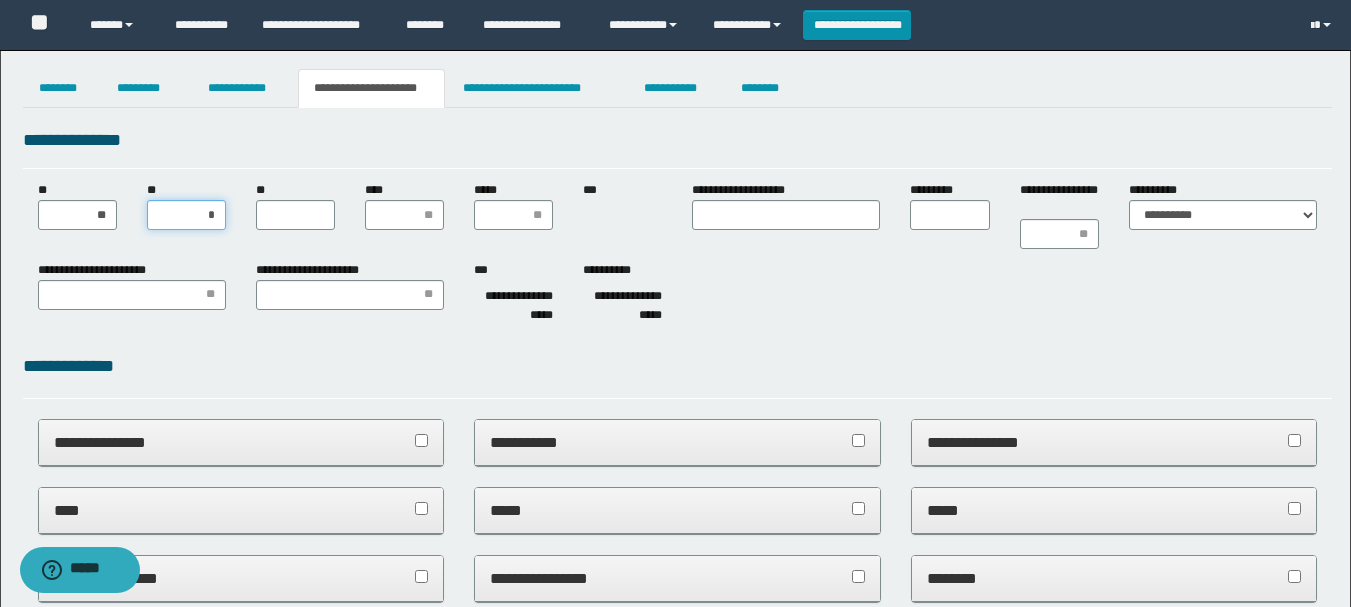 type on "**" 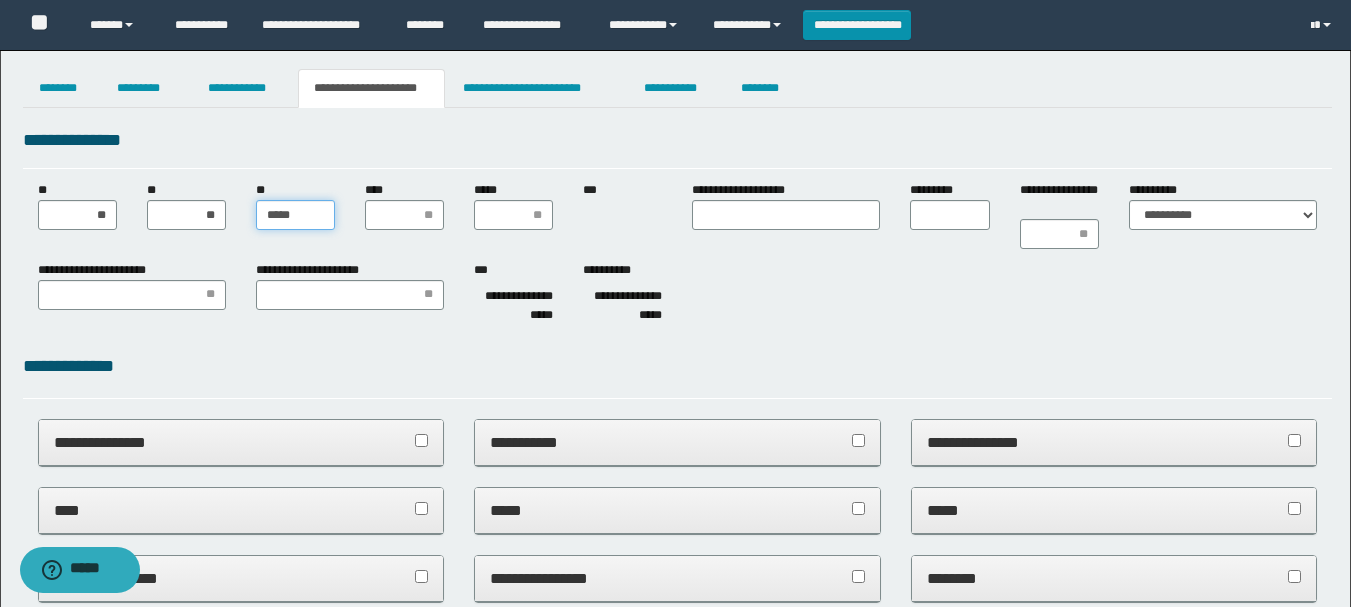 type on "*****" 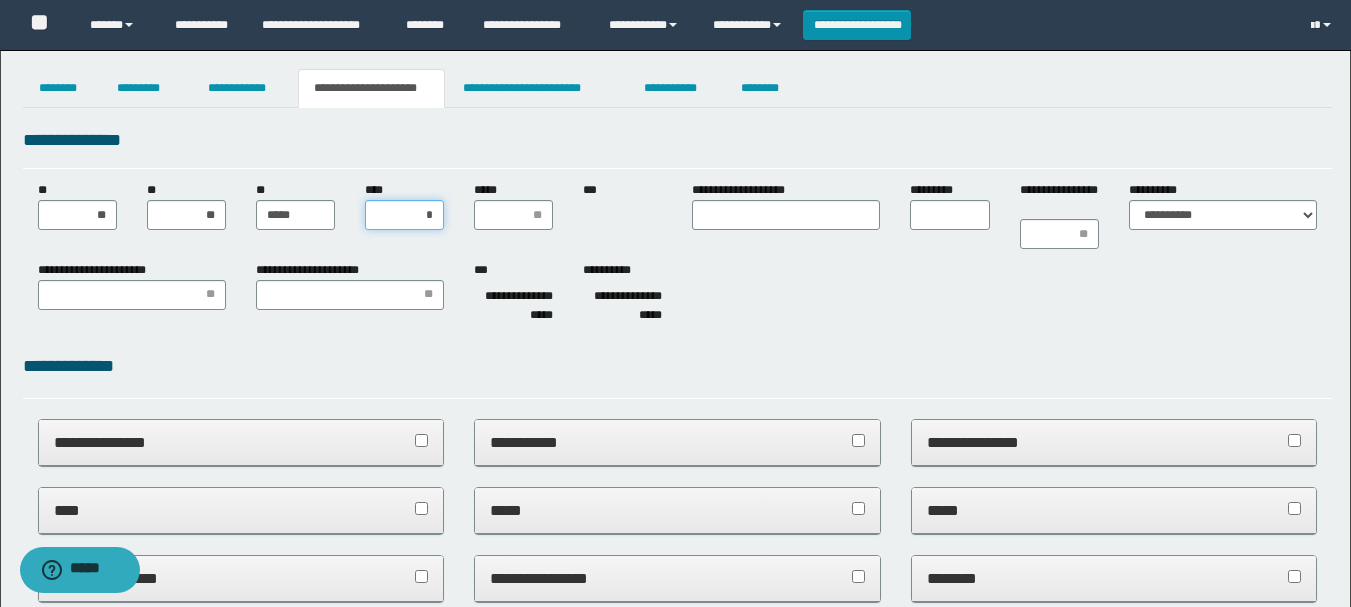 type on "**" 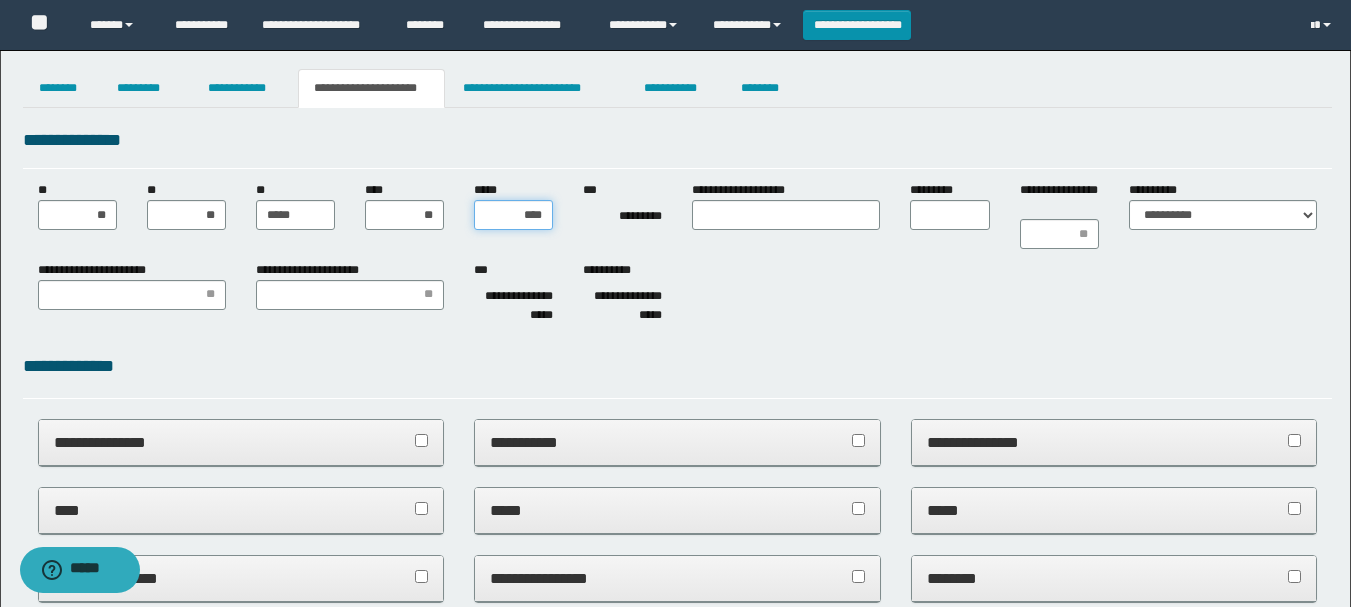 click on "****" at bounding box center [513, 215] 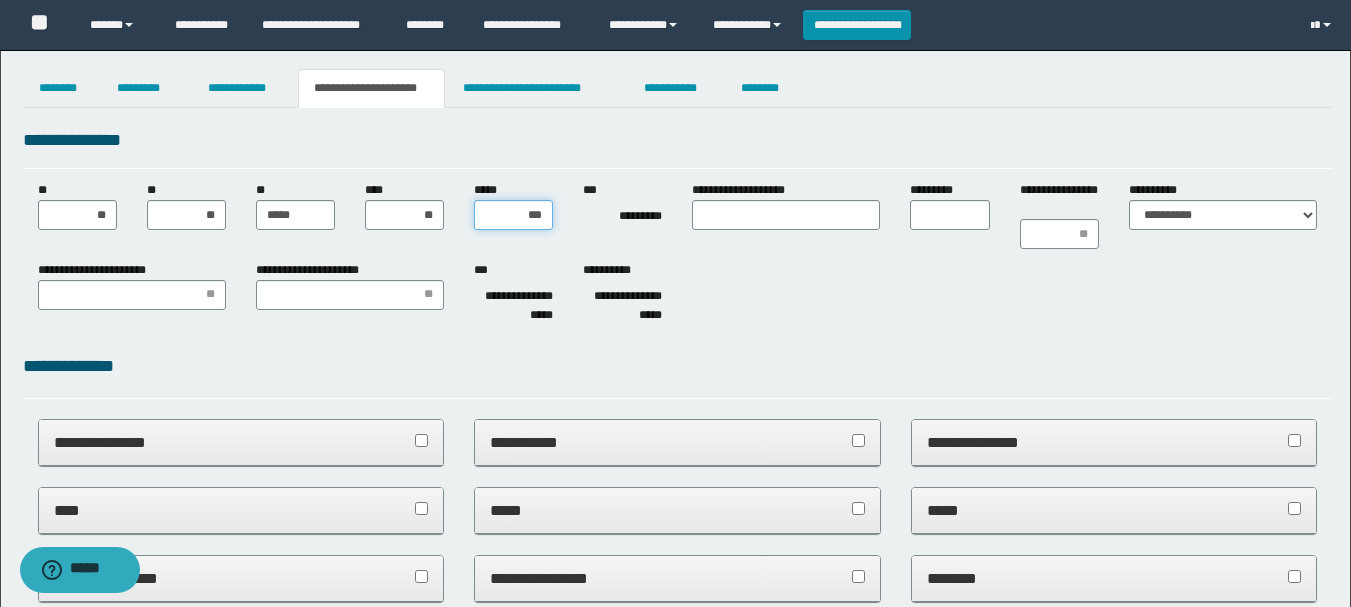 type on "****" 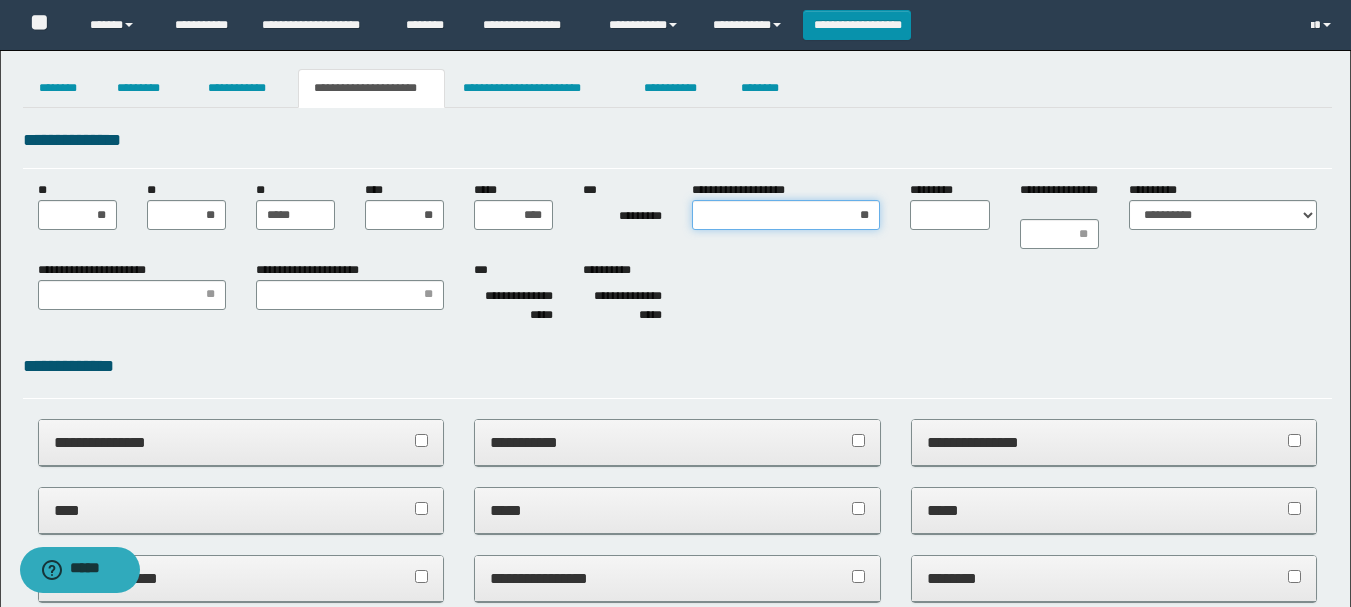type on "***" 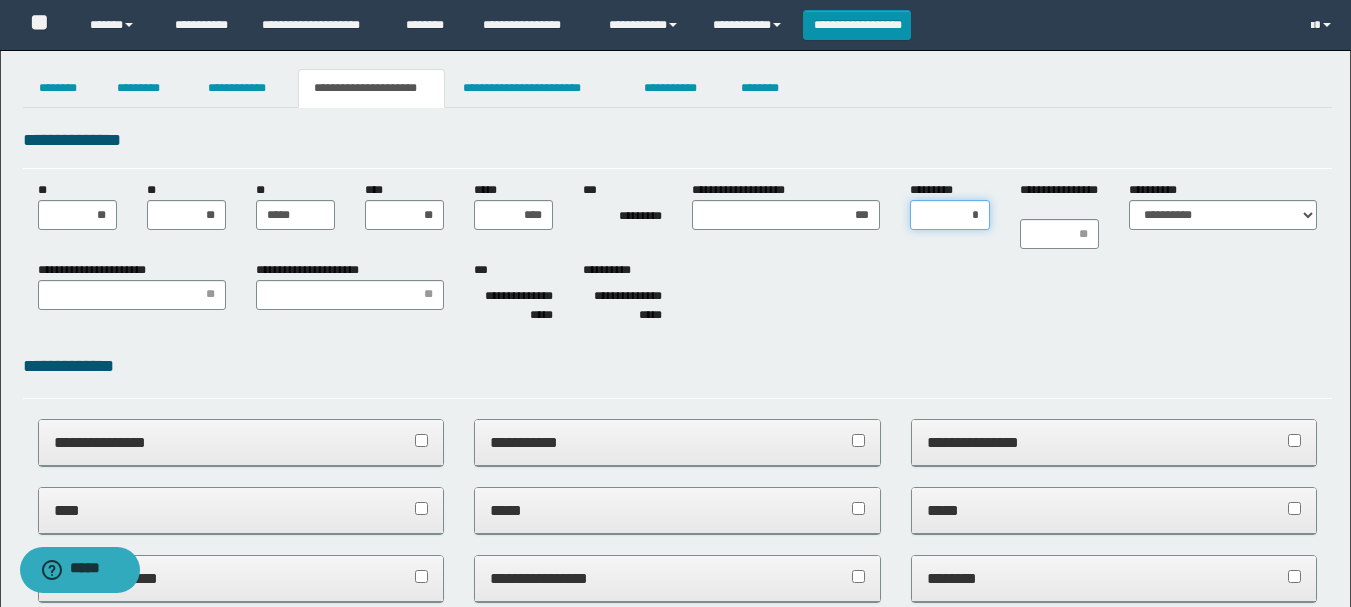 type on "**" 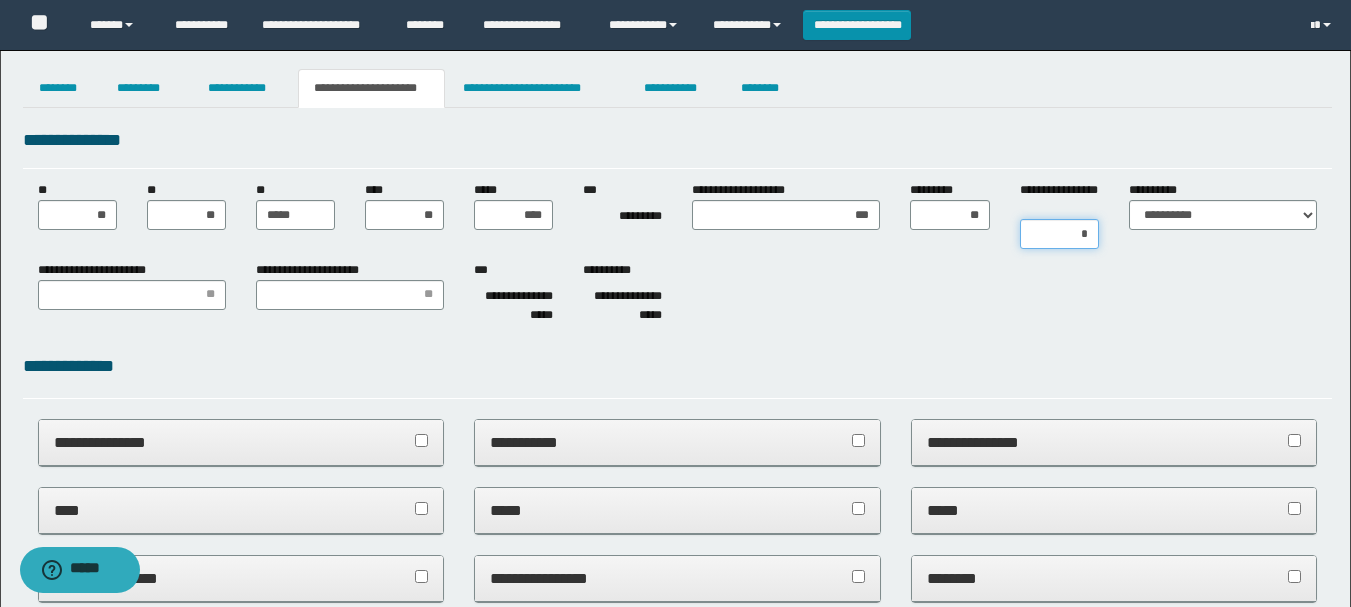 type on "**" 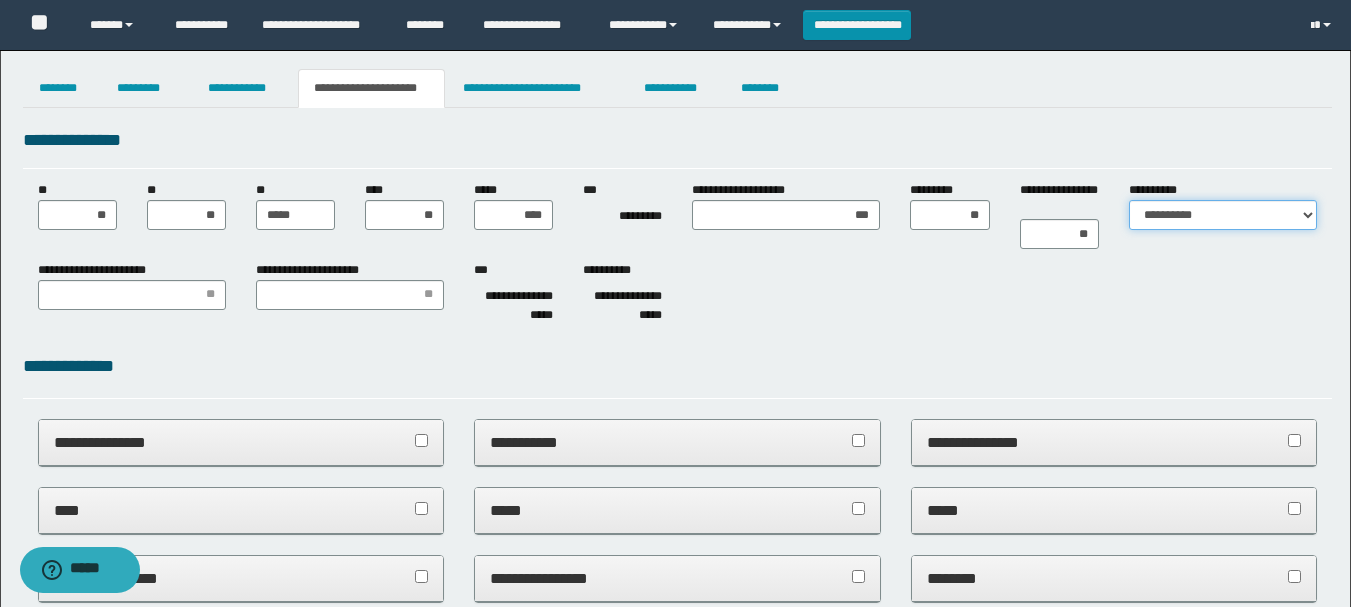 select on "*" 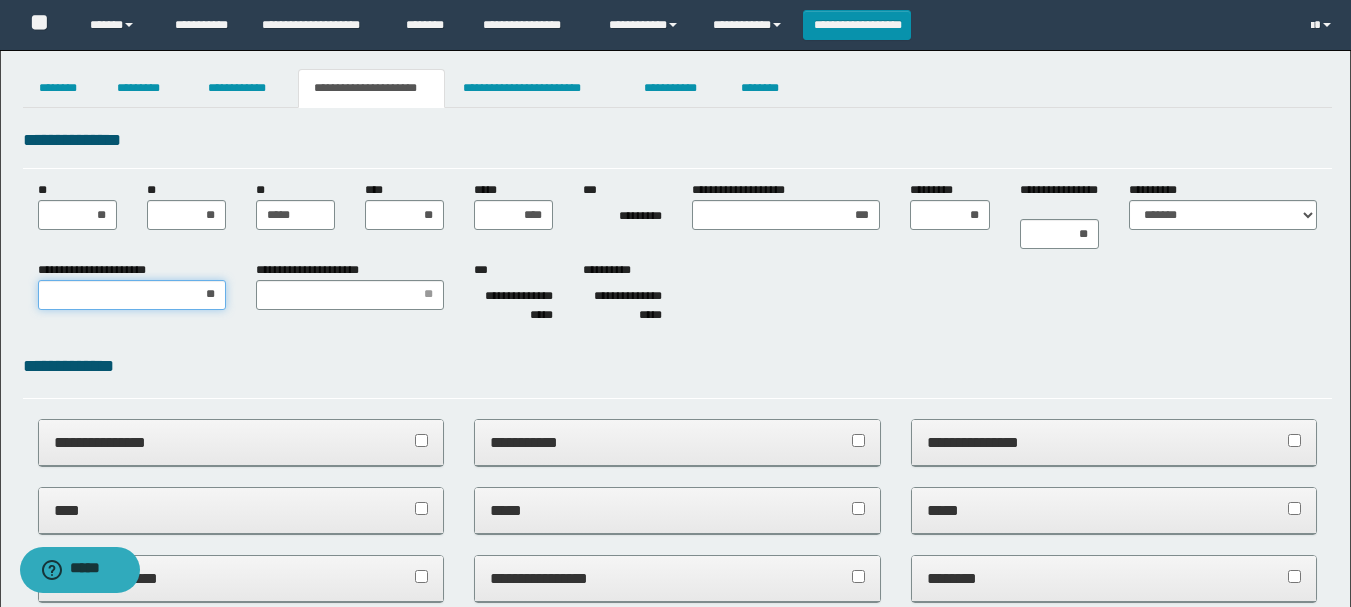 type on "***" 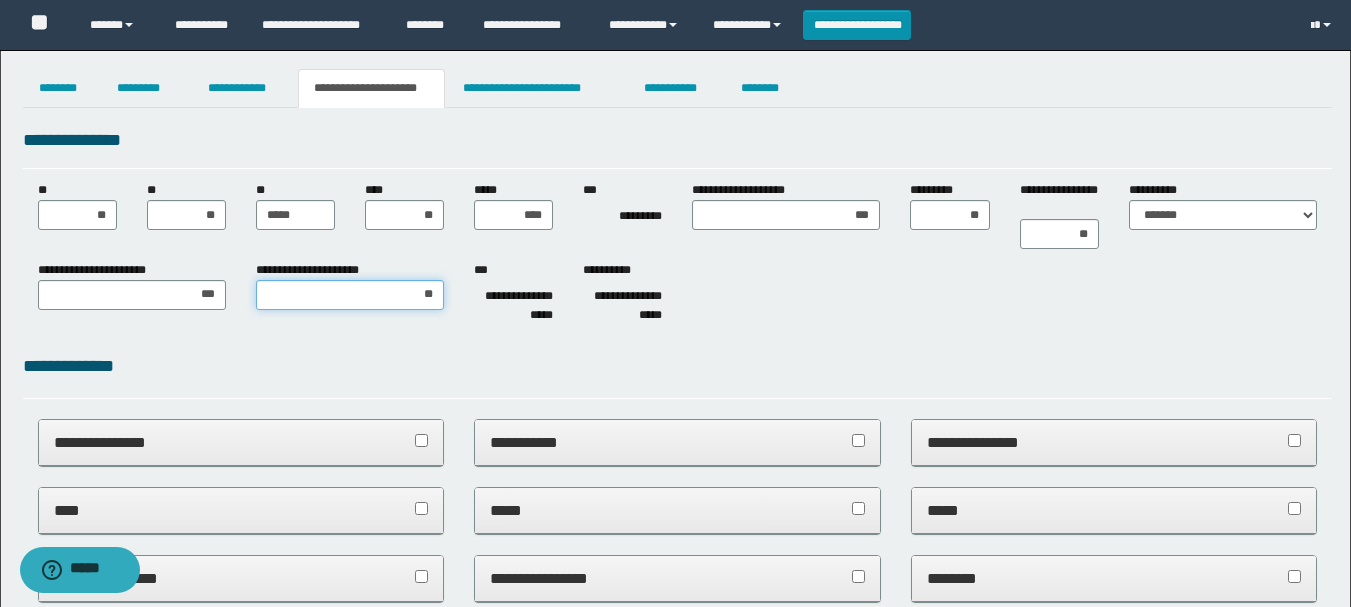 type on "***" 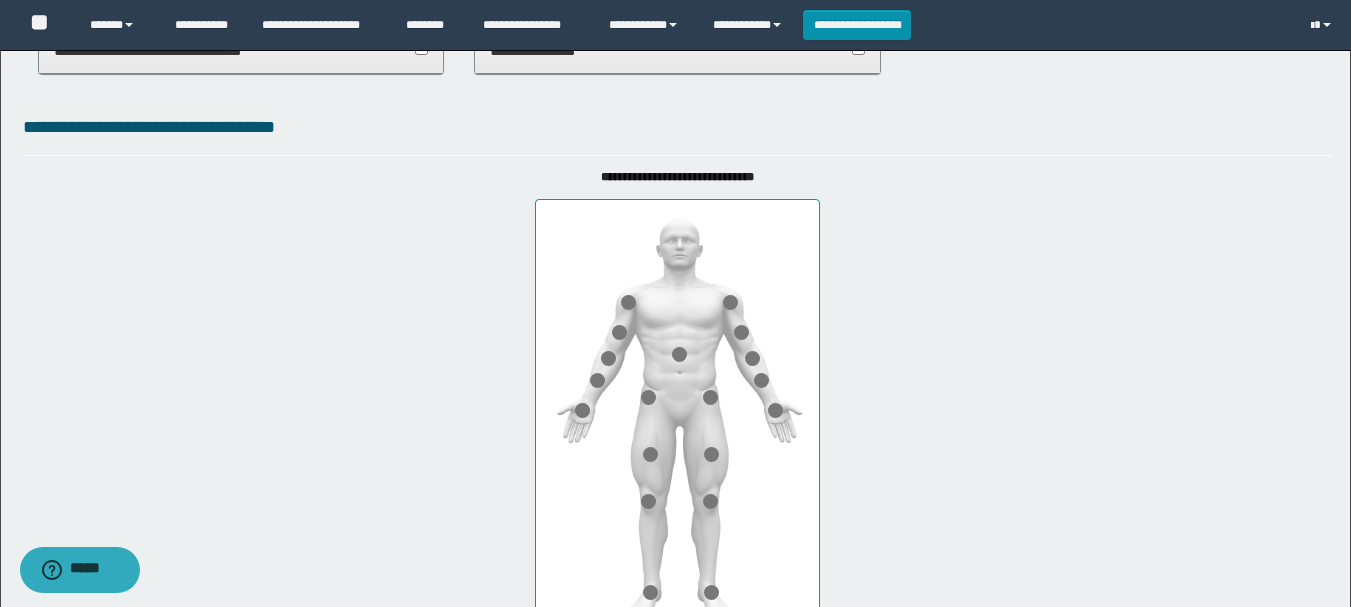 scroll, scrollTop: 800, scrollLeft: 0, axis: vertical 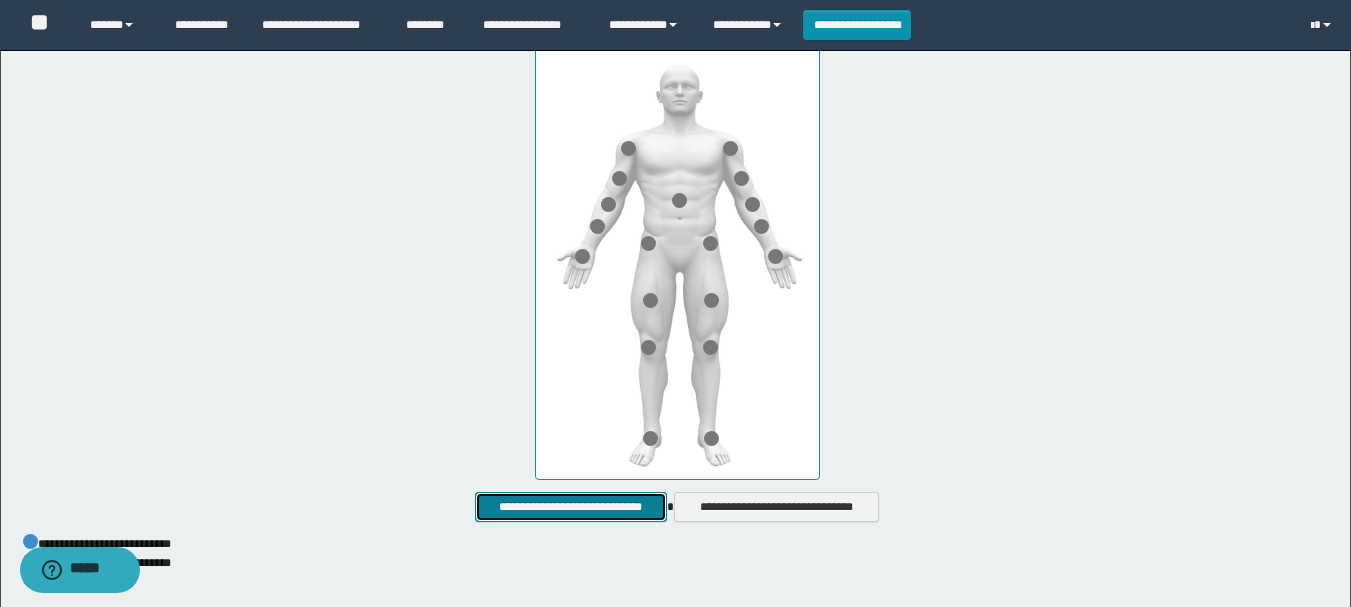 click on "**********" at bounding box center [570, 507] 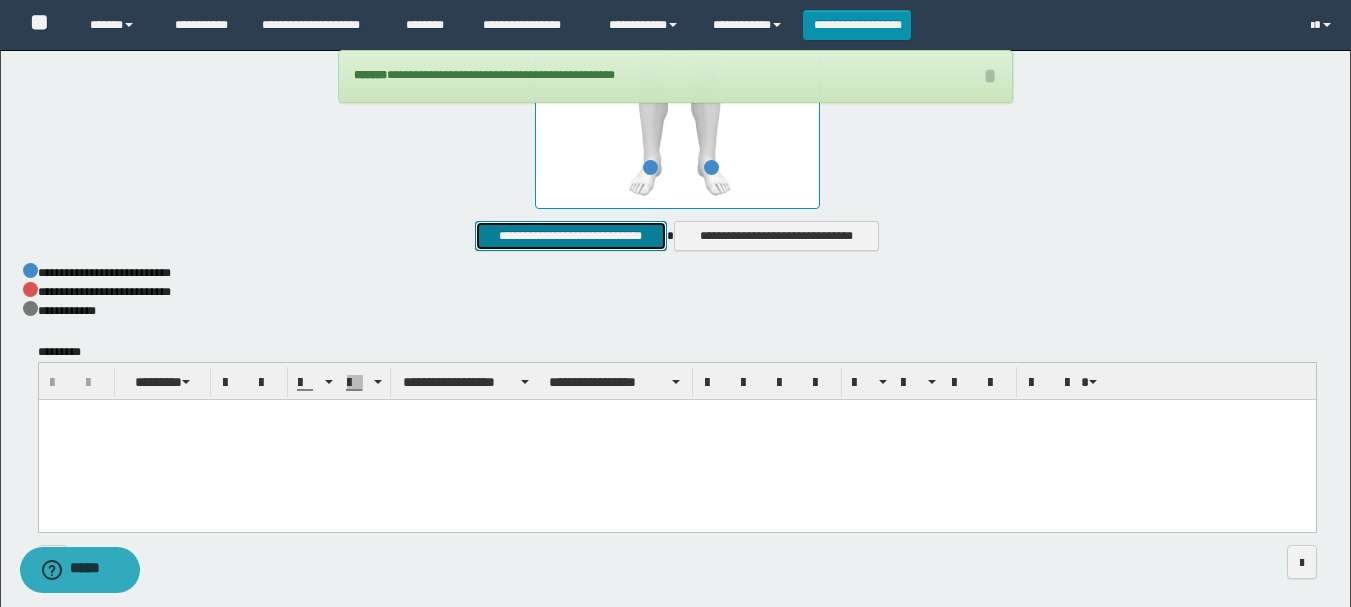 scroll, scrollTop: 1100, scrollLeft: 0, axis: vertical 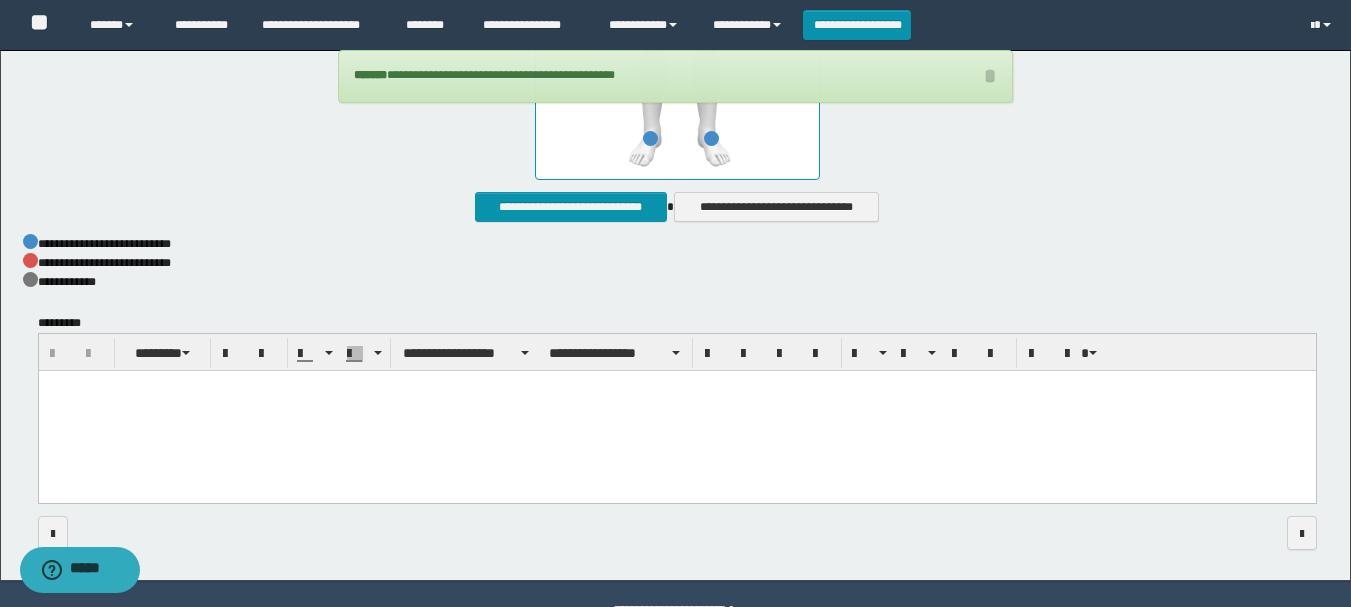 click at bounding box center (676, 412) 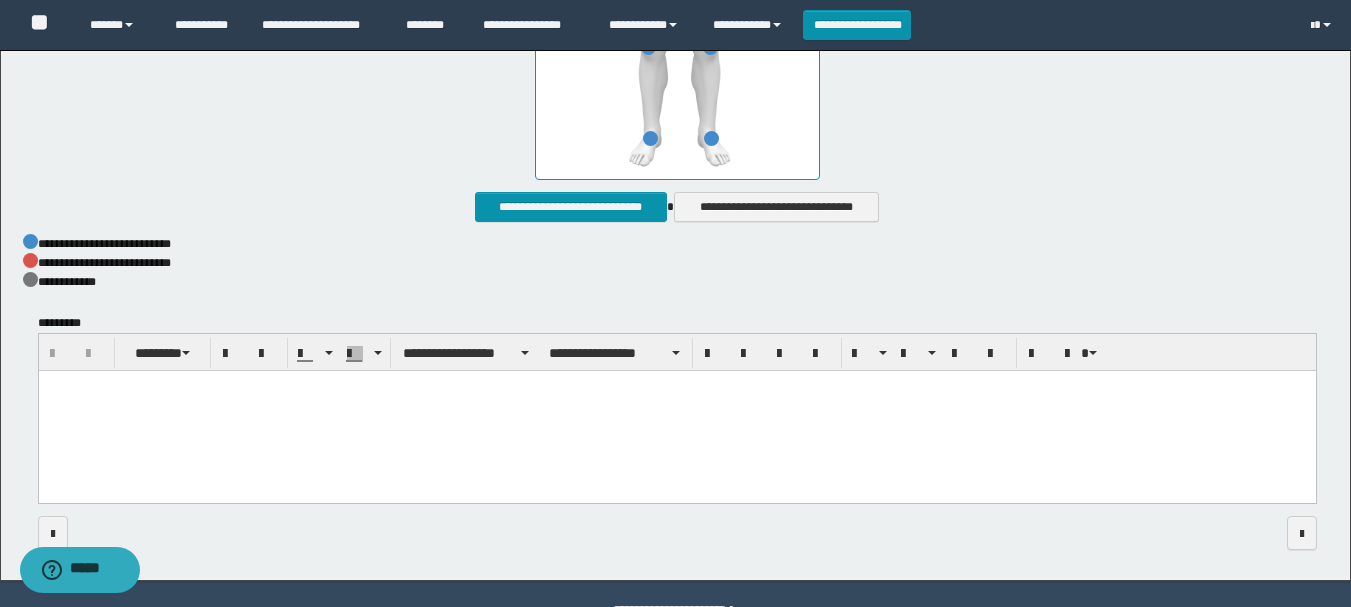 type 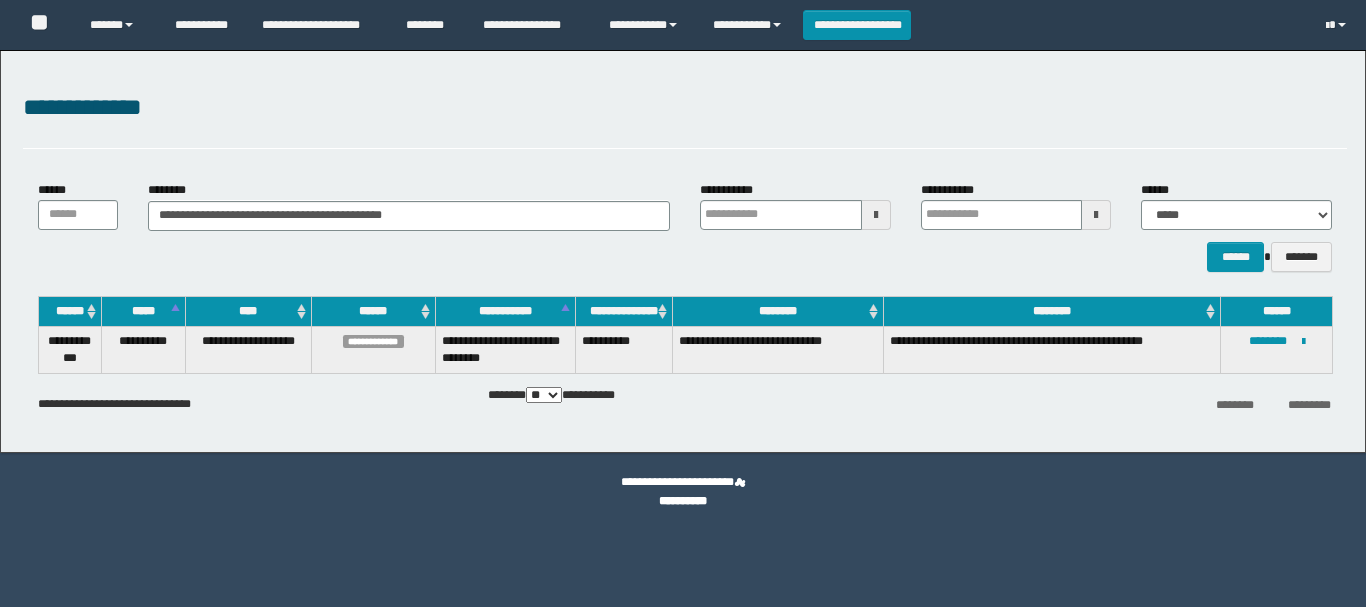 scroll, scrollTop: 0, scrollLeft: 0, axis: both 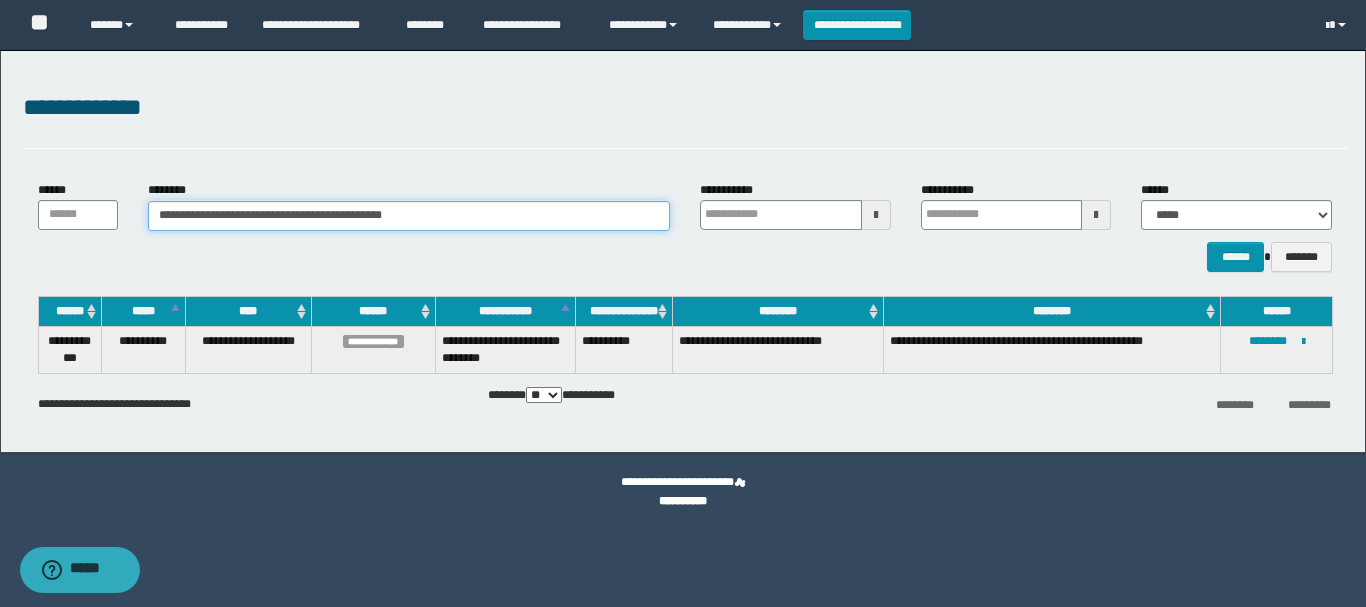 click on "**********" at bounding box center [409, 216] 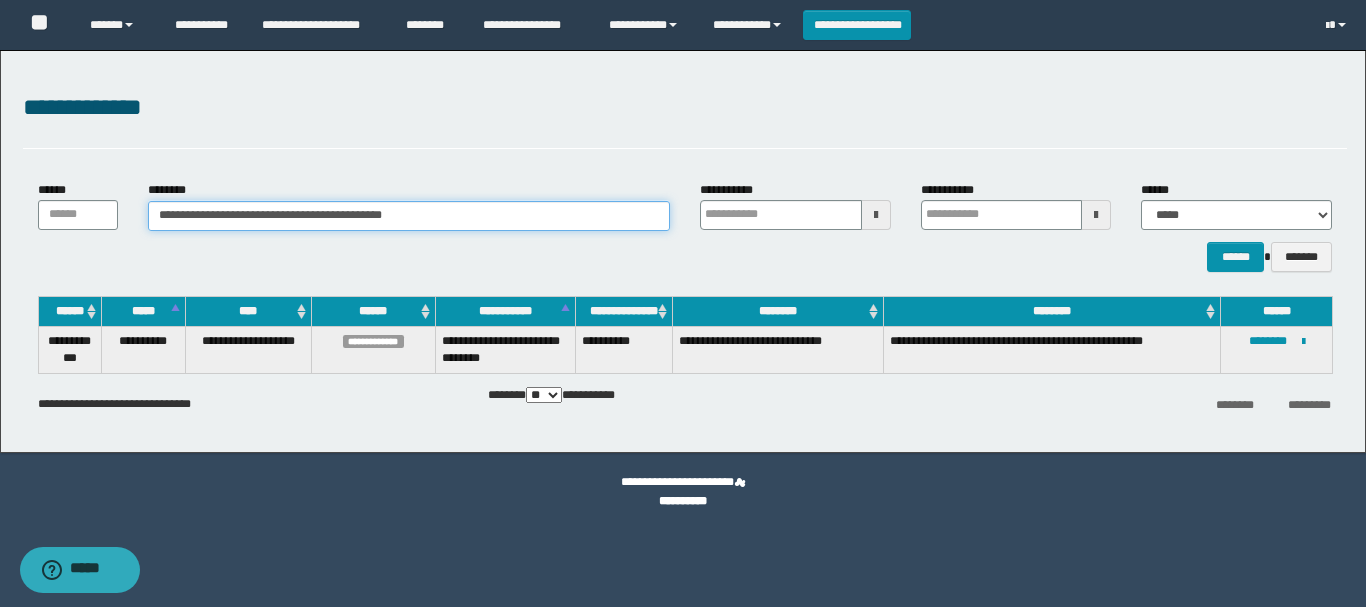 drag, startPoint x: 433, startPoint y: 217, endPoint x: 18, endPoint y: 226, distance: 415.09756 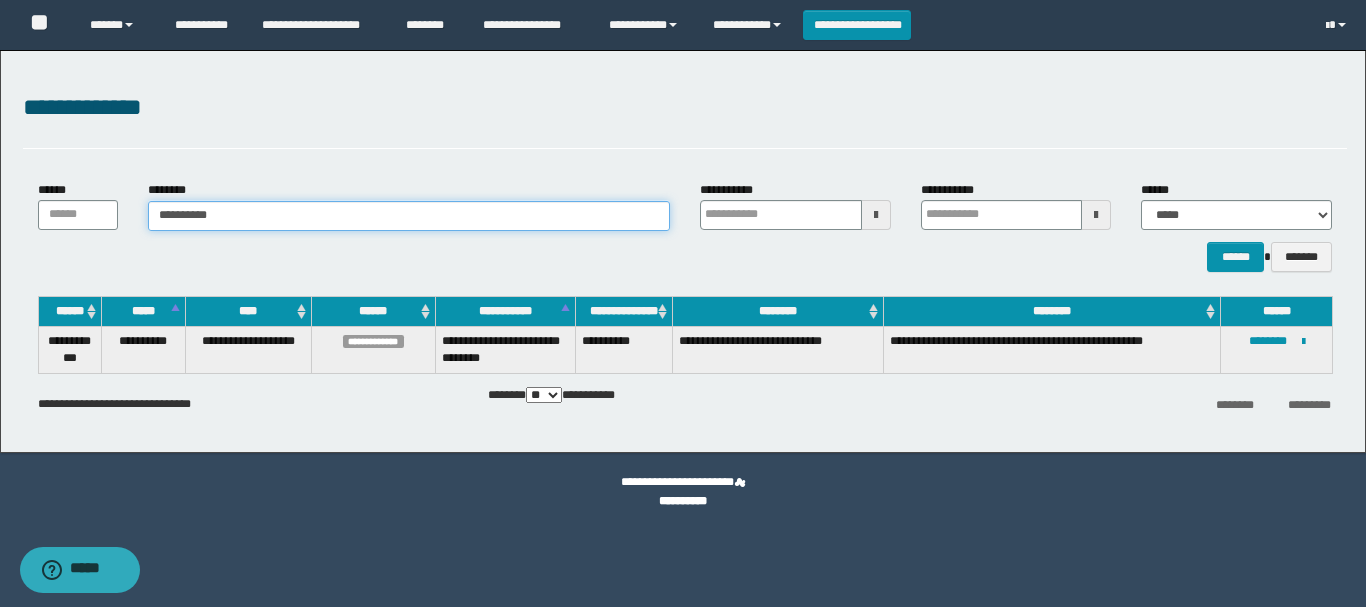 type on "**********" 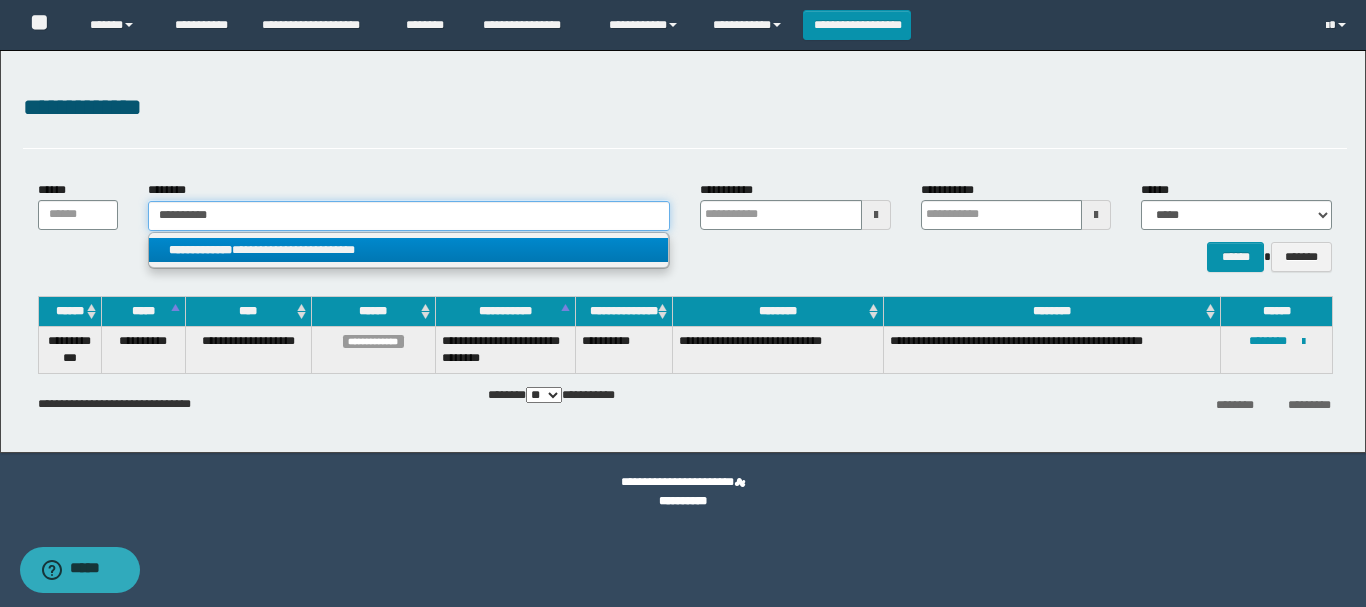 type on "**********" 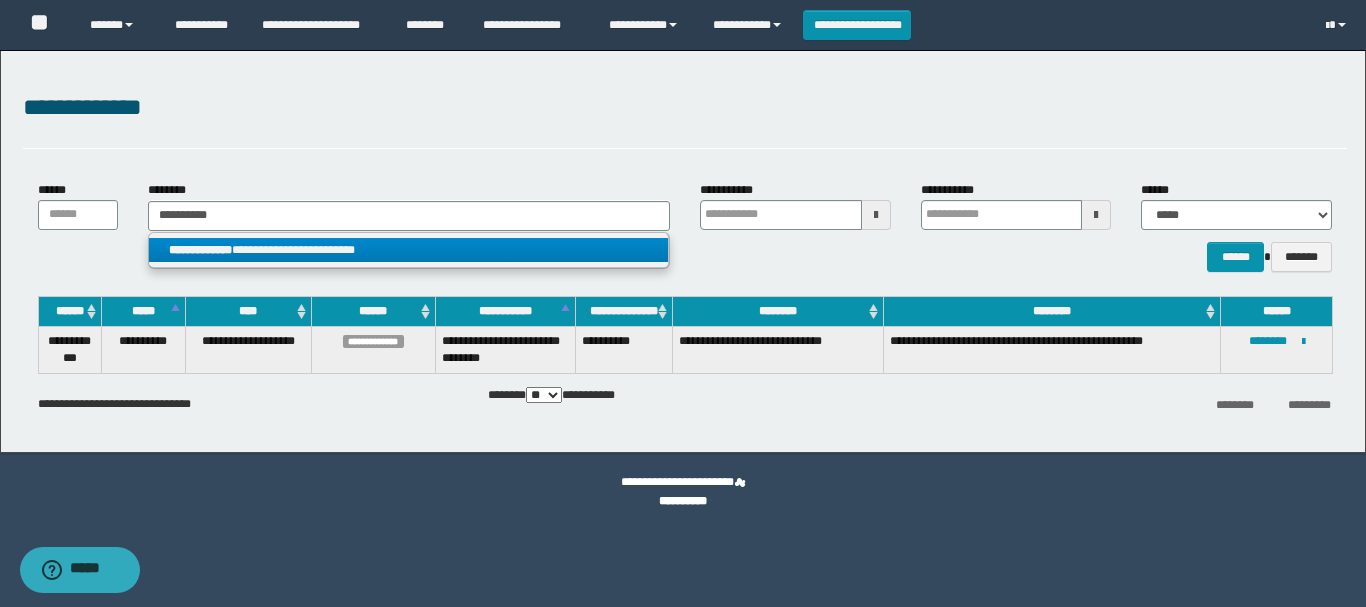 click on "**********" at bounding box center (408, 250) 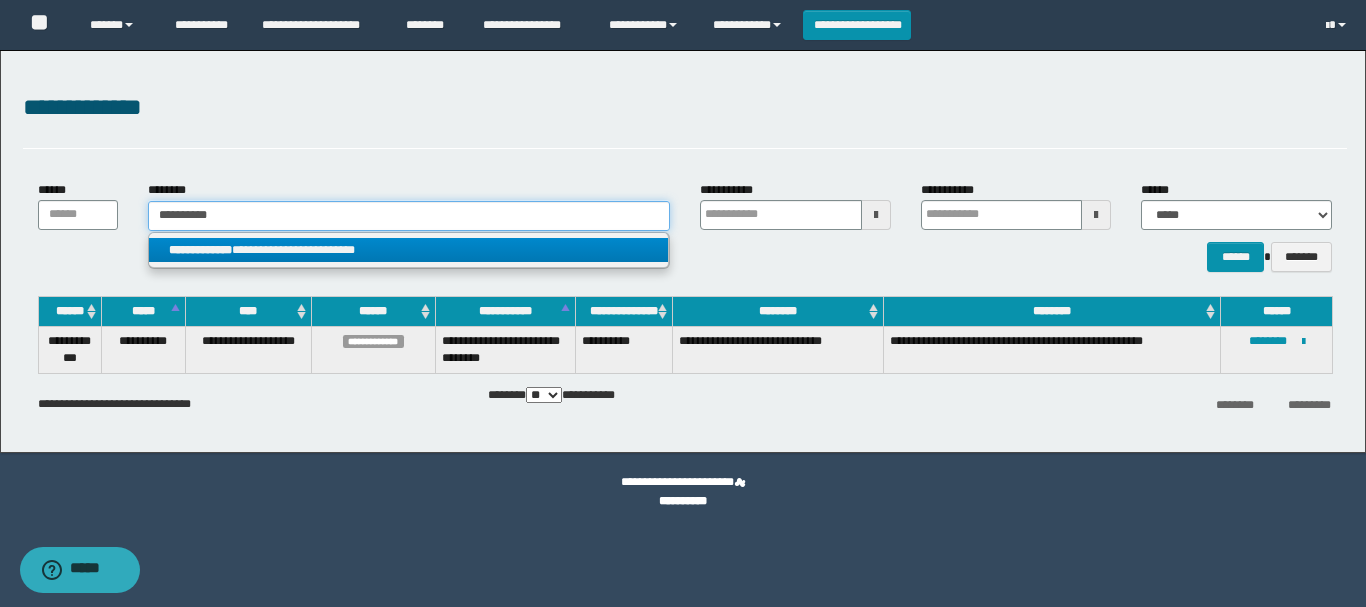 type 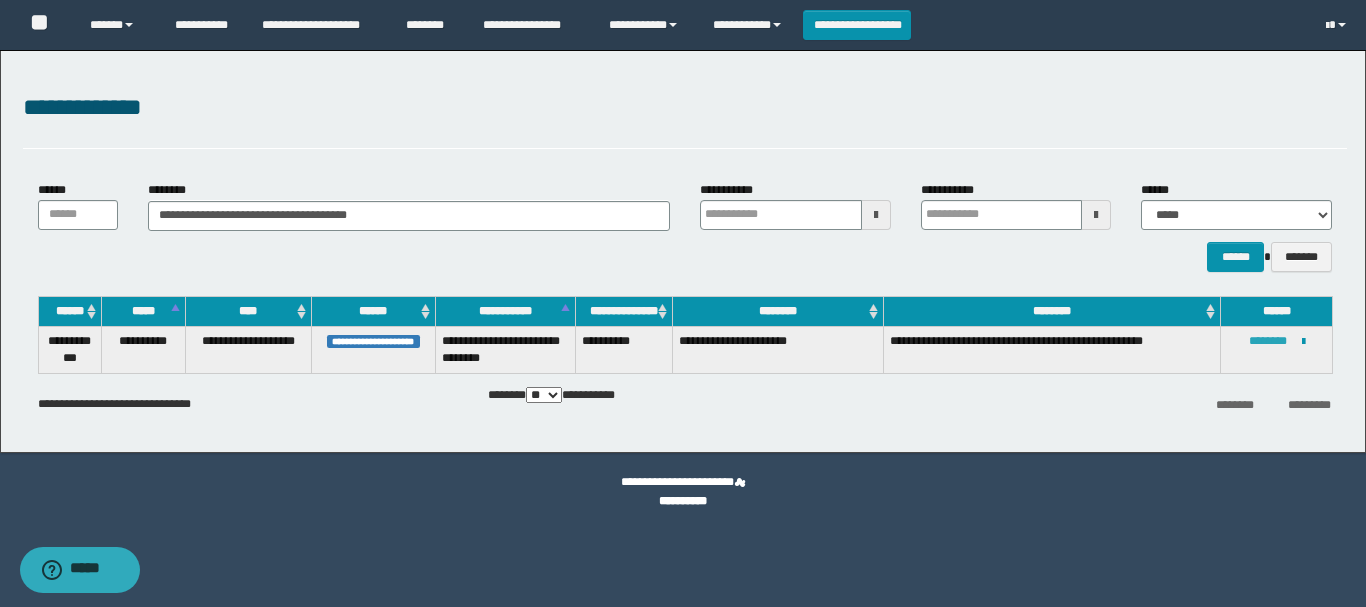 click on "********" at bounding box center [1268, 341] 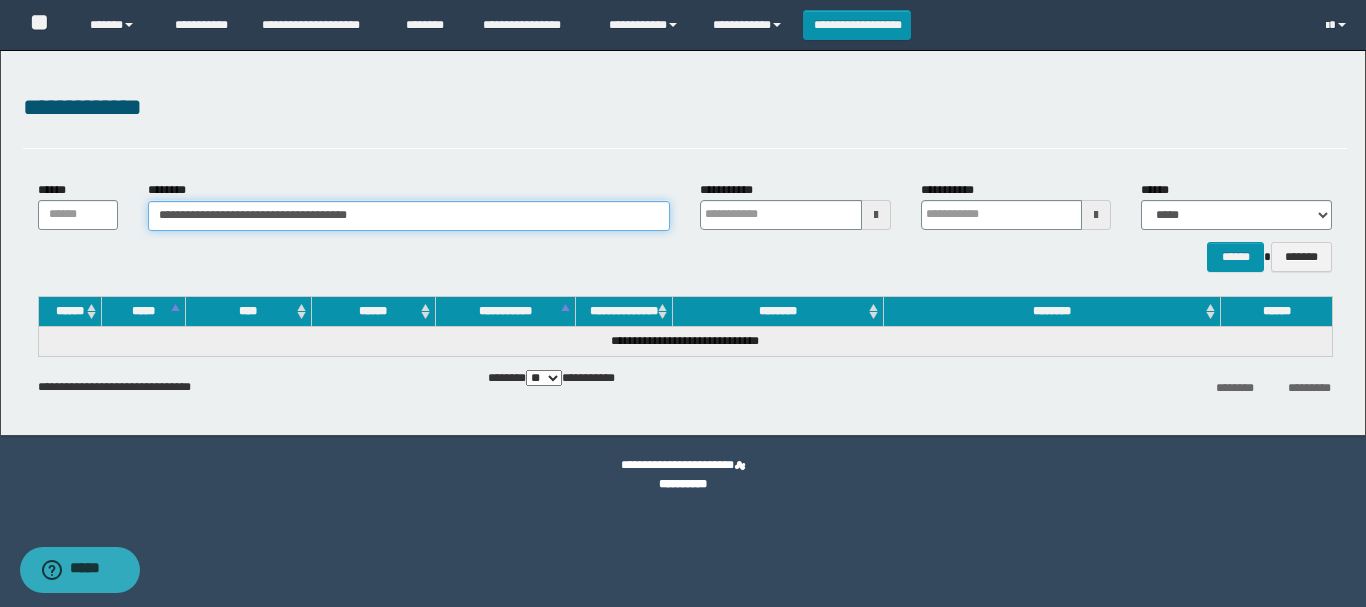 drag, startPoint x: 368, startPoint y: 225, endPoint x: 4, endPoint y: 230, distance: 364.03433 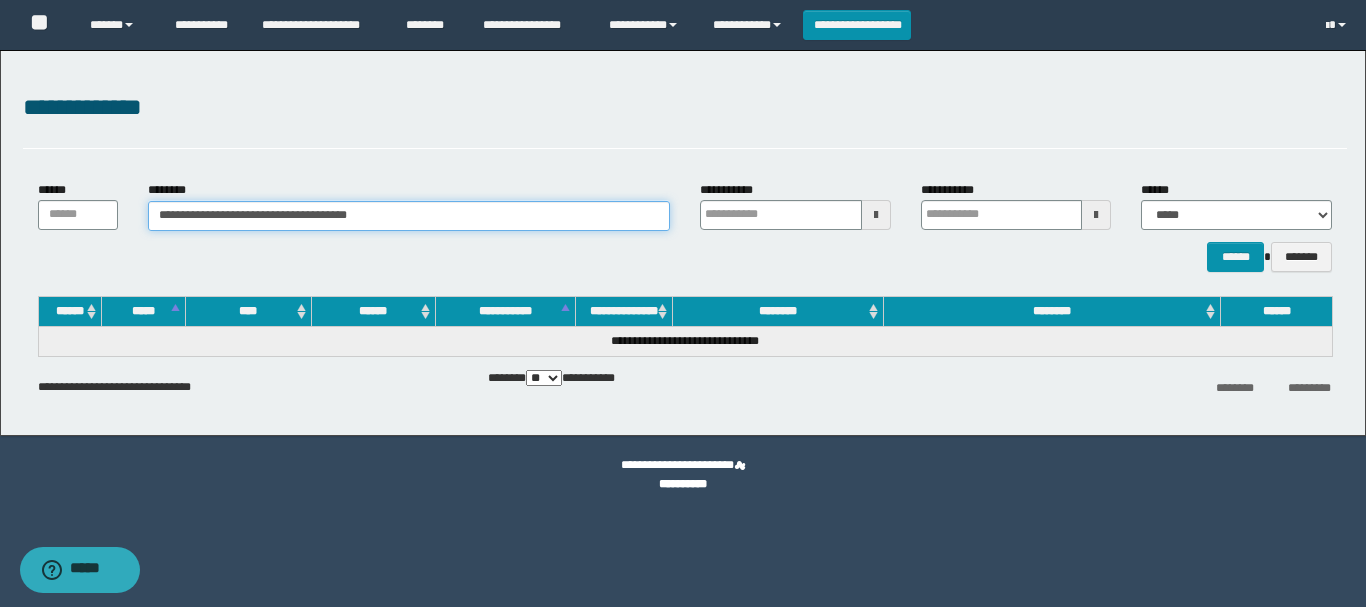 paste 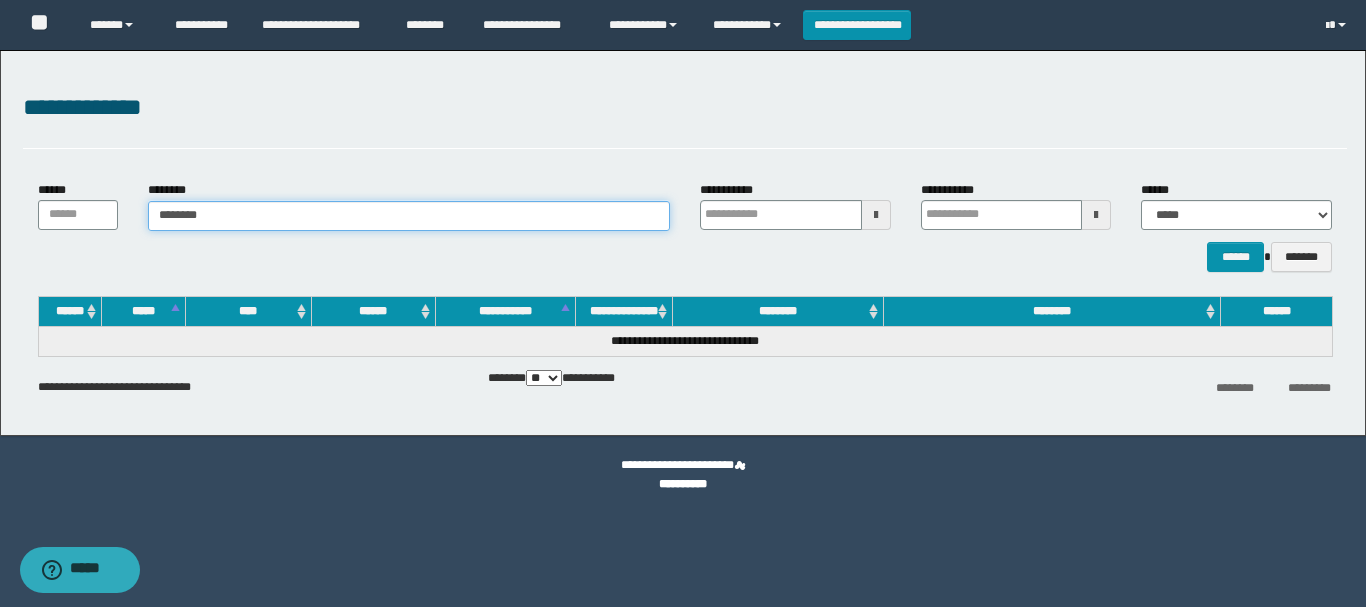 type on "********" 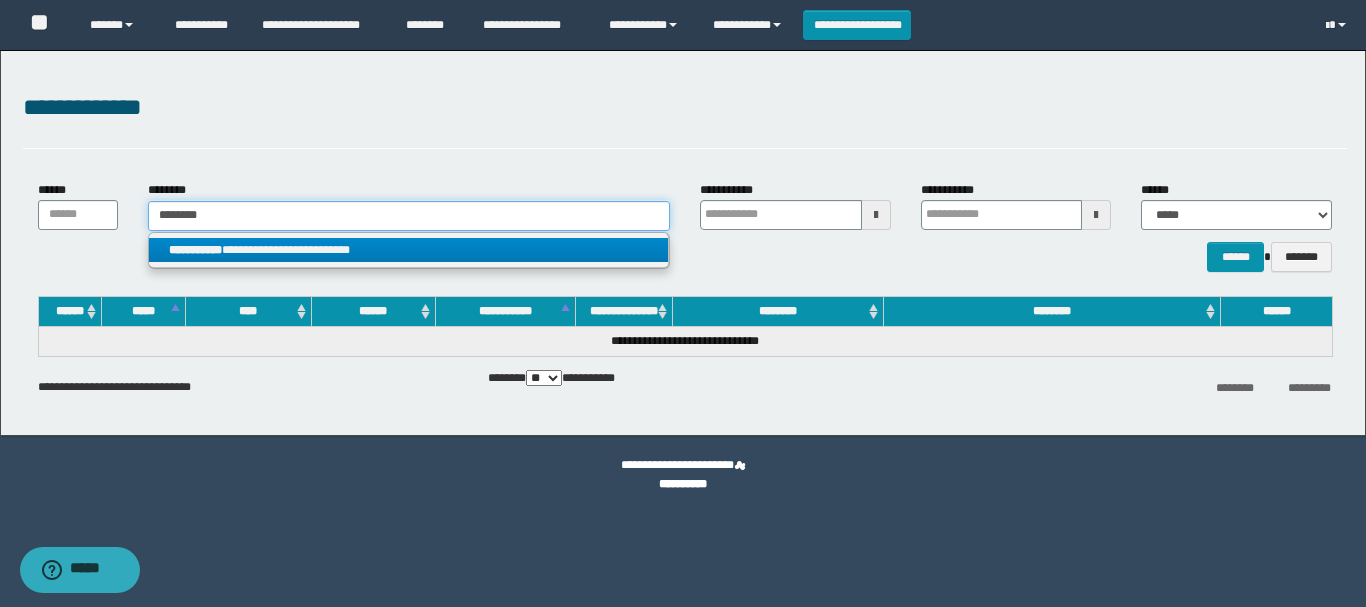 type on "********" 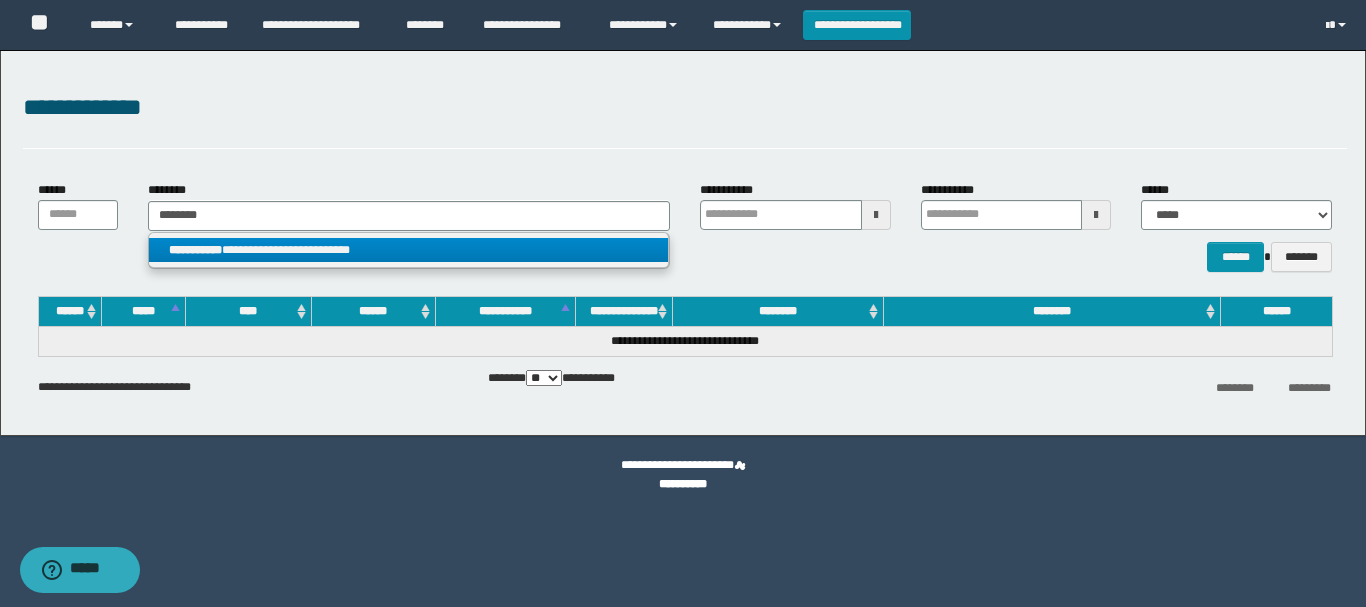 click on "**********" at bounding box center [408, 250] 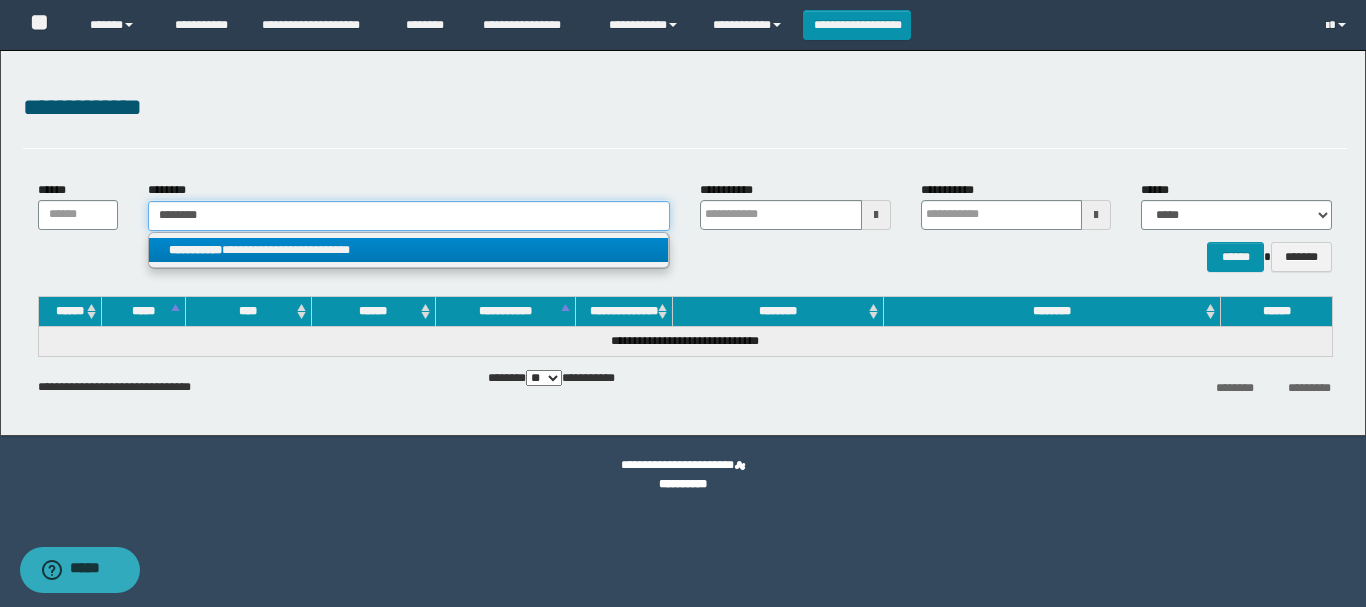 type 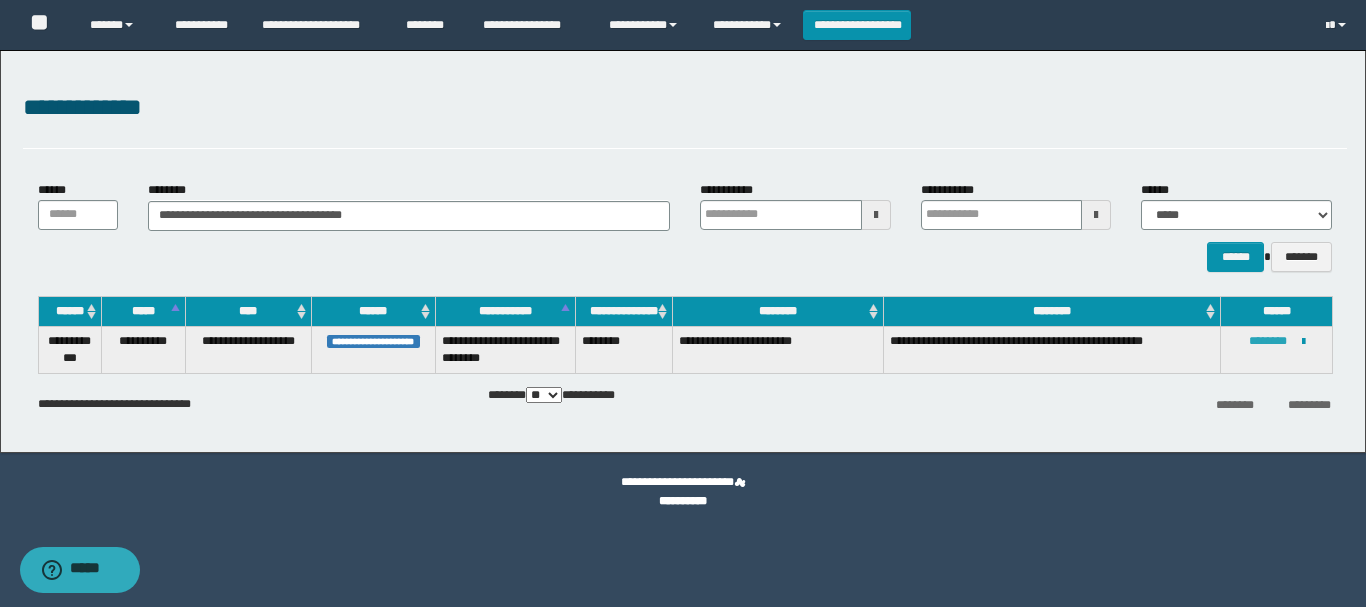 click on "********" at bounding box center [1268, 341] 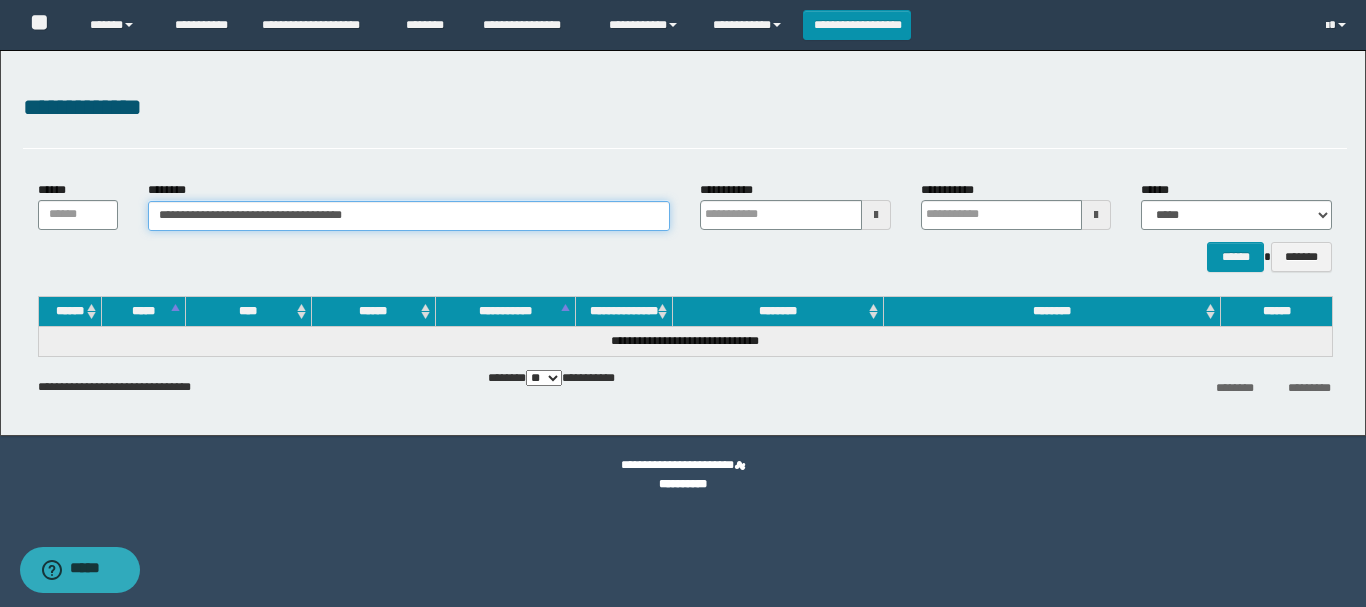 drag, startPoint x: 375, startPoint y: 223, endPoint x: 29, endPoint y: 229, distance: 346.05203 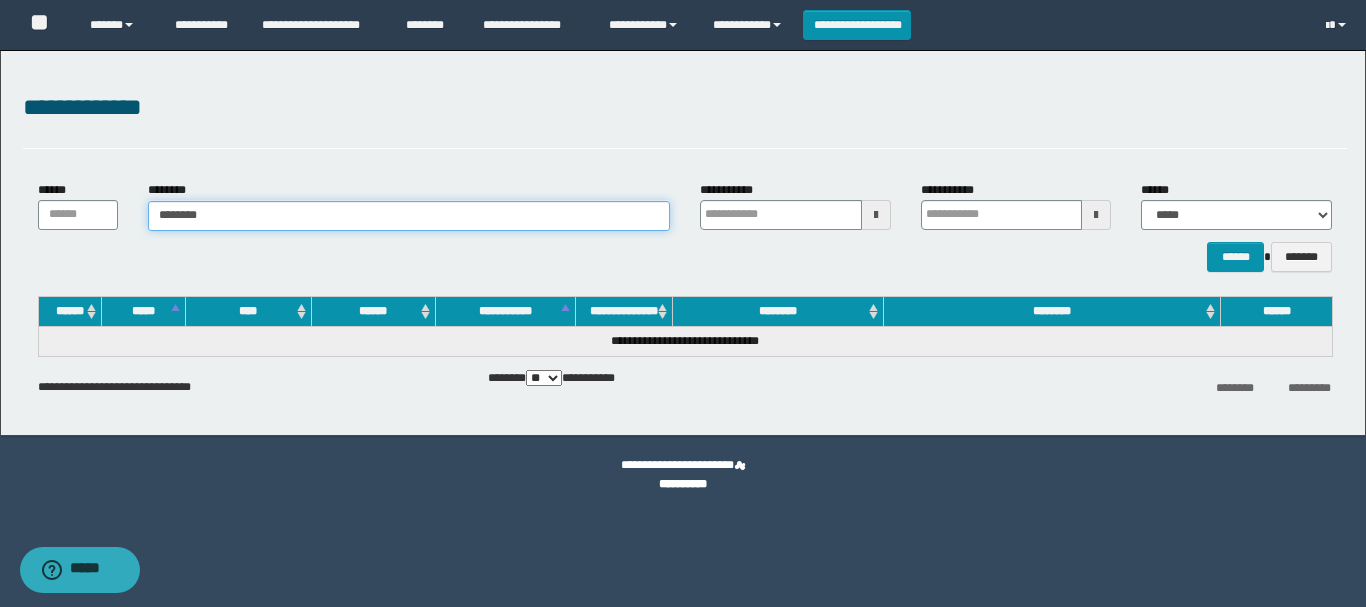 type on "********" 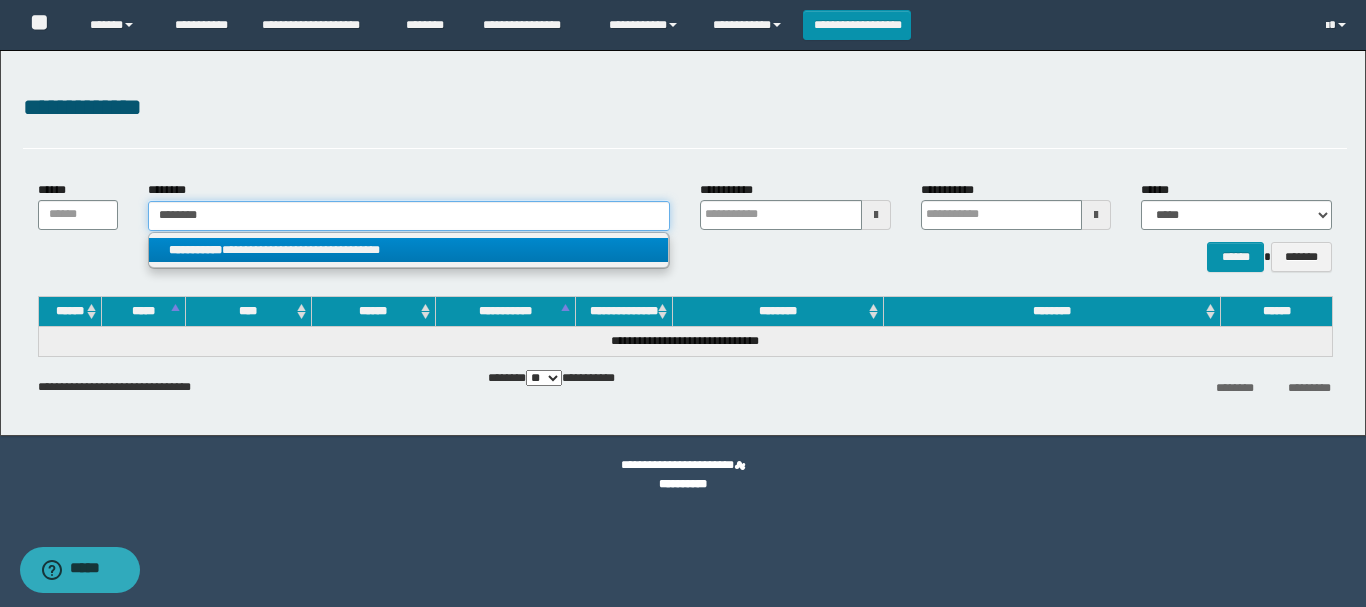 type on "********" 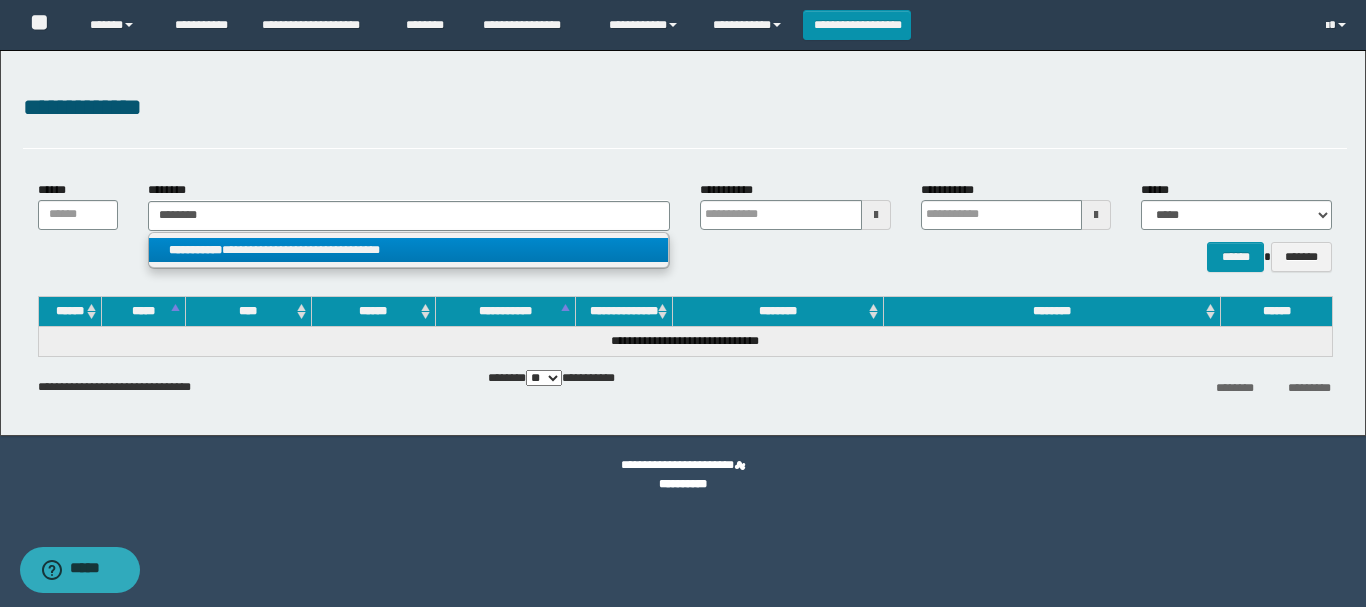 click on "**********" at bounding box center [195, 250] 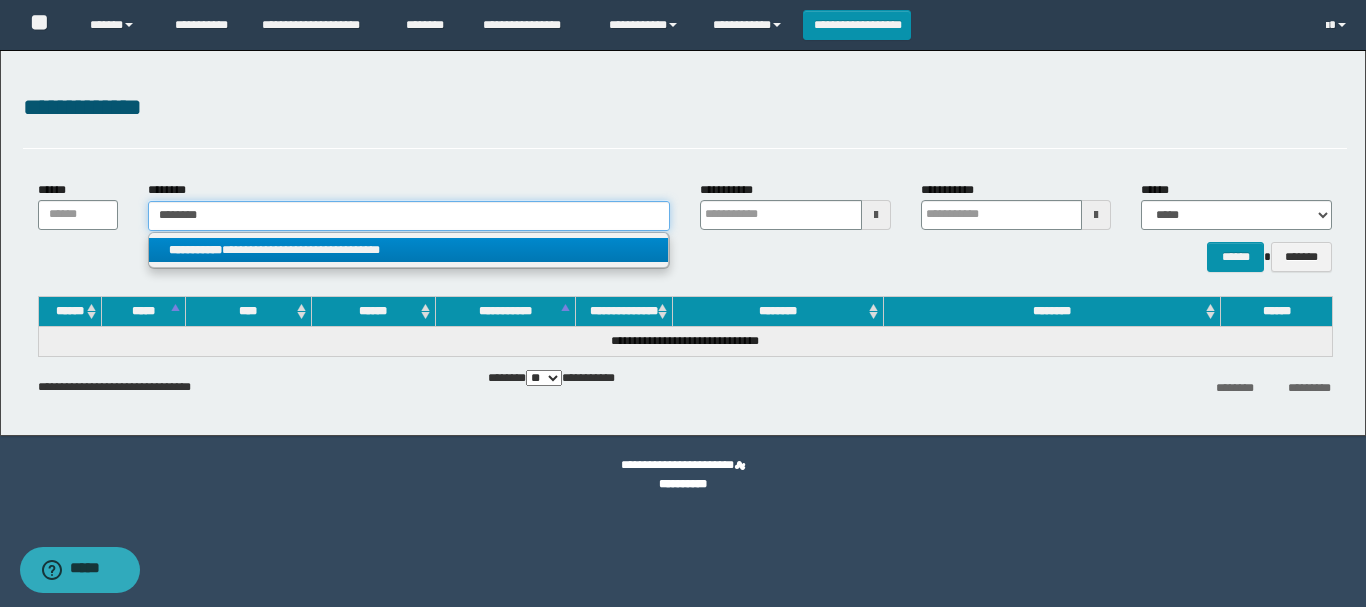 type 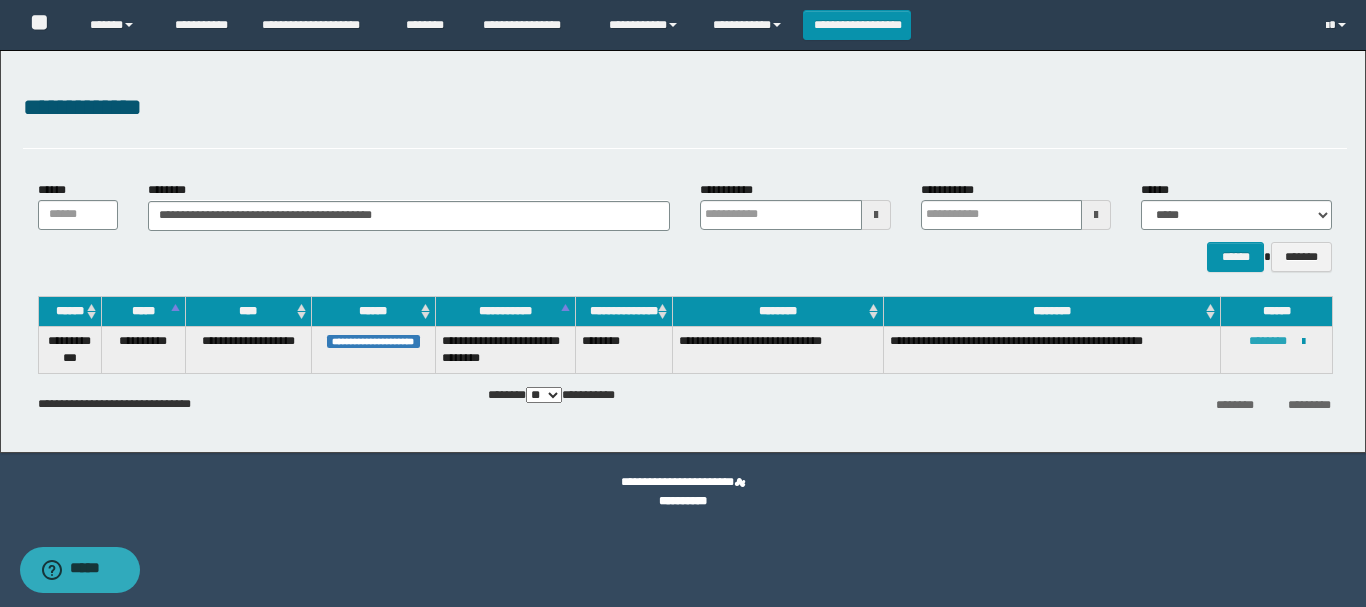 click on "********" at bounding box center (1268, 341) 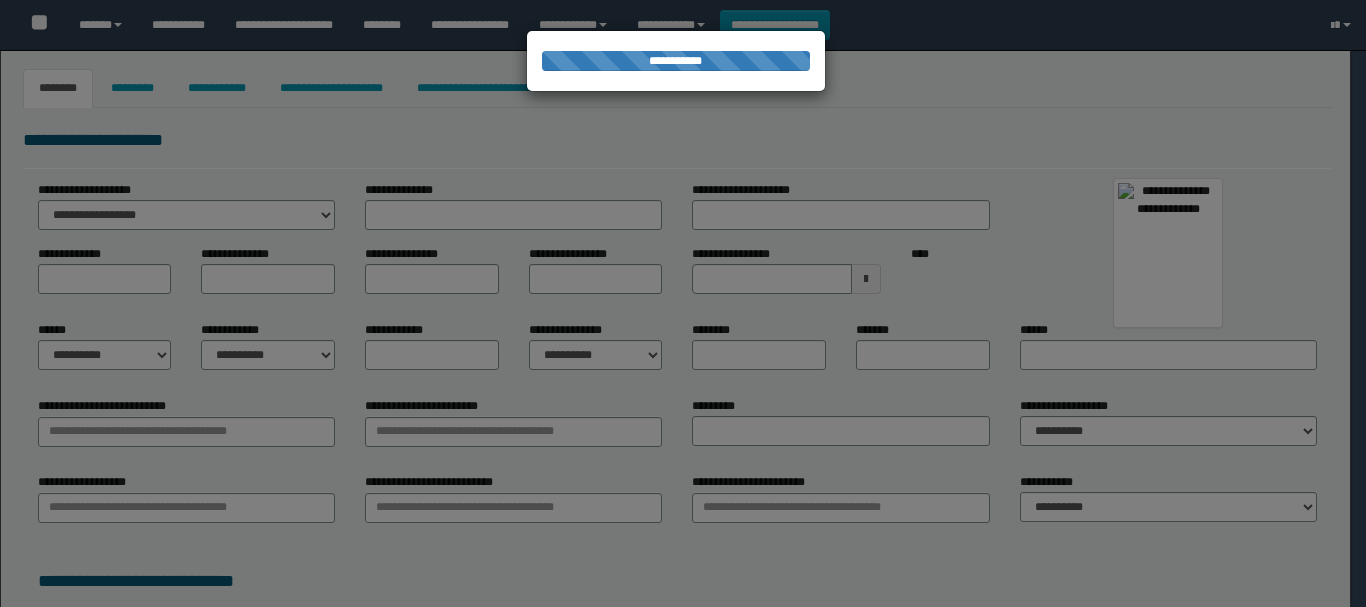 select on "***" 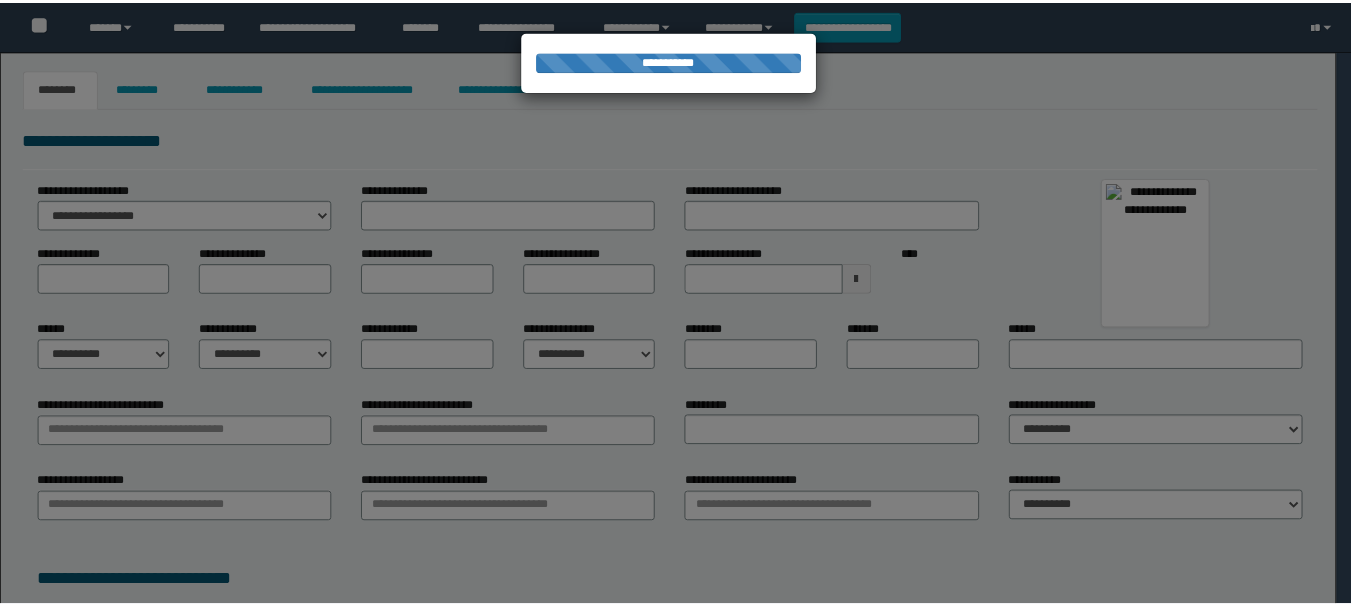 scroll, scrollTop: 0, scrollLeft: 0, axis: both 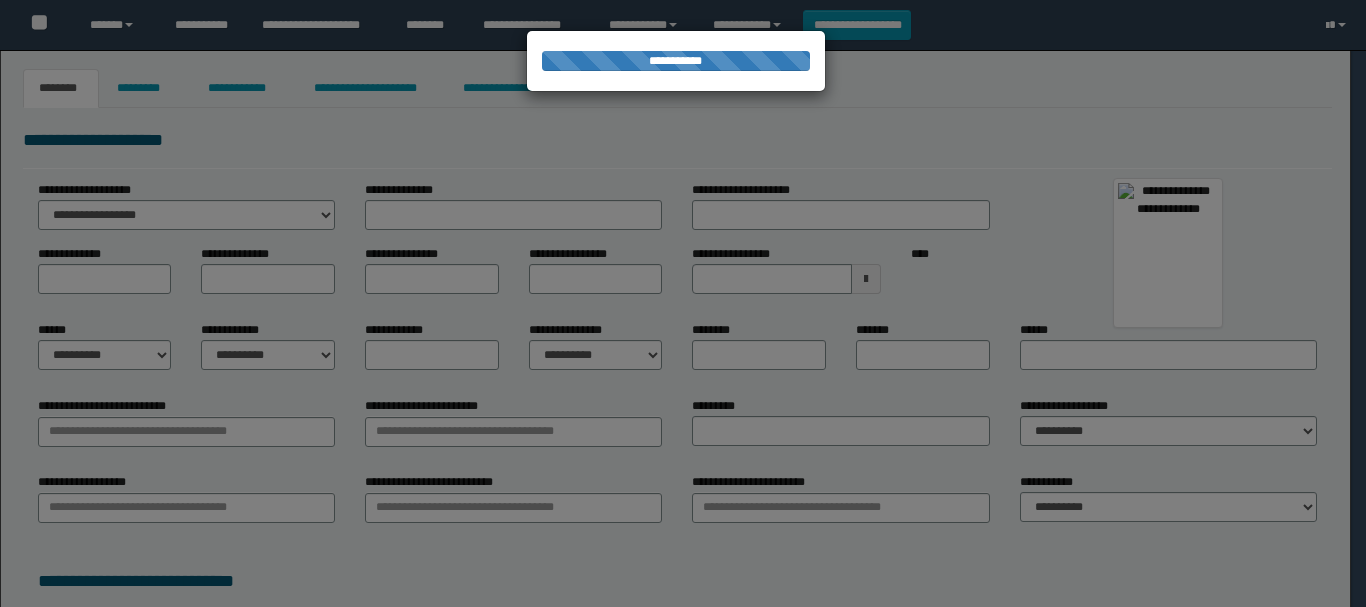 type on "******" 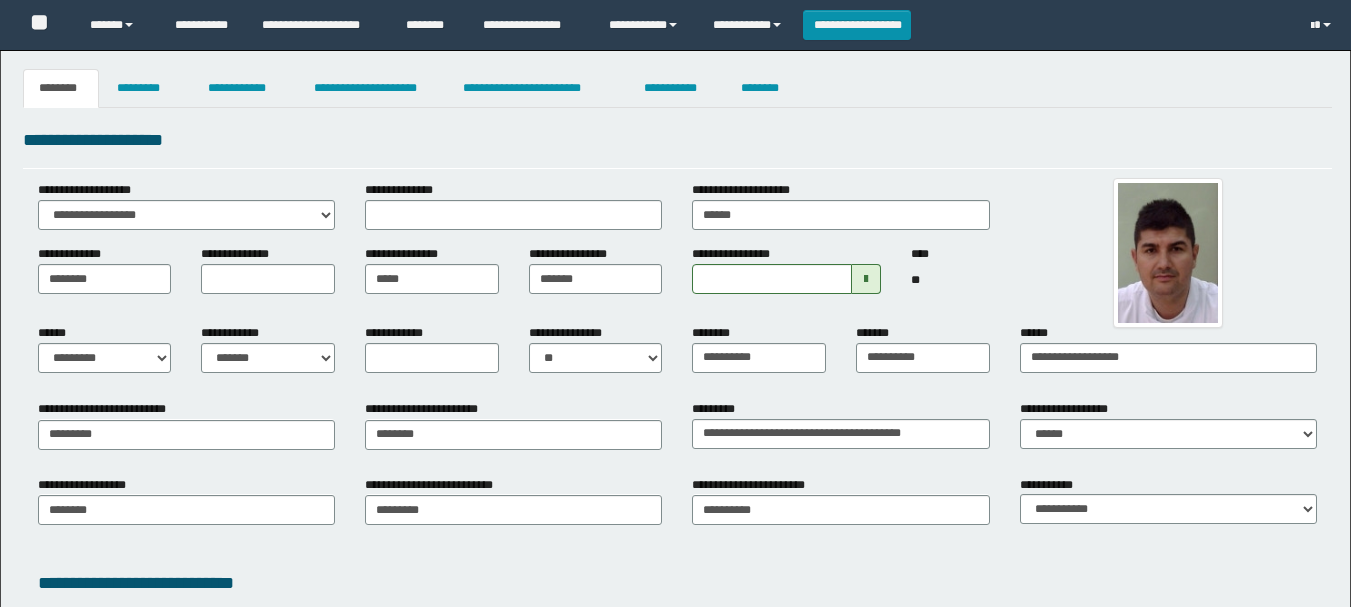 scroll, scrollTop: 0, scrollLeft: 0, axis: both 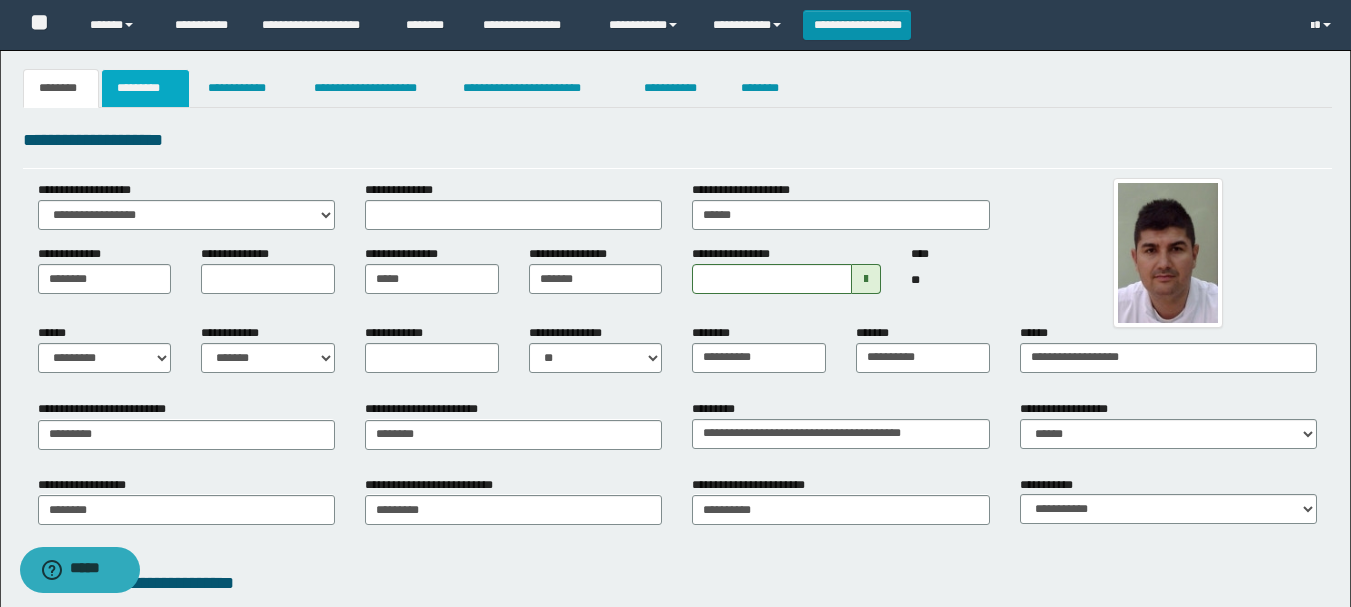 click on "*********" at bounding box center (145, 88) 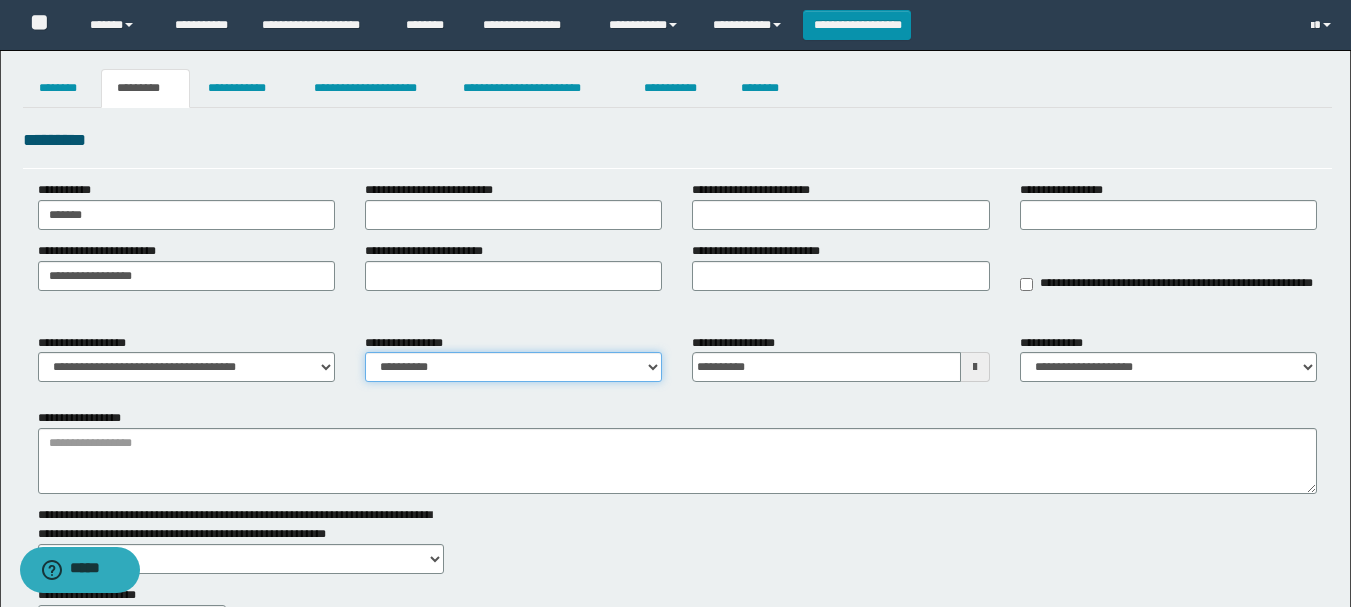 click on "**********" at bounding box center (513, 367) 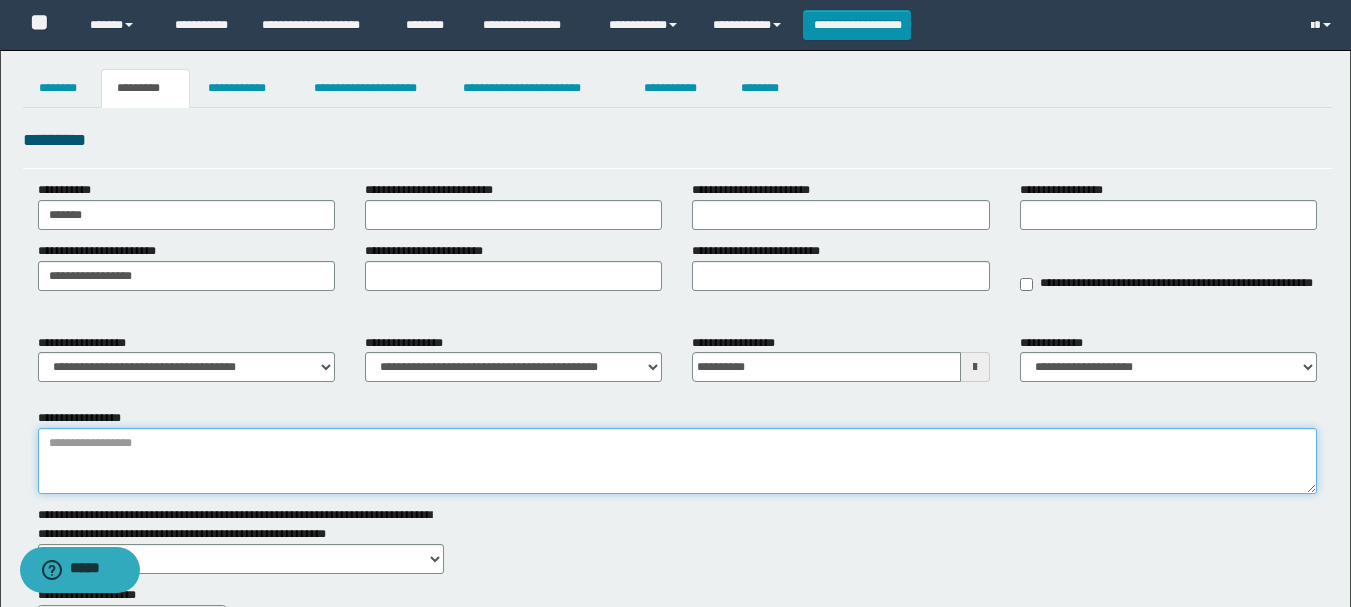 click on "**********" at bounding box center [677, 461] 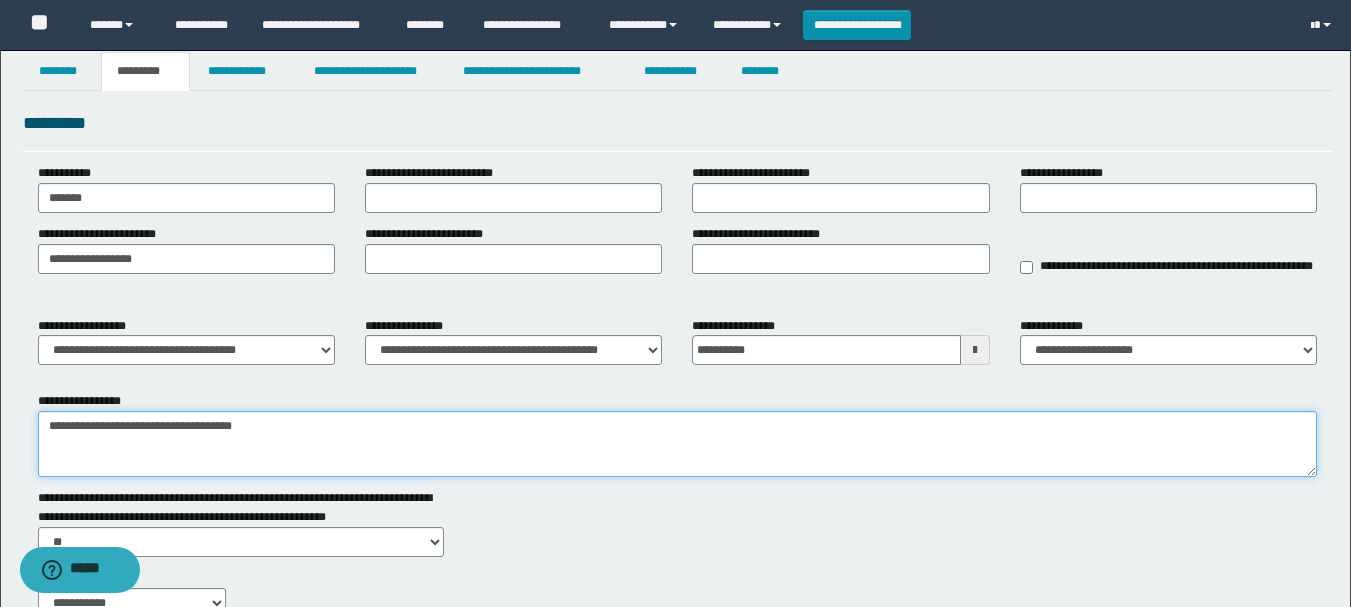 scroll, scrollTop: 321, scrollLeft: 0, axis: vertical 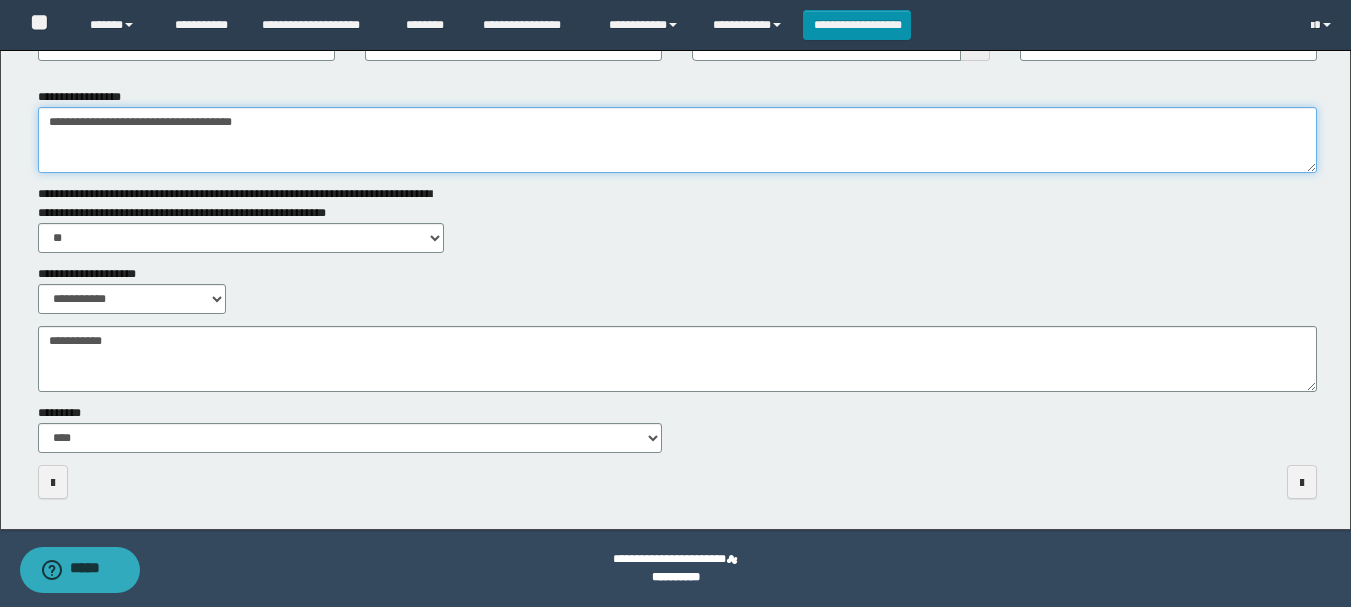 type on "**********" 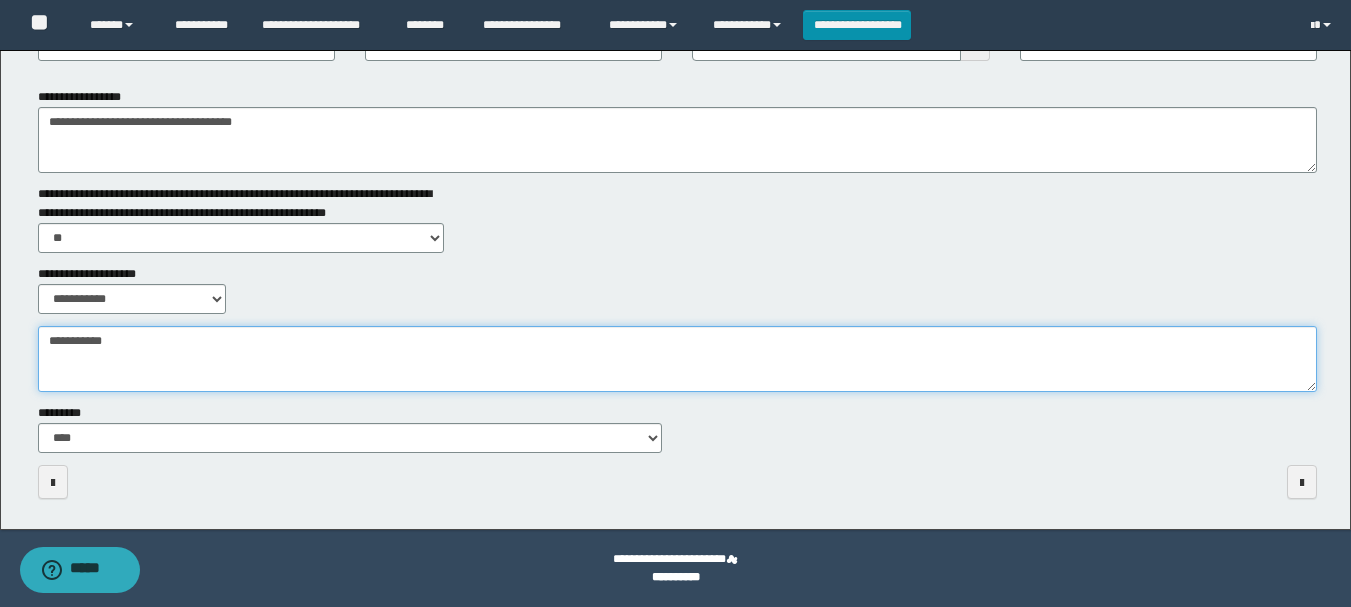 click on "**********" at bounding box center [677, 359] 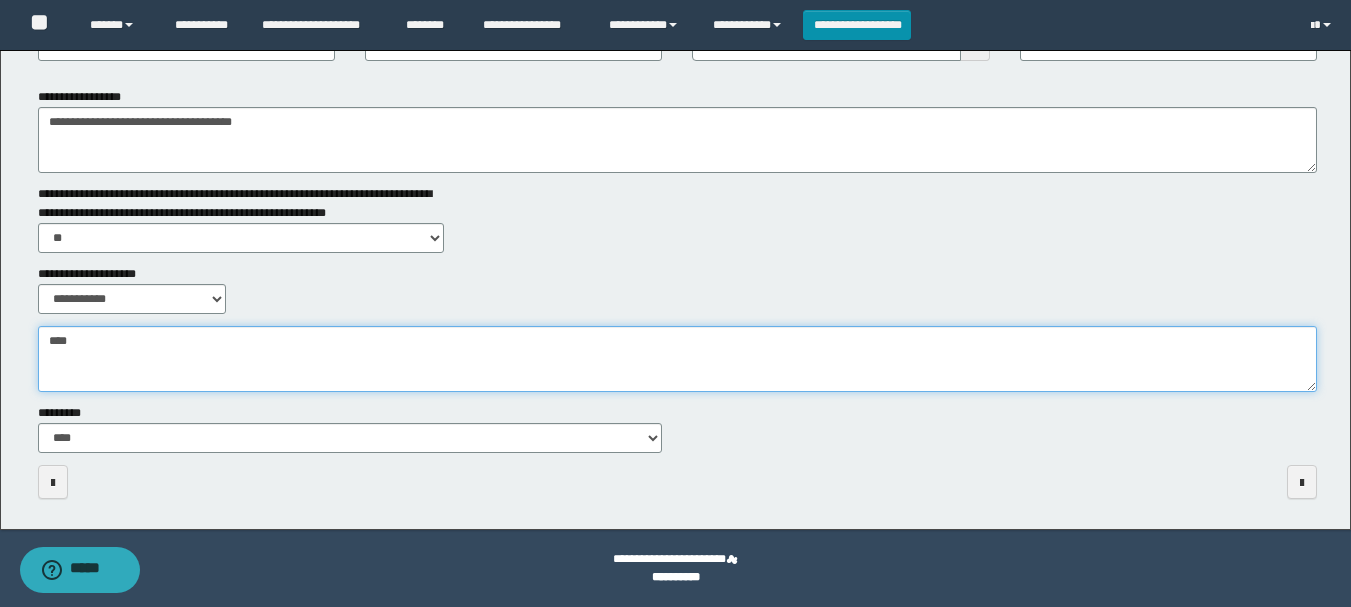 type on "*****" 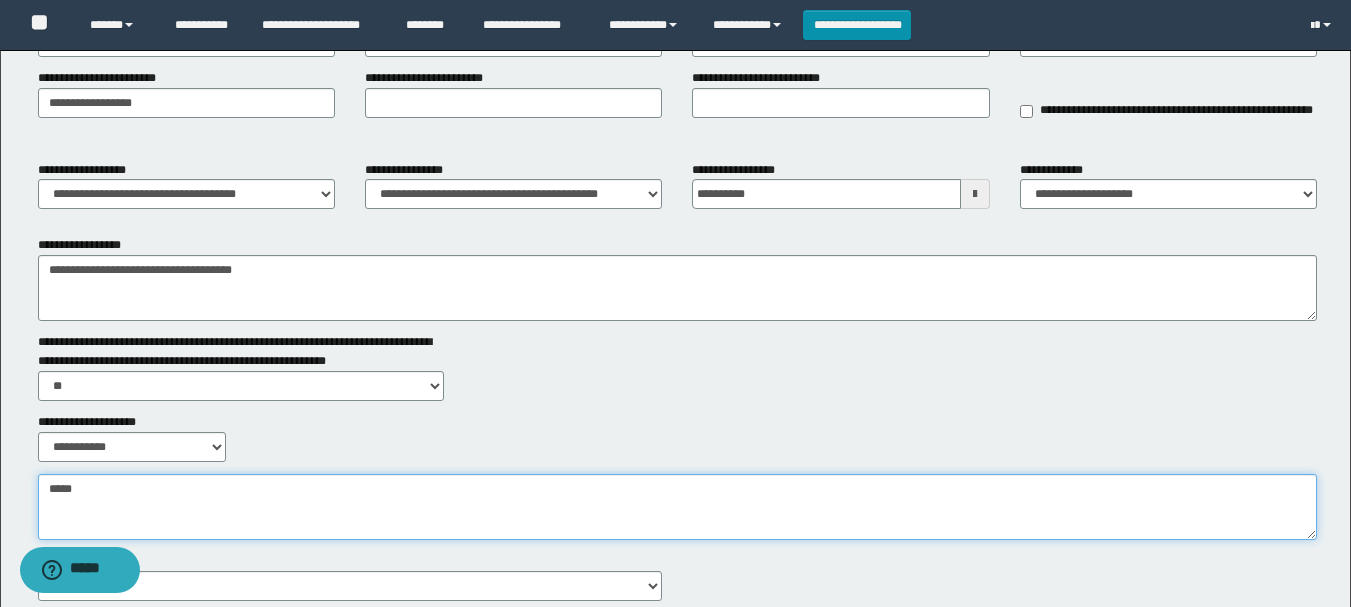 scroll, scrollTop: 0, scrollLeft: 0, axis: both 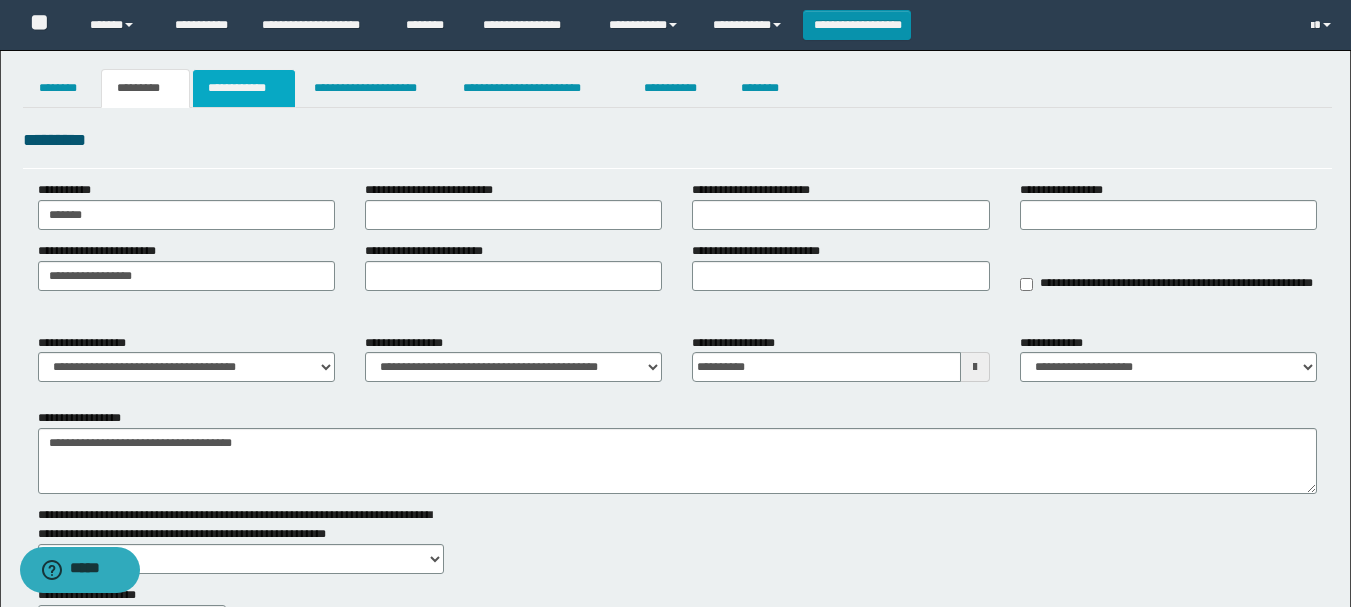 click on "**********" at bounding box center (244, 88) 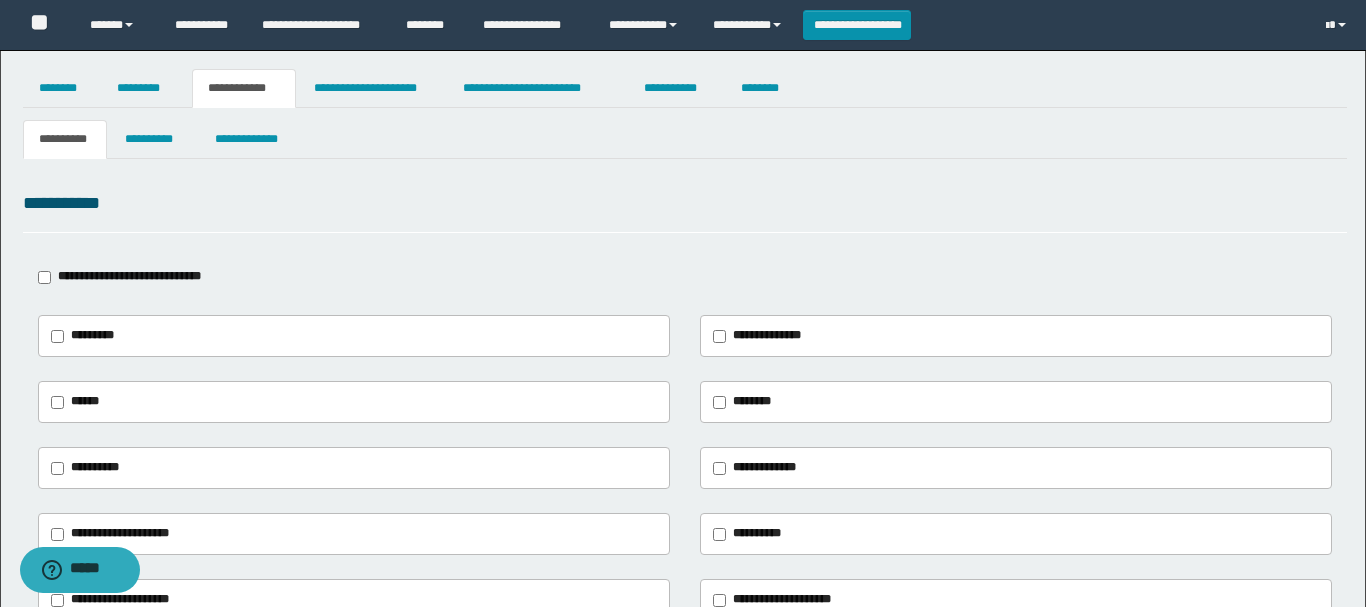 type on "**********" 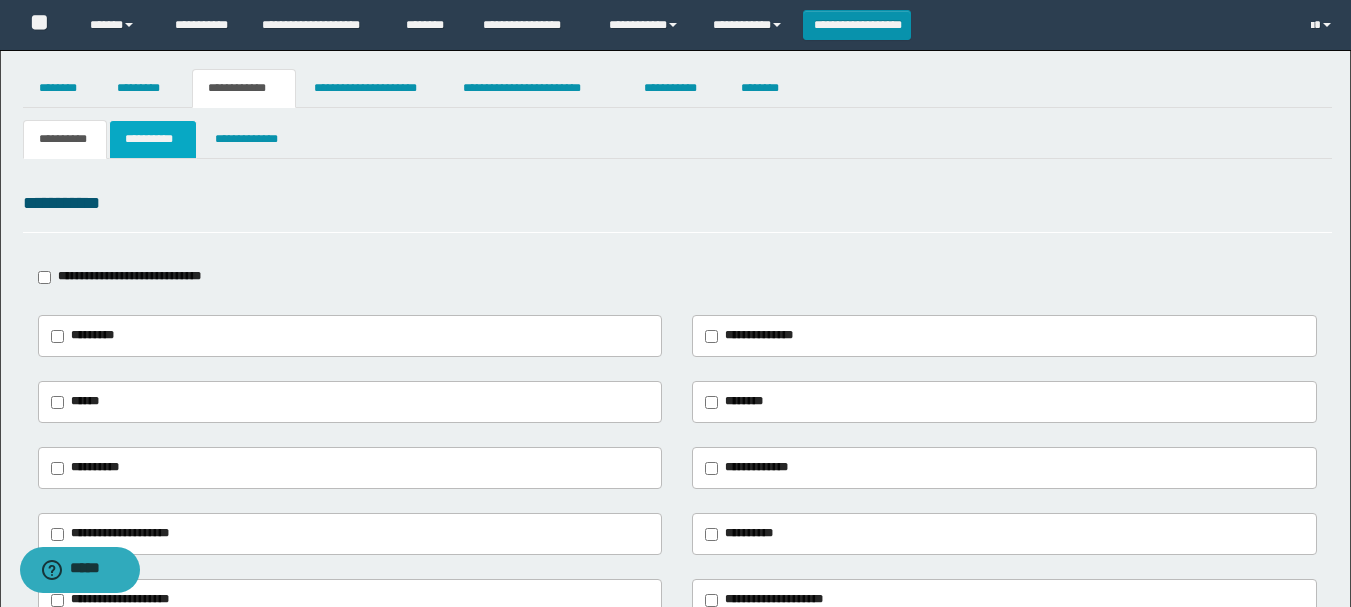 click on "**********" at bounding box center (153, 139) 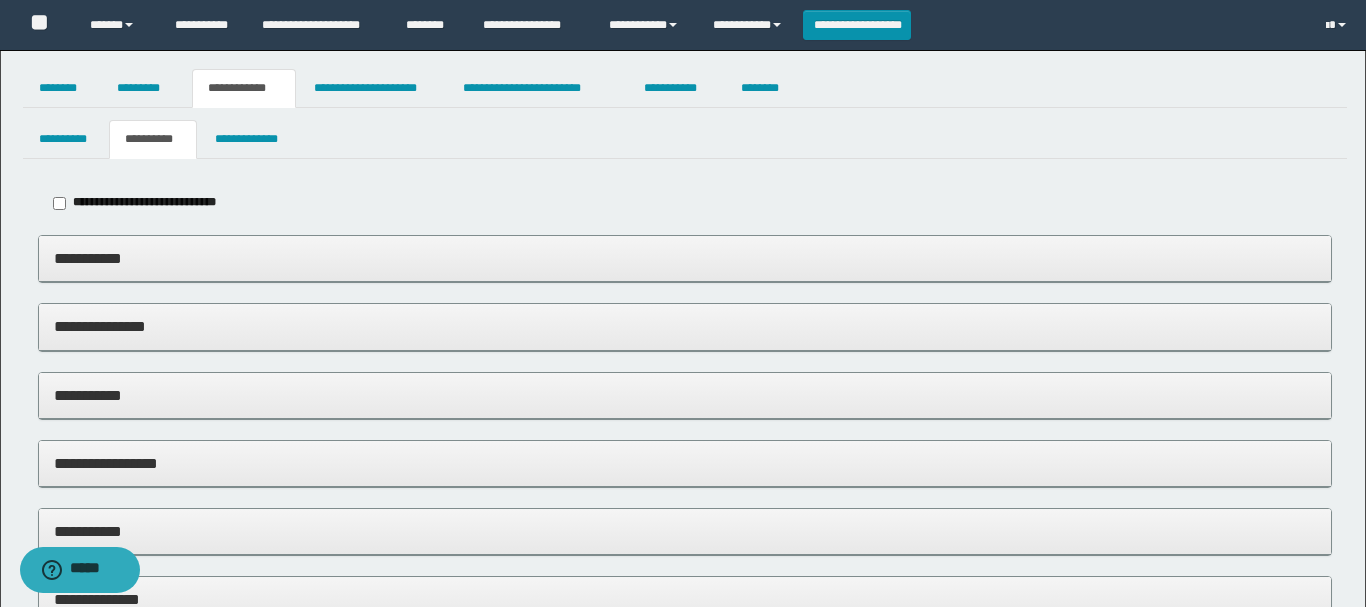 type on "*****" 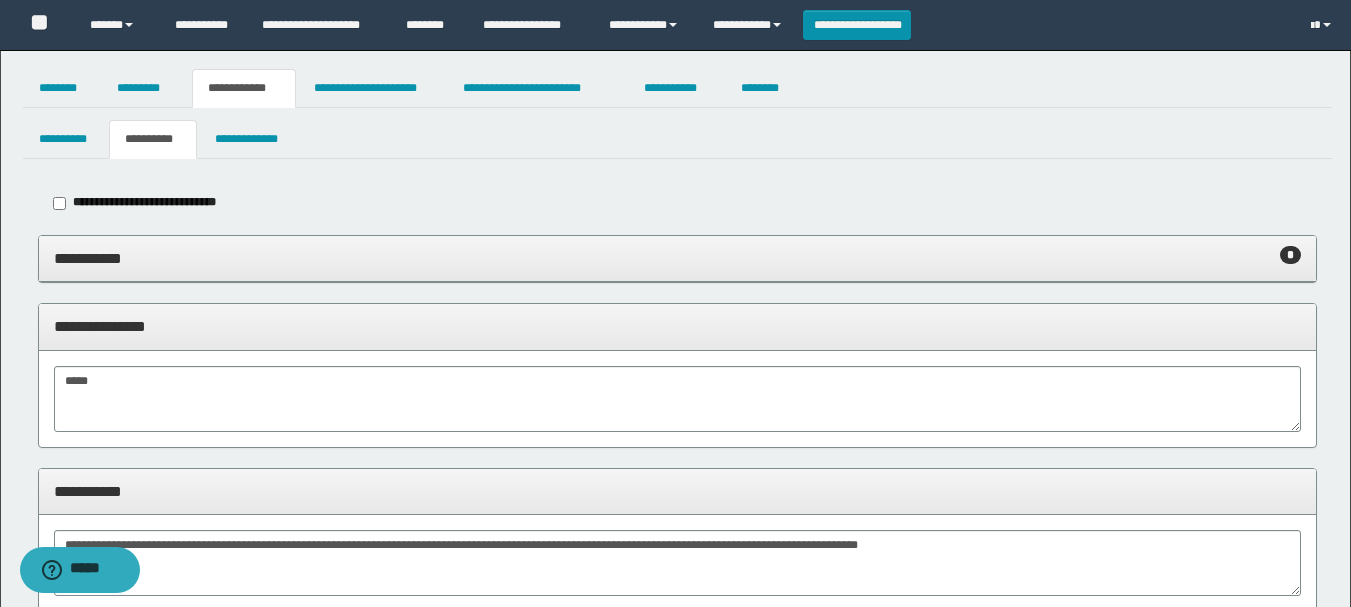 click on "**********" at bounding box center [677, 258] 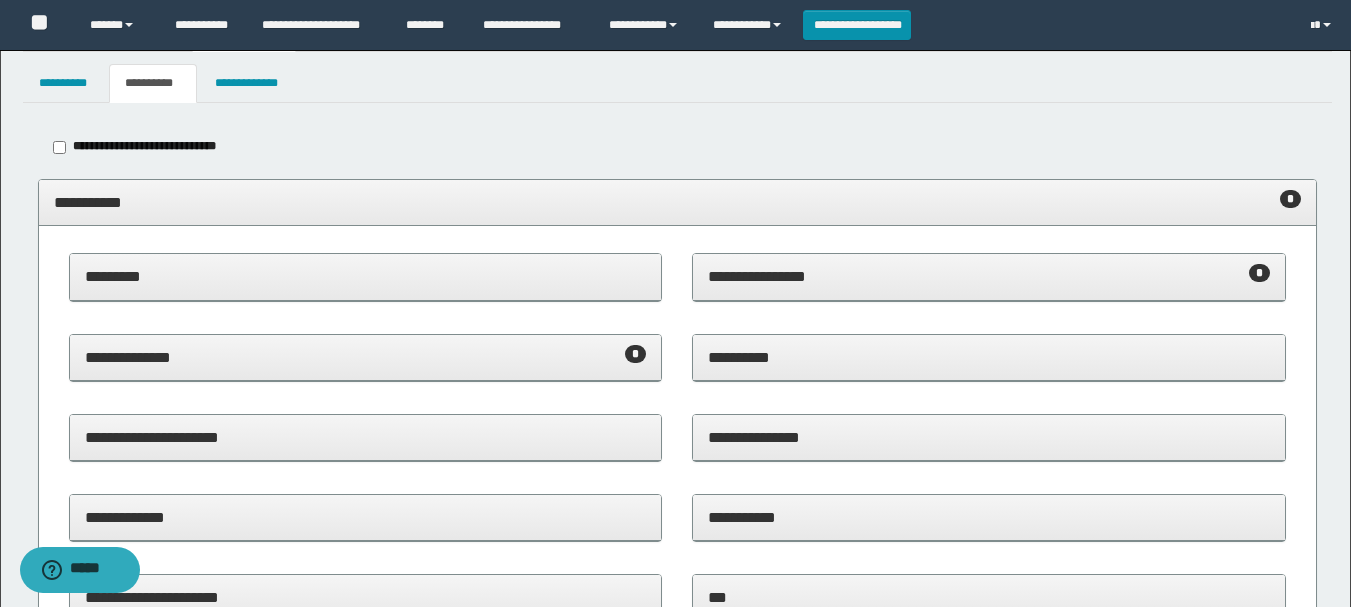 scroll, scrollTop: 100, scrollLeft: 0, axis: vertical 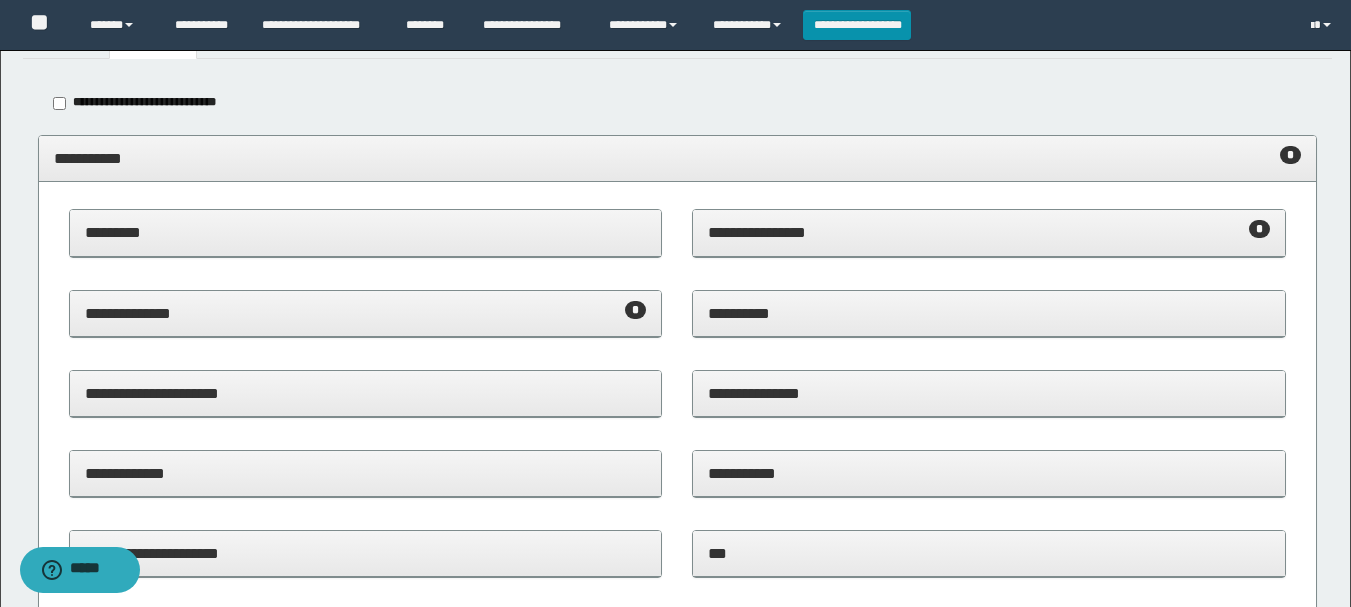 click on "**********" at bounding box center (366, 314) 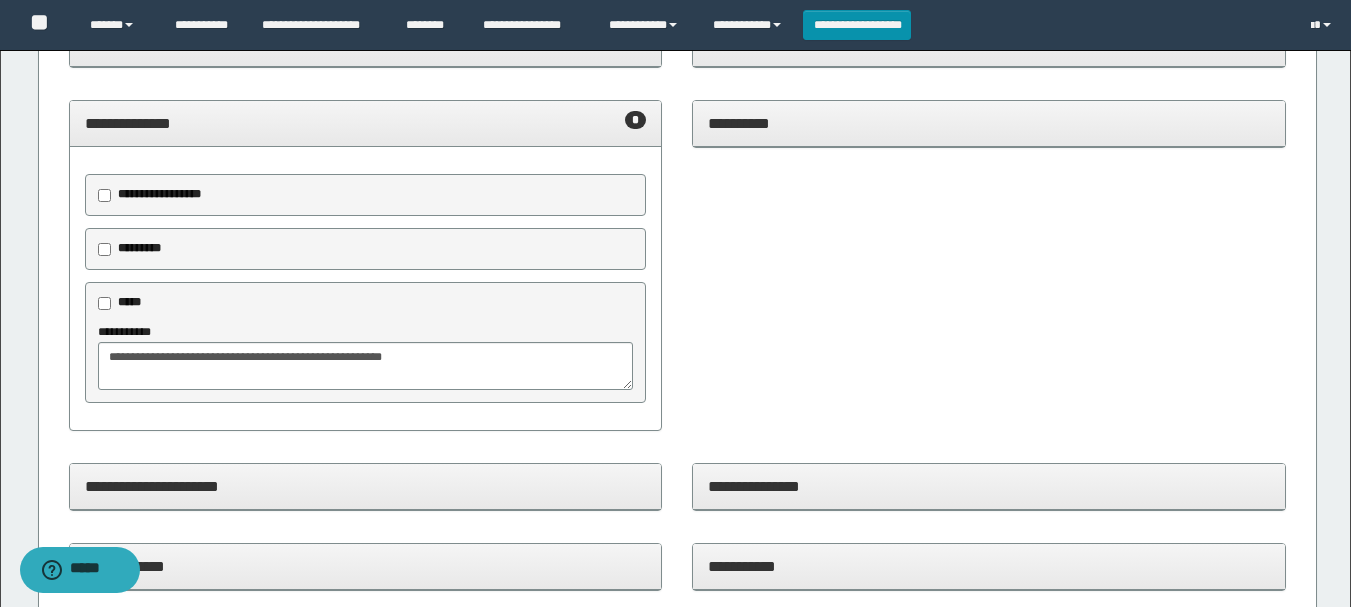 scroll, scrollTop: 0, scrollLeft: 0, axis: both 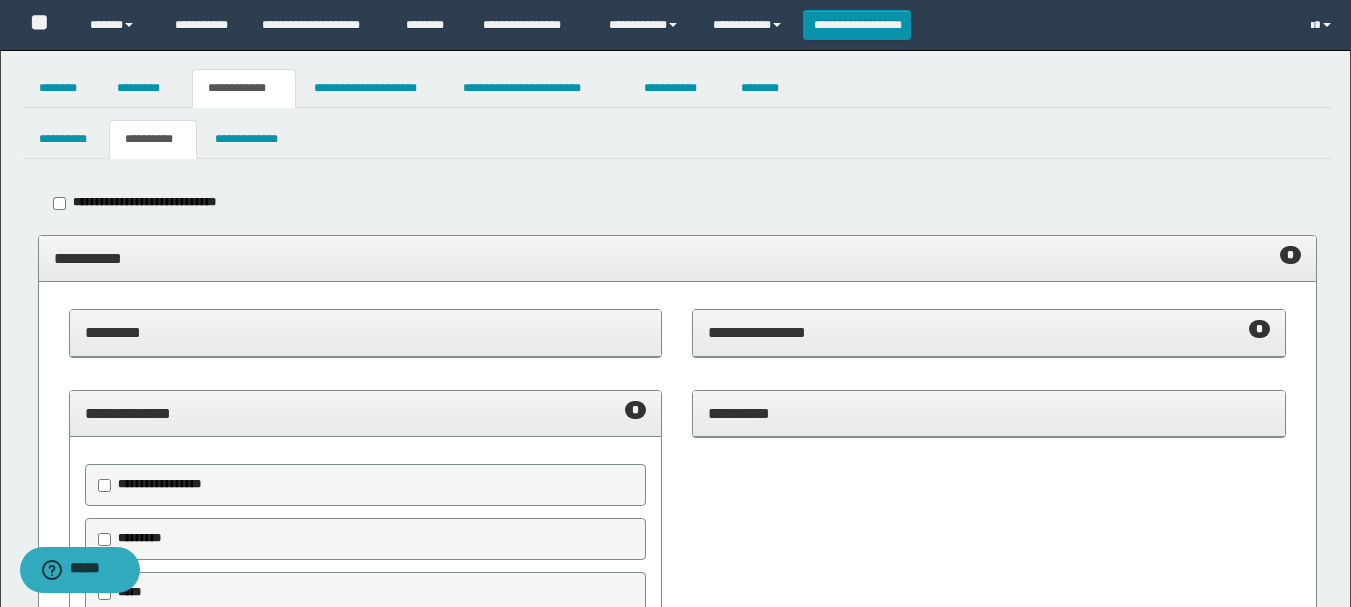 click on "**********" at bounding box center [989, 332] 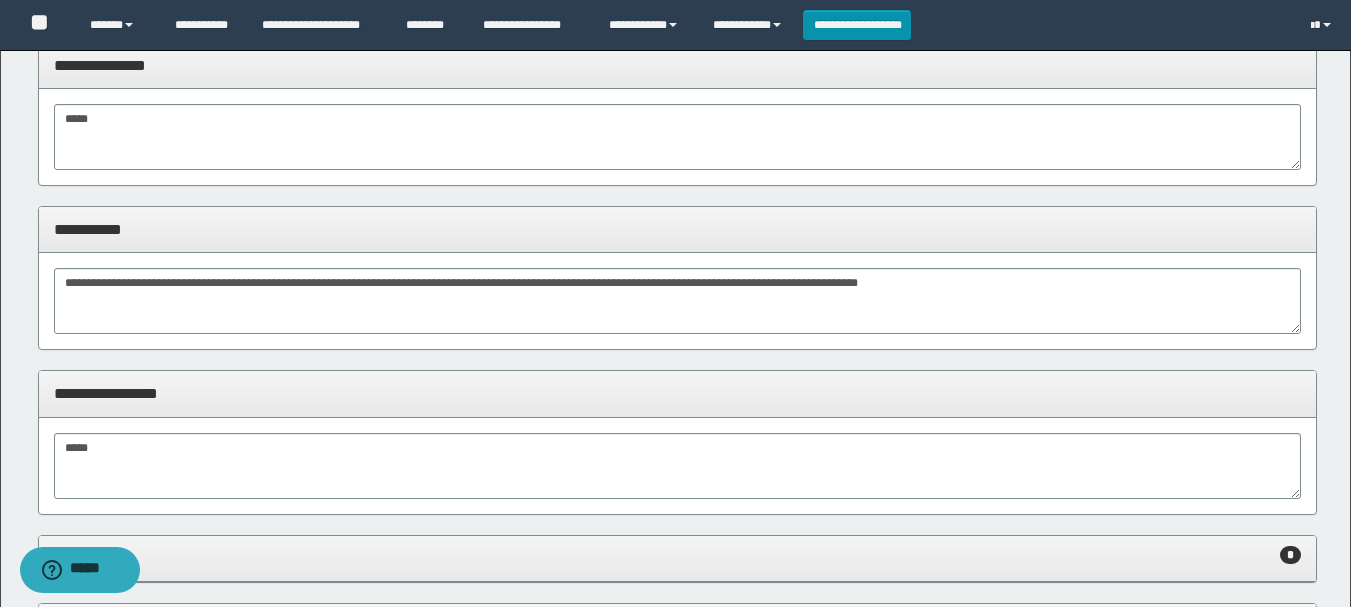 scroll, scrollTop: 1800, scrollLeft: 0, axis: vertical 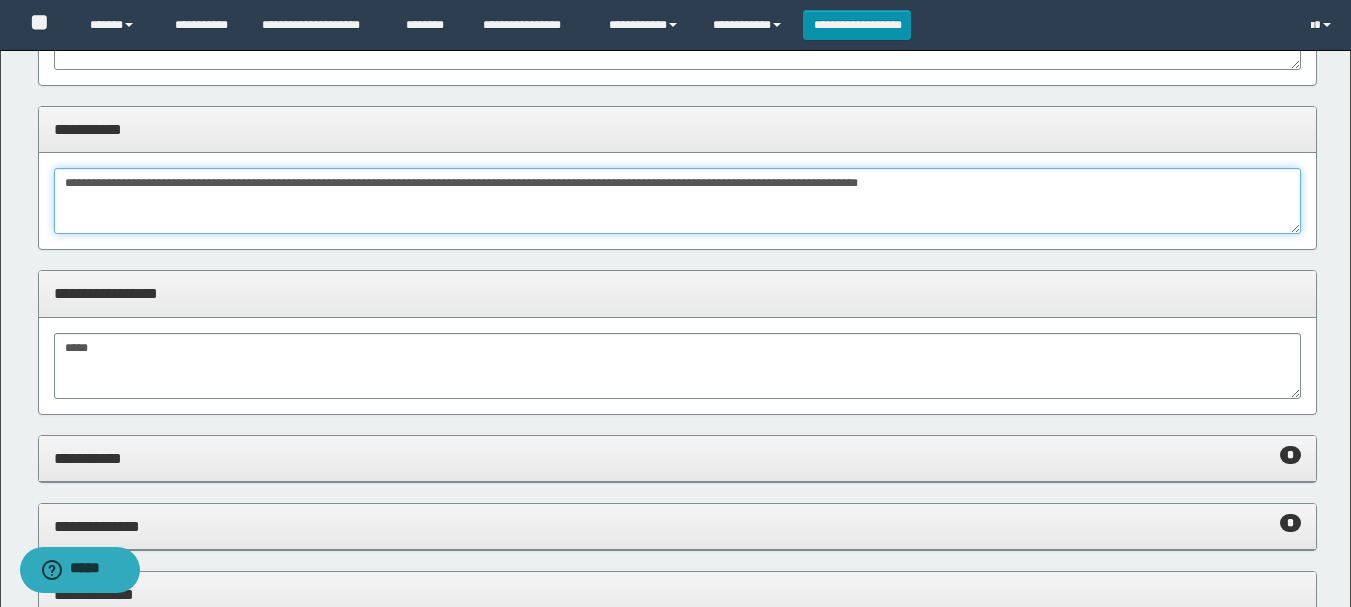 click on "**********" at bounding box center (677, 201) 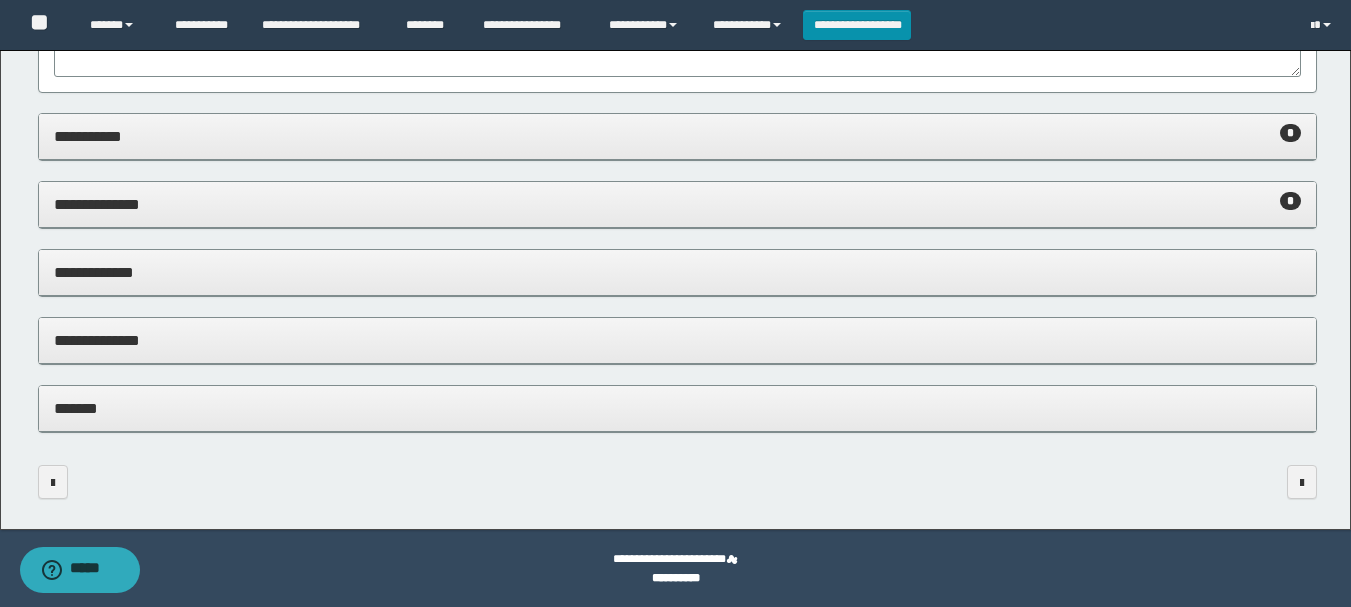 scroll, scrollTop: 2123, scrollLeft: 0, axis: vertical 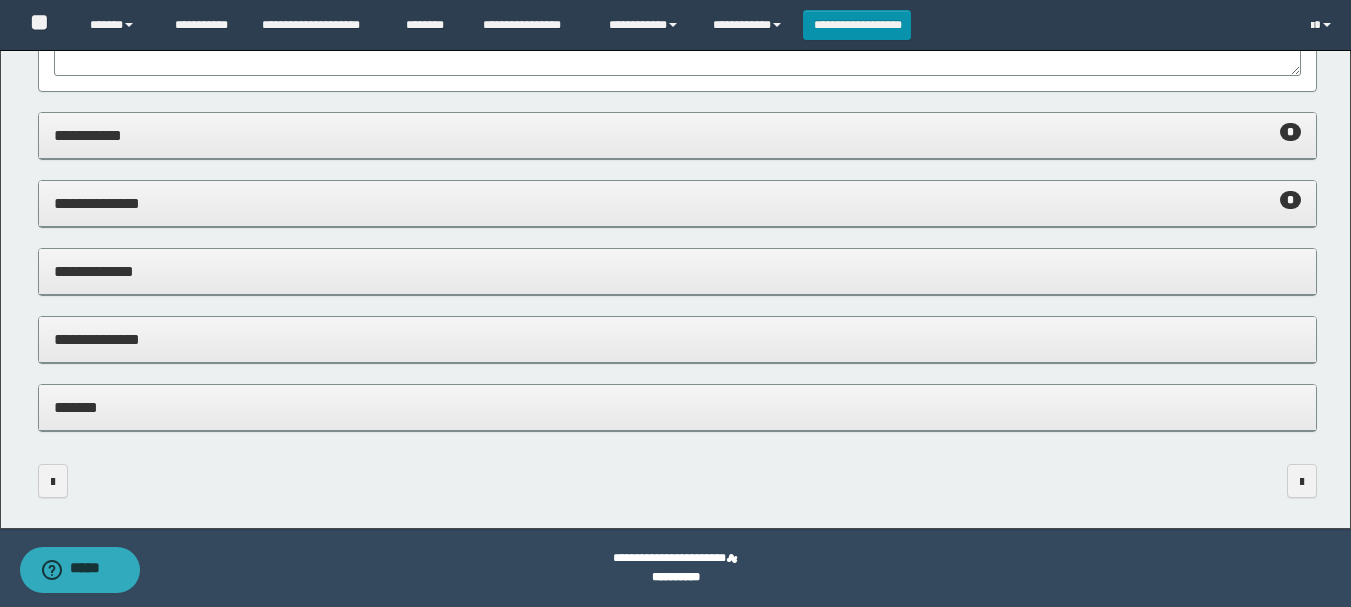 click on "**********" at bounding box center (677, 136) 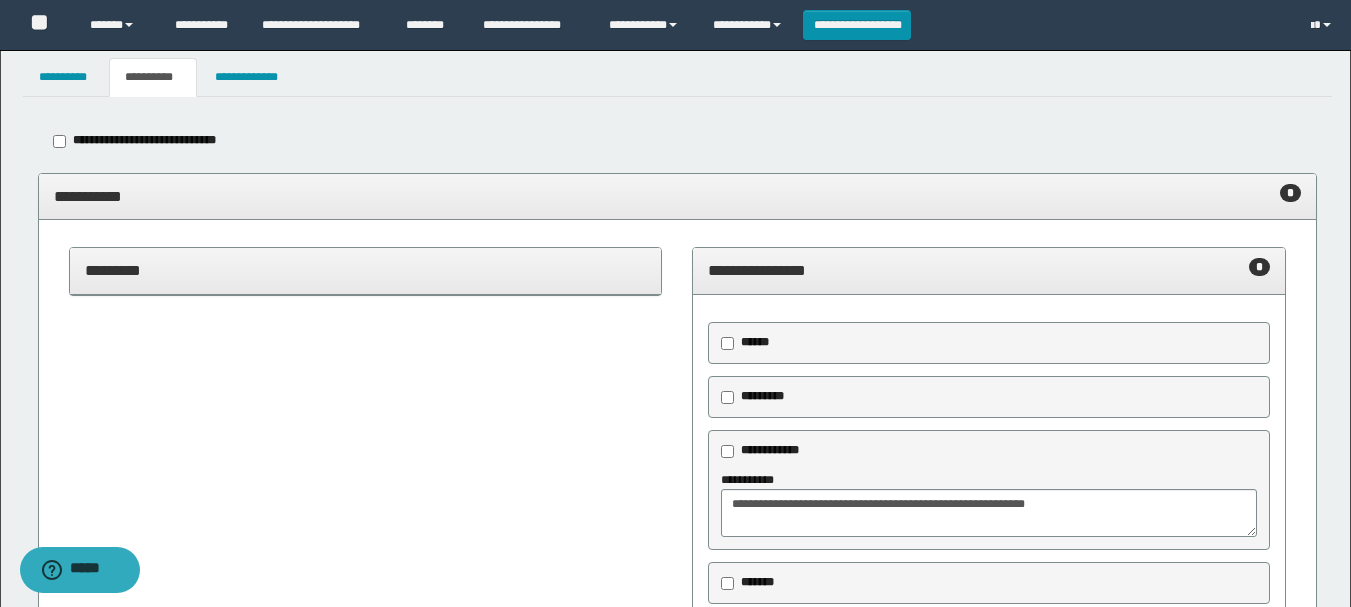 scroll, scrollTop: 0, scrollLeft: 0, axis: both 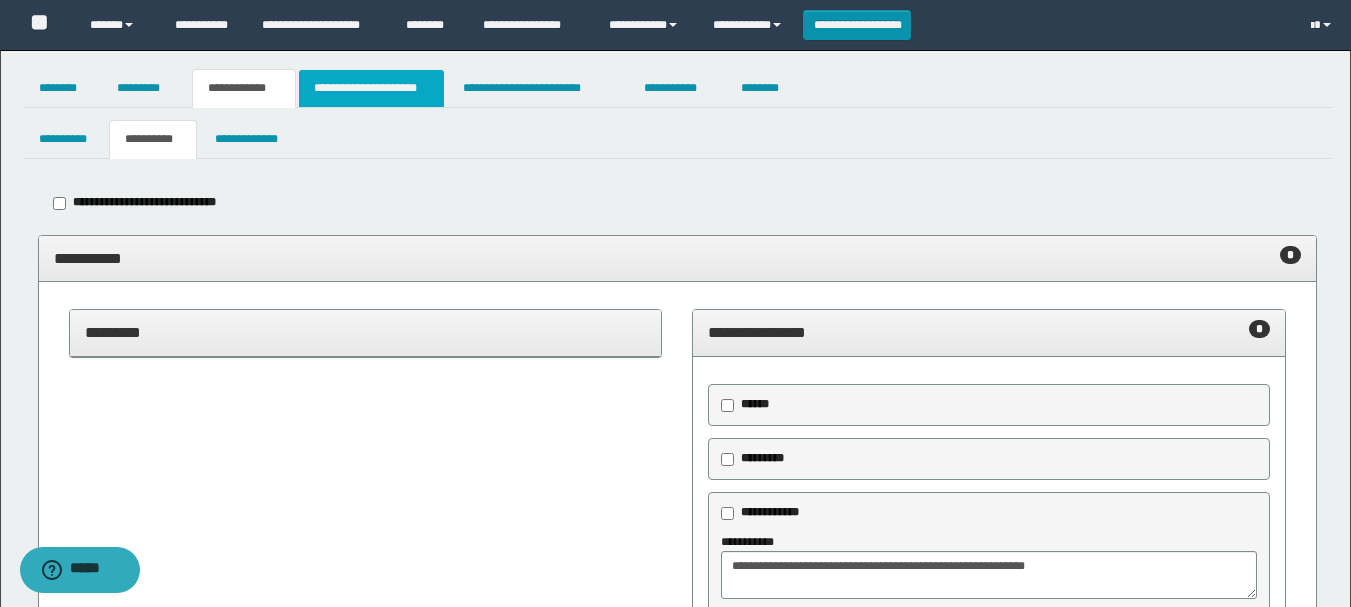 click on "**********" at bounding box center (371, 88) 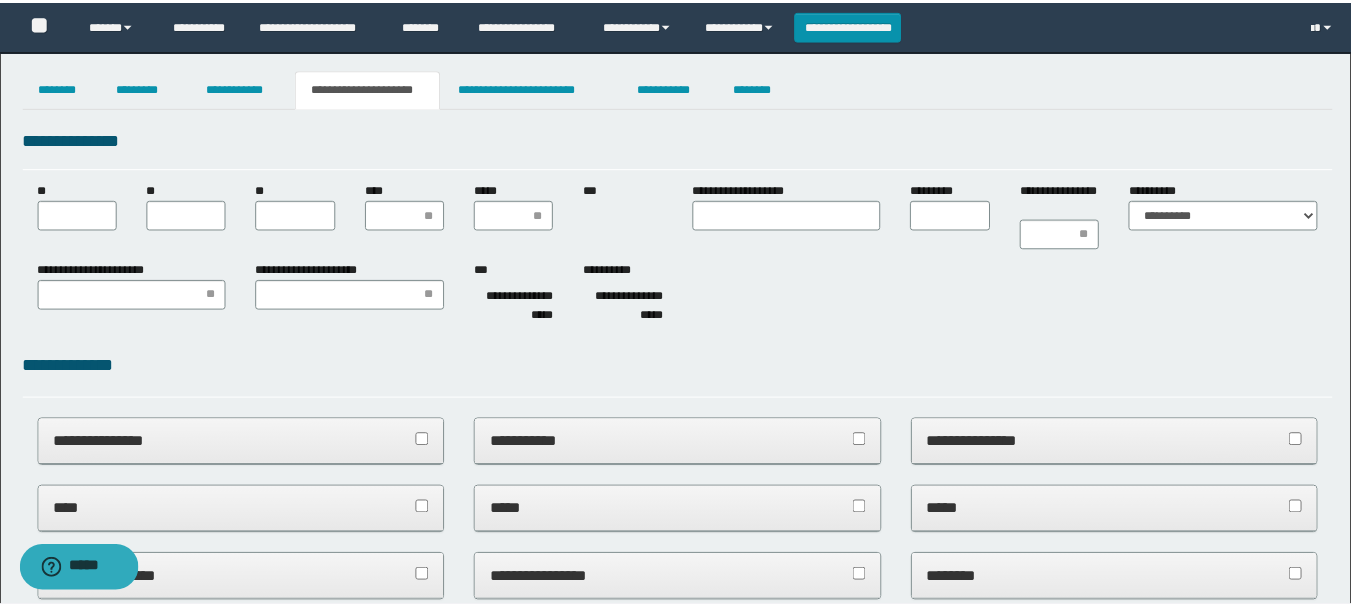 scroll, scrollTop: 0, scrollLeft: 0, axis: both 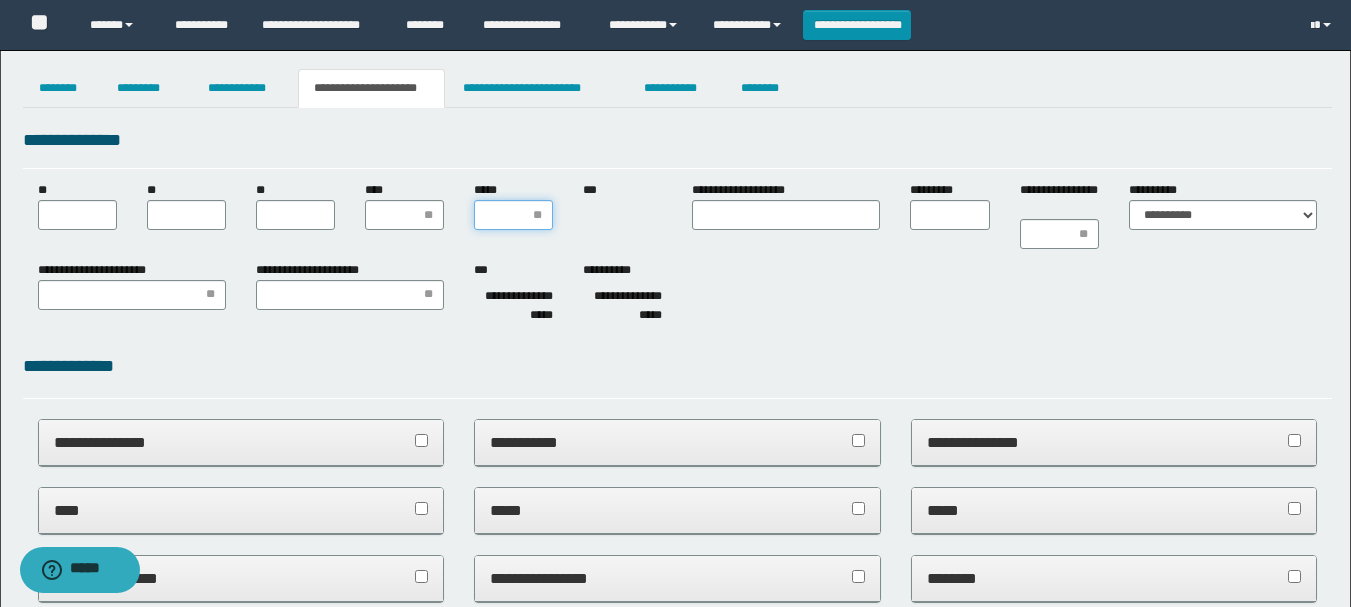 click on "*****" at bounding box center [513, 215] 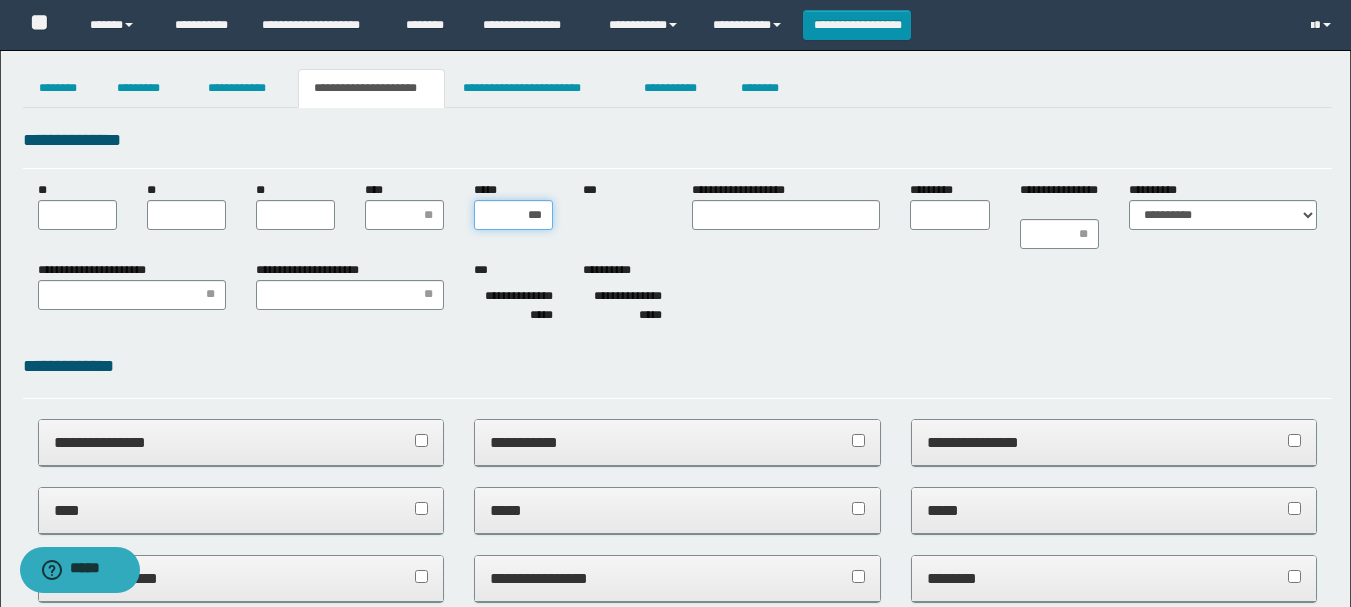 type on "****" 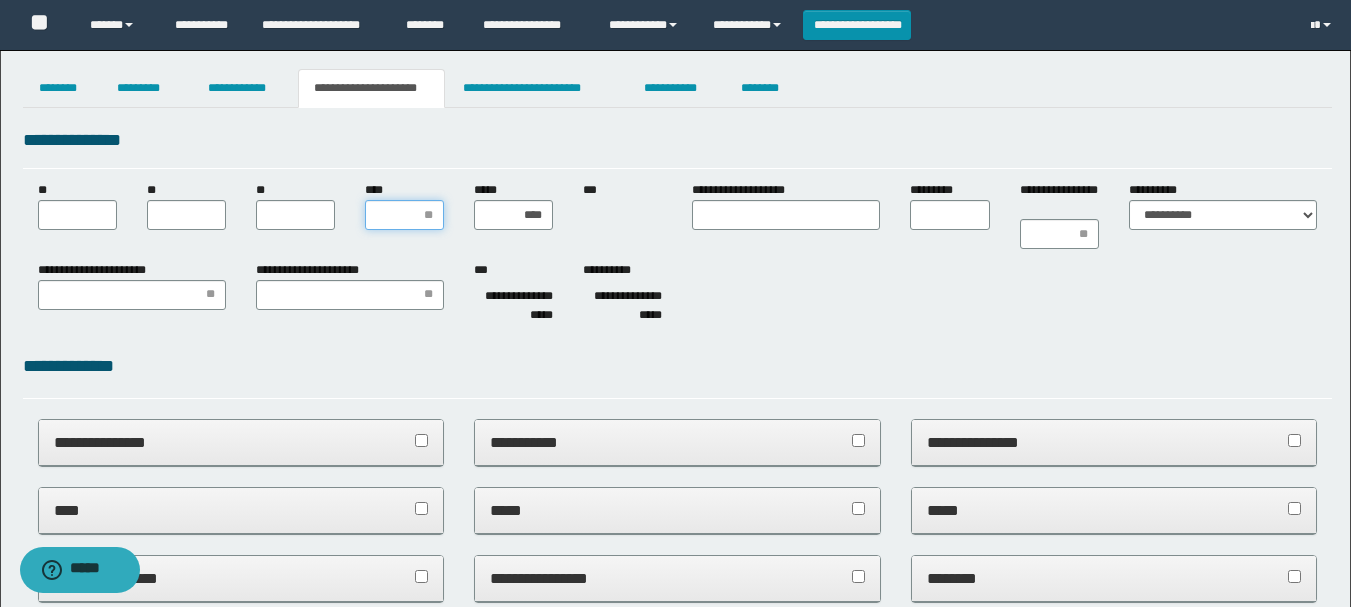 click on "****" at bounding box center (404, 215) 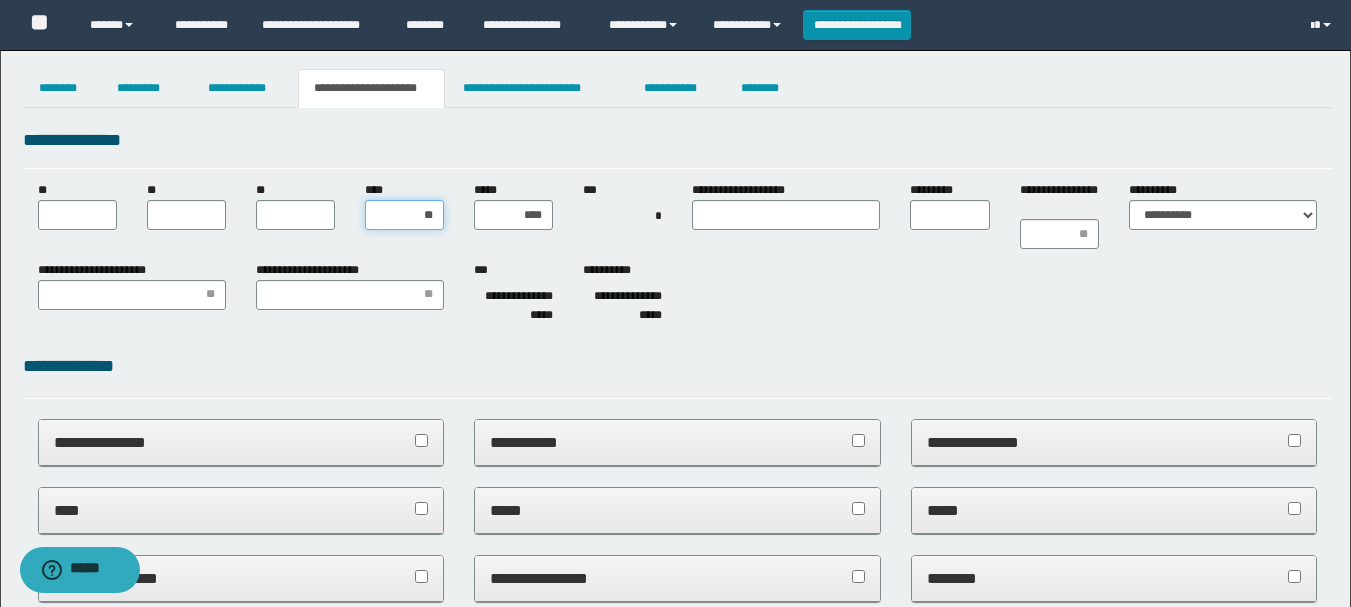 type on "***" 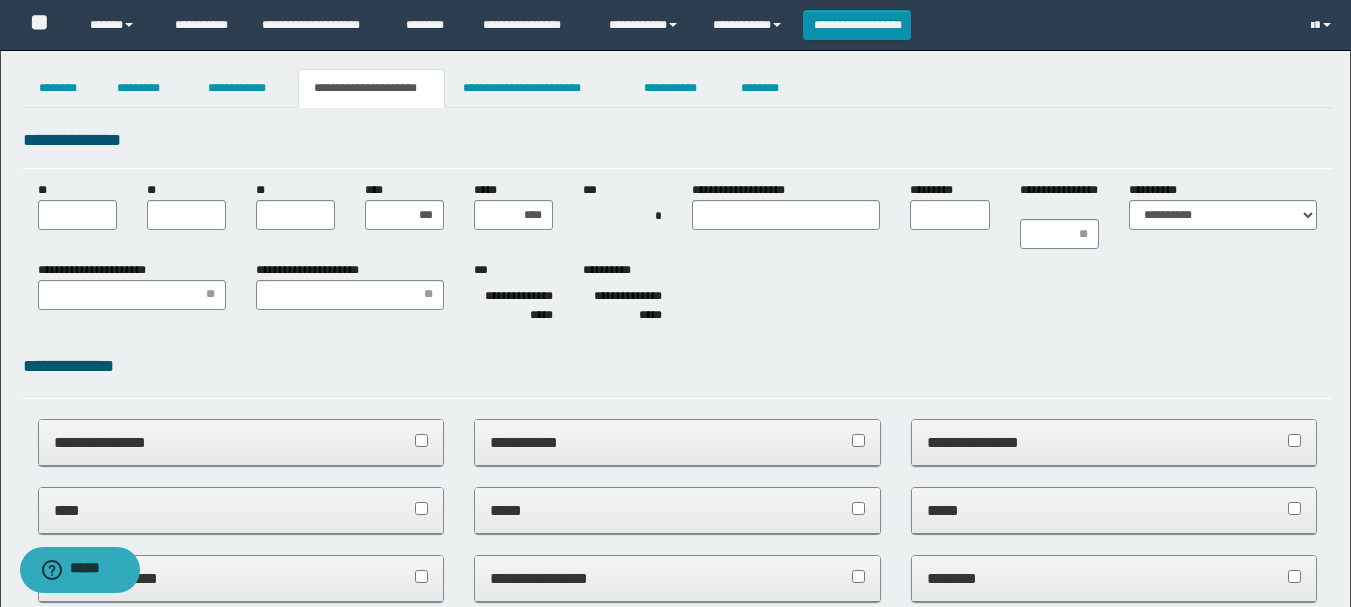 click on "**********" at bounding box center (677, 897) 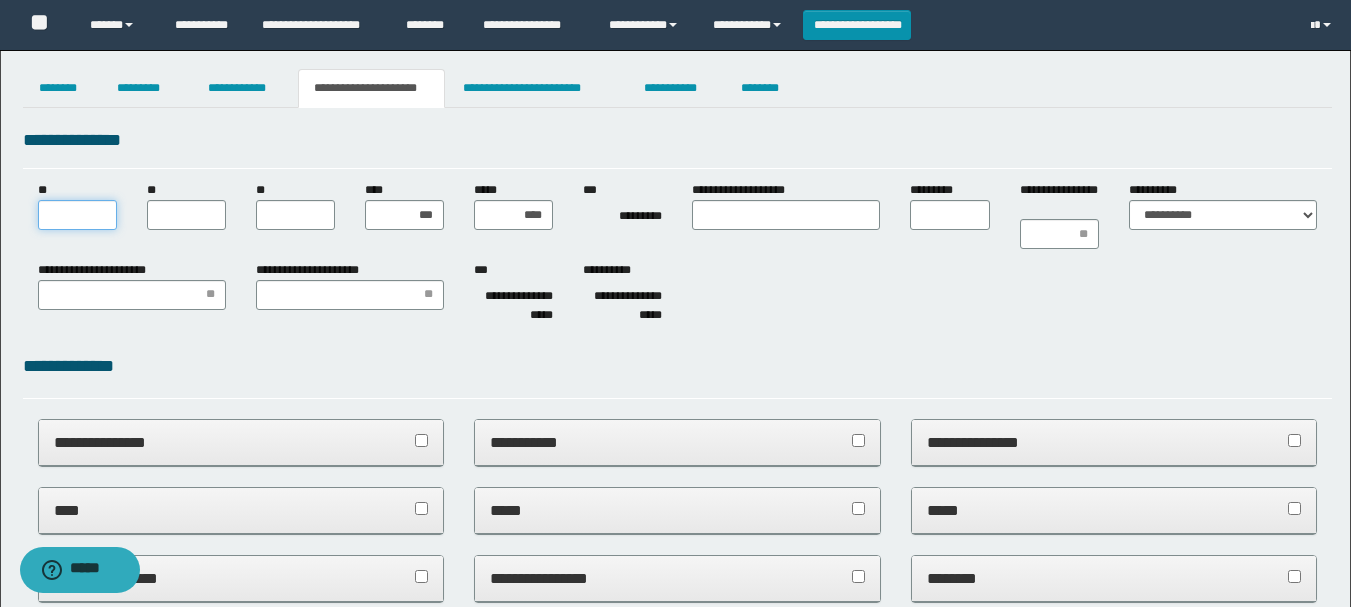 click on "**" at bounding box center (77, 215) 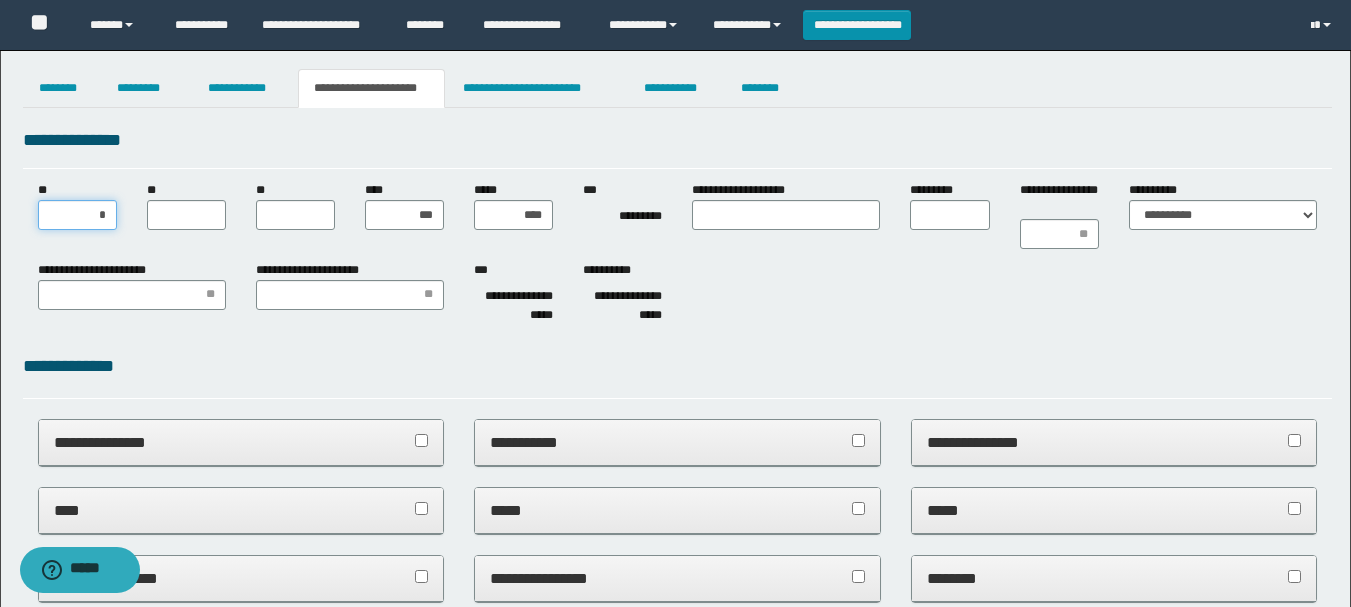 type on "**" 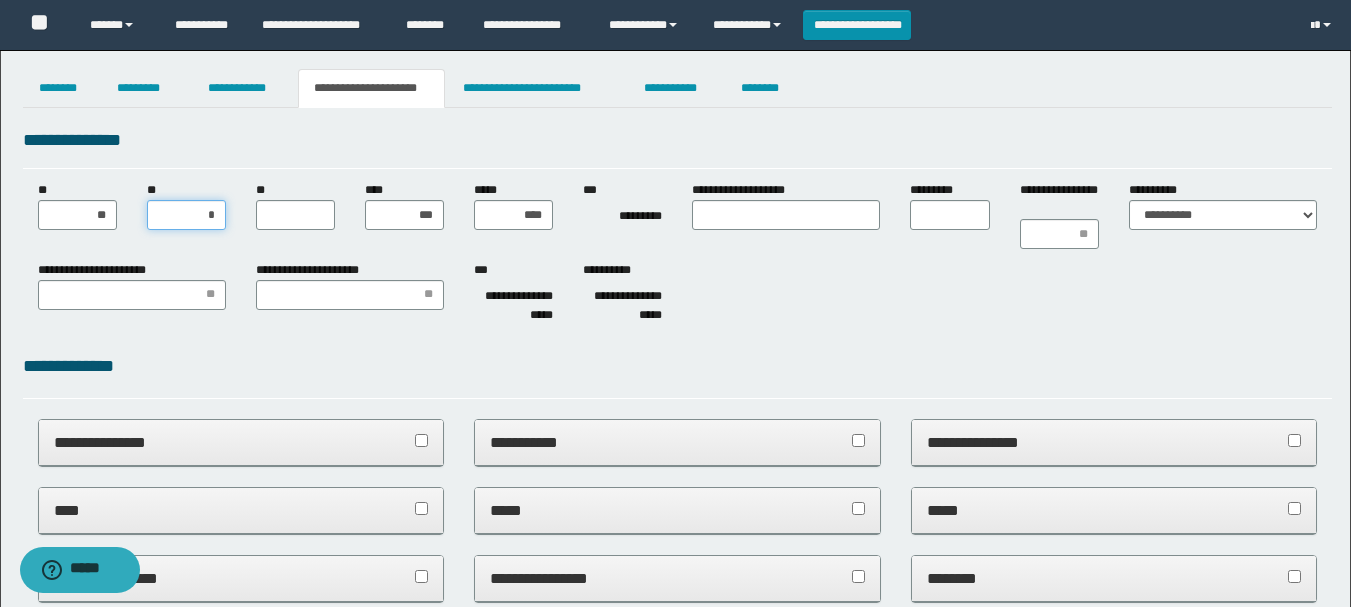type on "**" 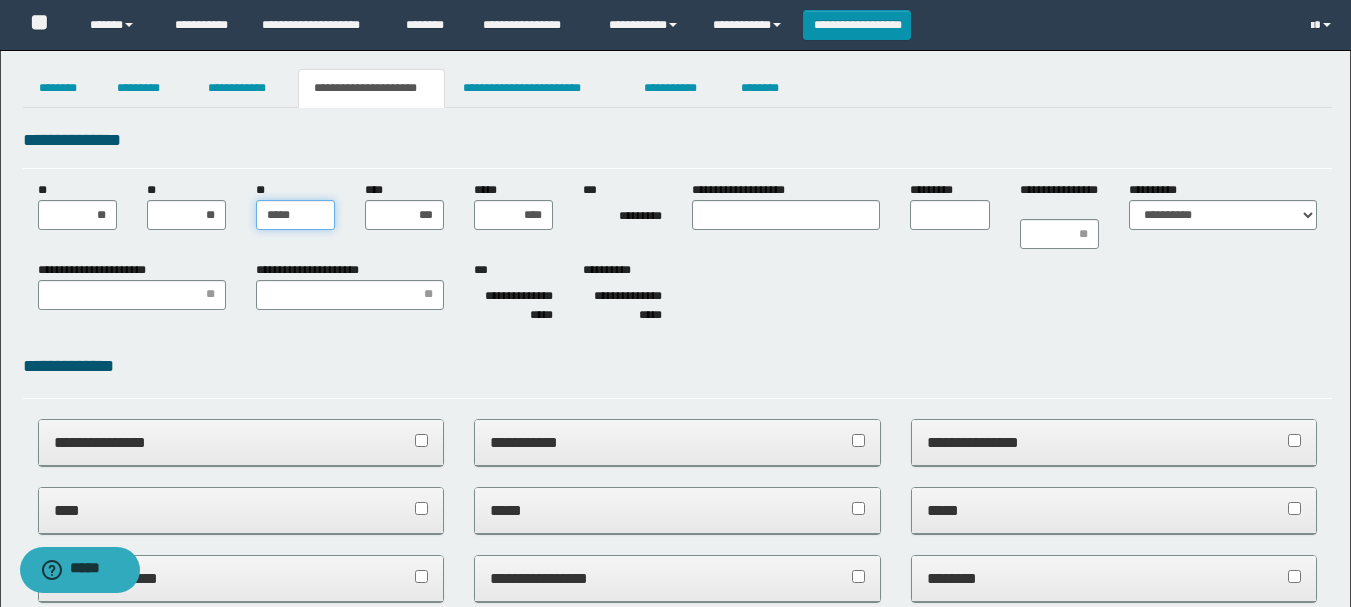 type on "******" 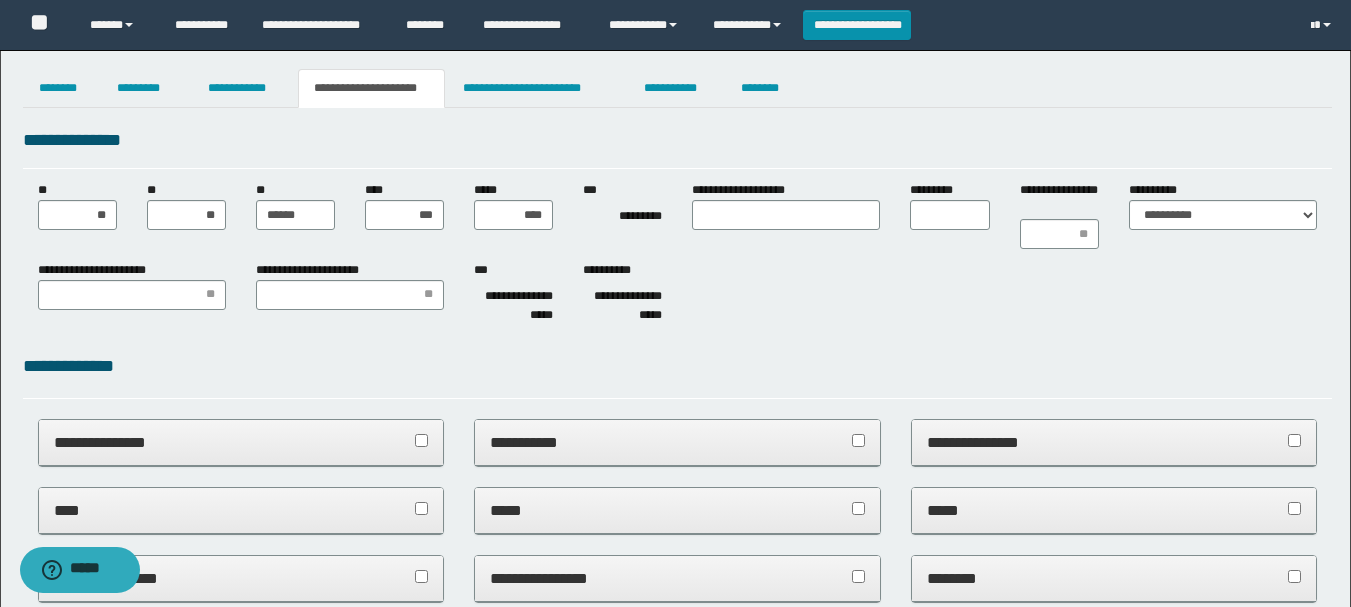 drag, startPoint x: 599, startPoint y: 410, endPoint x: 509, endPoint y: 646, distance: 252.5787 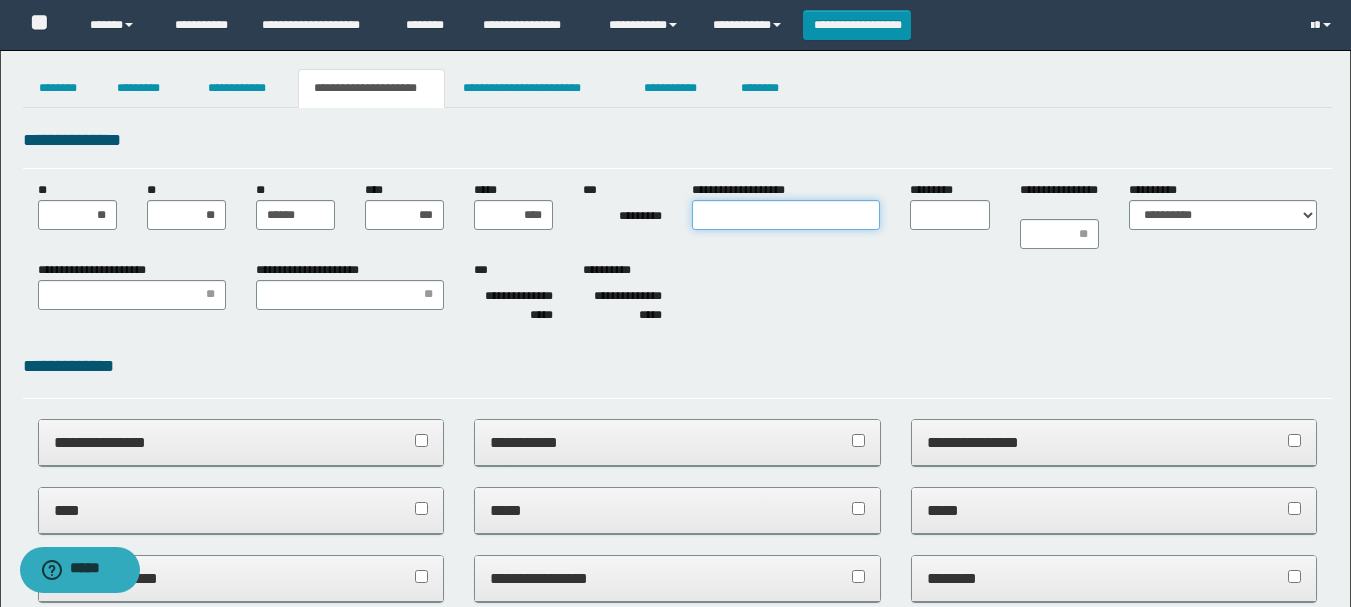 click on "**********" at bounding box center (786, 215) 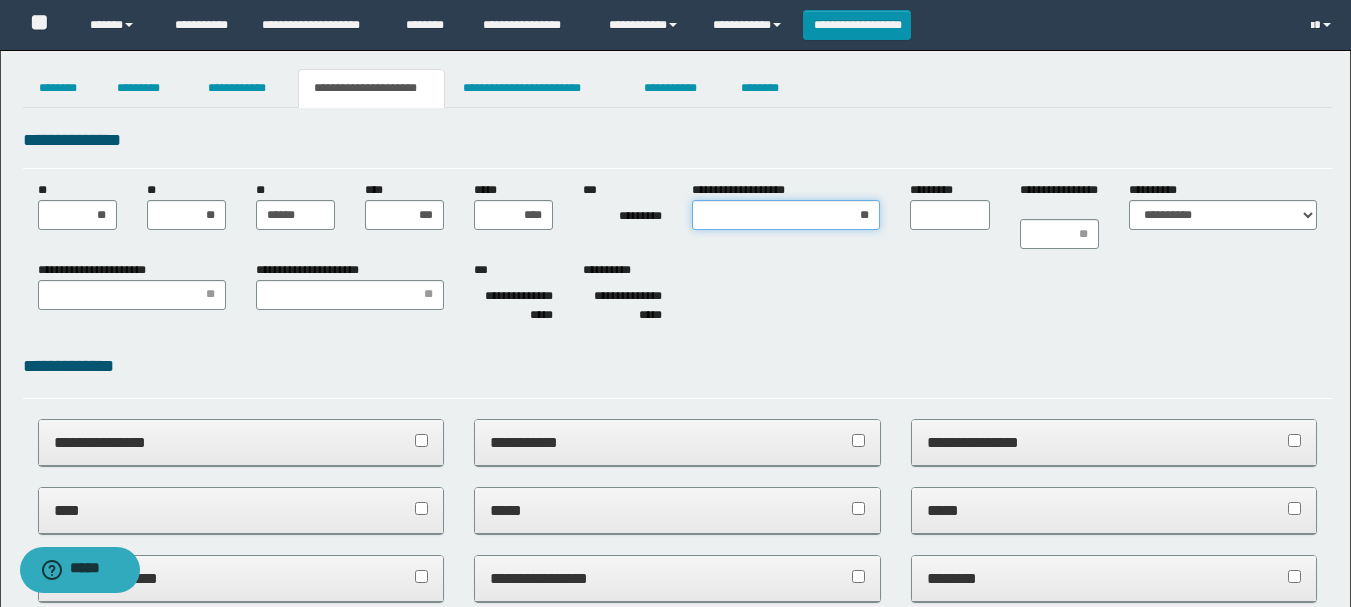 type on "*" 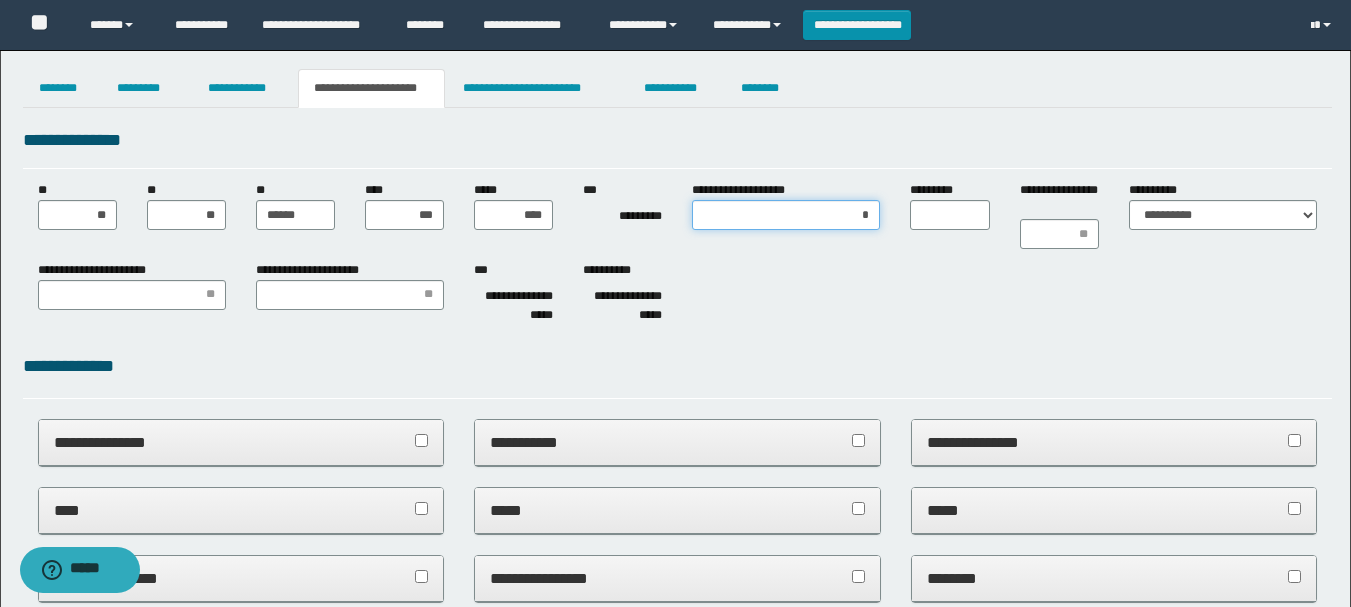 type on "**" 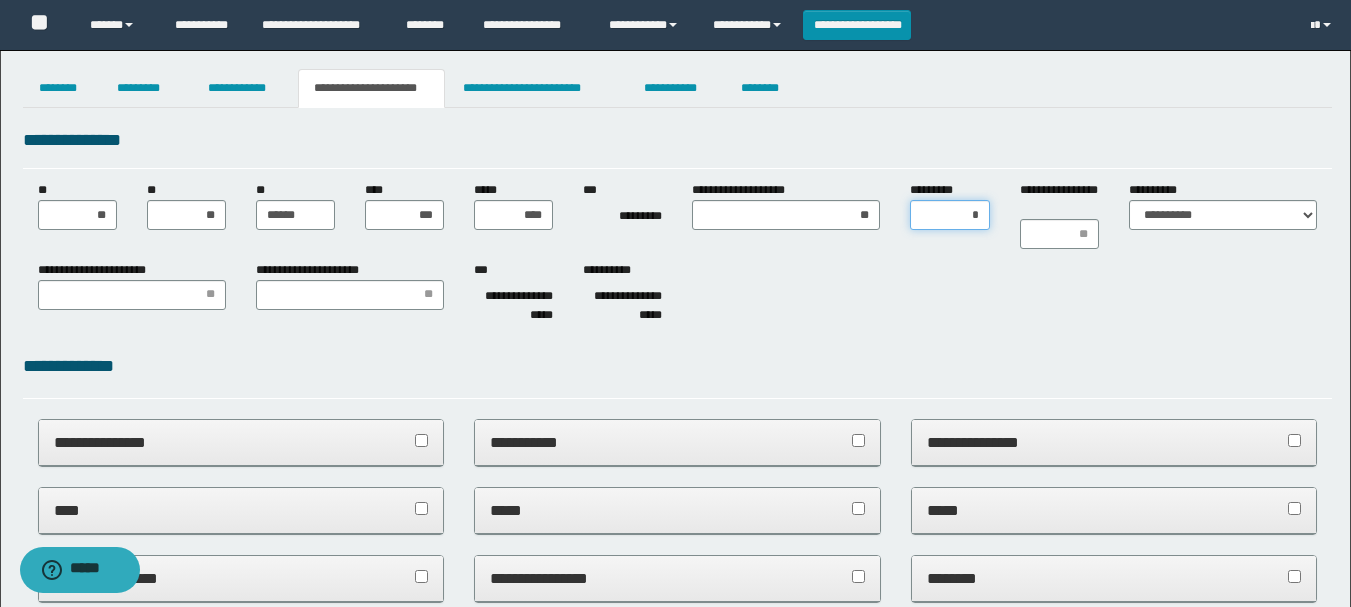 type on "**" 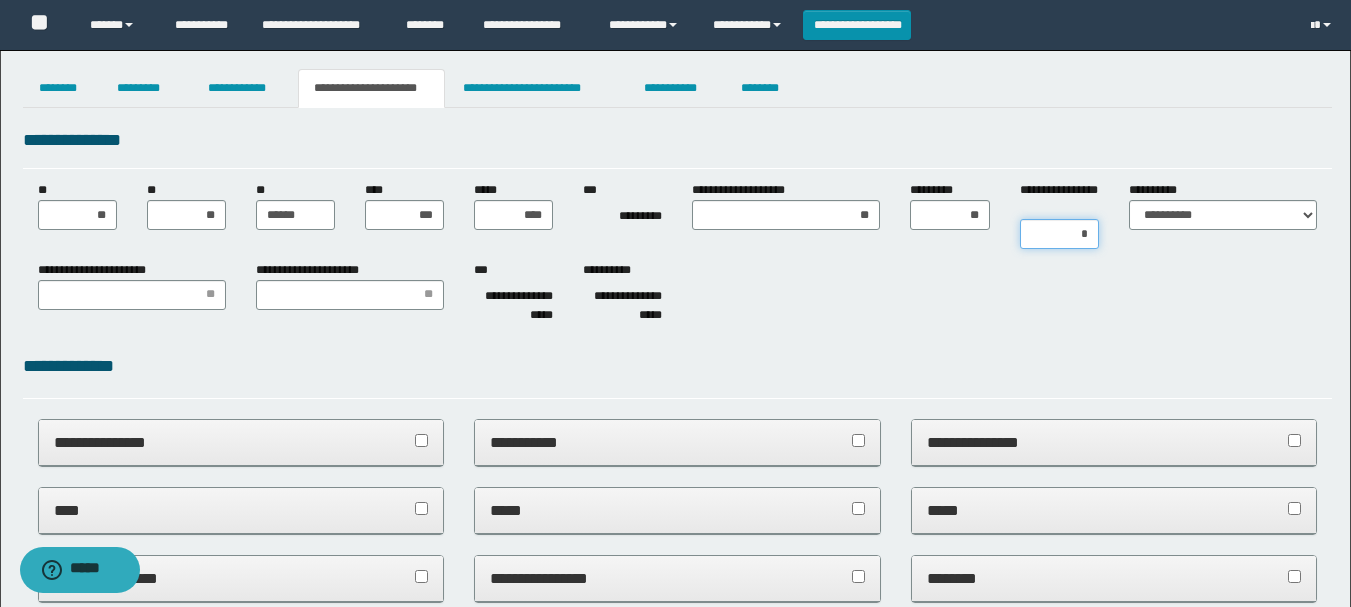 type on "**" 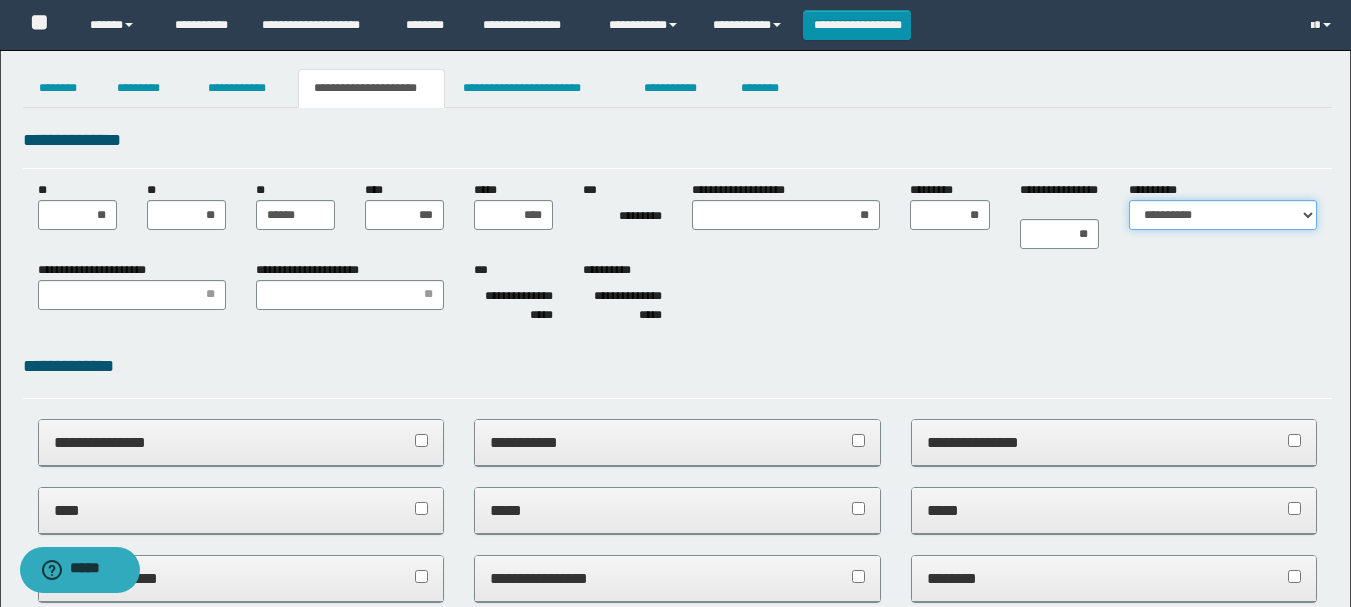 select on "*" 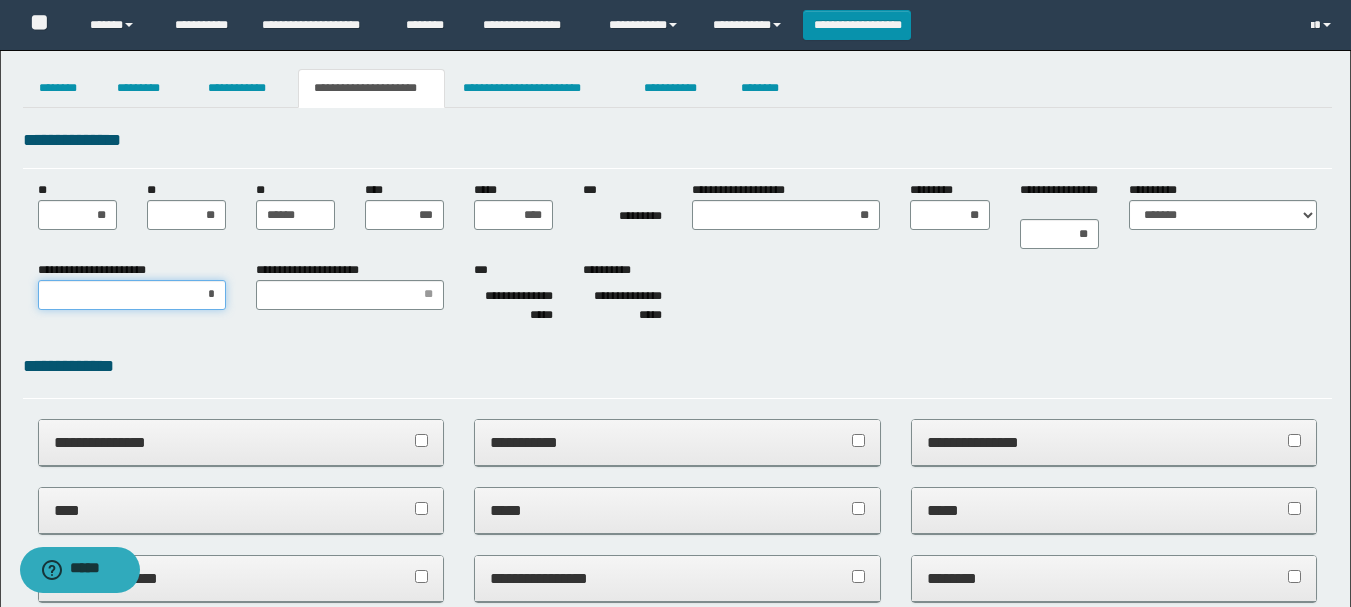 type on "**" 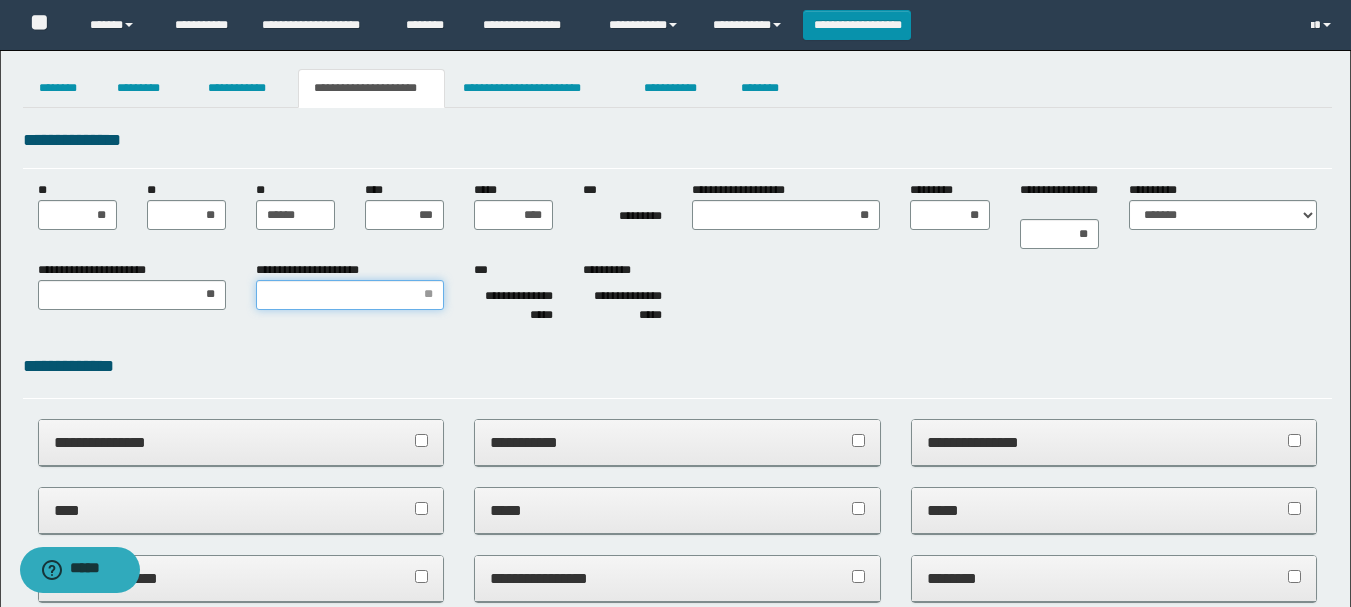 type on "*" 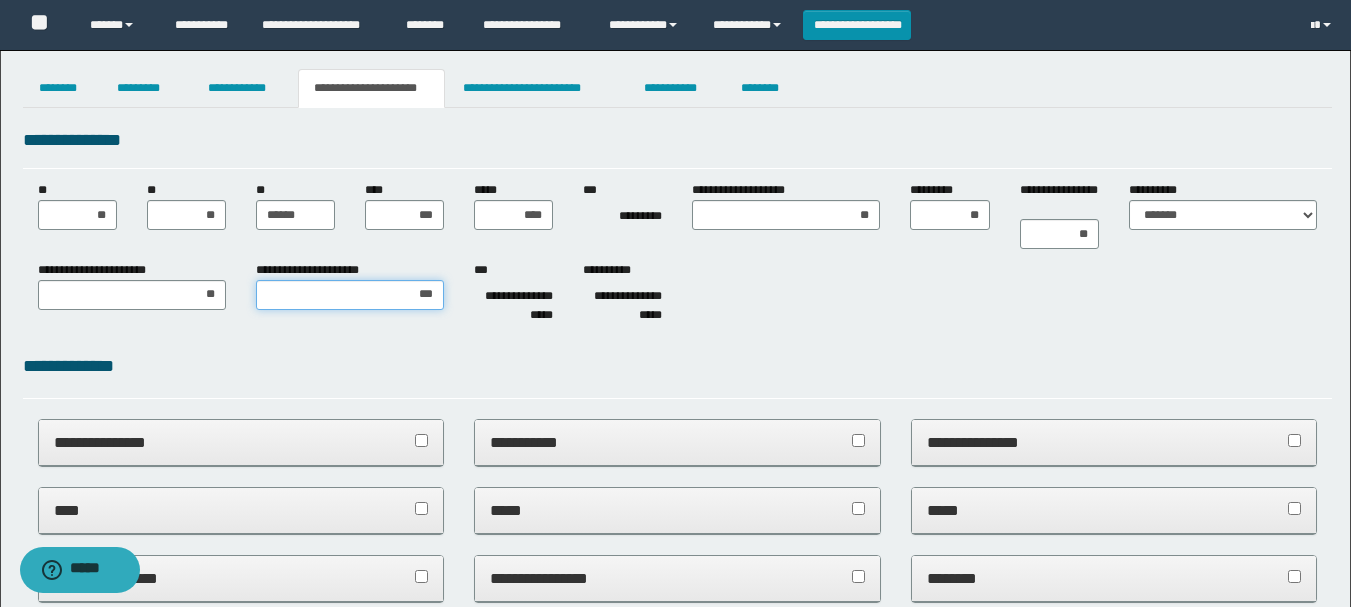 type on "****" 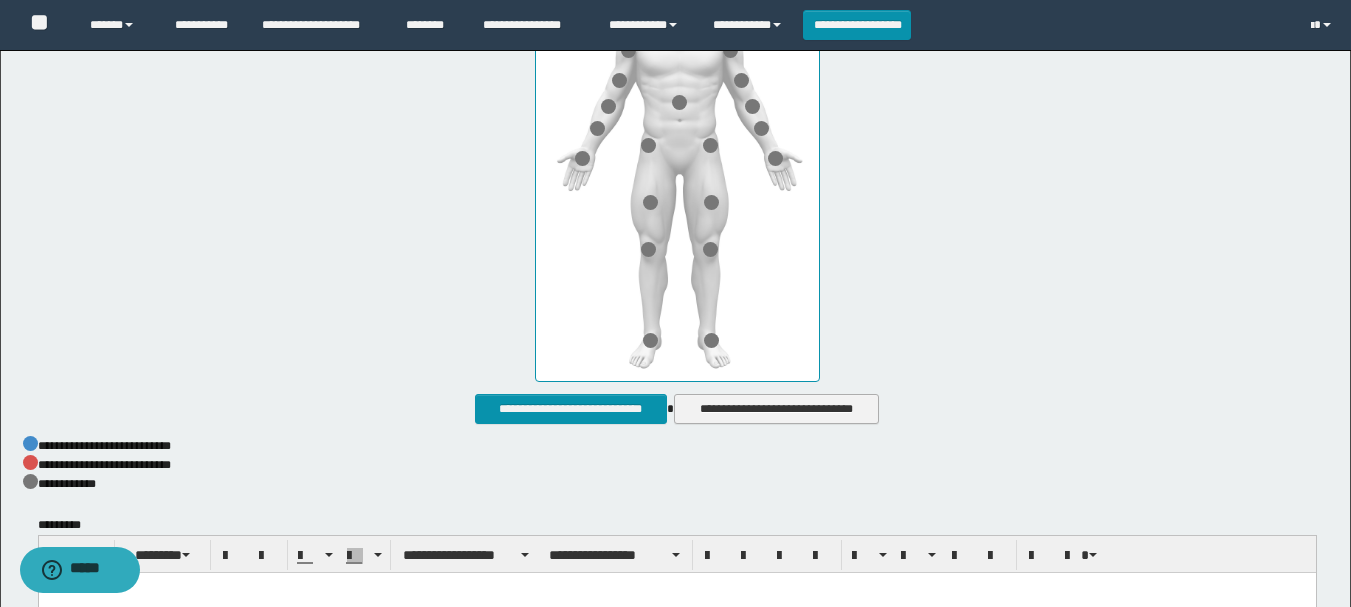scroll, scrollTop: 900, scrollLeft: 0, axis: vertical 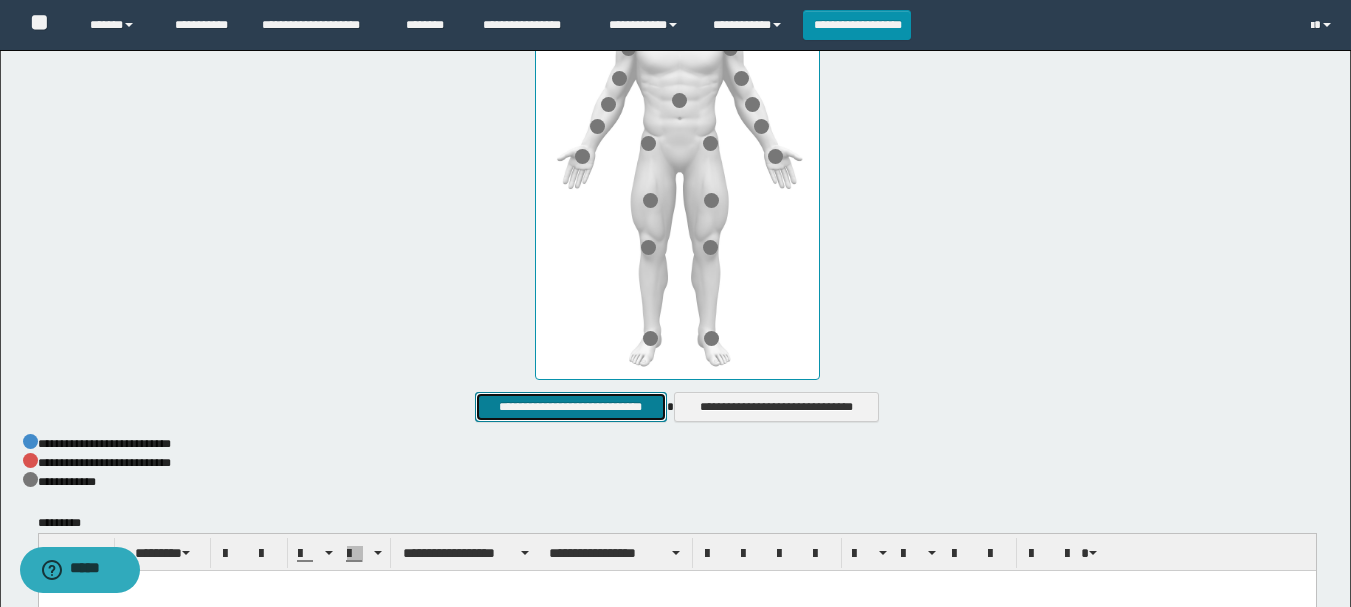 click on "**********" at bounding box center (570, 407) 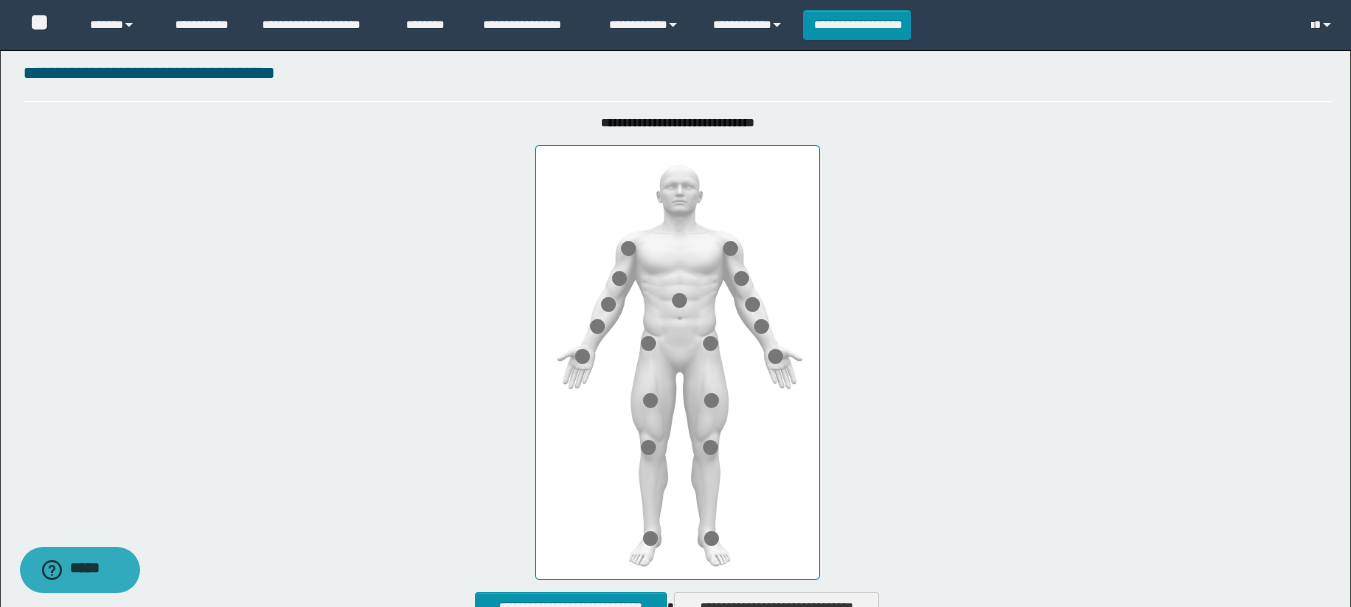 click at bounding box center [677, 362] 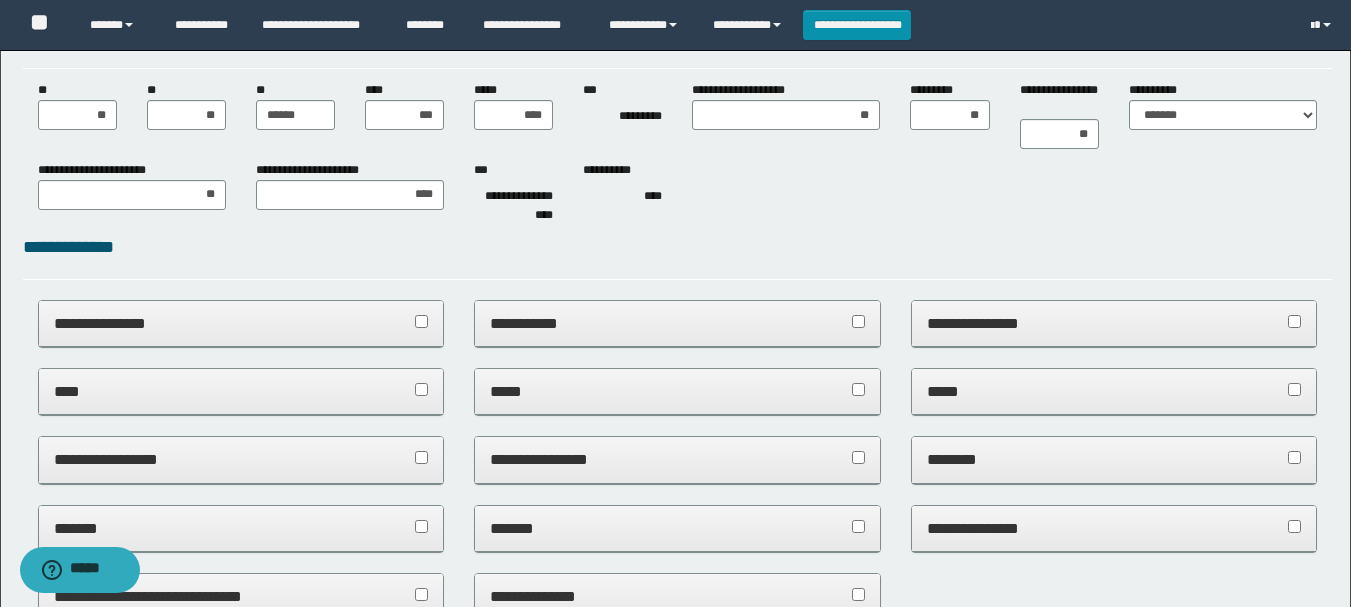 scroll, scrollTop: 0, scrollLeft: 0, axis: both 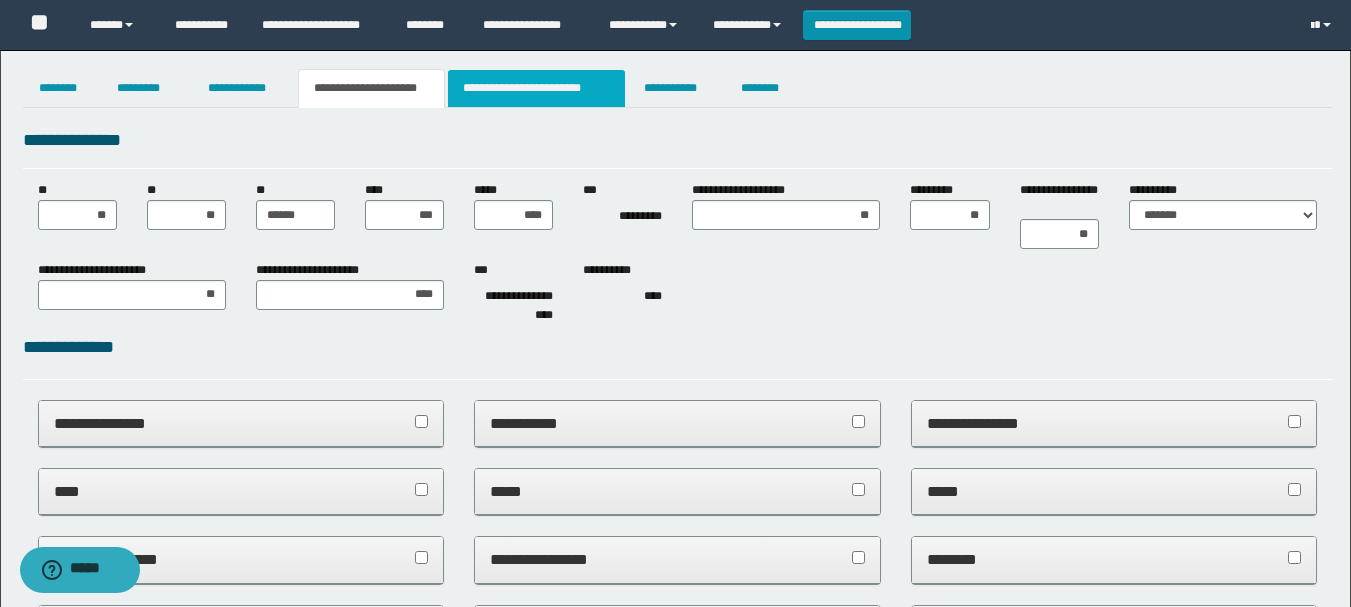 click on "**********" at bounding box center (537, 88) 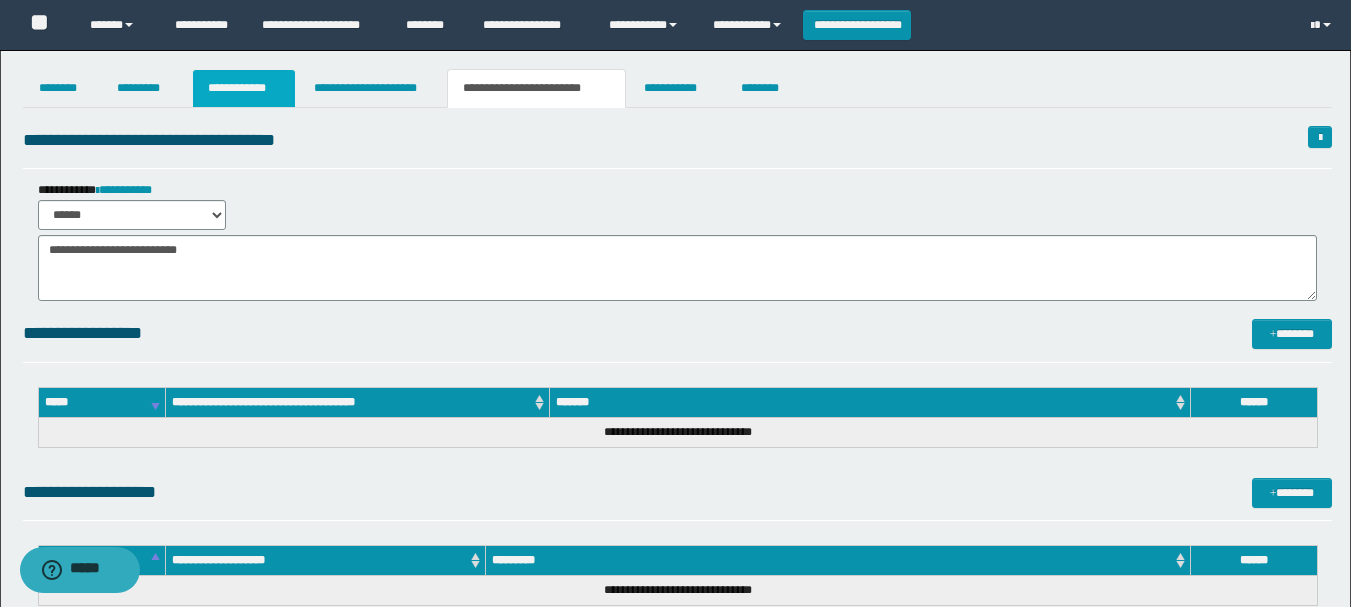 click on "**********" at bounding box center (244, 88) 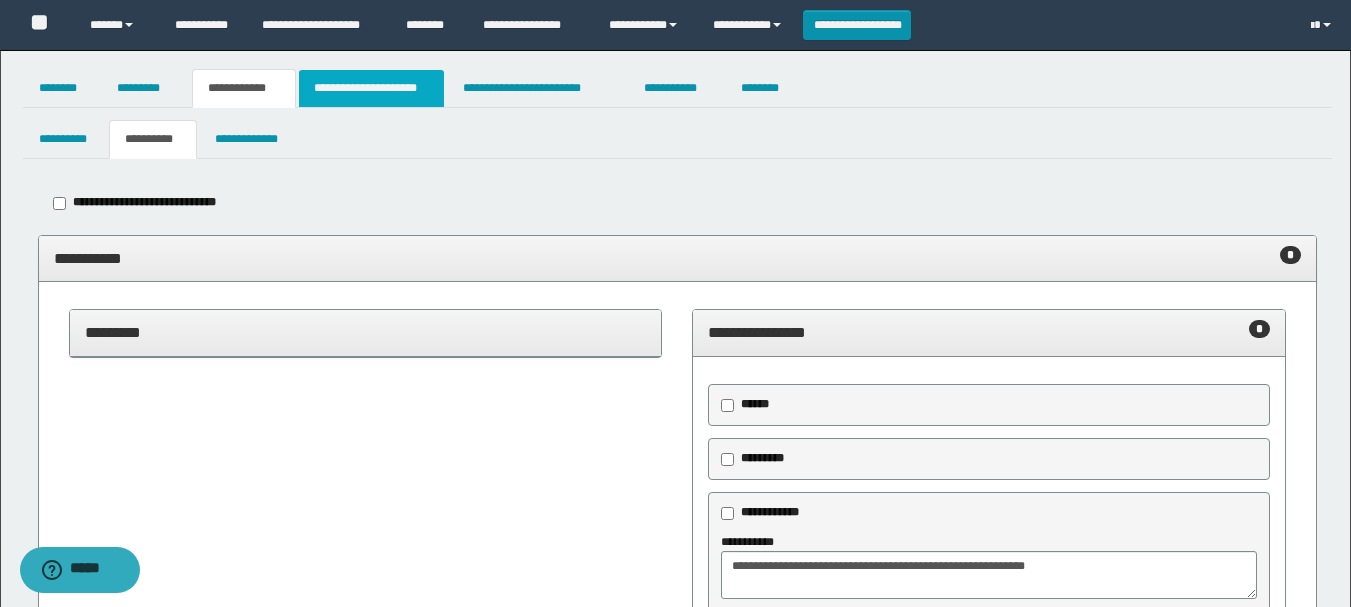 click on "**********" at bounding box center [371, 88] 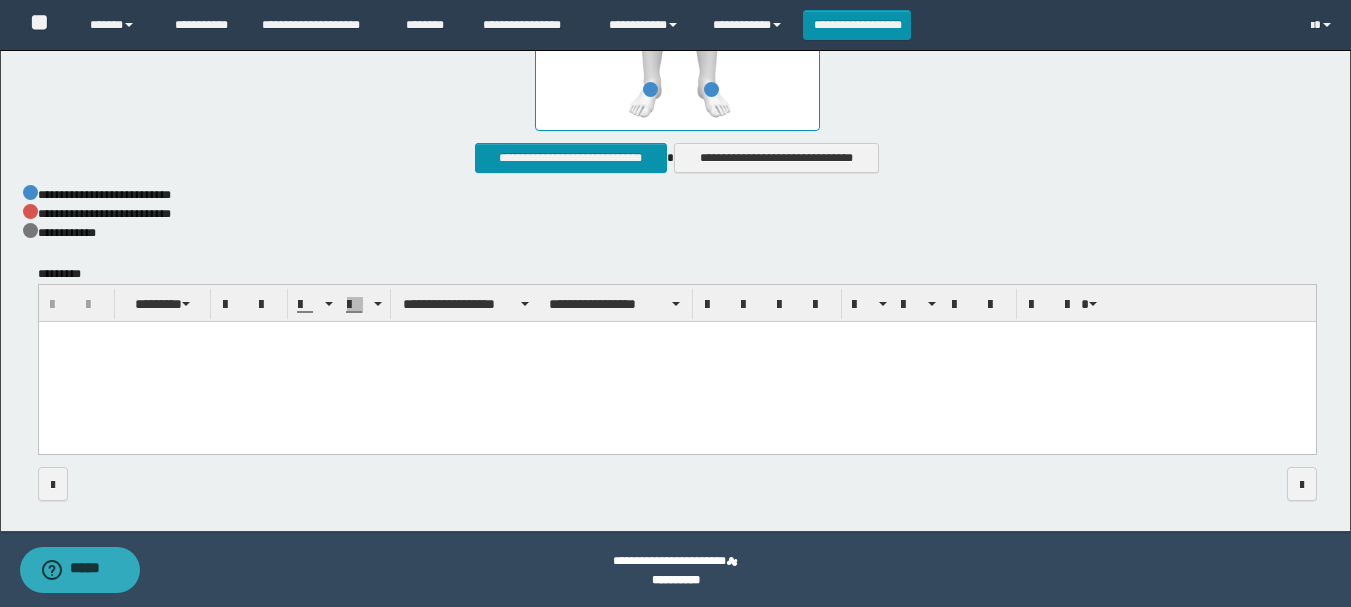 scroll, scrollTop: 1152, scrollLeft: 0, axis: vertical 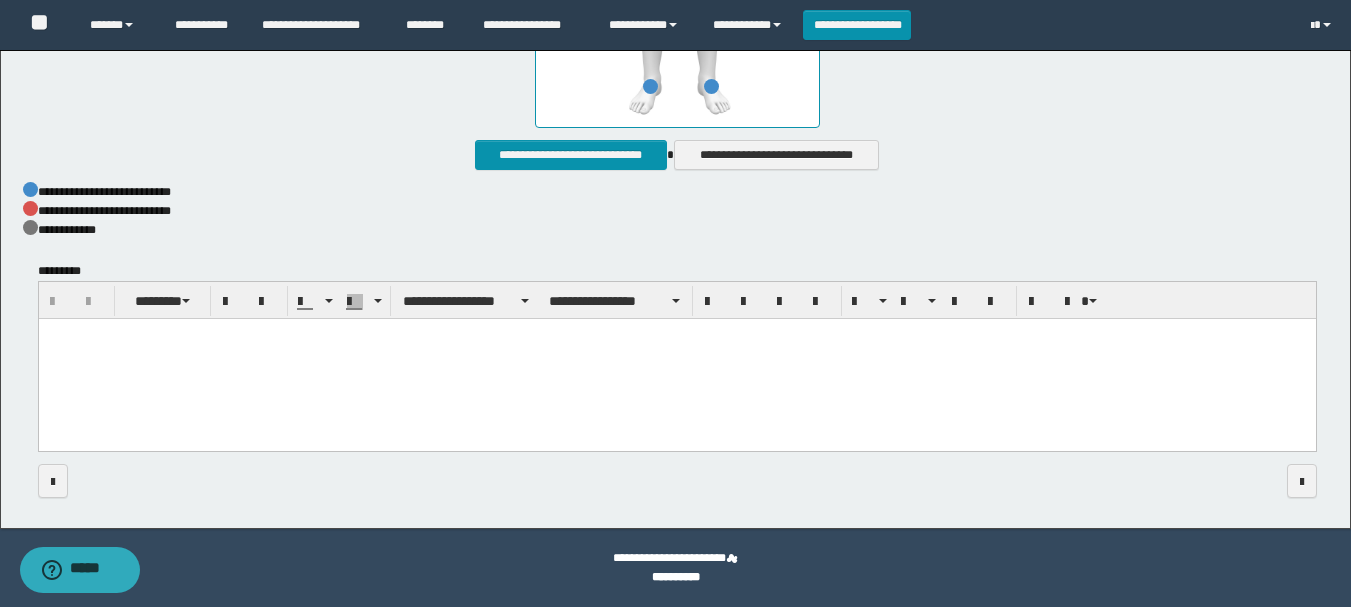 click at bounding box center [676, 360] 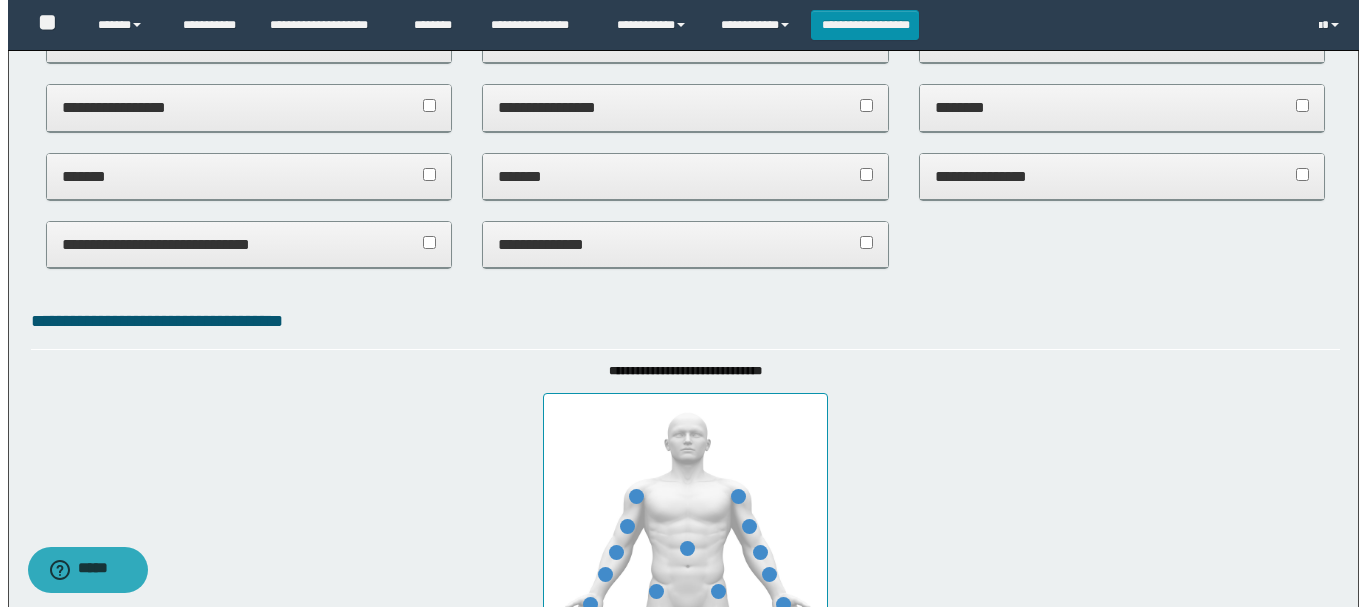 scroll, scrollTop: 0, scrollLeft: 0, axis: both 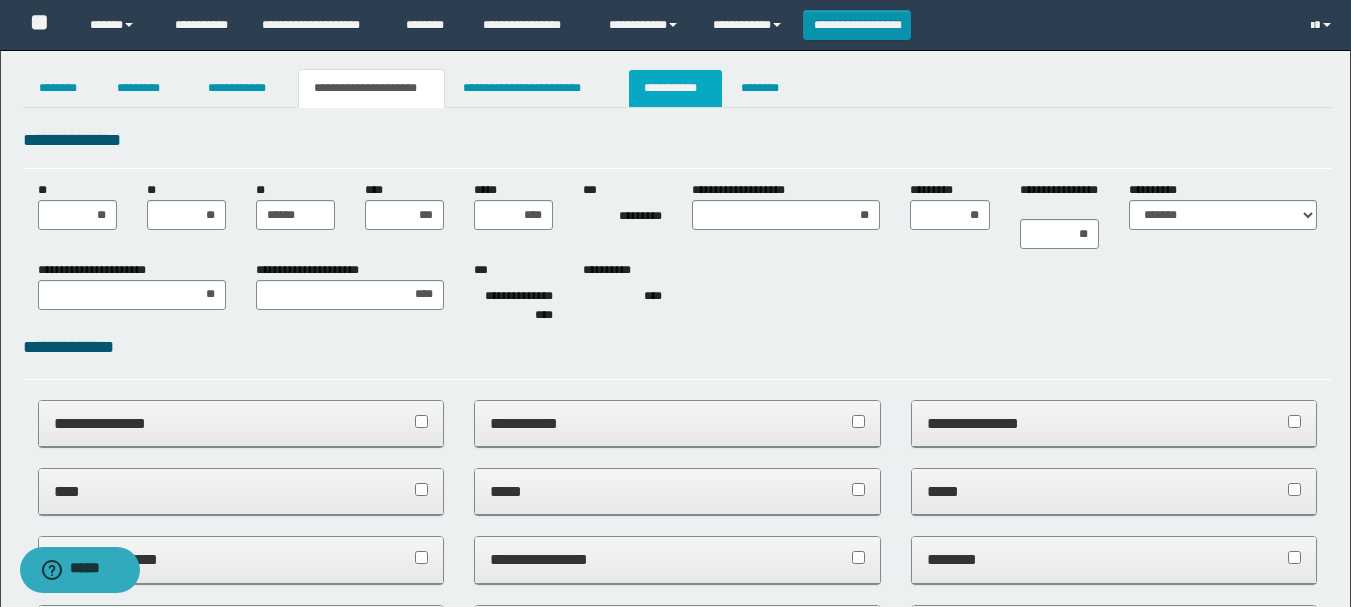 click on "**********" at bounding box center [675, 88] 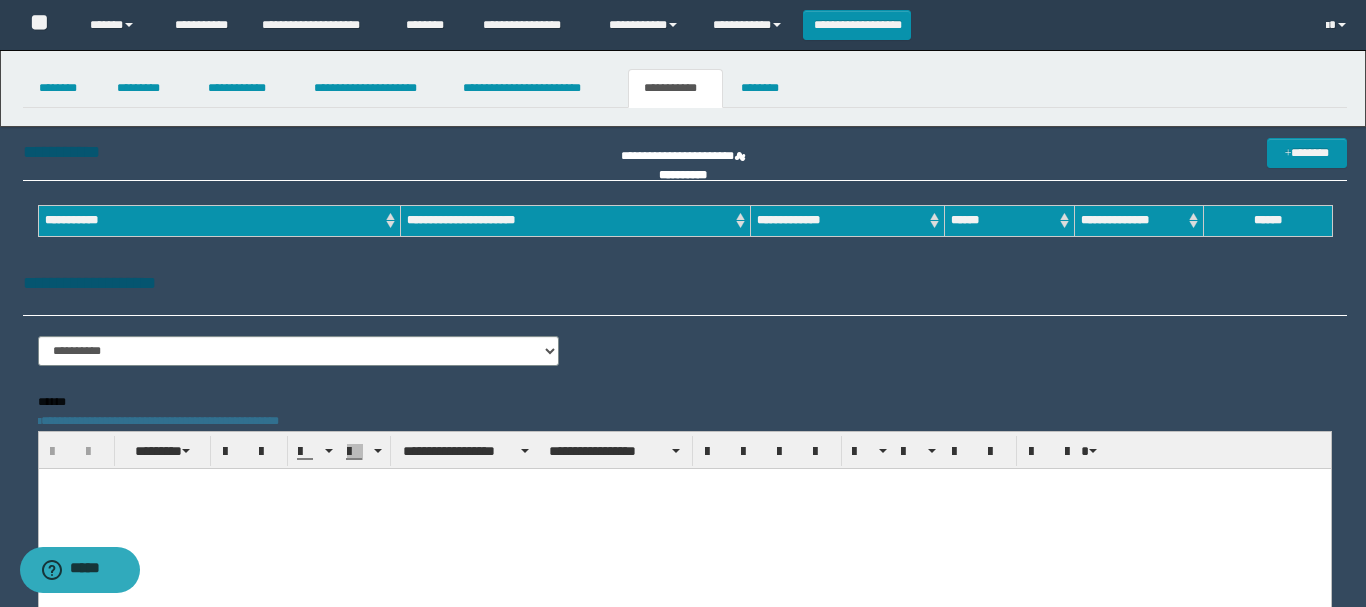 scroll, scrollTop: 0, scrollLeft: 0, axis: both 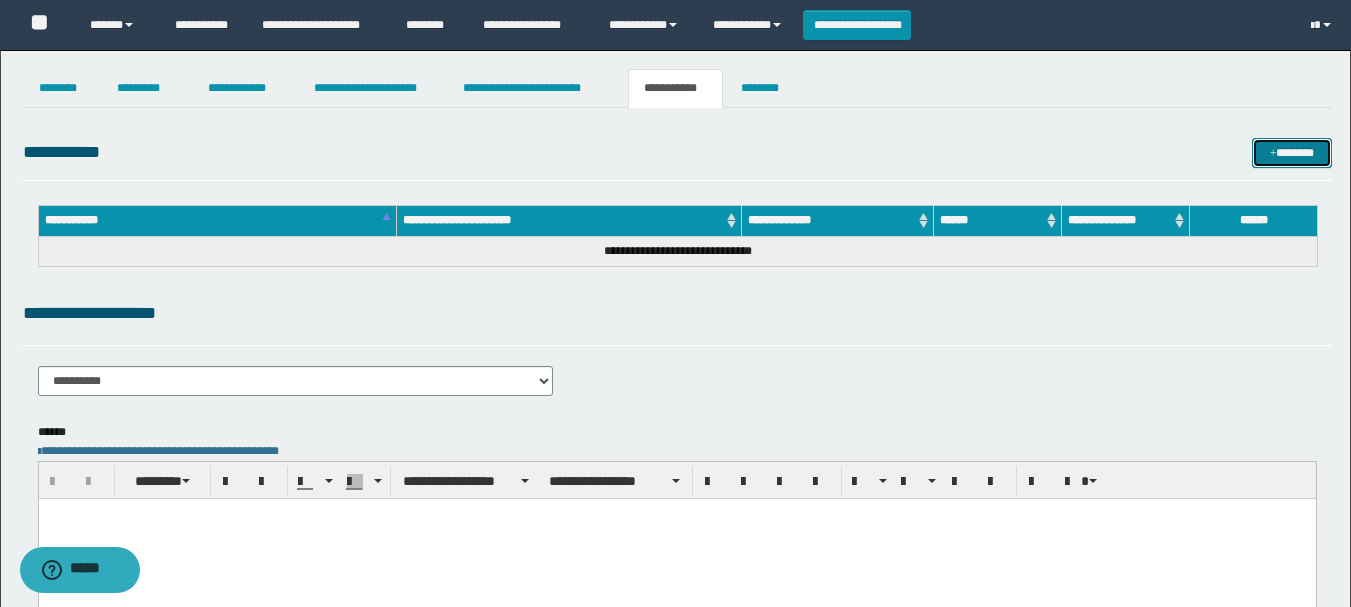 click on "*******" at bounding box center [1292, 153] 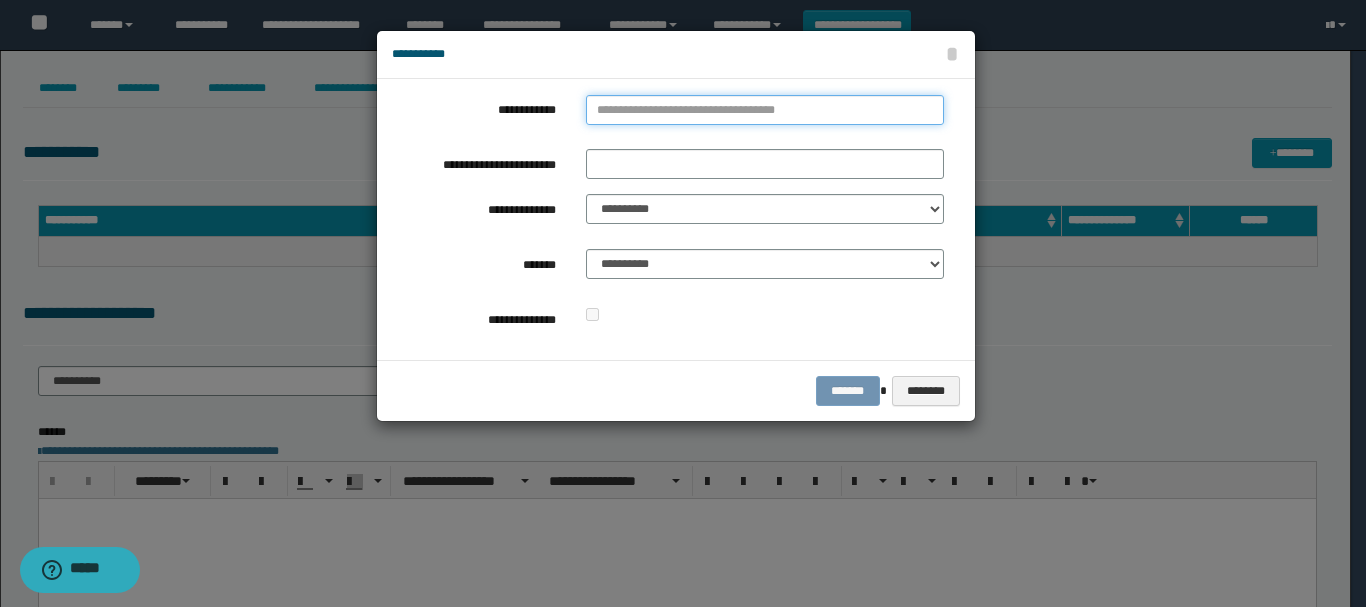 click on "**********" at bounding box center (765, 110) 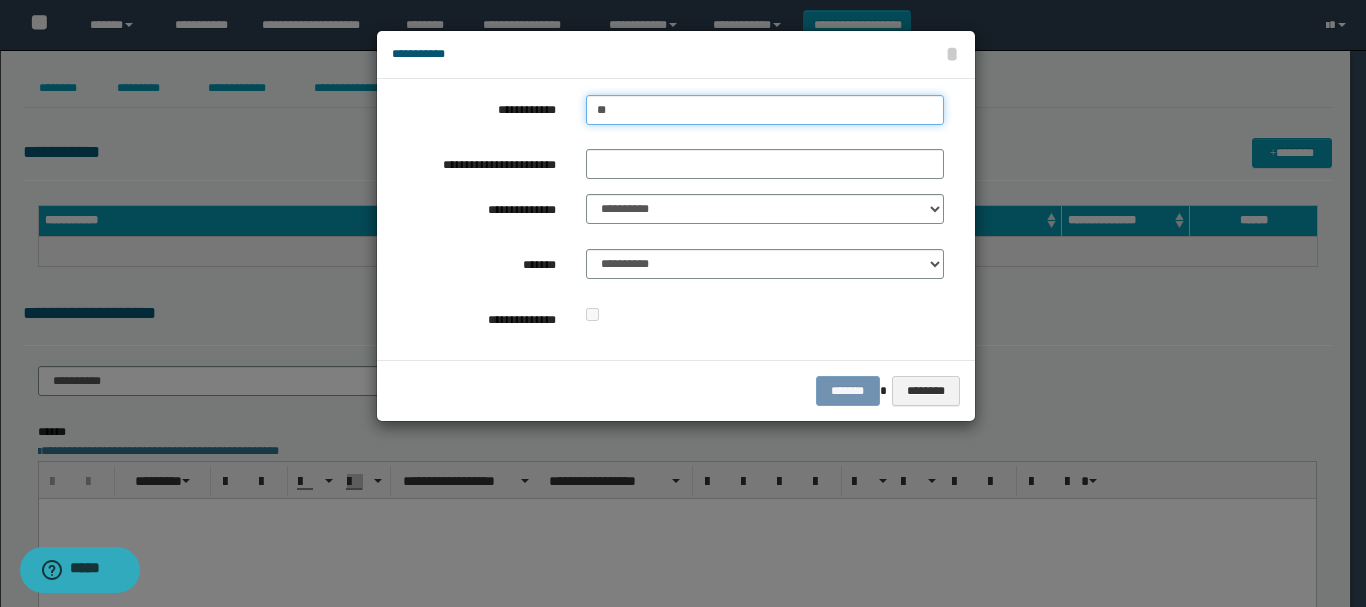 type on "***" 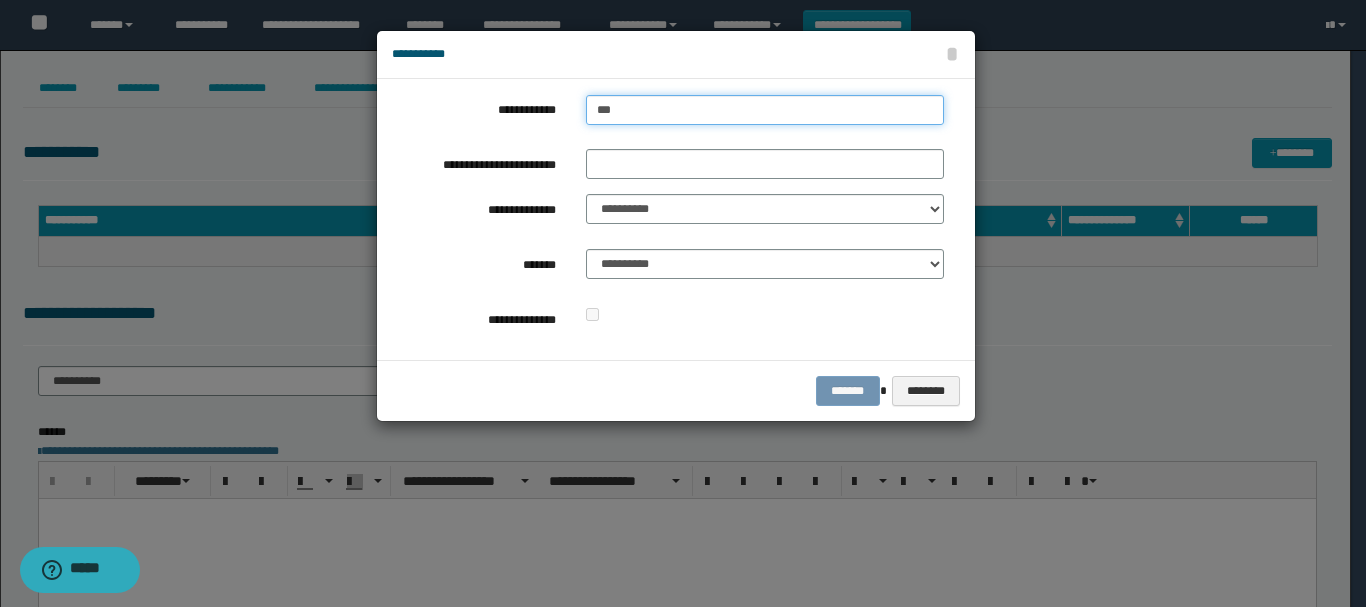 type on "***" 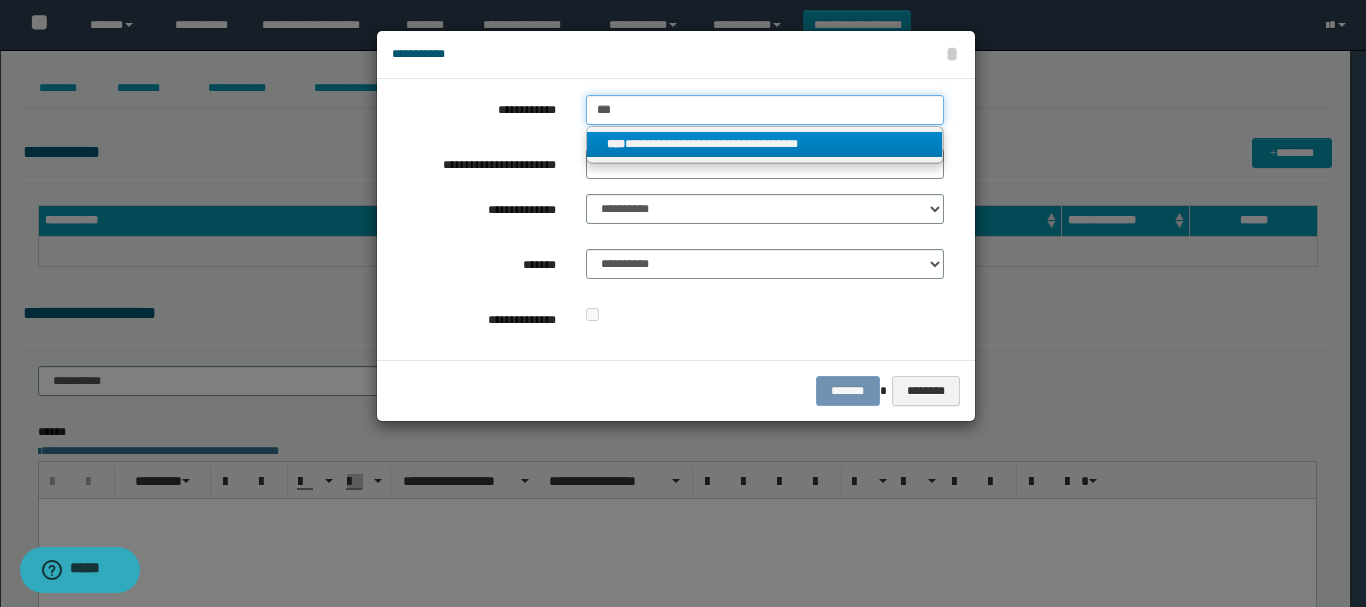 type on "***" 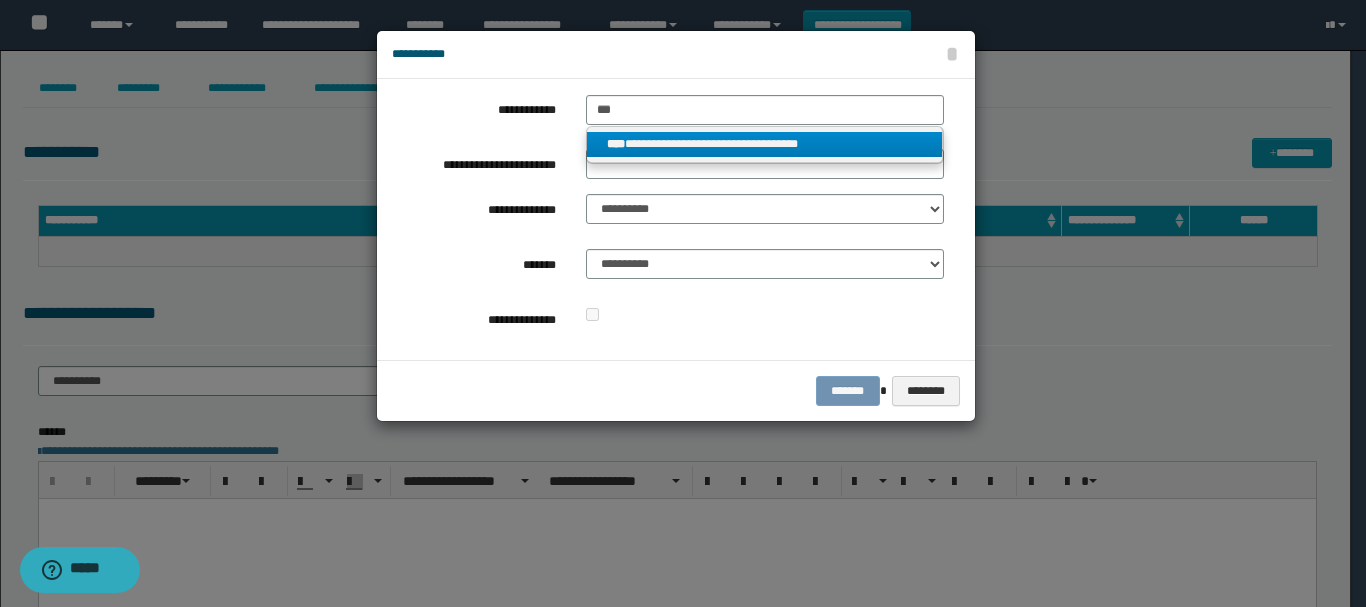 click on "**********" at bounding box center (765, 144) 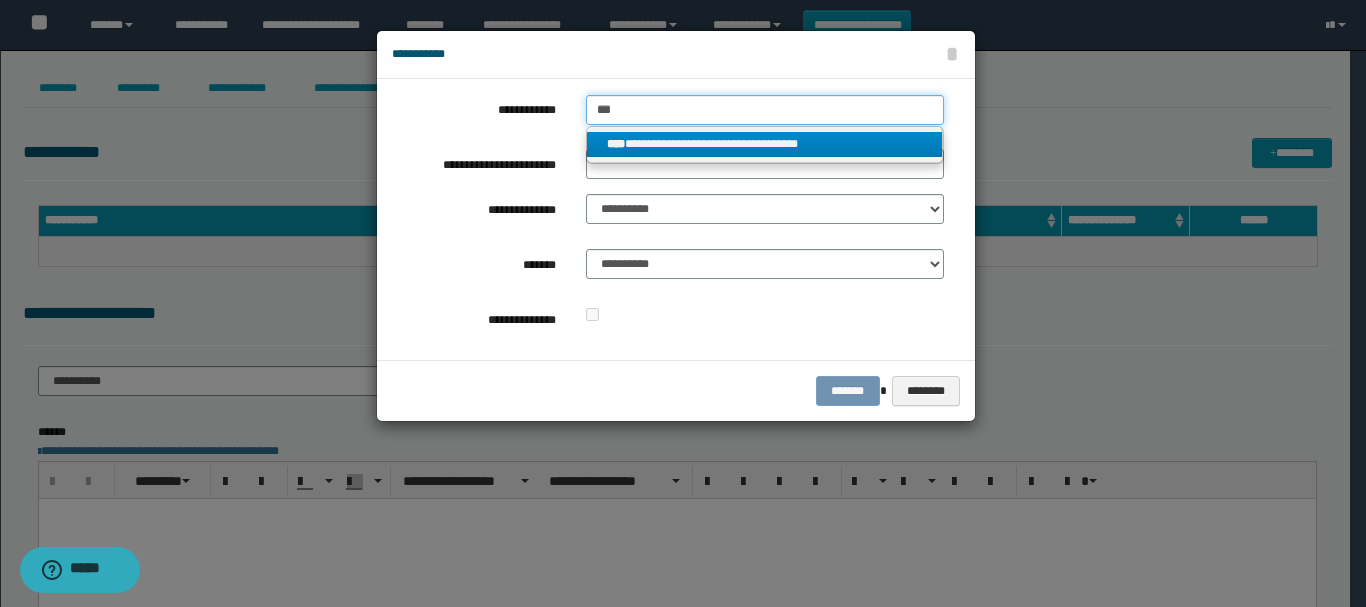 type 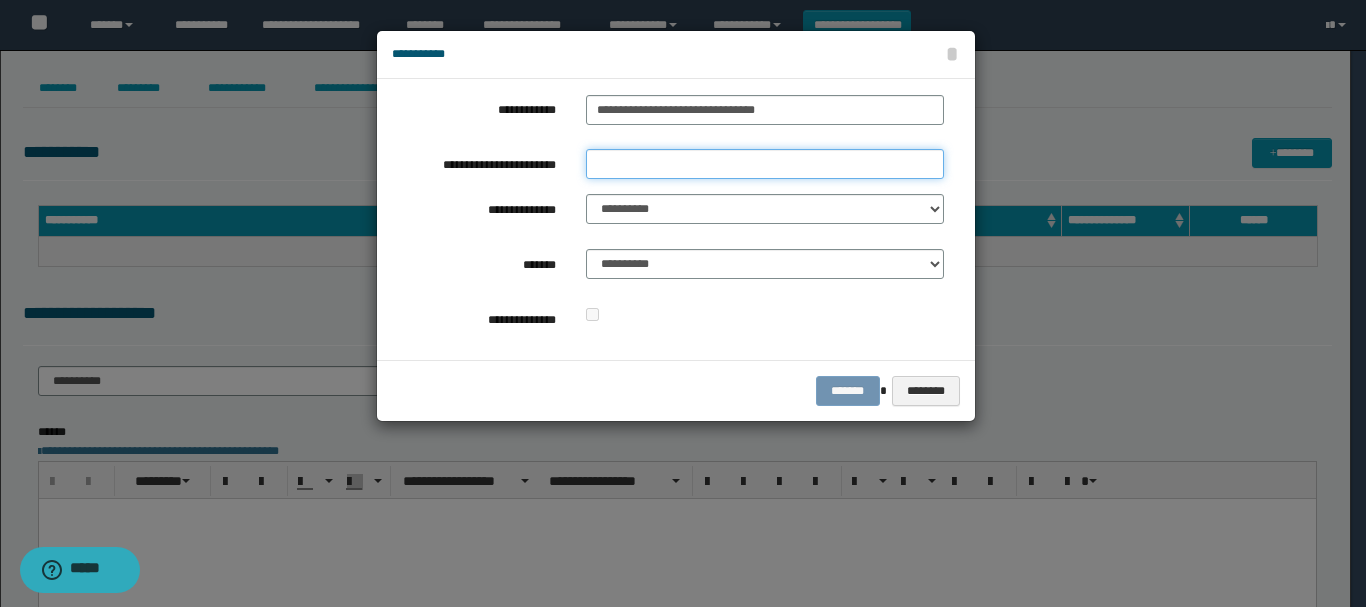 click on "**********" at bounding box center (765, 164) 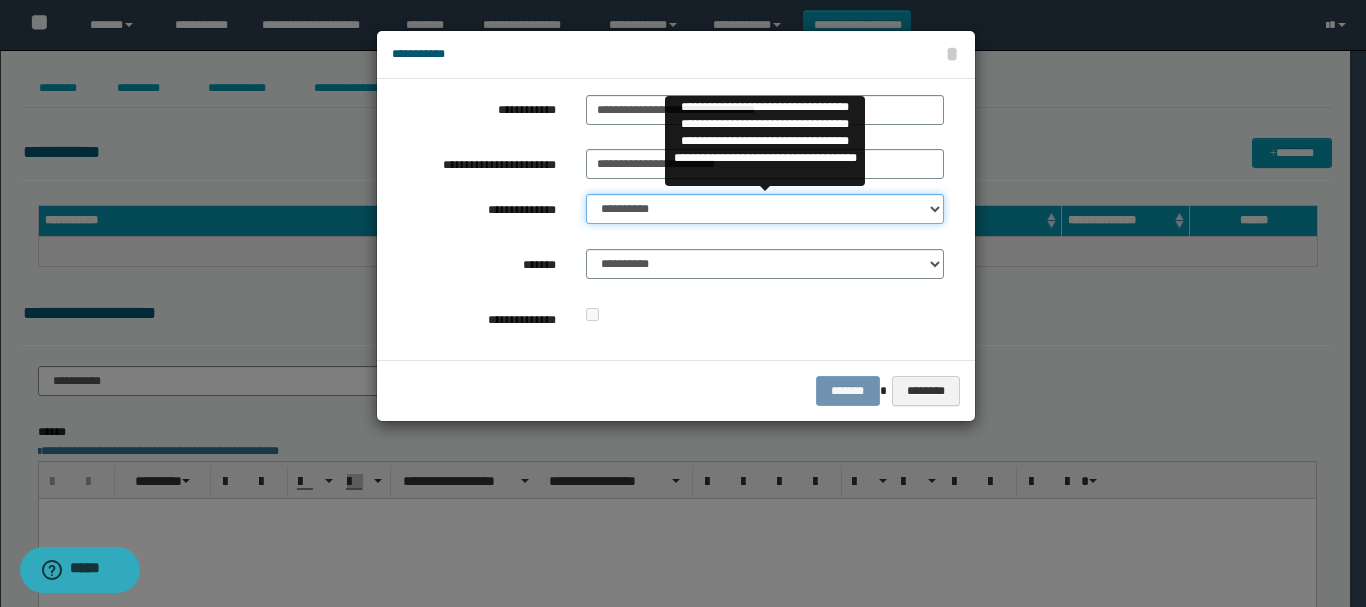 click on "**********" at bounding box center (765, 209) 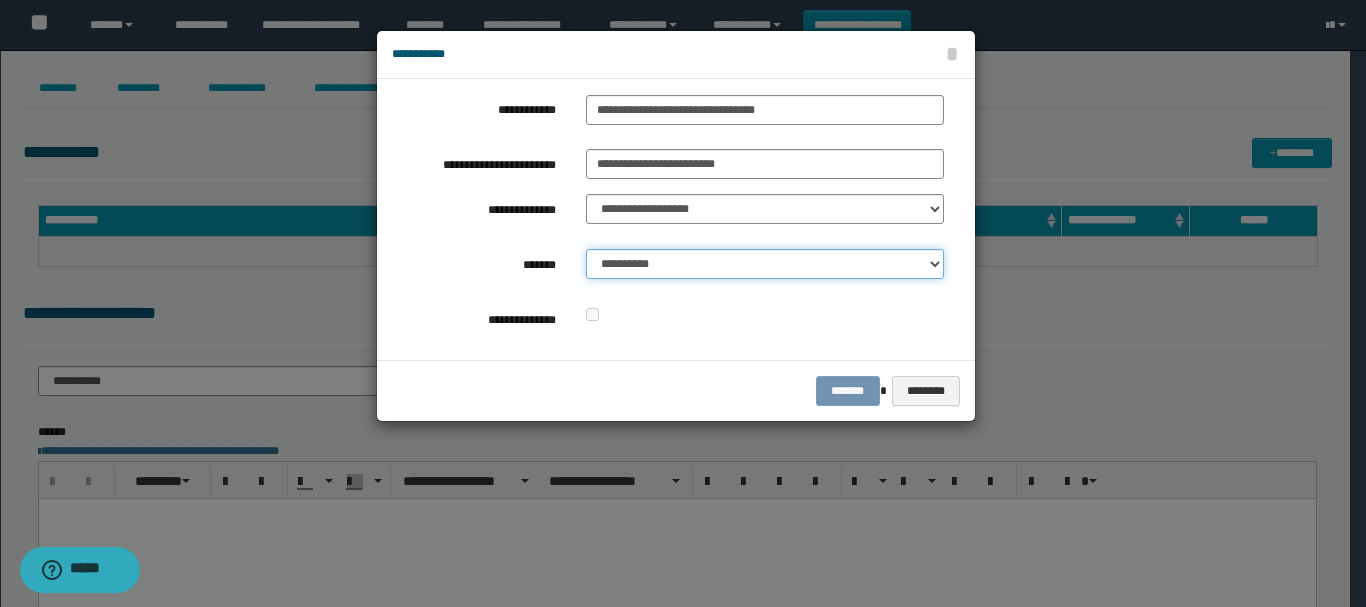 drag, startPoint x: 706, startPoint y: 267, endPoint x: 707, endPoint y: 278, distance: 11.045361 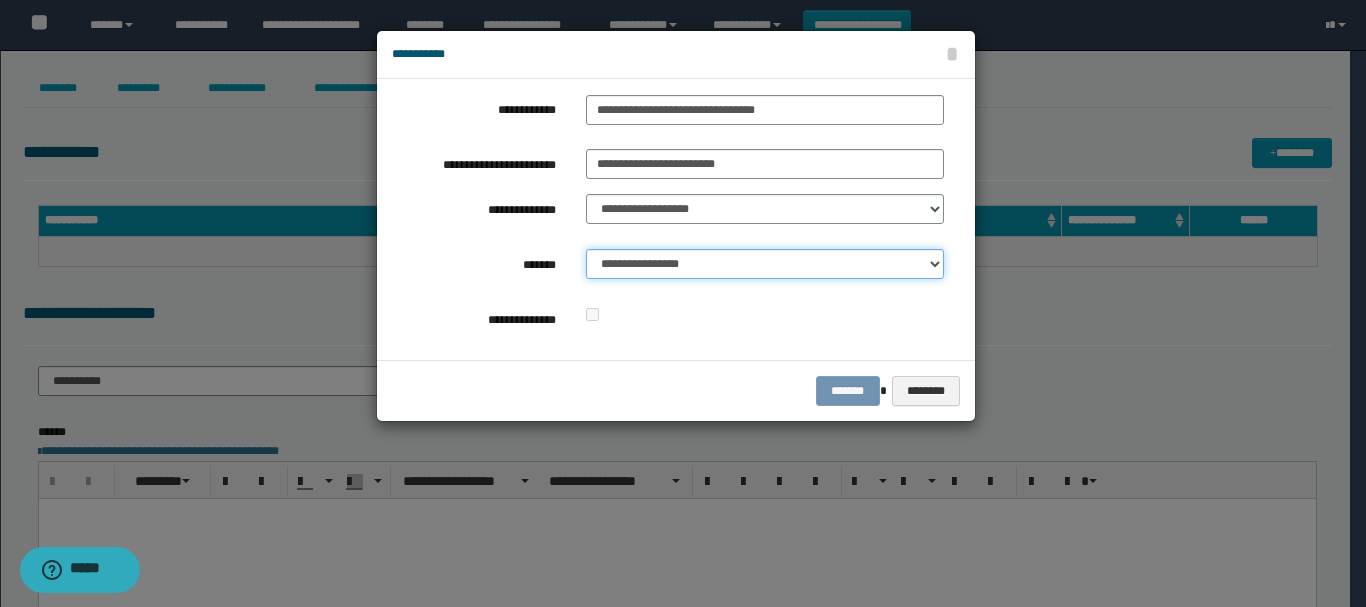 click on "**********" at bounding box center (765, 264) 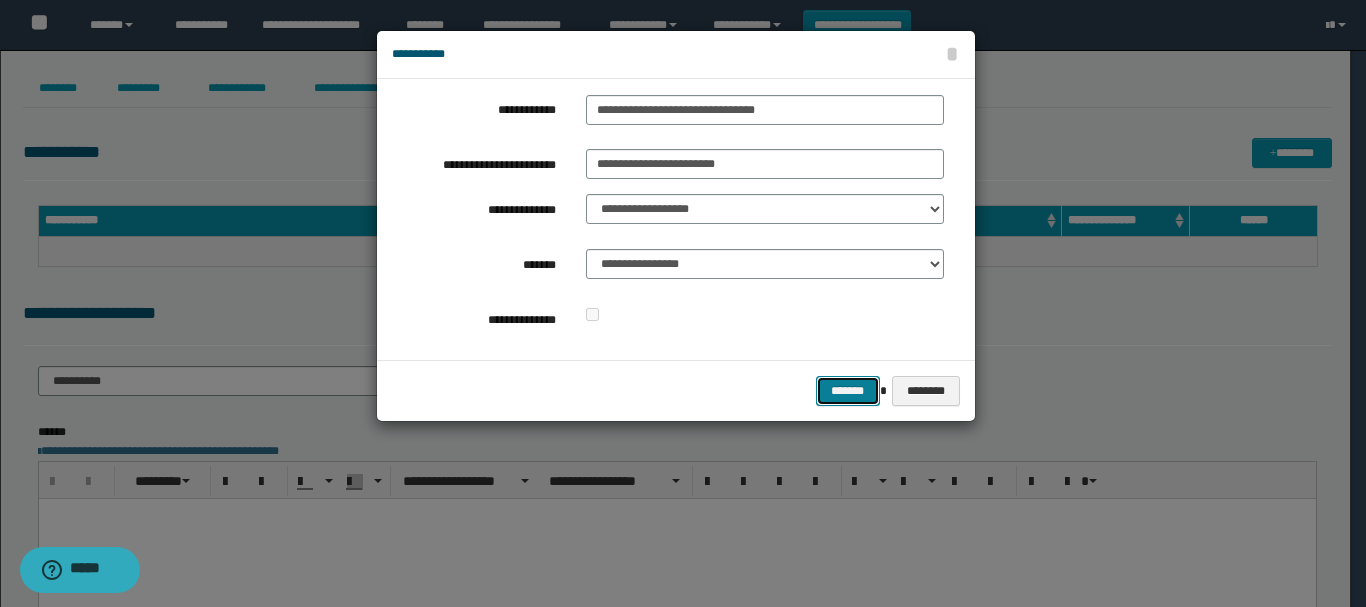 click on "*******" at bounding box center [848, 391] 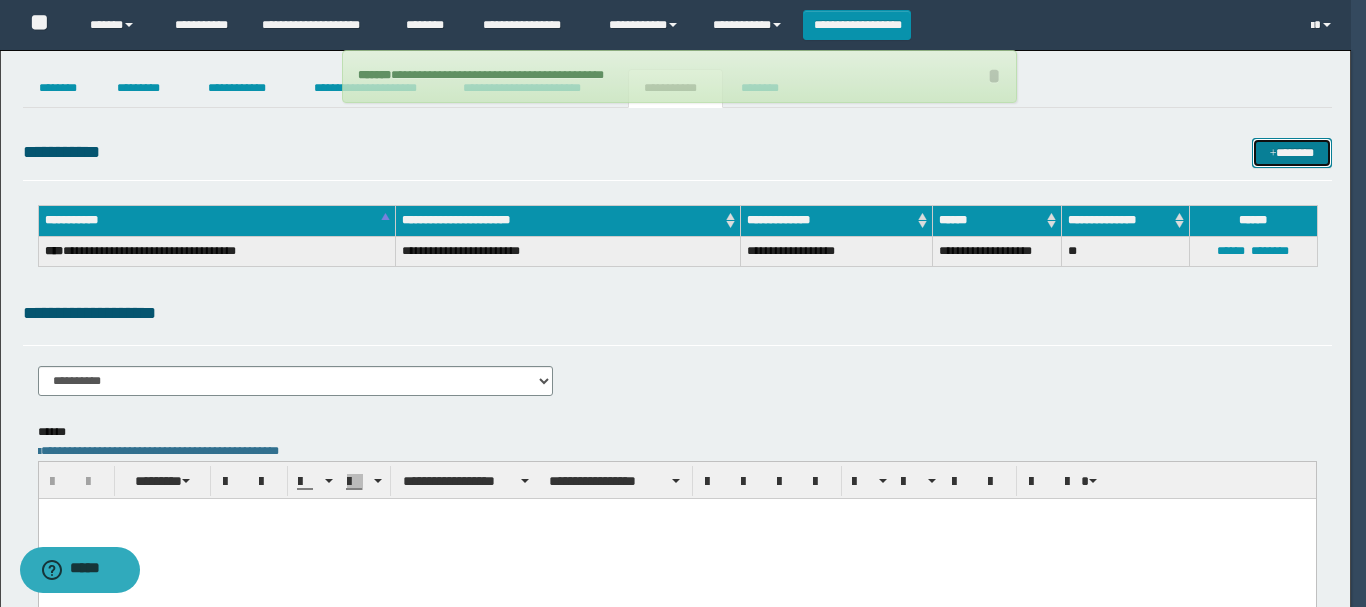 type 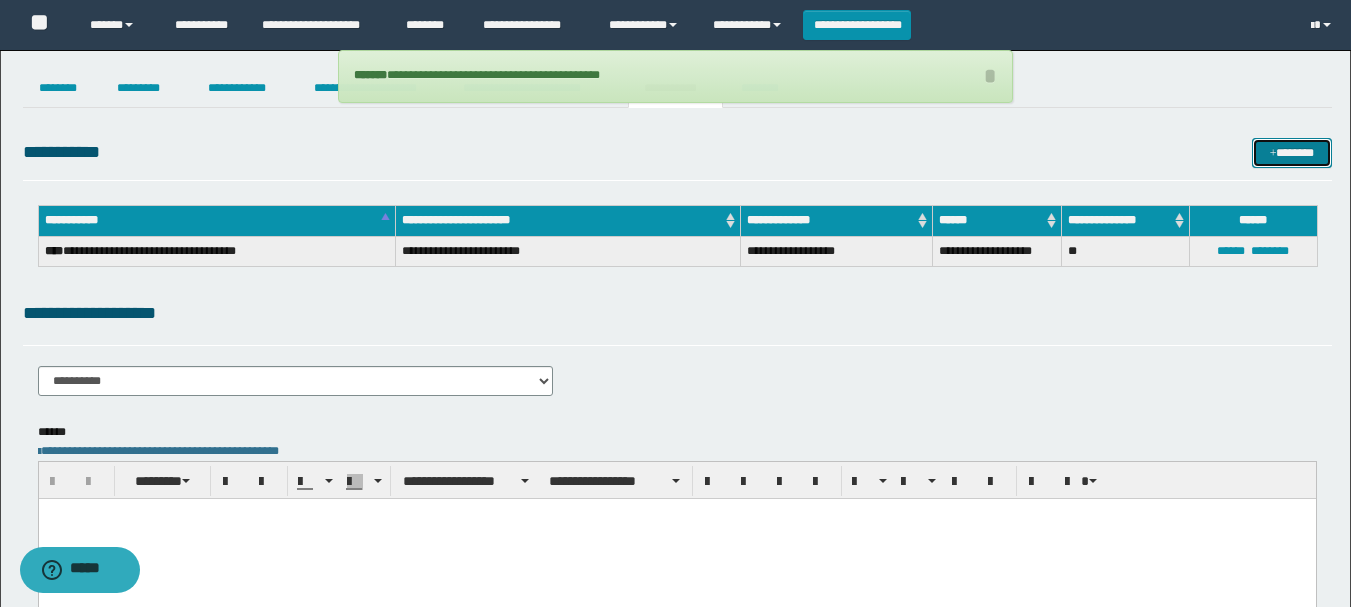 click on "*******" at bounding box center [1292, 153] 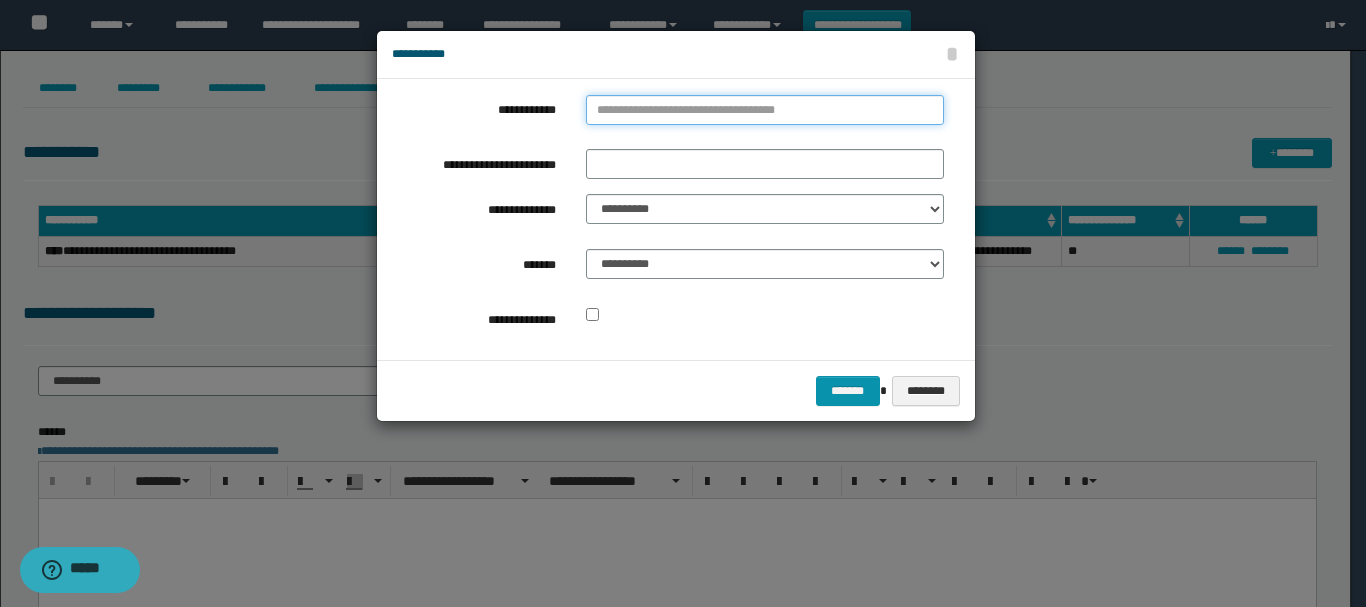 type on "**********" 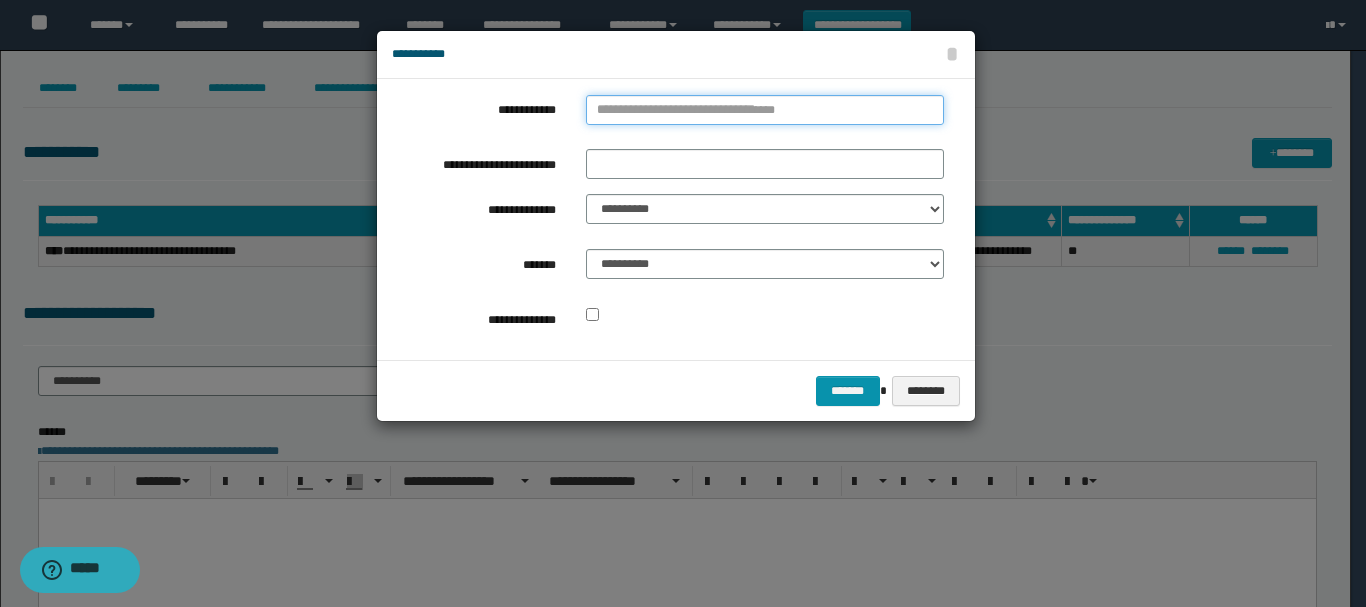 click on "**********" at bounding box center (765, 110) 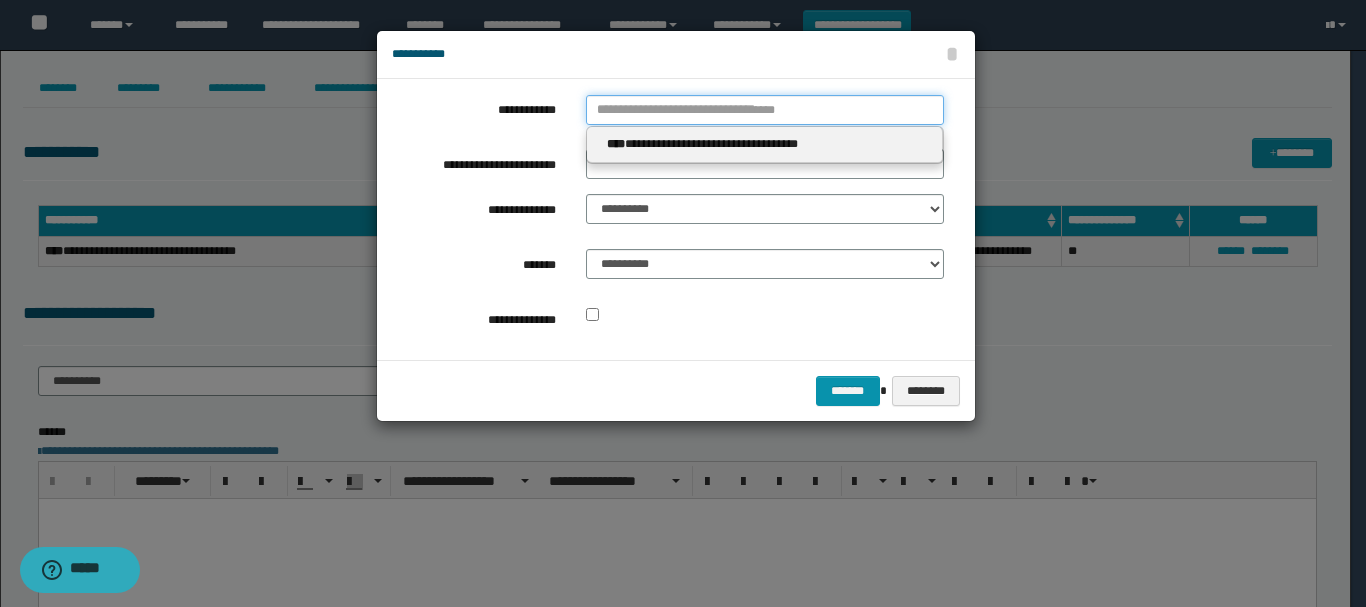 type 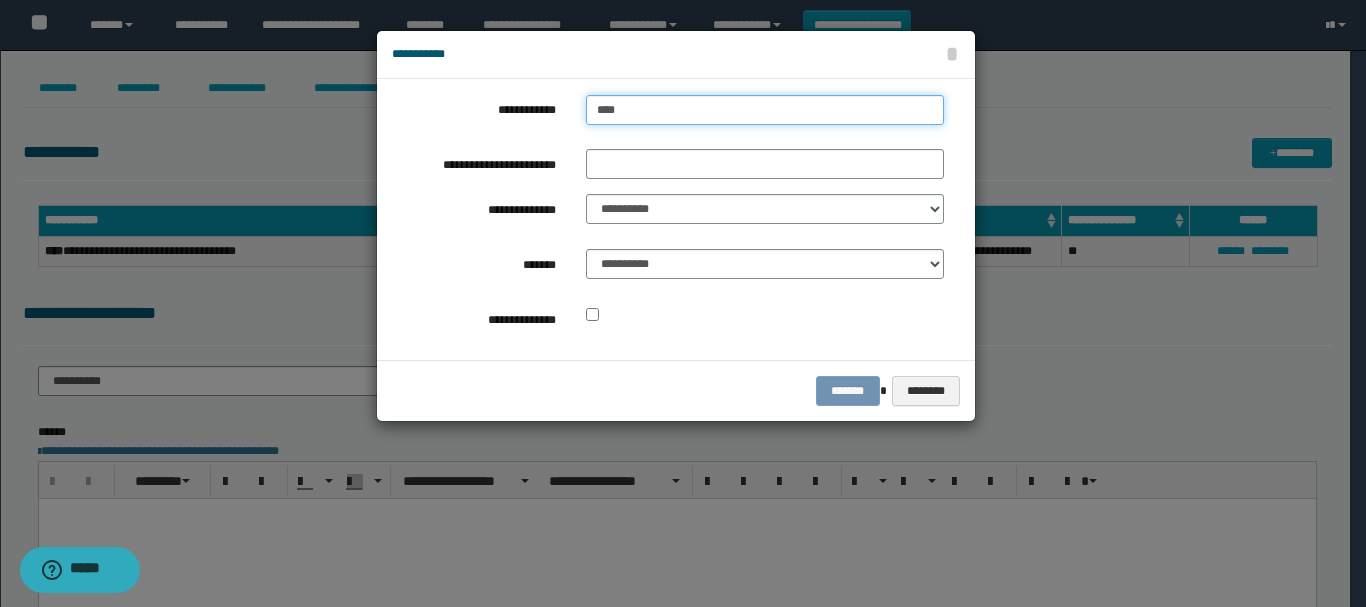 type on "*****" 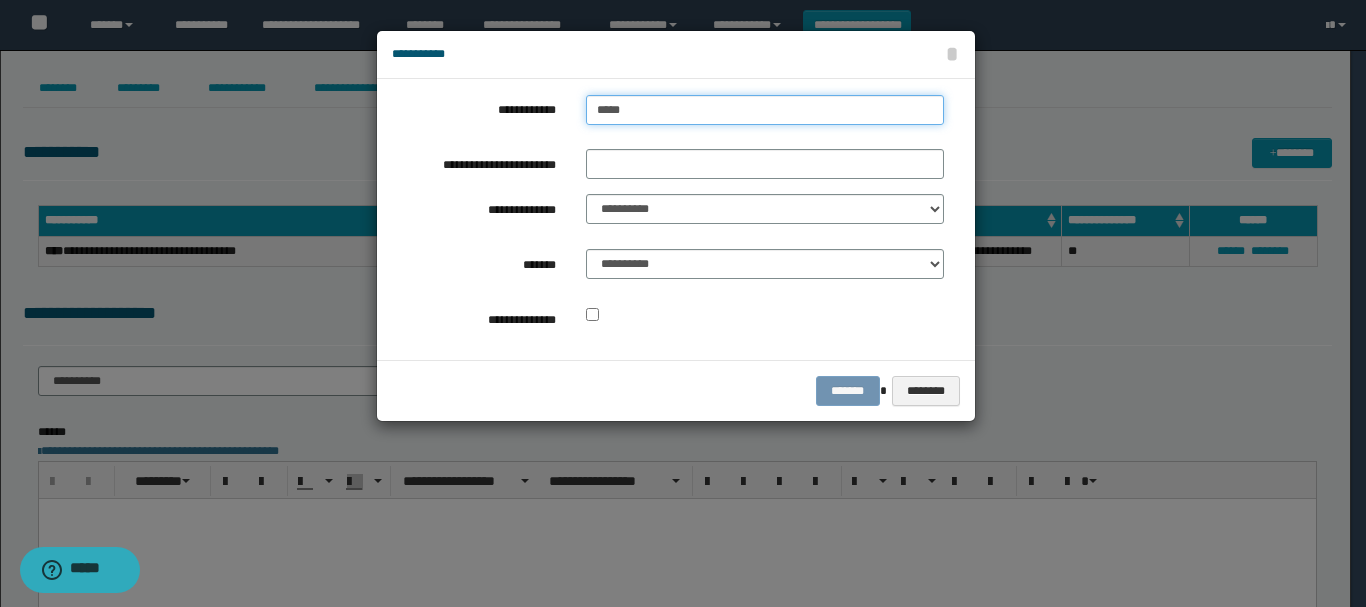 type on "*****" 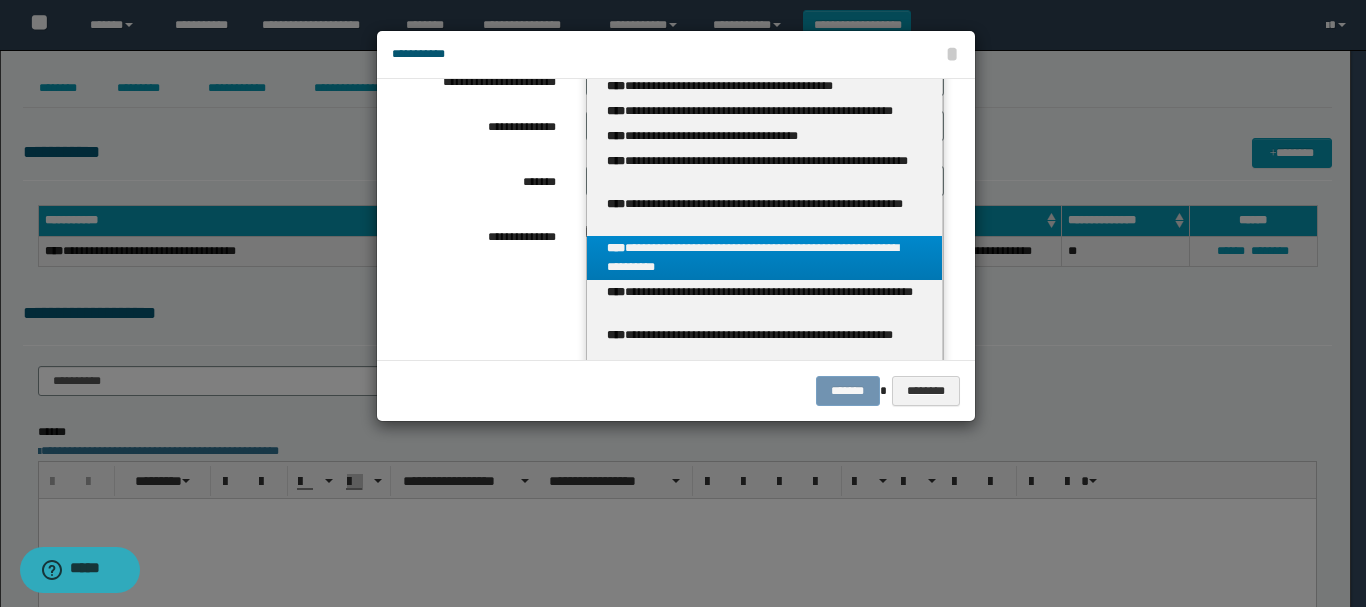 scroll, scrollTop: 0, scrollLeft: 0, axis: both 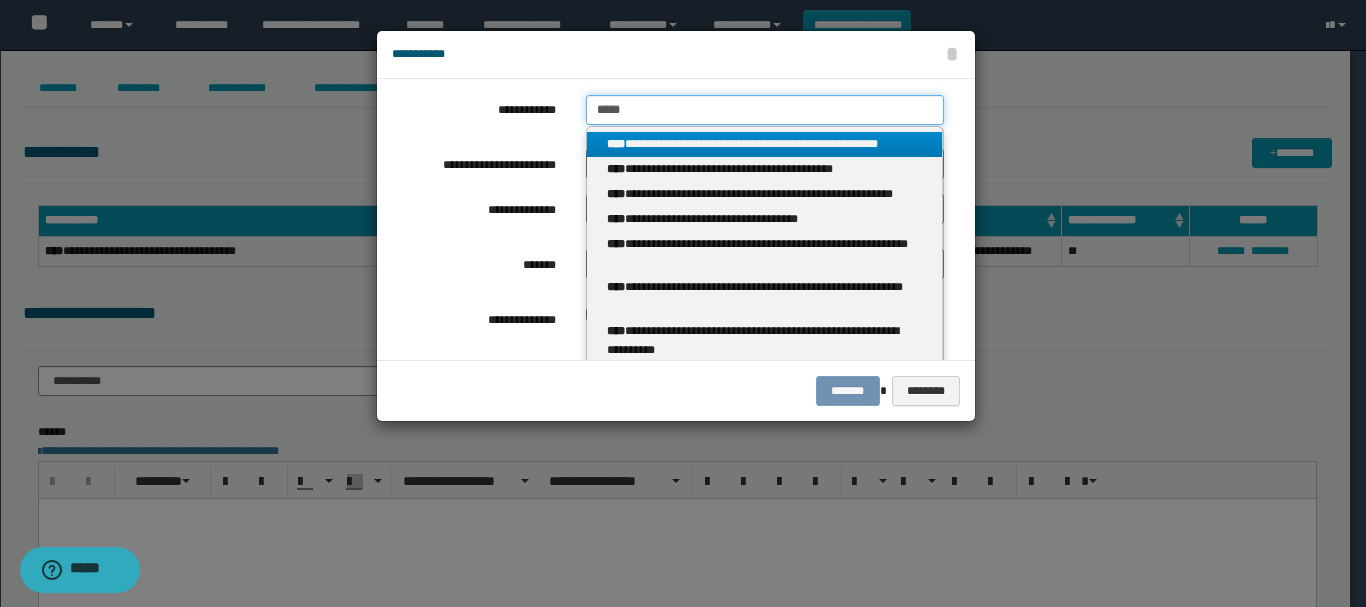 drag, startPoint x: 647, startPoint y: 107, endPoint x: 558, endPoint y: 115, distance: 89.358826 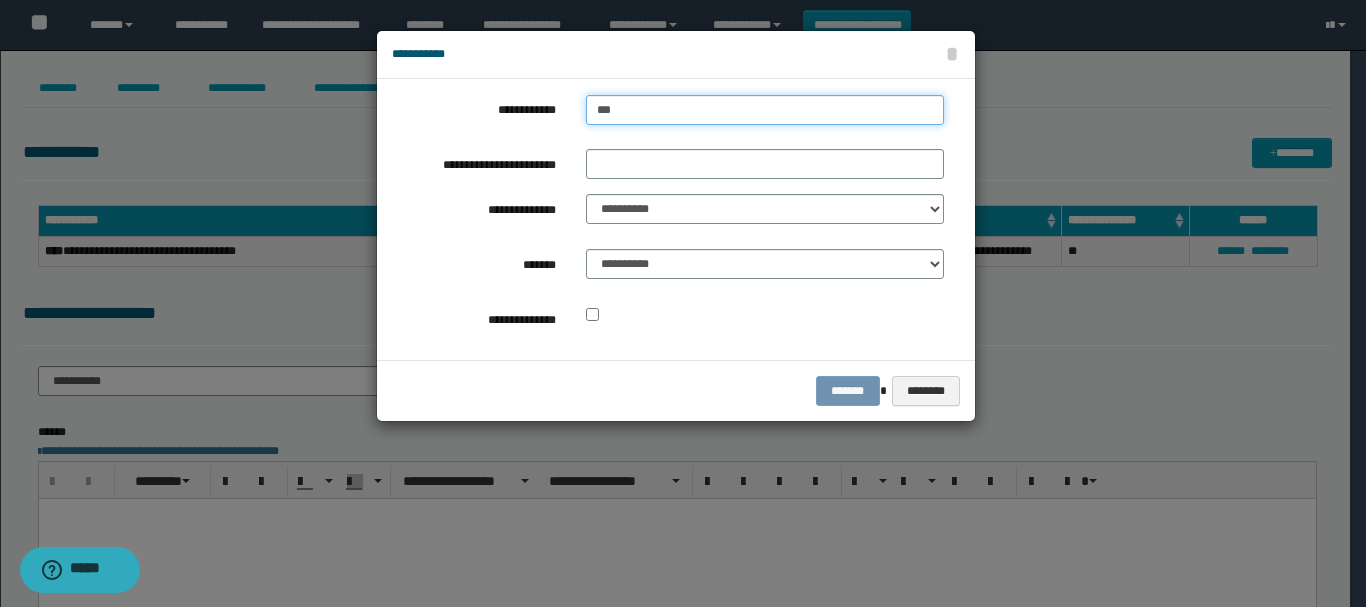 type on "****" 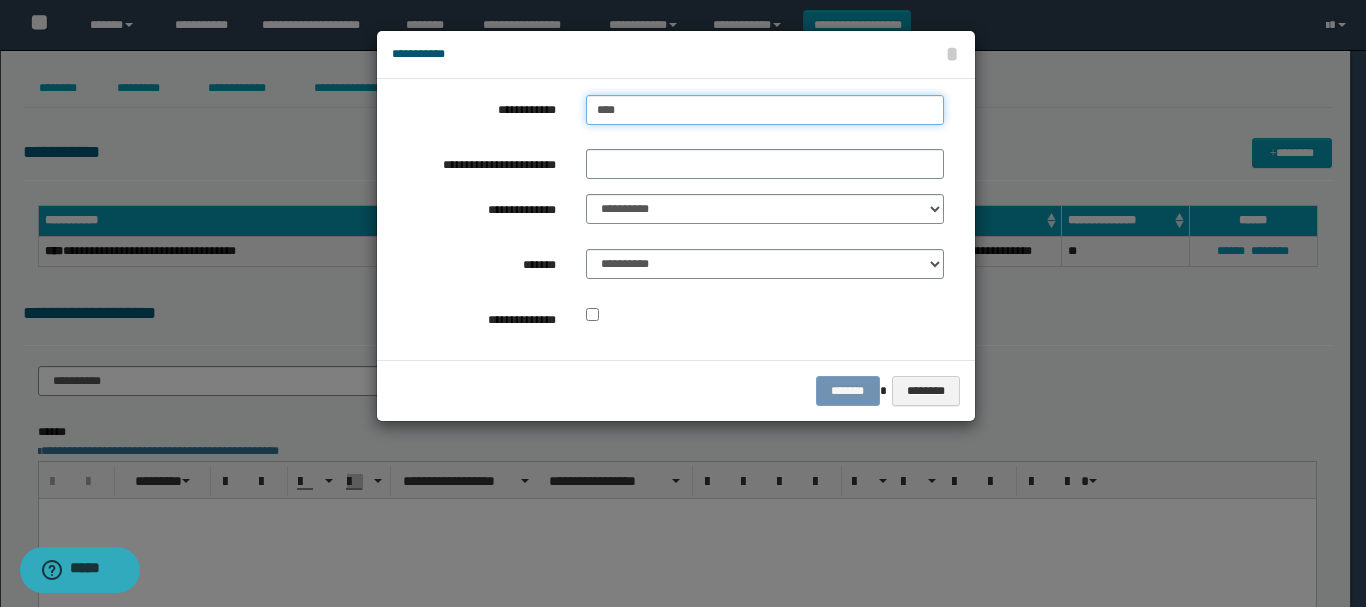 type on "****" 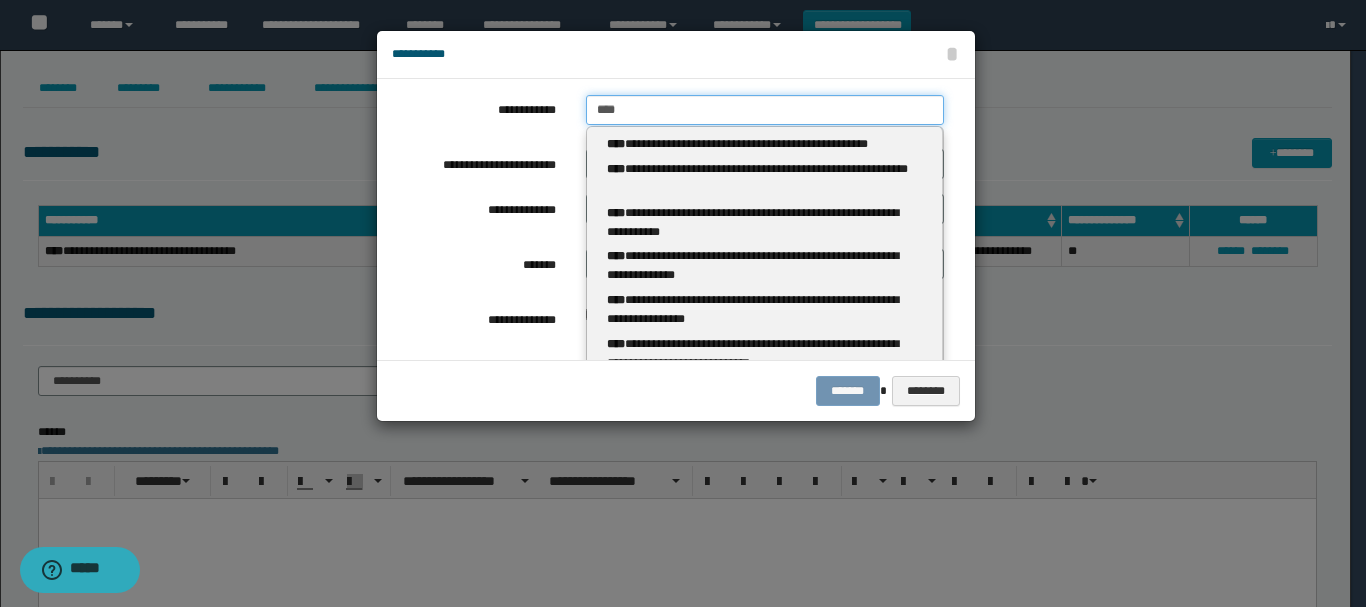 type 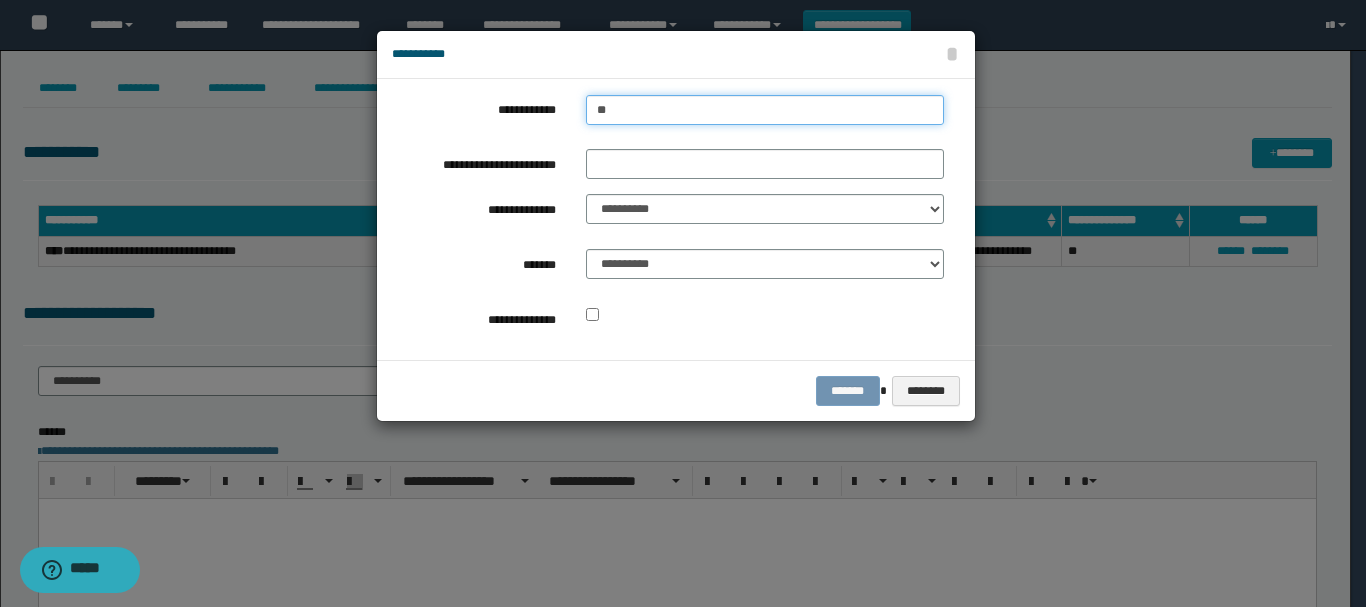type on "*" 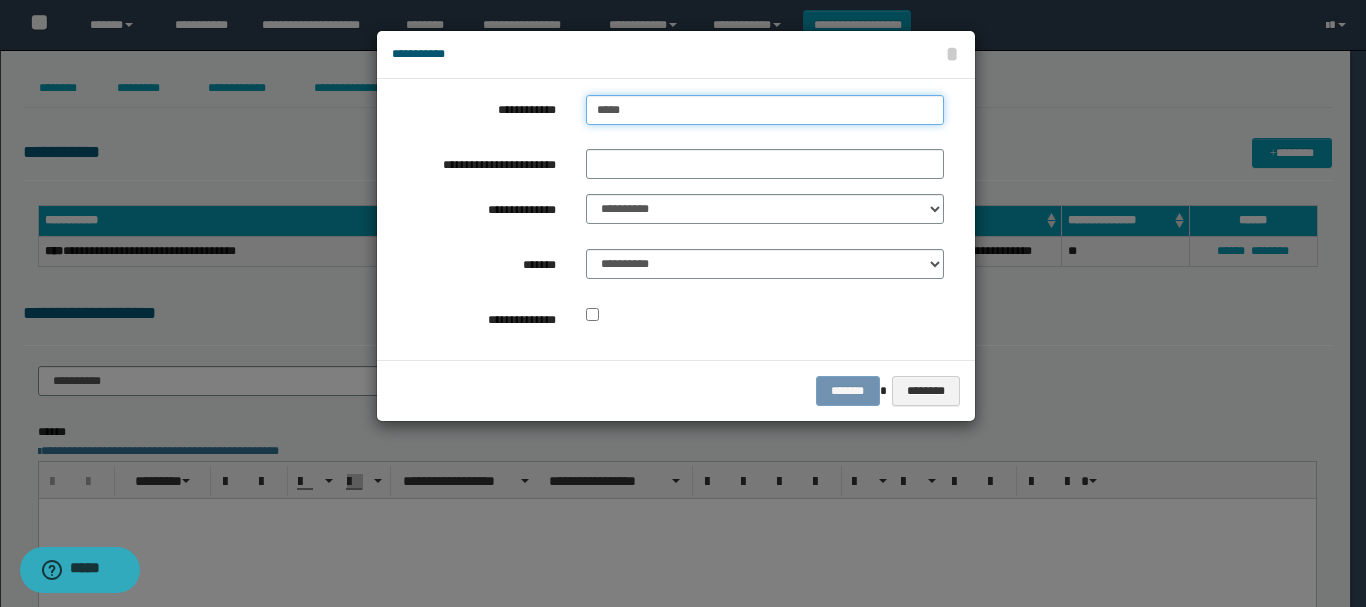 type on "******" 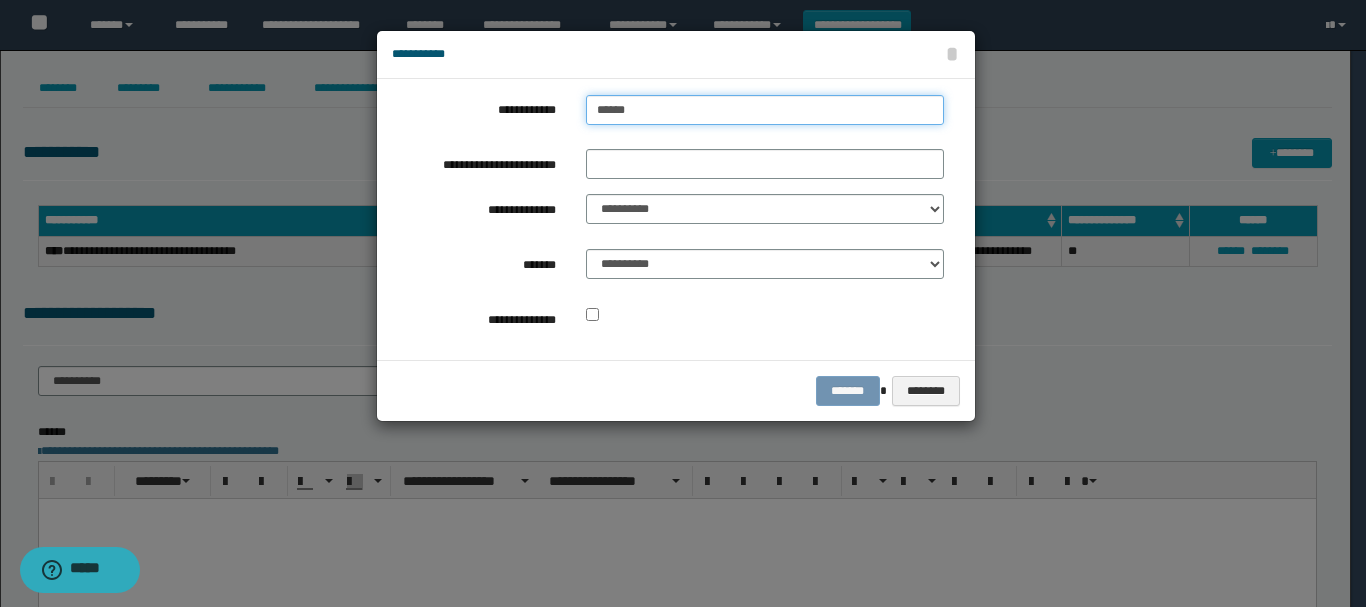 type on "**********" 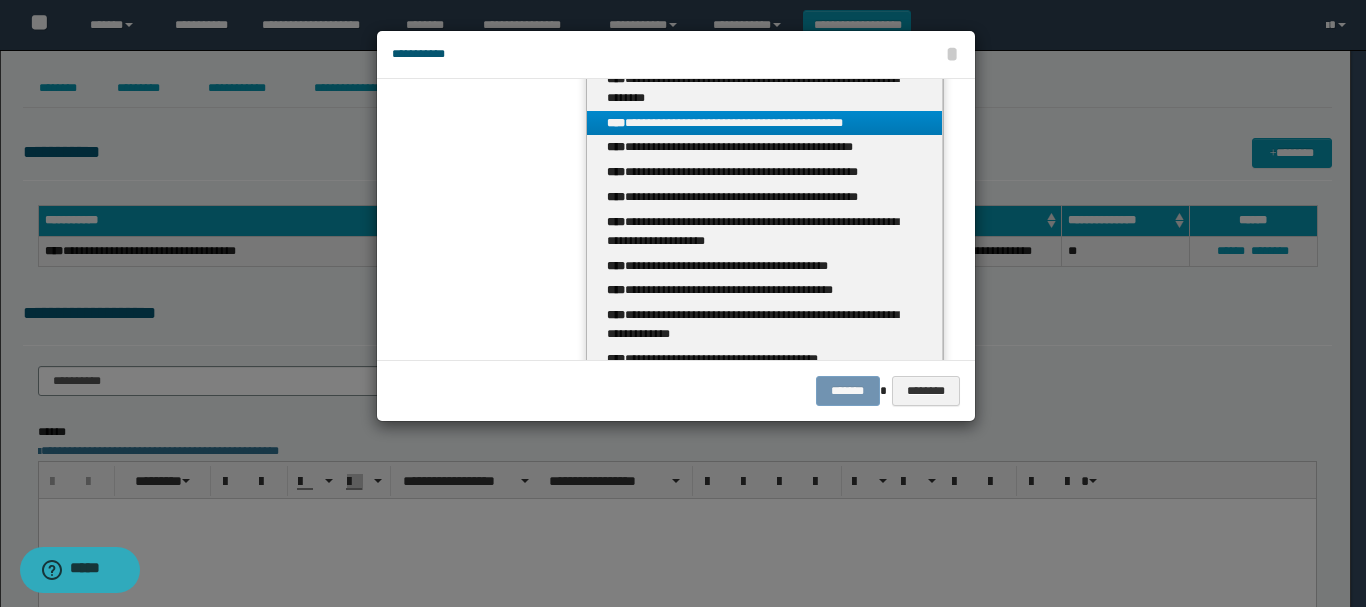 scroll, scrollTop: 570, scrollLeft: 0, axis: vertical 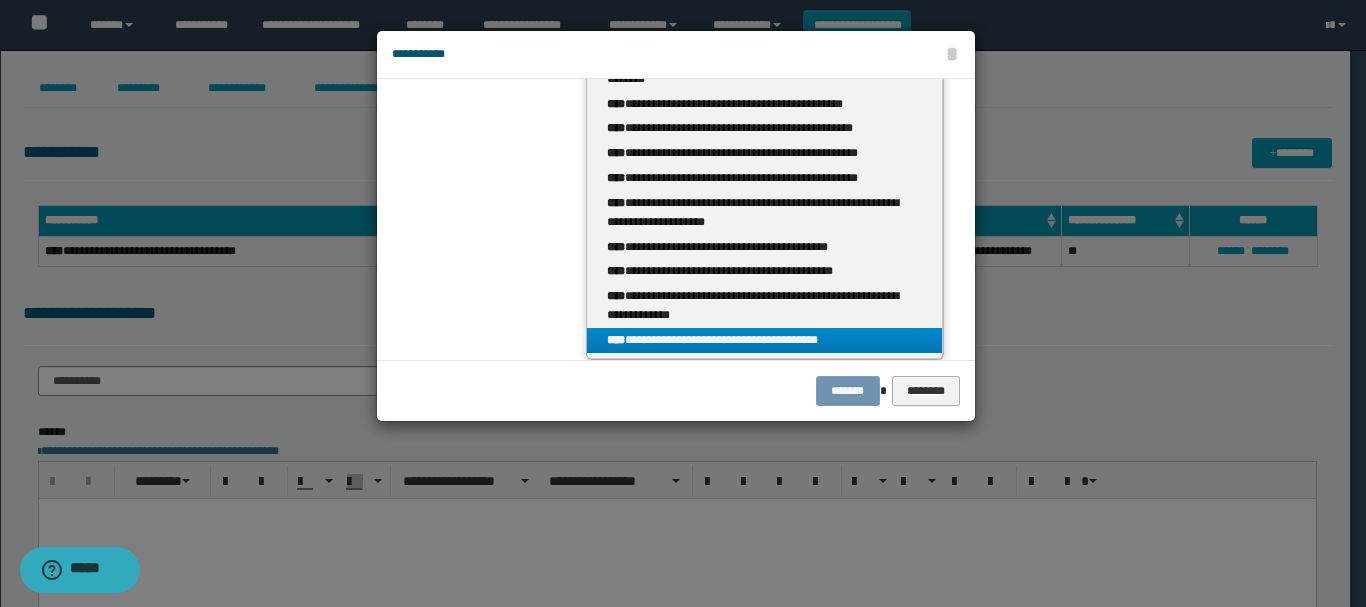 type on "******" 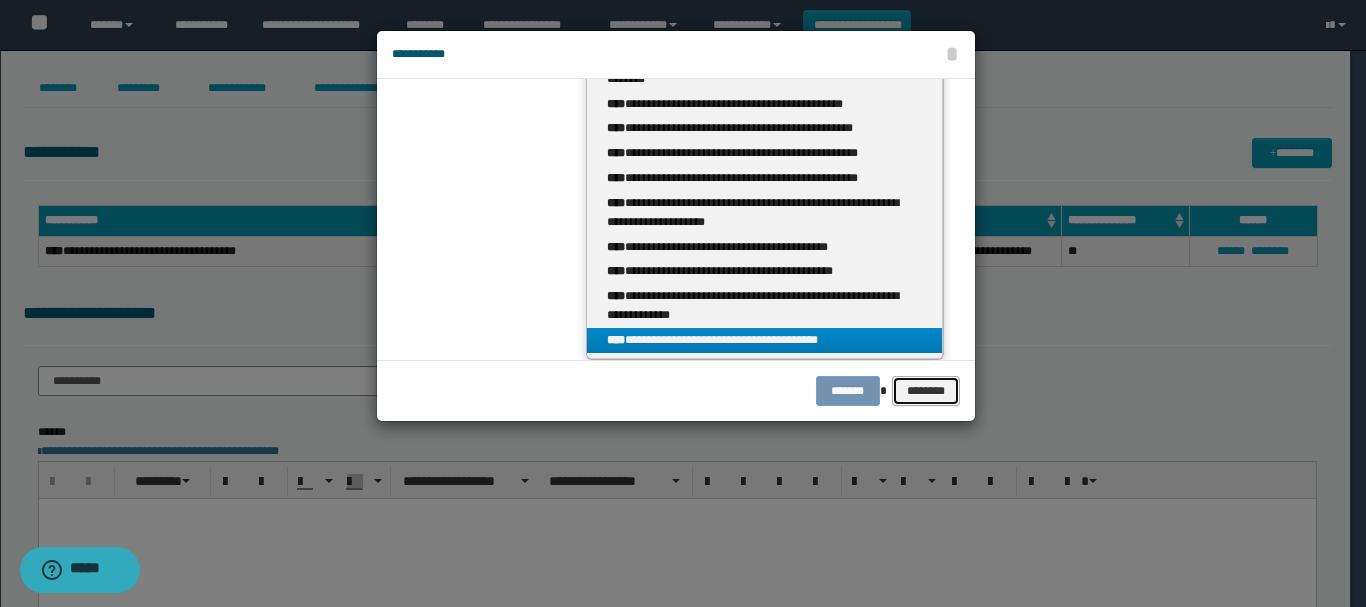 click on "********" at bounding box center [925, 391] 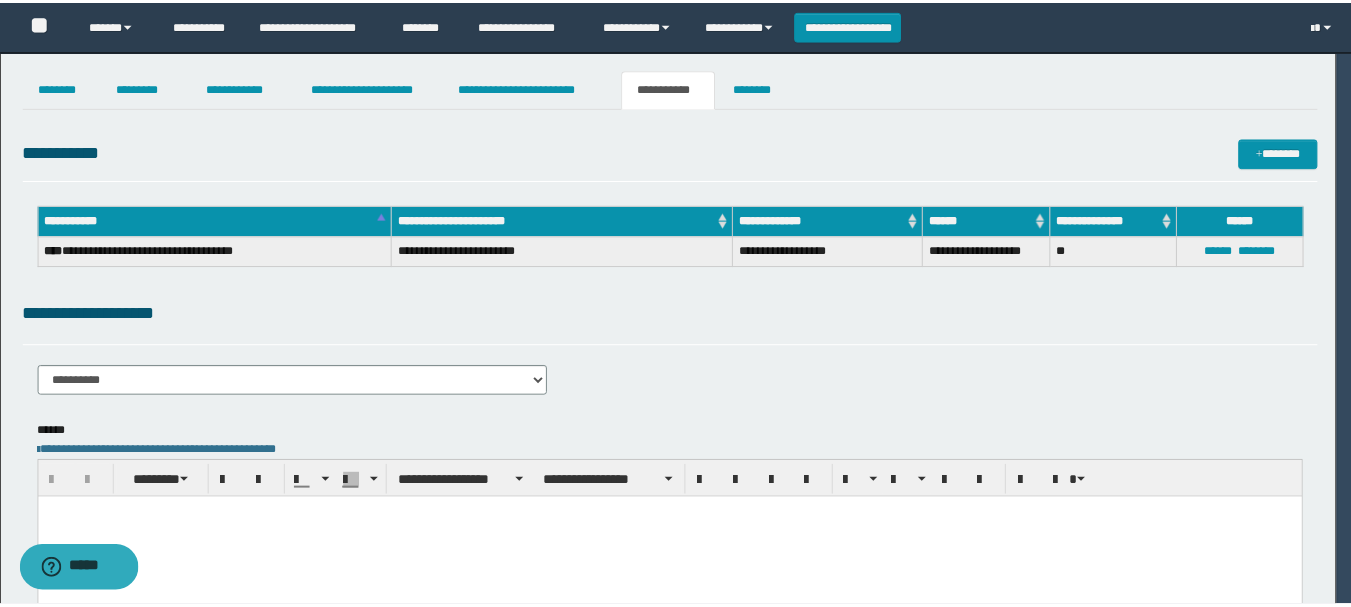 scroll, scrollTop: 0, scrollLeft: 0, axis: both 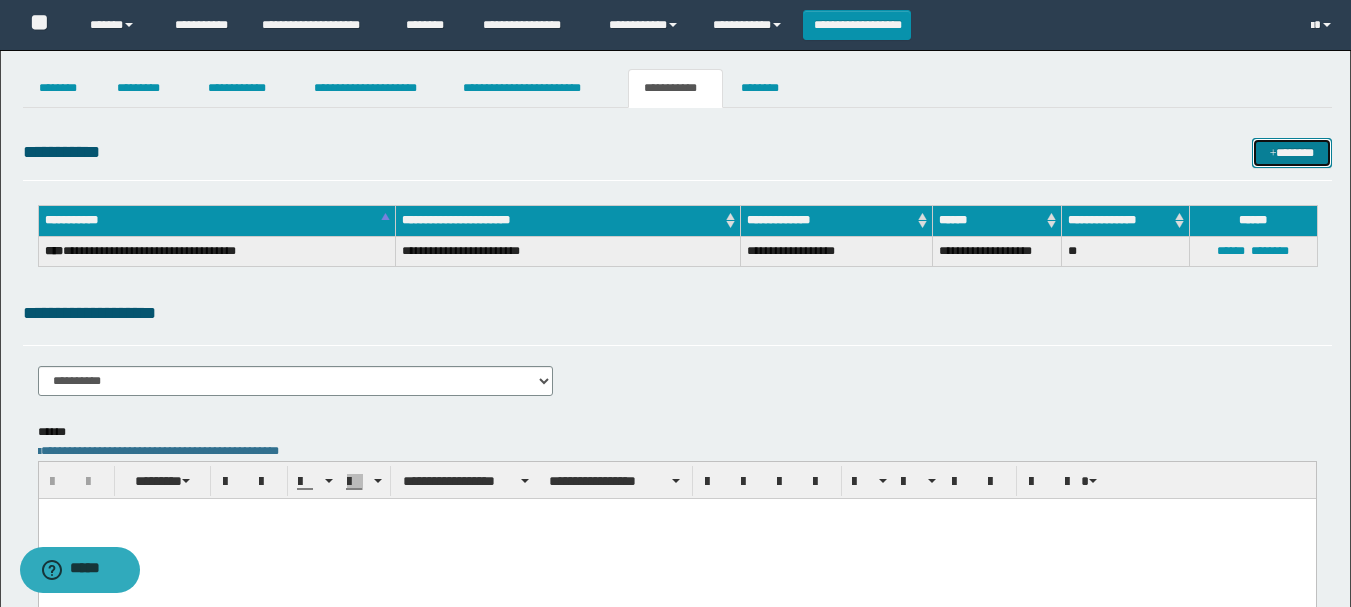 click on "*******" at bounding box center (1292, 153) 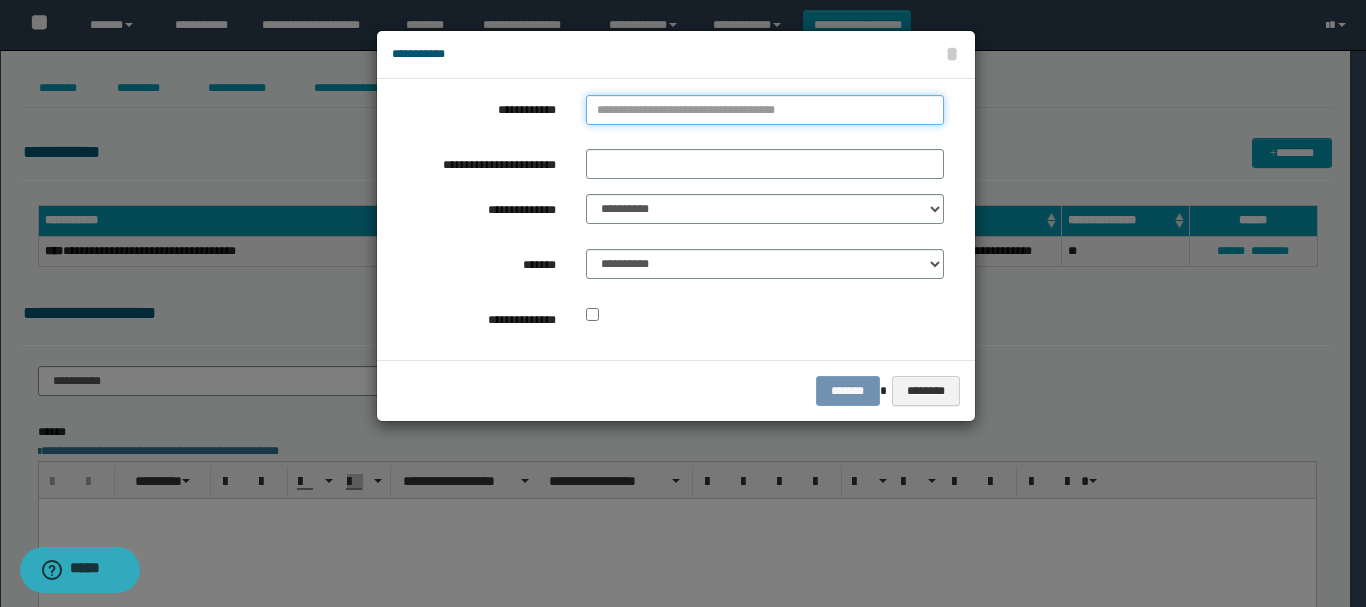 type on "**********" 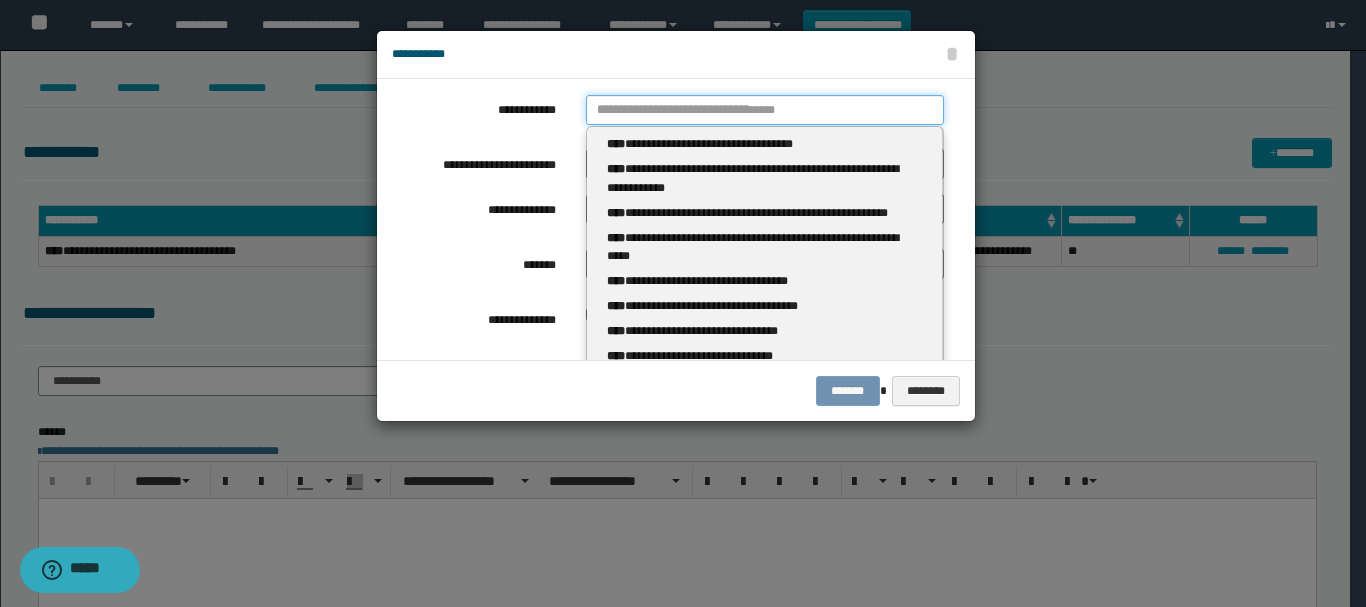 click on "**********" at bounding box center [765, 110] 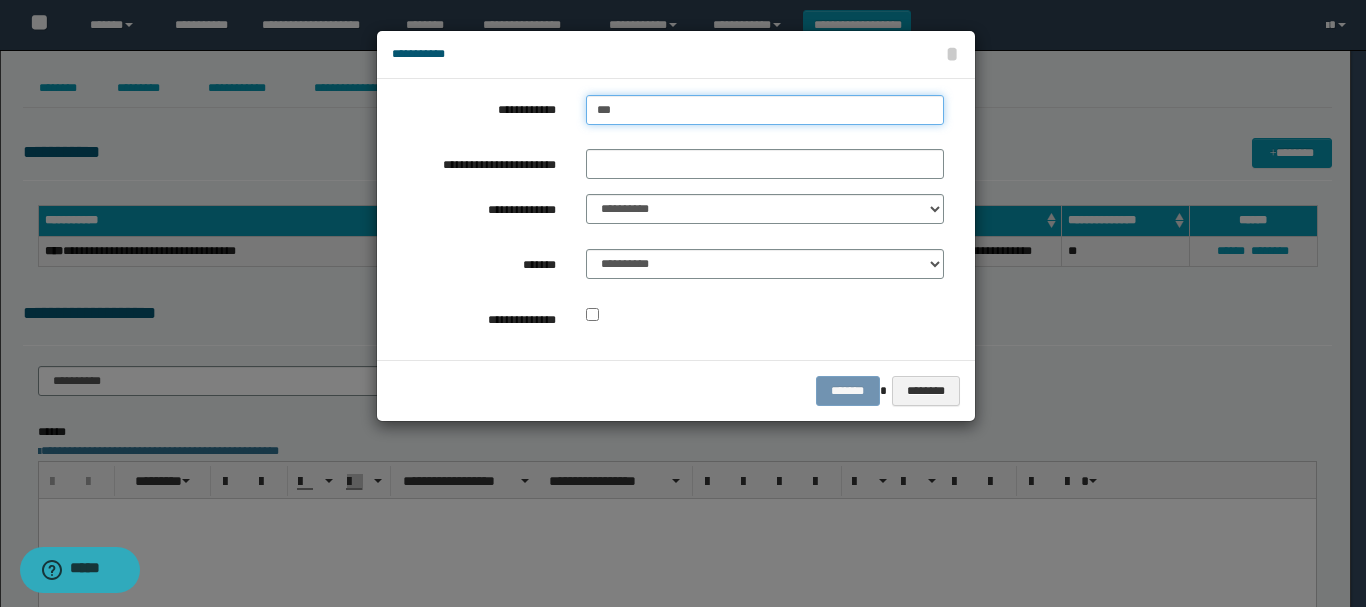 type on "****" 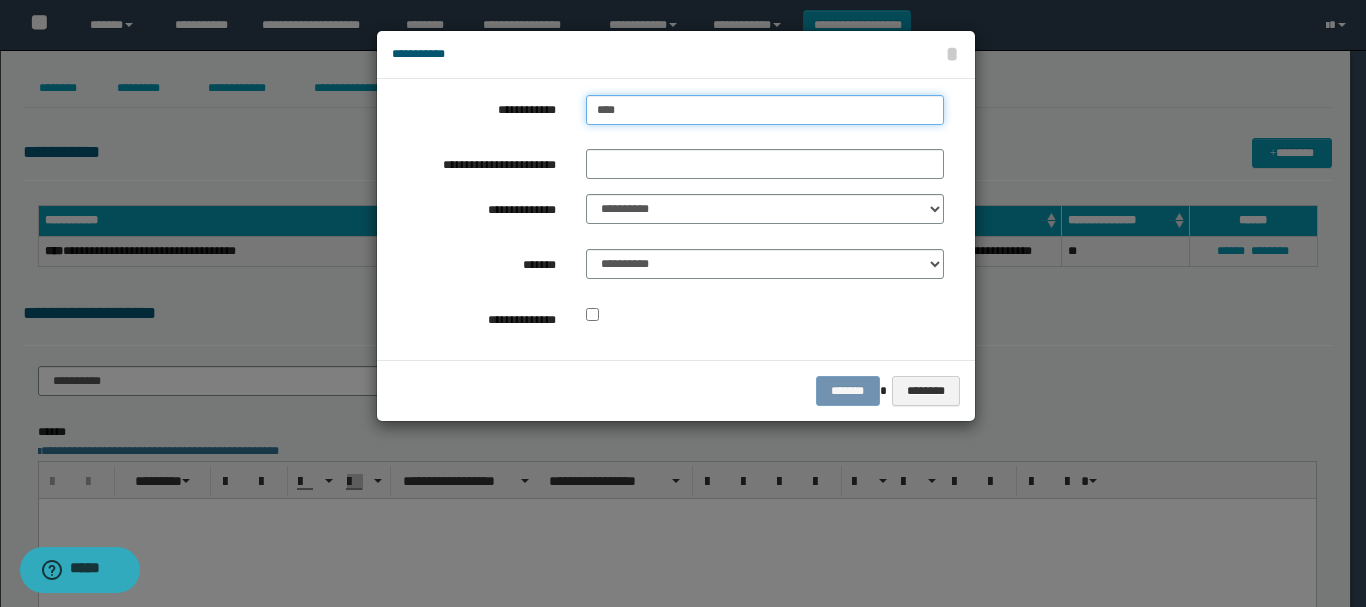 type on "****" 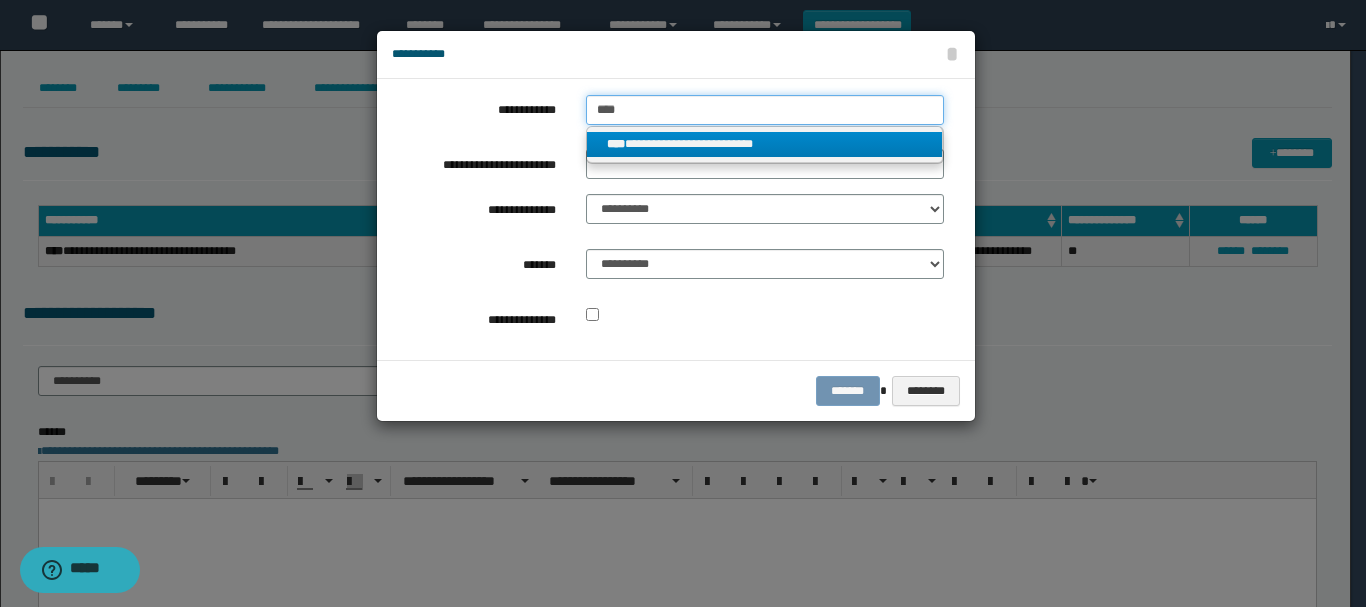 type on "****" 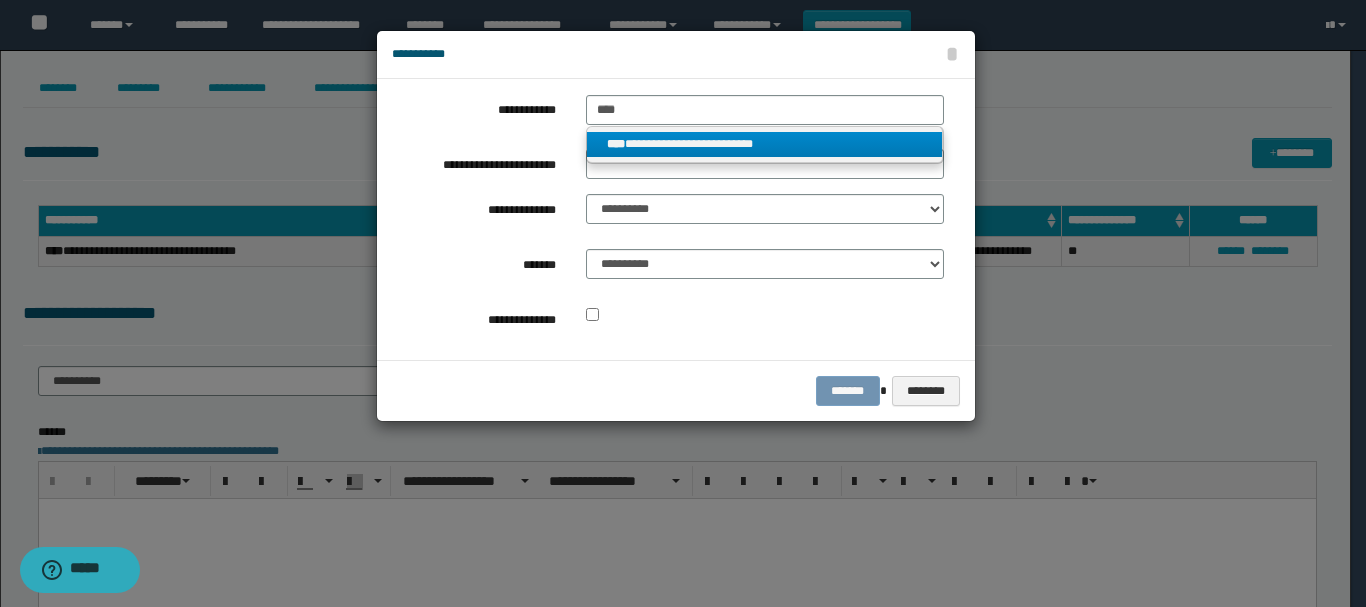 click on "**********" at bounding box center (765, 144) 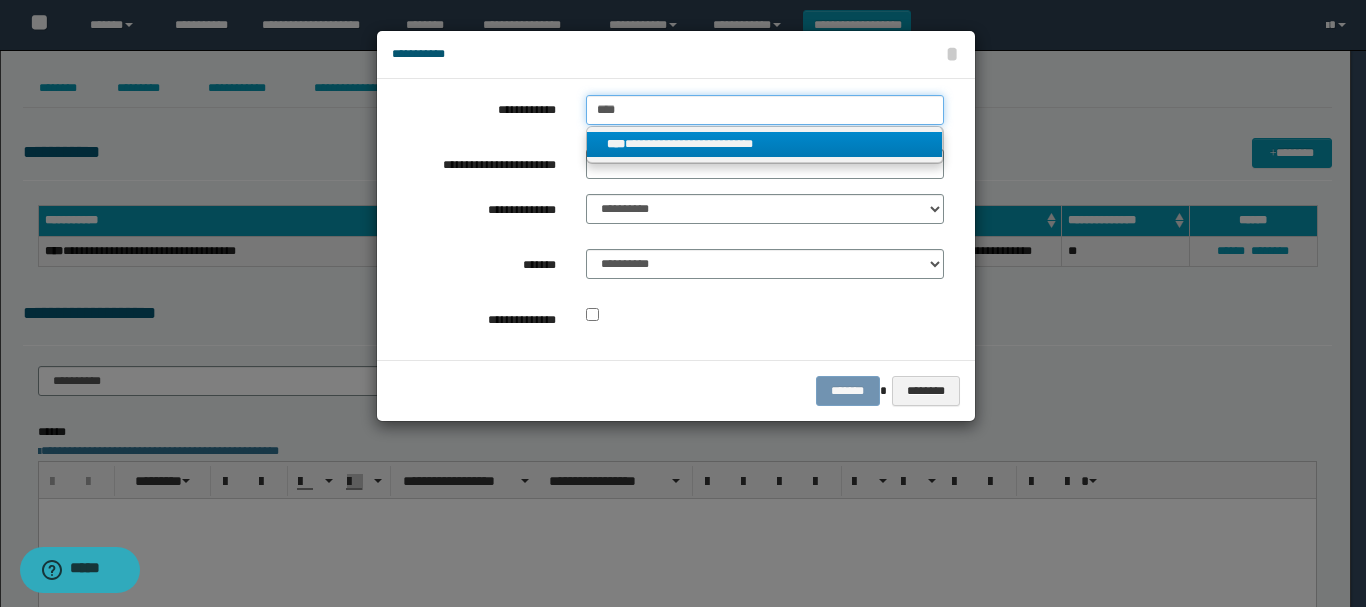 type 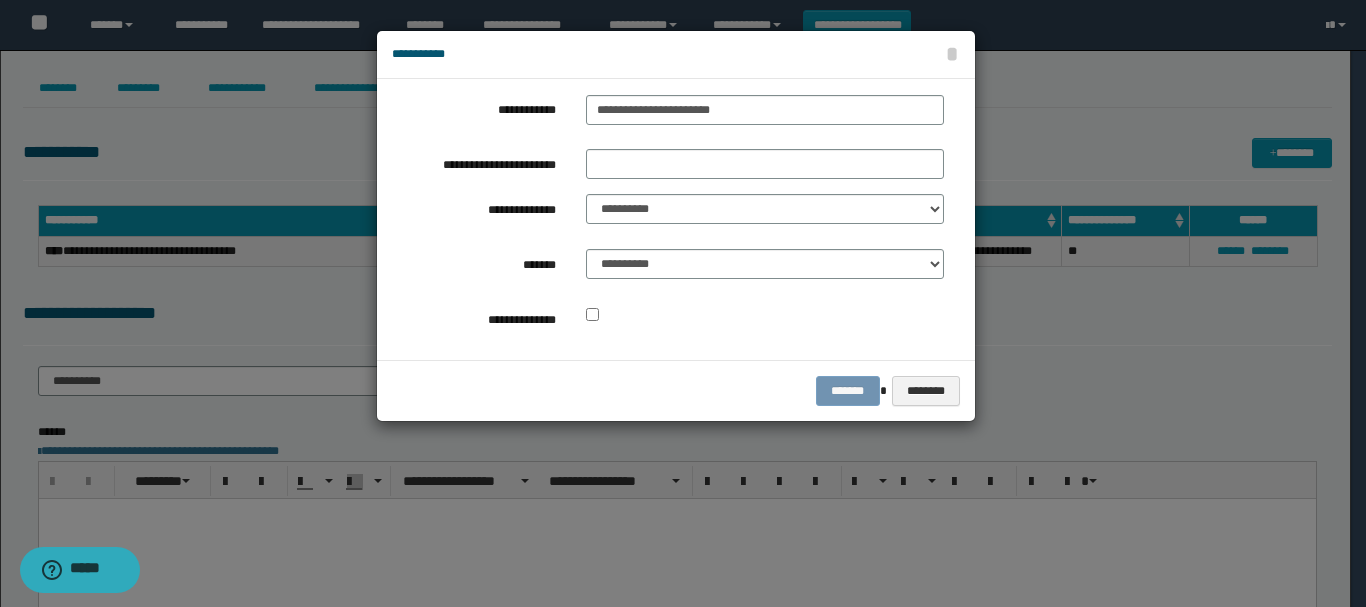 click on "**********" at bounding box center [668, 219] 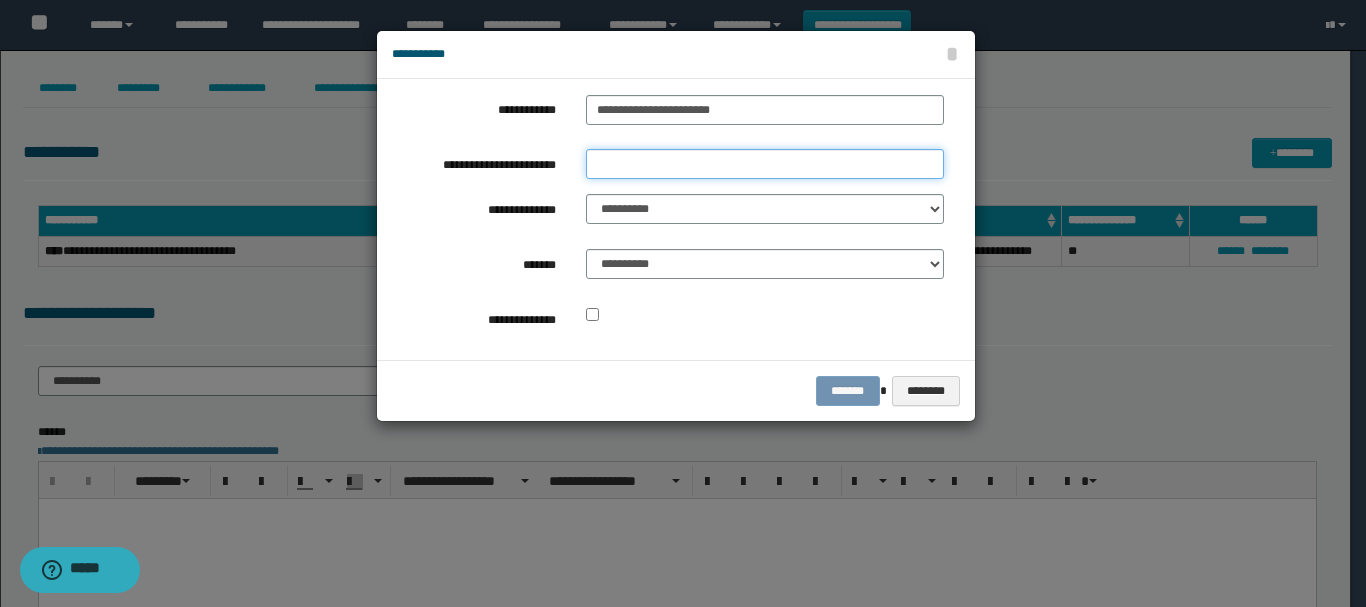 click on "**********" at bounding box center (765, 164) 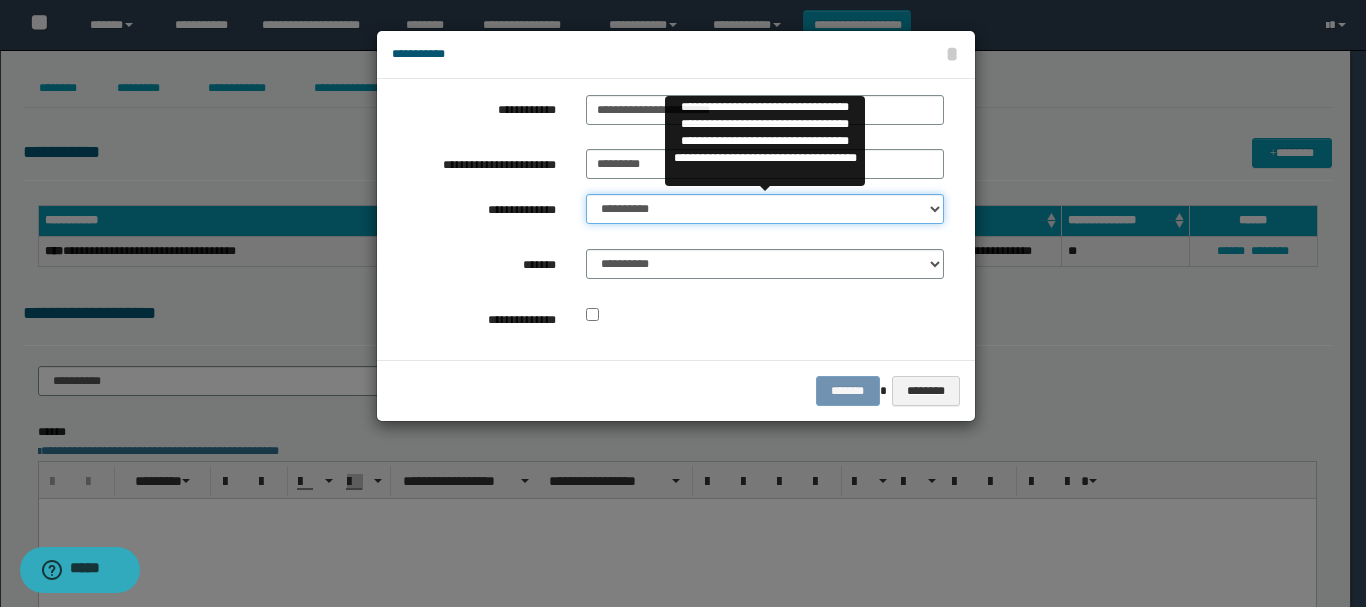 click on "**********" at bounding box center [765, 209] 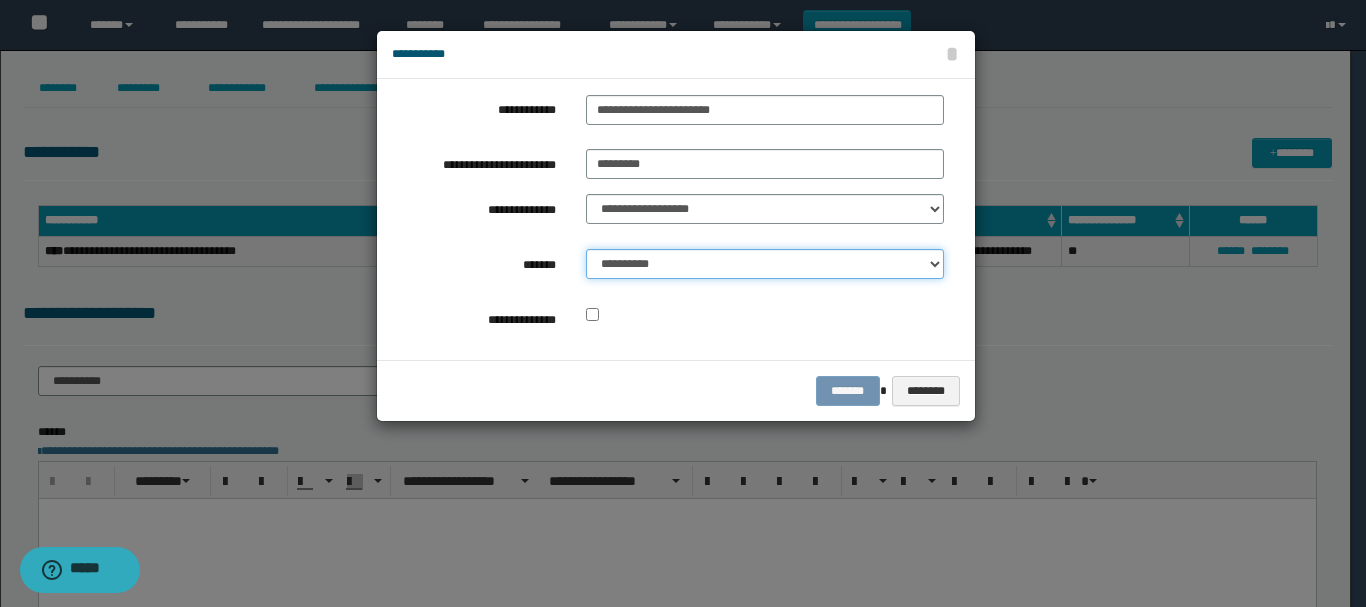 click on "**********" at bounding box center [765, 264] 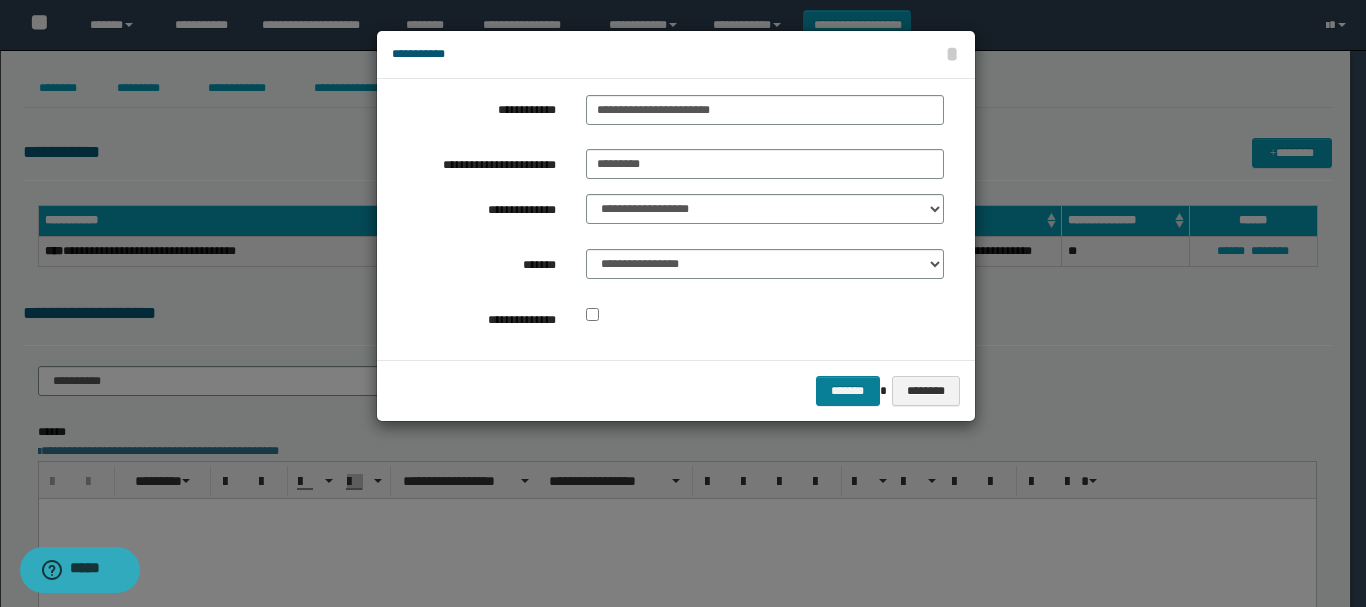 drag, startPoint x: 805, startPoint y: 384, endPoint x: 821, endPoint y: 388, distance: 16.492422 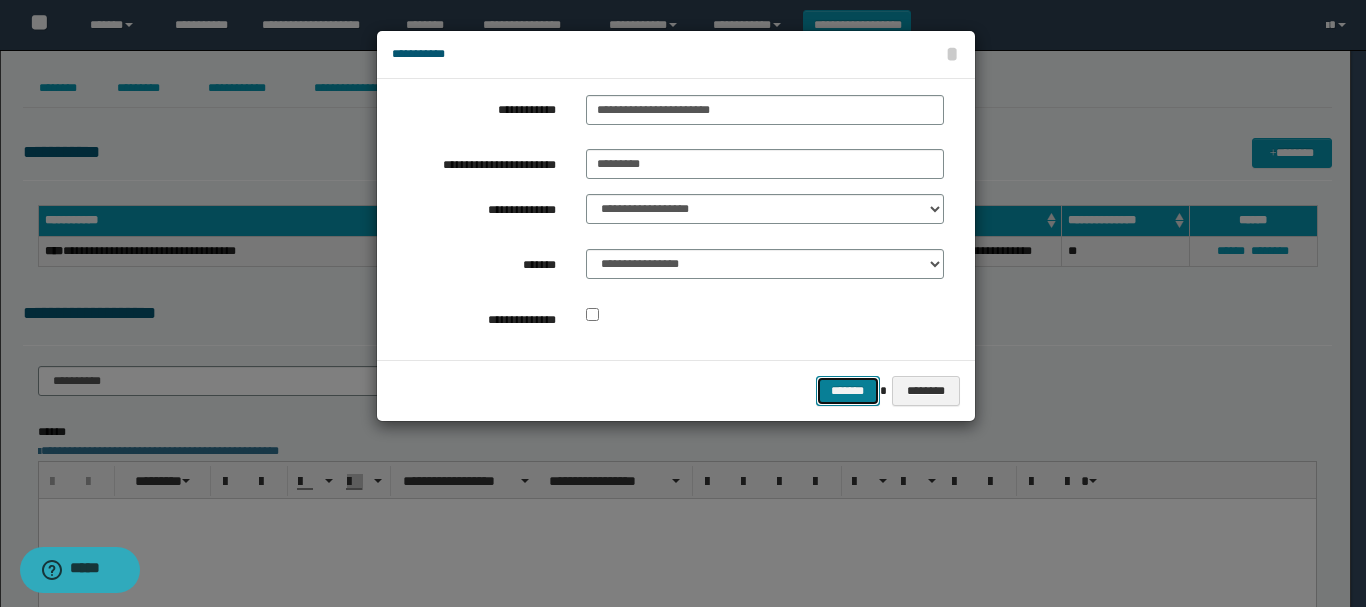 click on "*******" at bounding box center (848, 391) 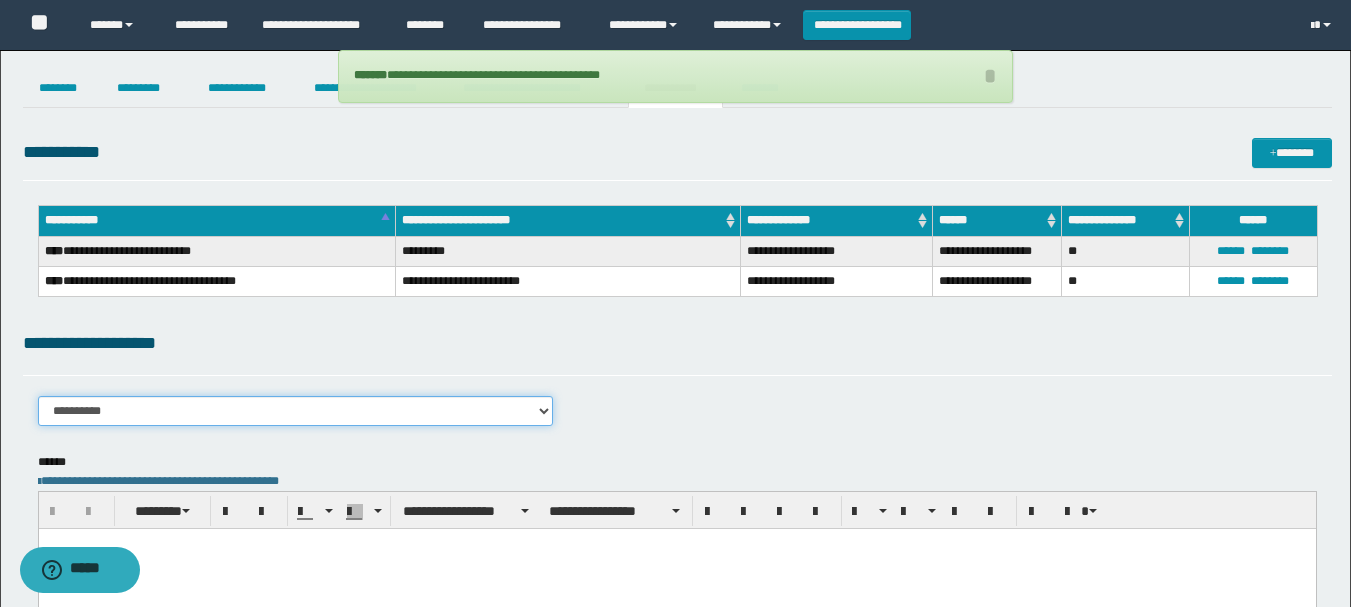 click on "**********" at bounding box center (296, 411) 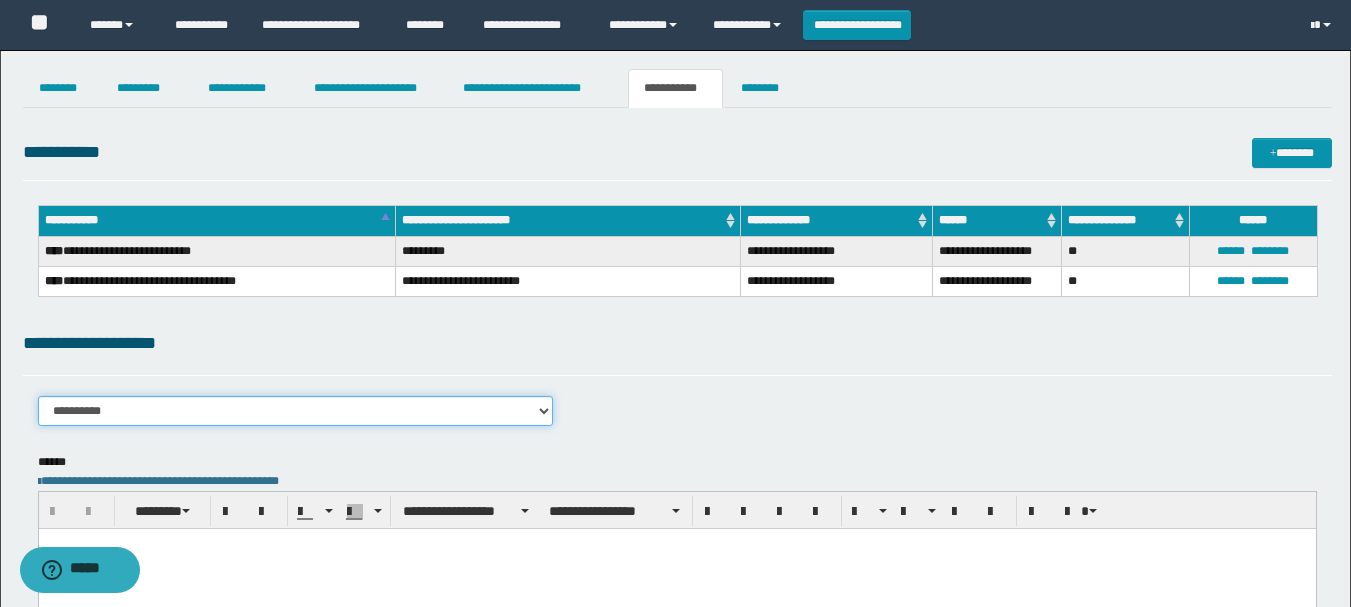 select on "****" 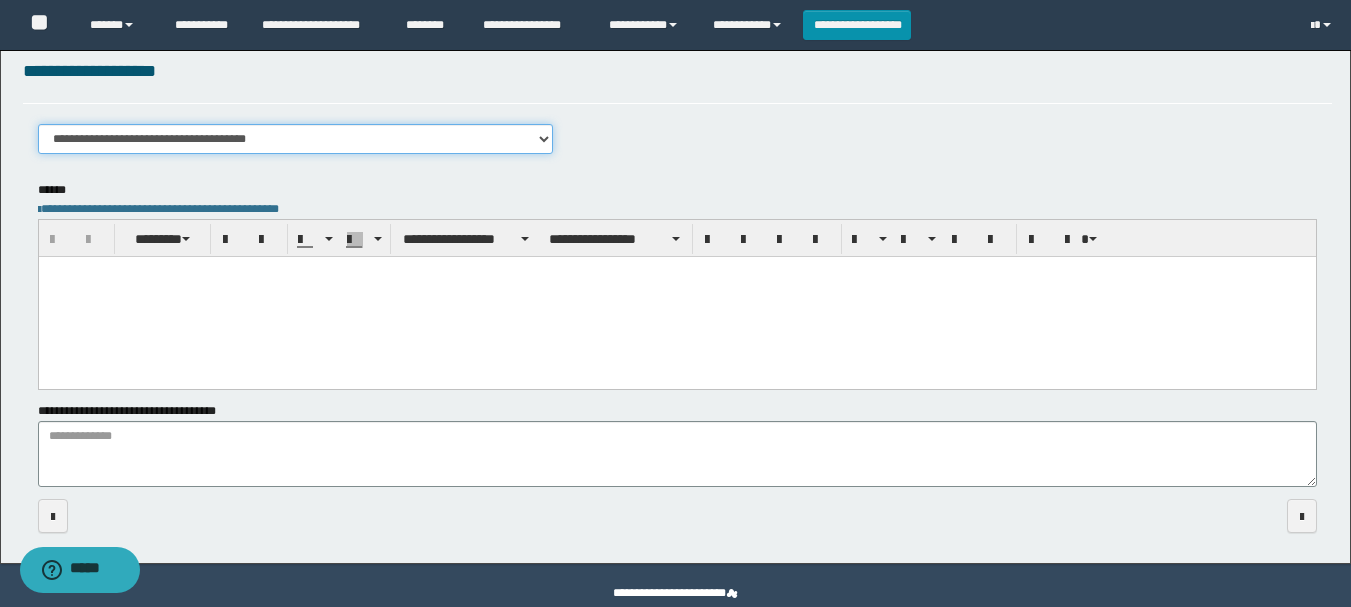 scroll, scrollTop: 300, scrollLeft: 0, axis: vertical 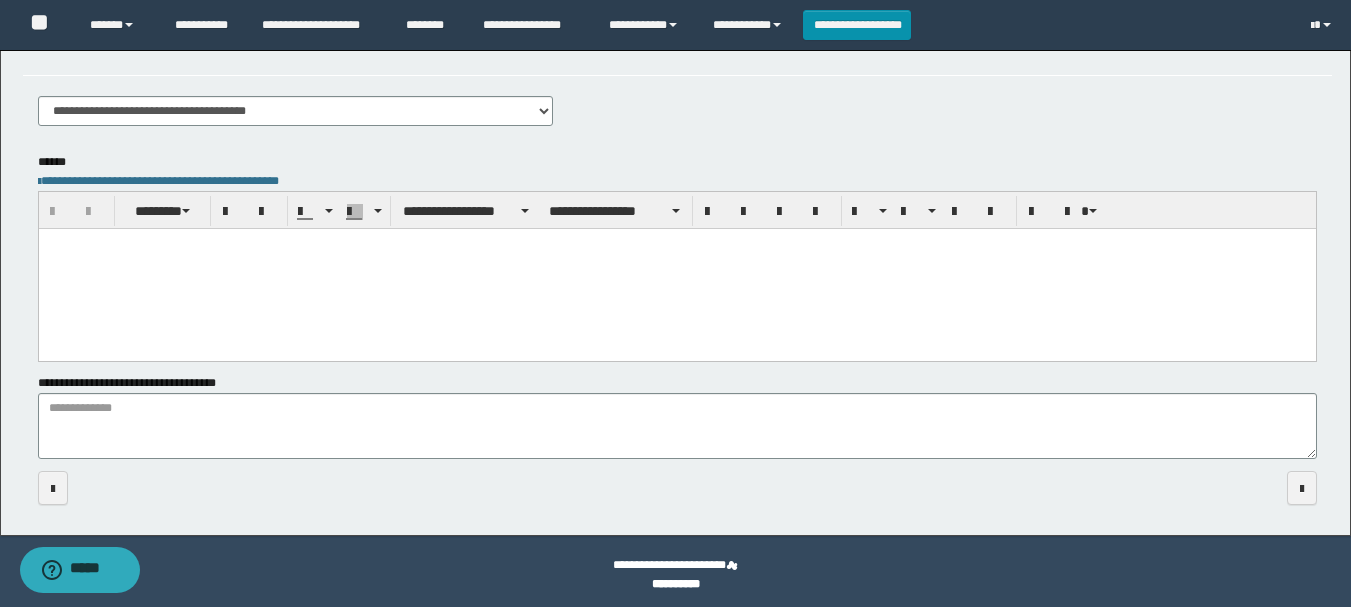 click at bounding box center (676, 268) 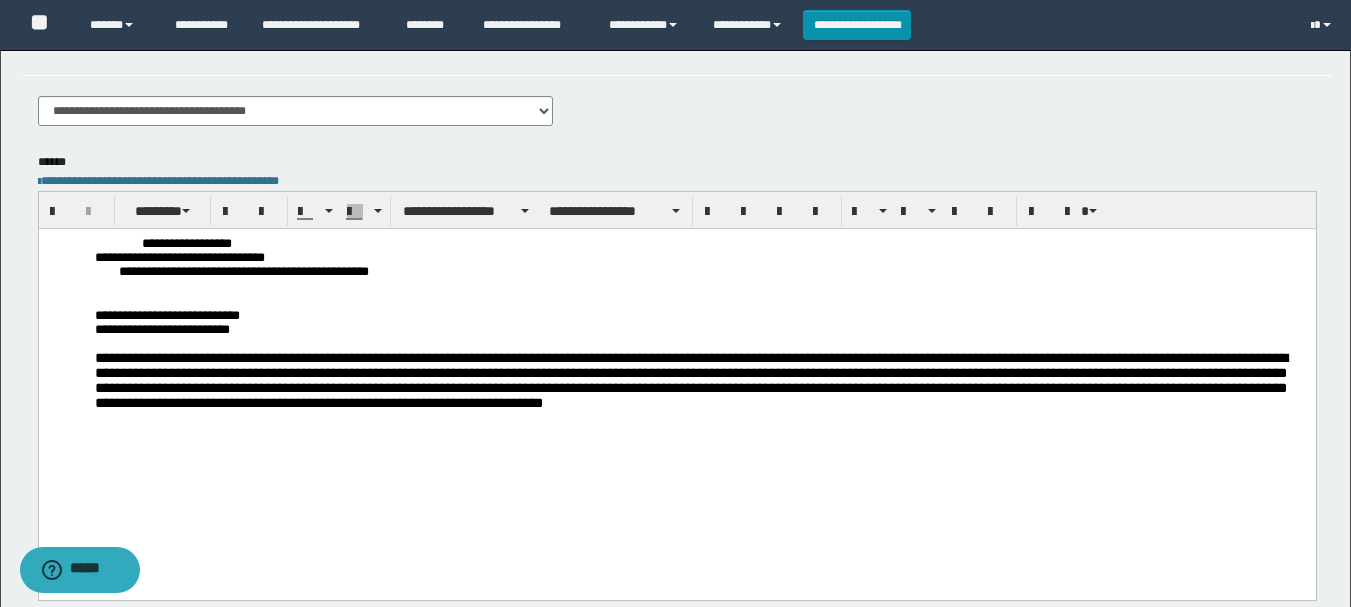 drag, startPoint x: 506, startPoint y: 283, endPoint x: 112, endPoint y: 278, distance: 394.03174 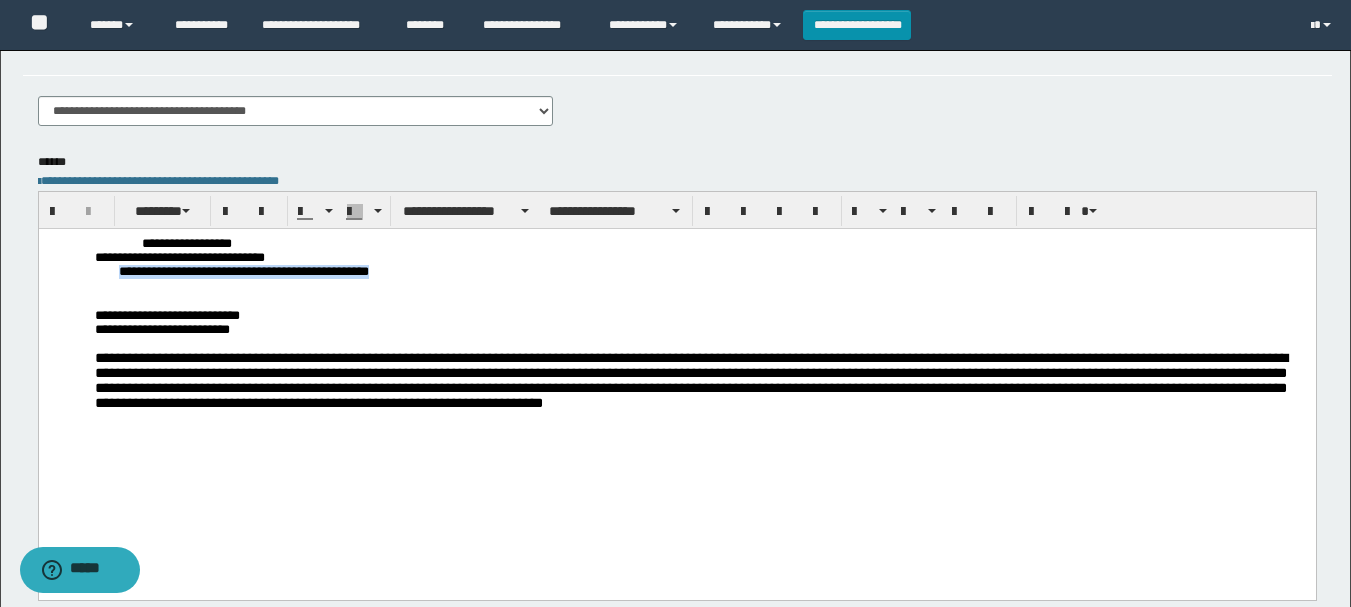 drag, startPoint x: 112, startPoint y: 278, endPoint x: 568, endPoint y: 281, distance: 456.00986 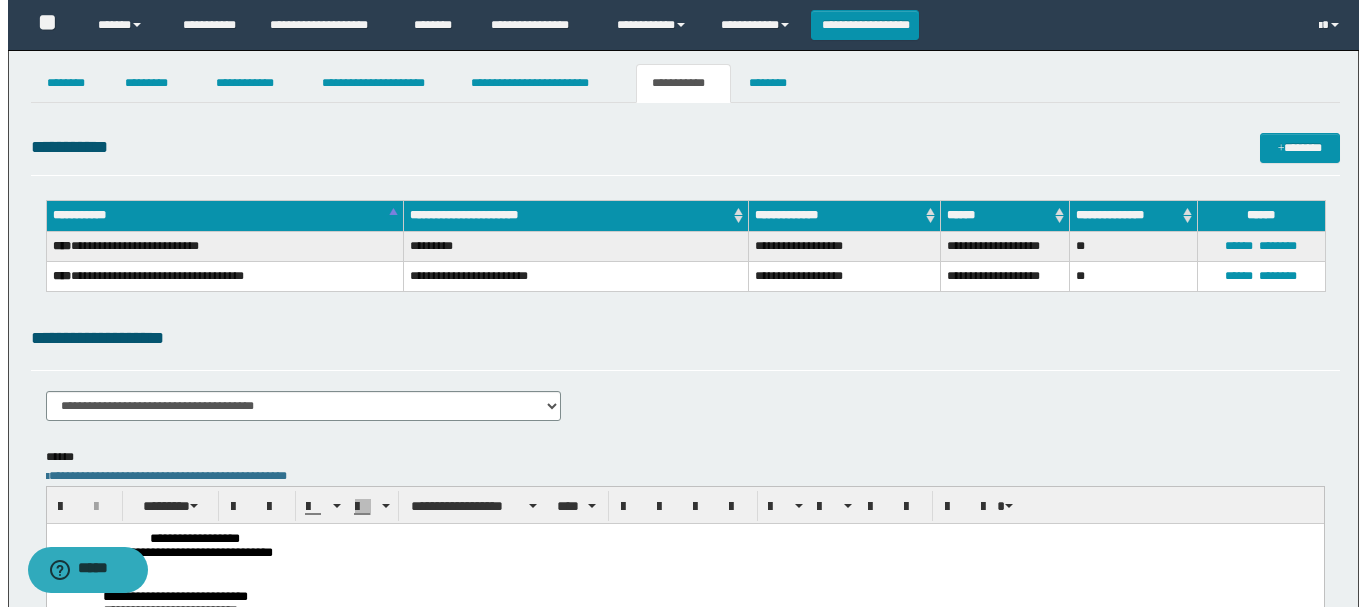 scroll, scrollTop: 0, scrollLeft: 0, axis: both 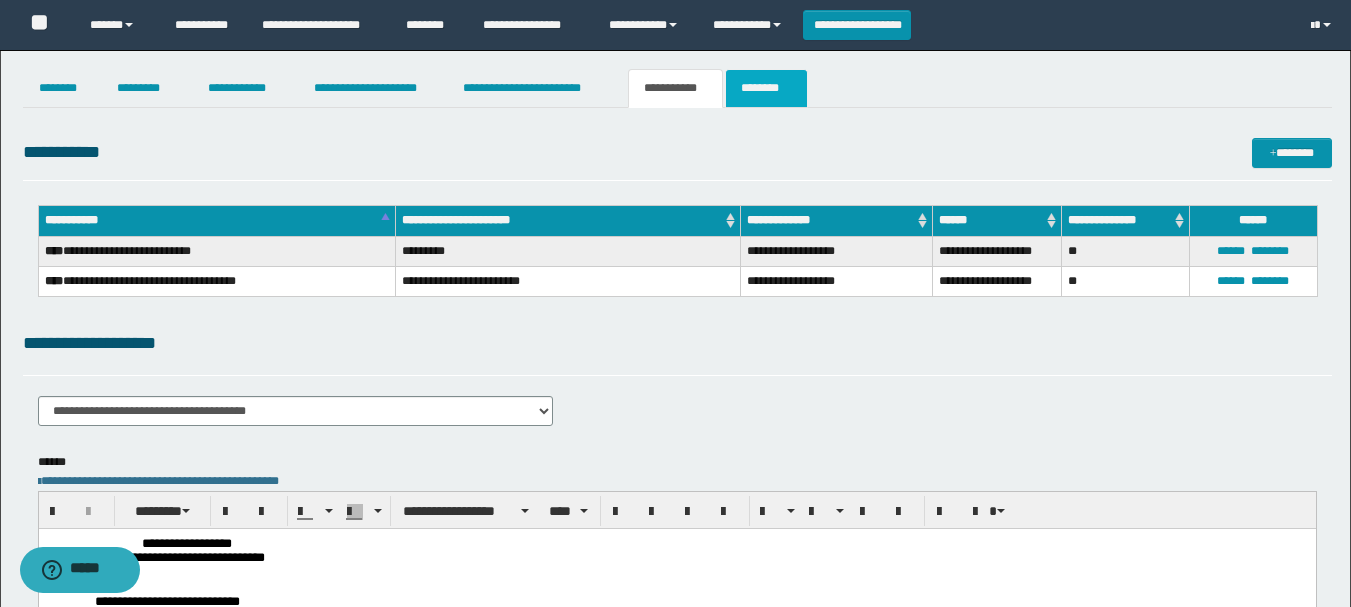 click on "********" at bounding box center [766, 88] 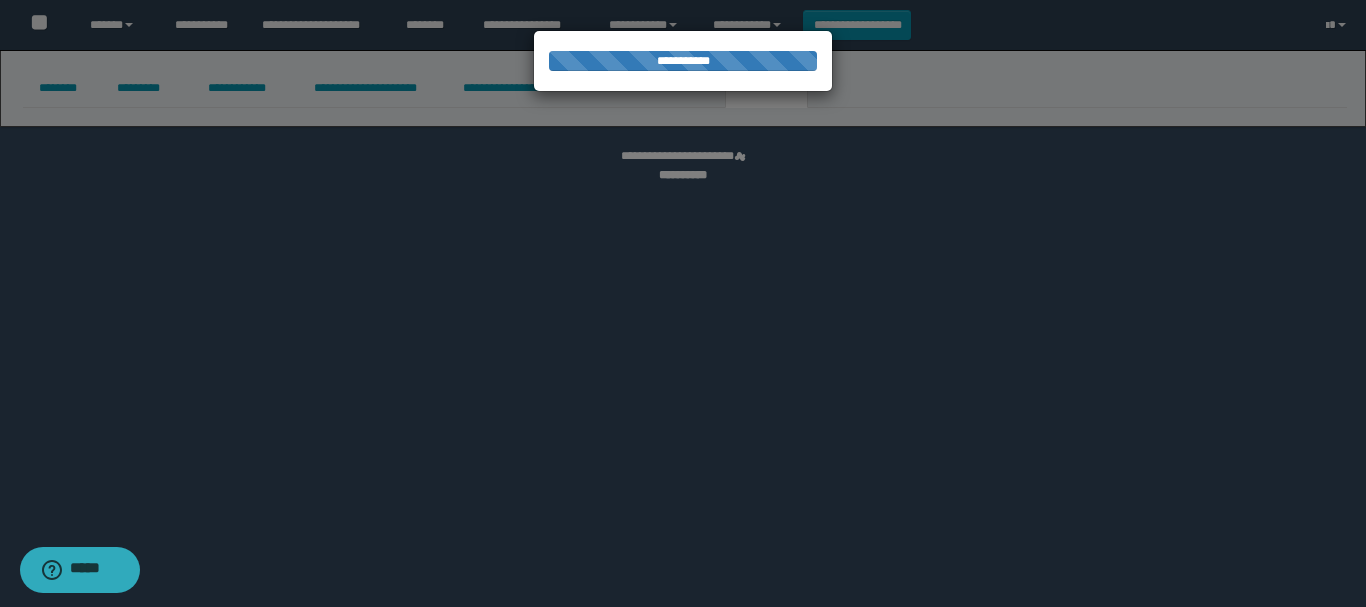 select 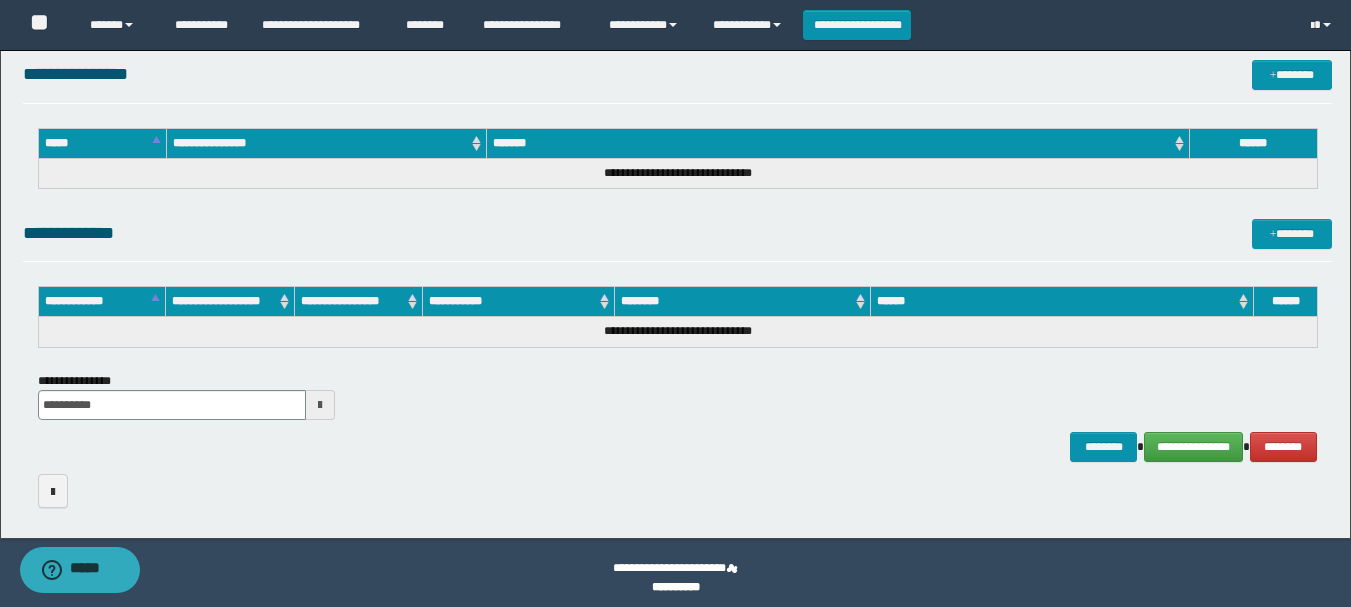 scroll, scrollTop: 1024, scrollLeft: 0, axis: vertical 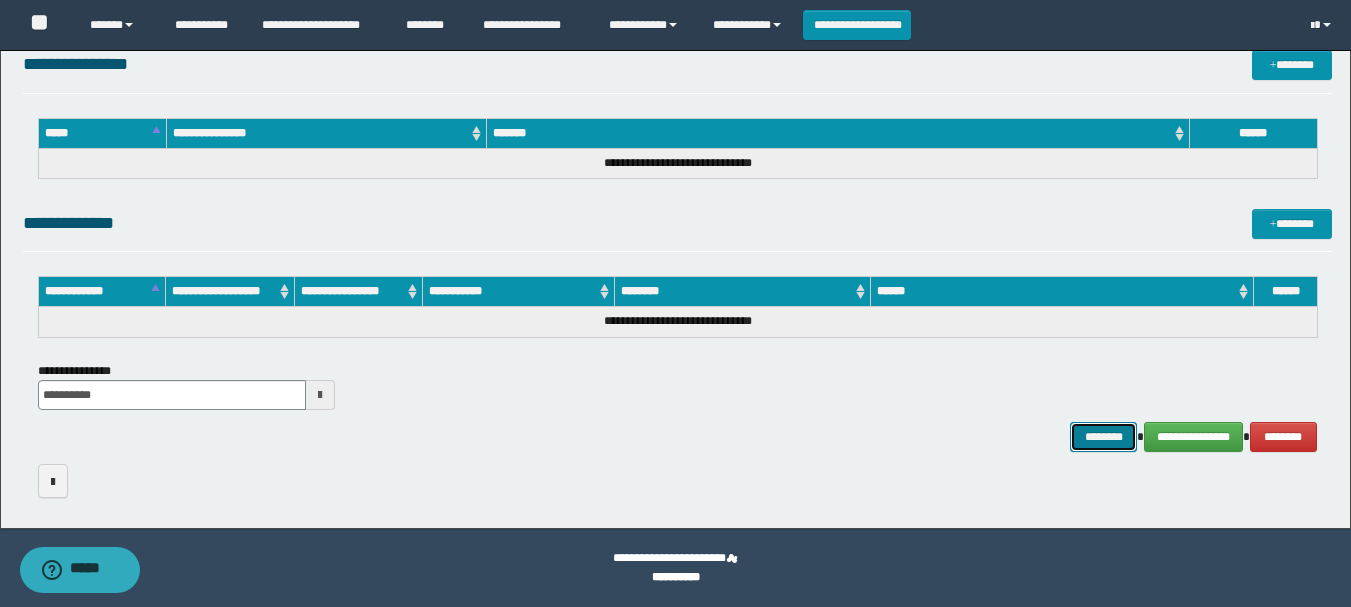click on "********" at bounding box center (1104, 437) 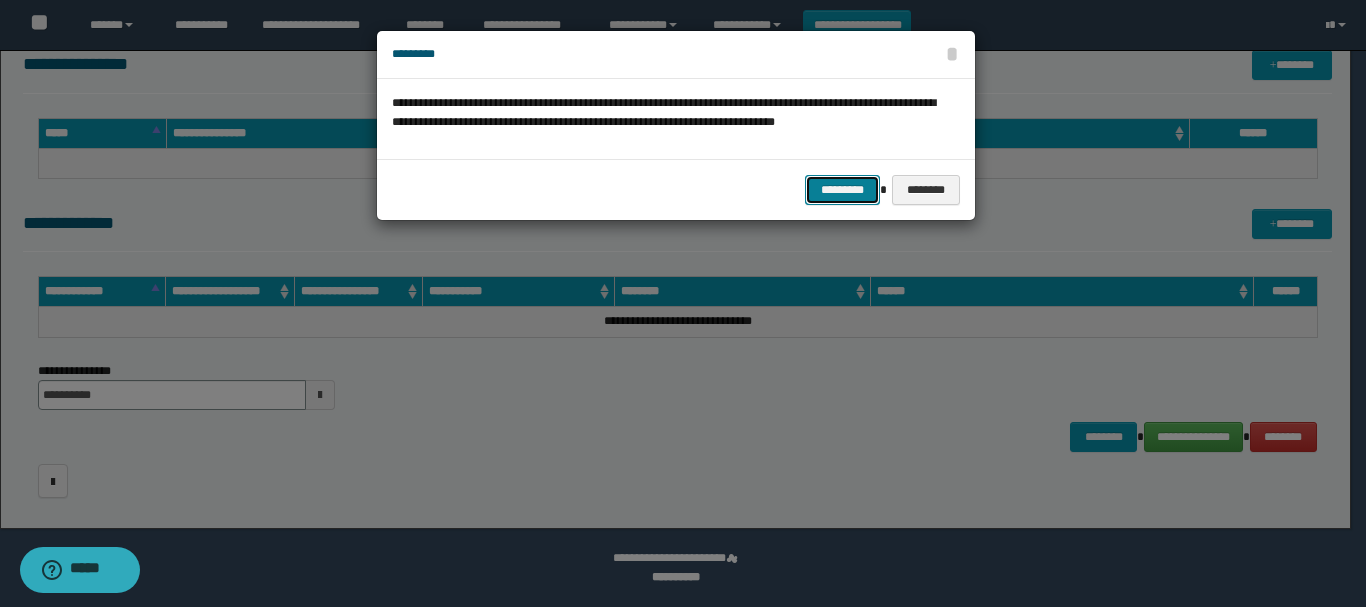 click on "*********" at bounding box center [842, 190] 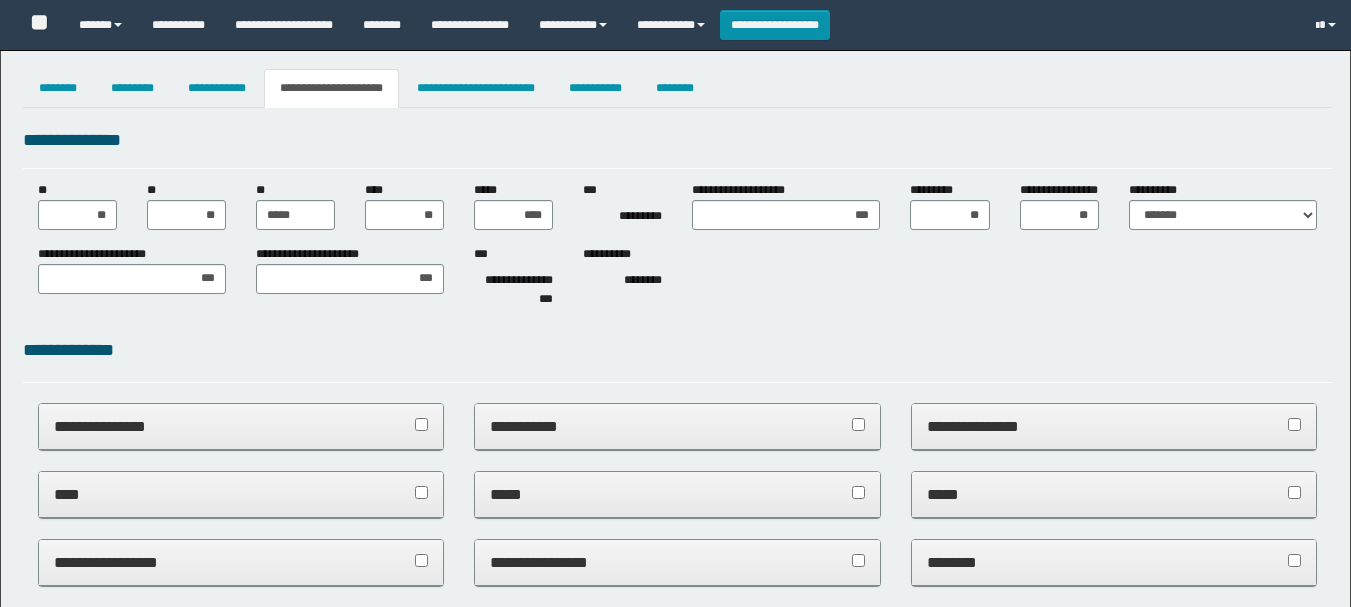 select on "*" 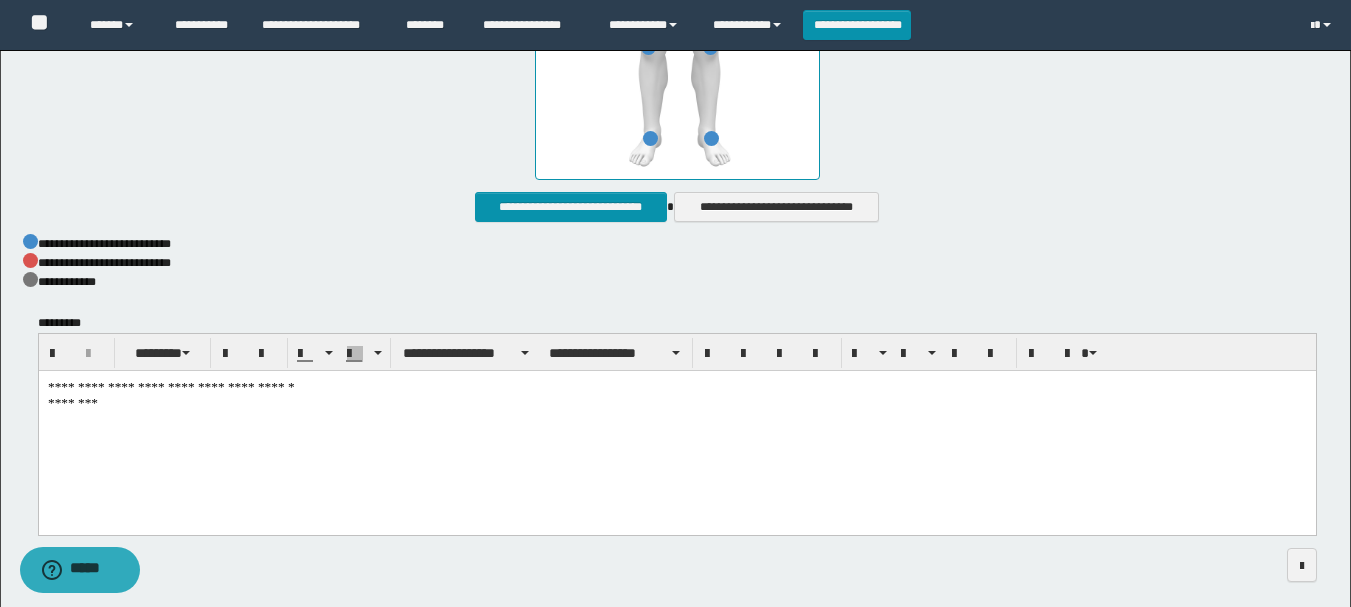 scroll, scrollTop: 0, scrollLeft: 0, axis: both 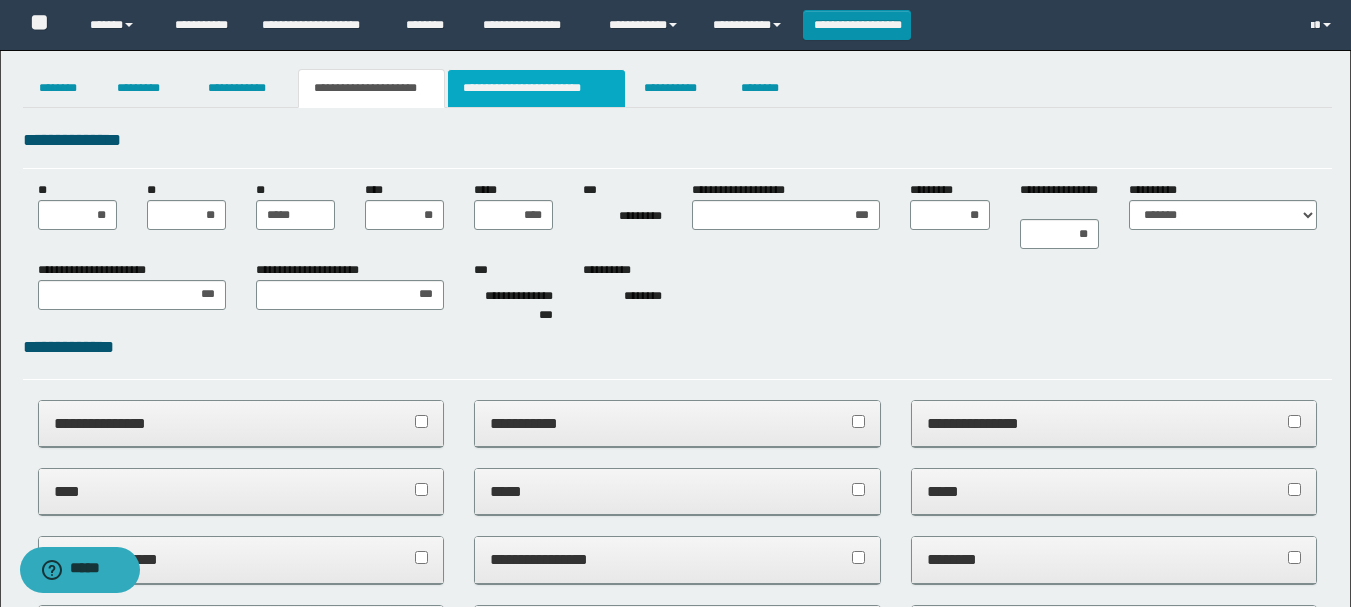 click on "**********" at bounding box center [537, 88] 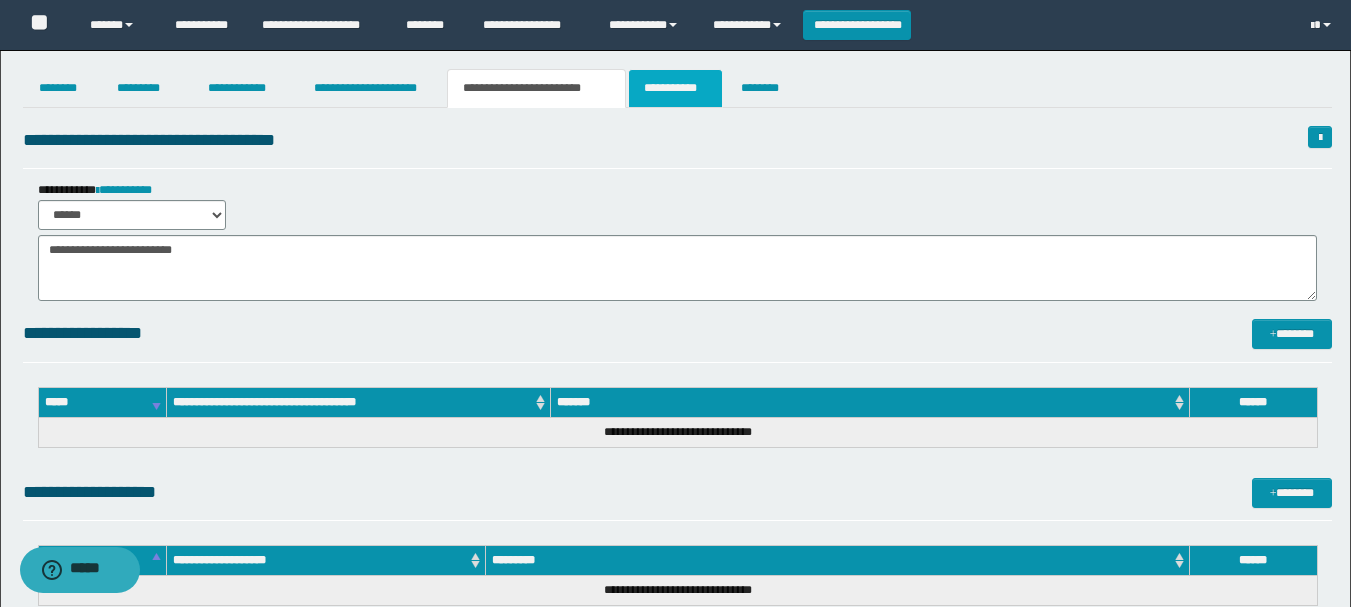 click on "**********" at bounding box center (675, 88) 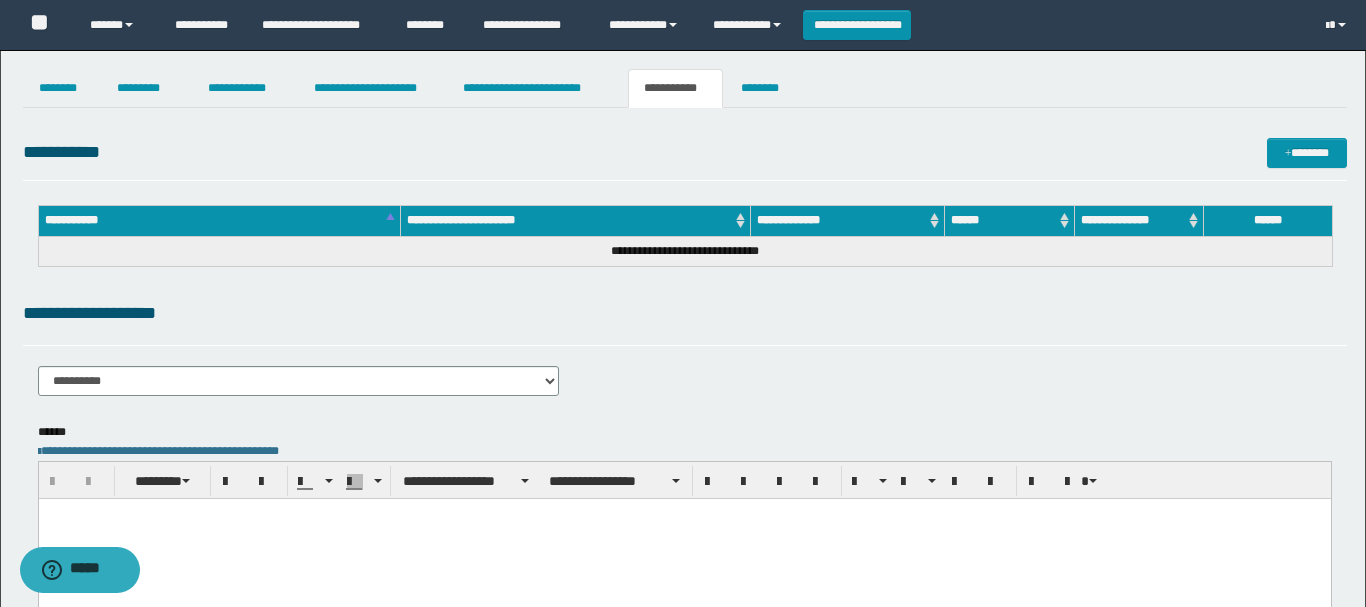 scroll, scrollTop: 0, scrollLeft: 0, axis: both 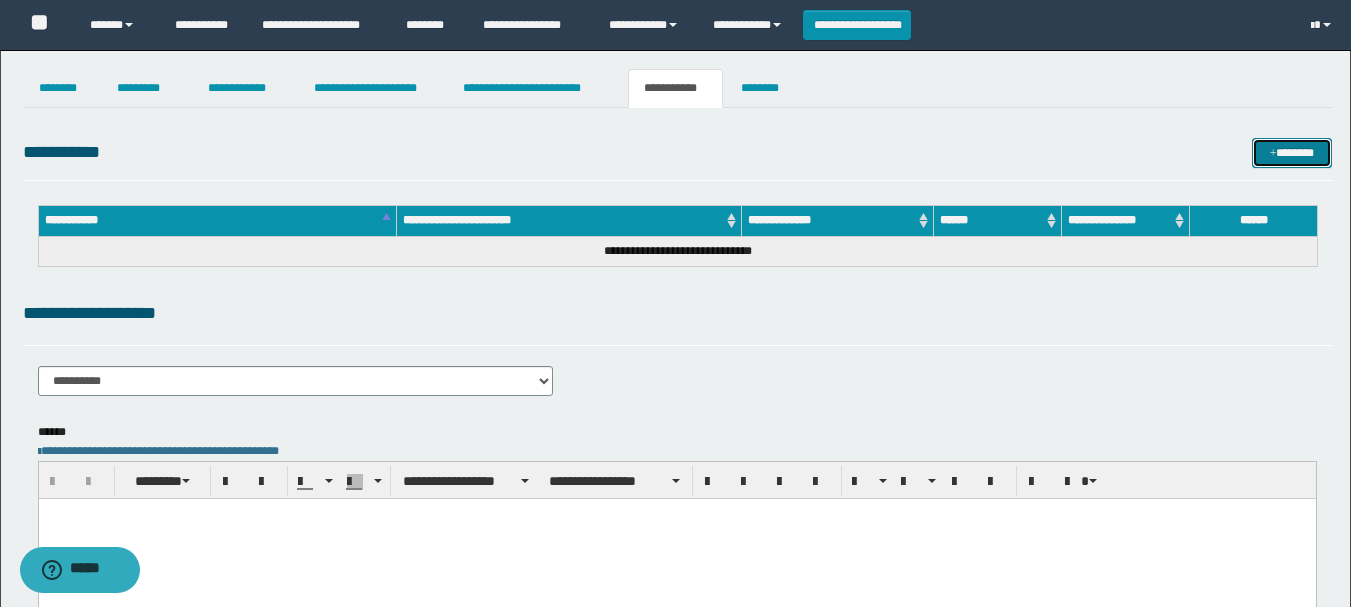 click on "*******" at bounding box center [1292, 153] 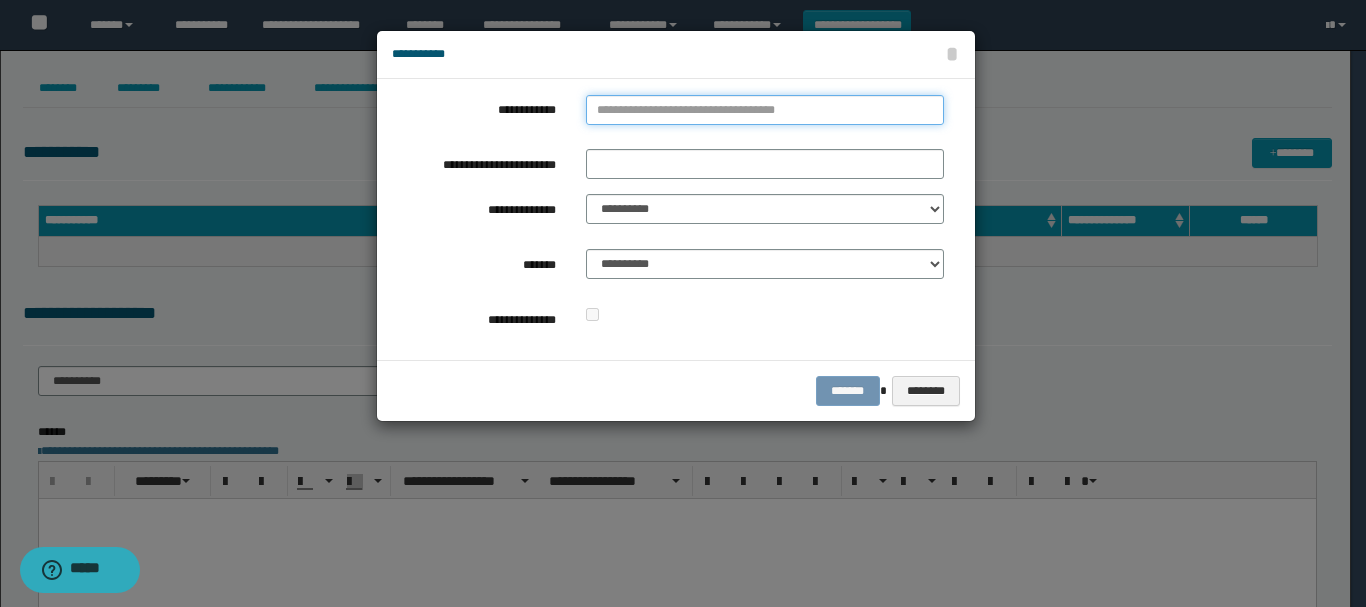 click on "**********" at bounding box center [765, 110] 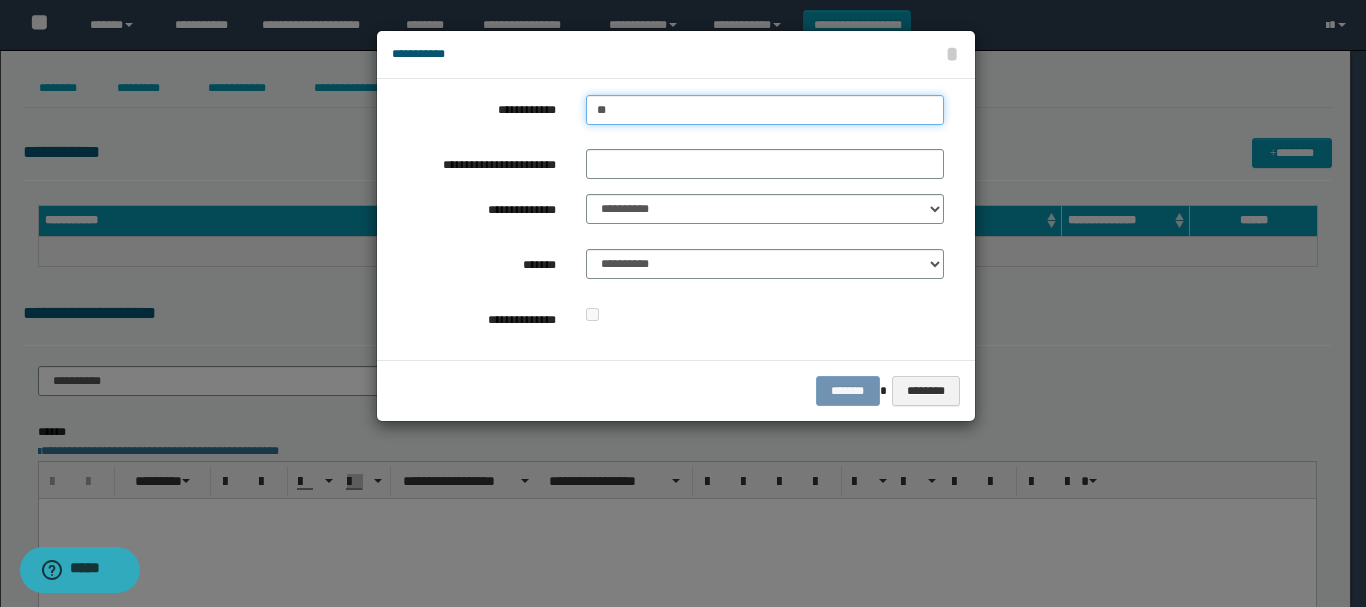 type on "***" 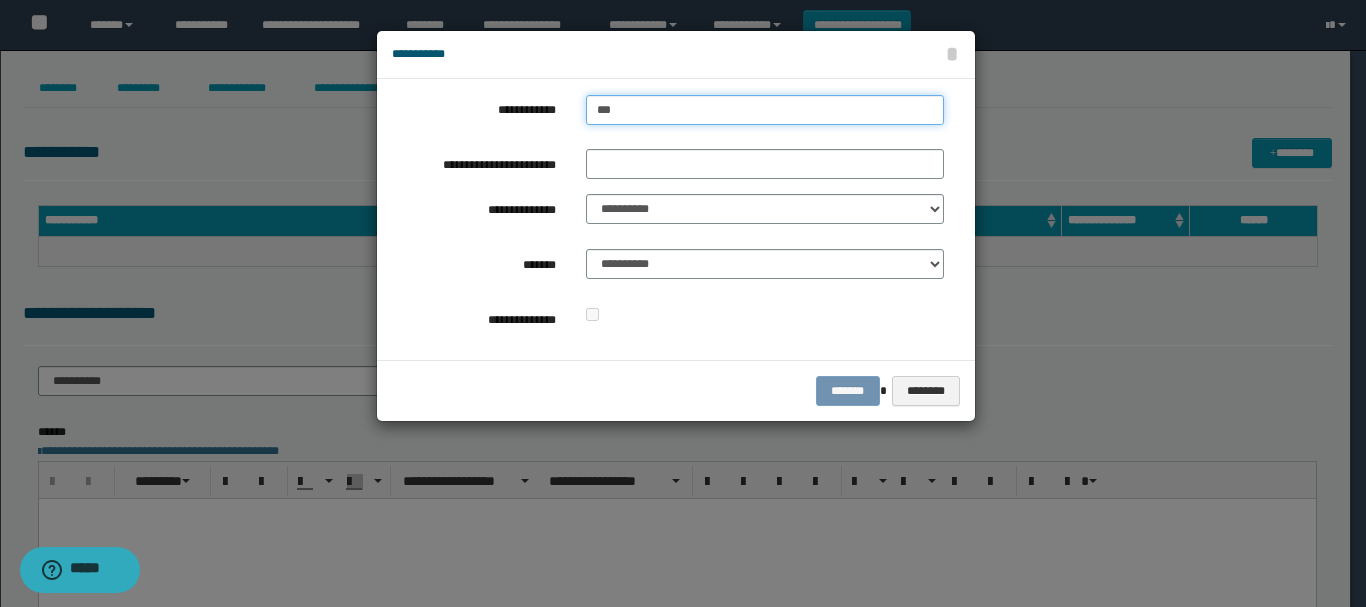 type on "***" 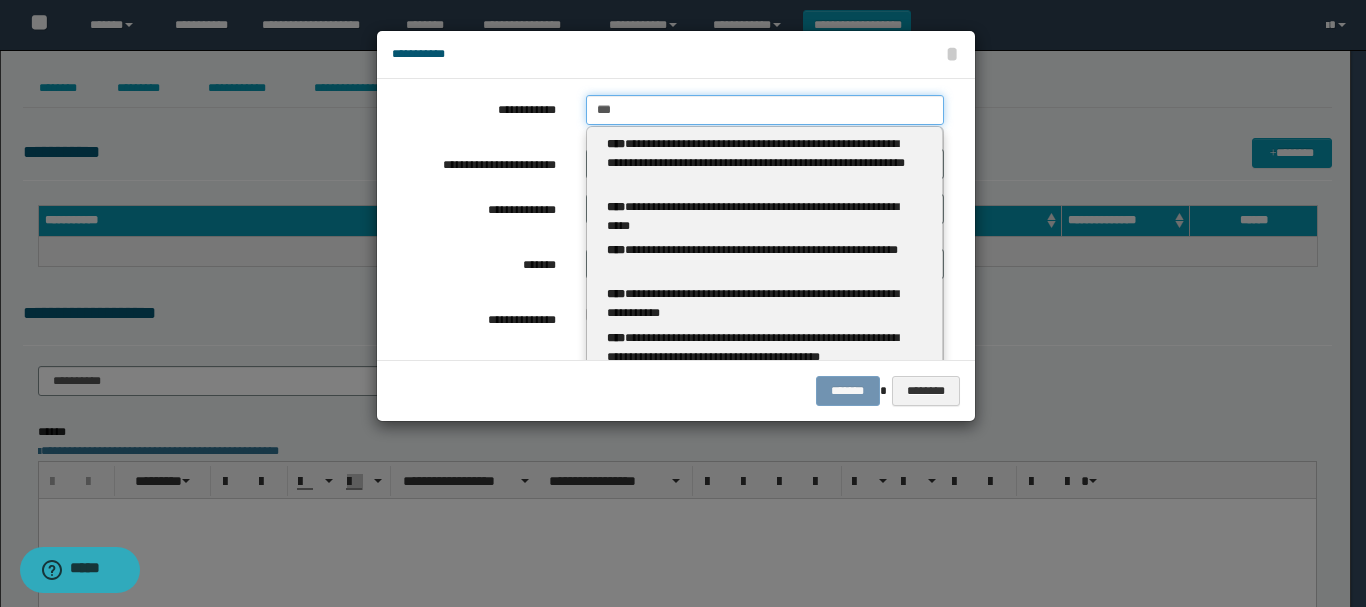 type 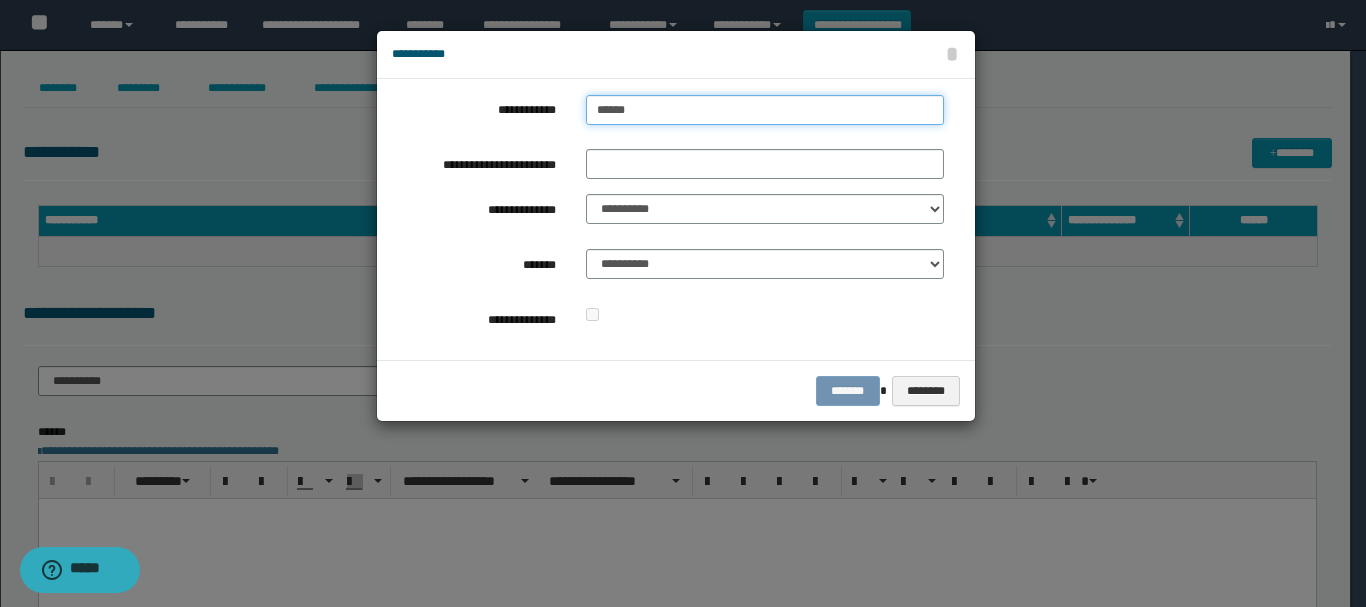 type on "*******" 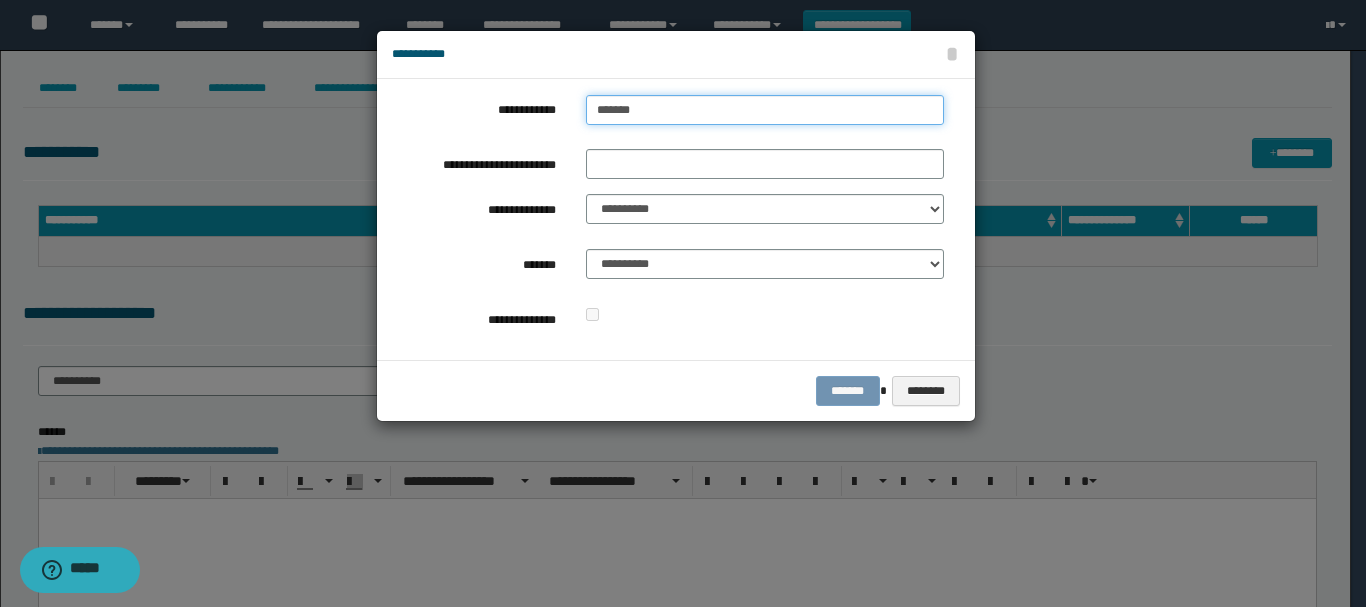 type on "**********" 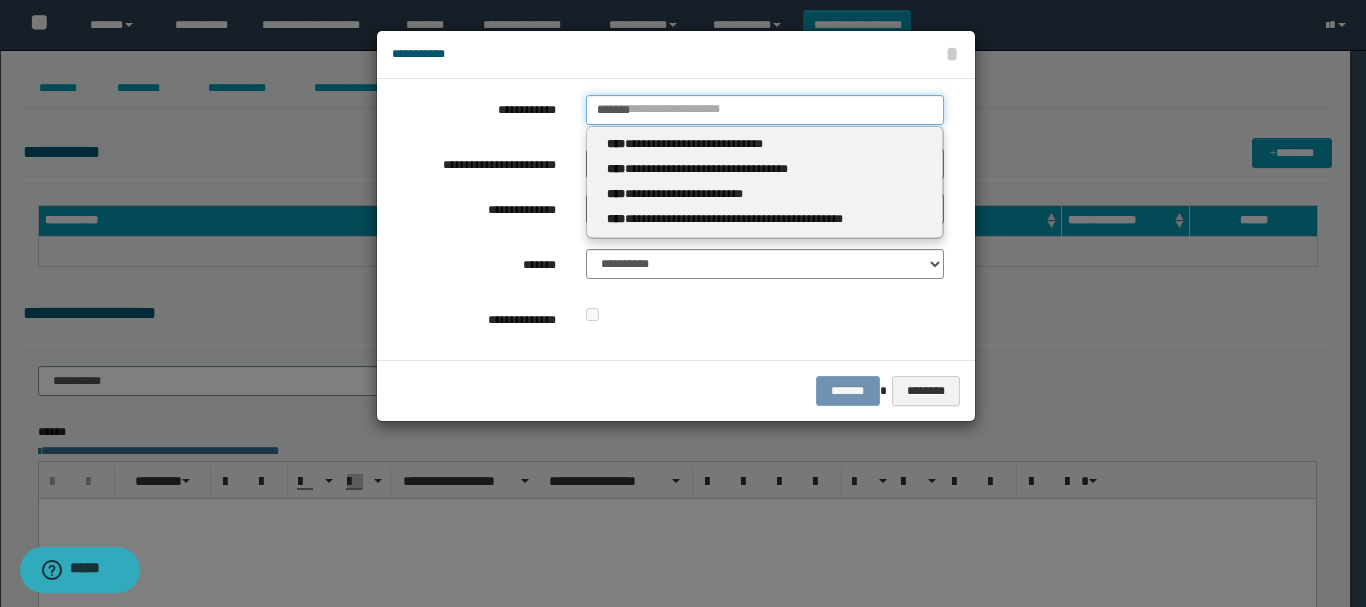 type 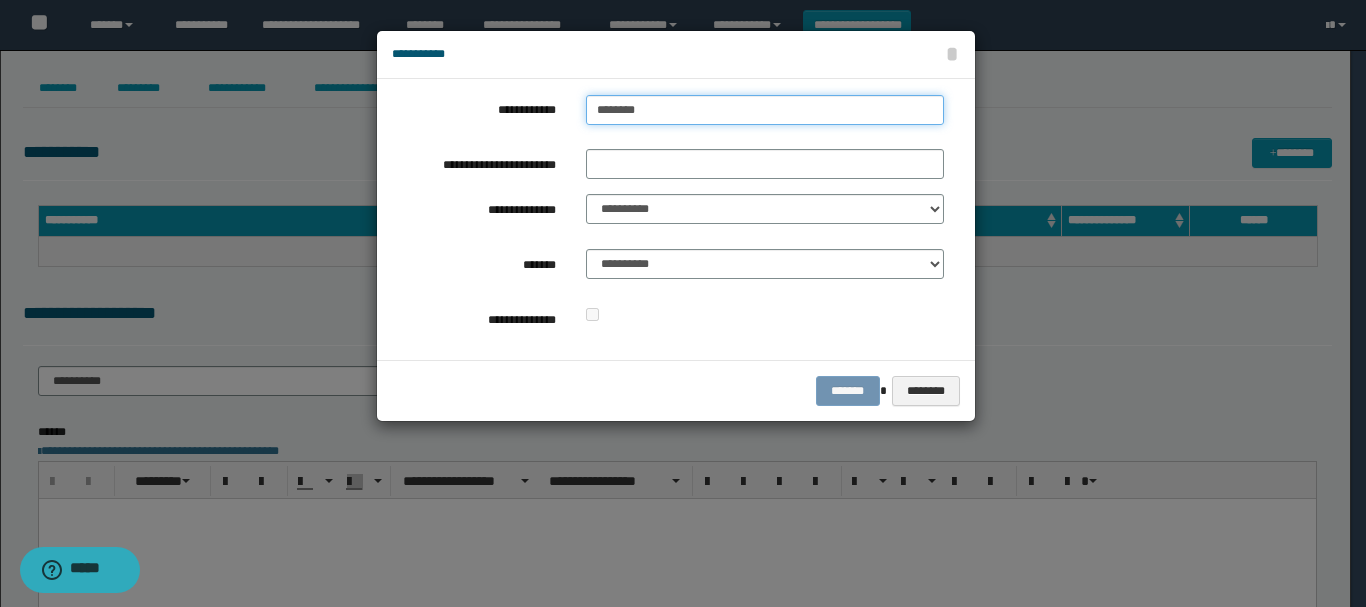 type on "**********" 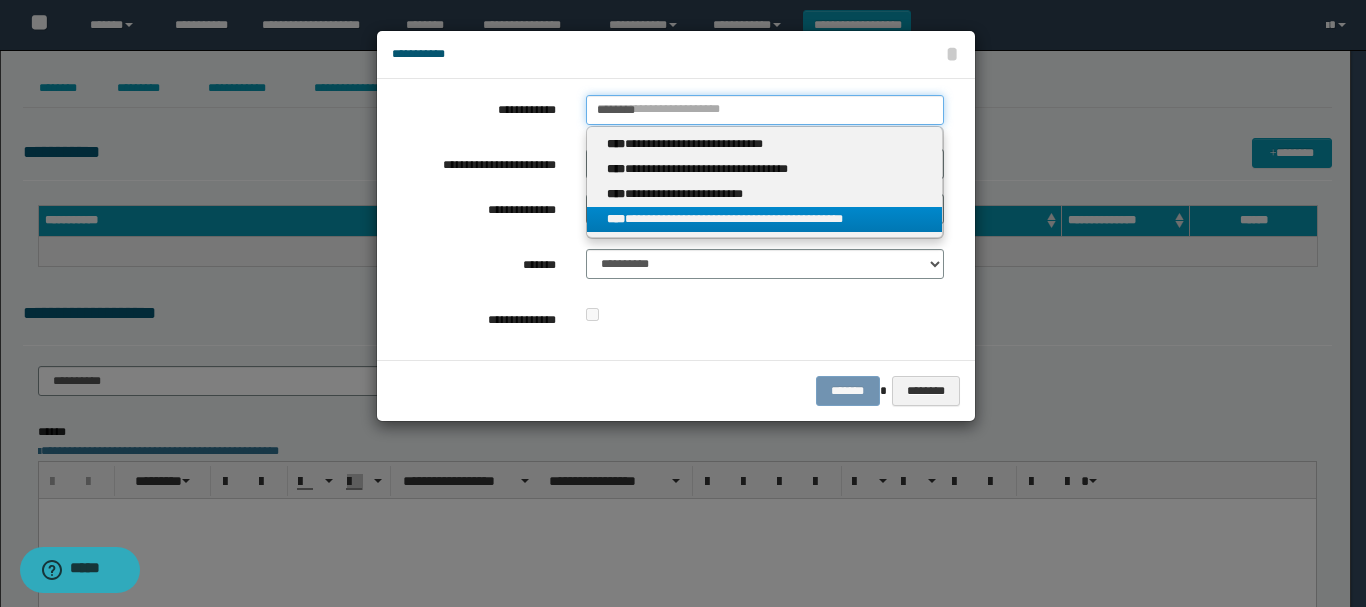 type on "********" 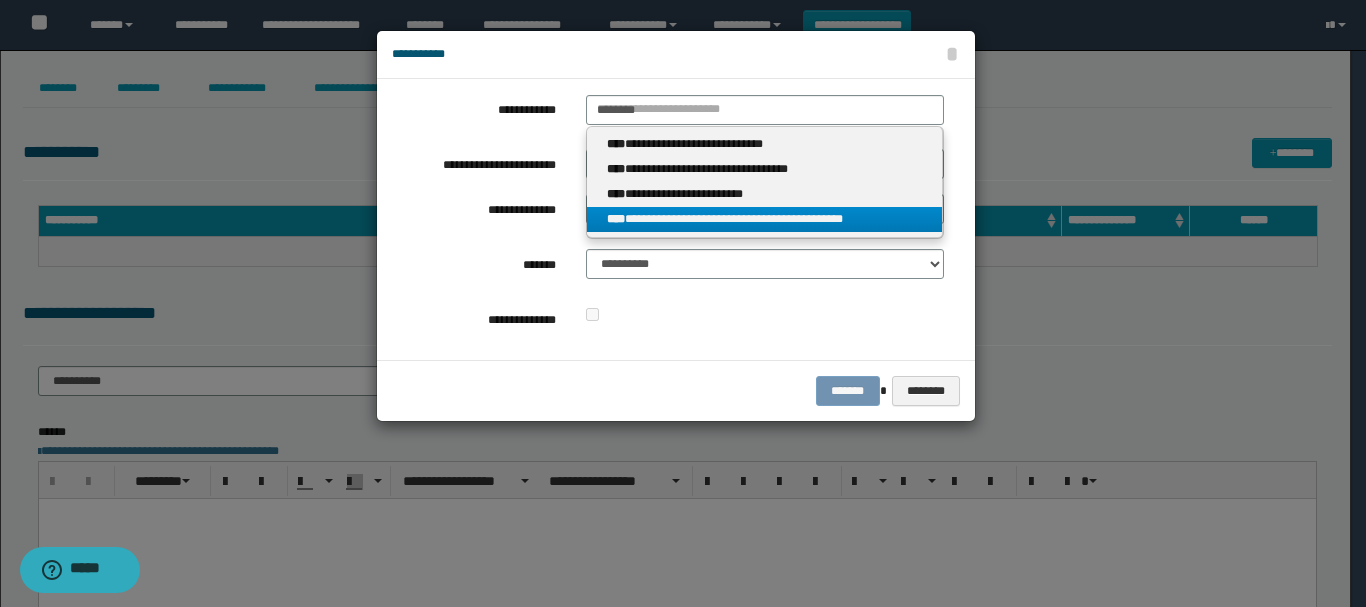 click on "**********" at bounding box center (765, 219) 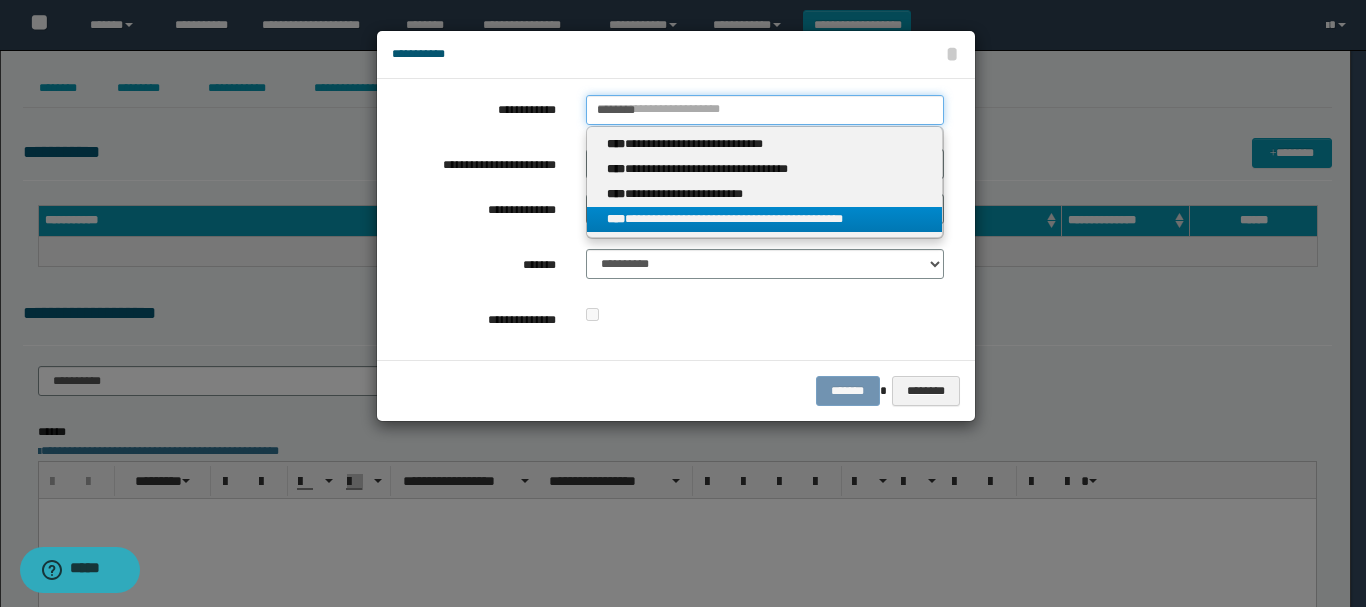 type 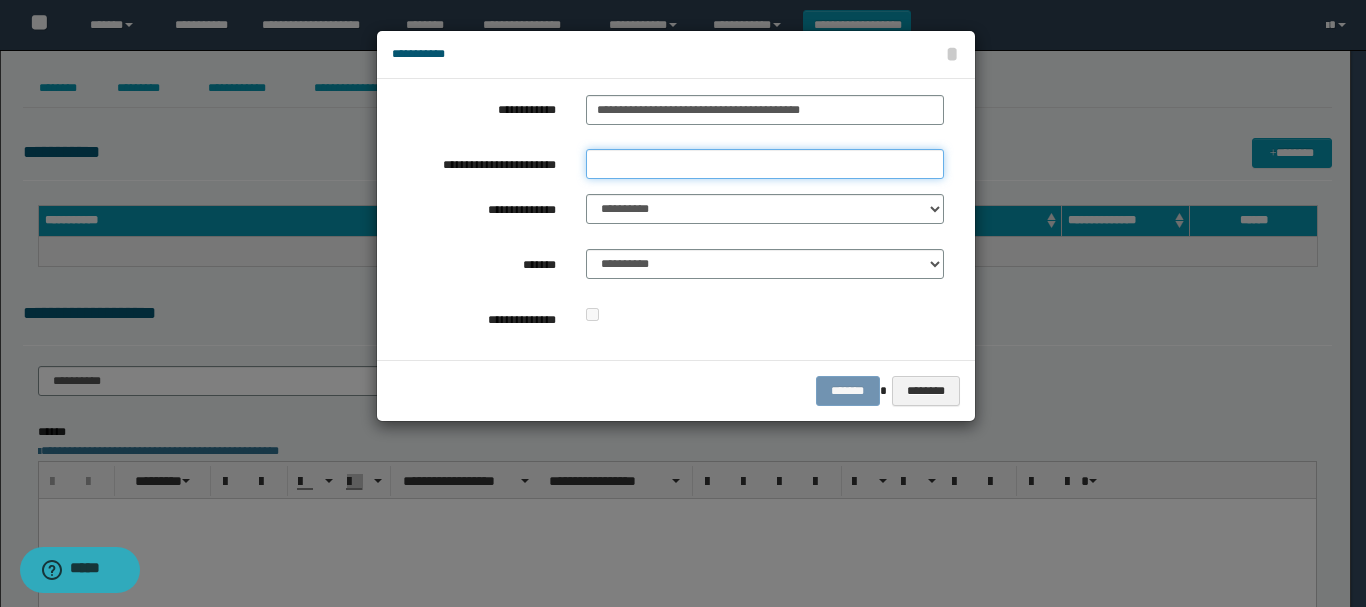 click on "**********" at bounding box center [765, 164] 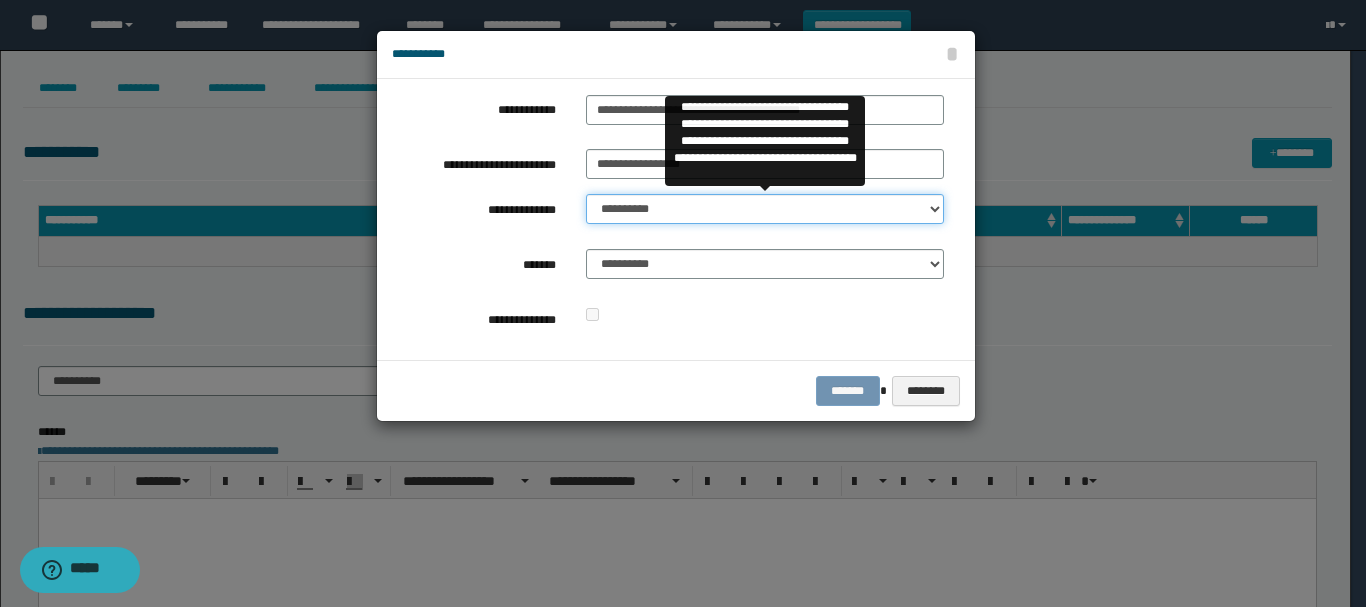 click on "**********" at bounding box center (765, 209) 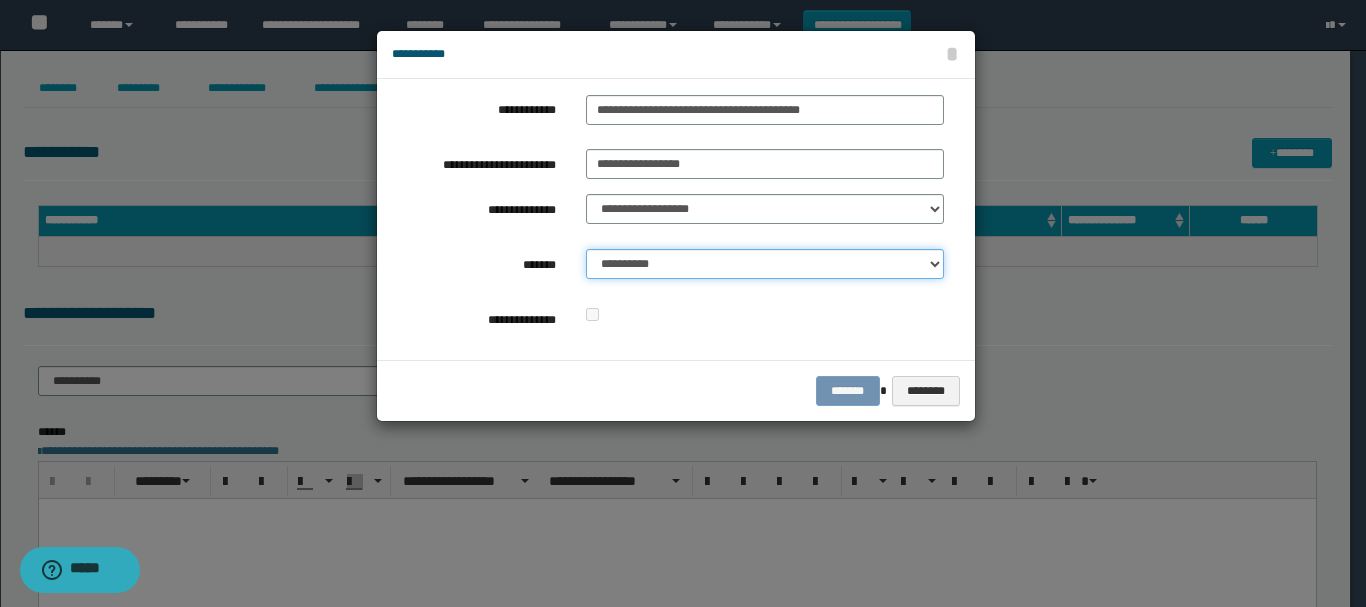 click on "**********" at bounding box center [765, 264] 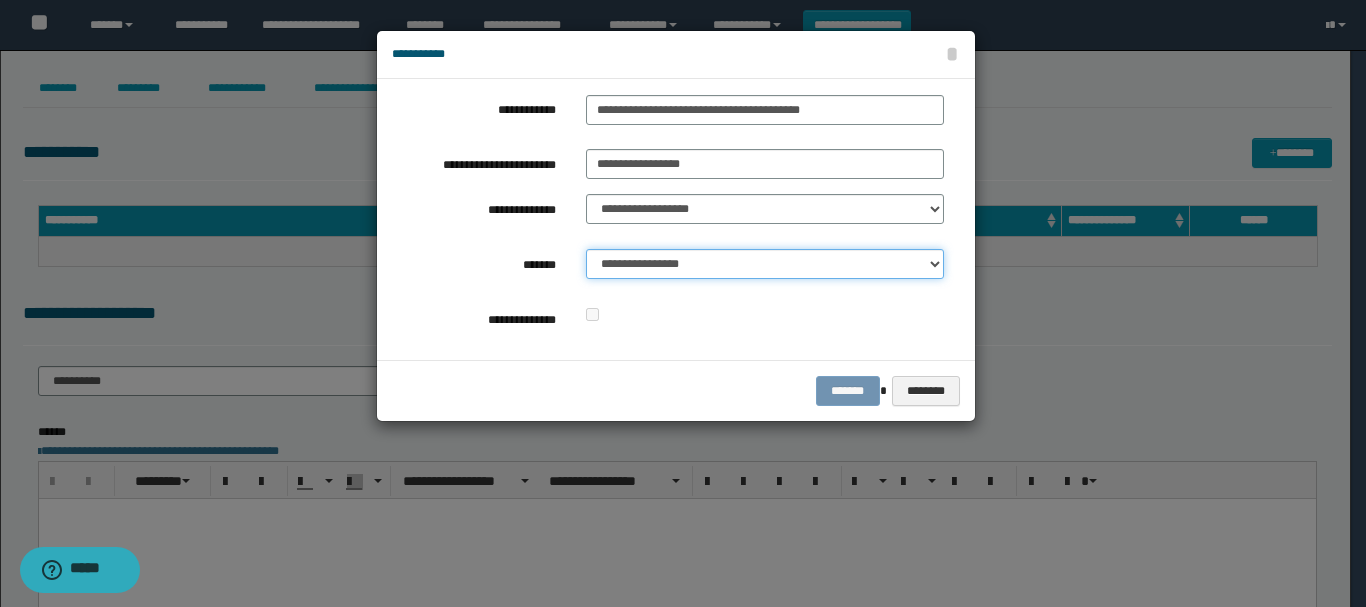 click on "**********" at bounding box center [765, 264] 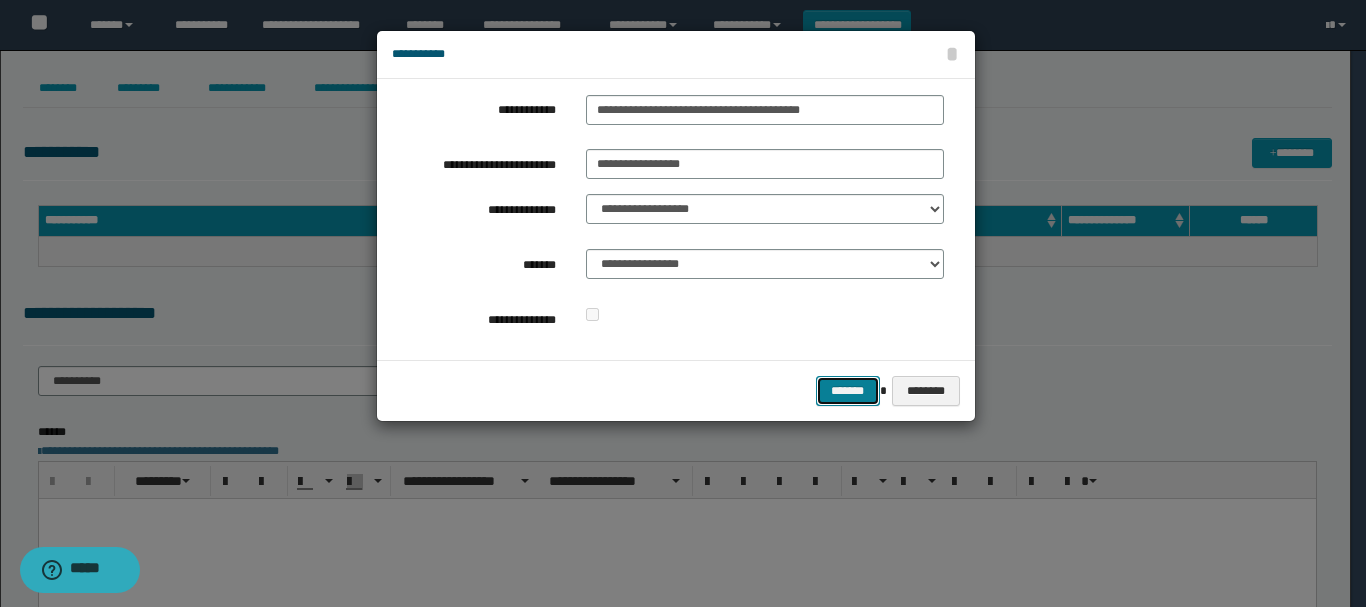 click on "*******" at bounding box center (848, 391) 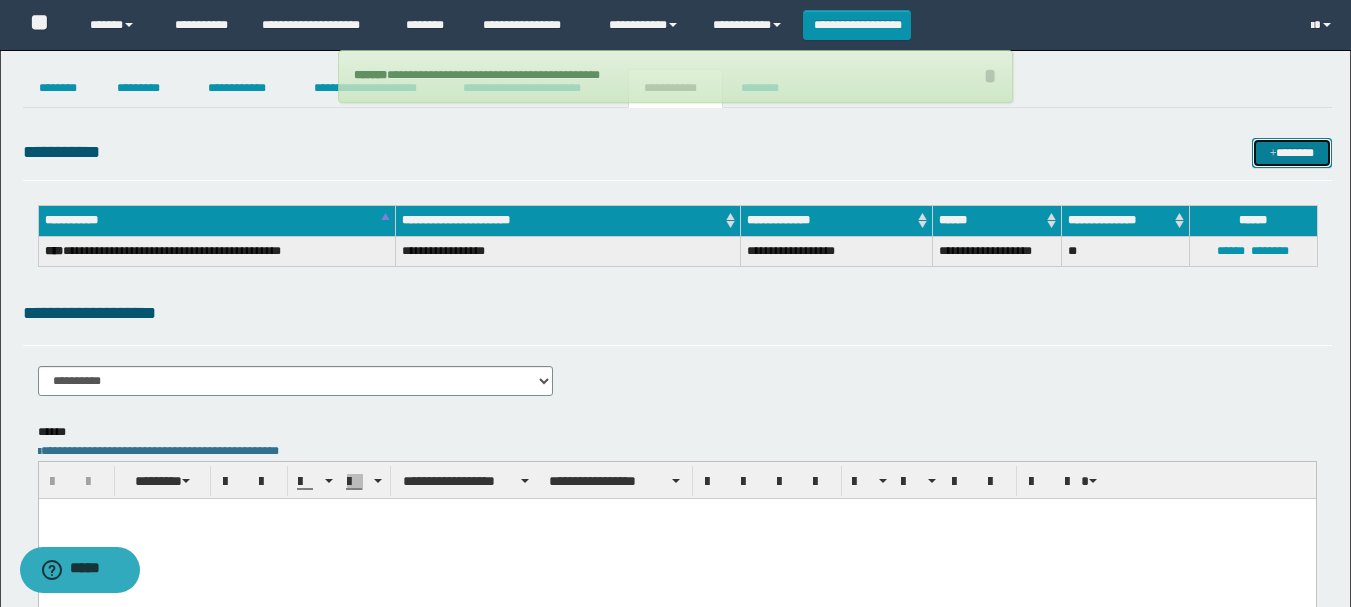 type 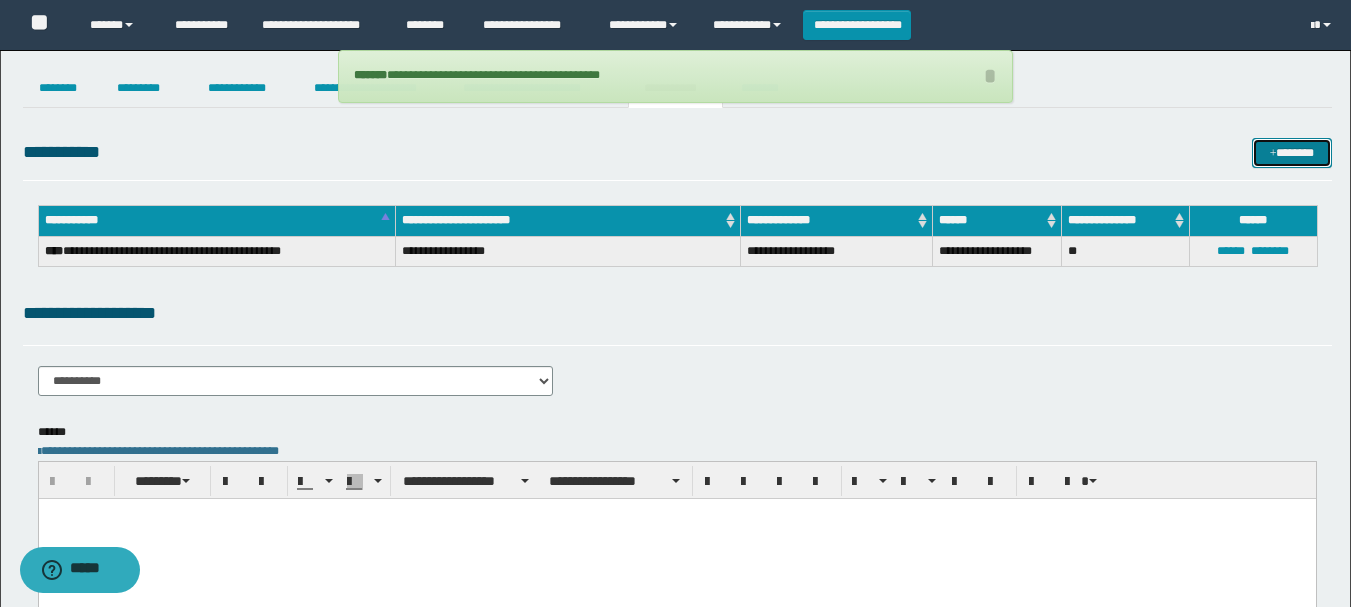 click at bounding box center (1273, 154) 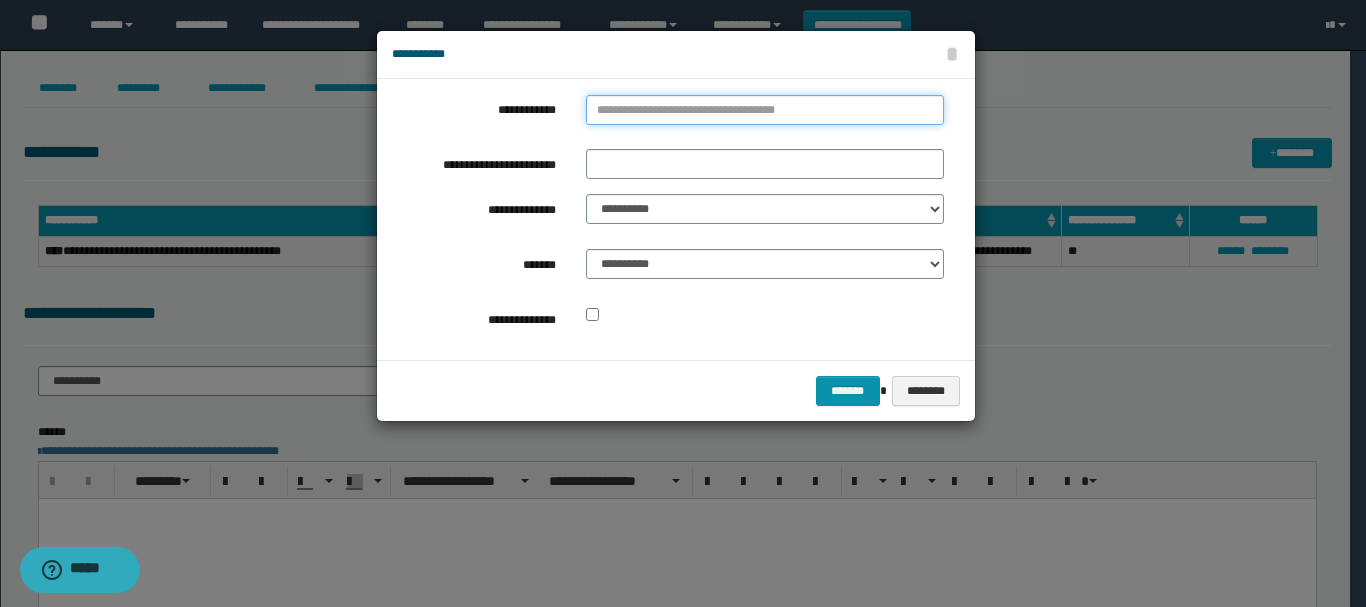 type on "**********" 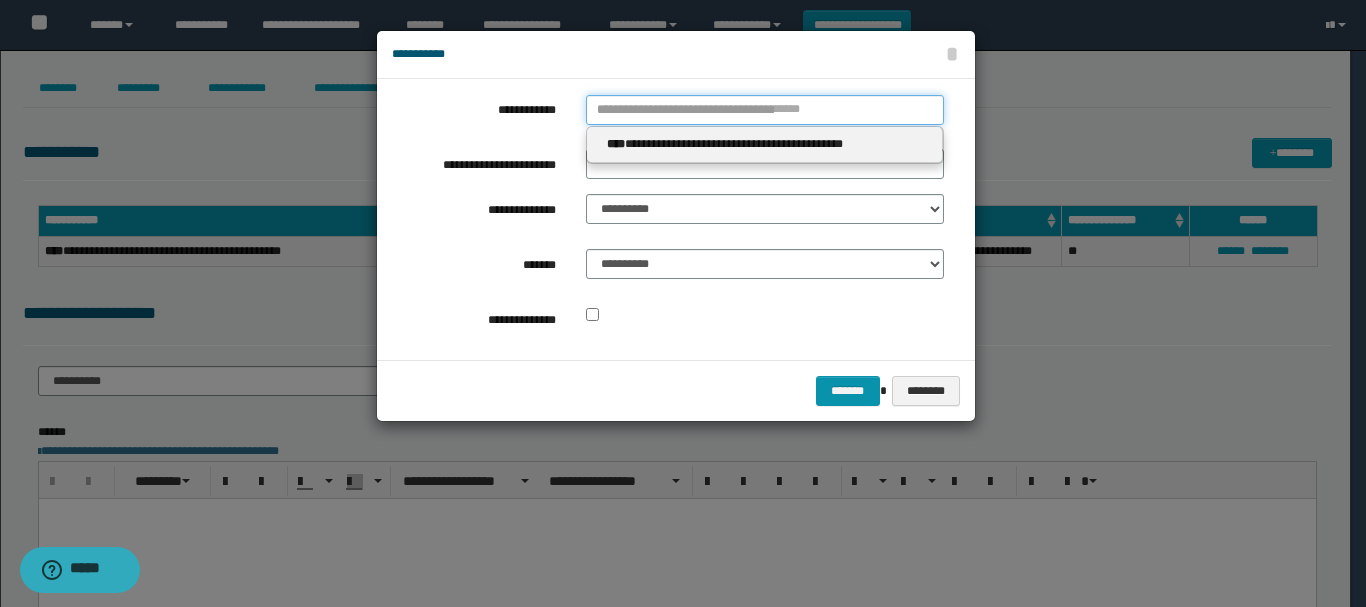 click on "**********" at bounding box center [765, 110] 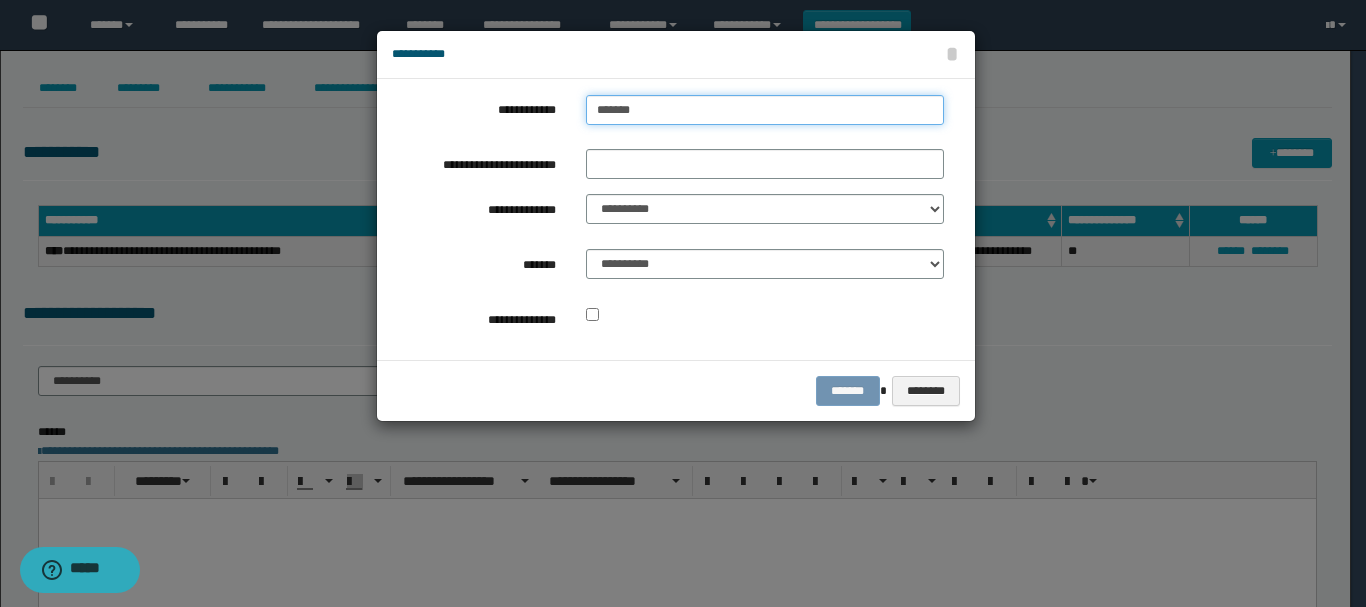 type on "********" 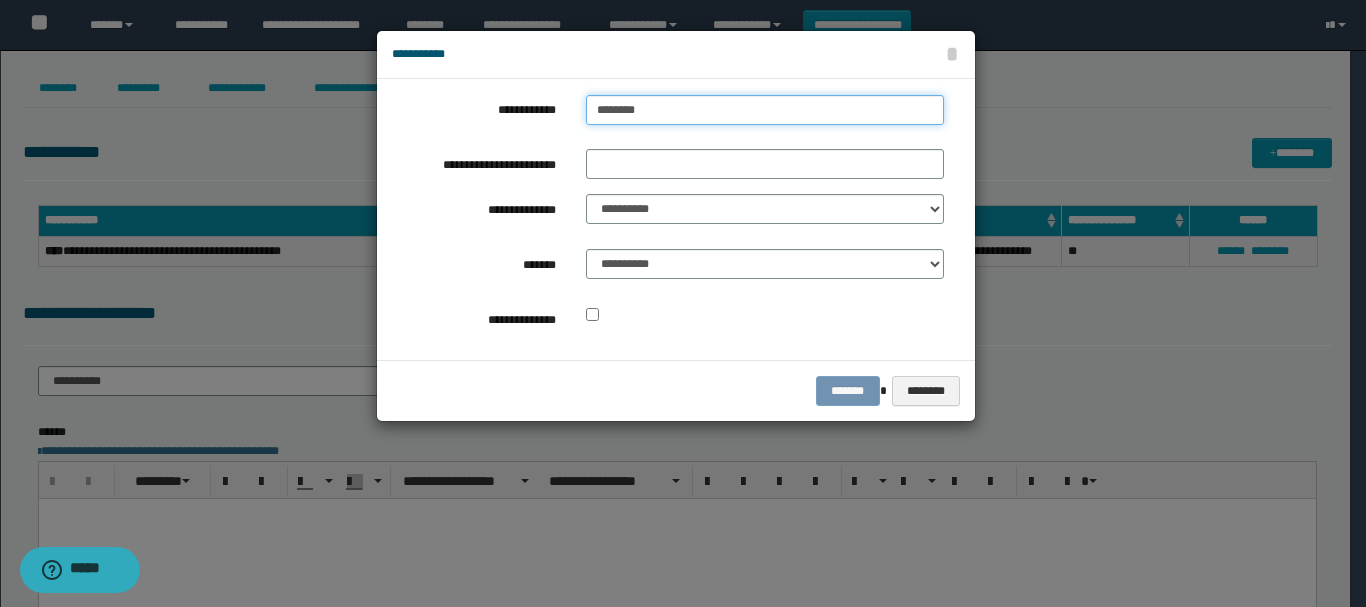 type on "********" 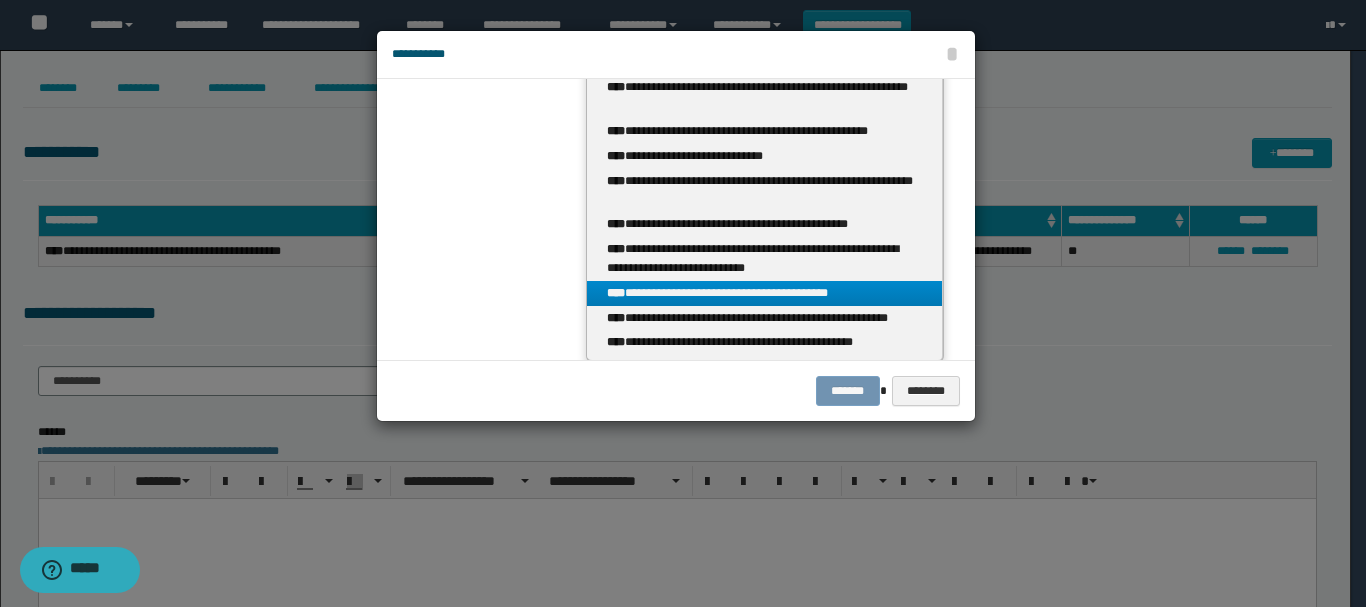 scroll, scrollTop: 513, scrollLeft: 0, axis: vertical 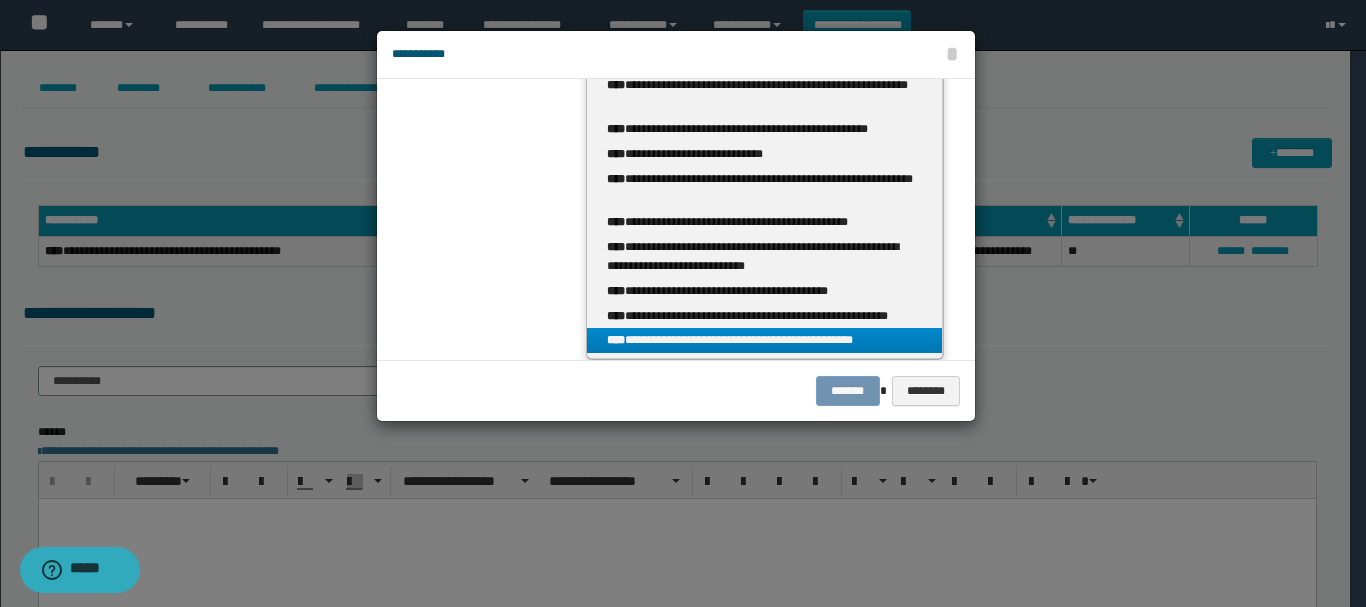 type on "********" 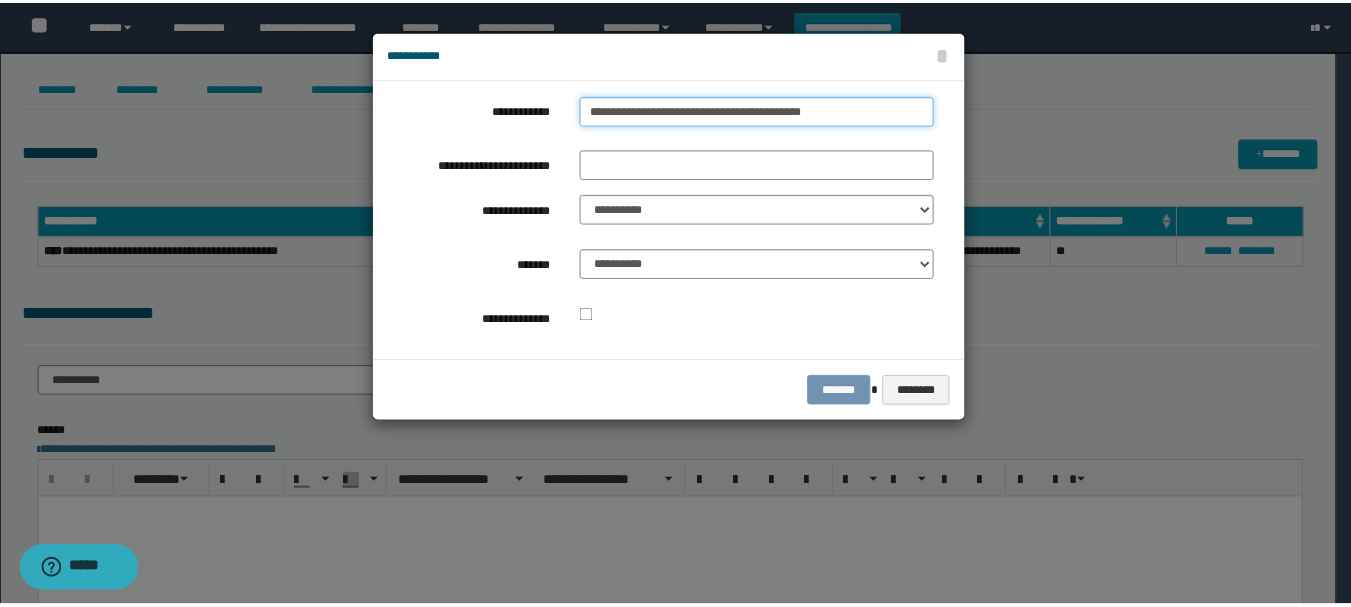 scroll, scrollTop: 0, scrollLeft: 0, axis: both 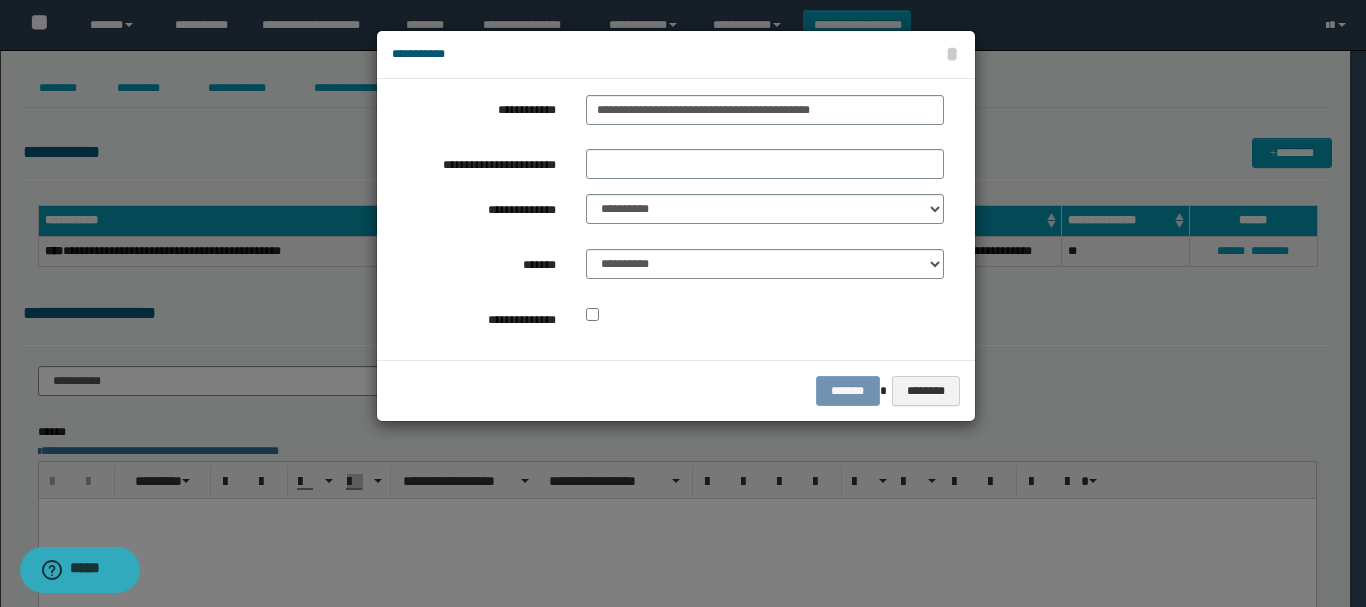click on "**********" at bounding box center [668, 219] 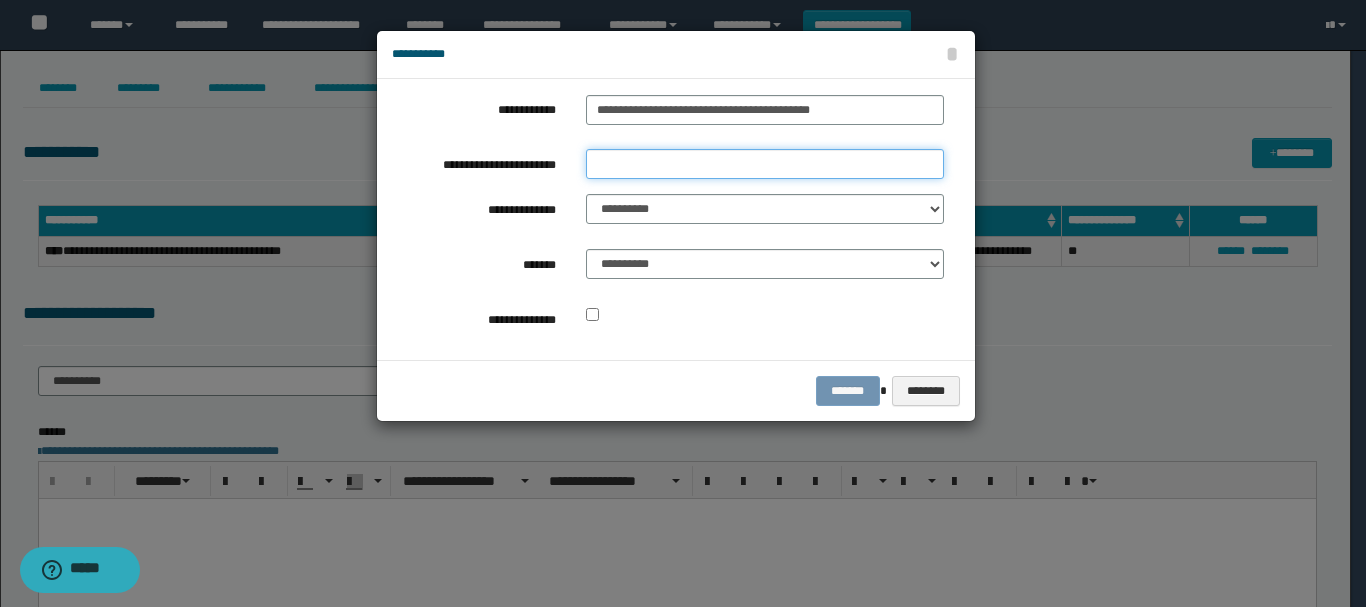 click on "**********" at bounding box center (765, 164) 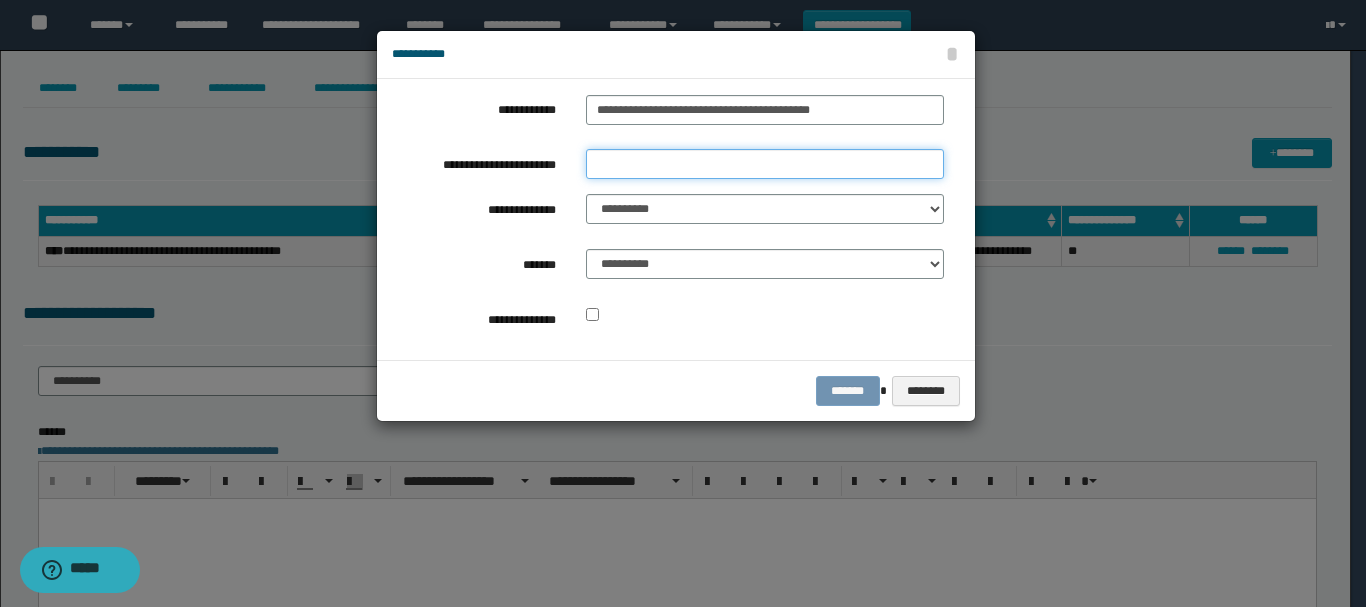 type on "**********" 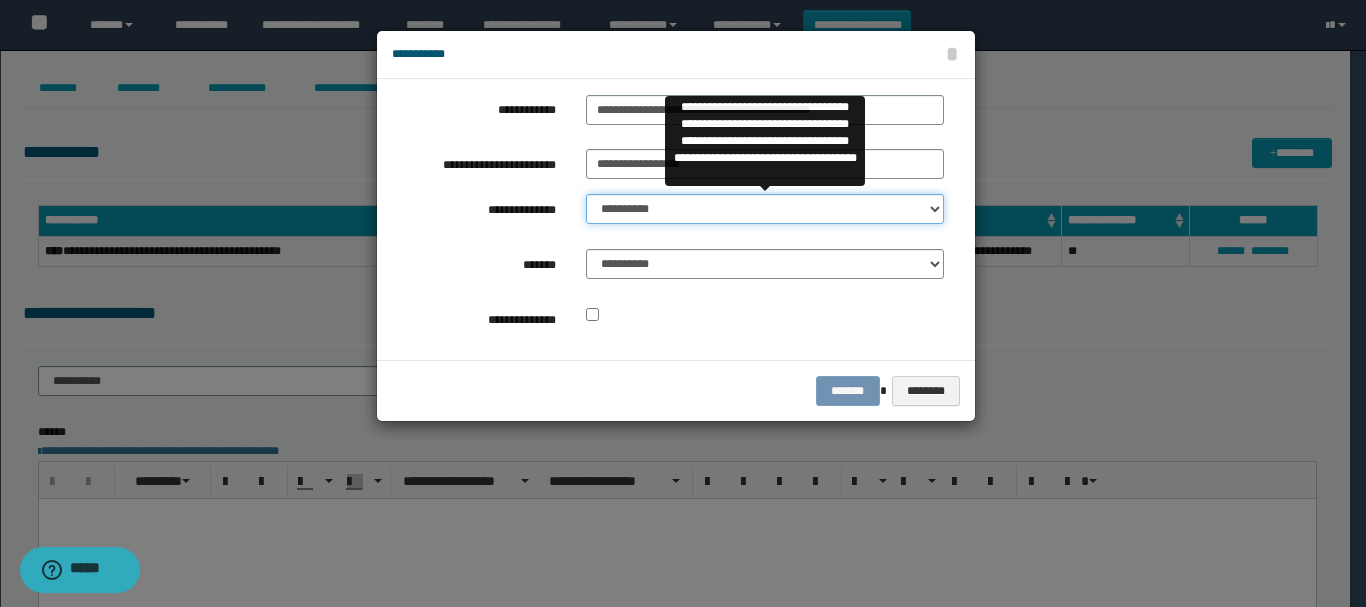 click on "**********" at bounding box center [765, 209] 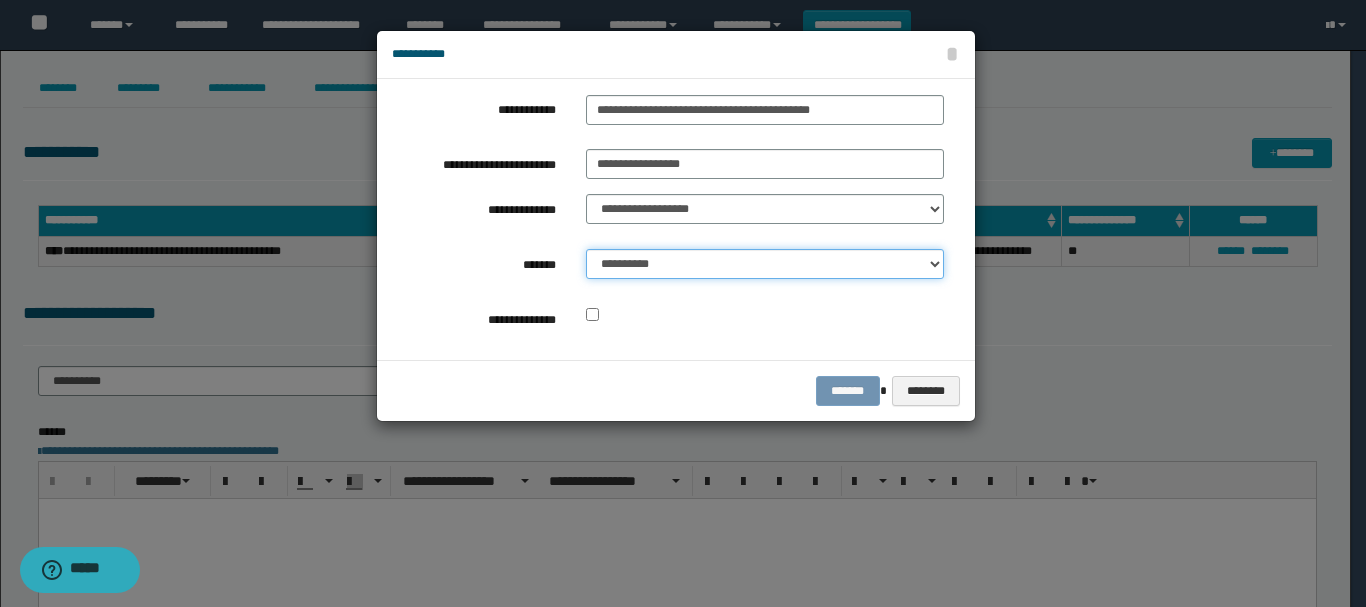 click on "**********" at bounding box center [765, 264] 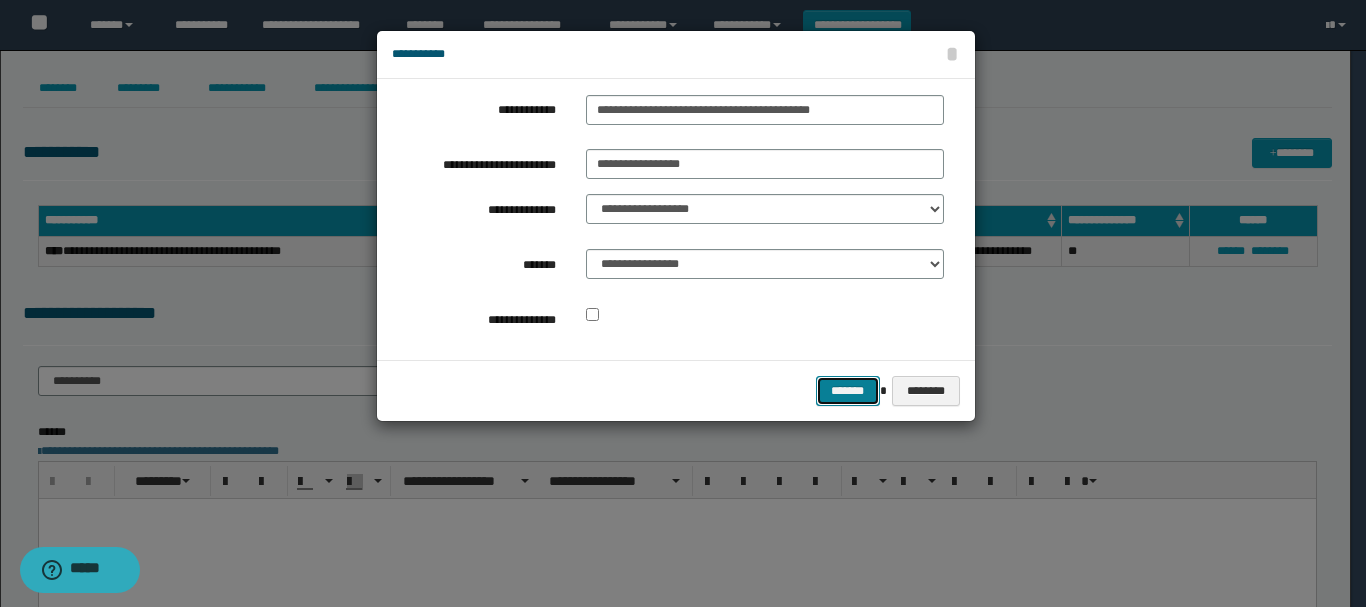 click on "*******" at bounding box center (848, 391) 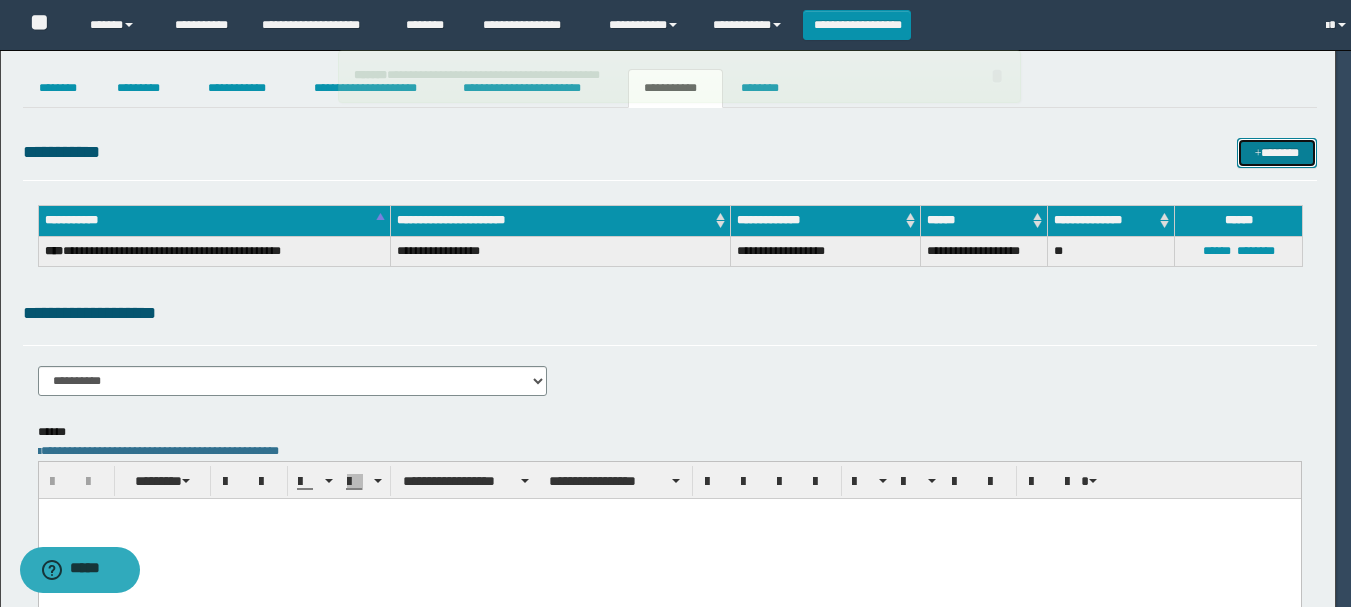 type 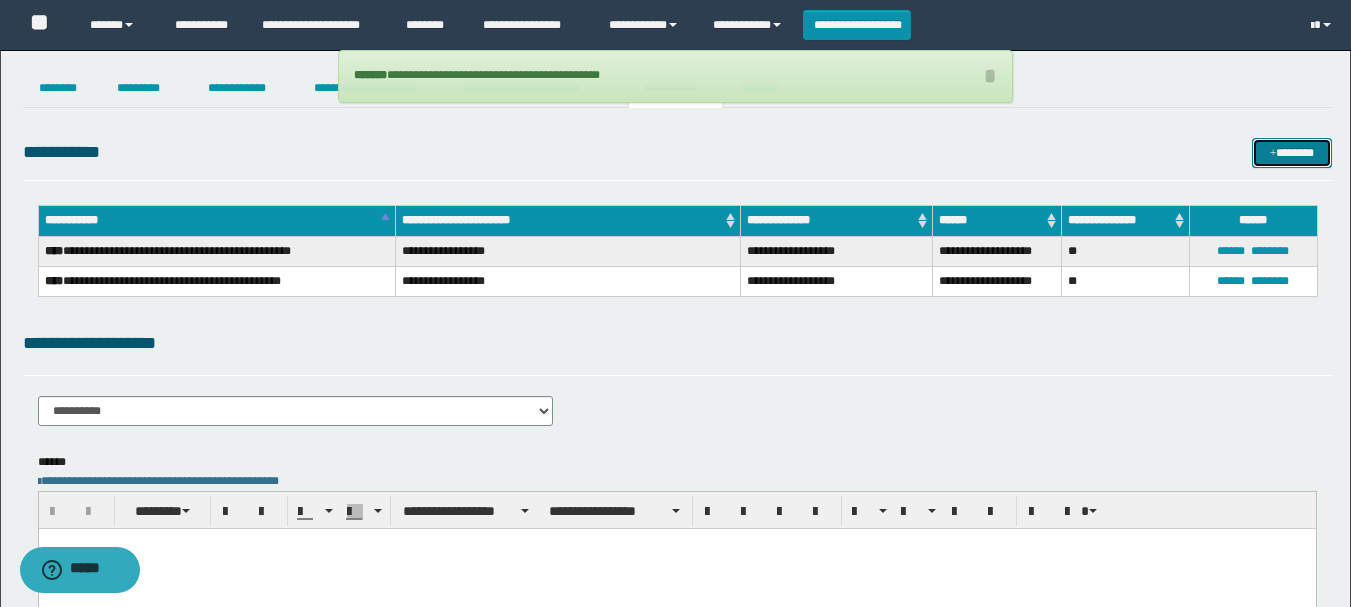 click on "*******" at bounding box center [1292, 153] 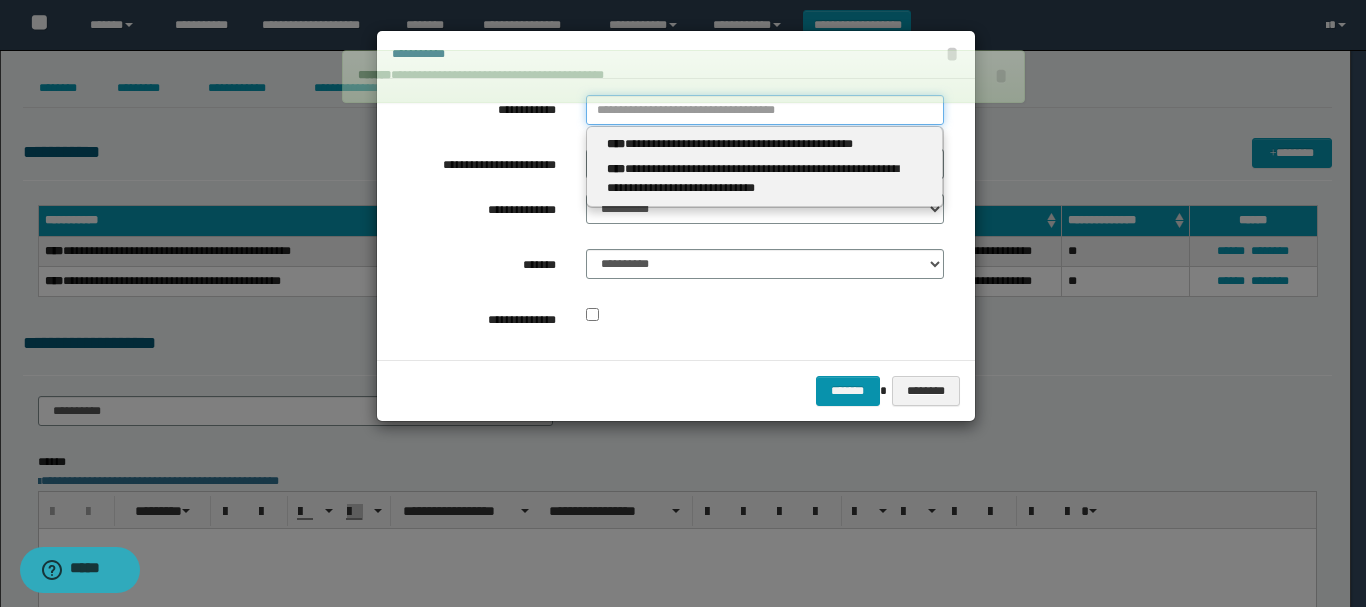type on "**********" 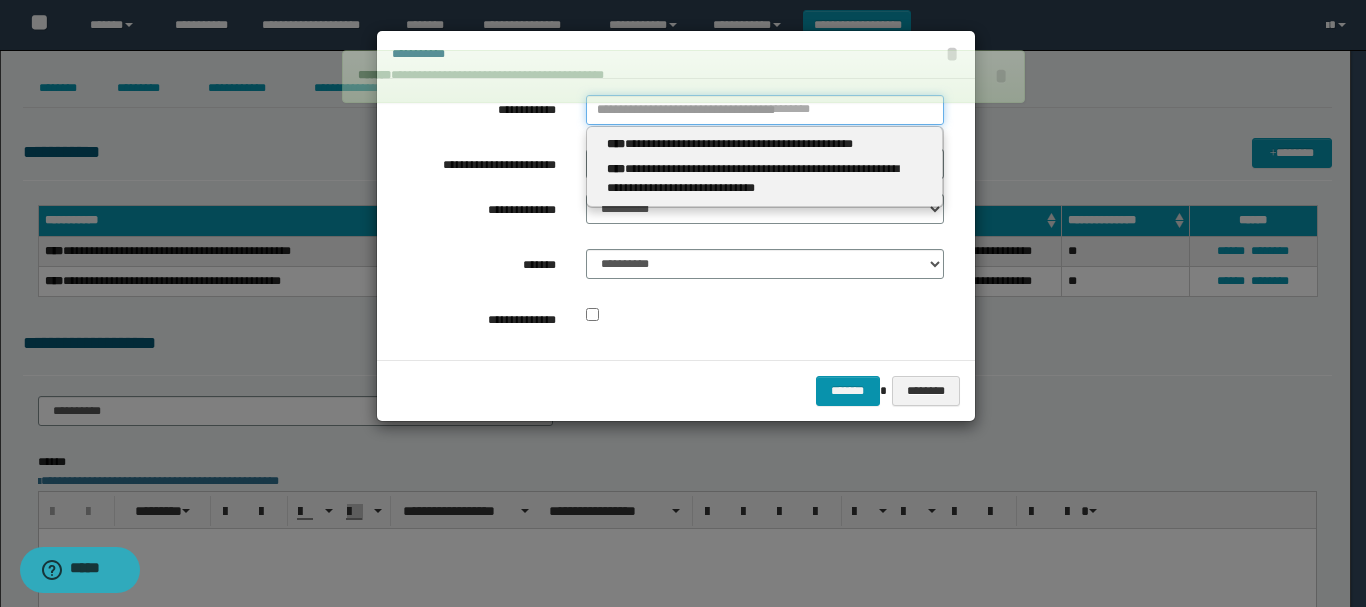 click on "**********" at bounding box center [765, 110] 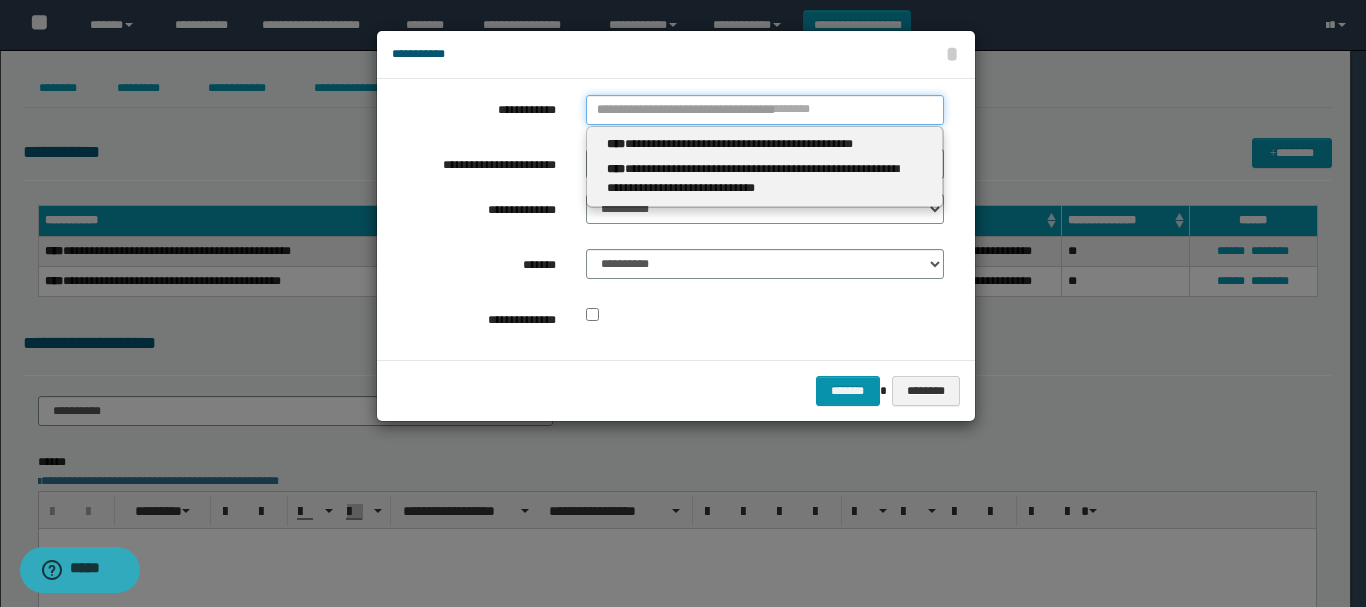 type 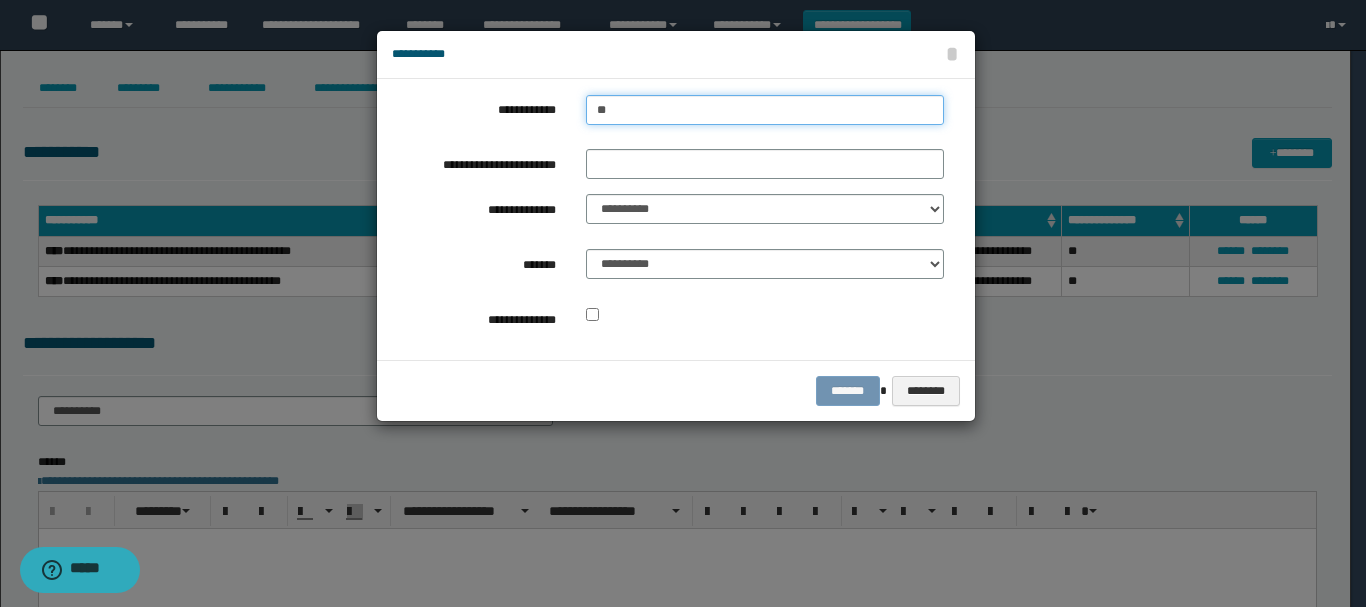 type on "***" 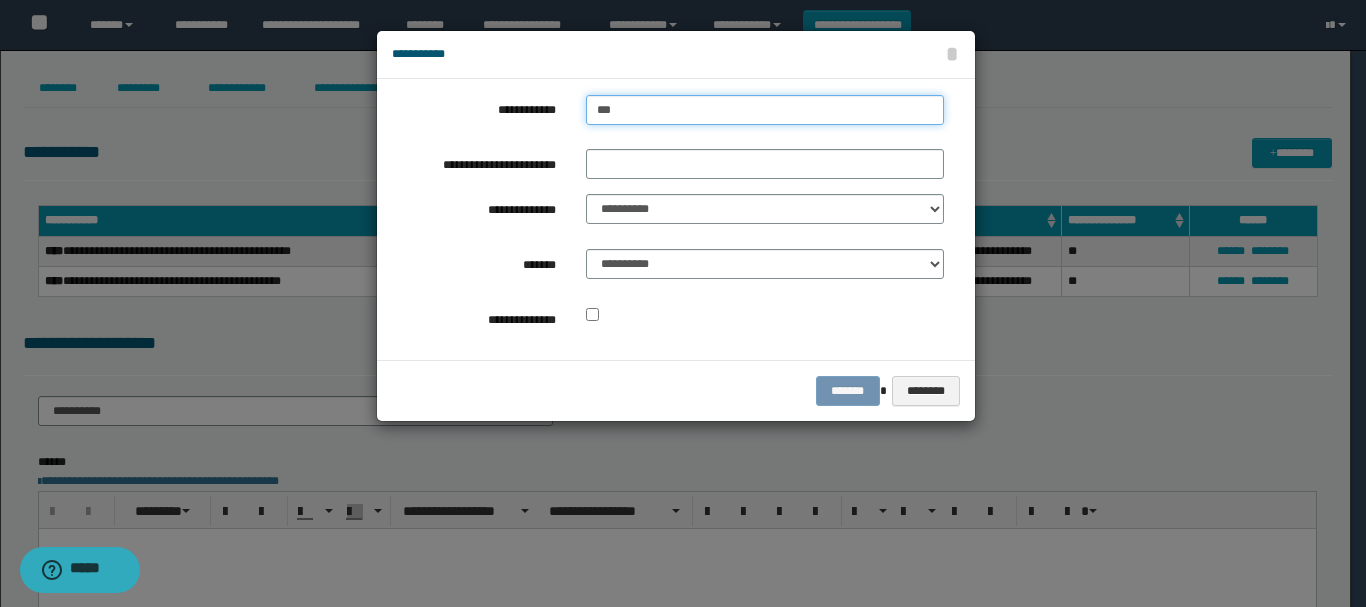 type on "***" 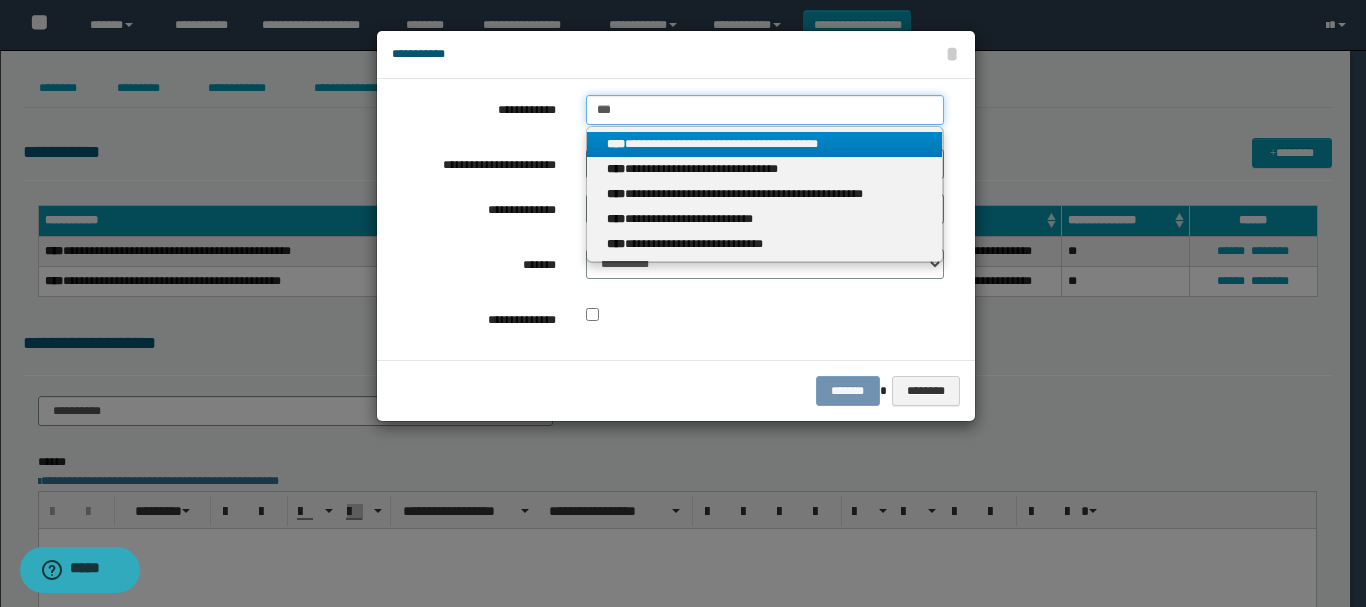 type on "***" 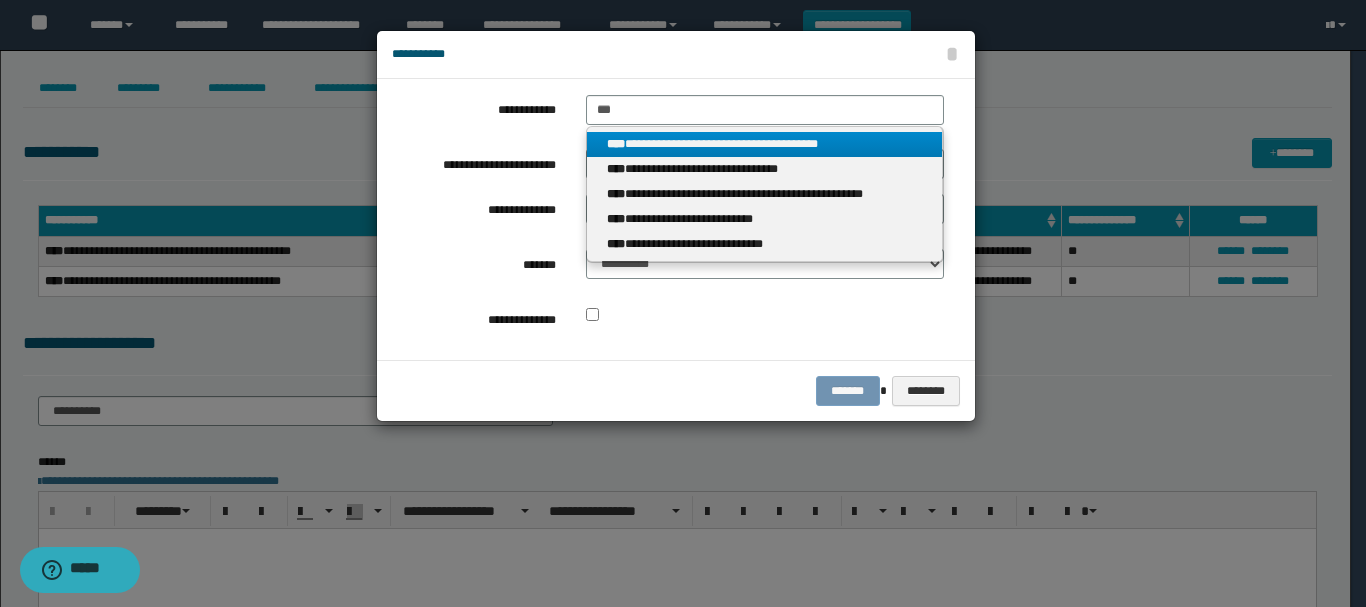 click on "**********" at bounding box center (765, 144) 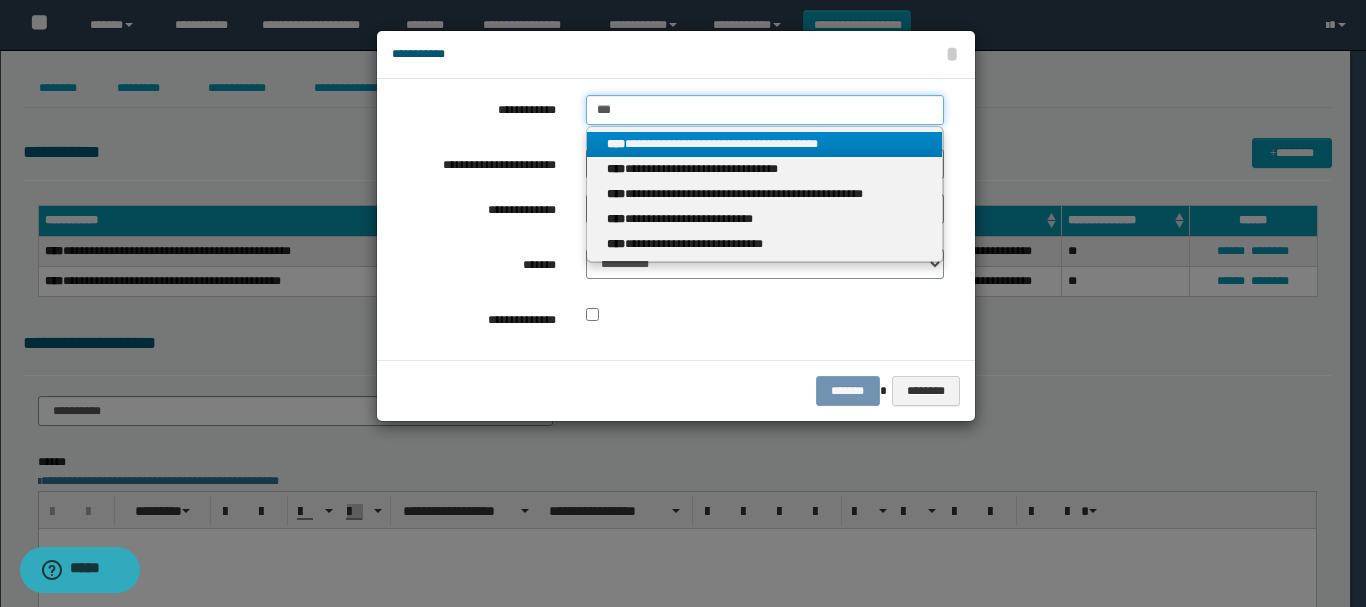 type 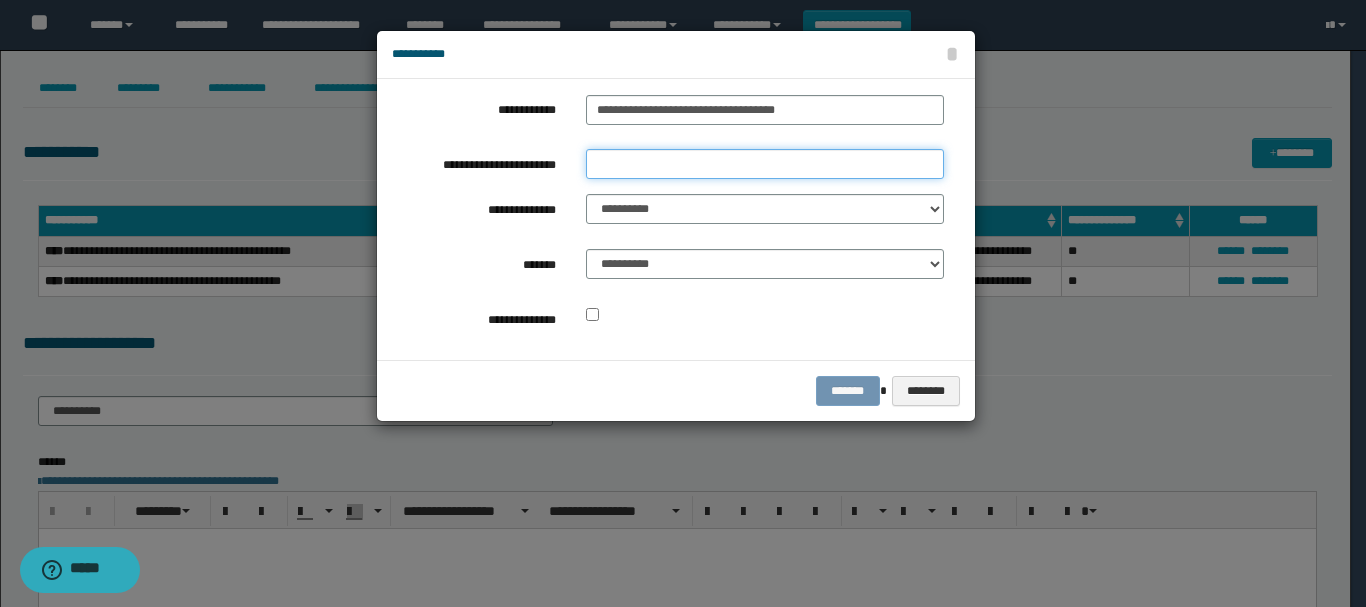 click on "**********" at bounding box center (765, 164) 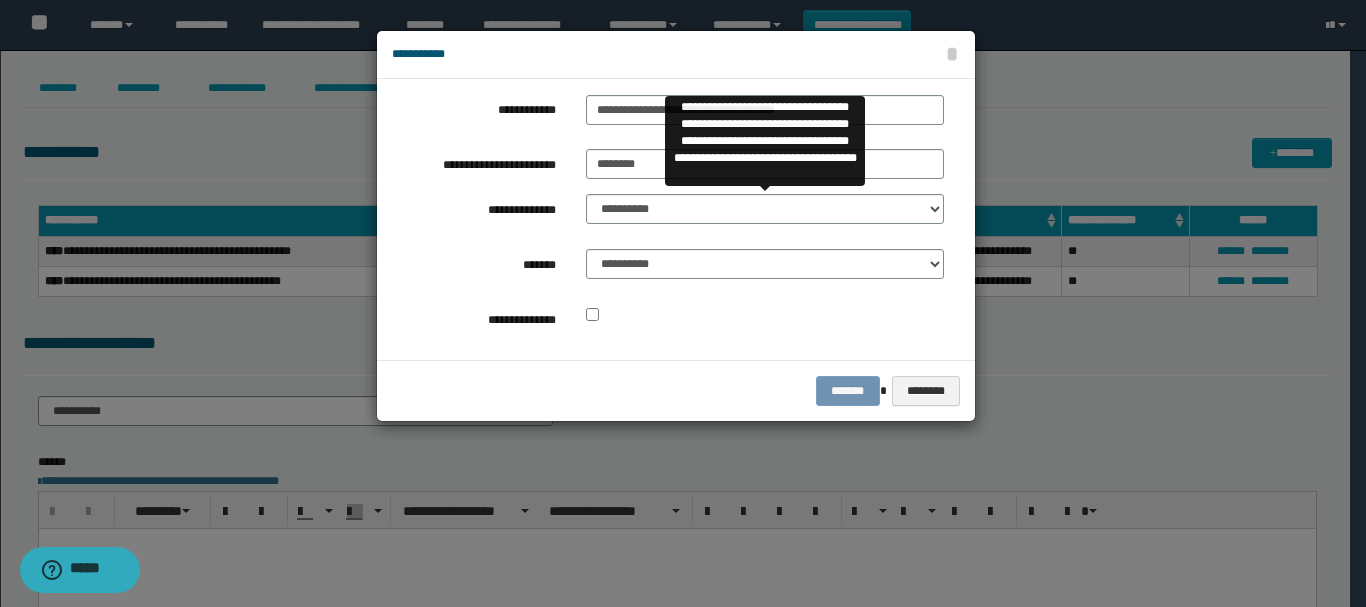 click on "**********" at bounding box center [765, 214] 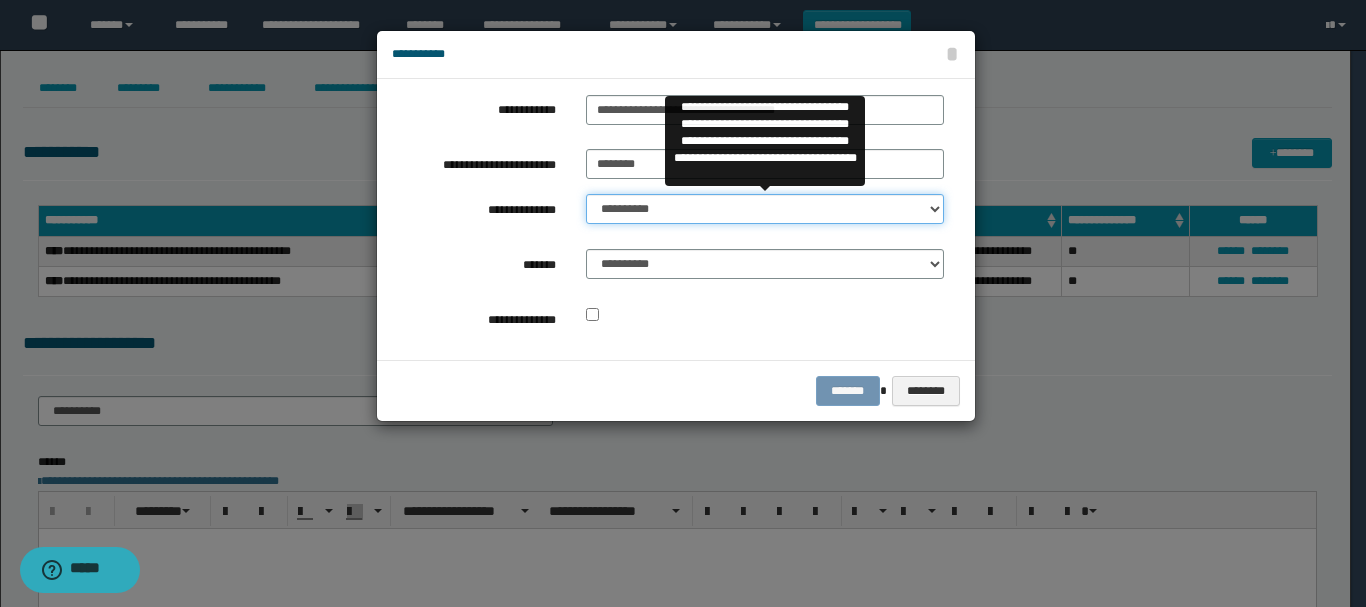 click on "**********" at bounding box center [765, 209] 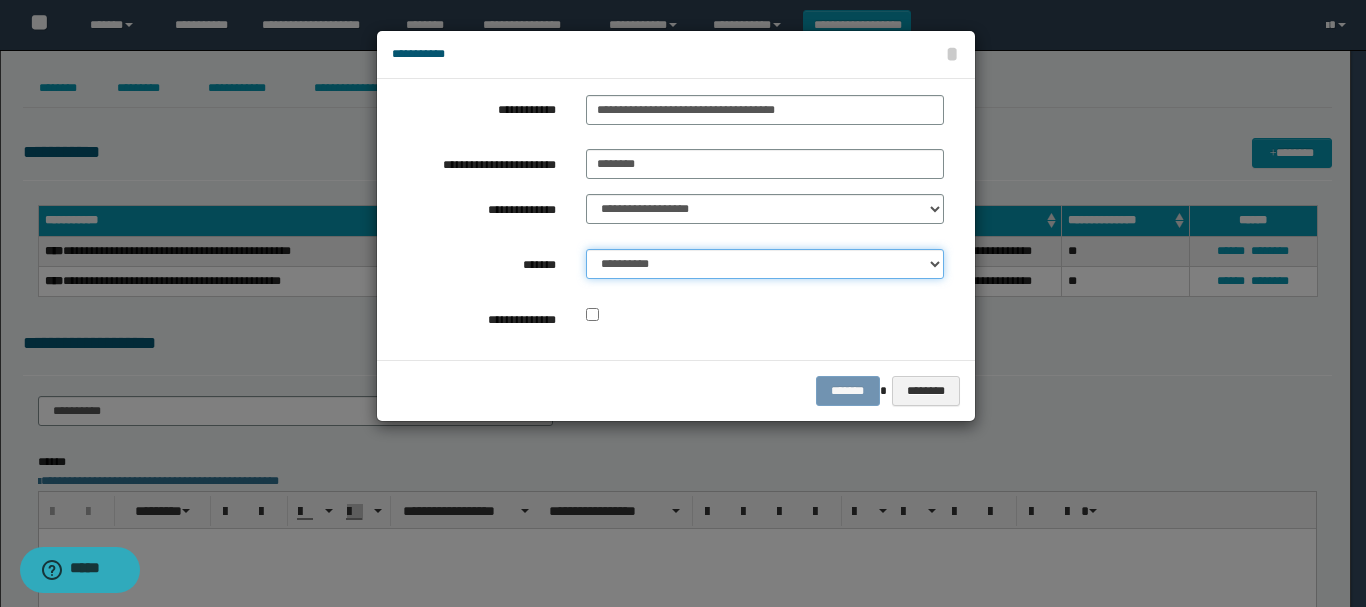click on "**********" at bounding box center (765, 264) 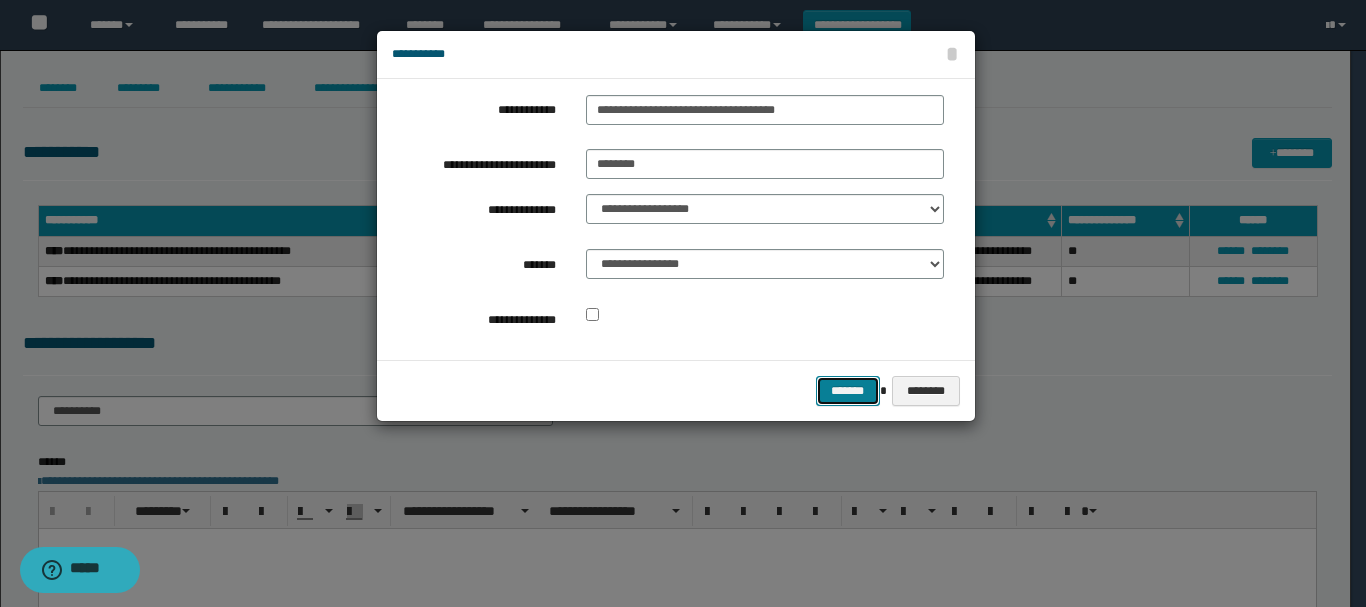click on "*******" at bounding box center [848, 391] 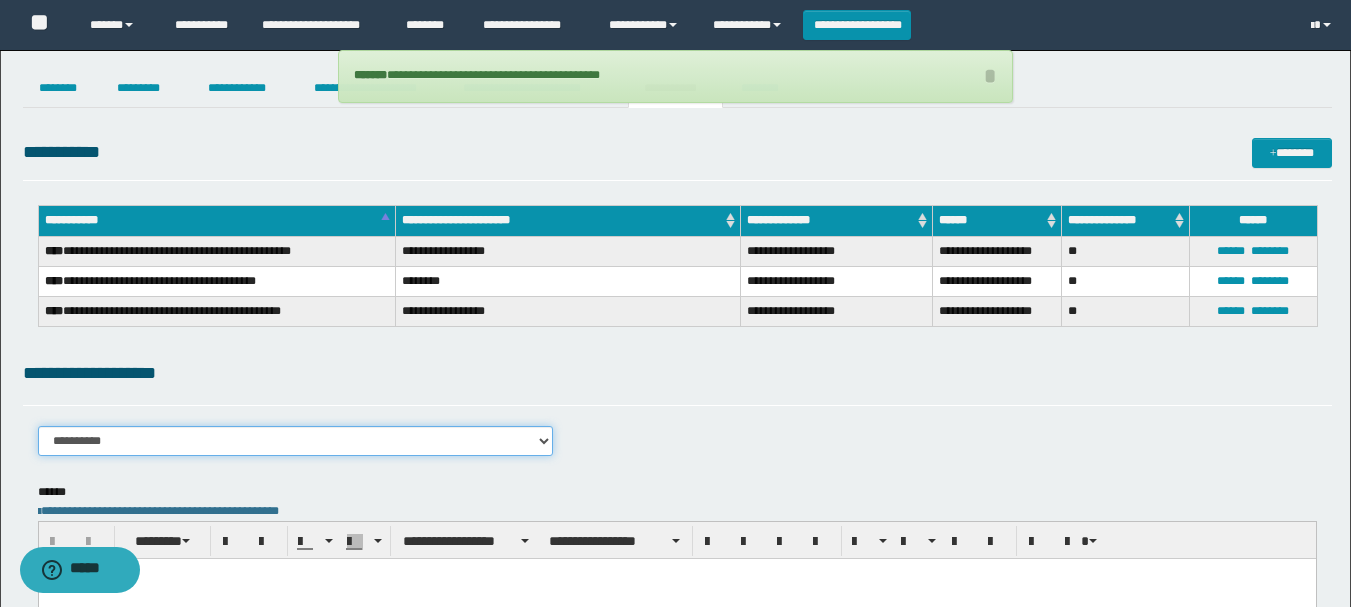 drag, startPoint x: 408, startPoint y: 450, endPoint x: 412, endPoint y: 437, distance: 13.601471 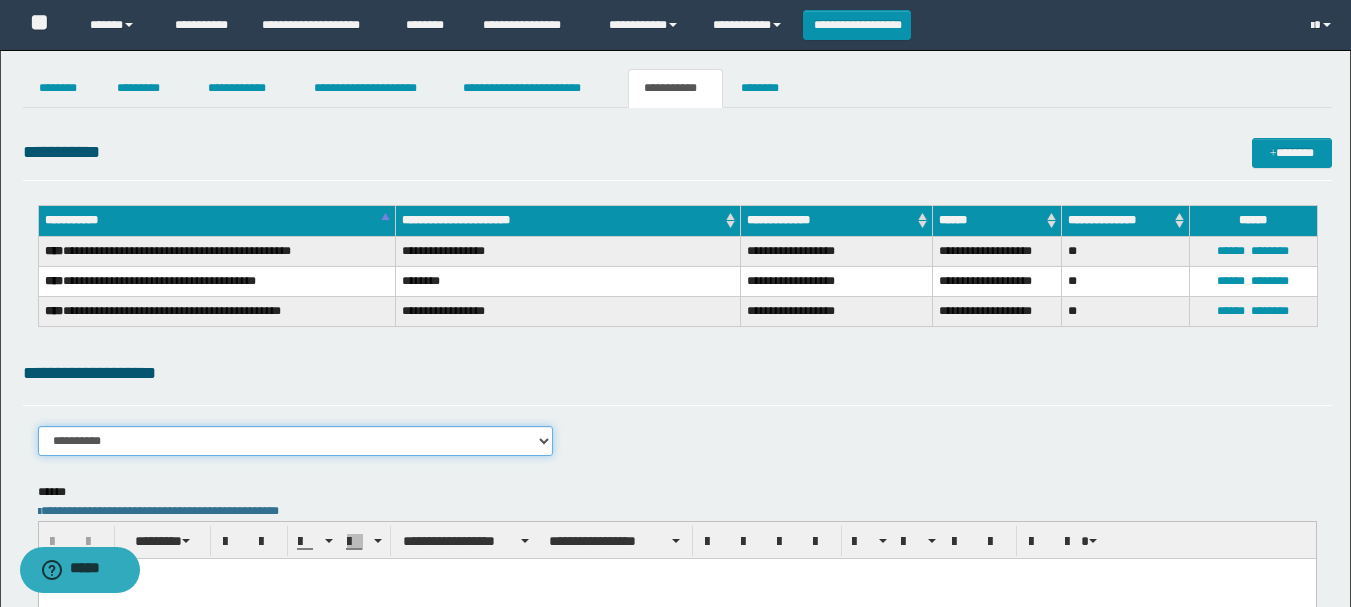 select on "****" 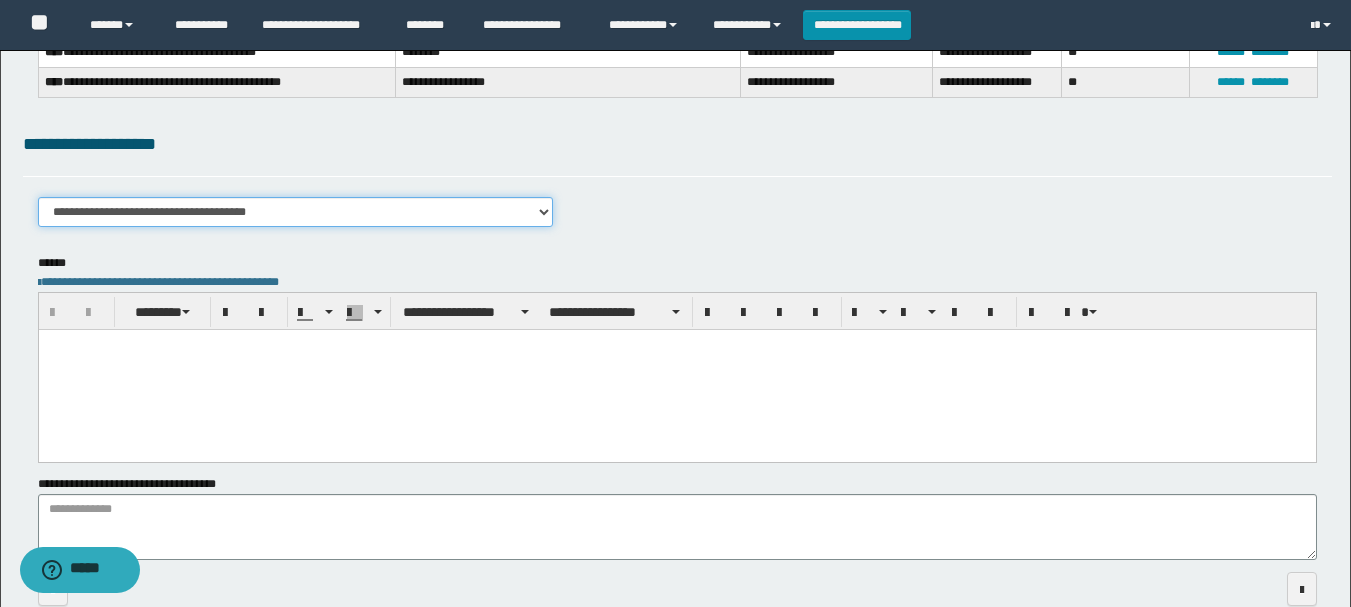 scroll, scrollTop: 336, scrollLeft: 0, axis: vertical 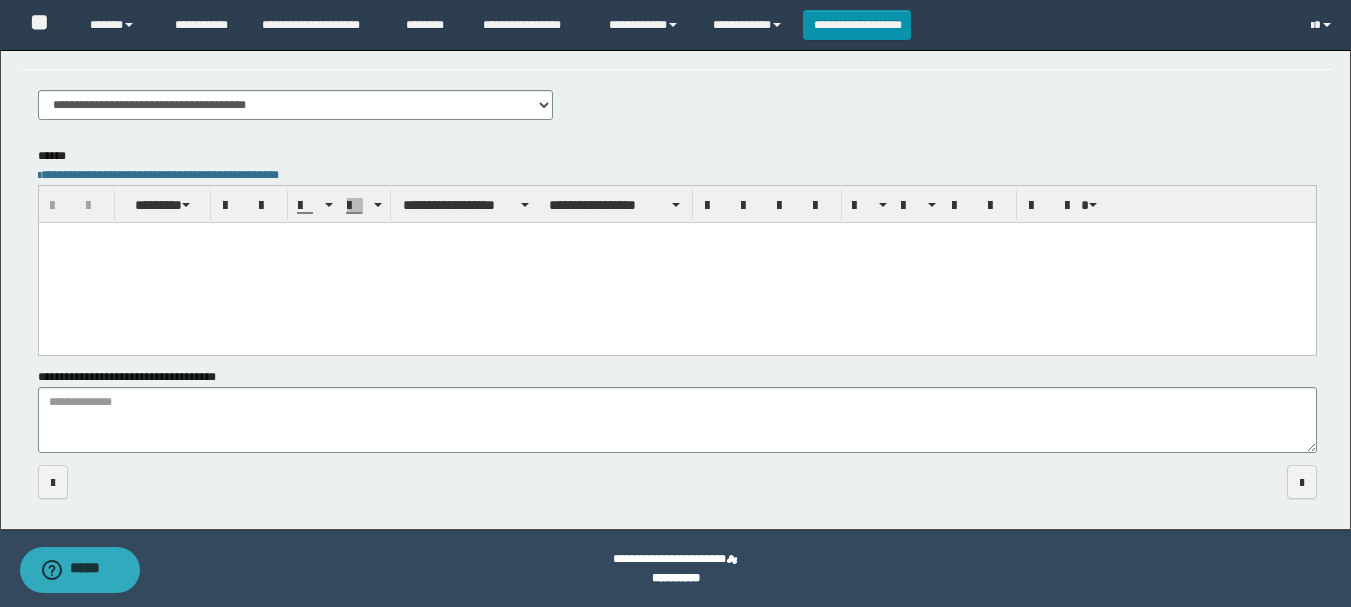 click at bounding box center [676, 262] 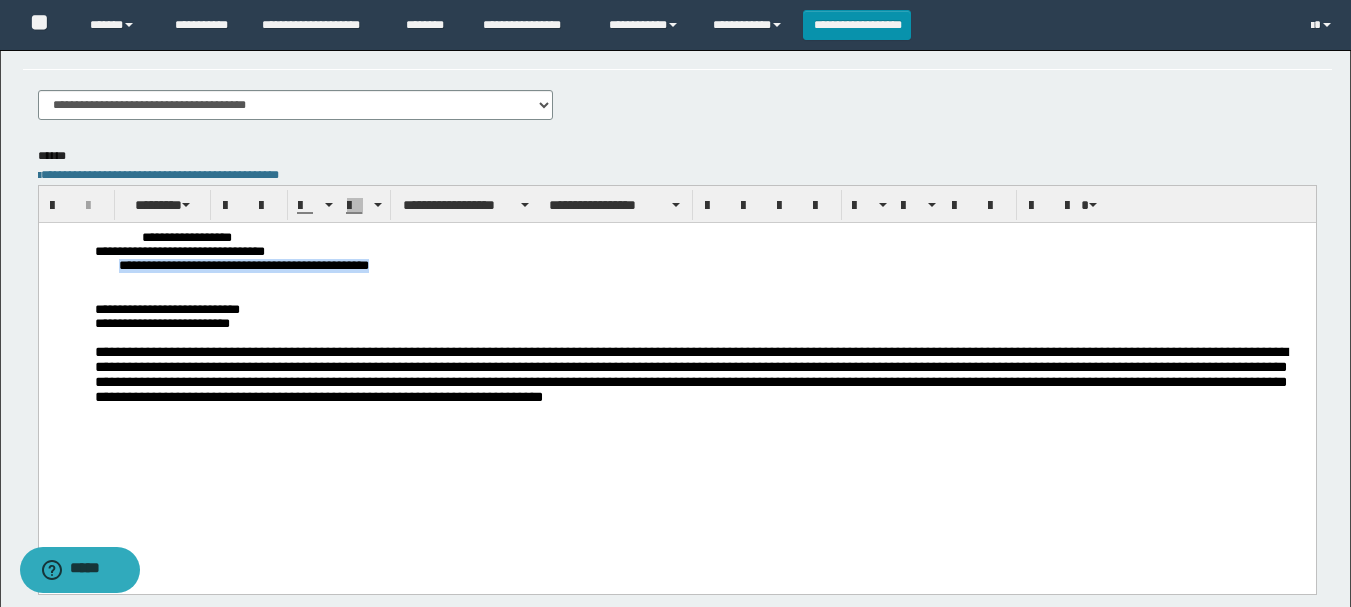drag, startPoint x: 113, startPoint y: 272, endPoint x: 510, endPoint y: 274, distance: 397.00504 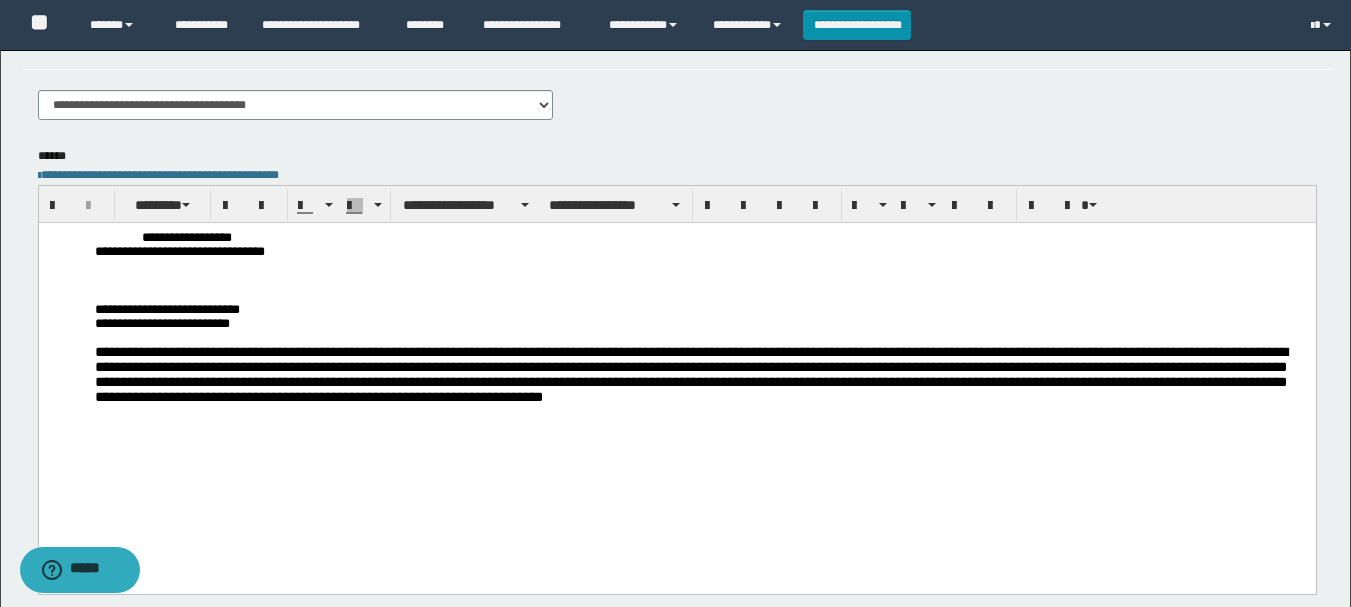 click on "**********" at bounding box center (723, 237) 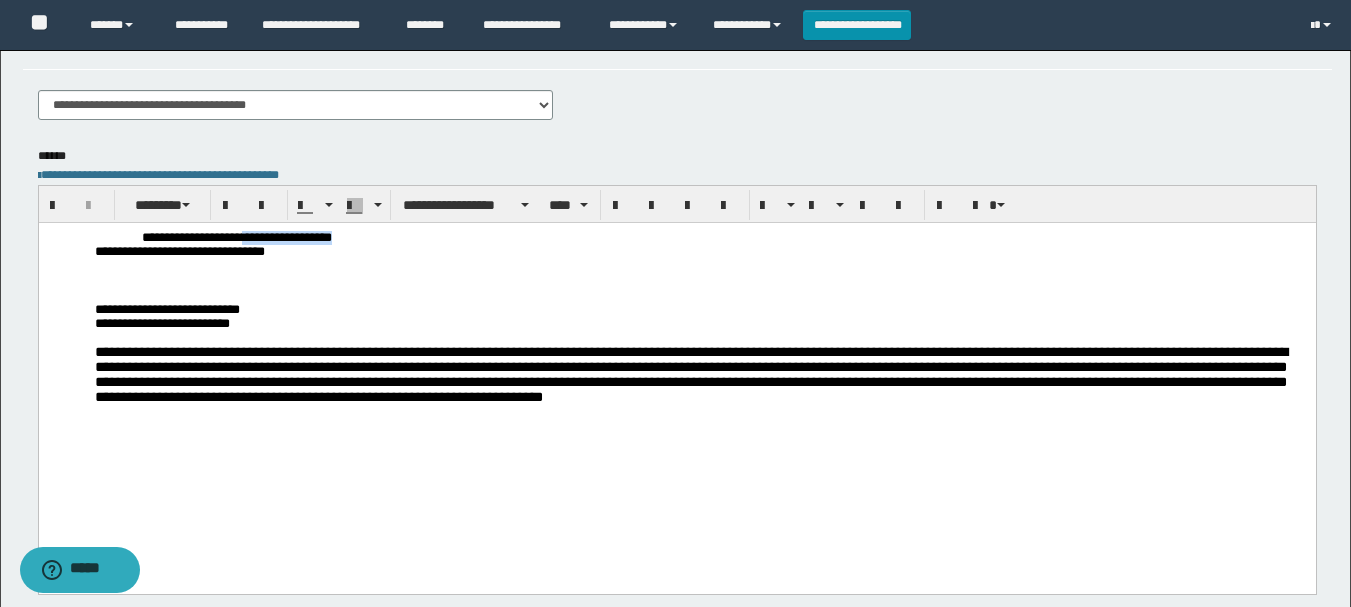 drag, startPoint x: 396, startPoint y: 238, endPoint x: 288, endPoint y: 244, distance: 108.16654 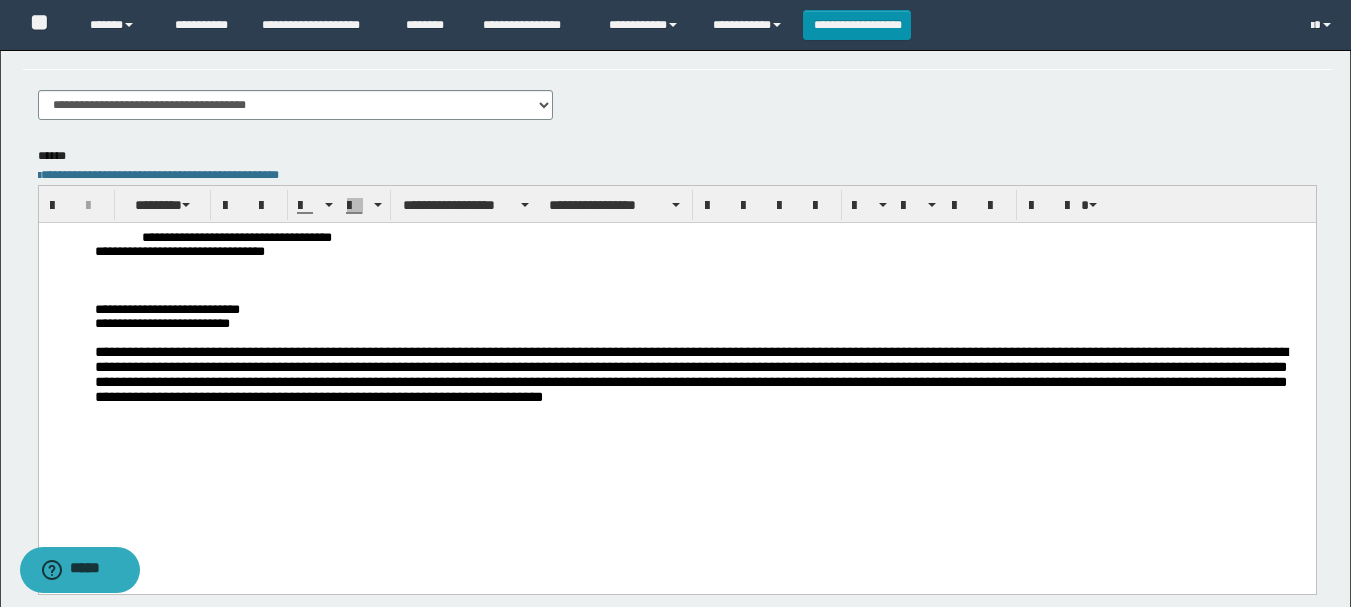 click at bounding box center (712, 266) 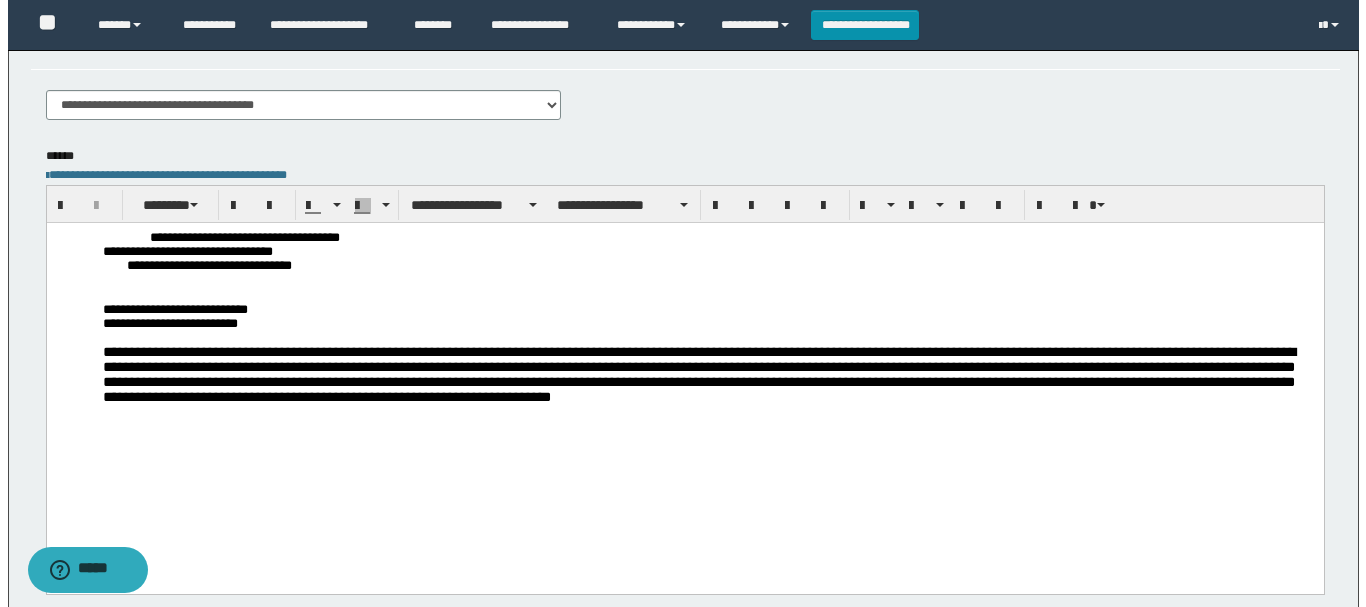 scroll, scrollTop: 0, scrollLeft: 0, axis: both 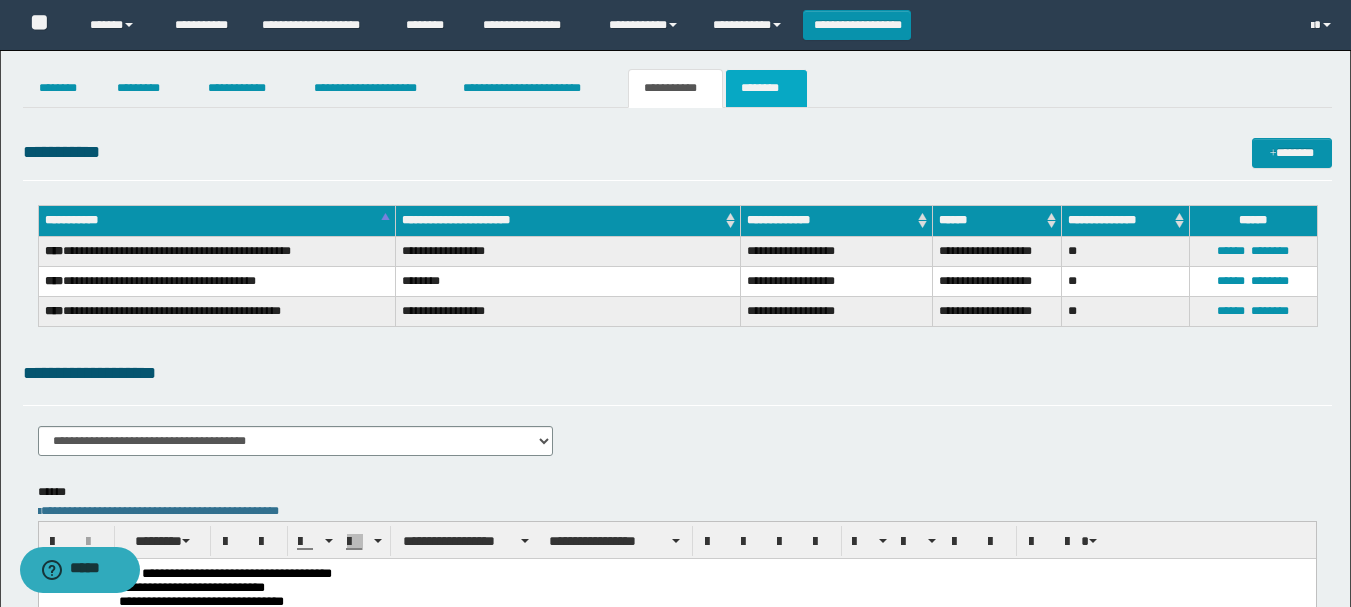 click on "********" at bounding box center [766, 88] 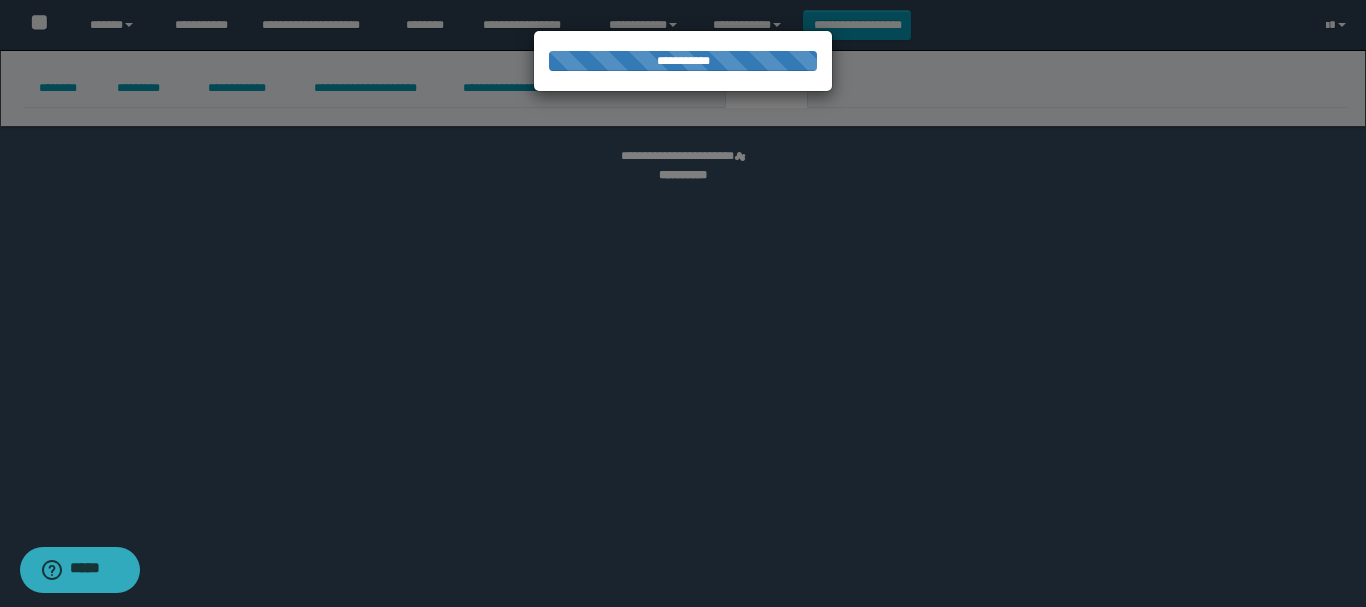 select 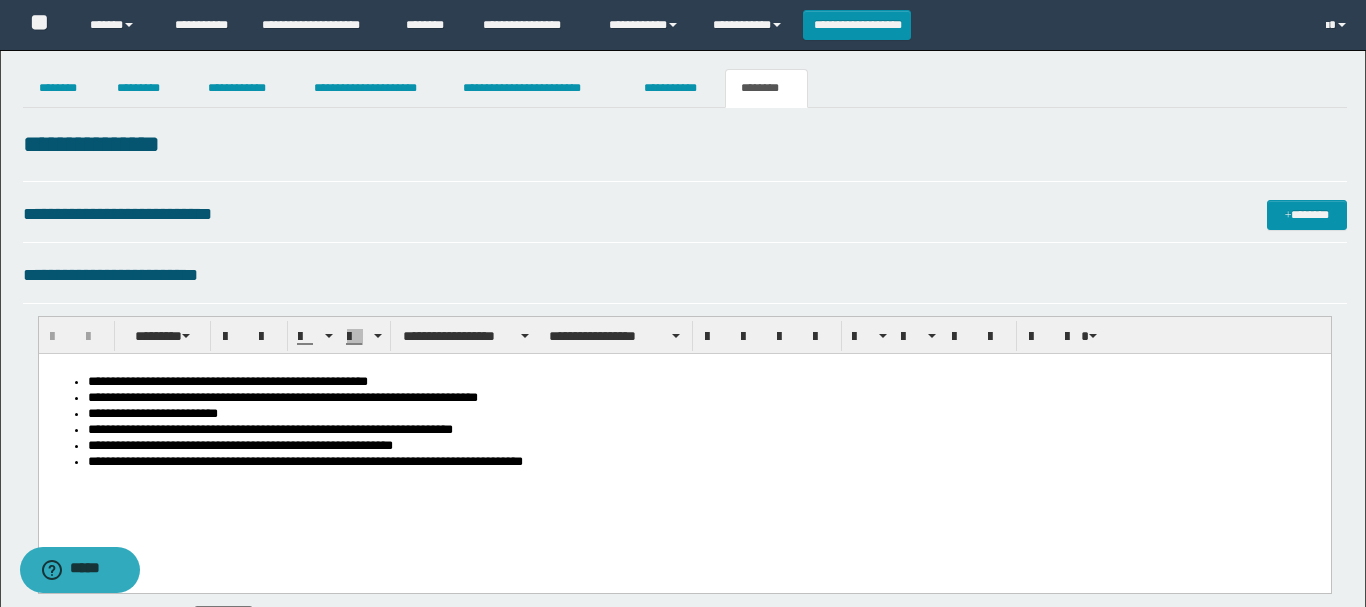scroll, scrollTop: 0, scrollLeft: 0, axis: both 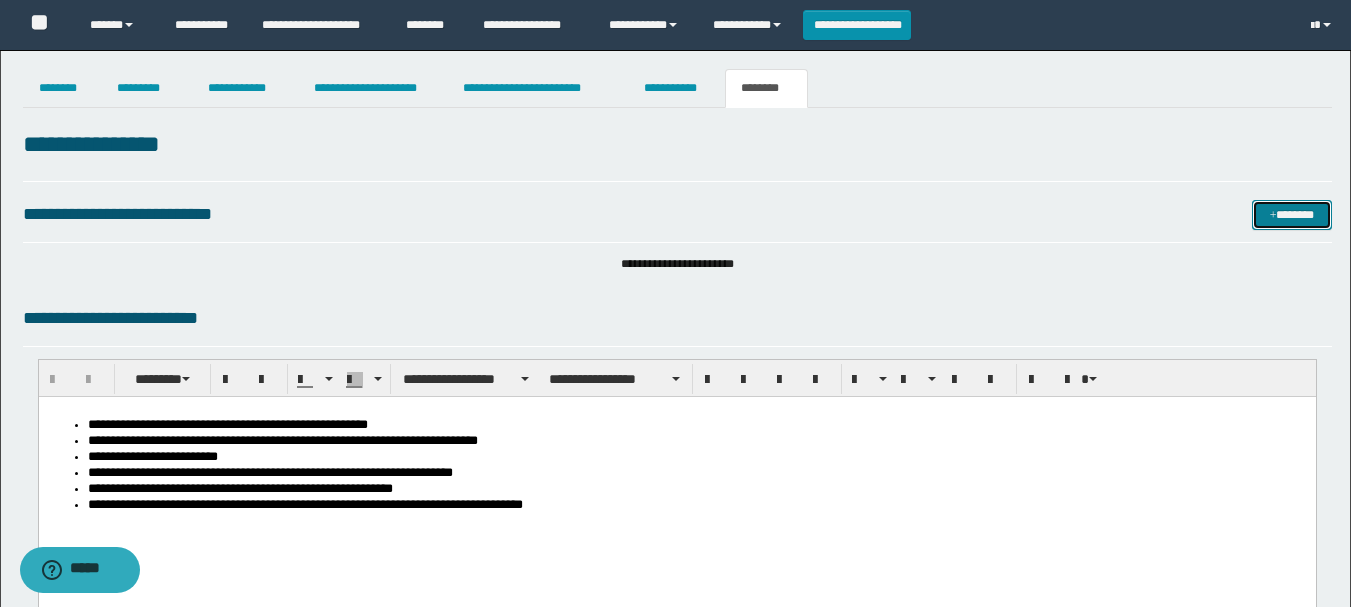 click on "*******" at bounding box center (1292, 215) 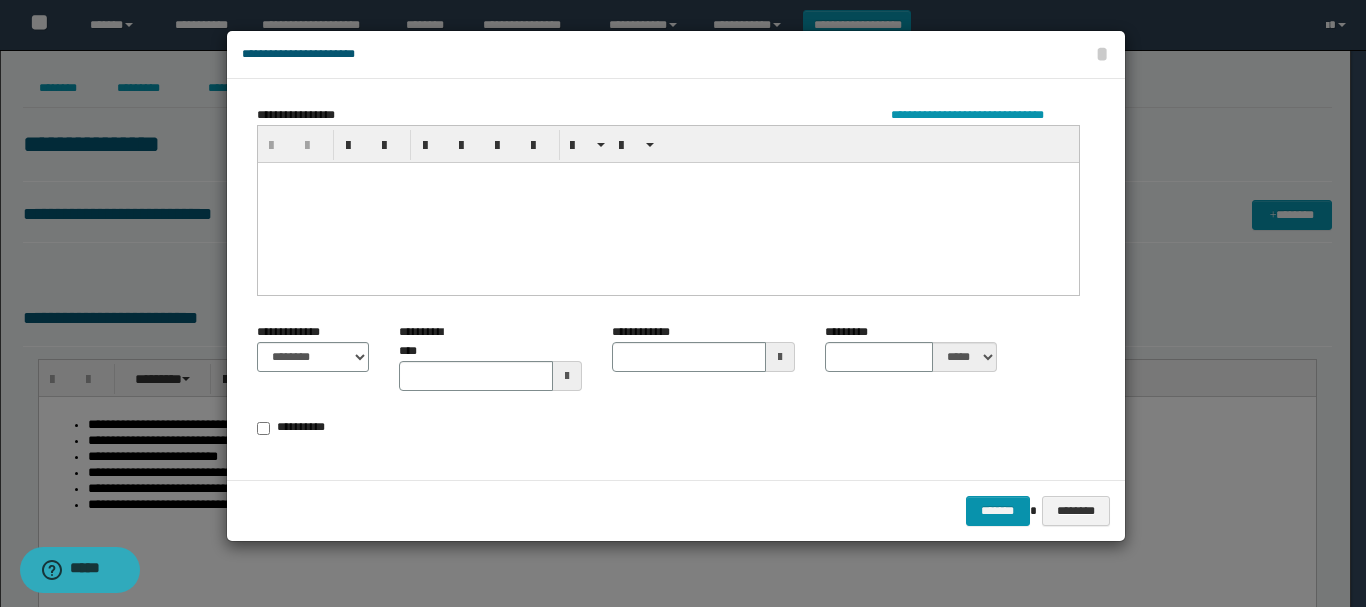 click at bounding box center (667, 202) 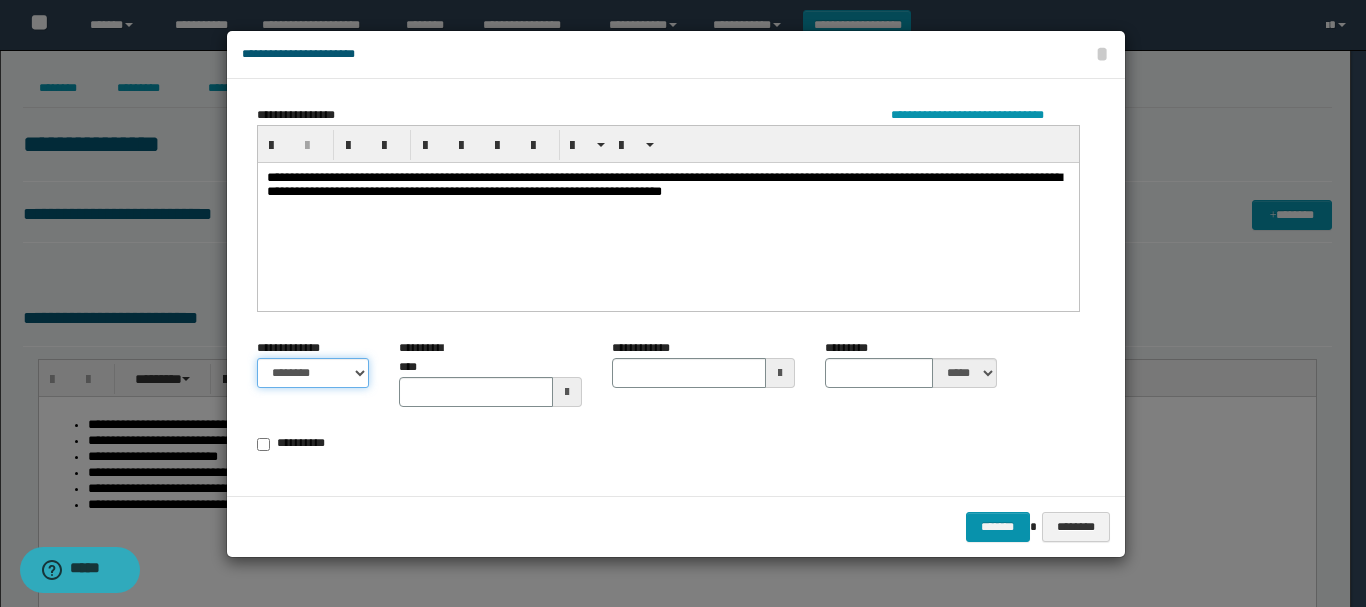click on "********
*********" at bounding box center (313, 373) 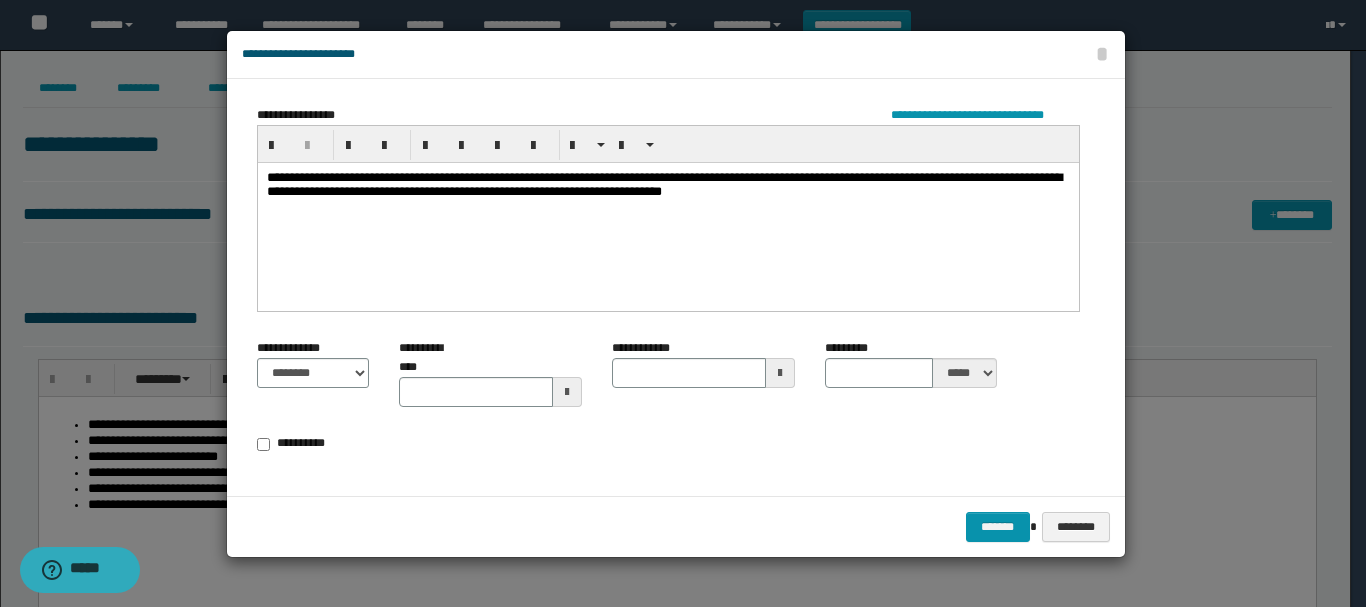 click on "**********" at bounding box center [298, 444] 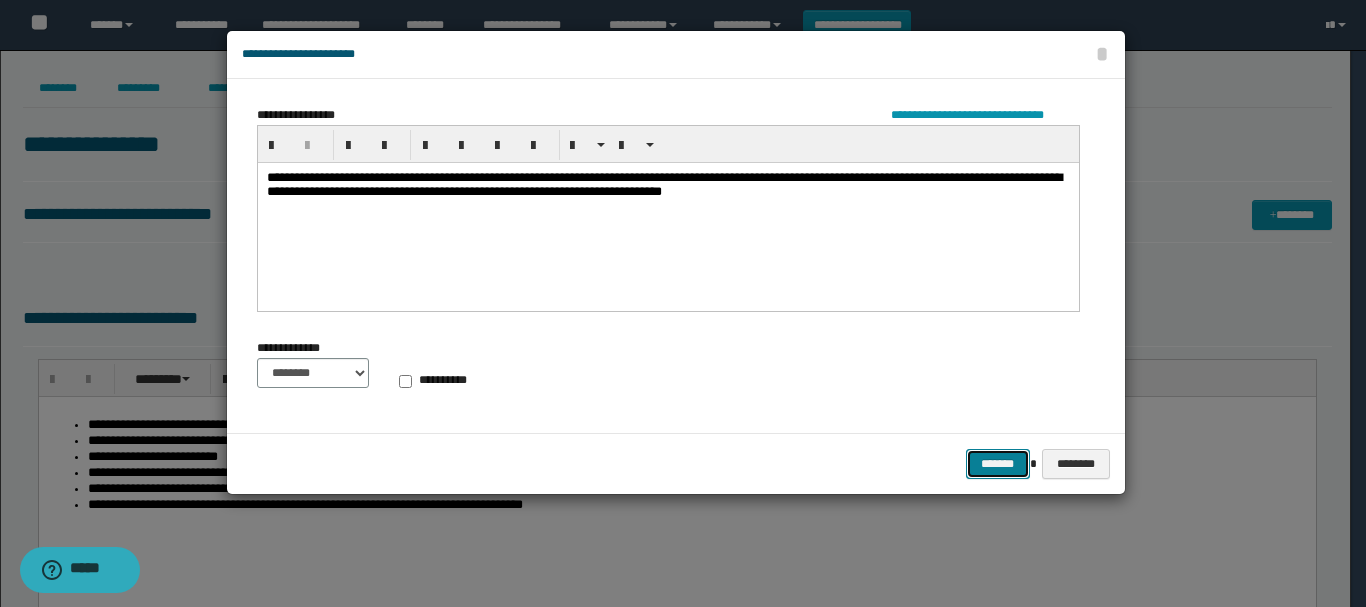 click on "*******" at bounding box center (998, 464) 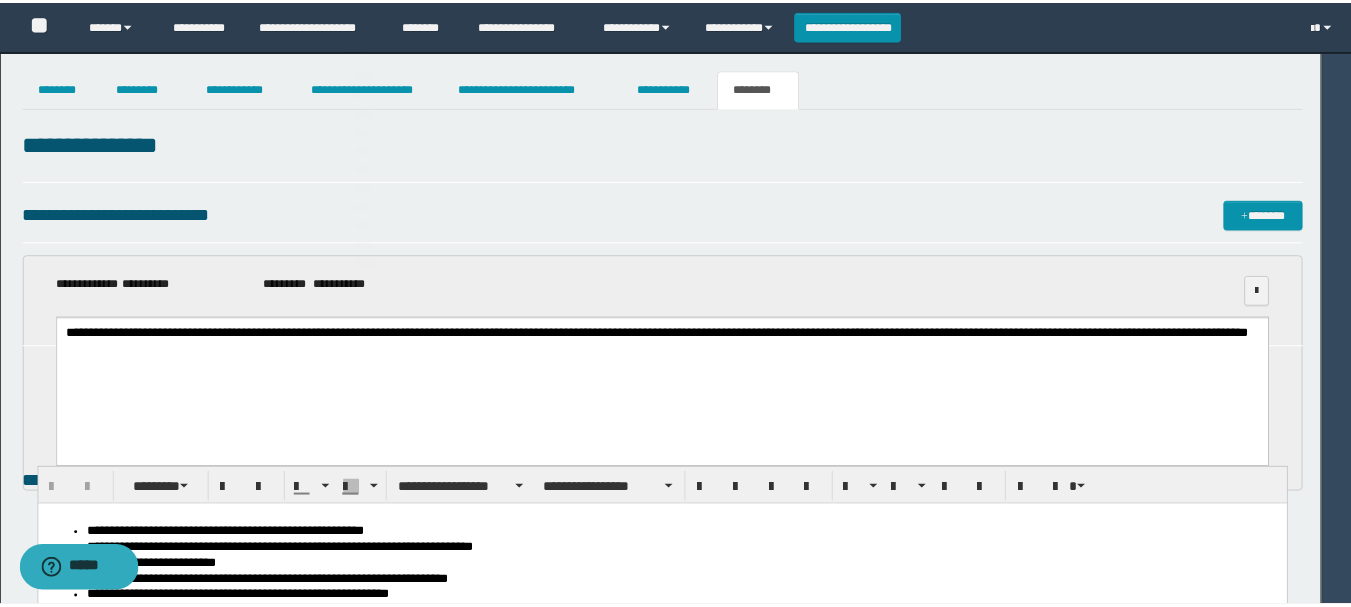scroll, scrollTop: 0, scrollLeft: 0, axis: both 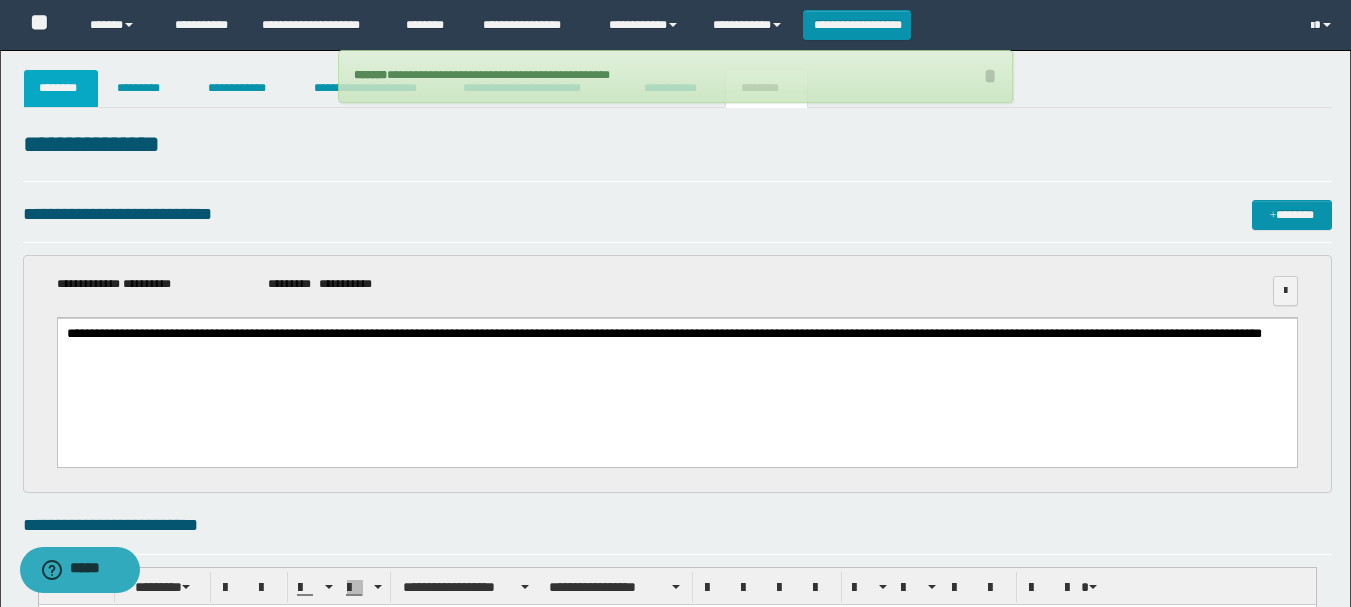 click on "********" at bounding box center (61, 88) 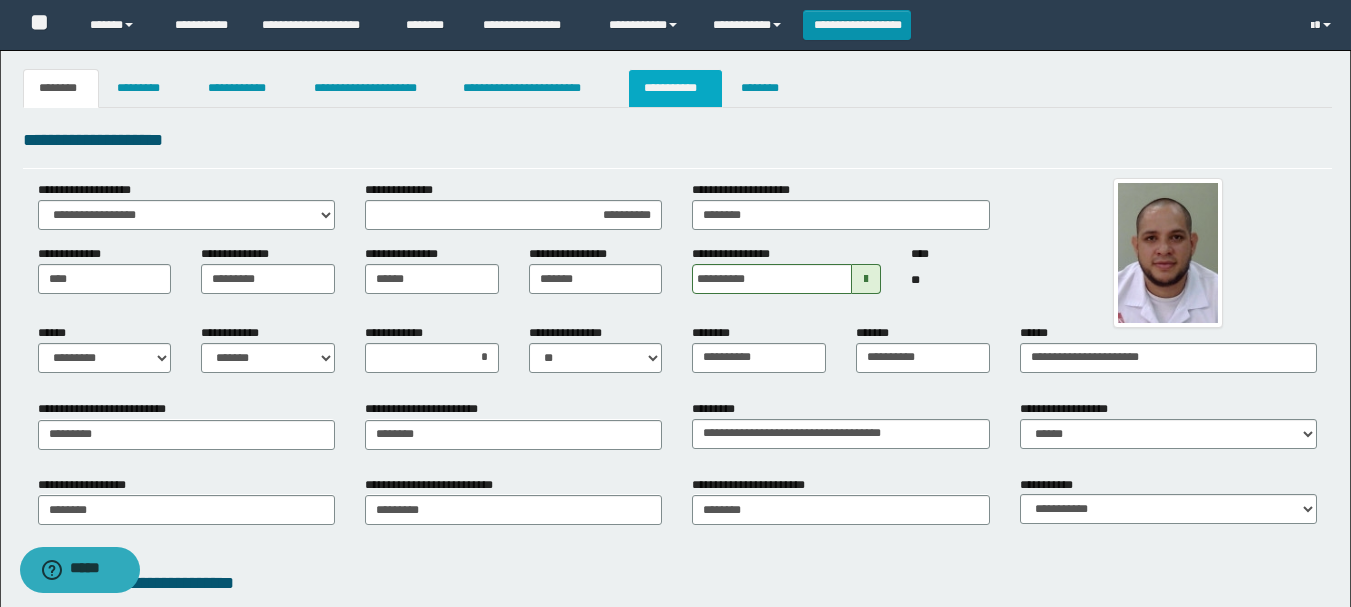 click on "**********" at bounding box center (675, 88) 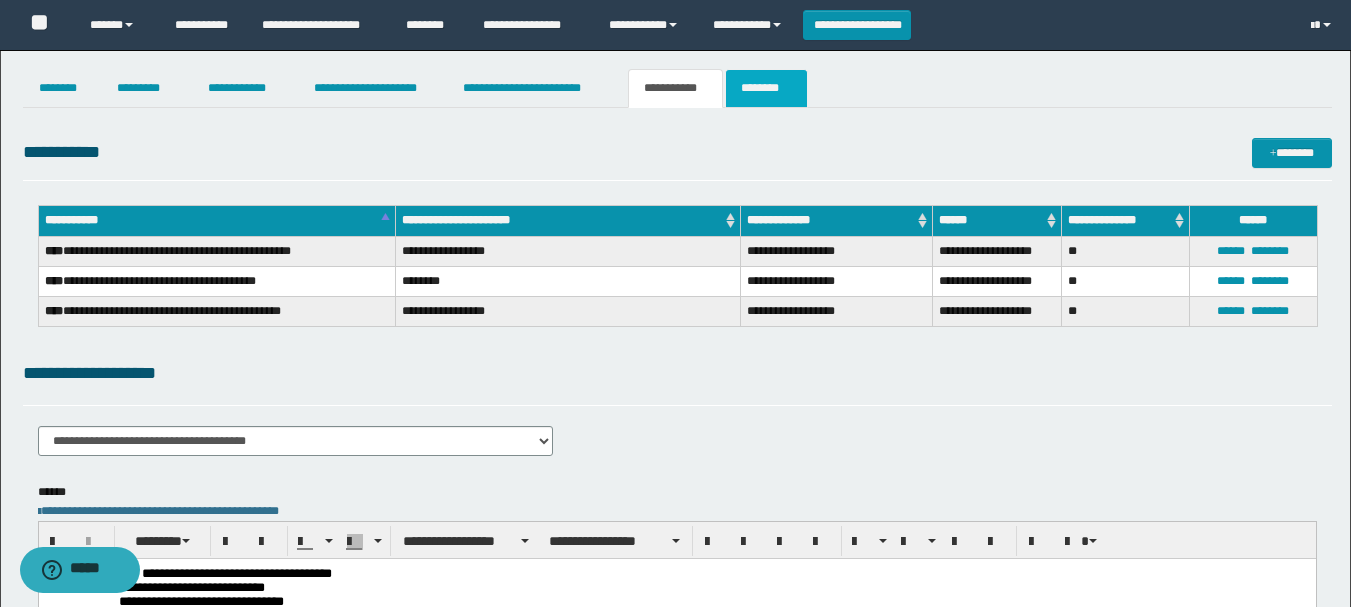 click on "********" at bounding box center [766, 88] 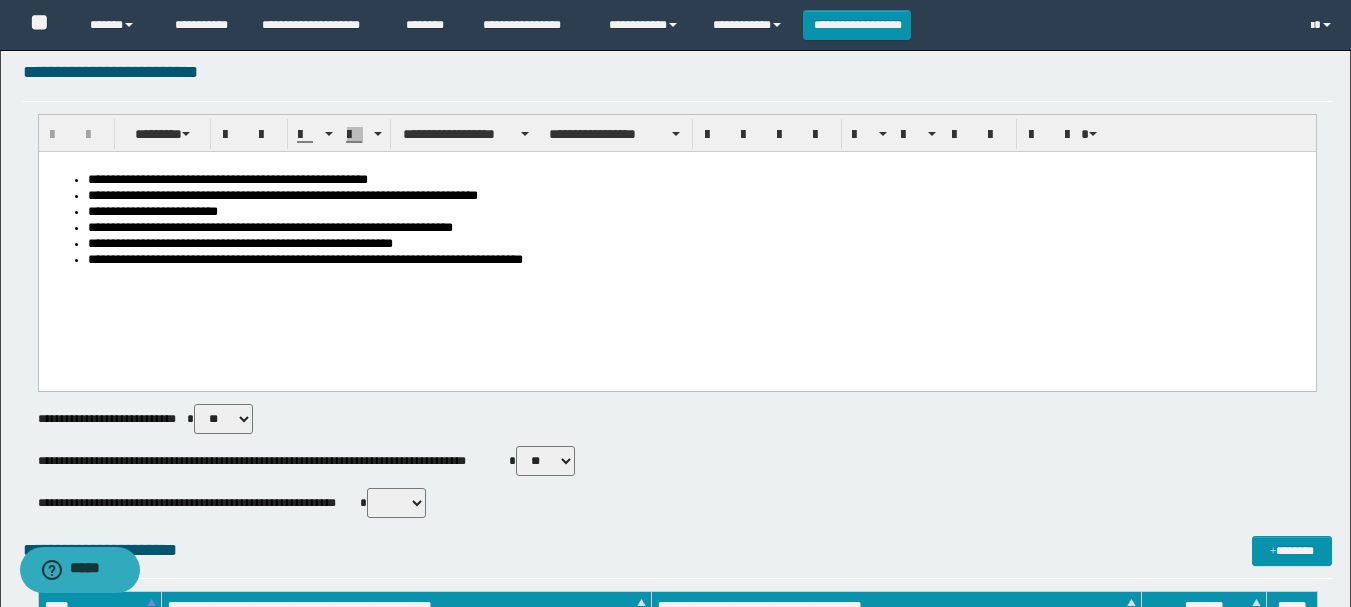 scroll, scrollTop: 500, scrollLeft: 0, axis: vertical 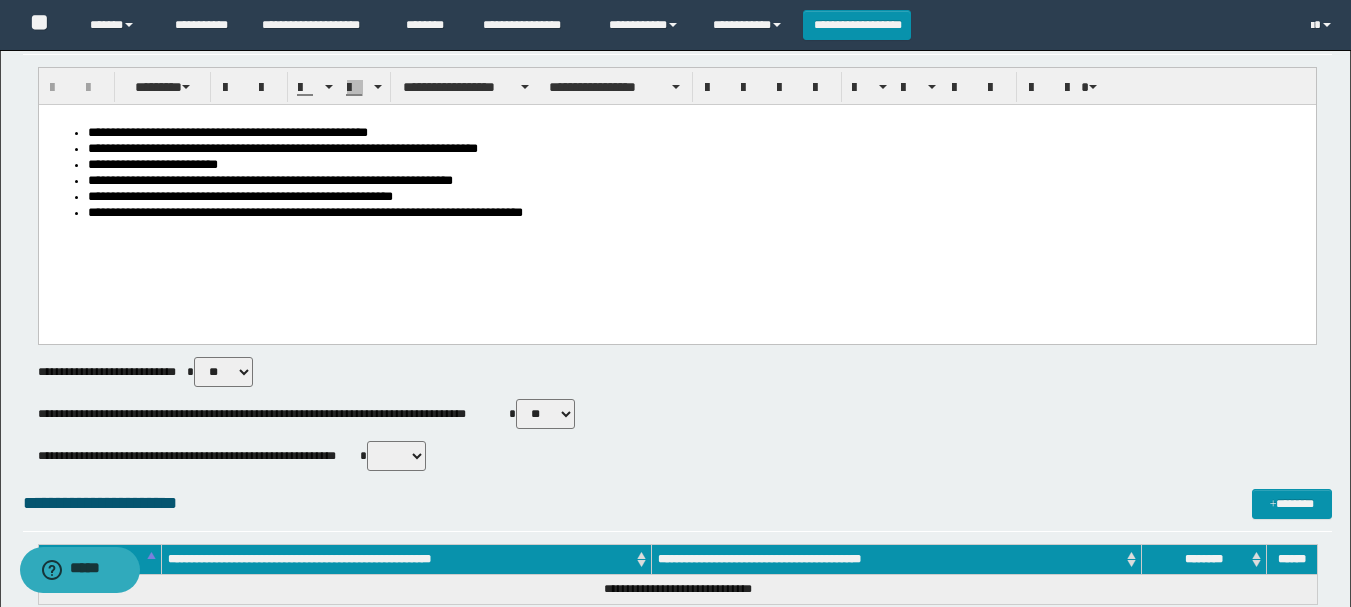 click on "**
**" at bounding box center (545, 414) 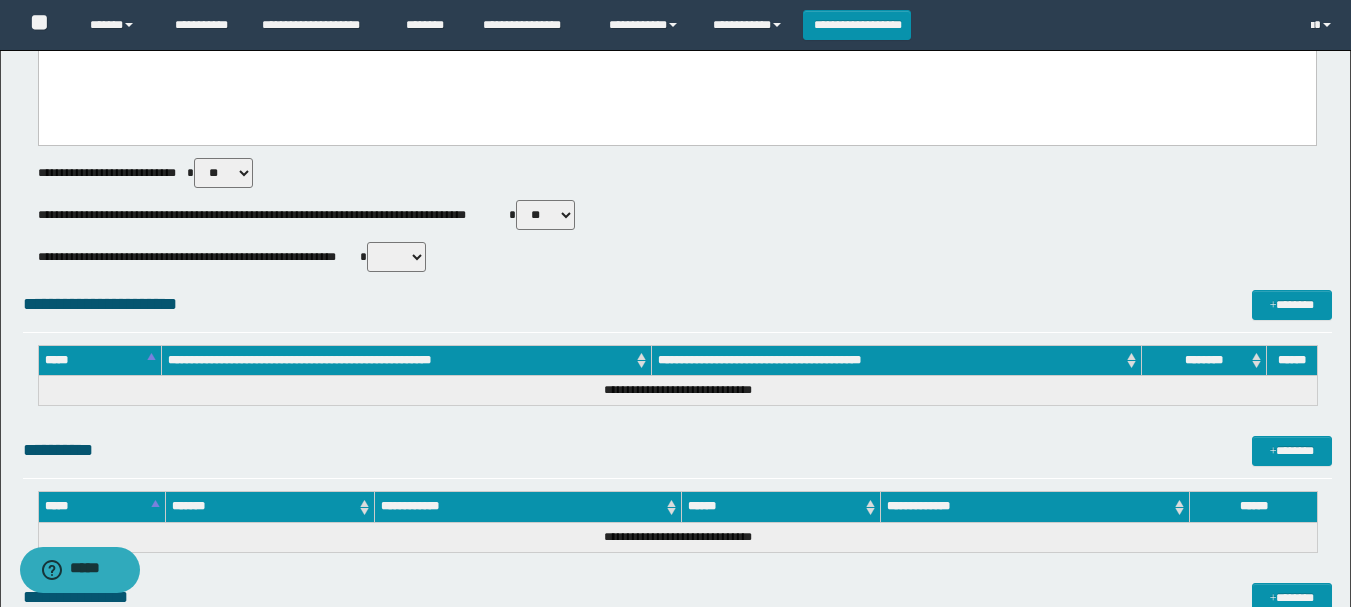 scroll, scrollTop: 700, scrollLeft: 0, axis: vertical 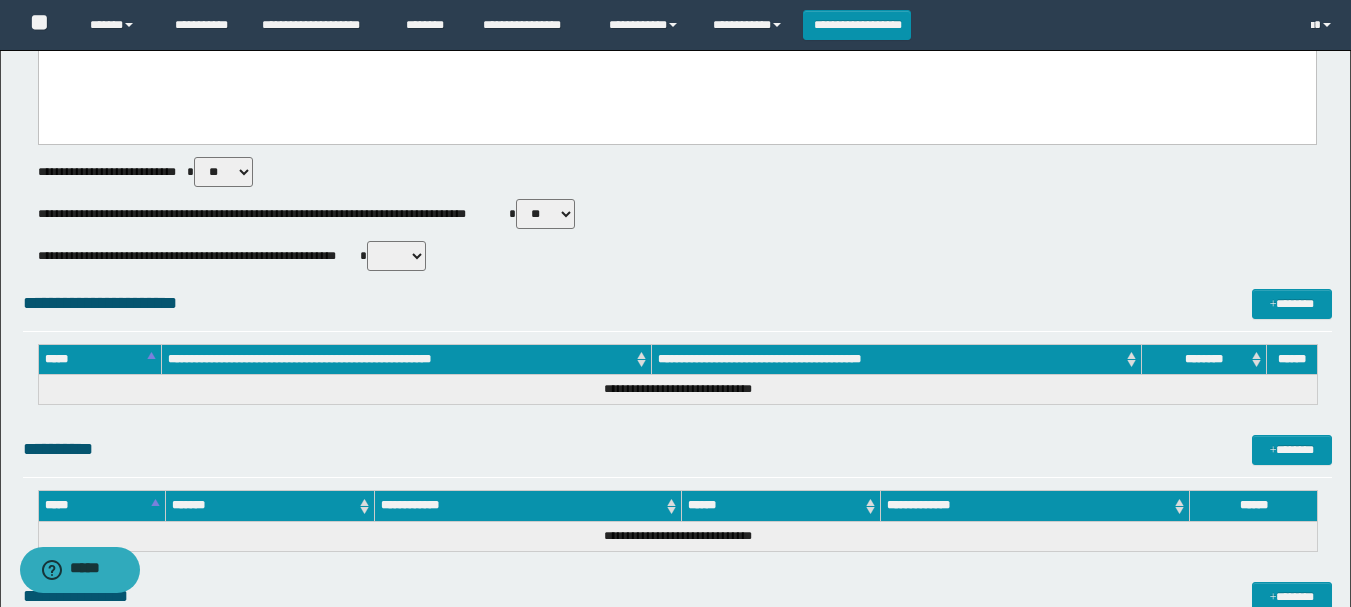 click on "**
**" at bounding box center [545, 214] 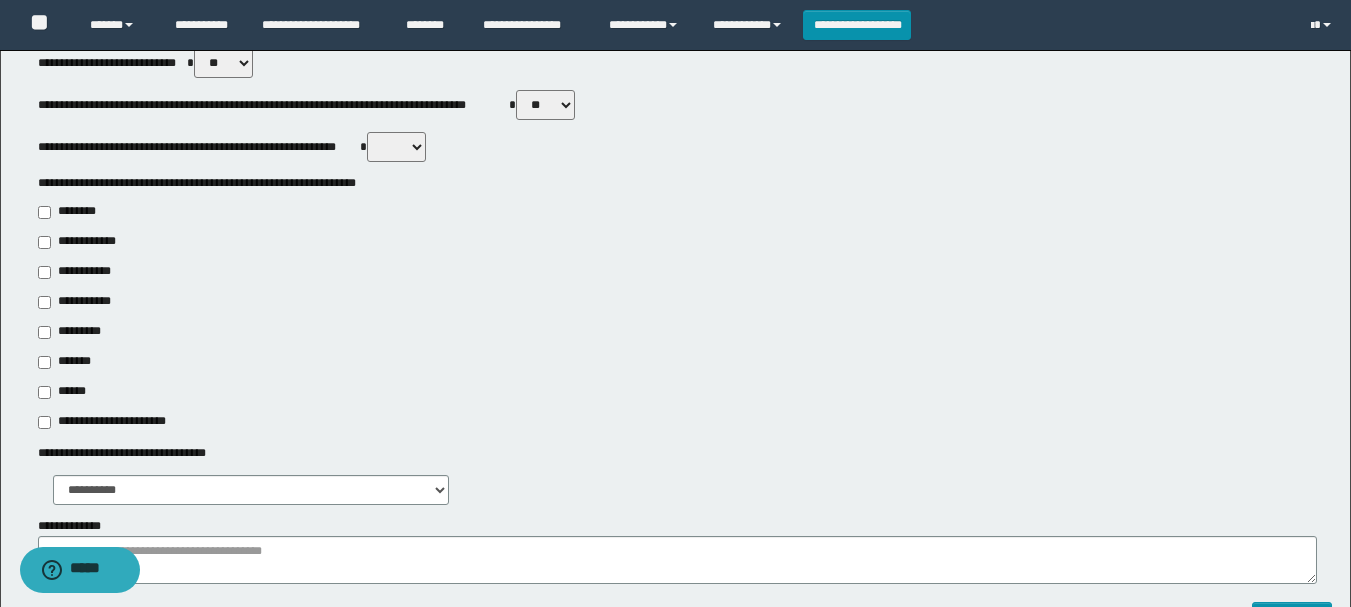 scroll, scrollTop: 900, scrollLeft: 0, axis: vertical 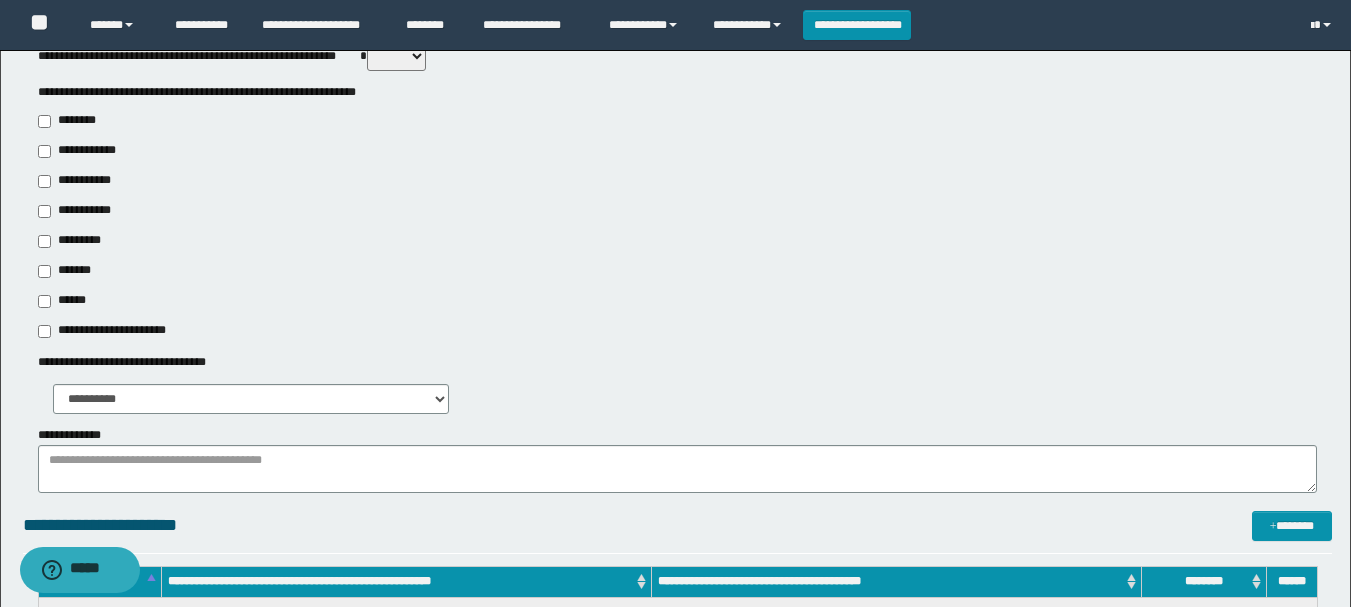 click on "**********" at bounding box center (76, 211) 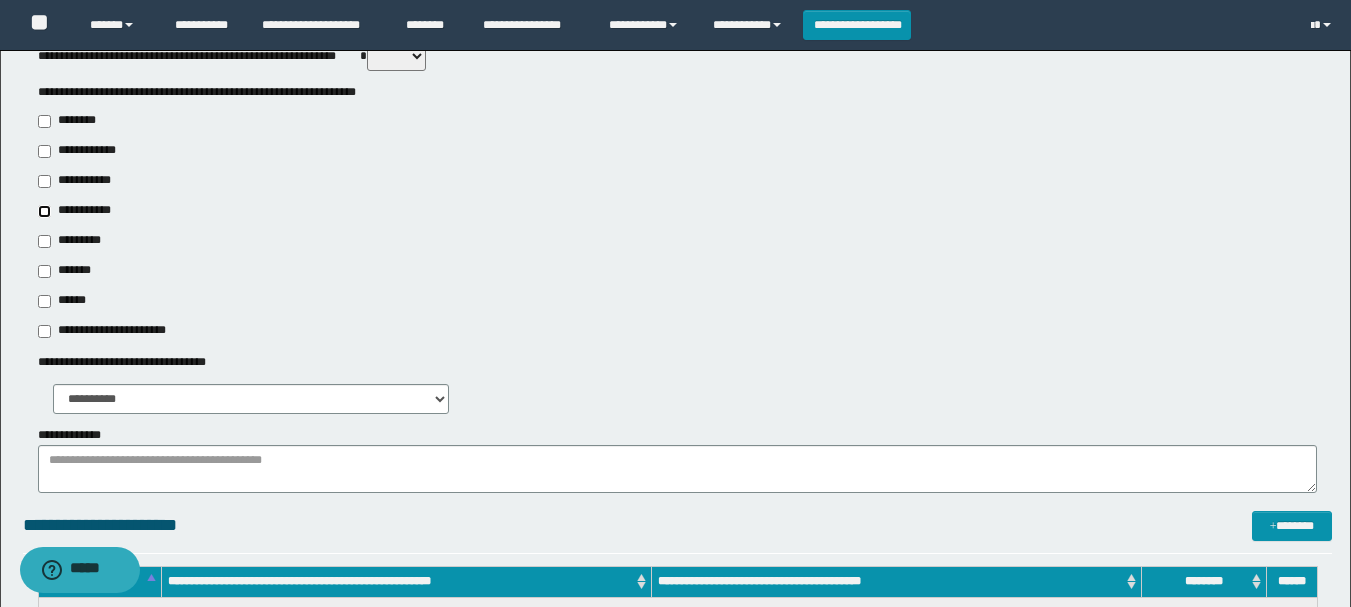 type on "**********" 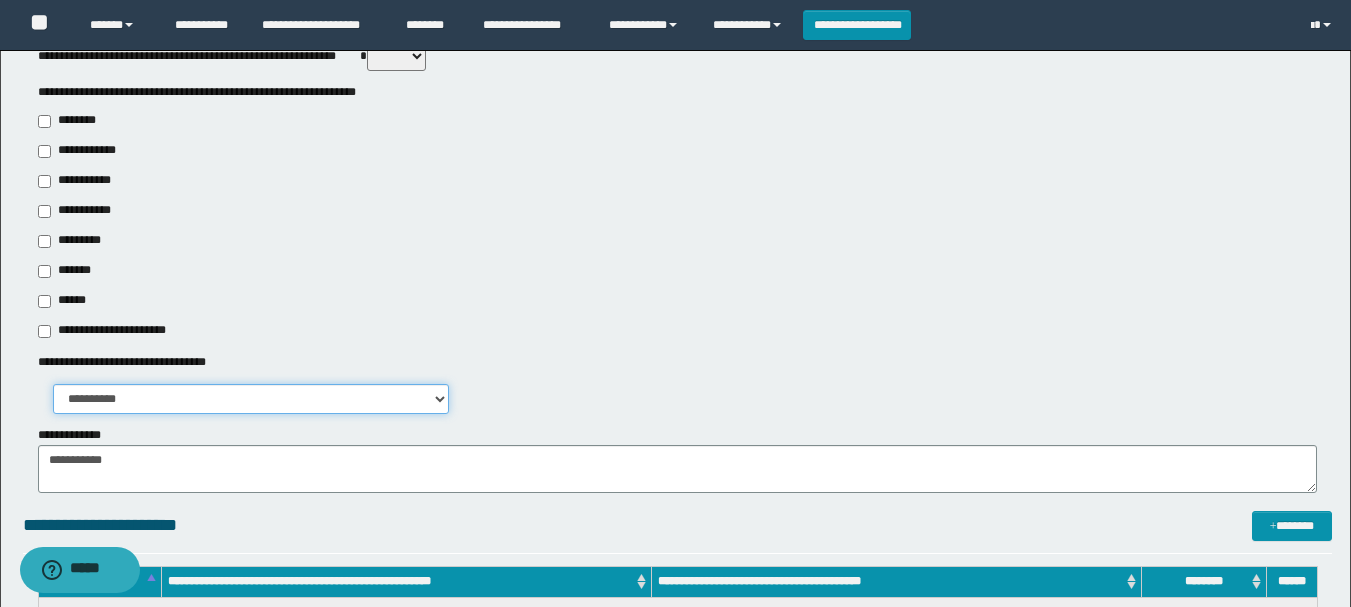 drag, startPoint x: 283, startPoint y: 390, endPoint x: 291, endPoint y: 405, distance: 17 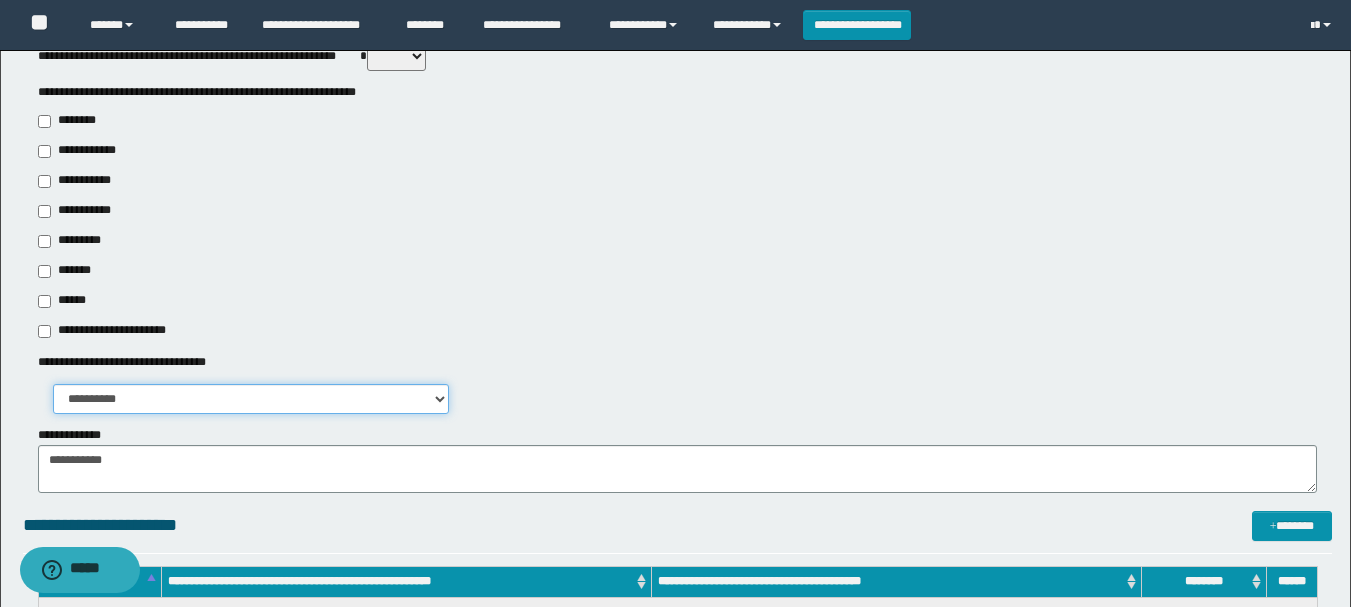 select on "*" 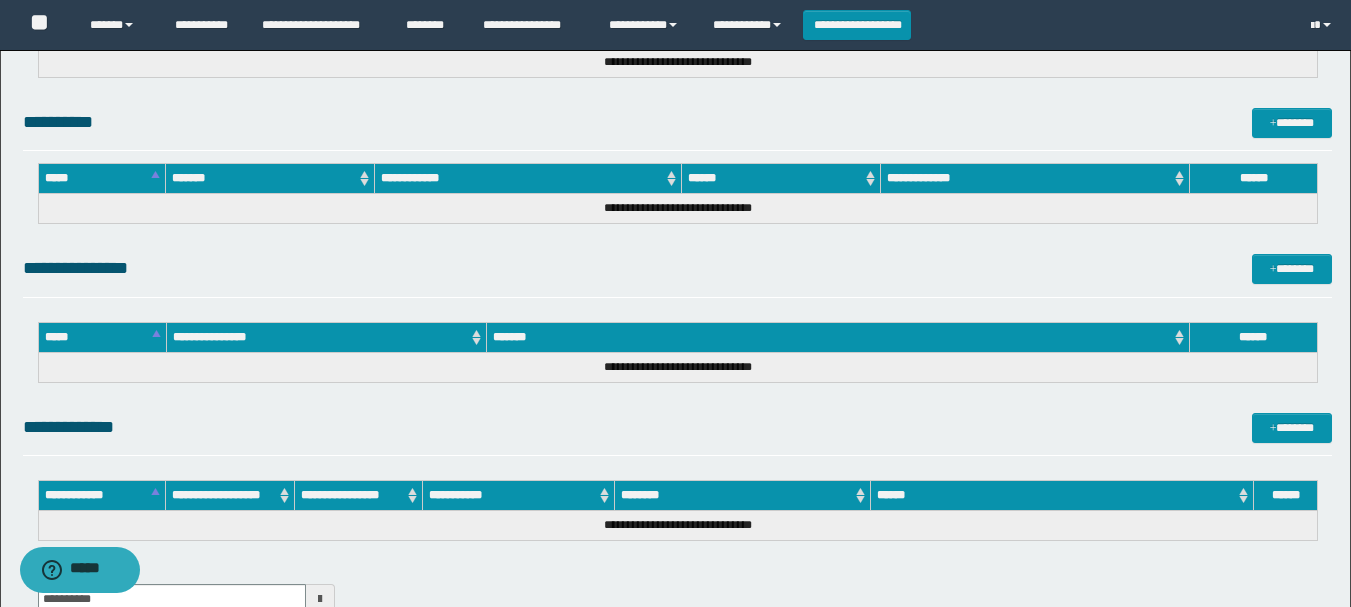 scroll, scrollTop: 1654, scrollLeft: 0, axis: vertical 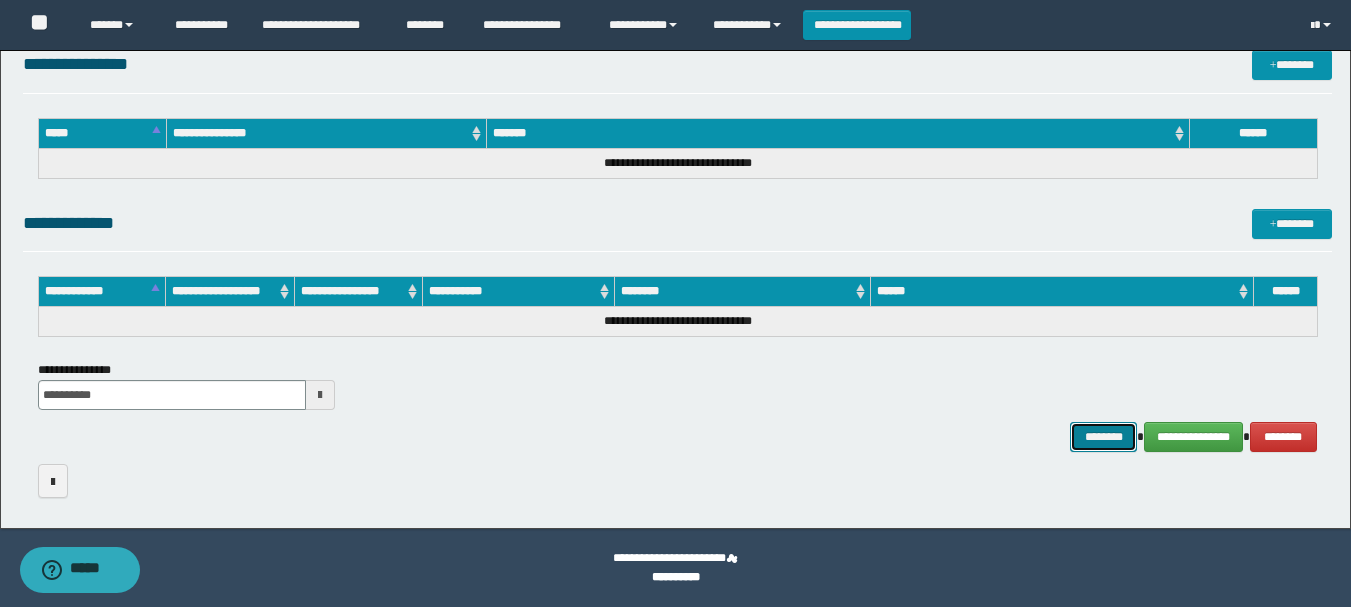 click on "********" at bounding box center [1104, 437] 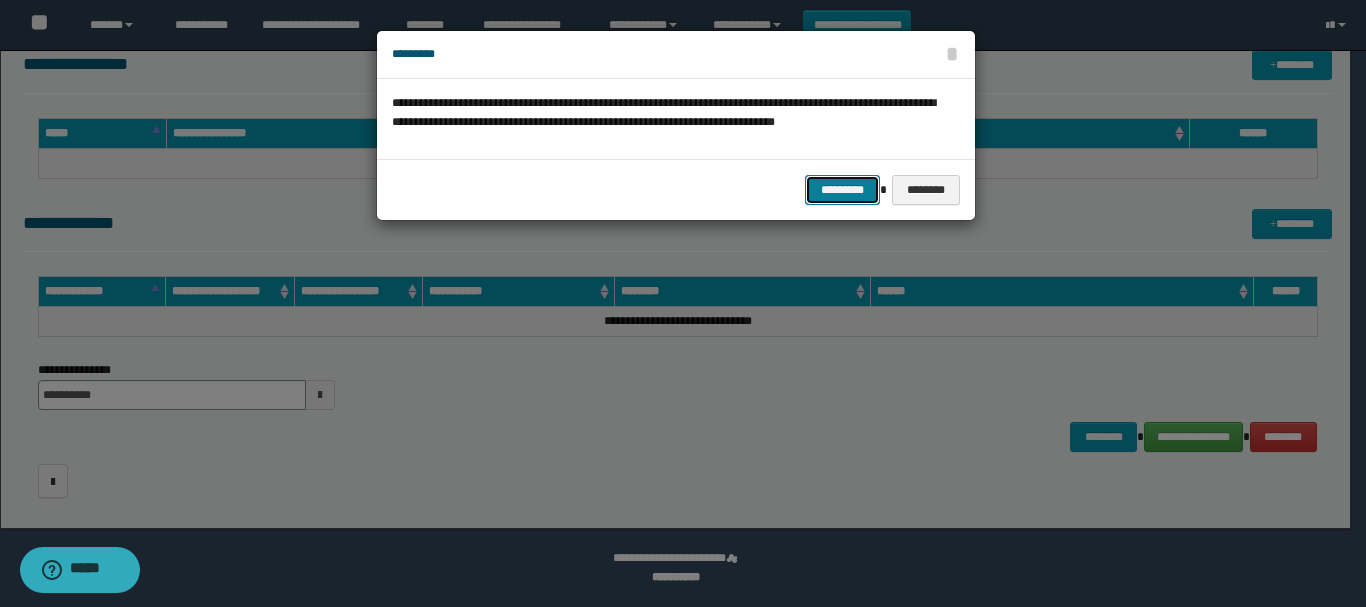 click on "*********" at bounding box center (842, 190) 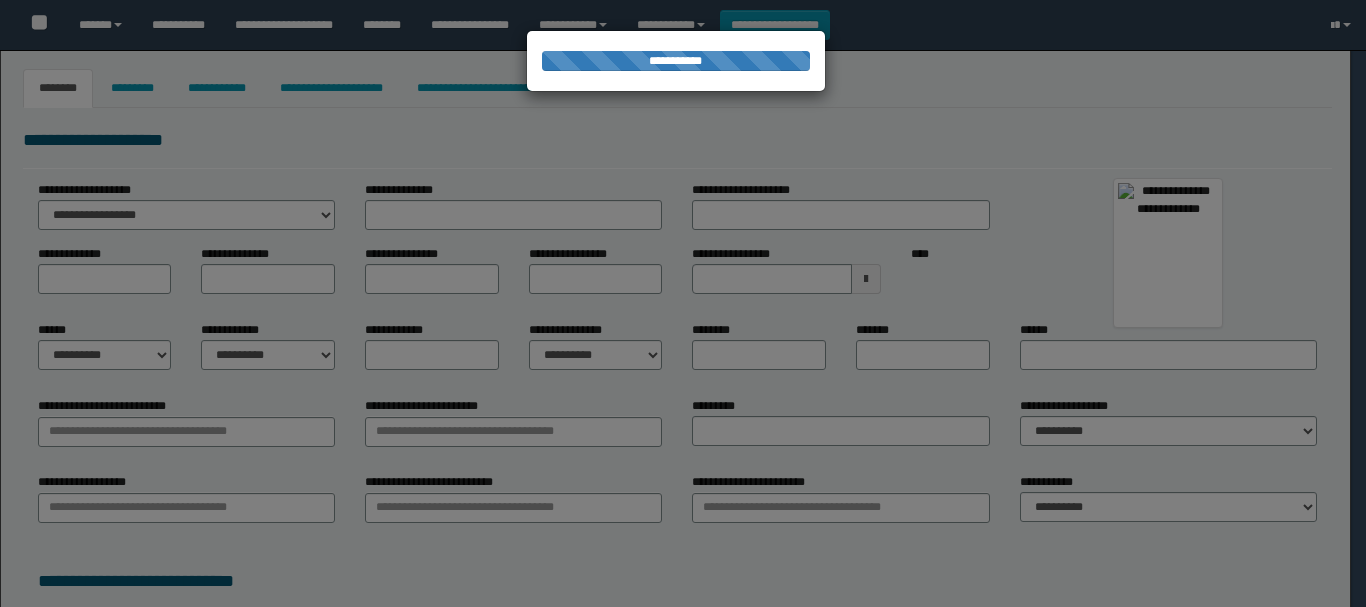 select on "***" 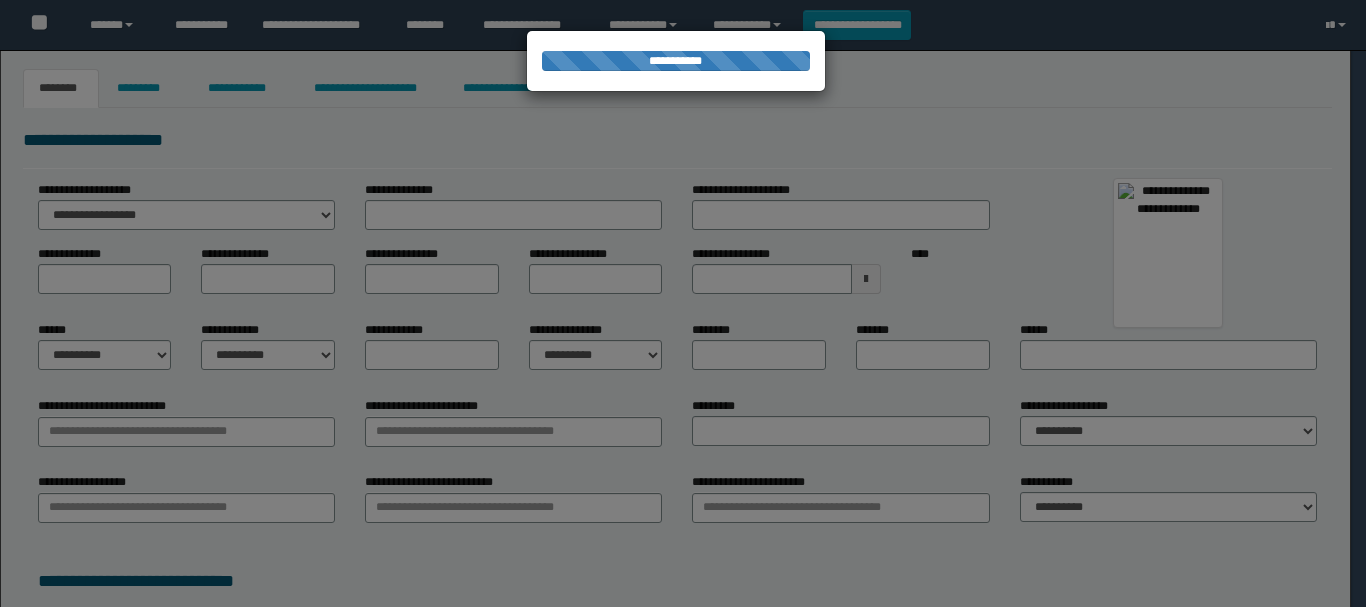 scroll, scrollTop: 0, scrollLeft: 0, axis: both 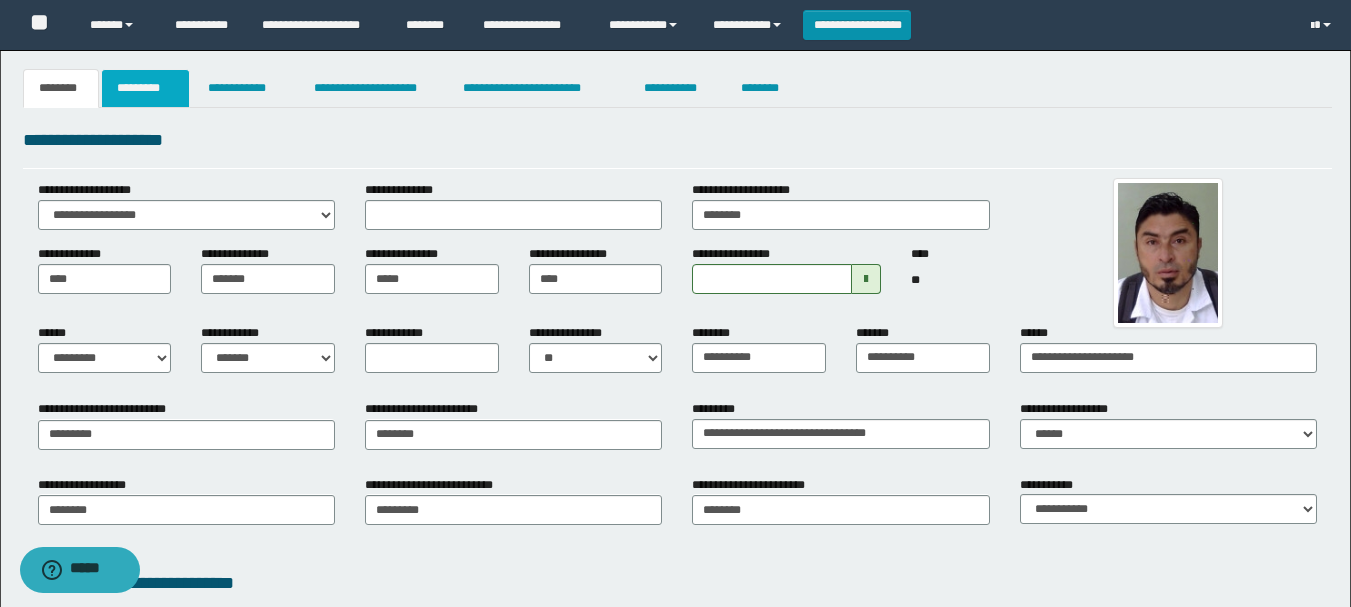 click on "*********" at bounding box center (145, 88) 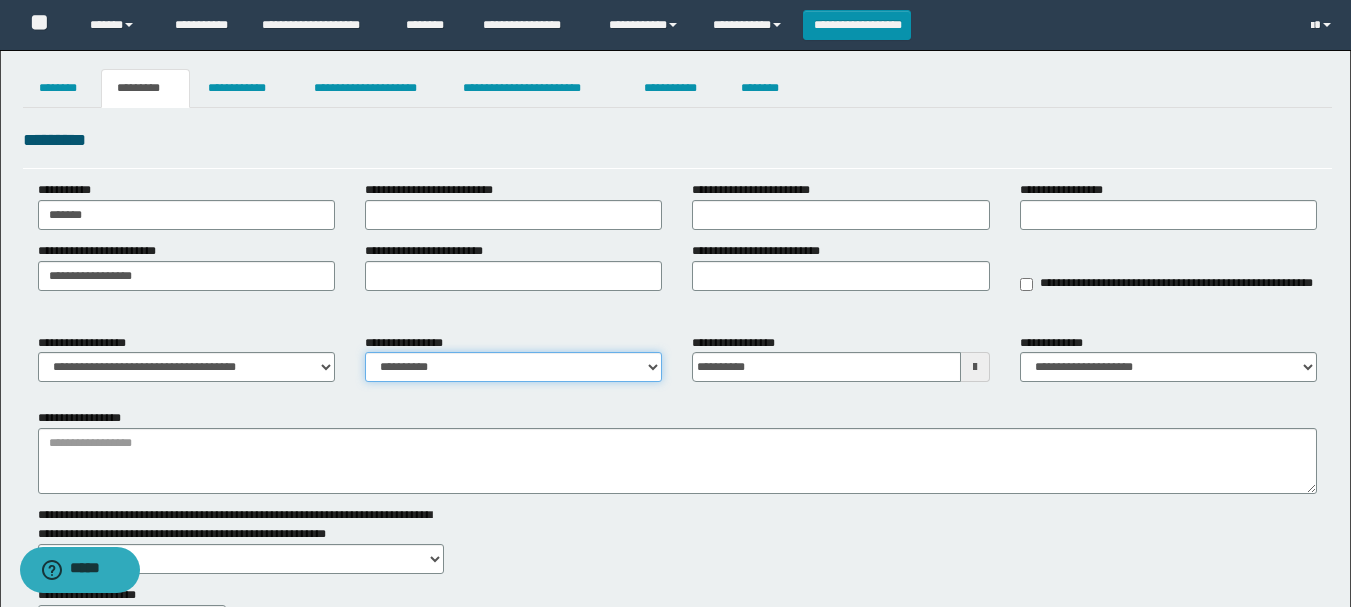 click on "**********" at bounding box center [513, 367] 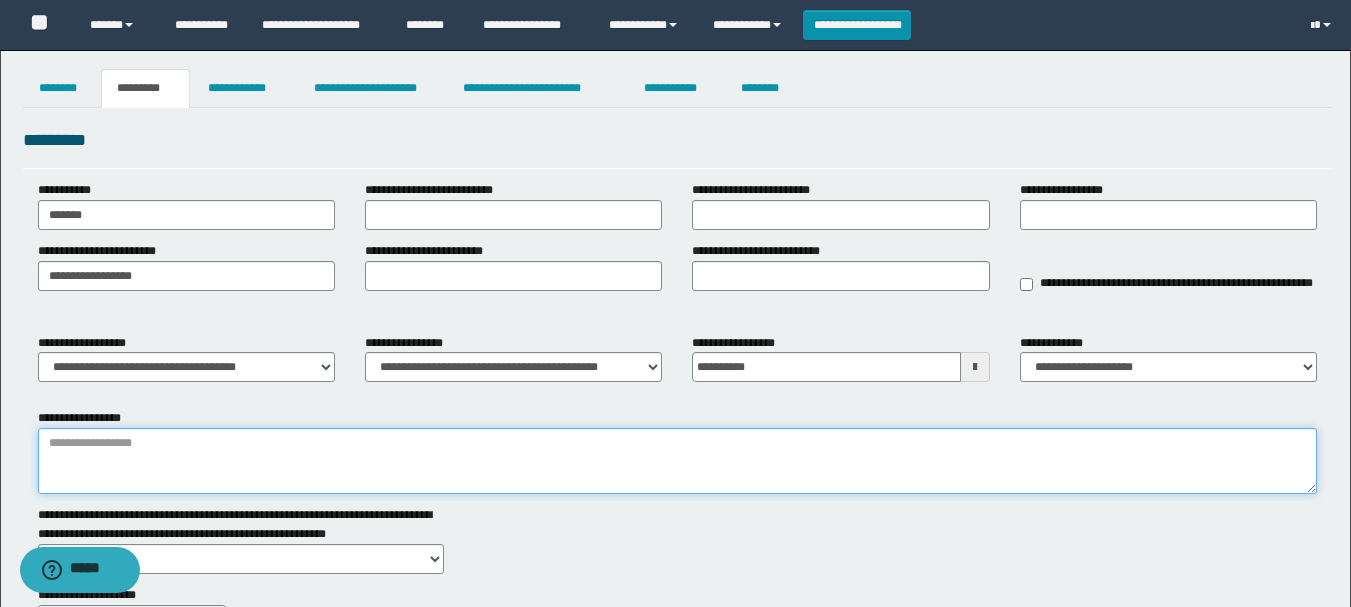 click on "**********" at bounding box center [677, 461] 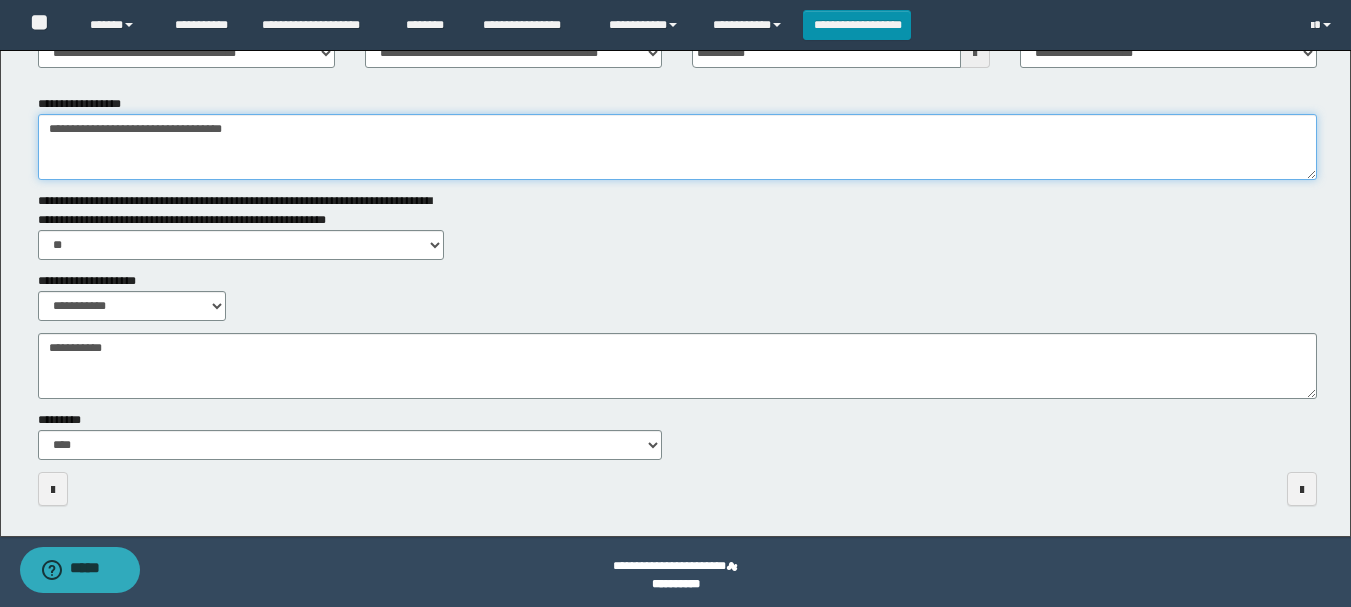 scroll, scrollTop: 321, scrollLeft: 0, axis: vertical 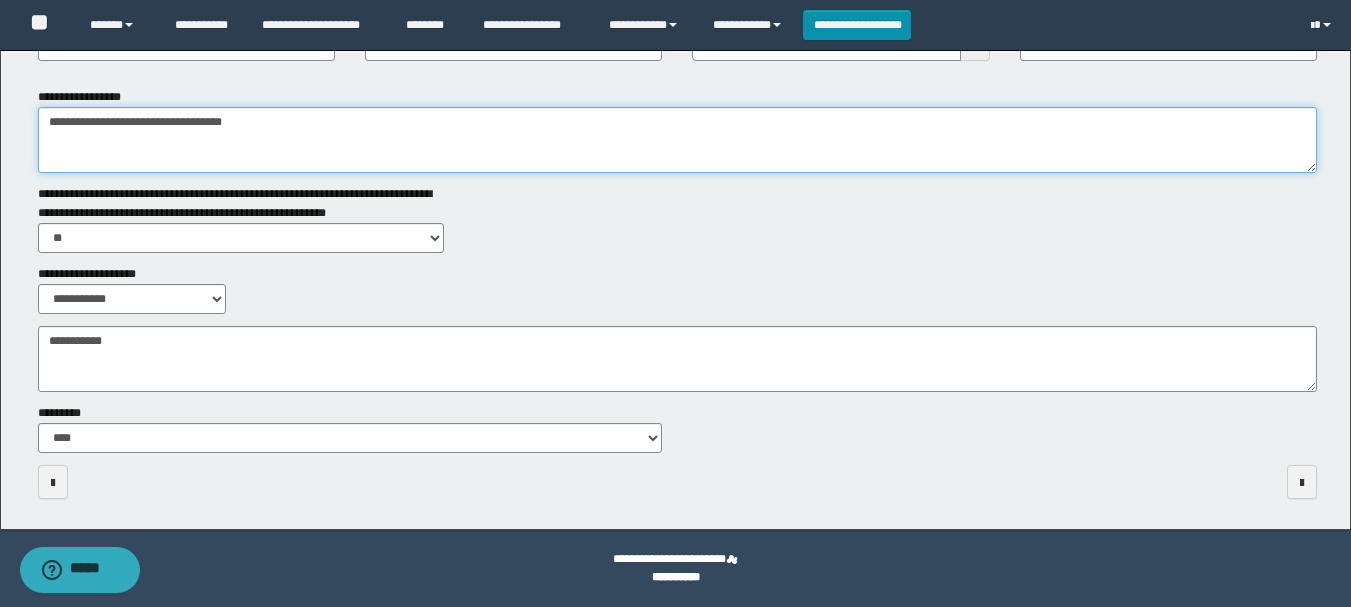 type on "**********" 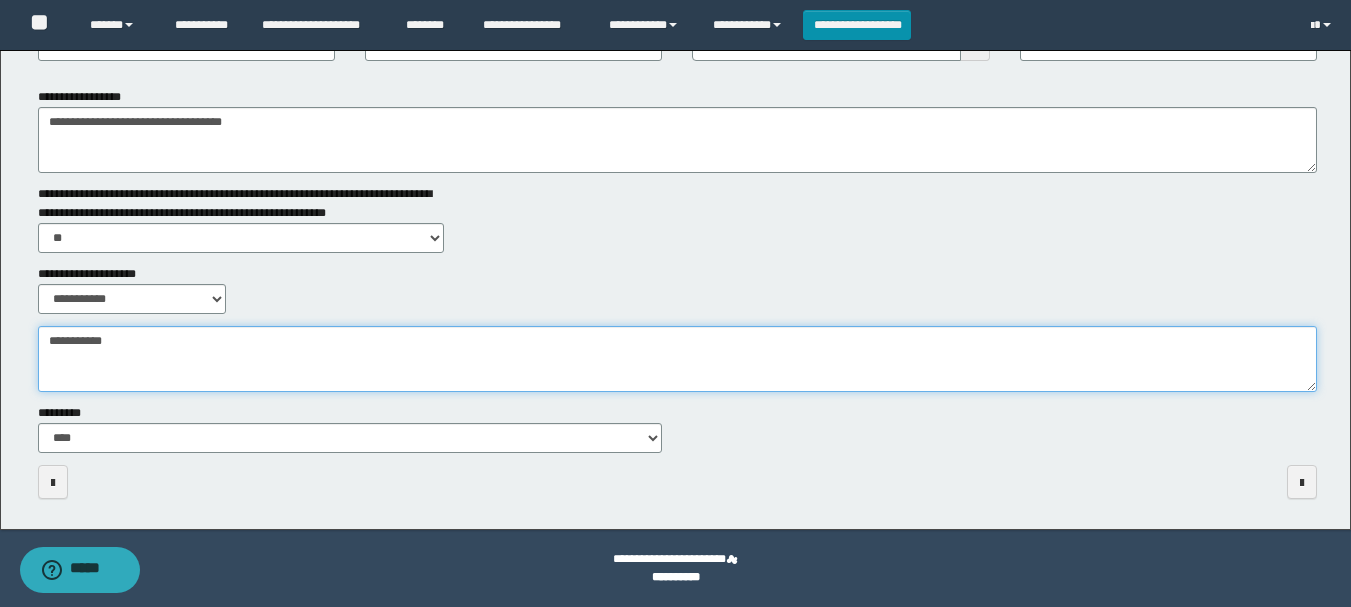 click on "**********" at bounding box center (677, 359) 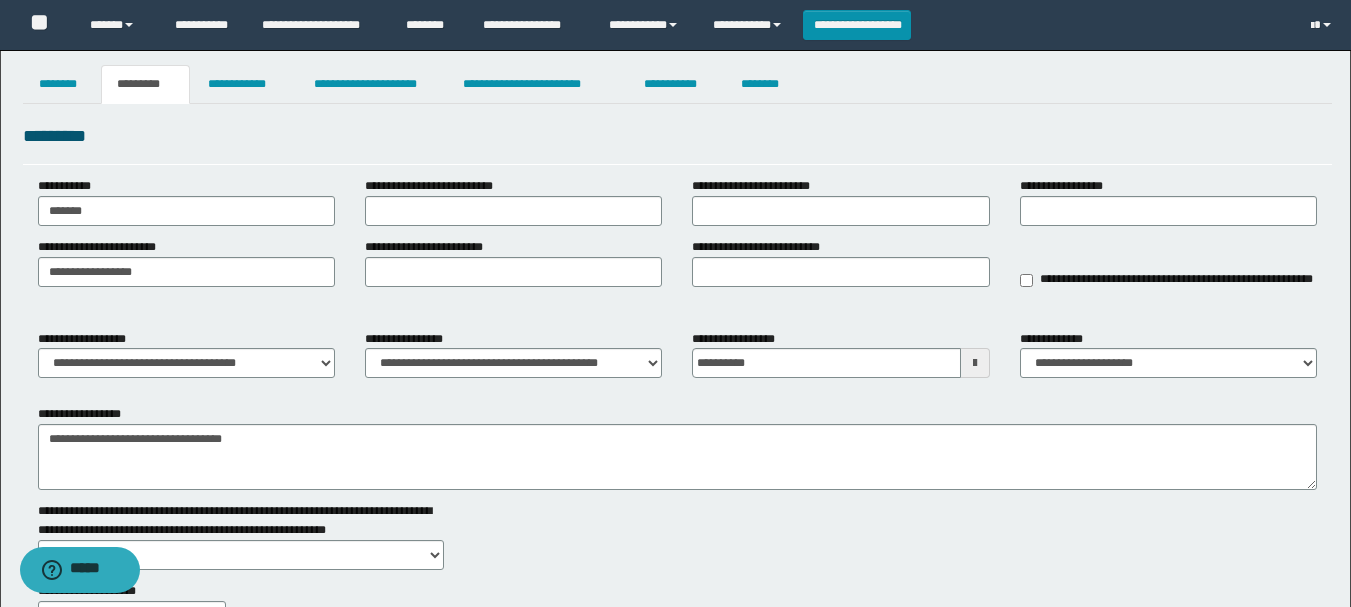 scroll, scrollTop: 0, scrollLeft: 0, axis: both 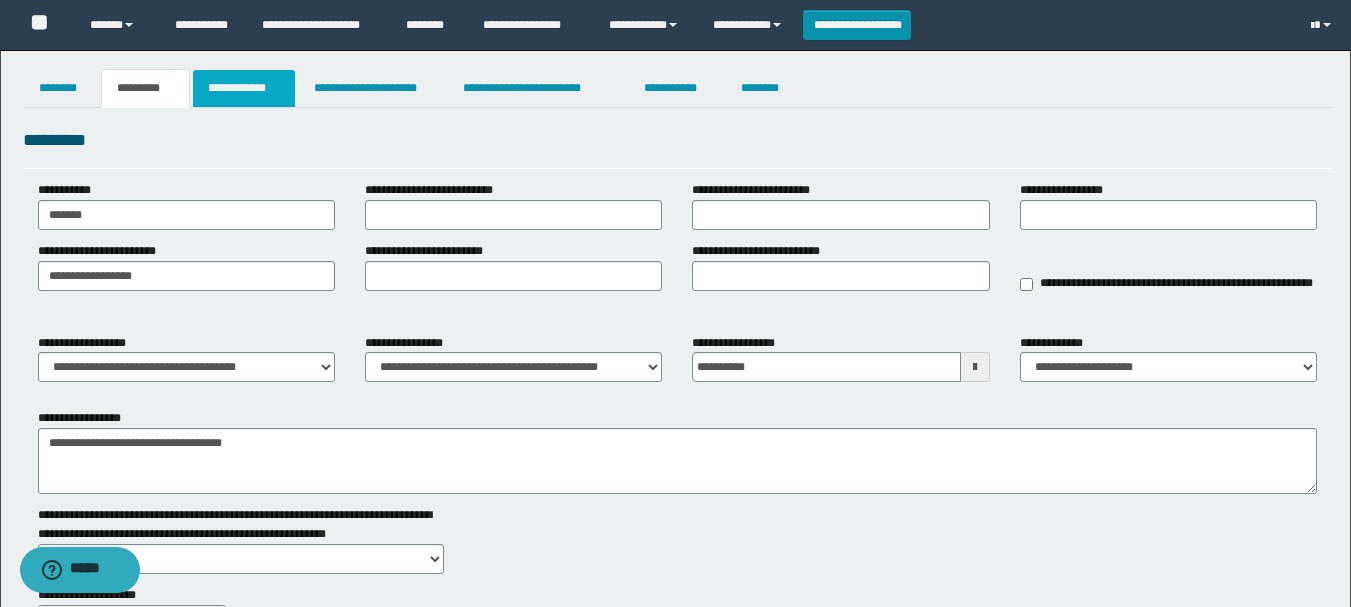 type on "*****" 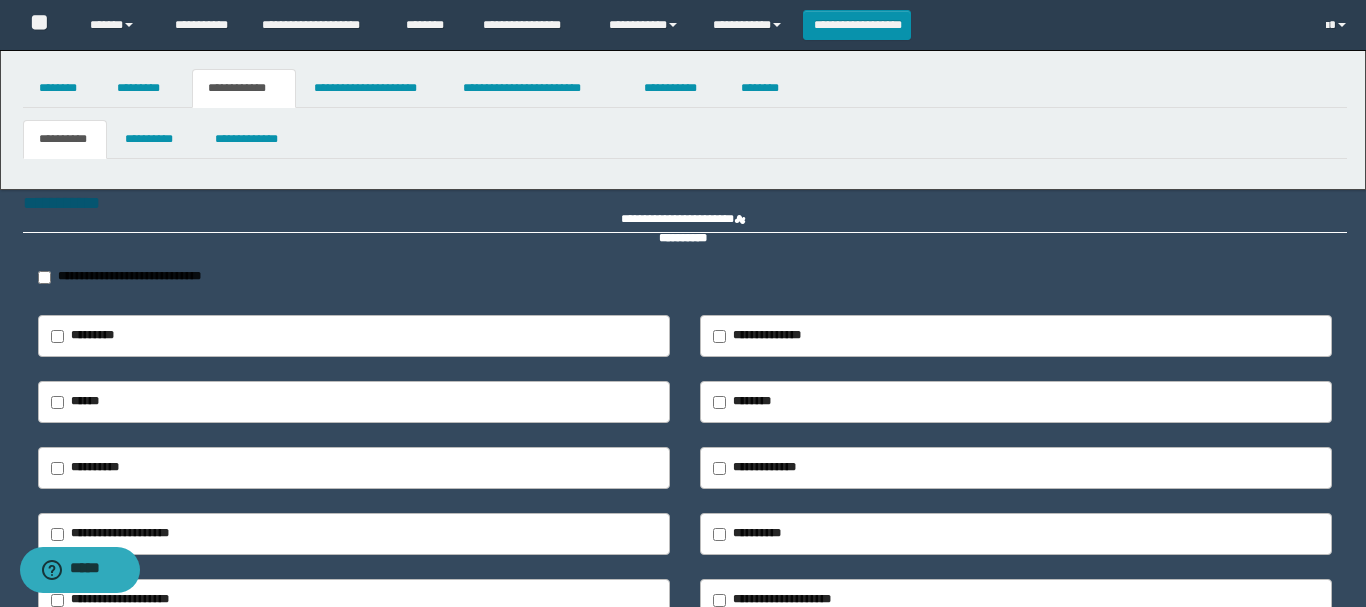 type on "*********" 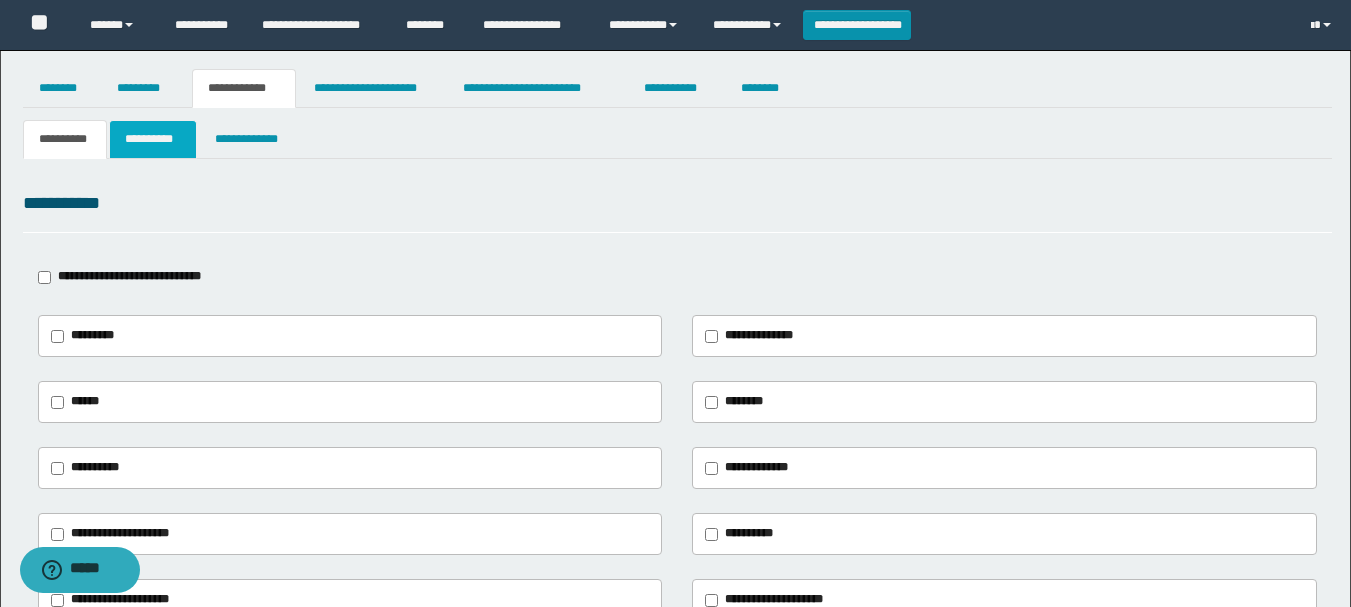 click on "**********" at bounding box center (153, 139) 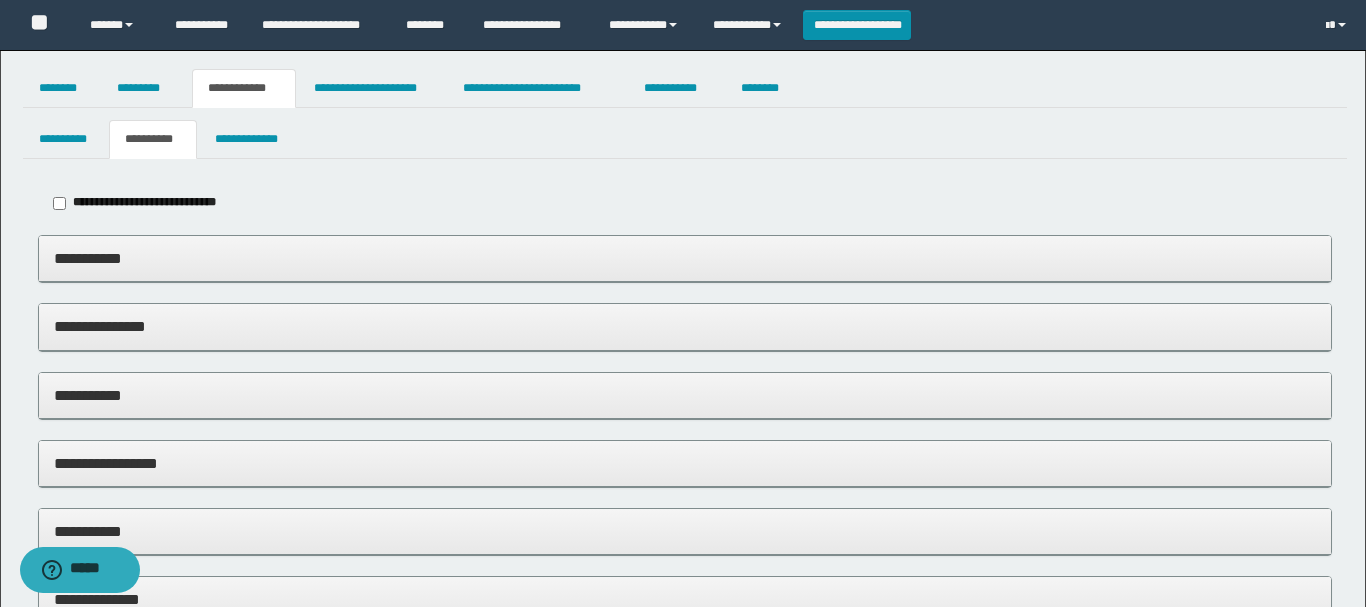 type on "*****" 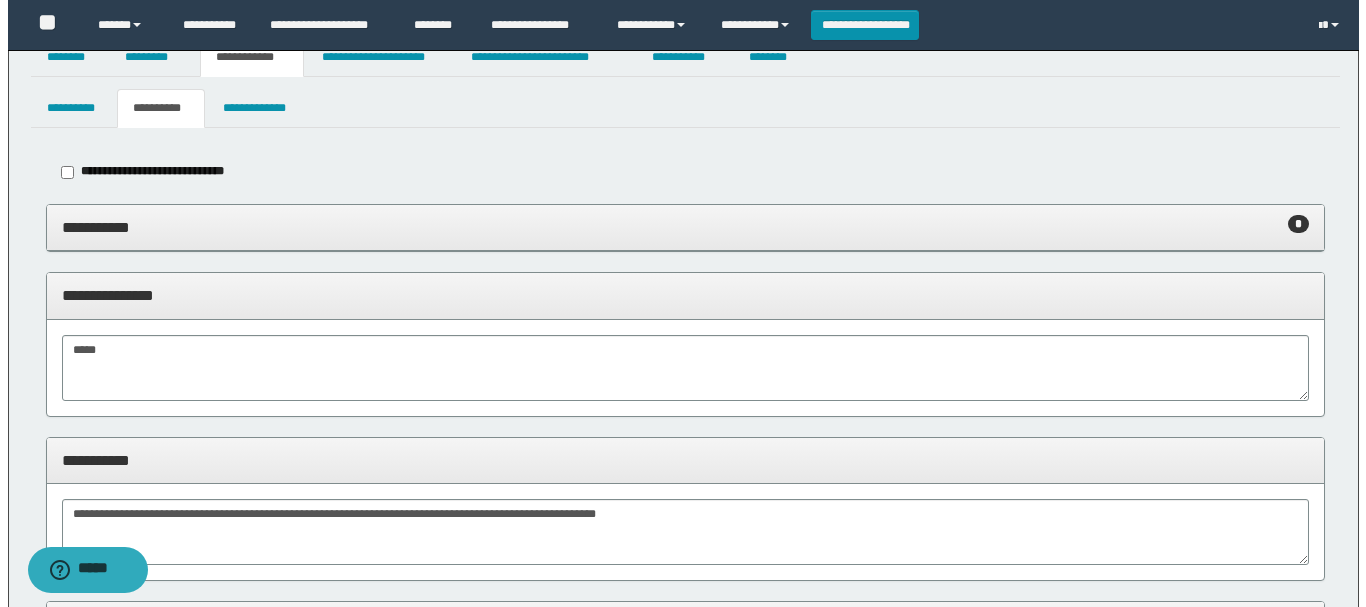 scroll, scrollTop: 0, scrollLeft: 0, axis: both 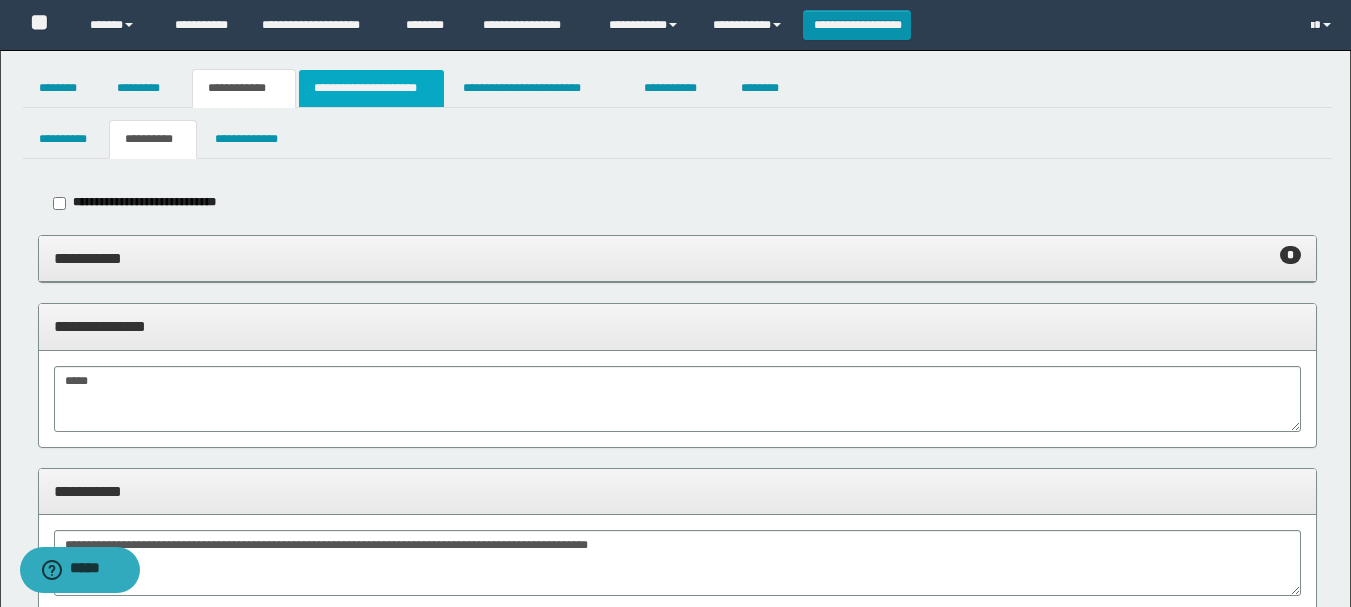 click on "**********" at bounding box center [371, 88] 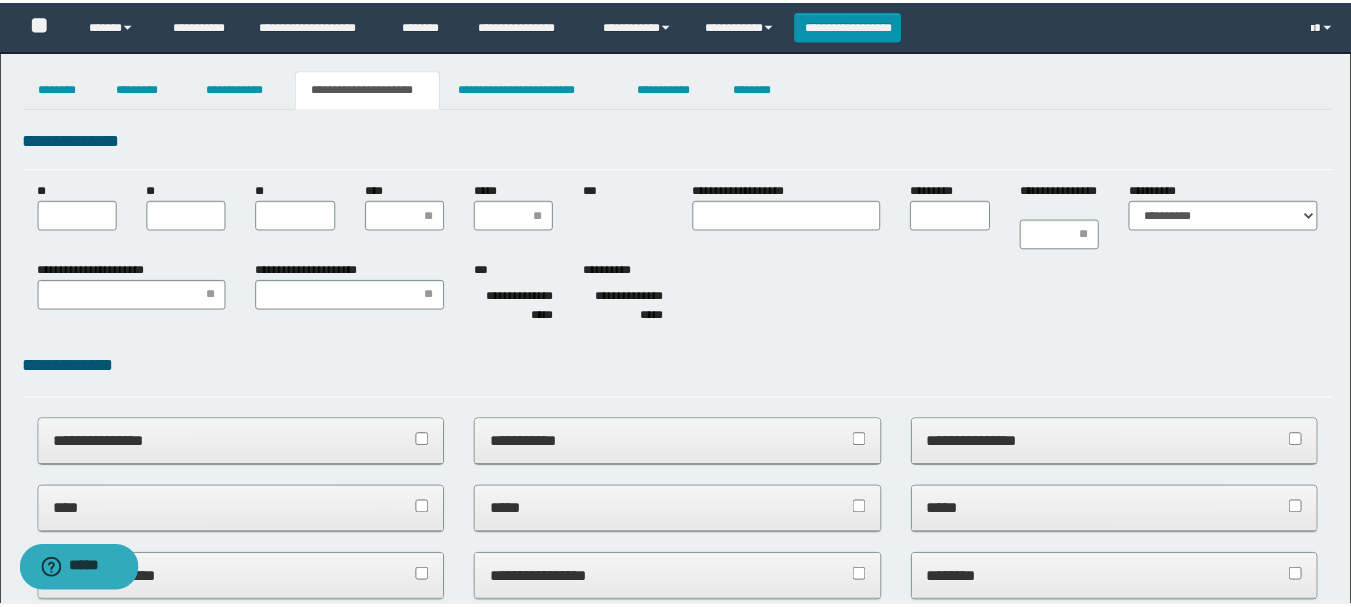scroll, scrollTop: 0, scrollLeft: 0, axis: both 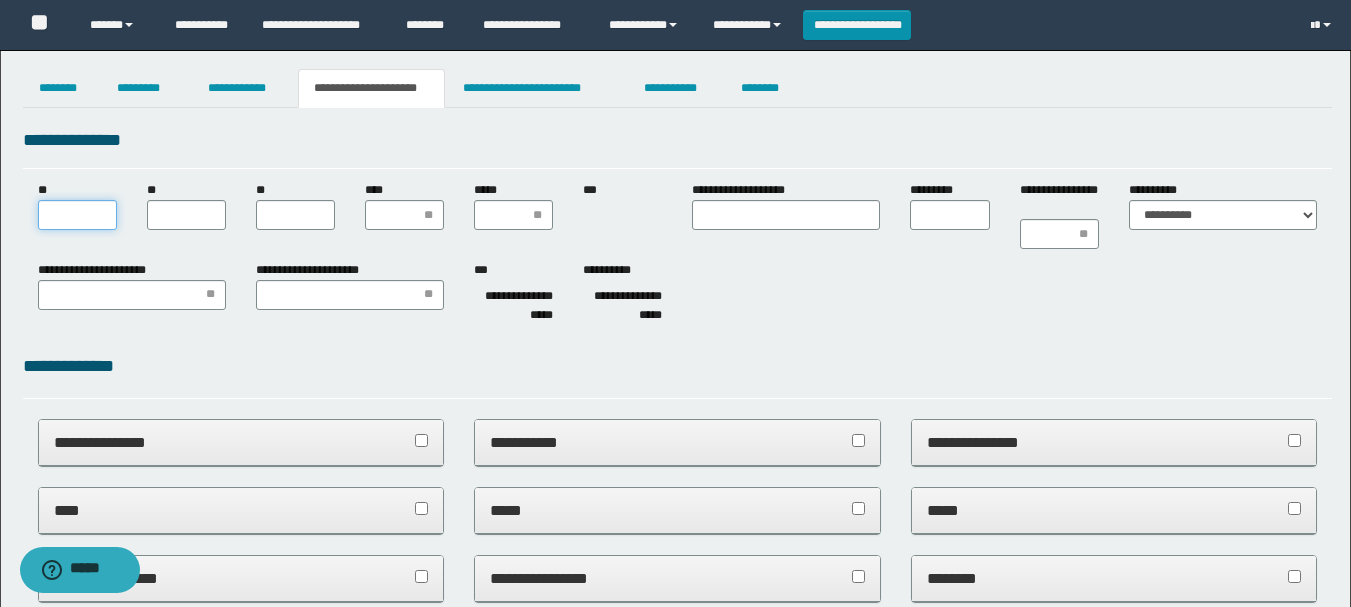 click on "**" at bounding box center (77, 215) 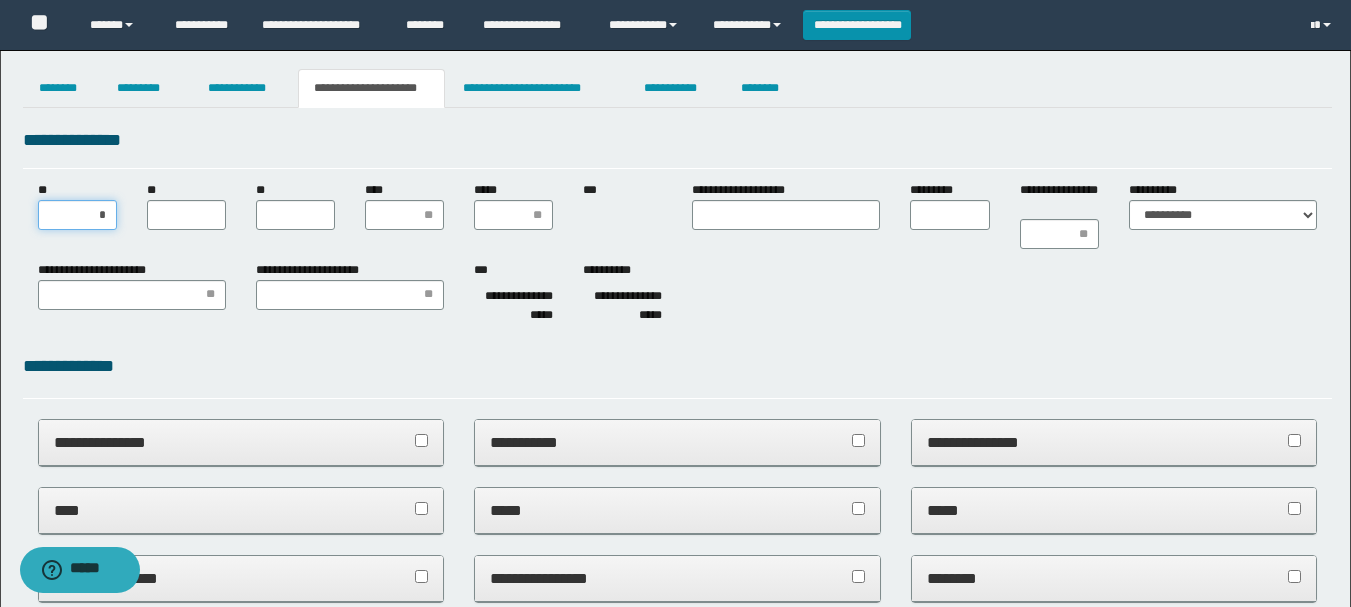 type on "**" 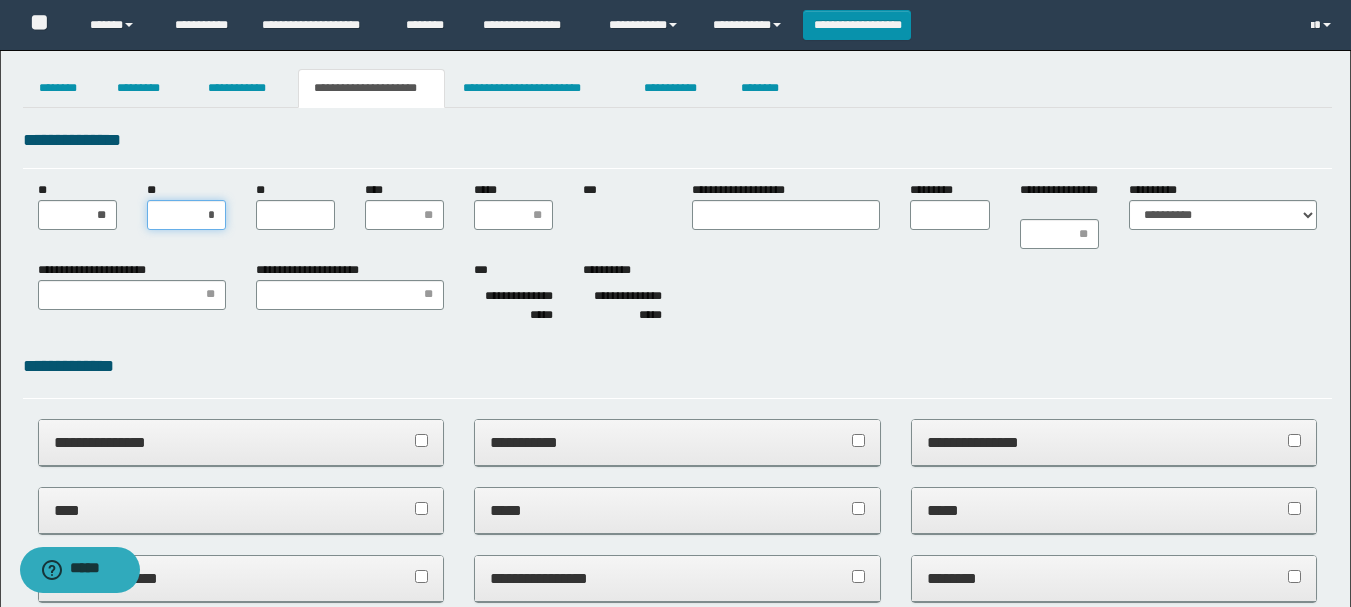 type on "**" 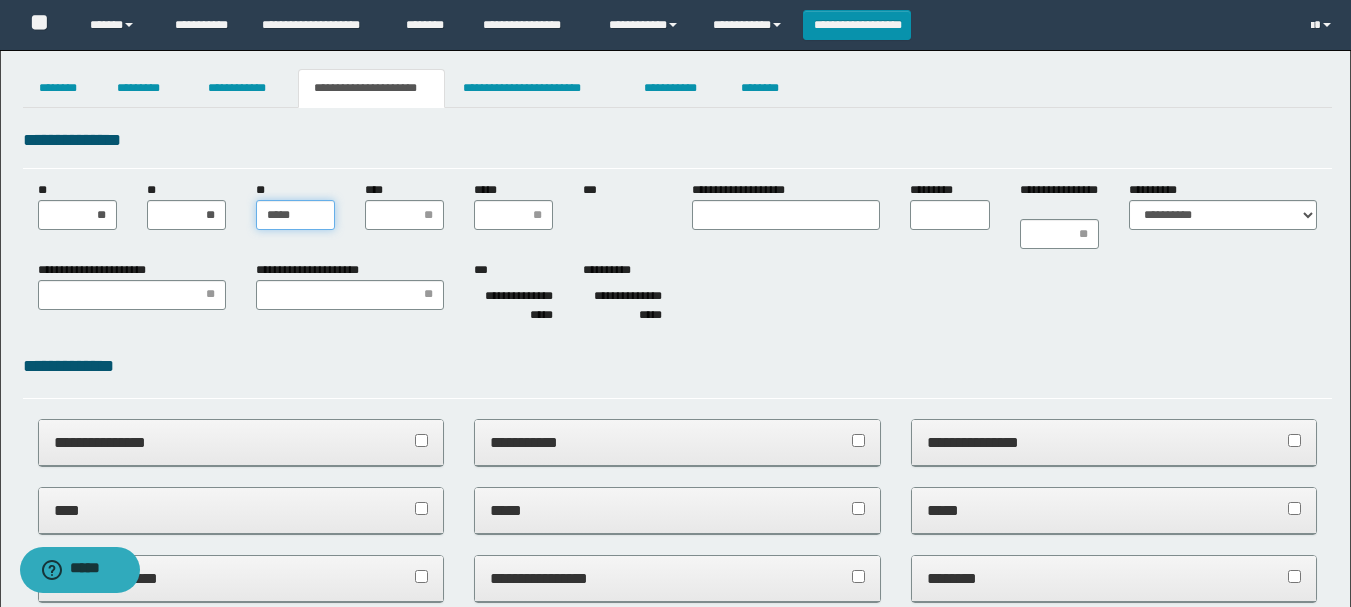 type on "******" 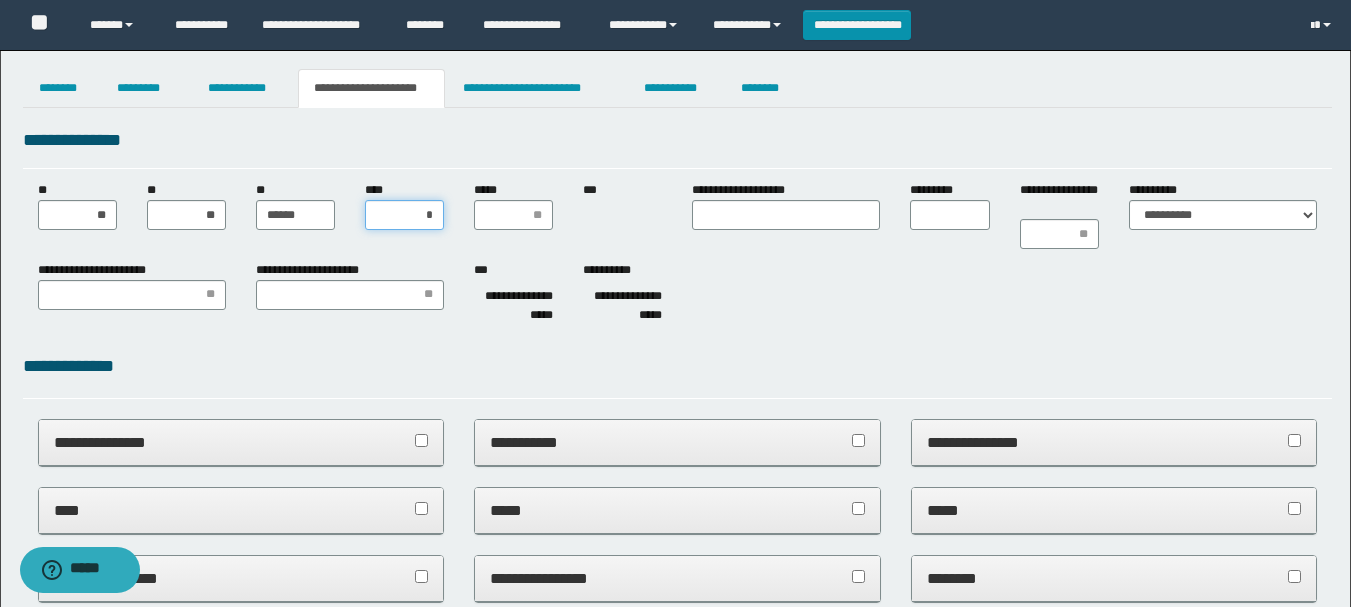 type on "**" 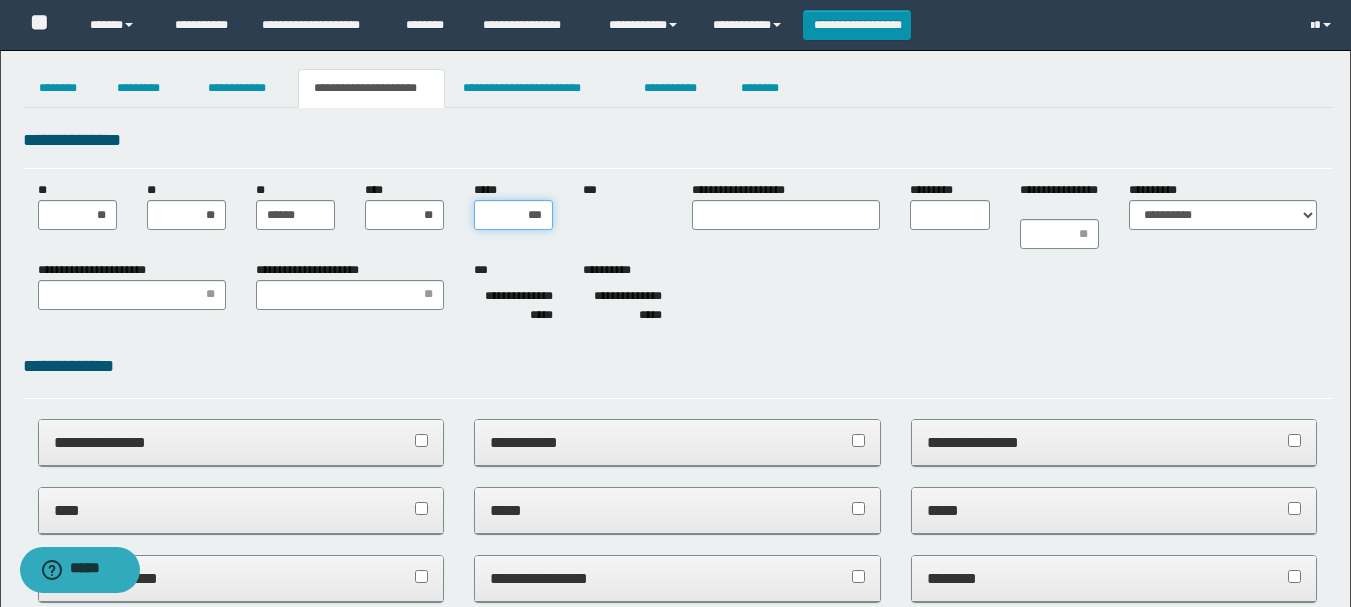 type on "****" 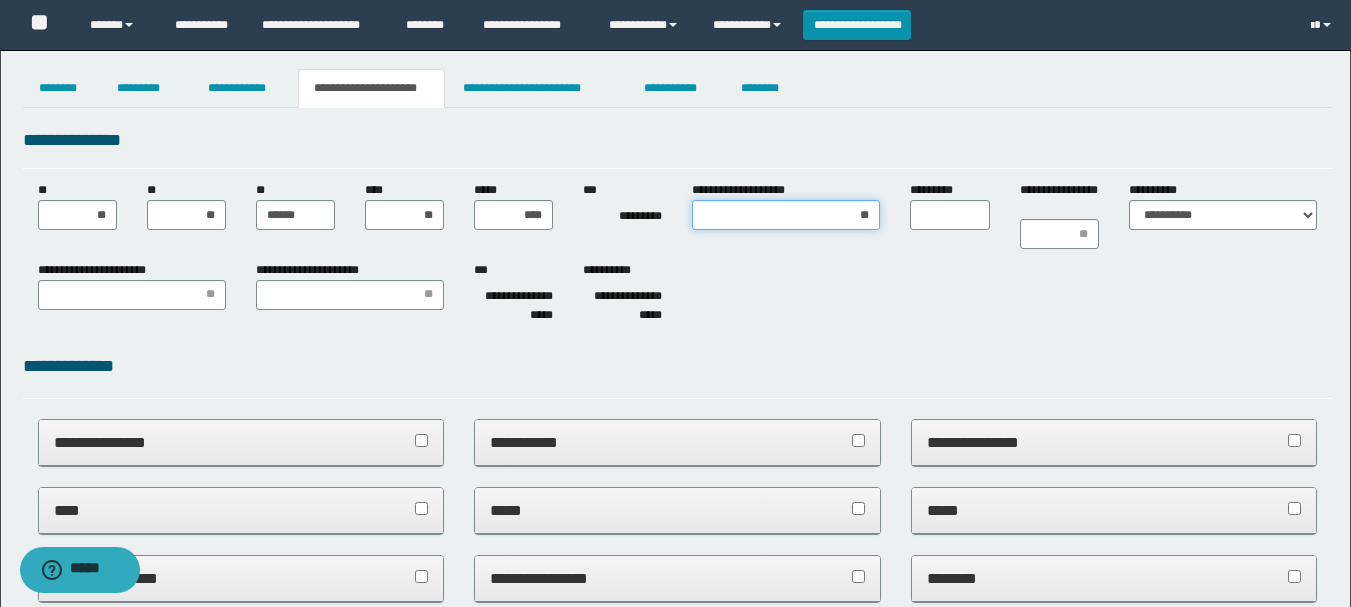 type on "***" 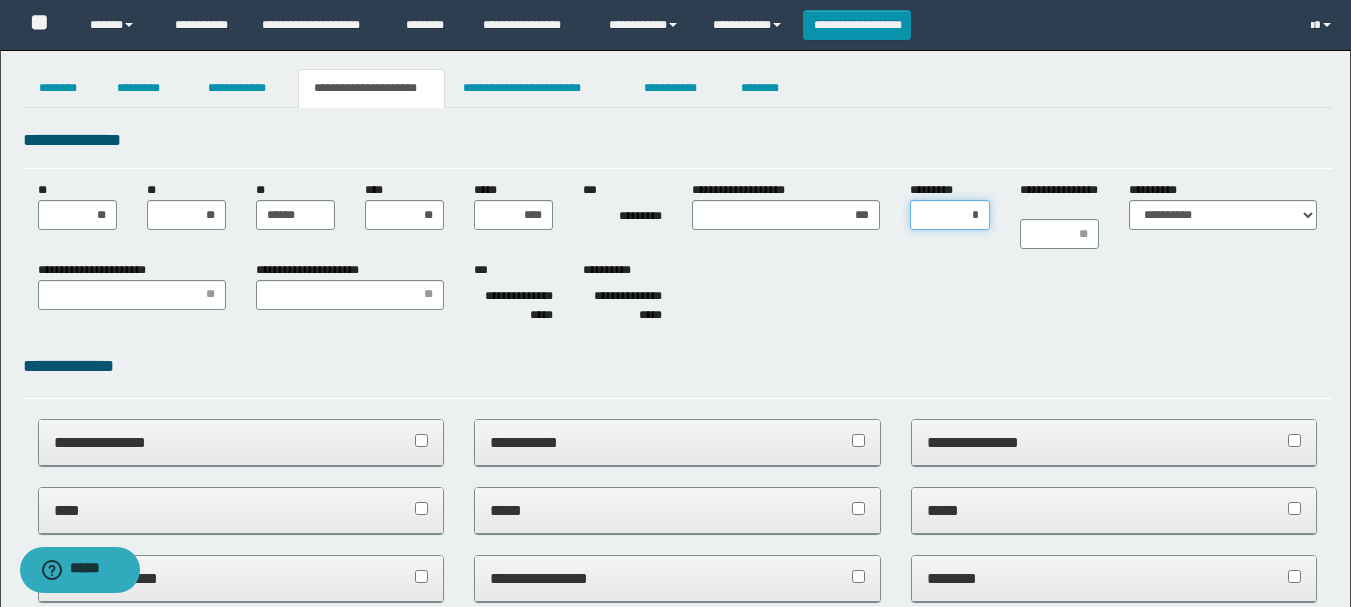 type on "**" 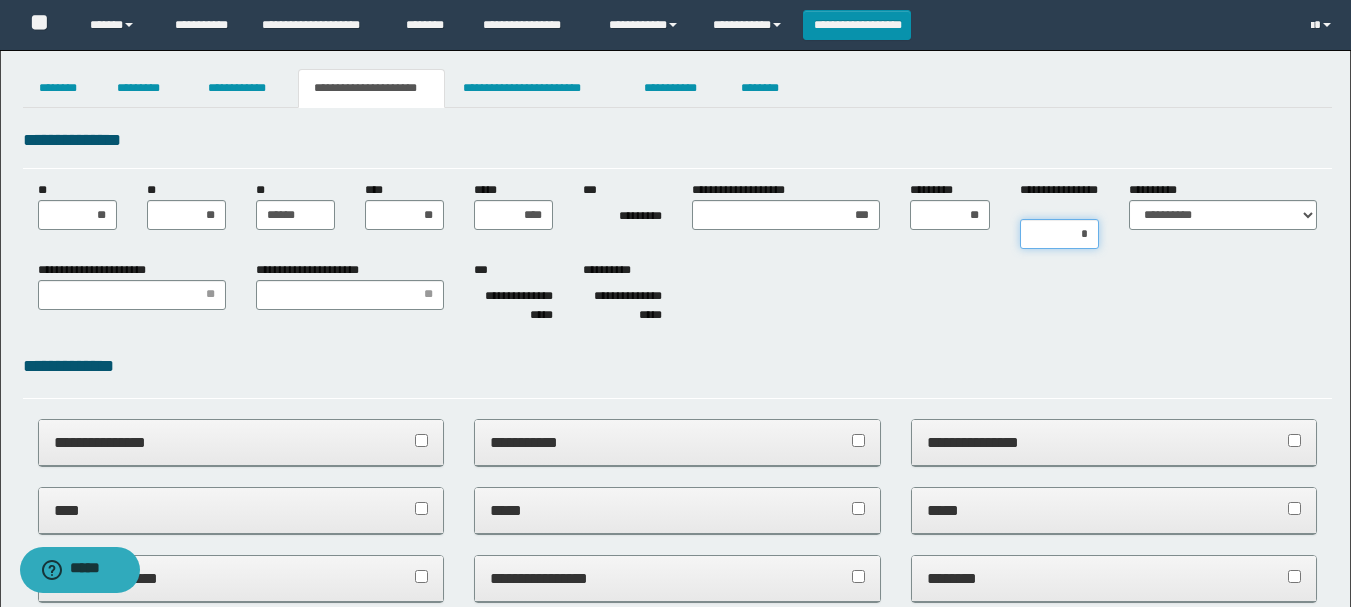 type on "**" 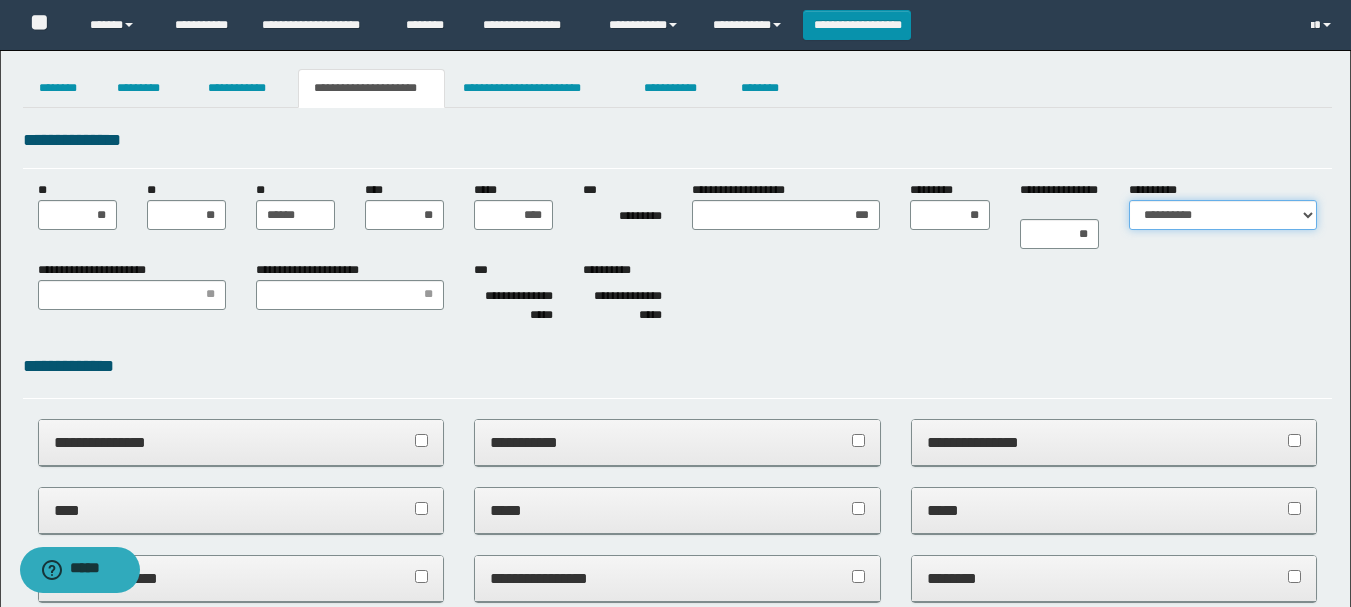 select on "*" 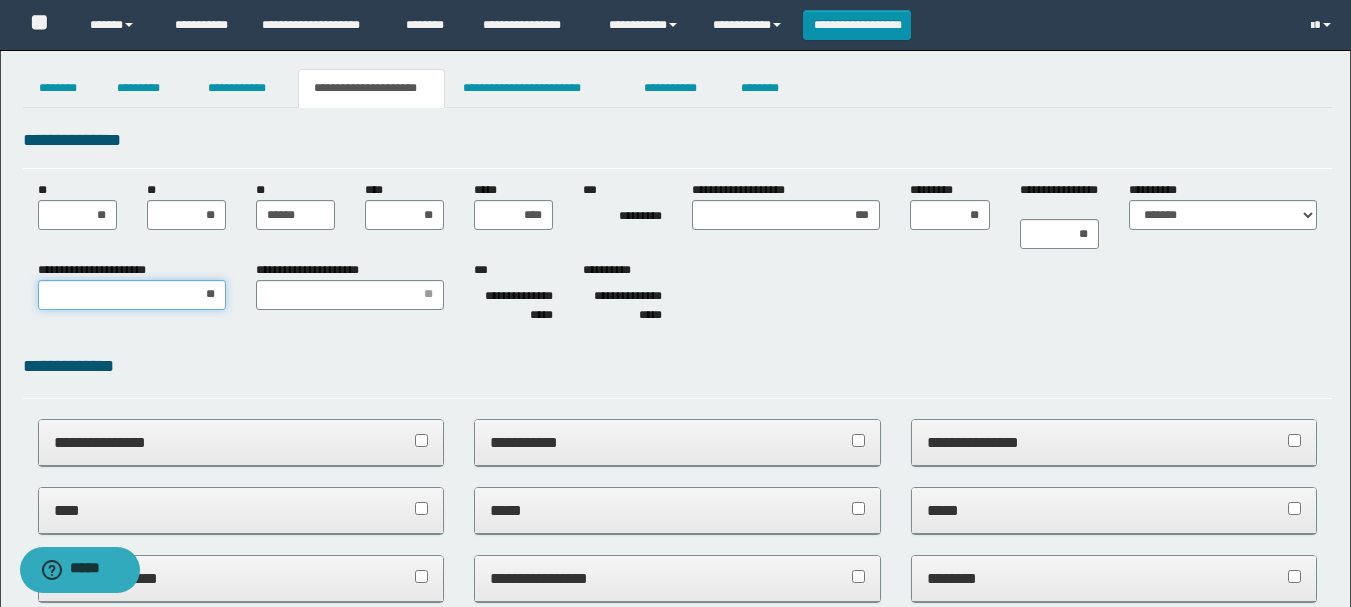 type on "***" 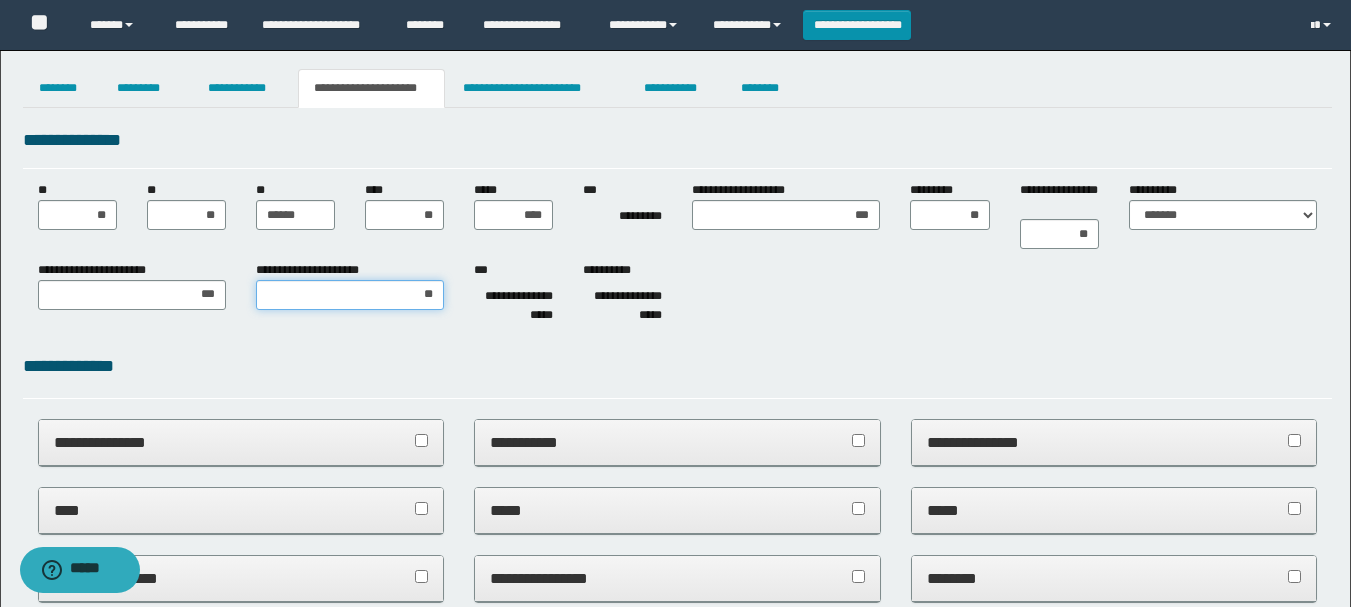 type on "***" 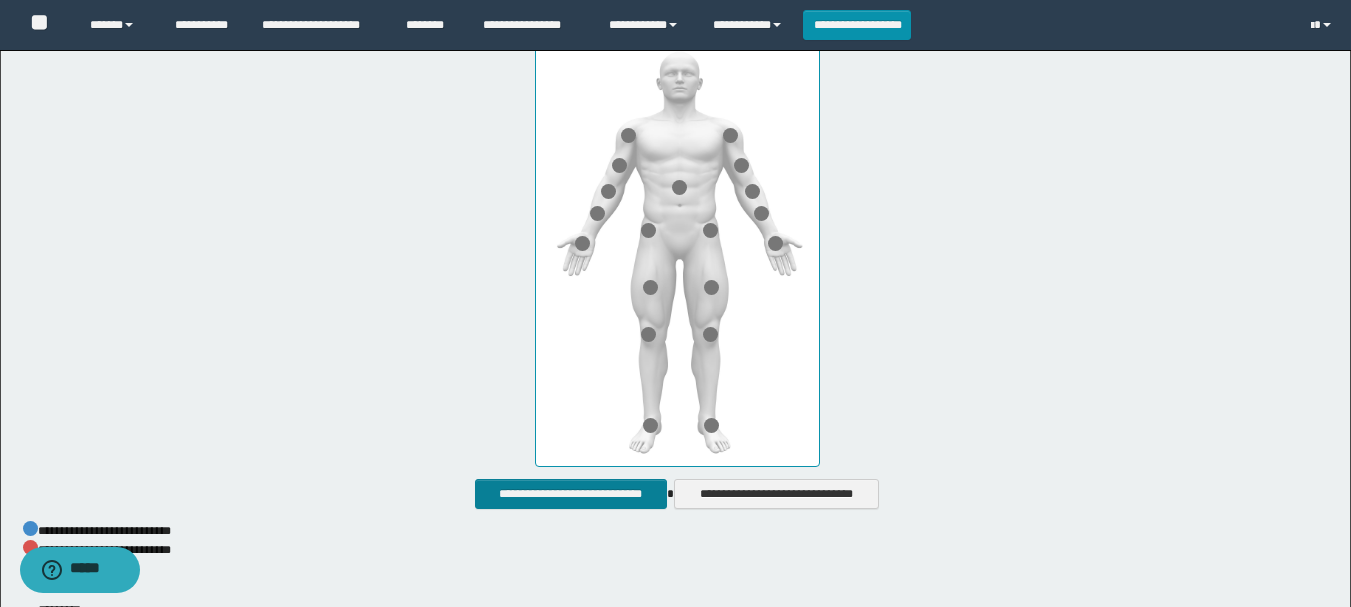 scroll, scrollTop: 1000, scrollLeft: 0, axis: vertical 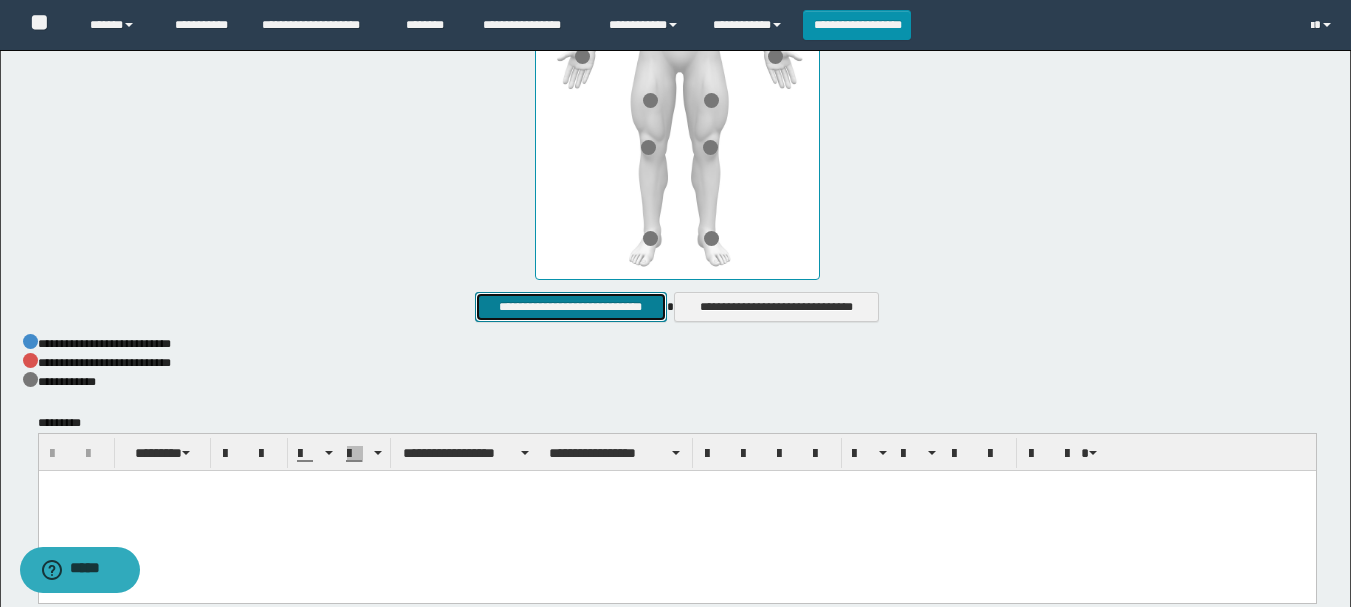 click on "**********" at bounding box center (570, 307) 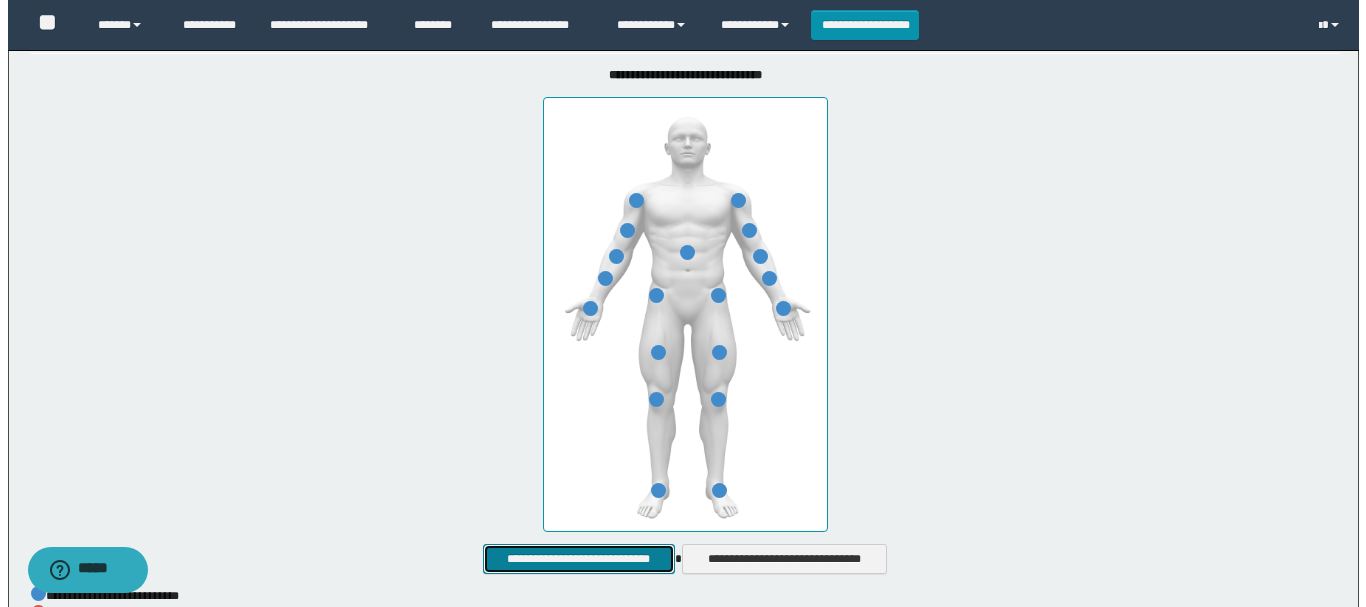 scroll, scrollTop: 700, scrollLeft: 0, axis: vertical 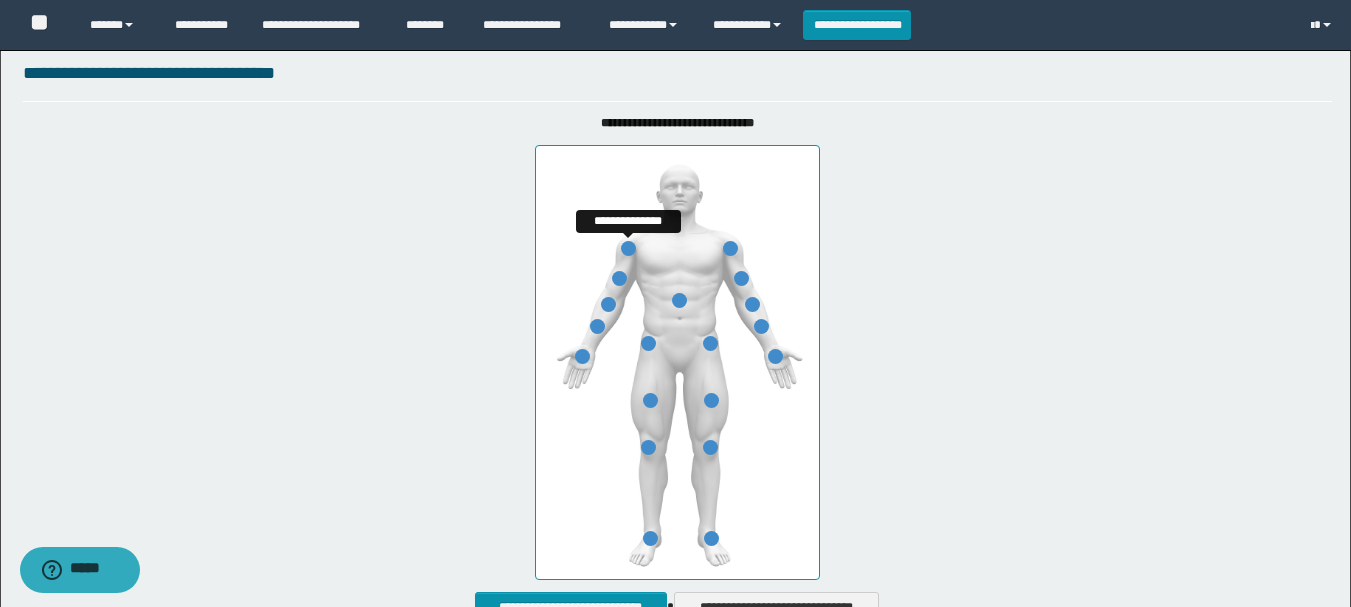 click at bounding box center [628, 248] 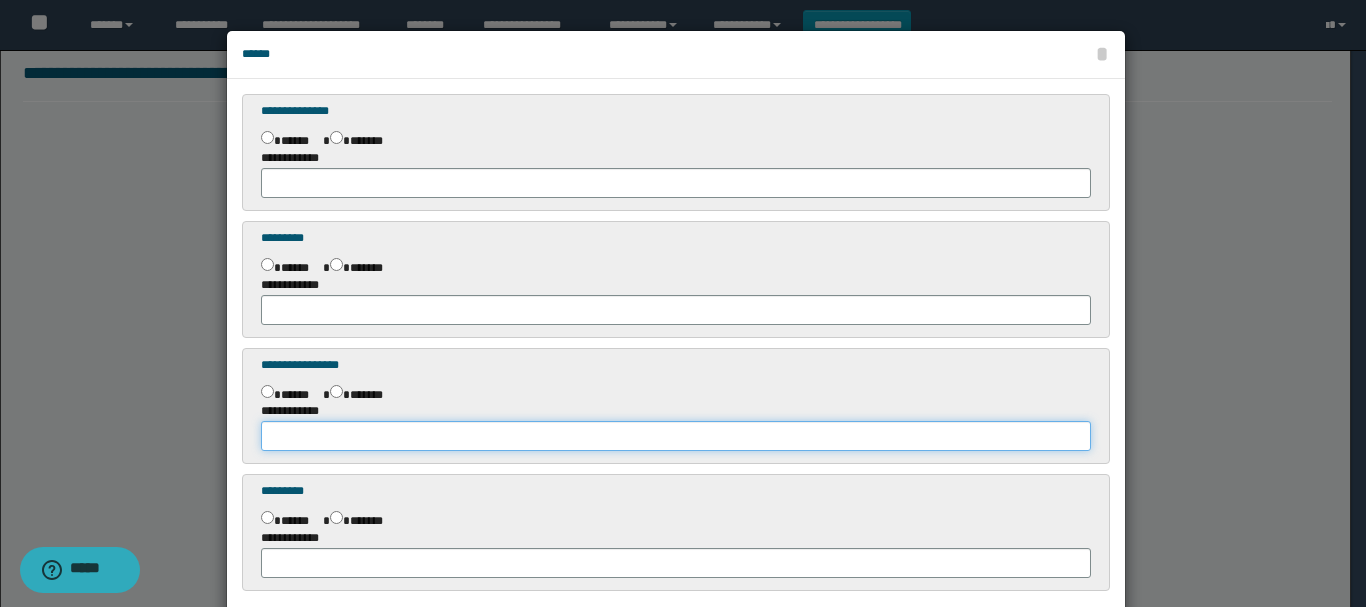 click at bounding box center [676, 436] 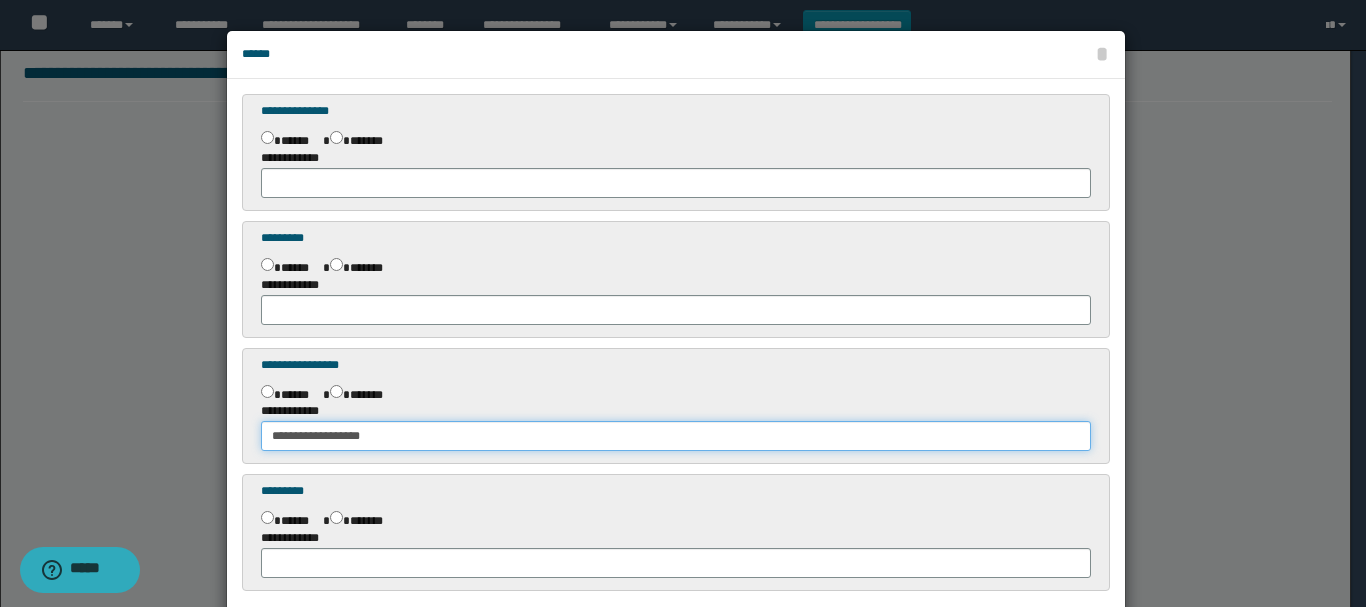 type on "**********" 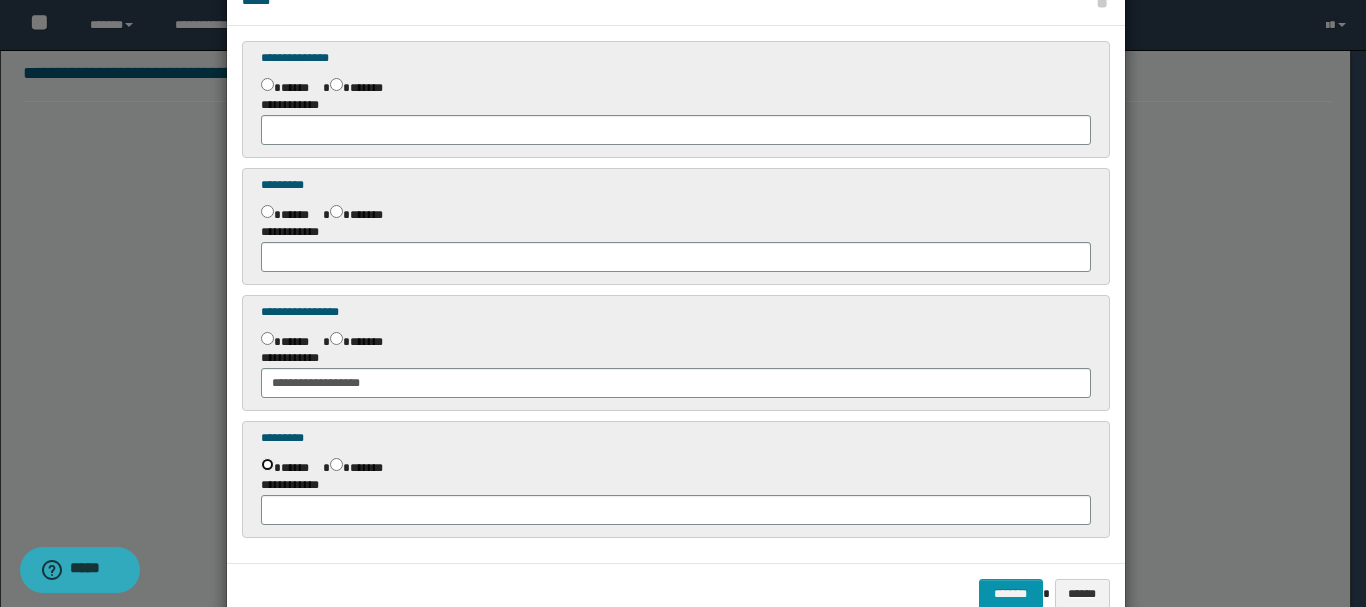 scroll, scrollTop: 101, scrollLeft: 0, axis: vertical 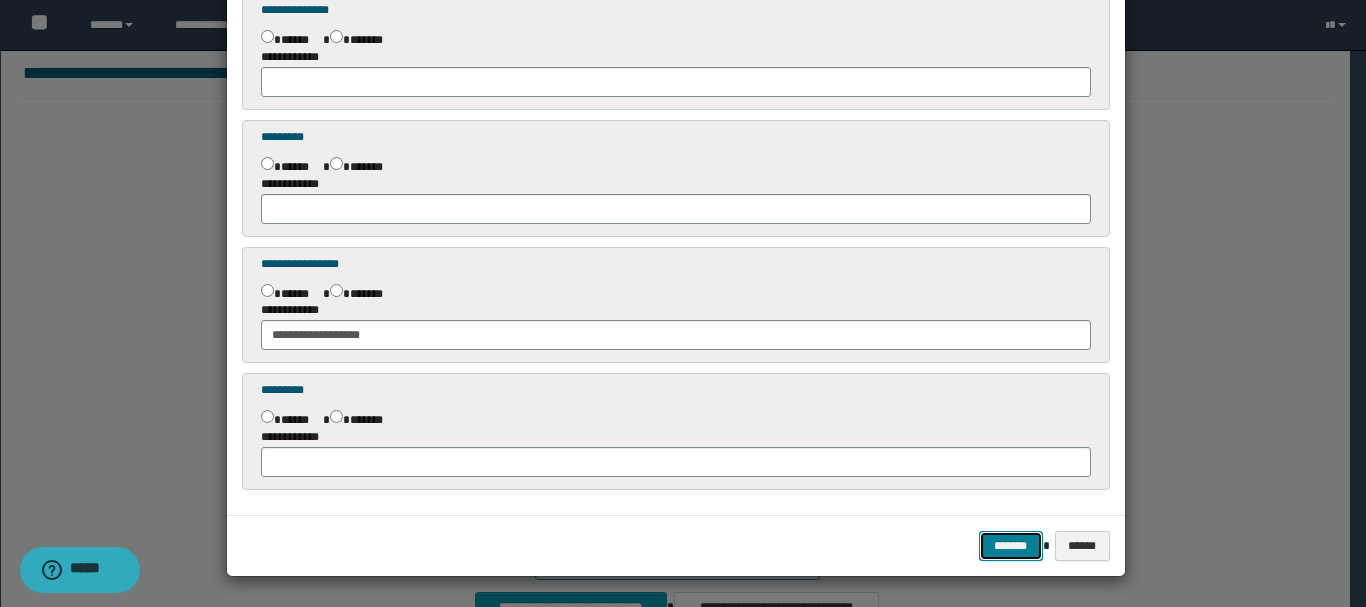 click on "*******" at bounding box center [1011, 546] 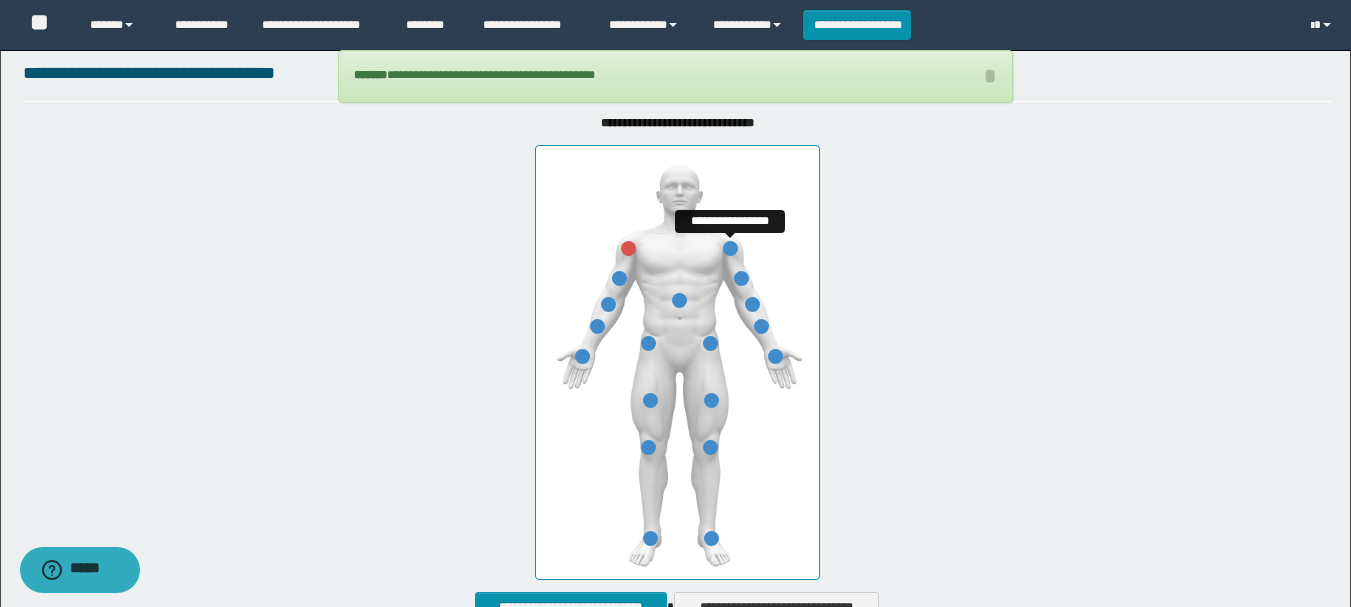 click at bounding box center (730, 248) 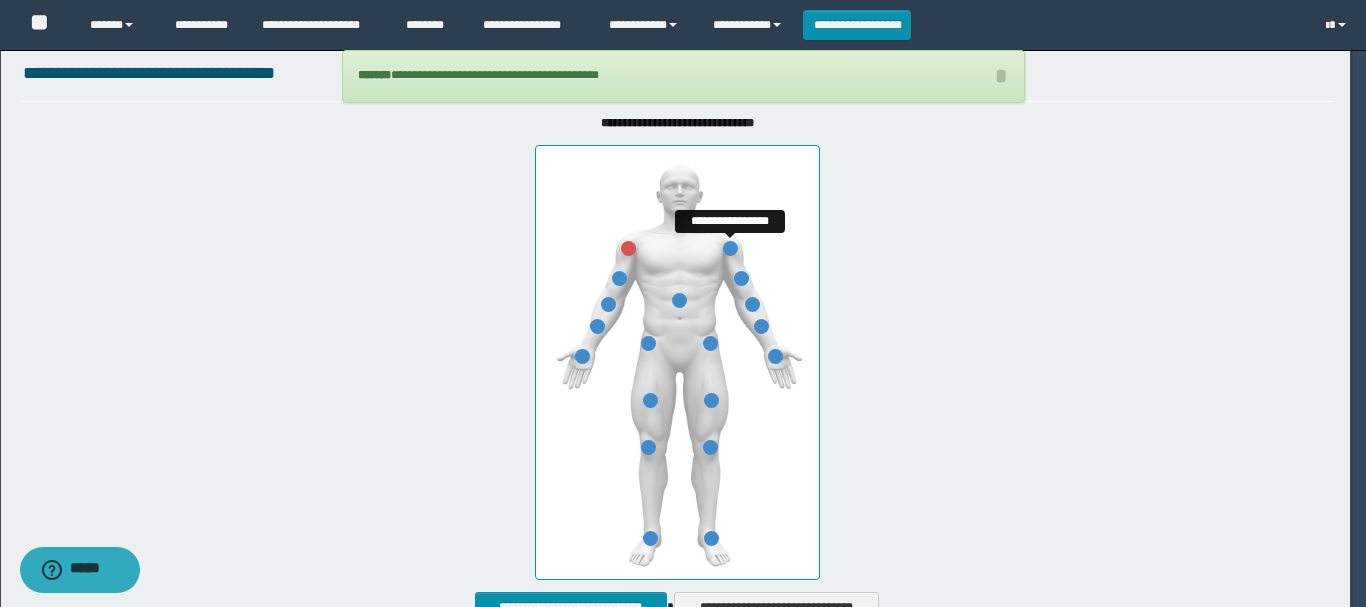 scroll, scrollTop: 0, scrollLeft: 0, axis: both 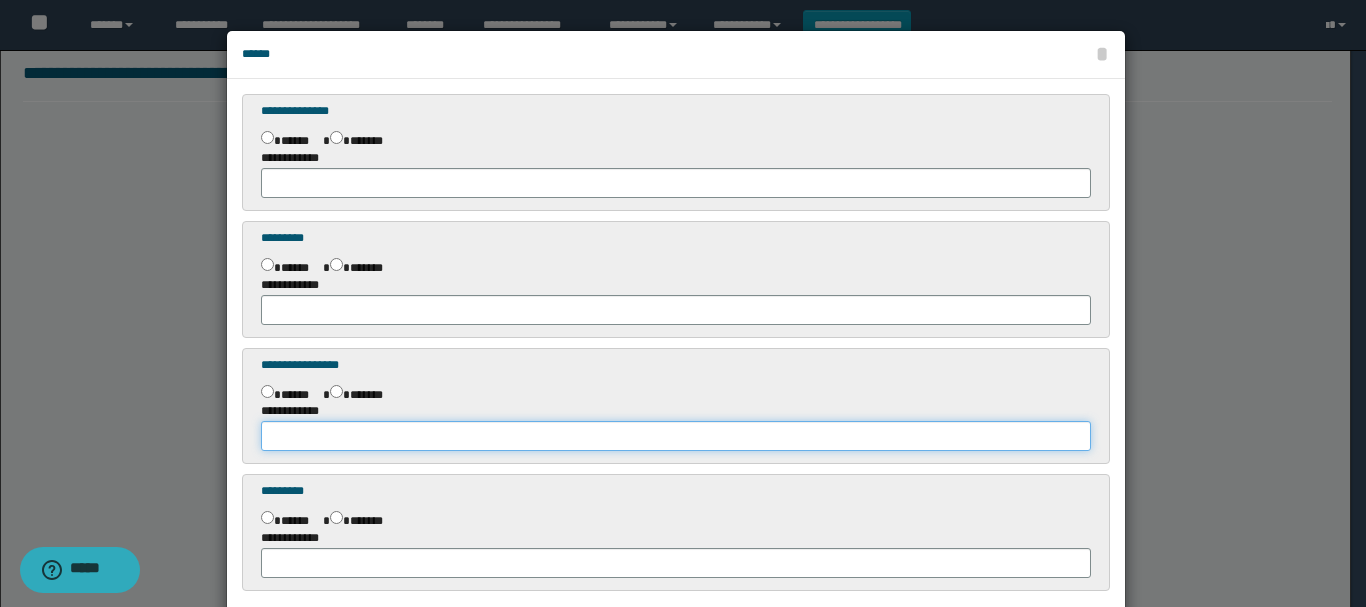 click at bounding box center [676, 436] 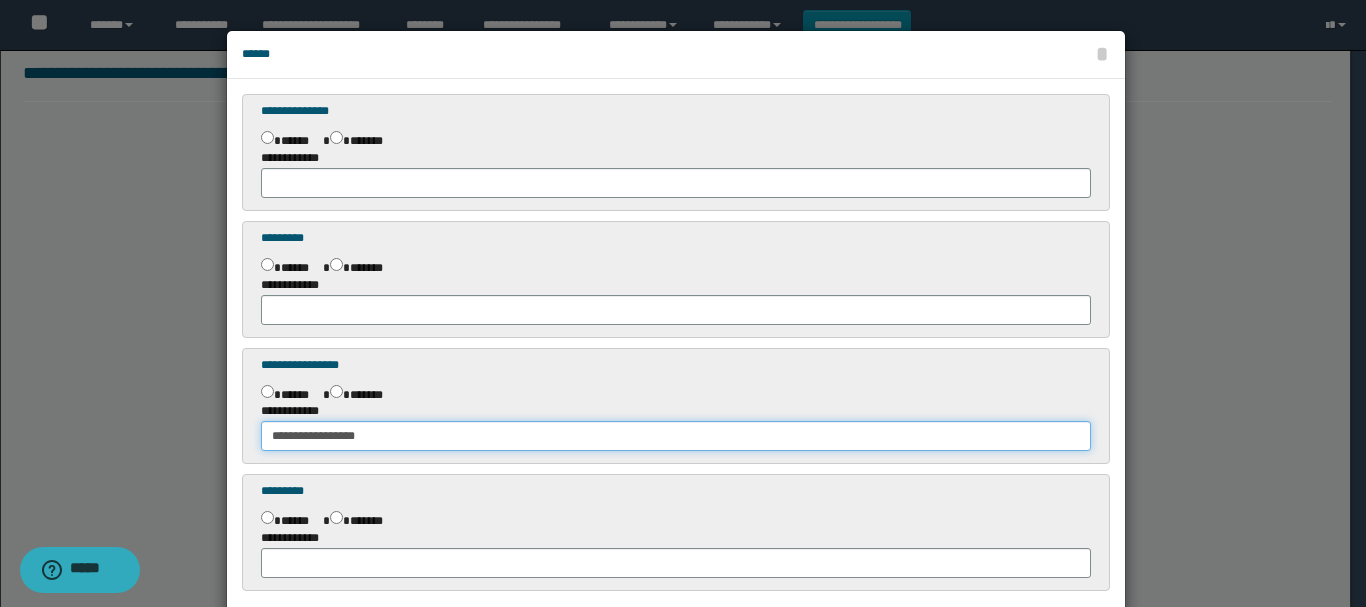type on "**********" 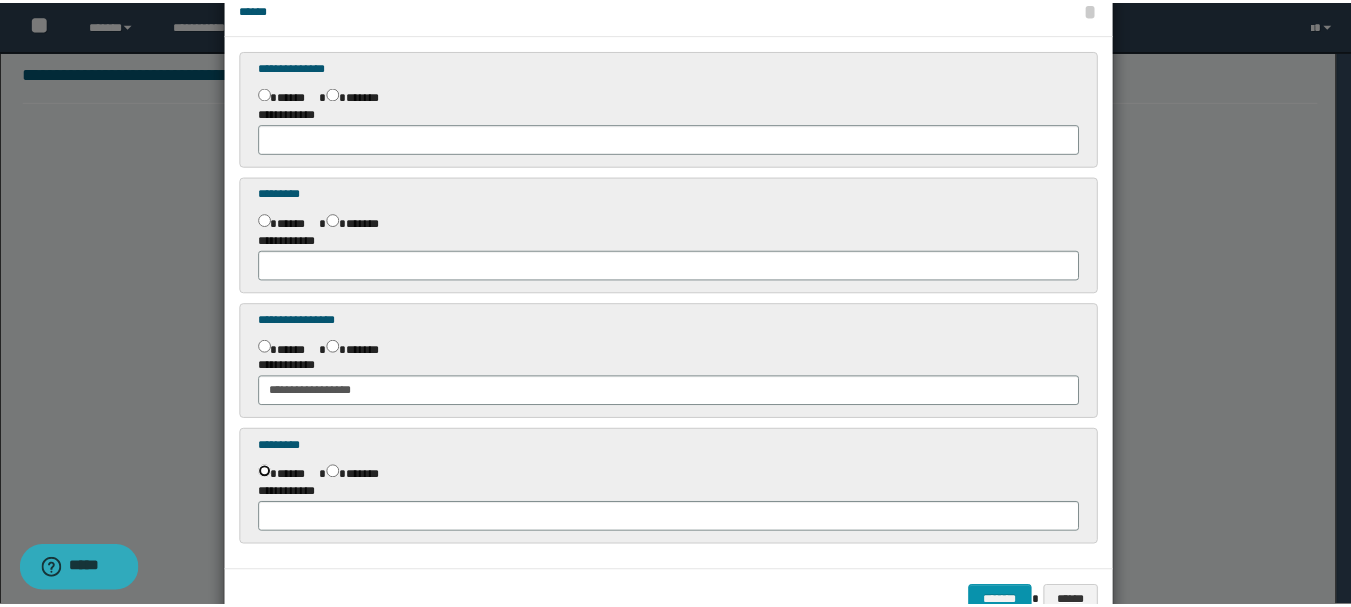scroll, scrollTop: 101, scrollLeft: 0, axis: vertical 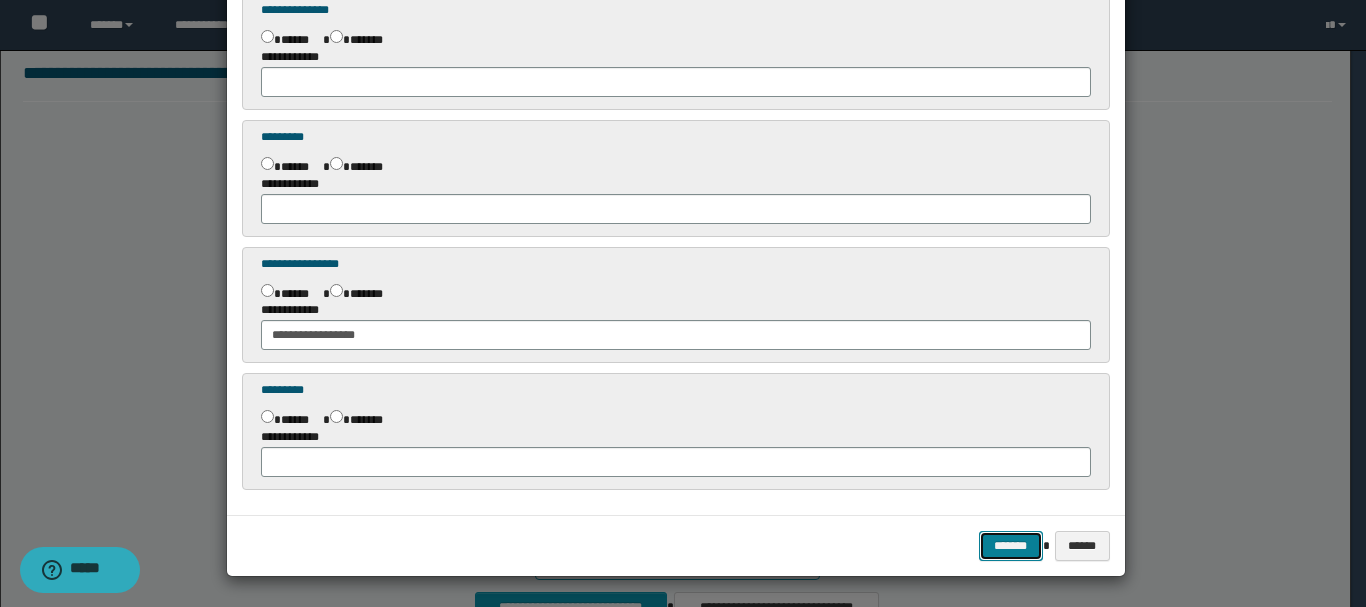 click on "*******" at bounding box center [1011, 546] 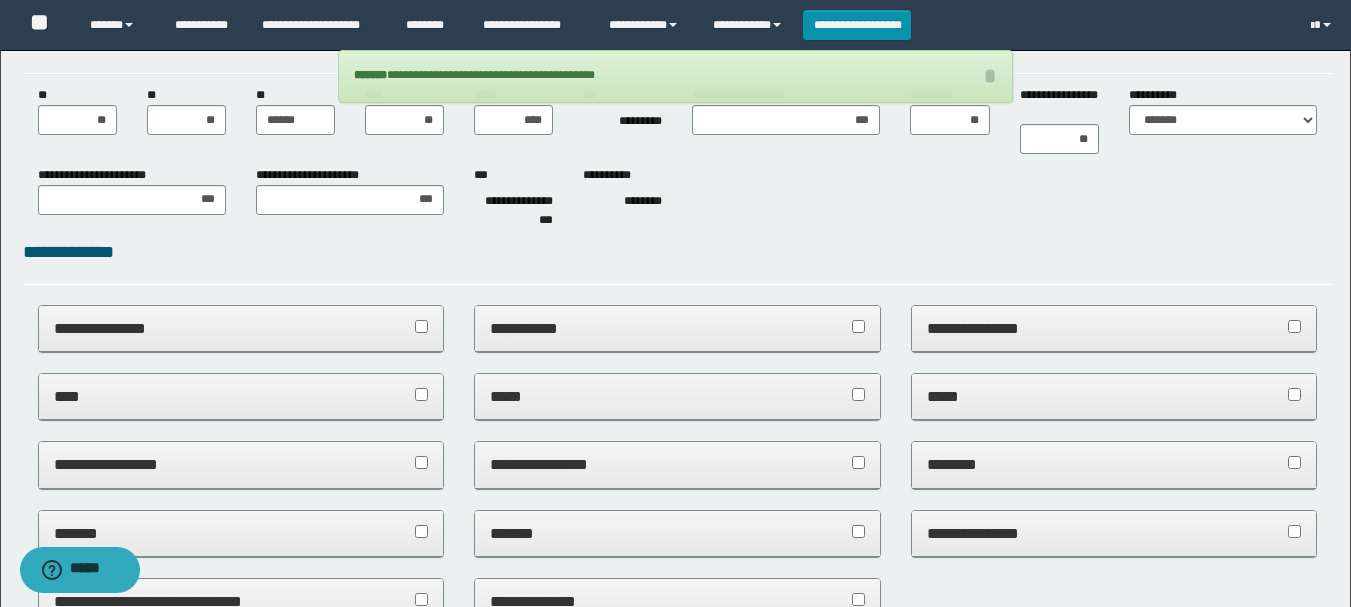 scroll, scrollTop: 0, scrollLeft: 0, axis: both 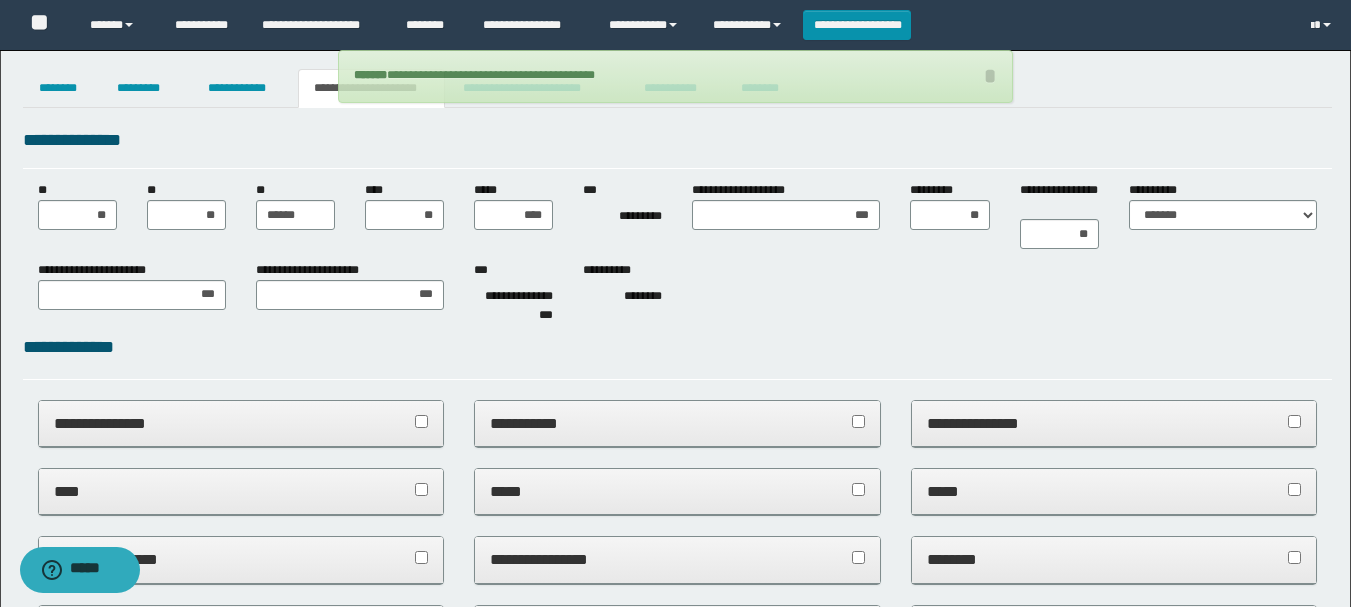 click on "**********" at bounding box center [675, 865] 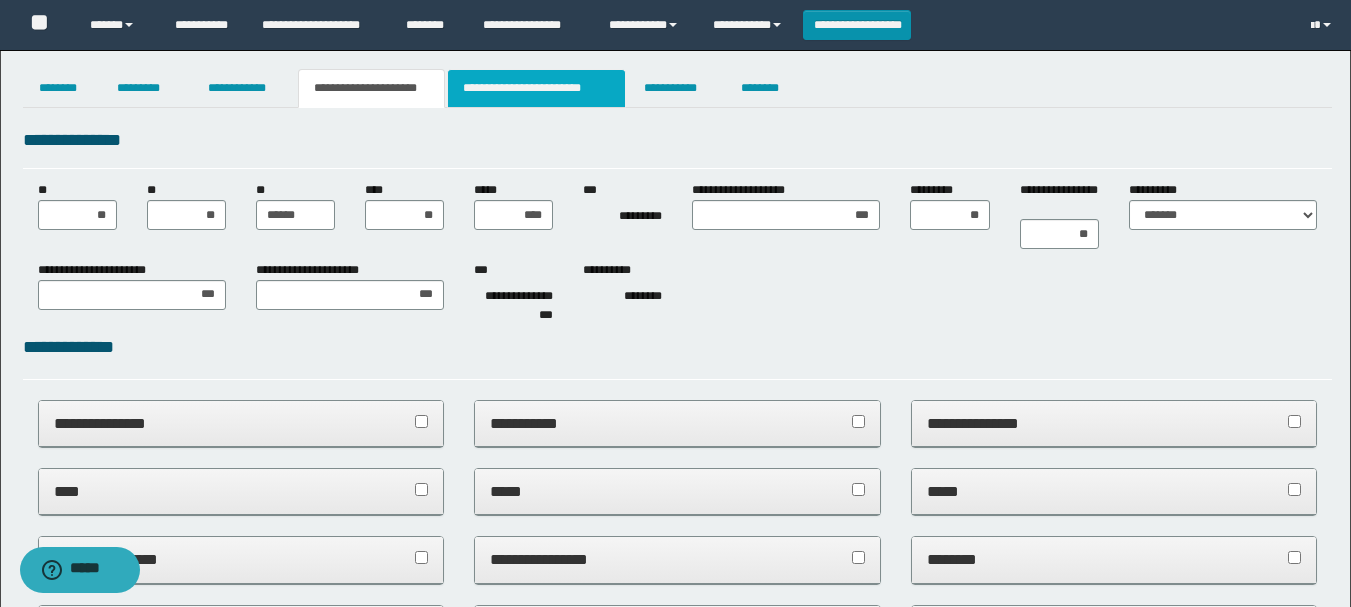 click on "**********" at bounding box center (537, 88) 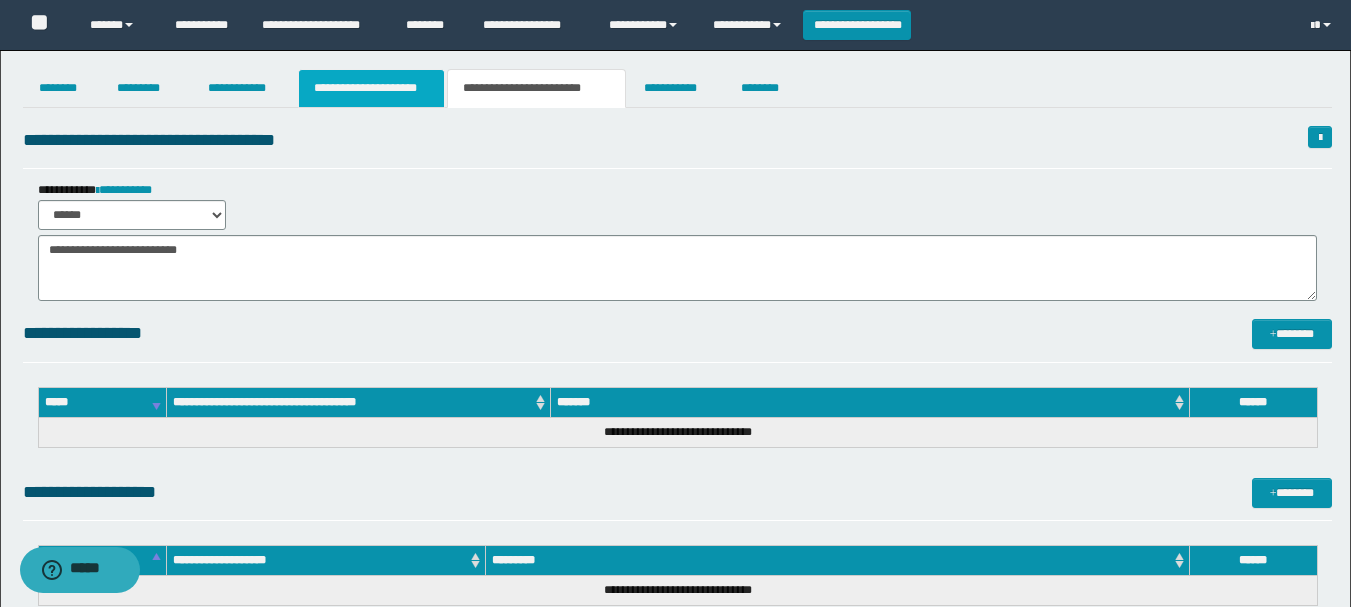 click on "**********" at bounding box center (371, 88) 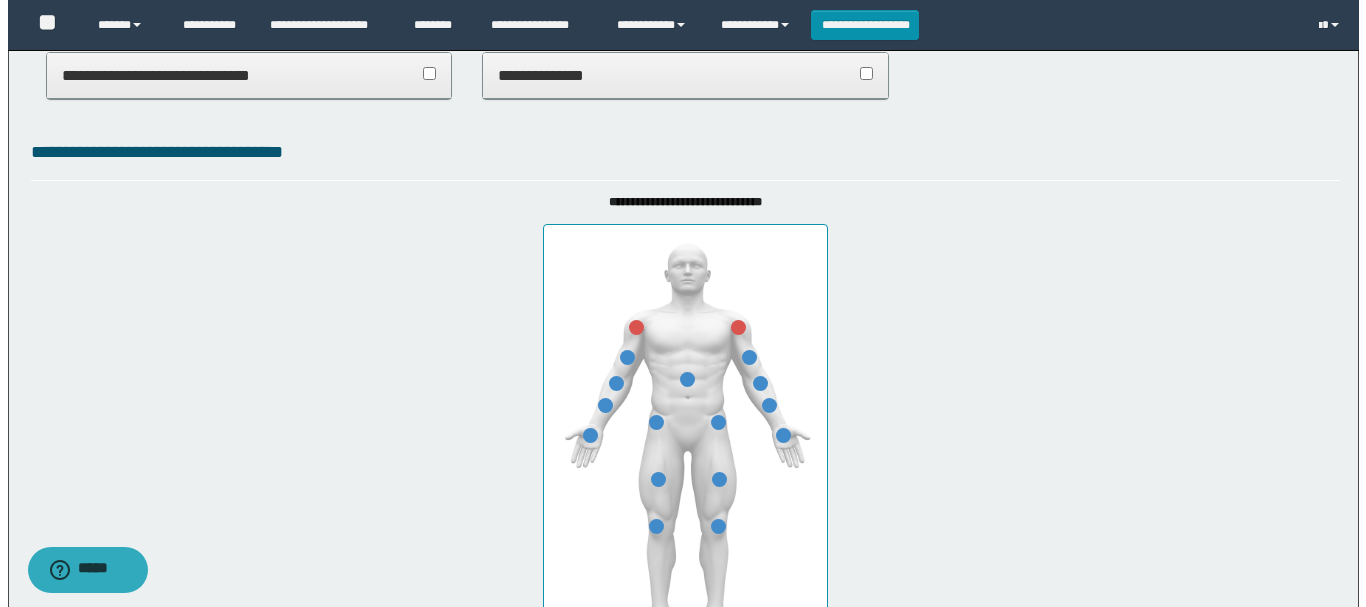 scroll, scrollTop: 800, scrollLeft: 0, axis: vertical 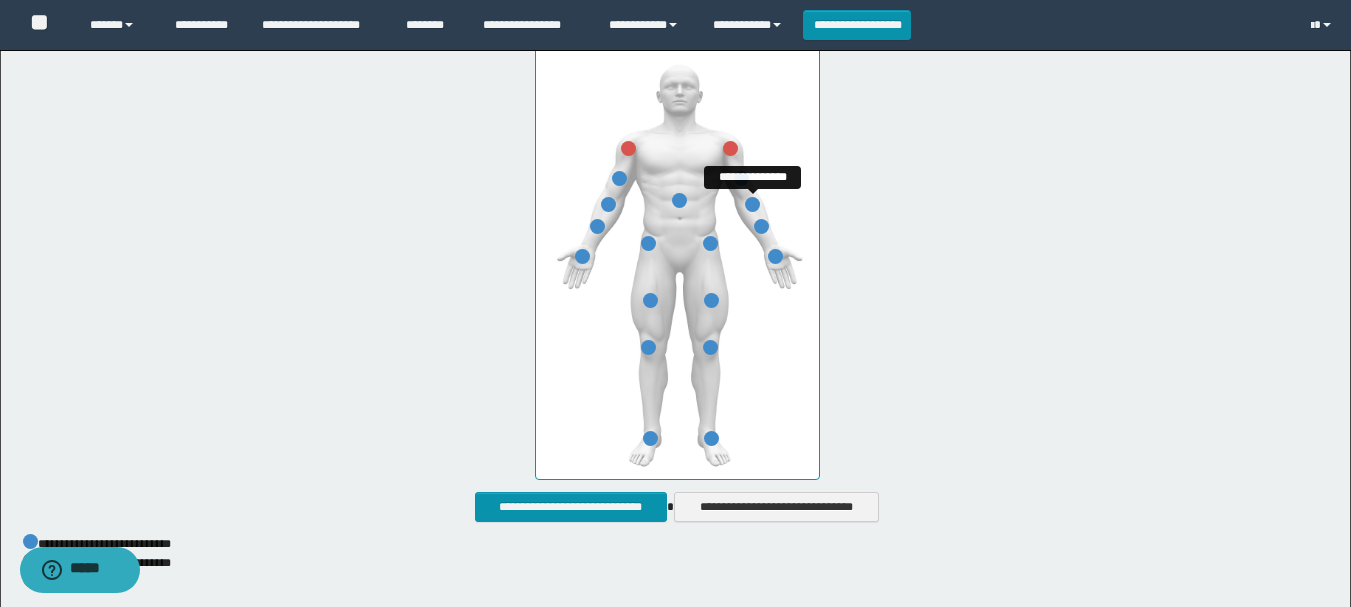 click at bounding box center [752, 204] 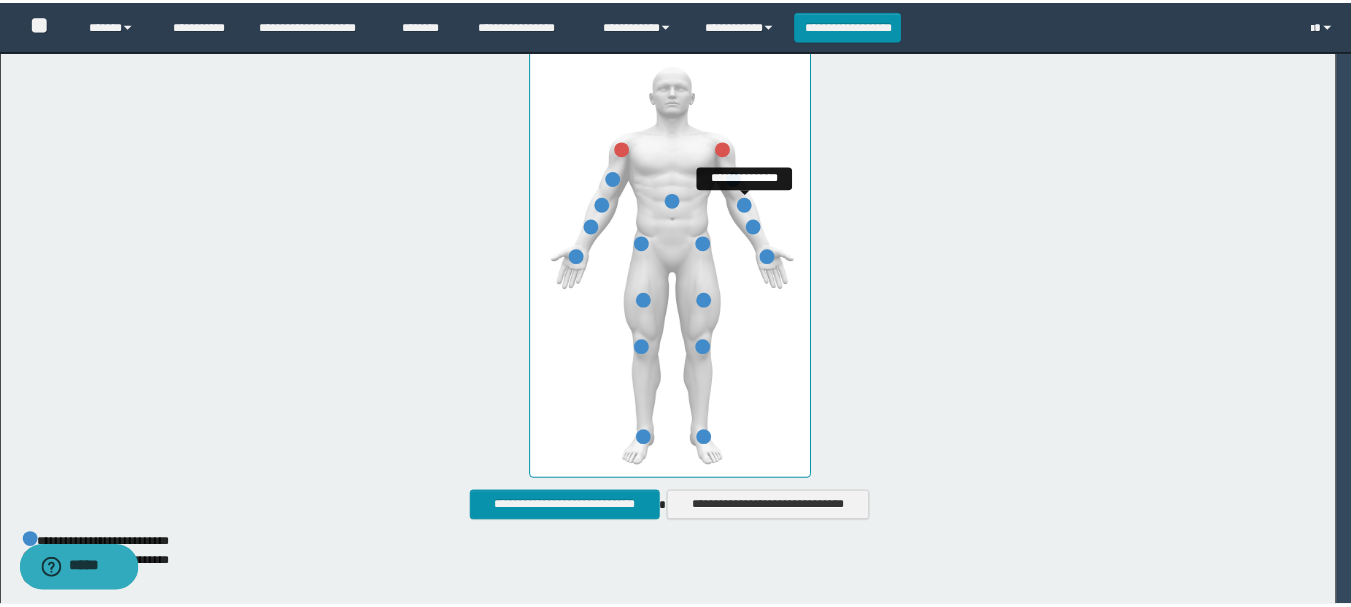 scroll, scrollTop: 0, scrollLeft: 0, axis: both 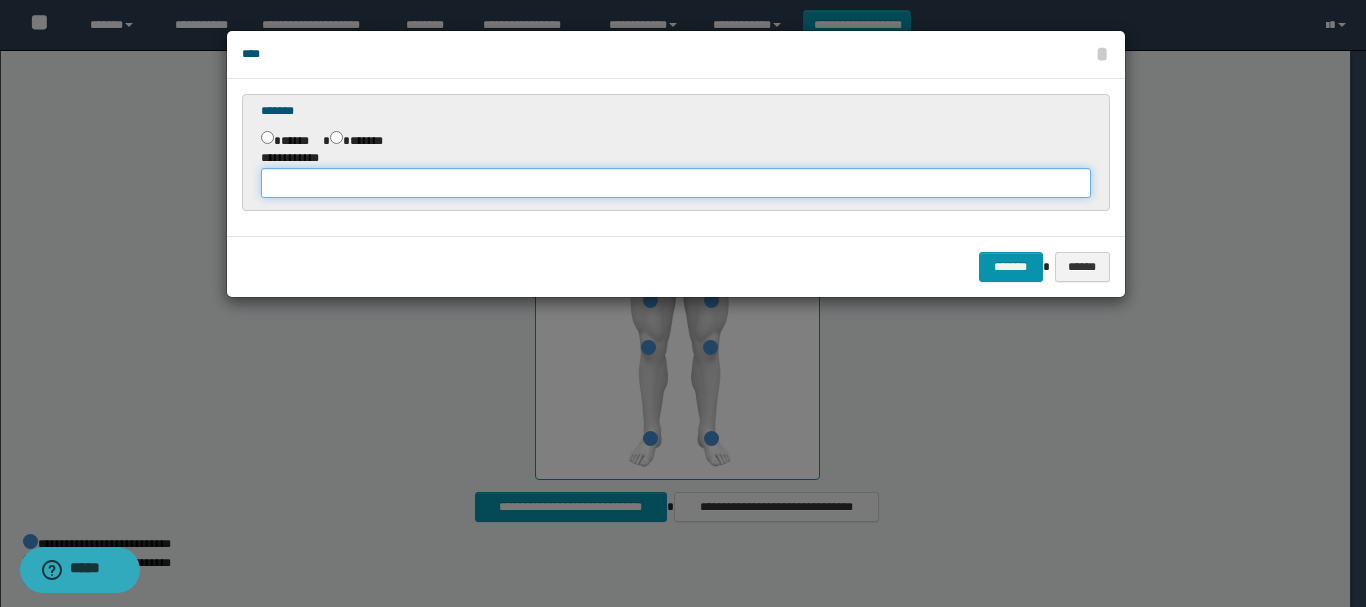 click at bounding box center (676, 183) 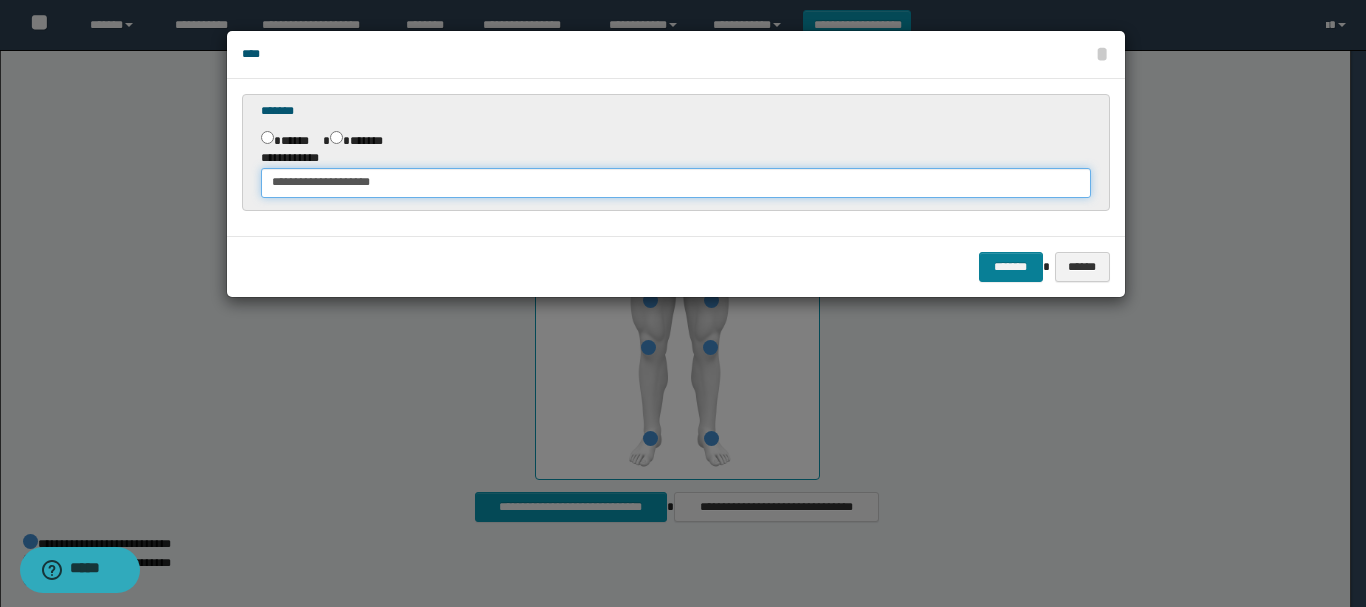 type on "**********" 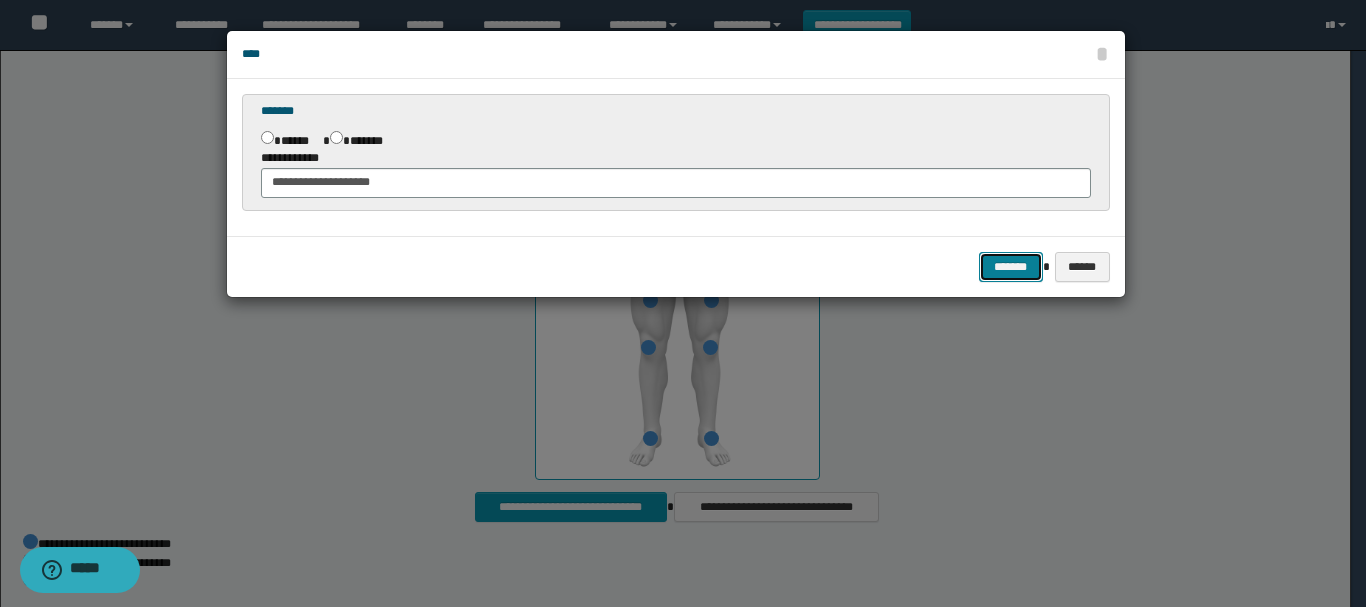click on "*******" at bounding box center (1011, 267) 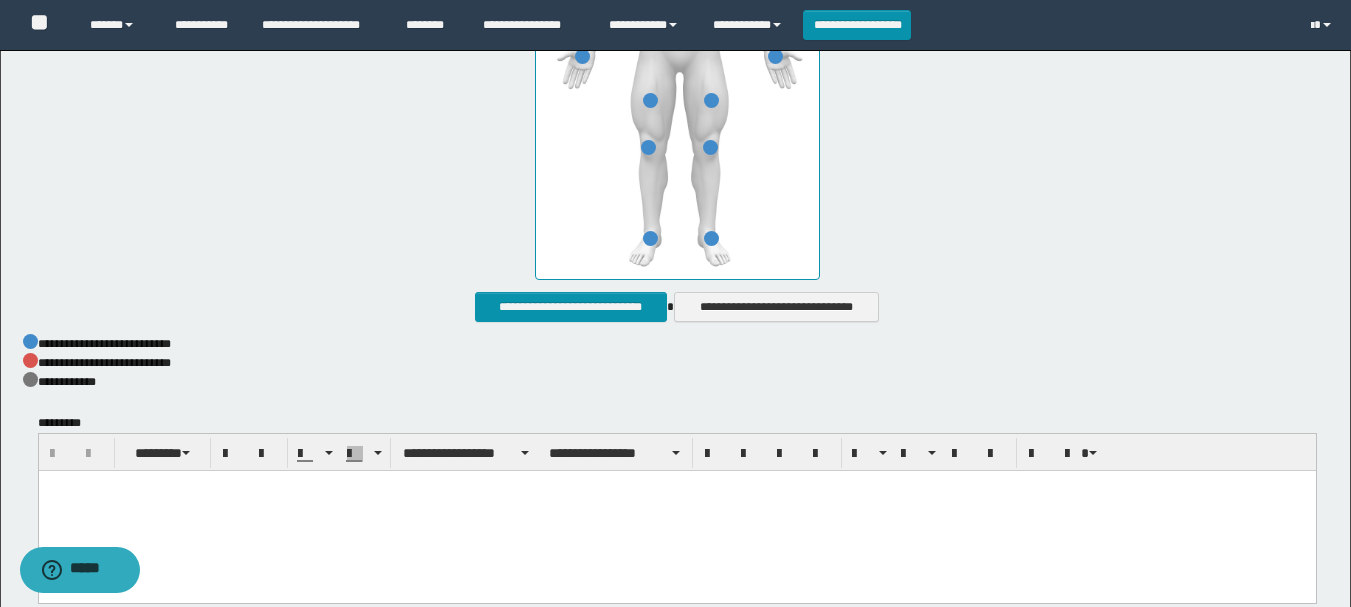 scroll, scrollTop: 1100, scrollLeft: 0, axis: vertical 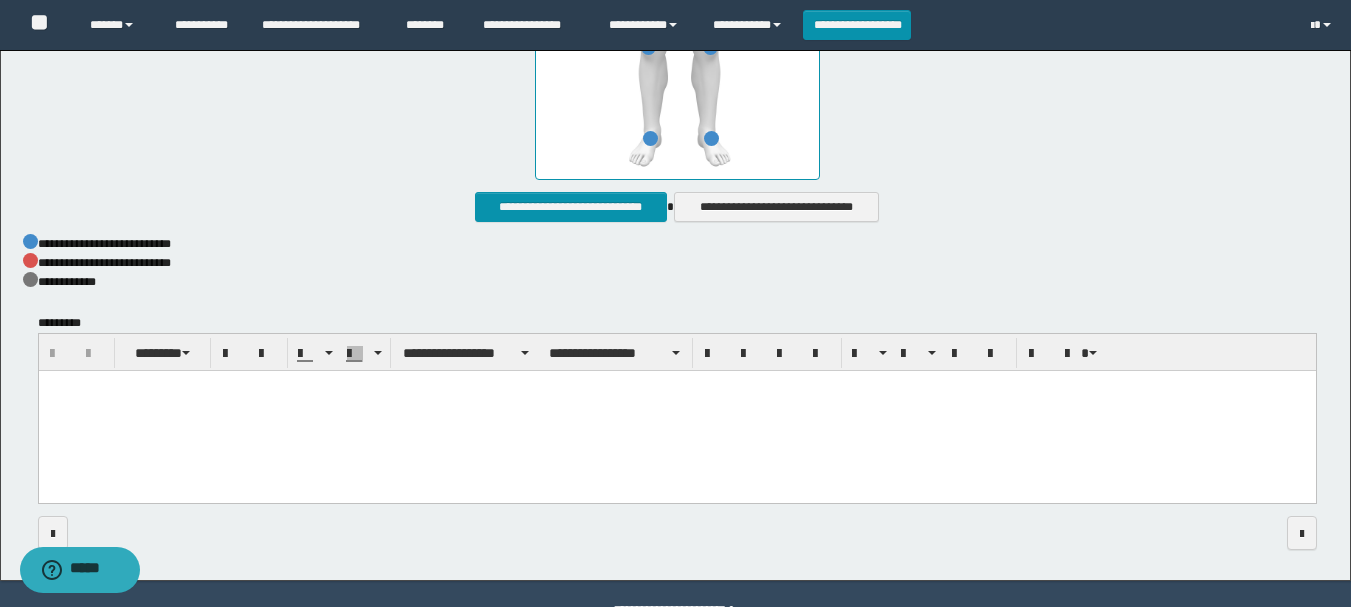 click at bounding box center (676, 412) 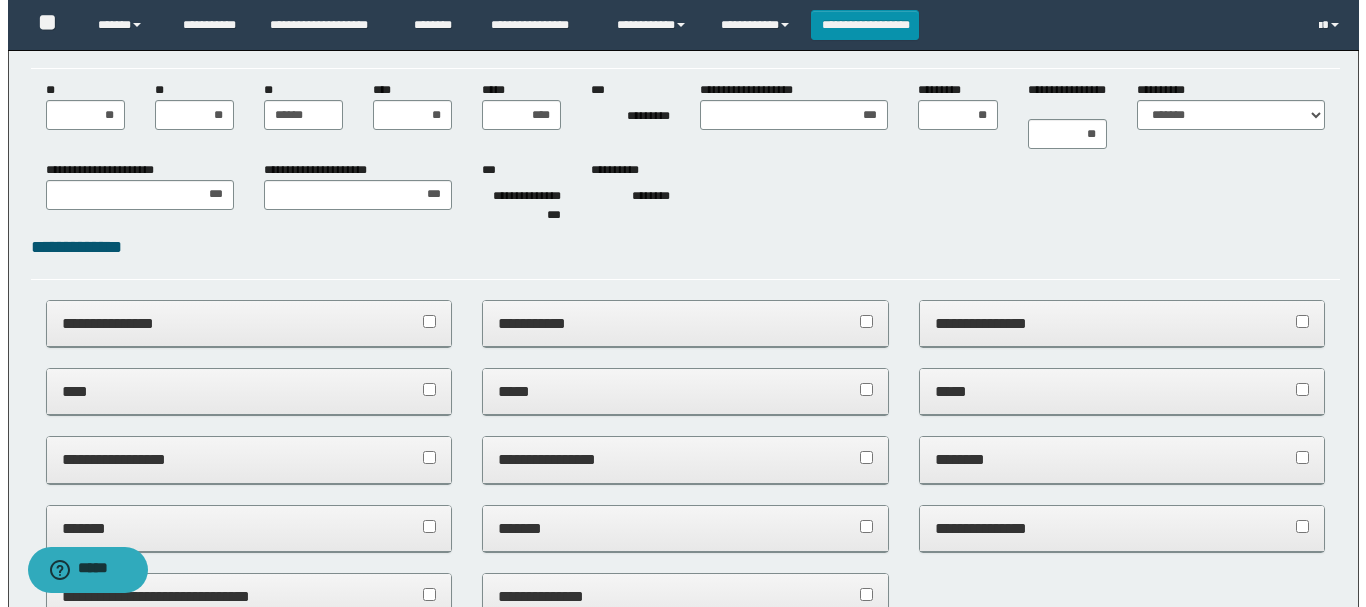 scroll, scrollTop: 0, scrollLeft: 0, axis: both 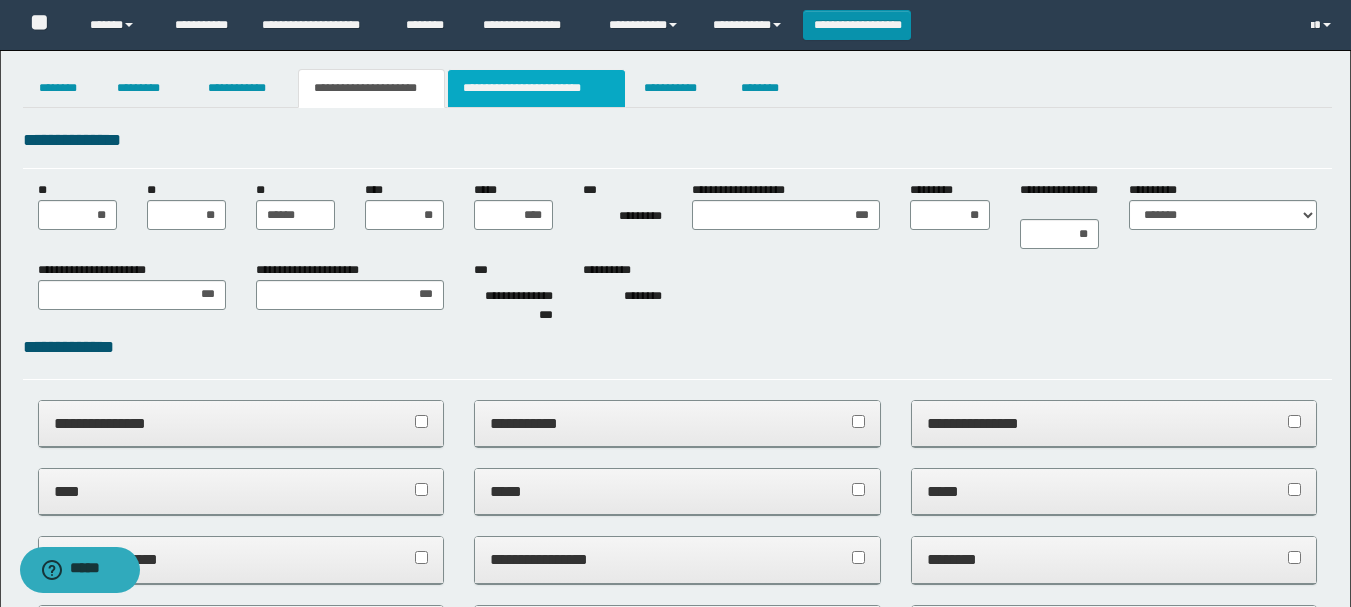 click on "**********" at bounding box center [537, 88] 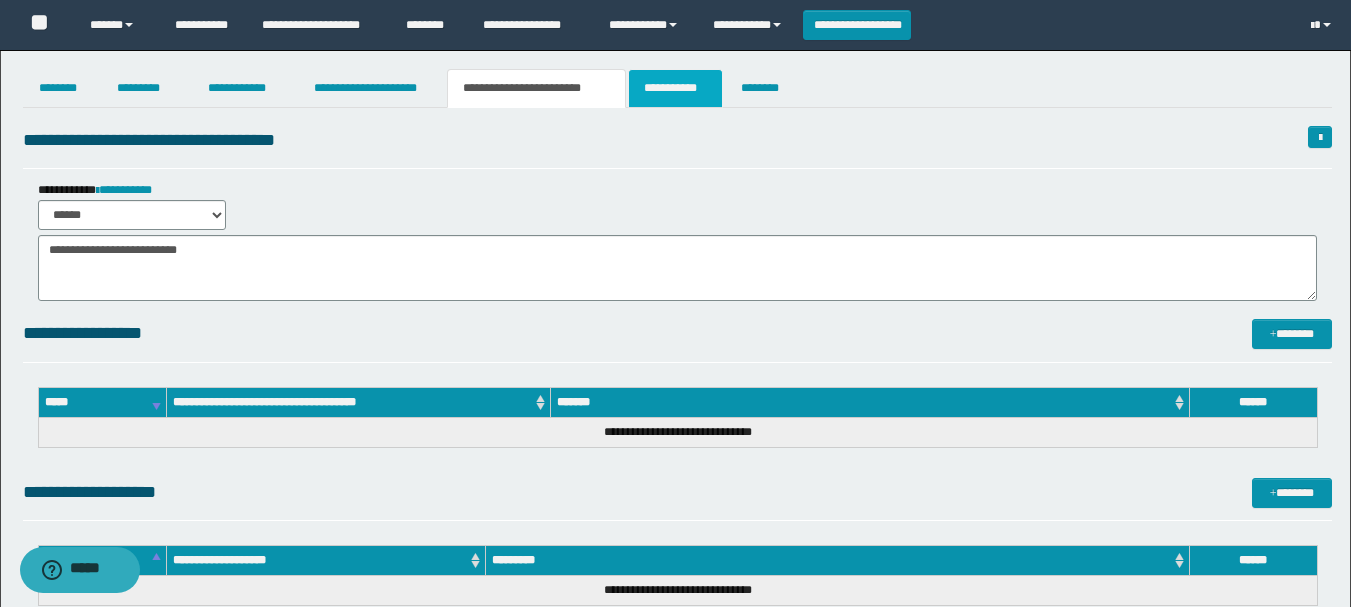click on "**********" at bounding box center [675, 88] 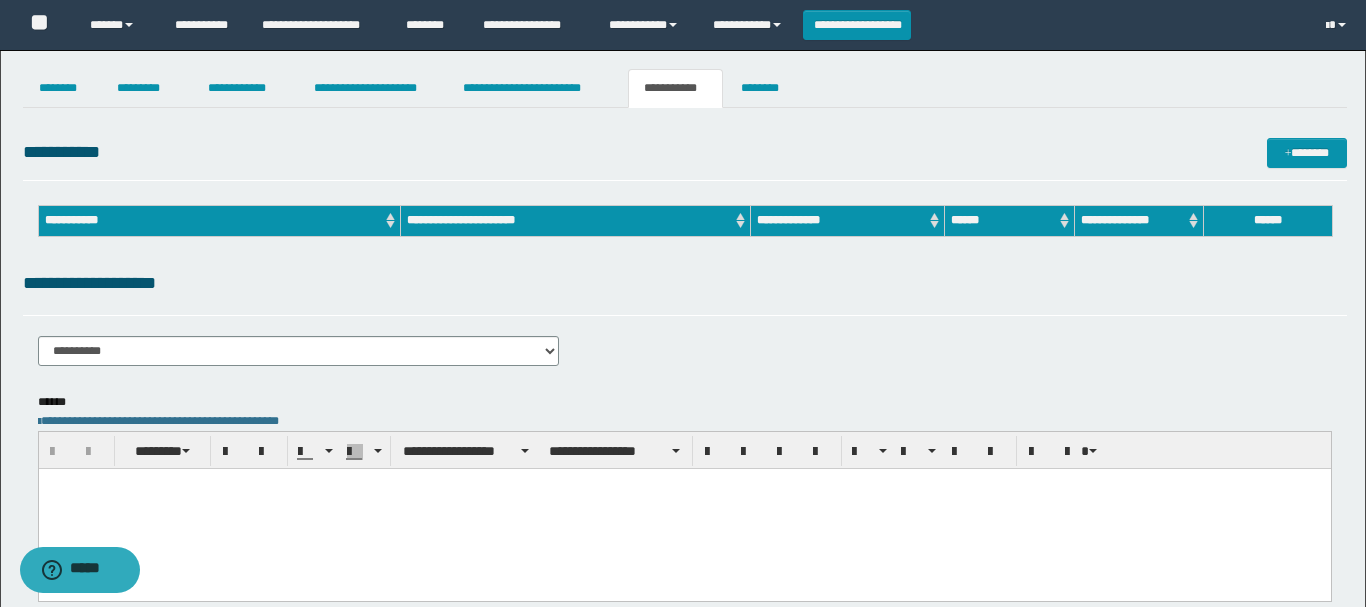 scroll, scrollTop: 0, scrollLeft: 0, axis: both 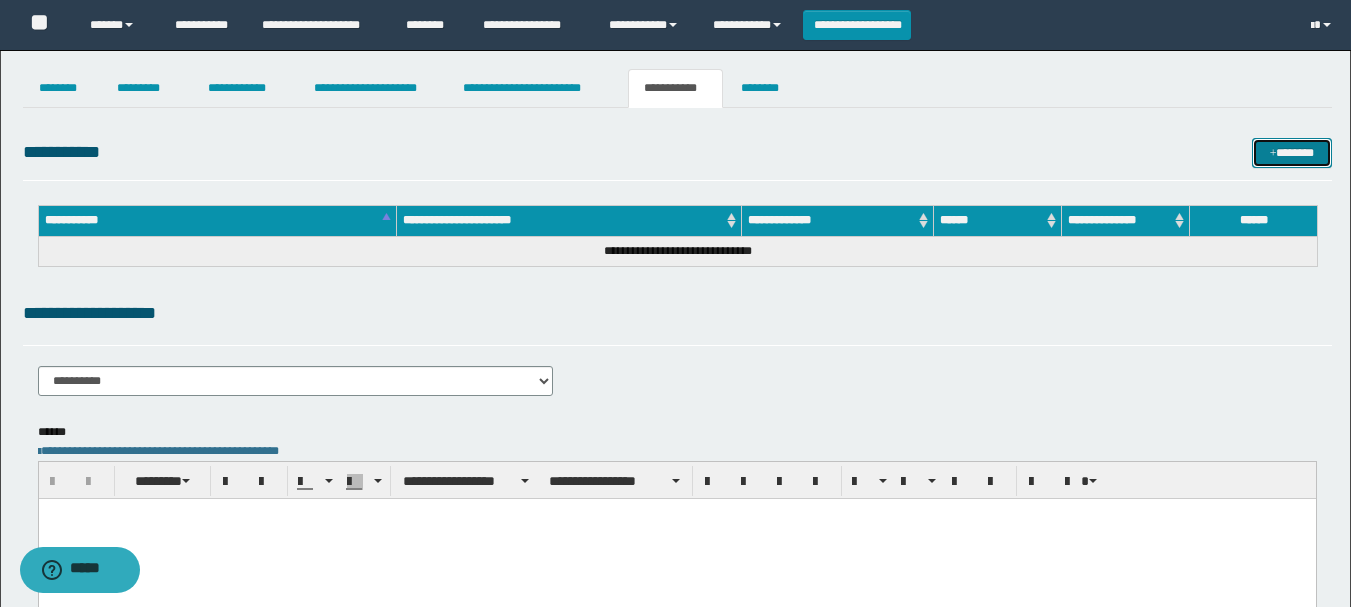 click on "*******" at bounding box center (1292, 153) 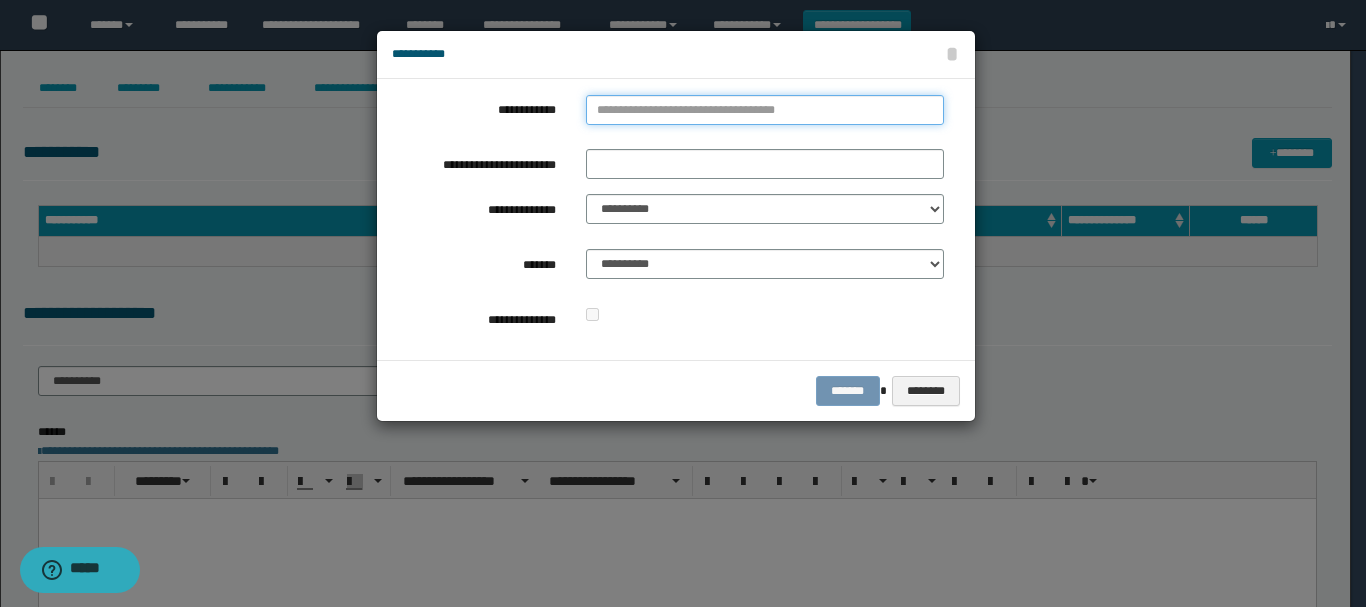 click on "**********" at bounding box center (765, 110) 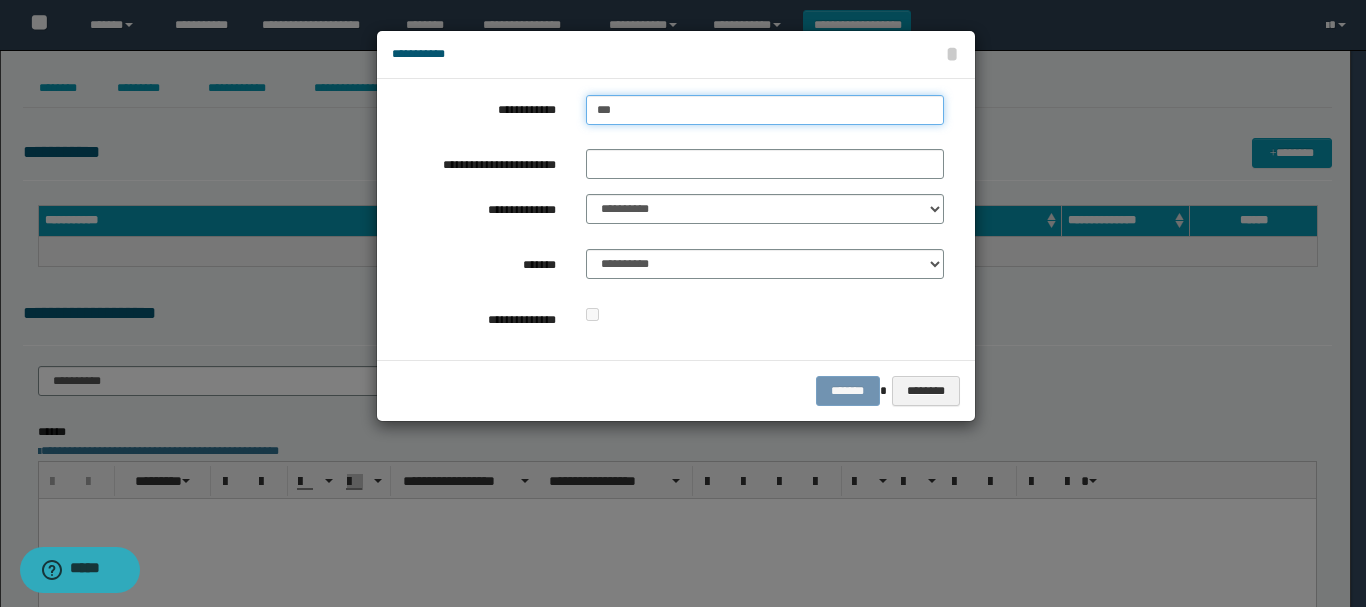 type on "****" 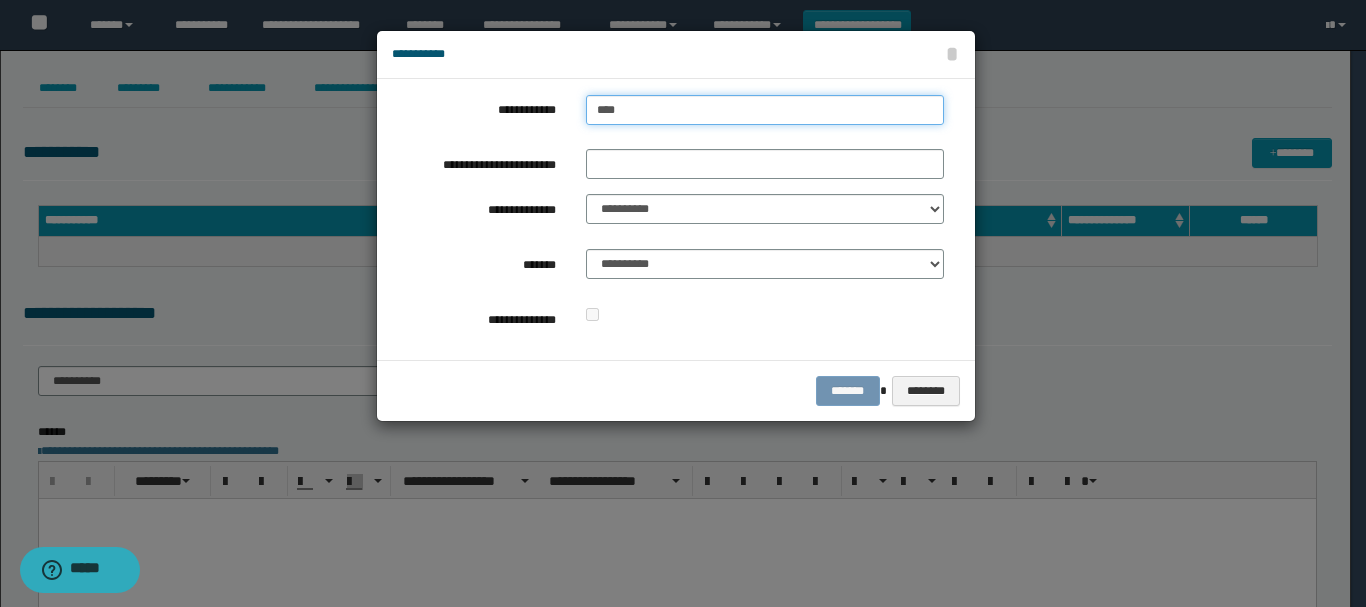 type on "****" 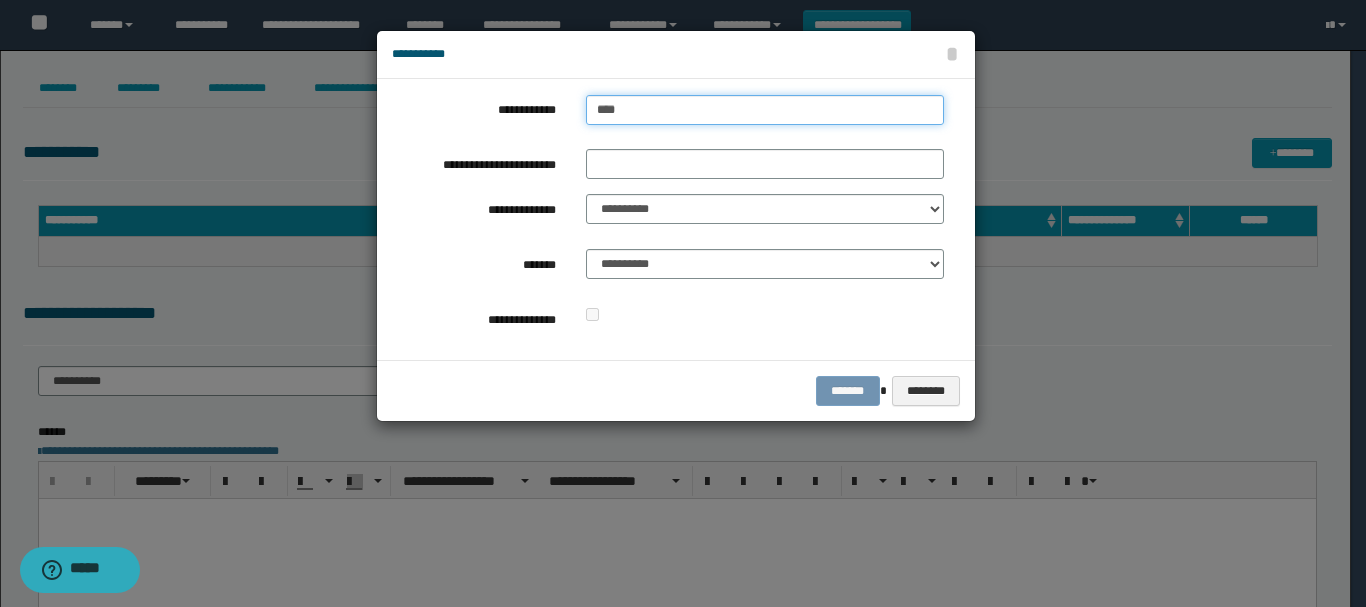 type 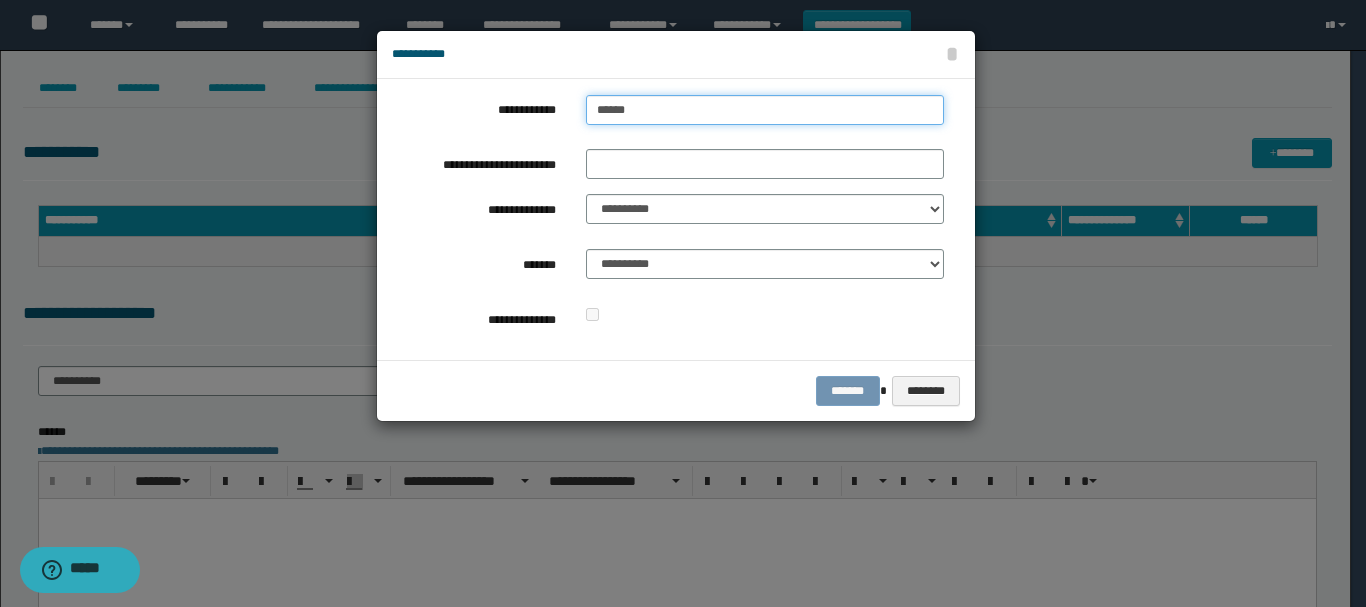 type on "*******" 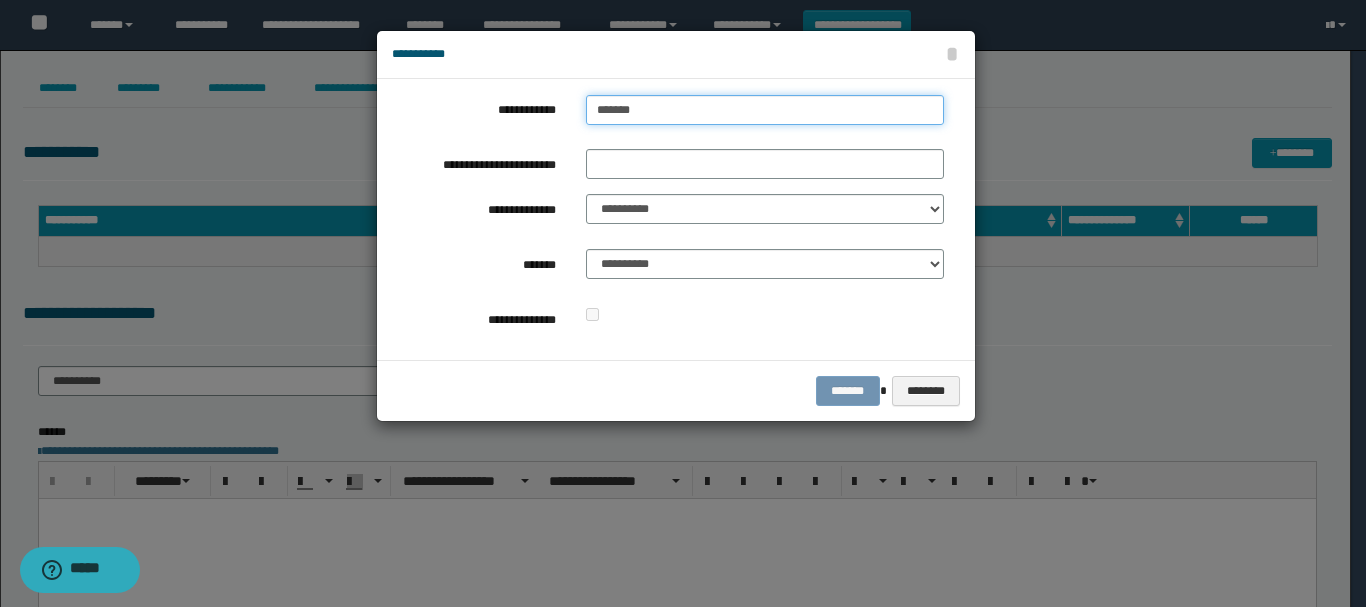 type on "*******" 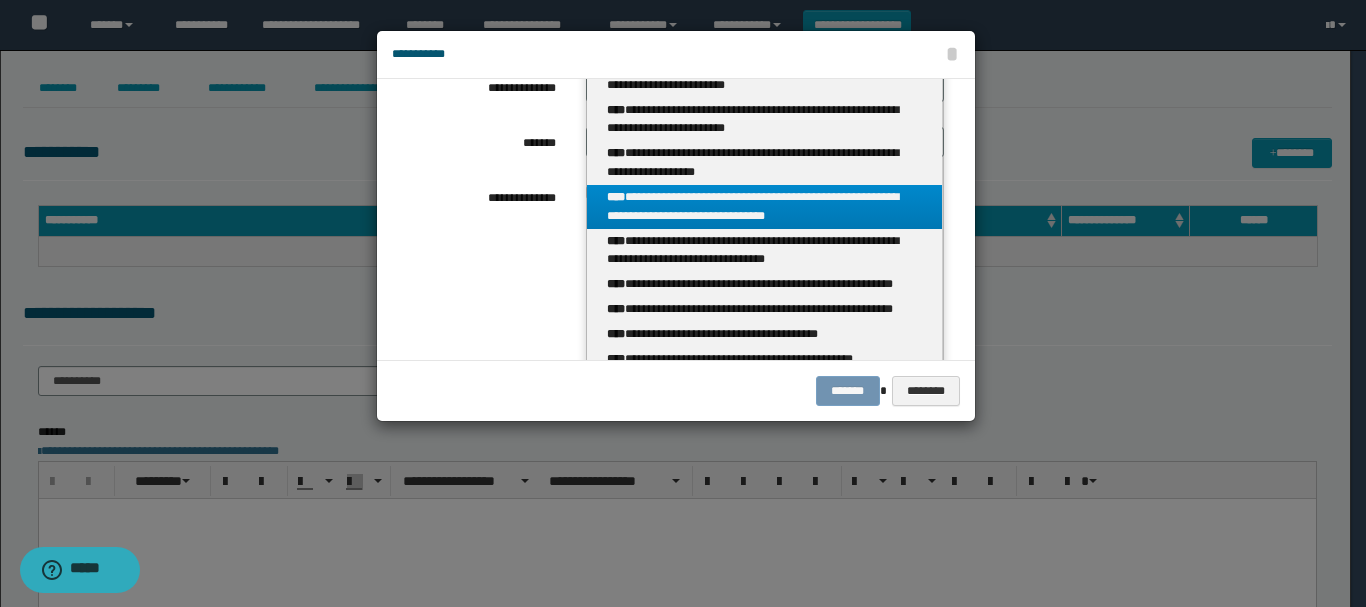 scroll, scrollTop: 141, scrollLeft: 0, axis: vertical 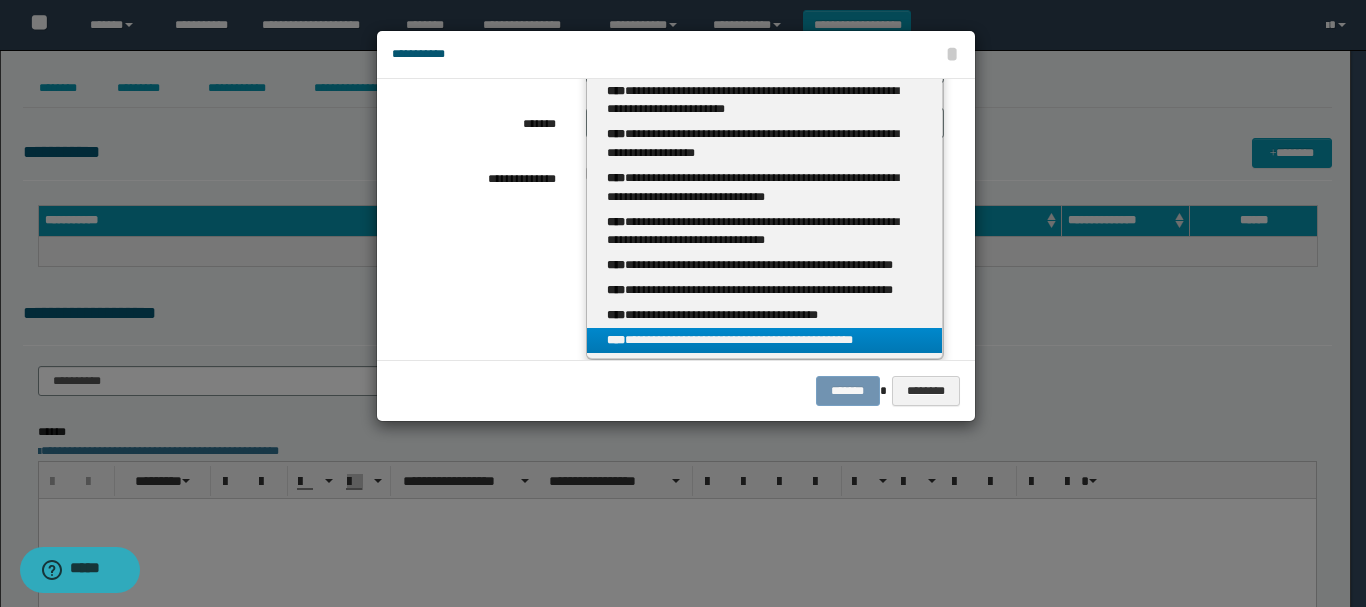 type on "*******" 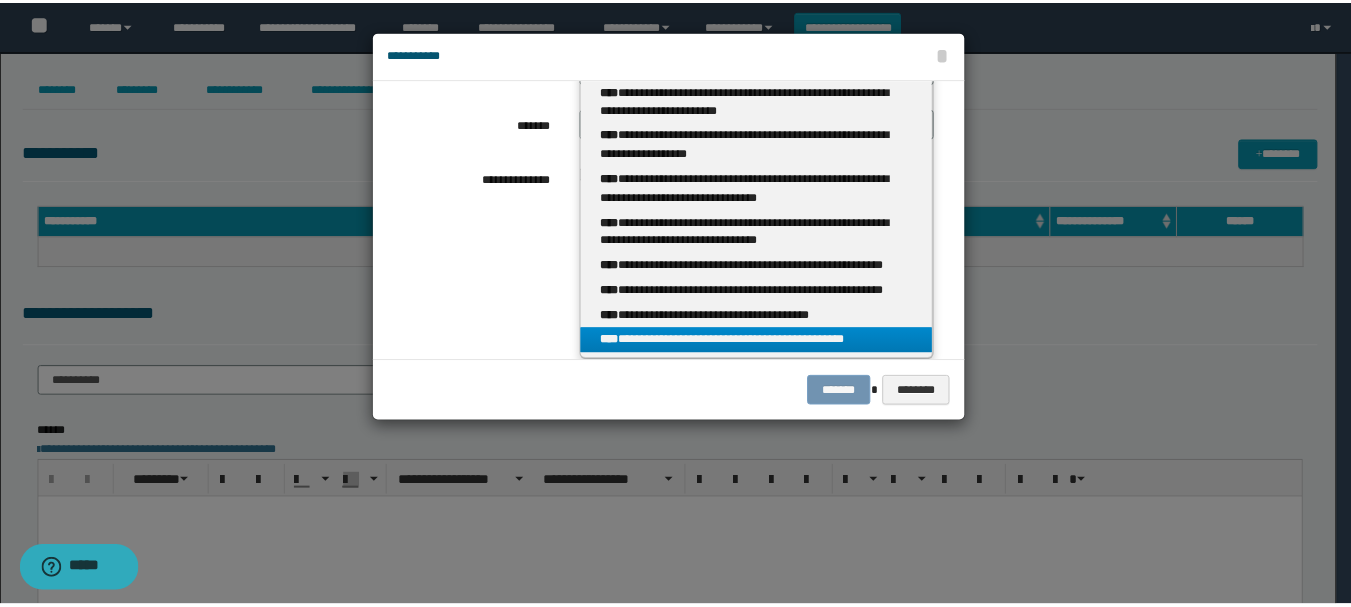 scroll, scrollTop: 0, scrollLeft: 0, axis: both 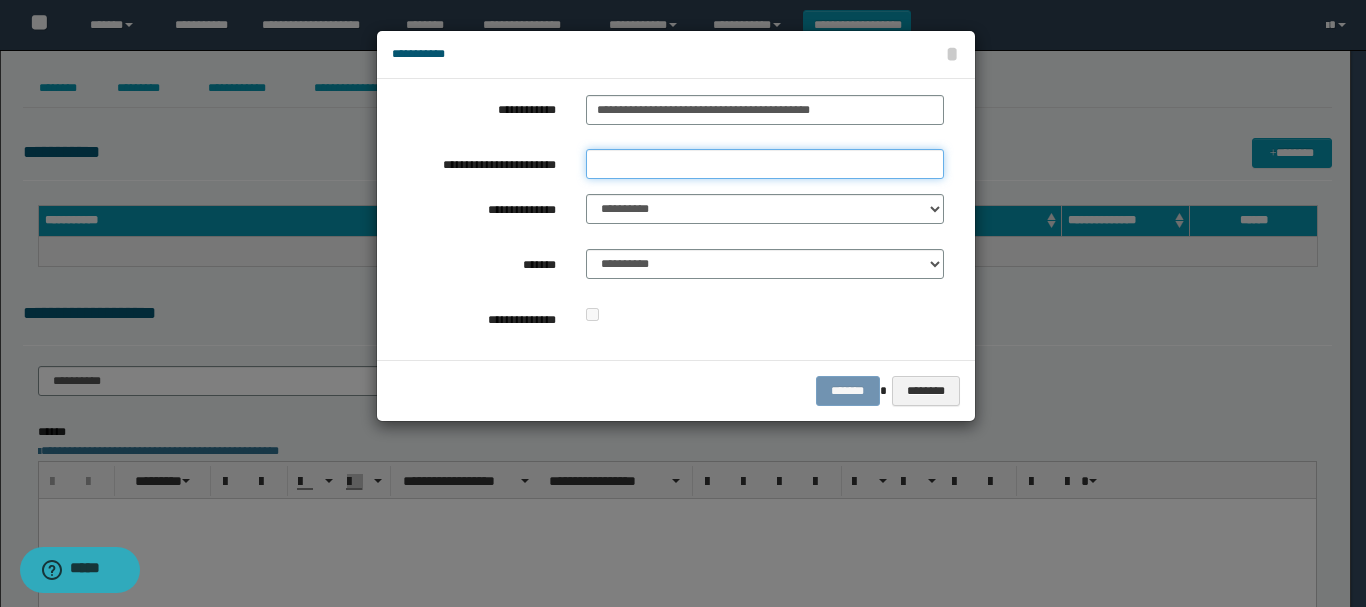 click on "**********" at bounding box center (765, 164) 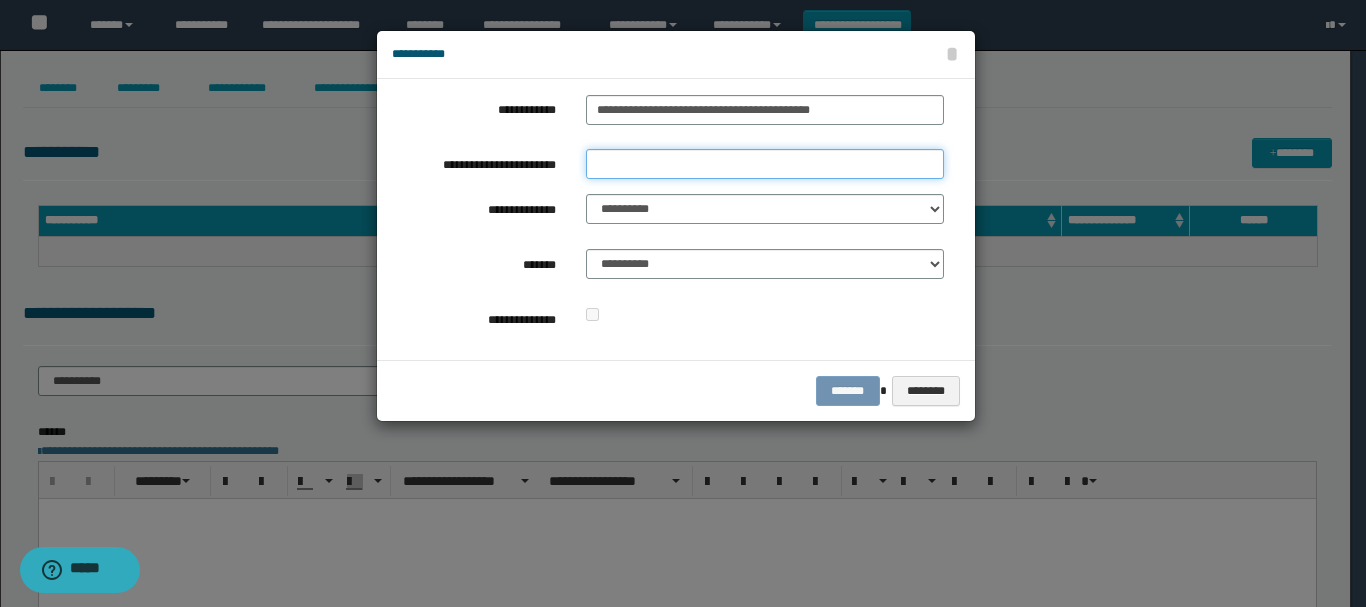 type on "**********" 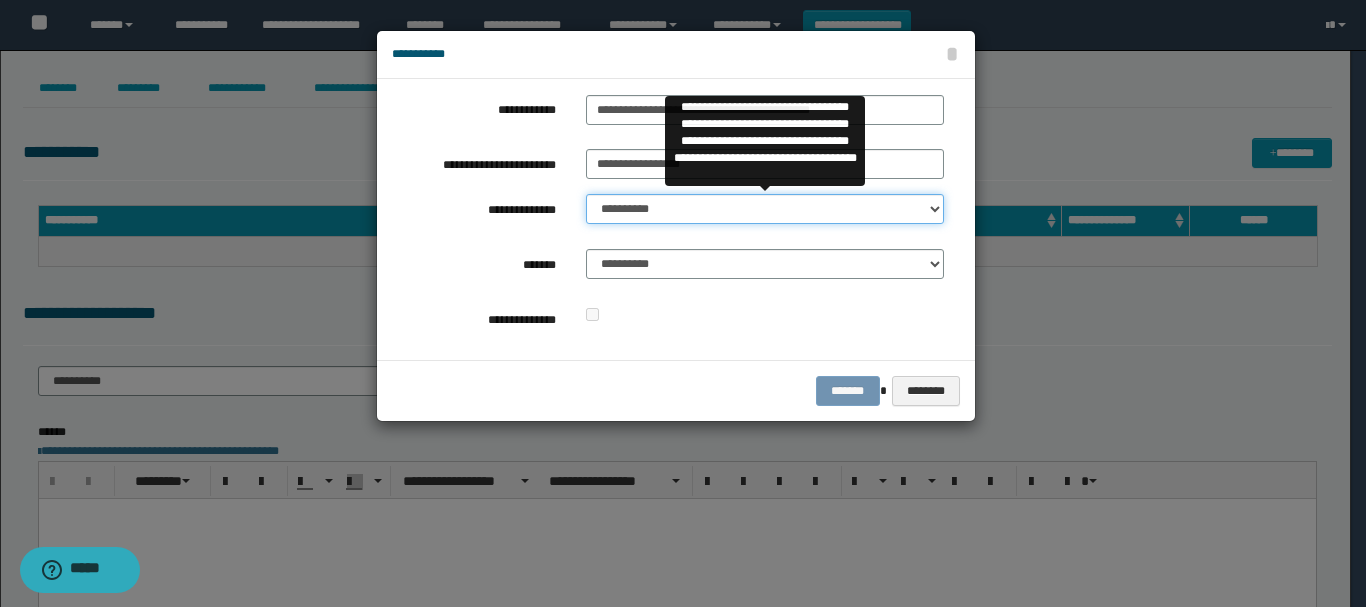 click on "**********" at bounding box center (765, 209) 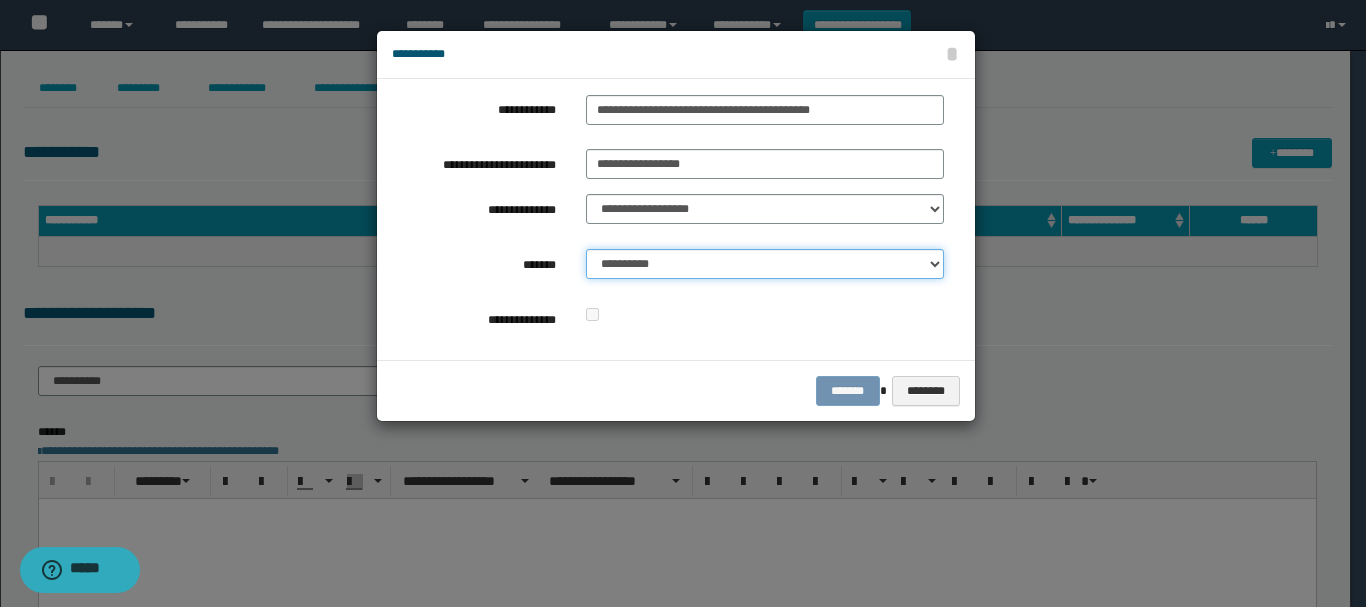 click on "**********" at bounding box center [765, 264] 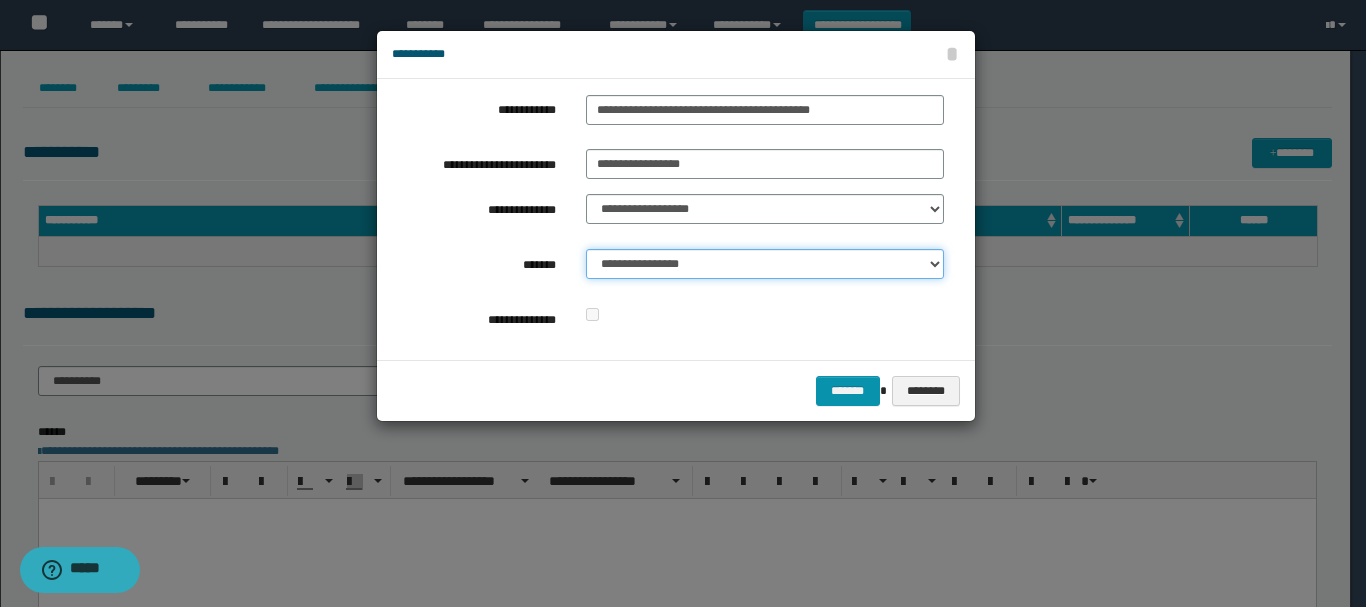 click on "**********" at bounding box center [765, 264] 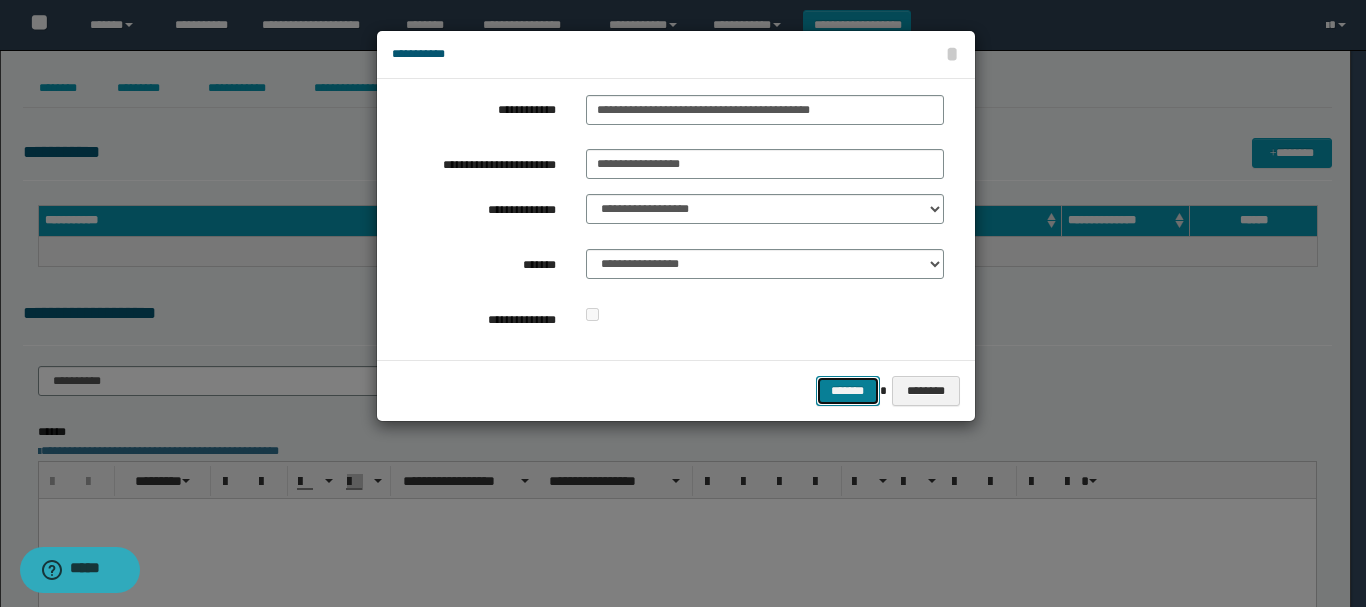 click on "*******" at bounding box center (848, 391) 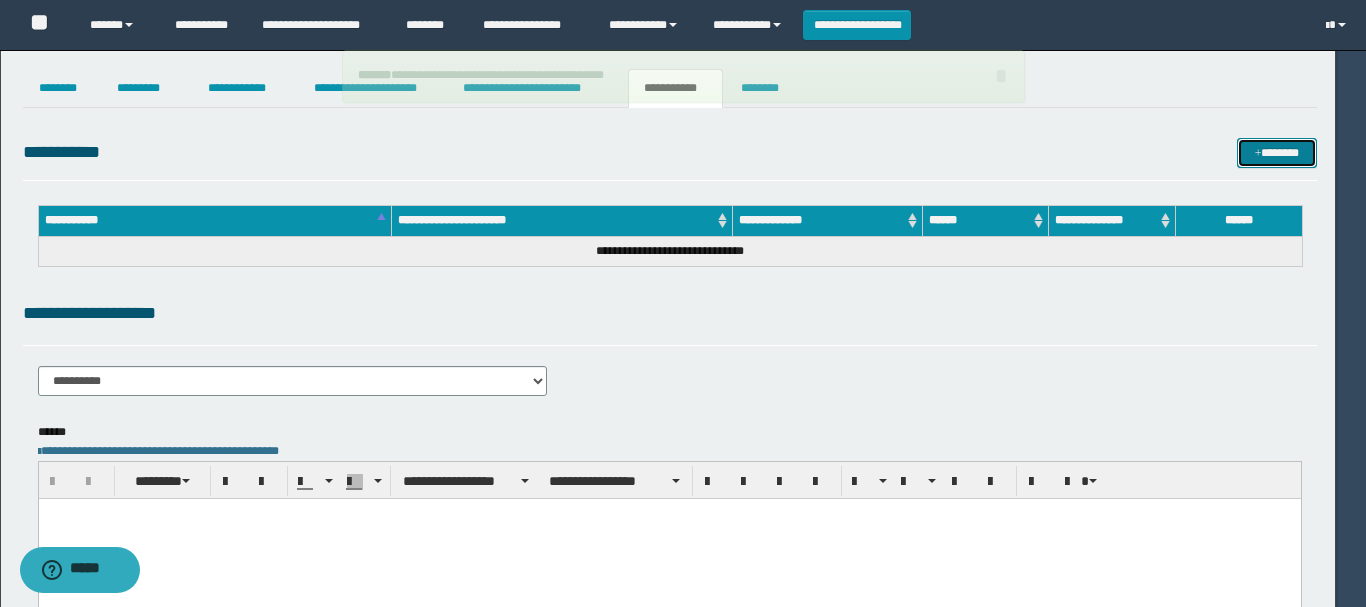 type 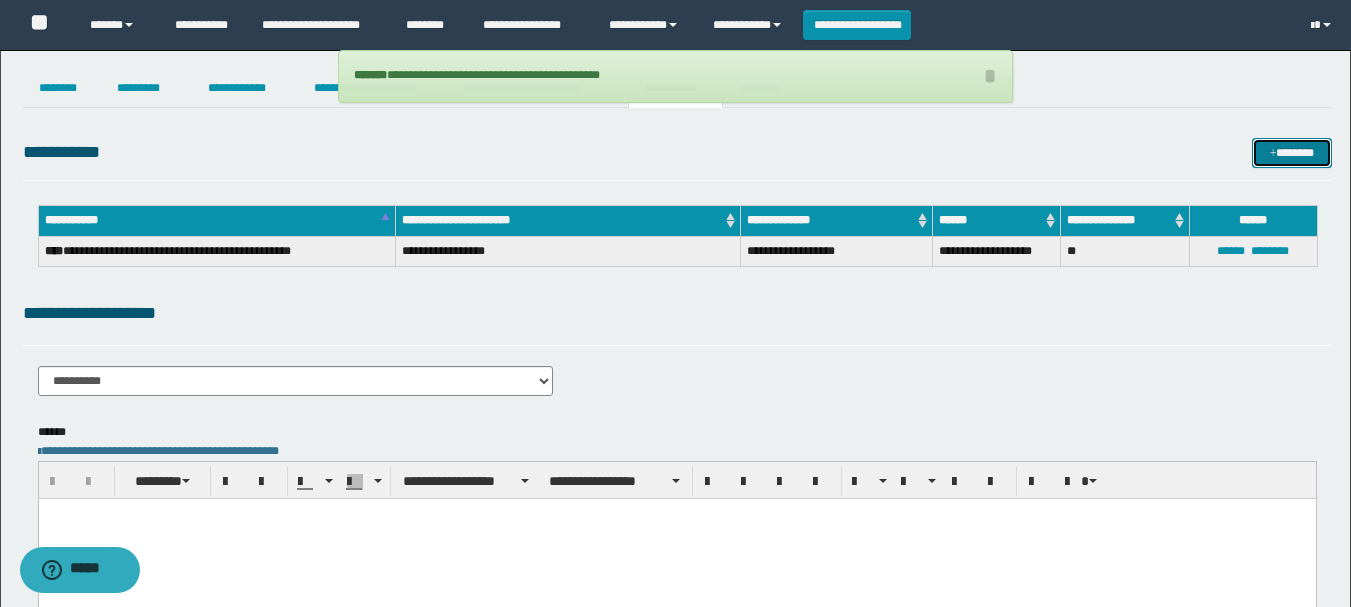 click on "*******" at bounding box center (1292, 153) 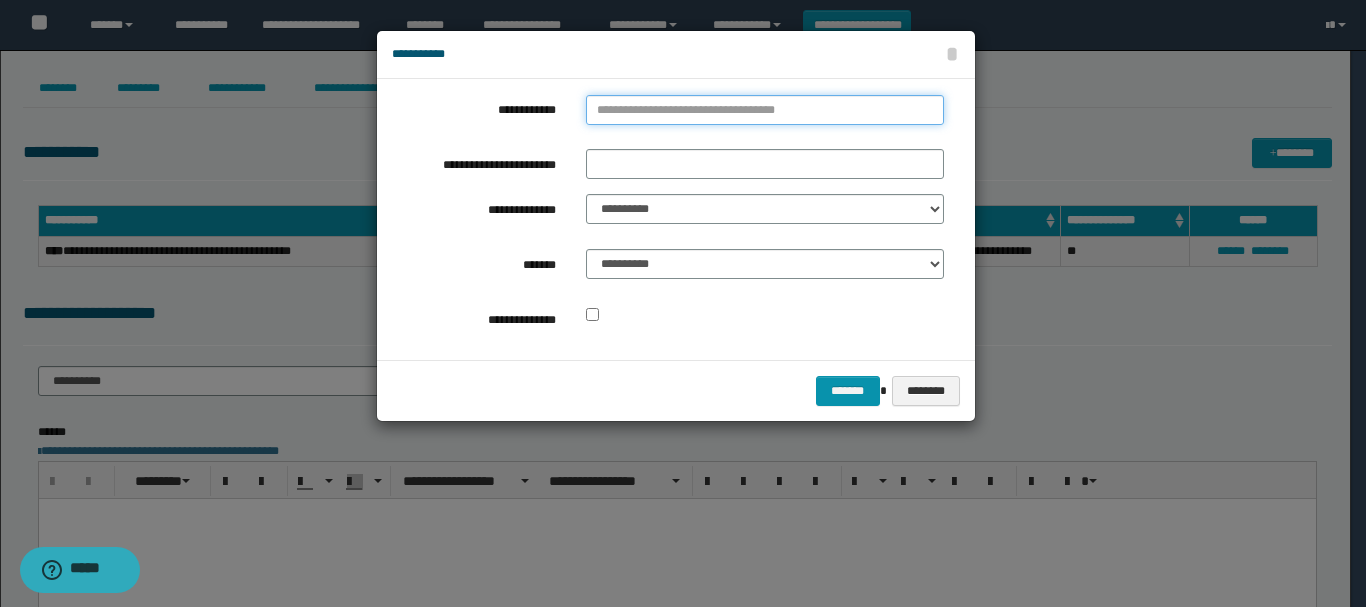 type on "**********" 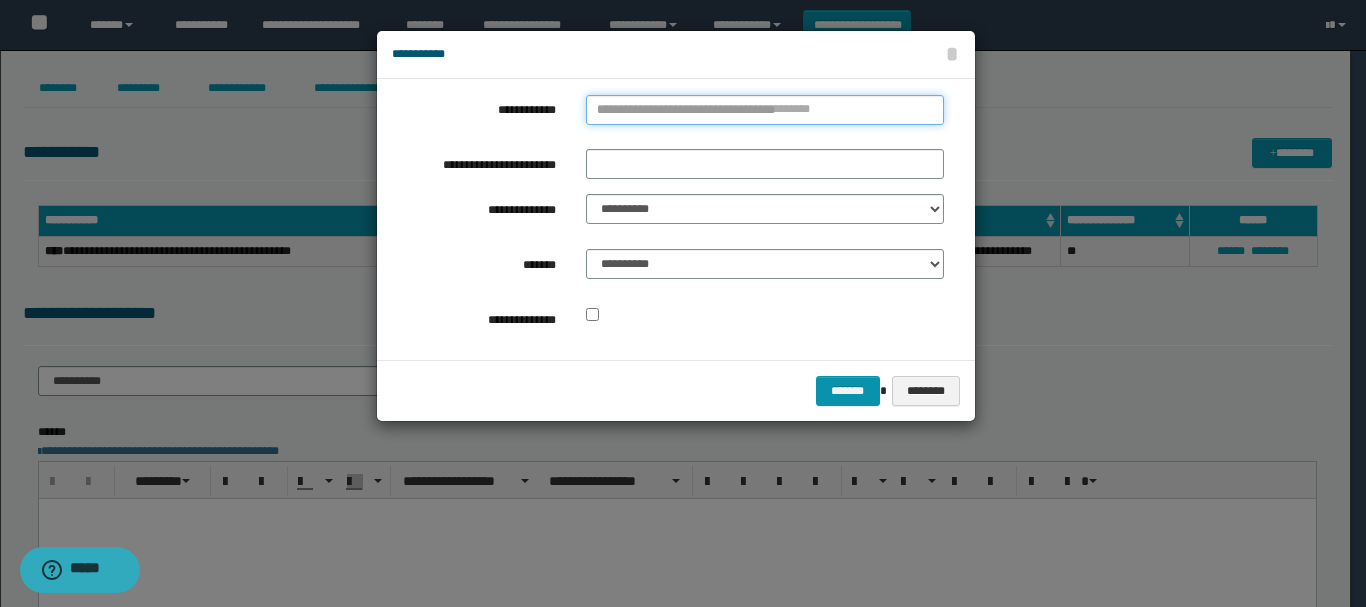 click on "**********" at bounding box center (765, 110) 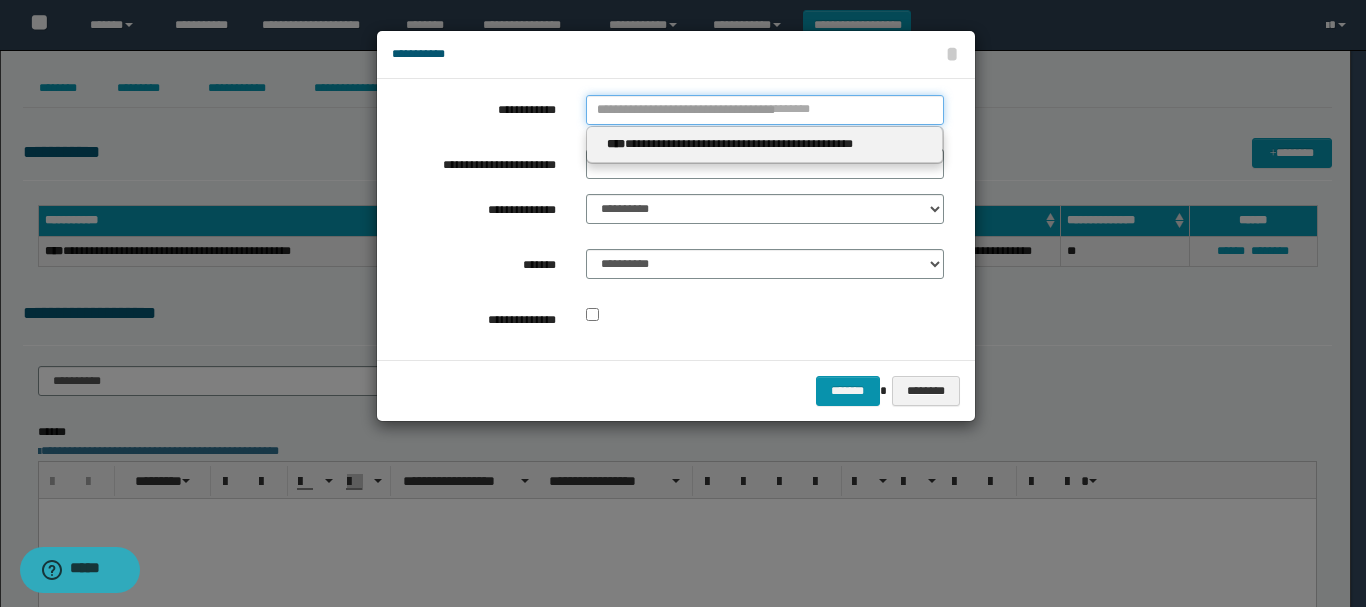 type 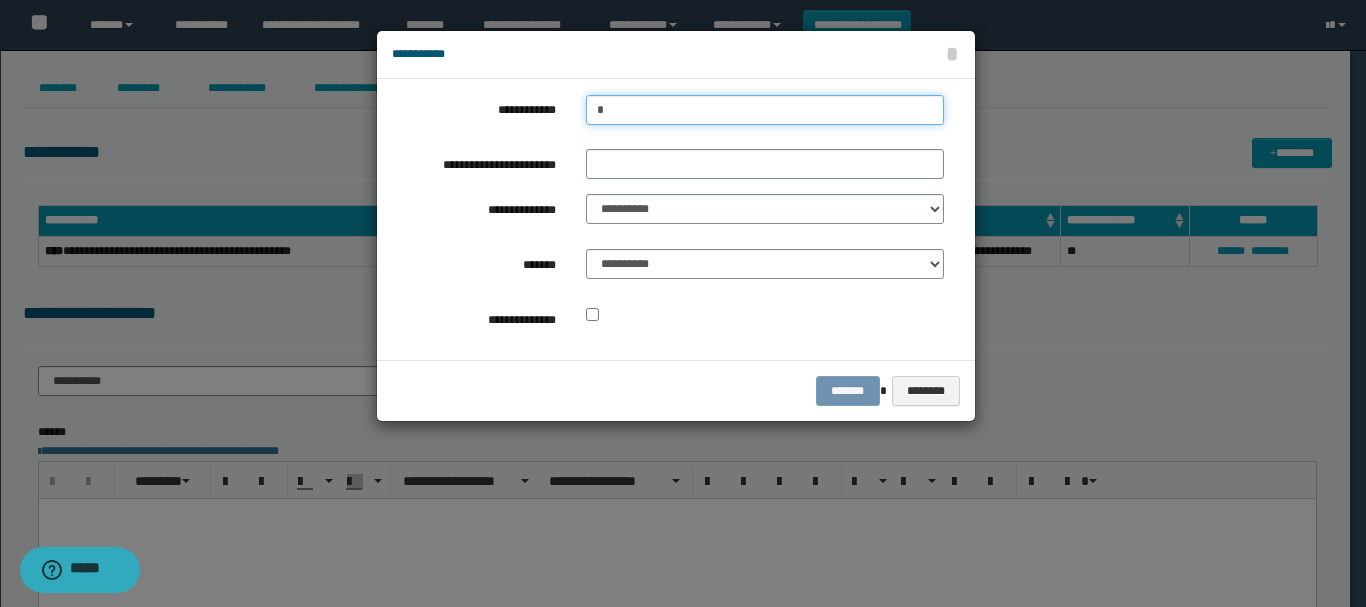type on "**" 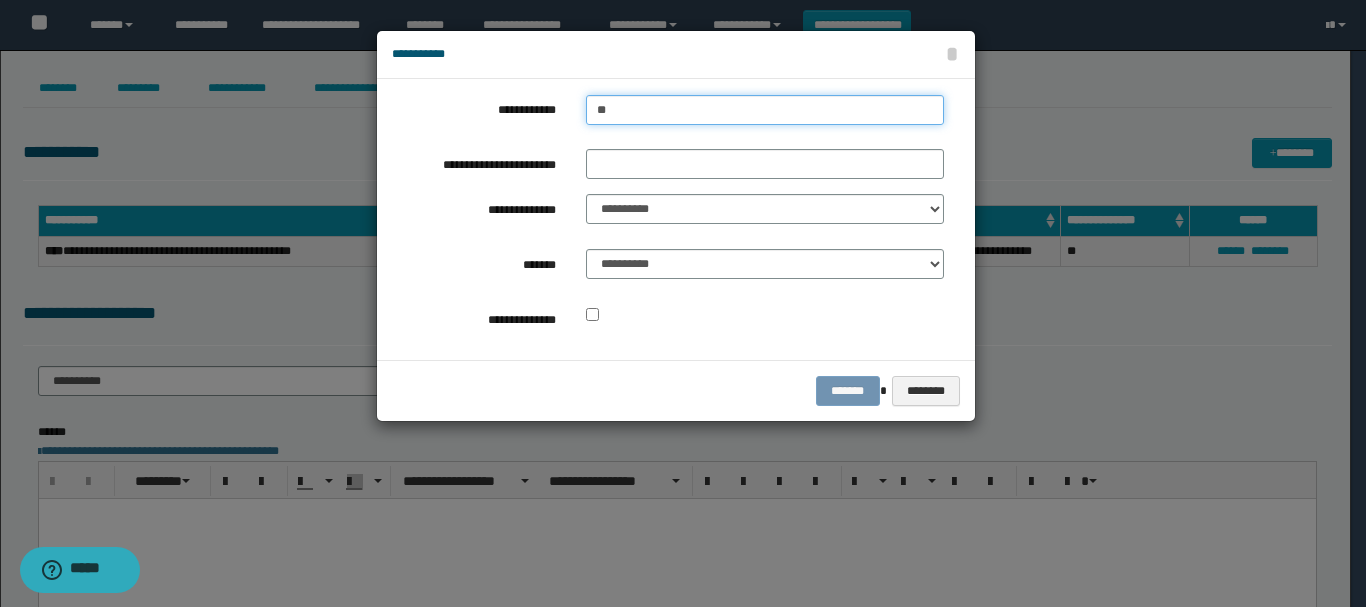 type on "**" 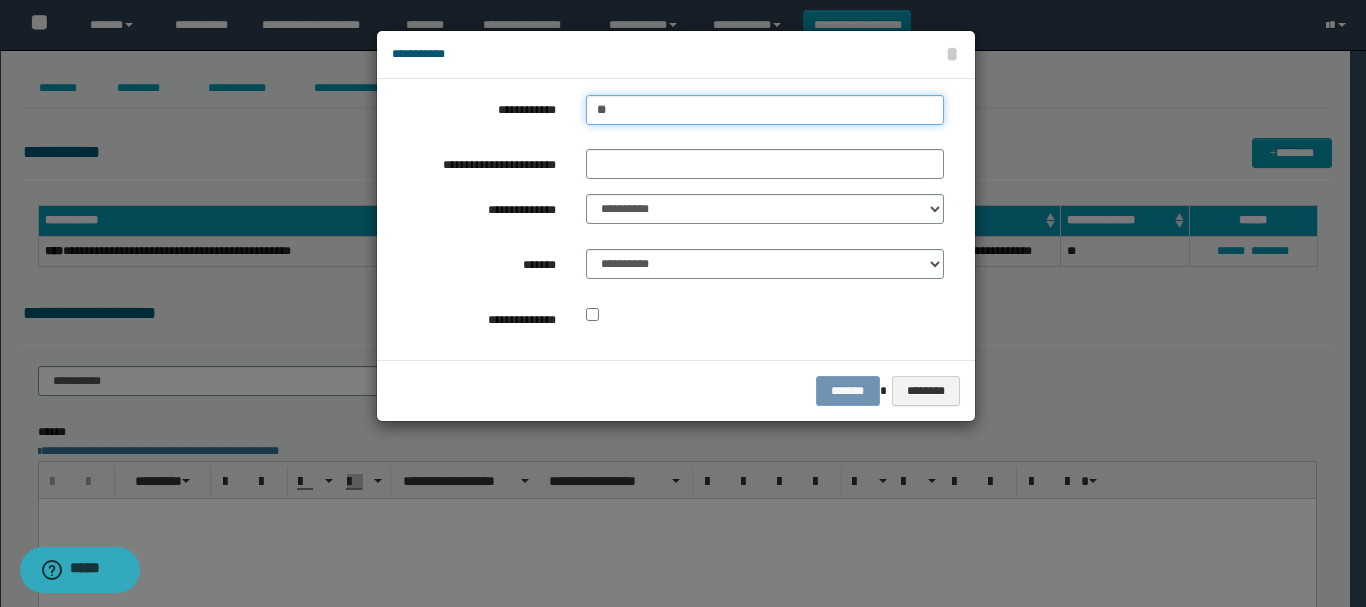 type 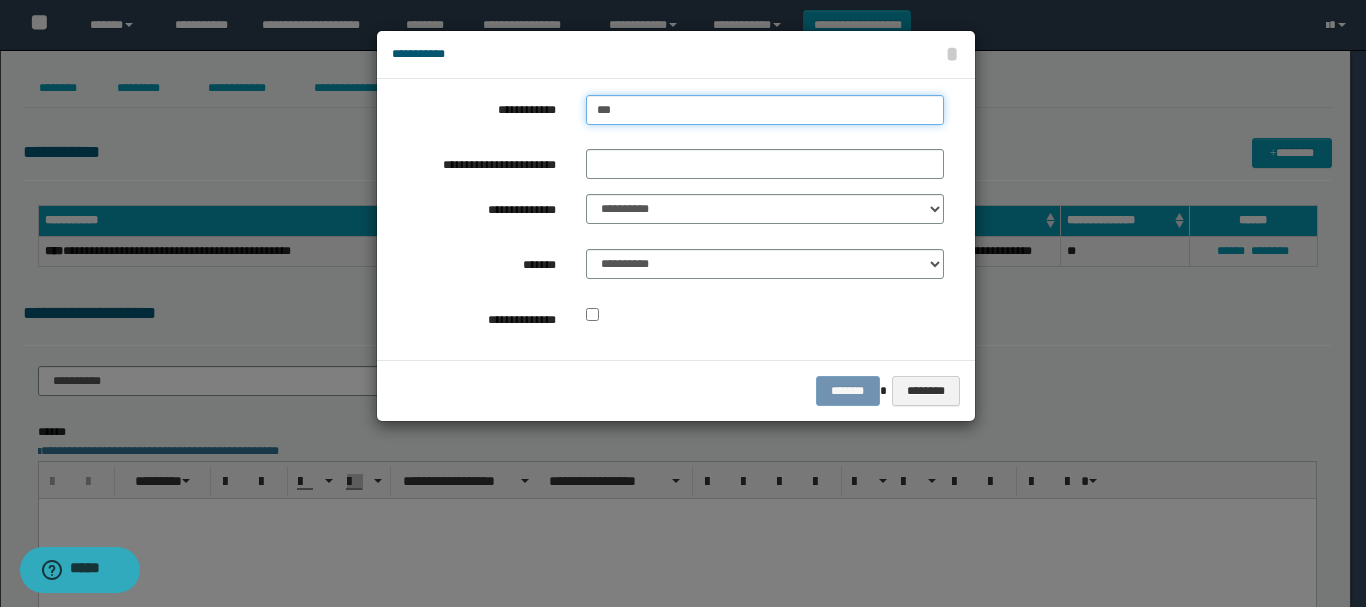 type on "****" 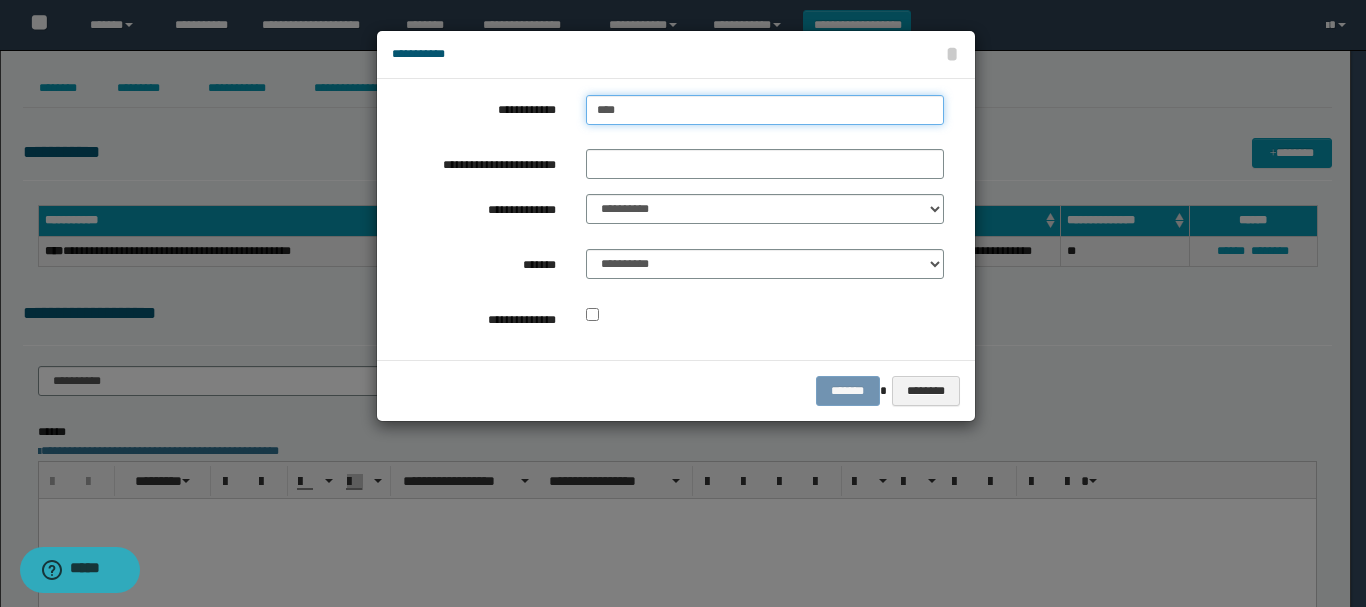 type on "****" 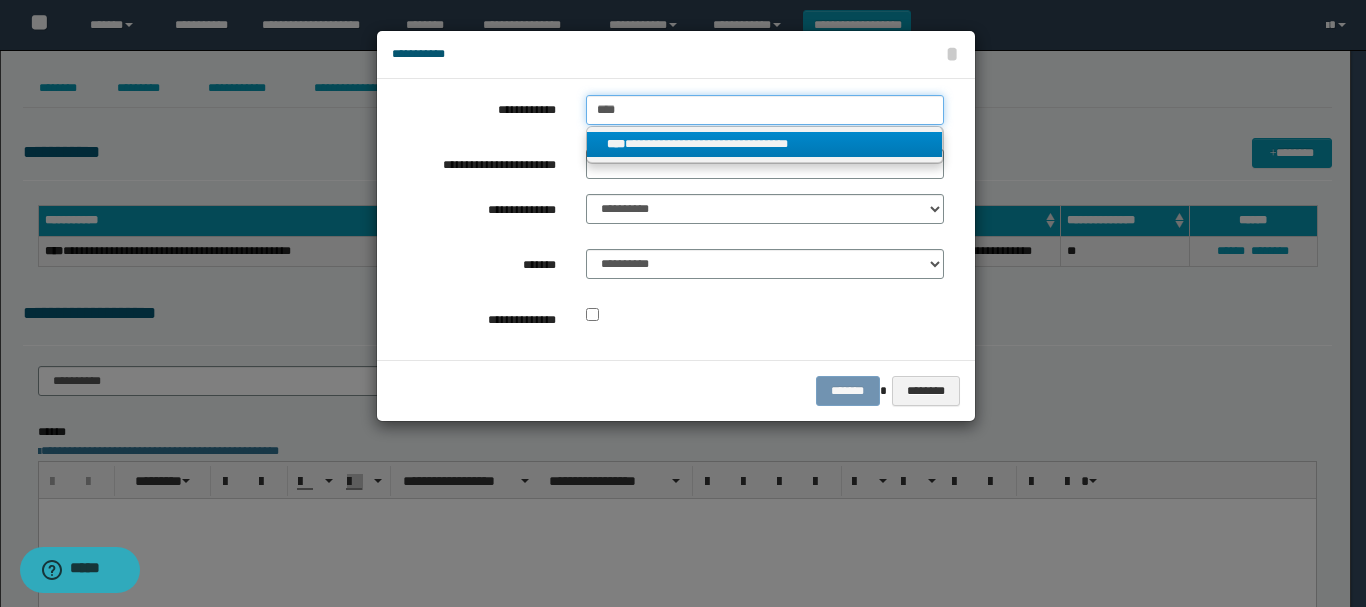 type on "****" 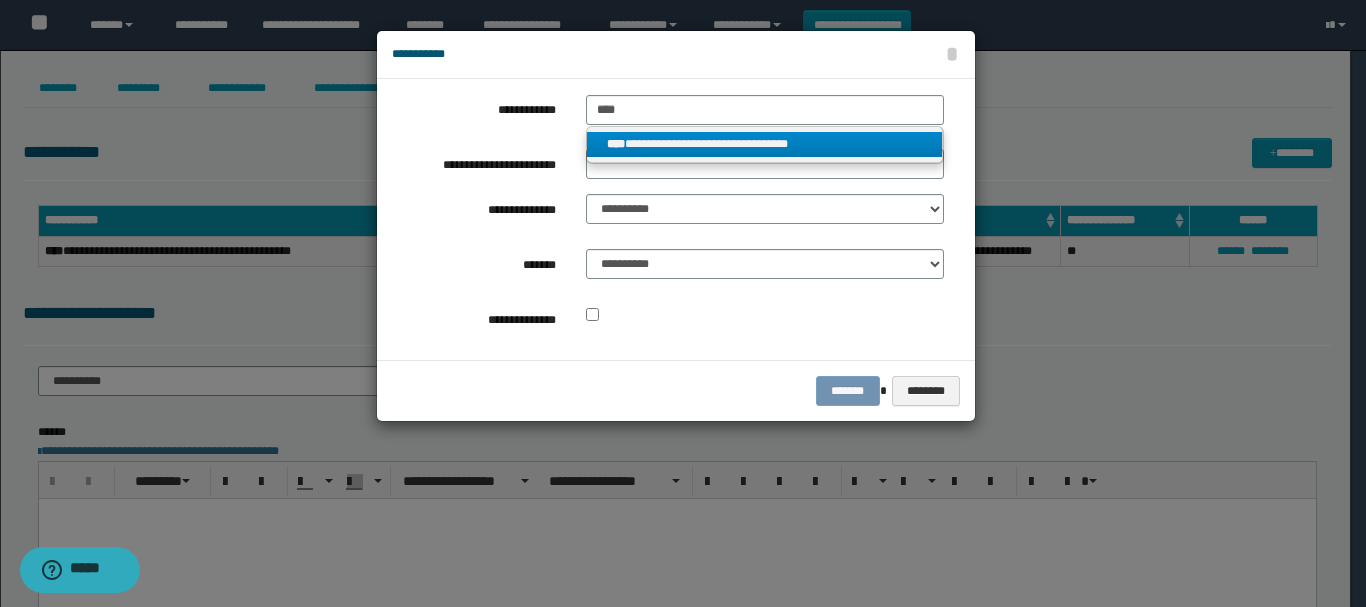 click on "**********" at bounding box center [765, 145] 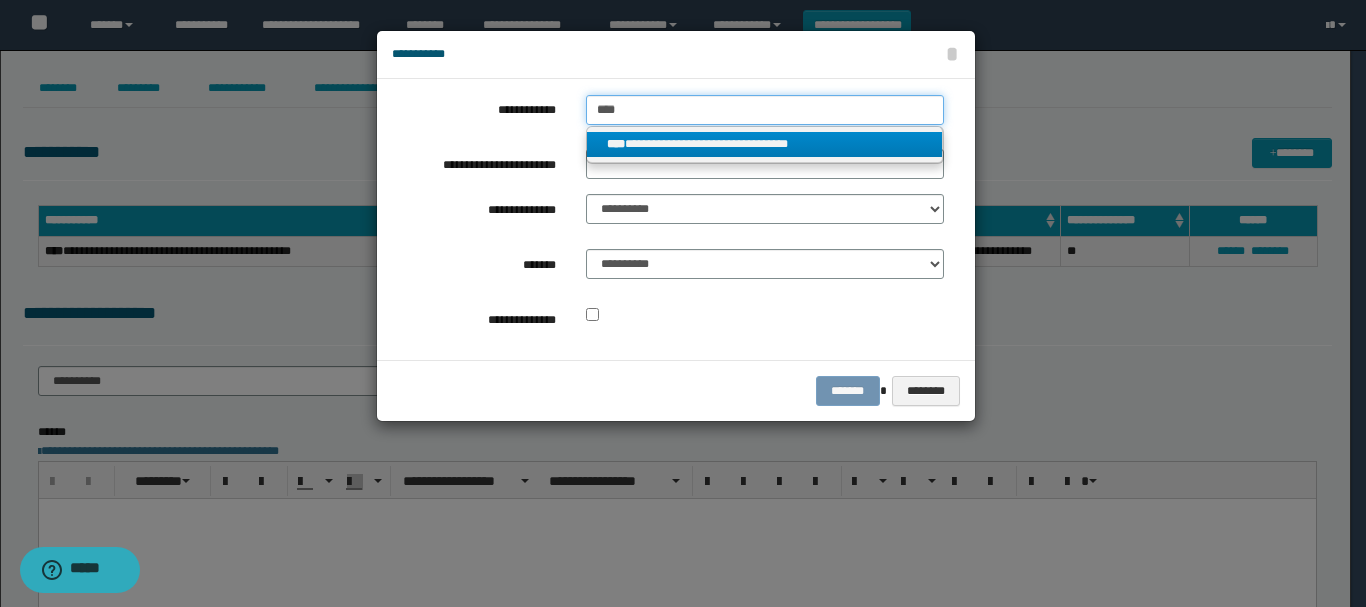 type 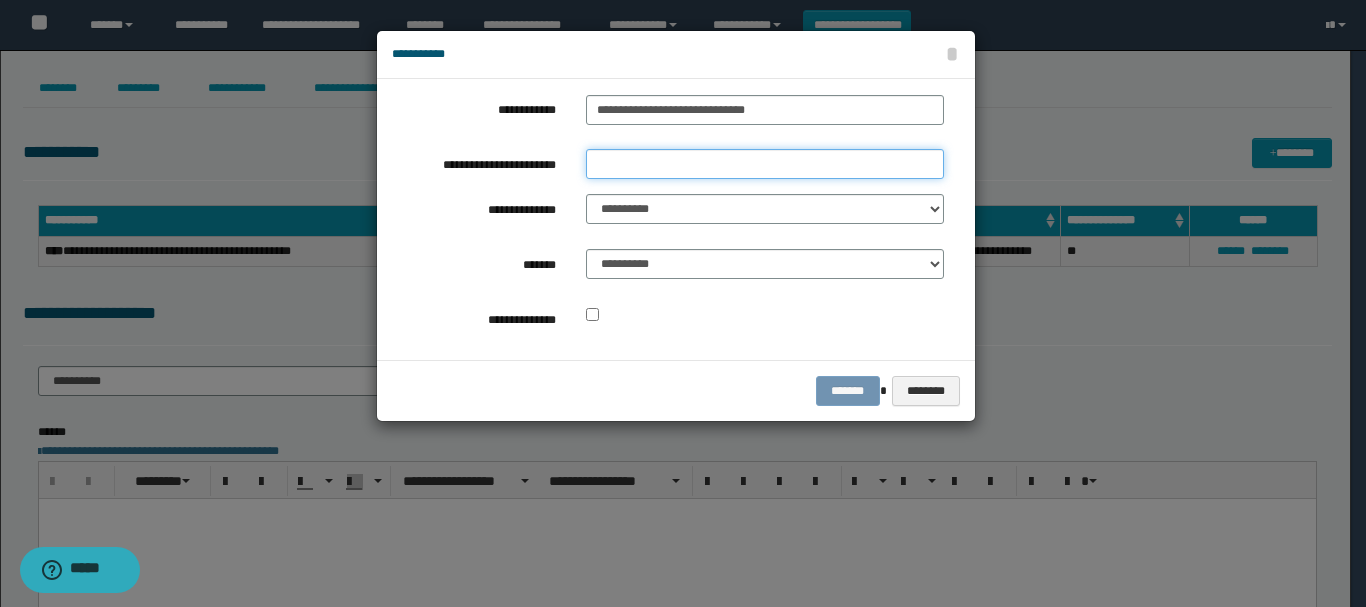 click on "**********" at bounding box center [765, 164] 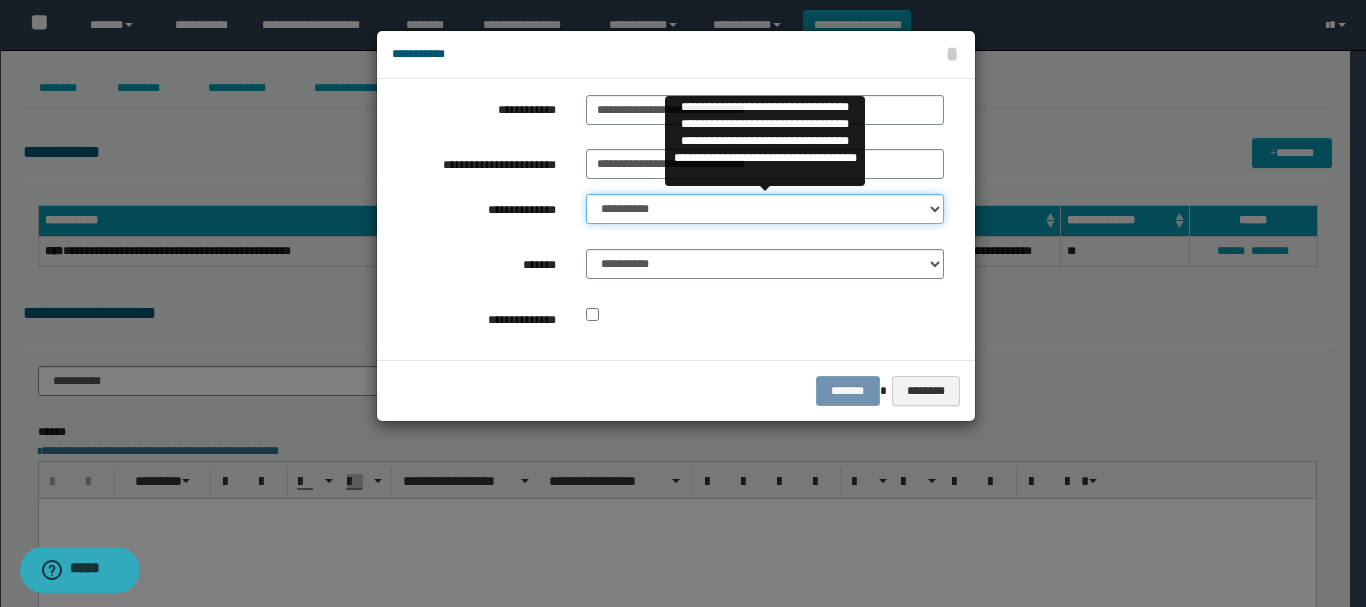 click on "**********" at bounding box center (765, 209) 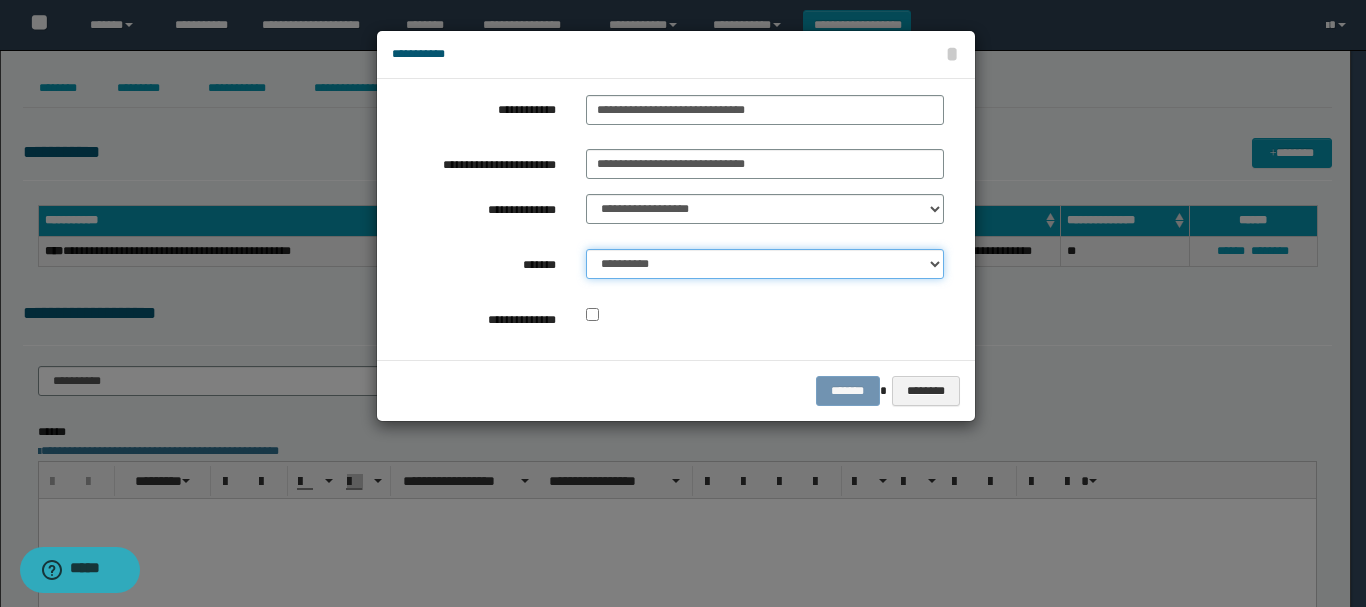 click on "**********" at bounding box center [765, 264] 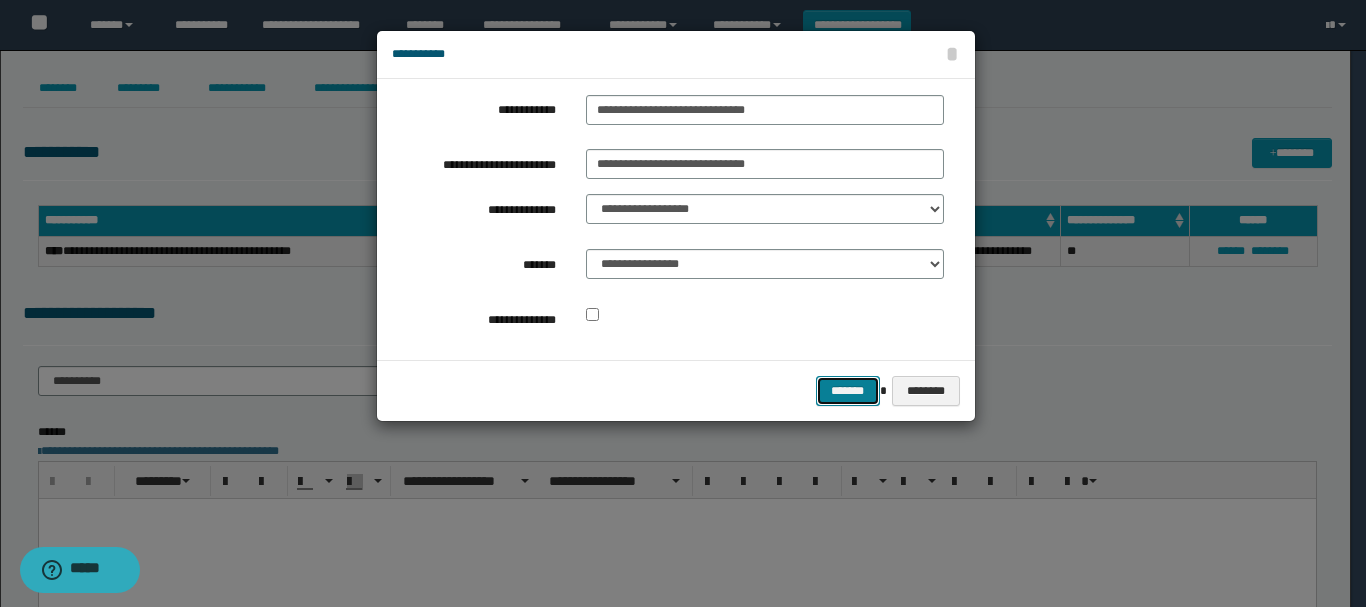 click on "*******" at bounding box center [848, 391] 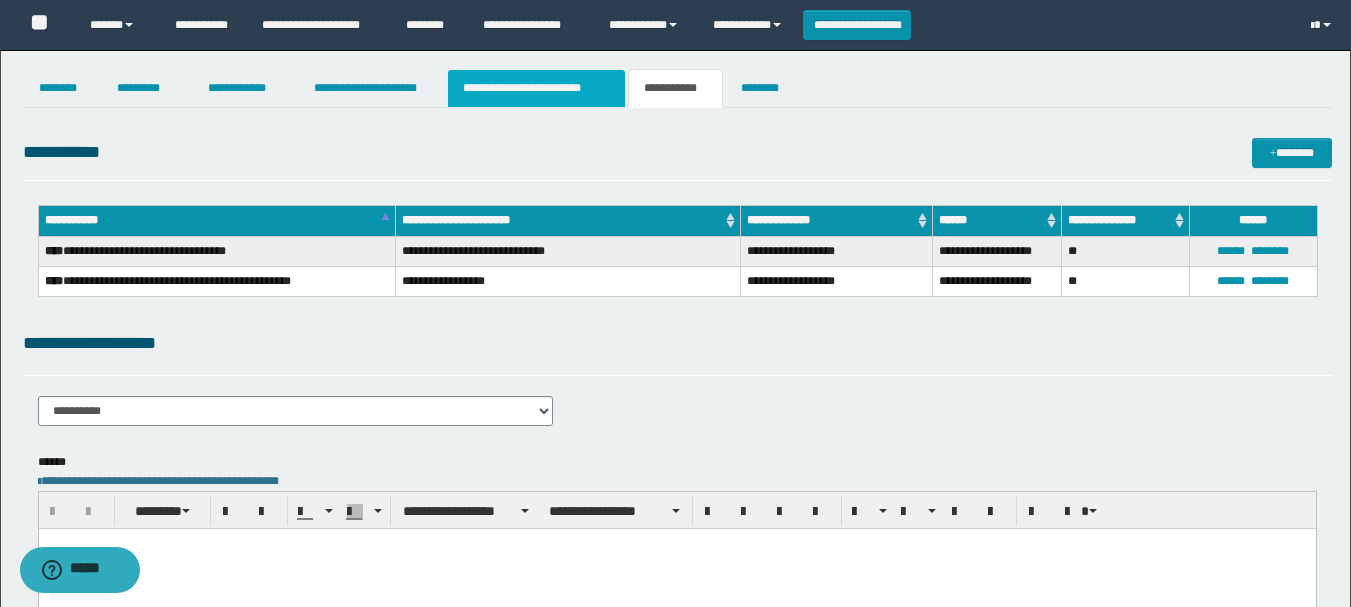click on "**********" at bounding box center (537, 88) 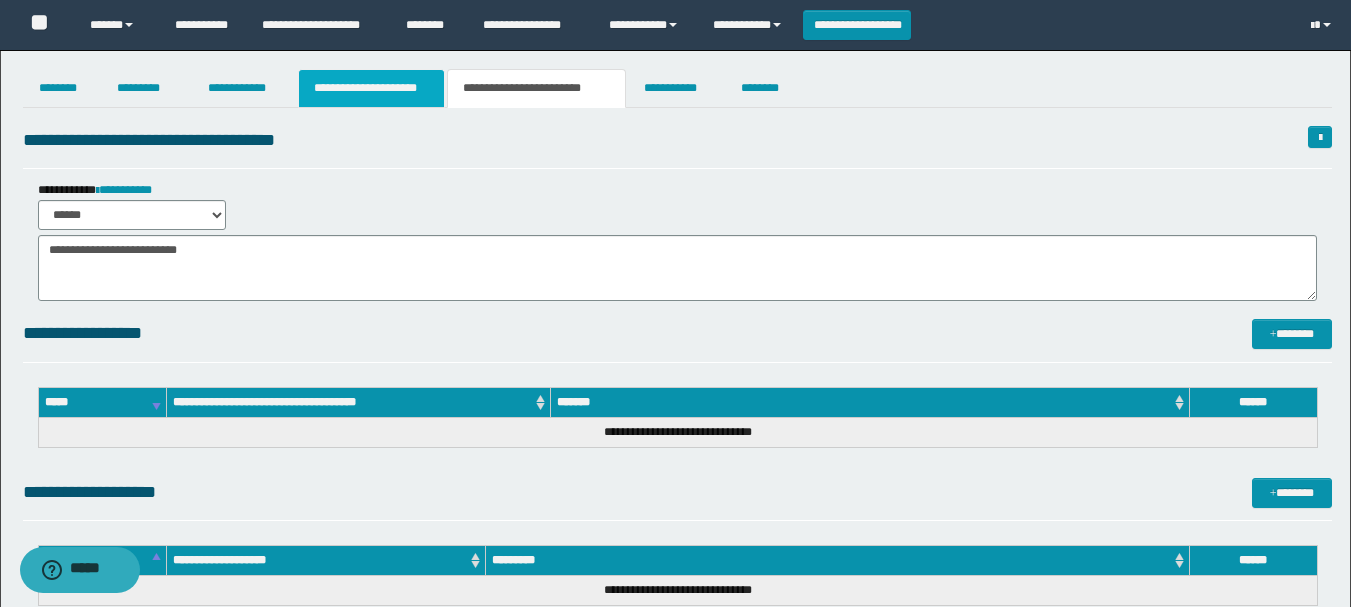 click on "**********" at bounding box center [371, 88] 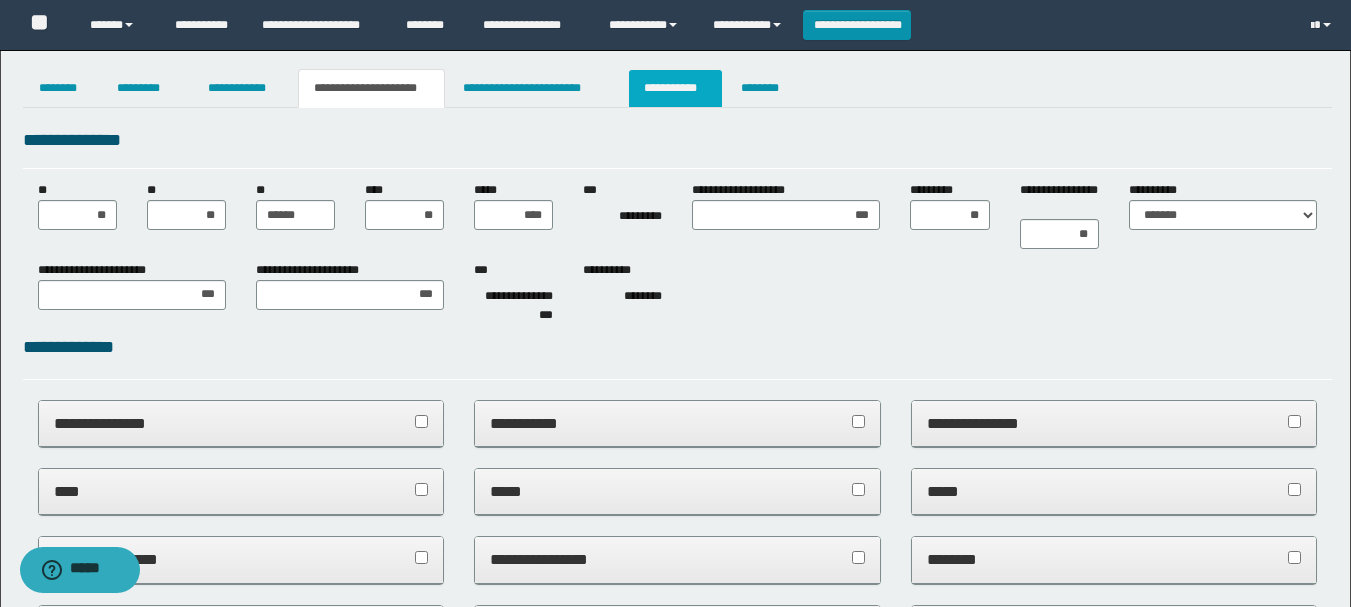 click on "**********" at bounding box center [675, 88] 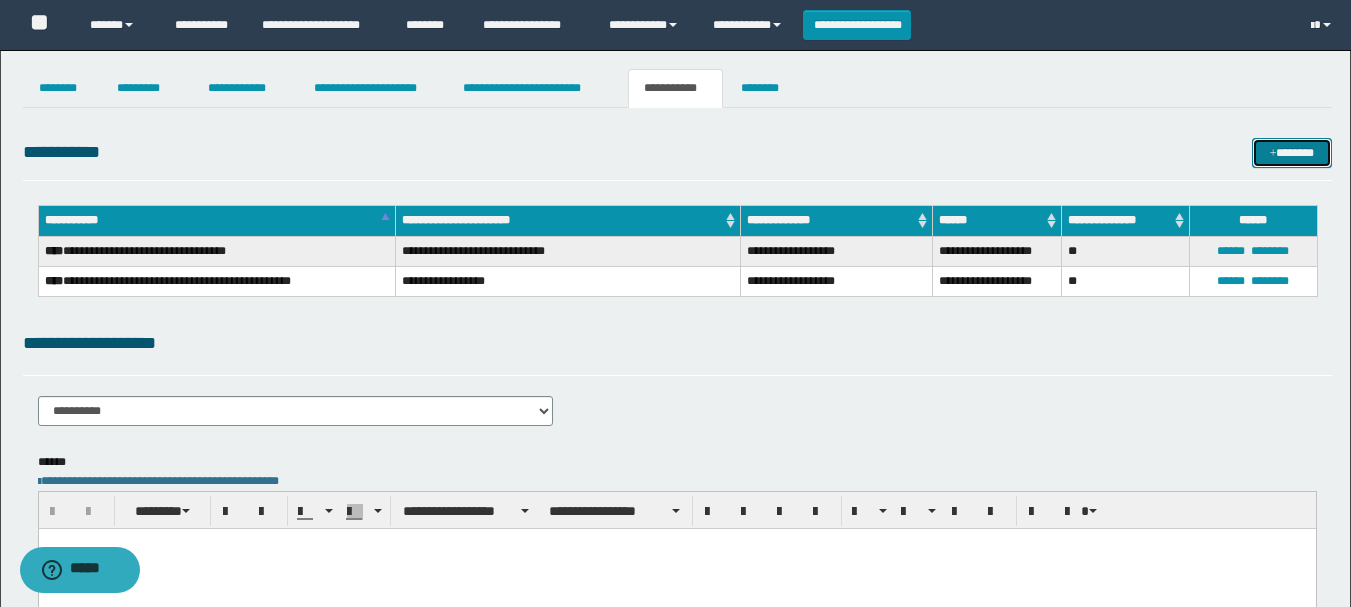 click on "*******" at bounding box center [1292, 153] 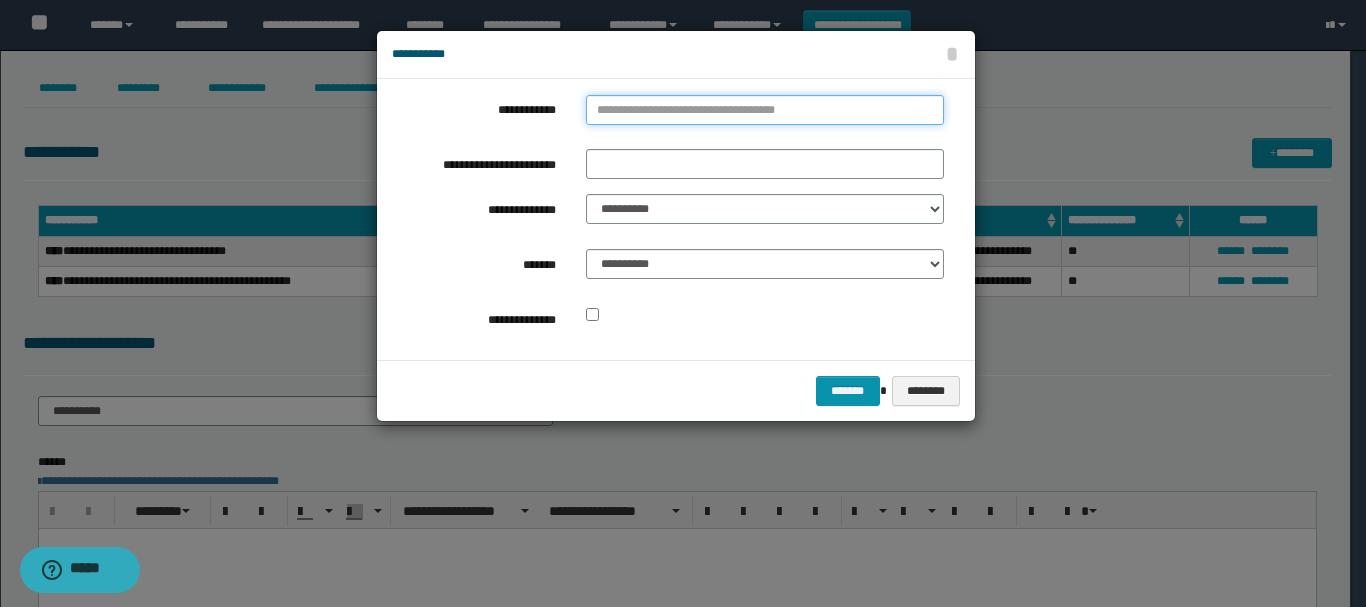 type on "**********" 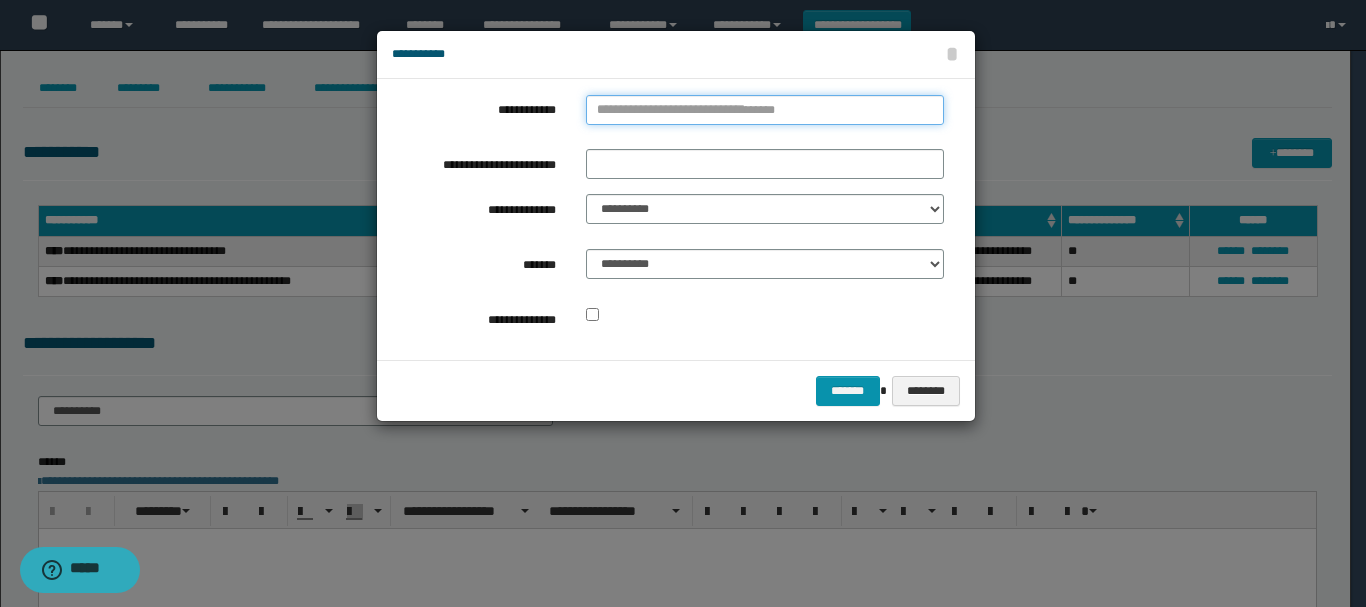 click on "**********" at bounding box center (765, 110) 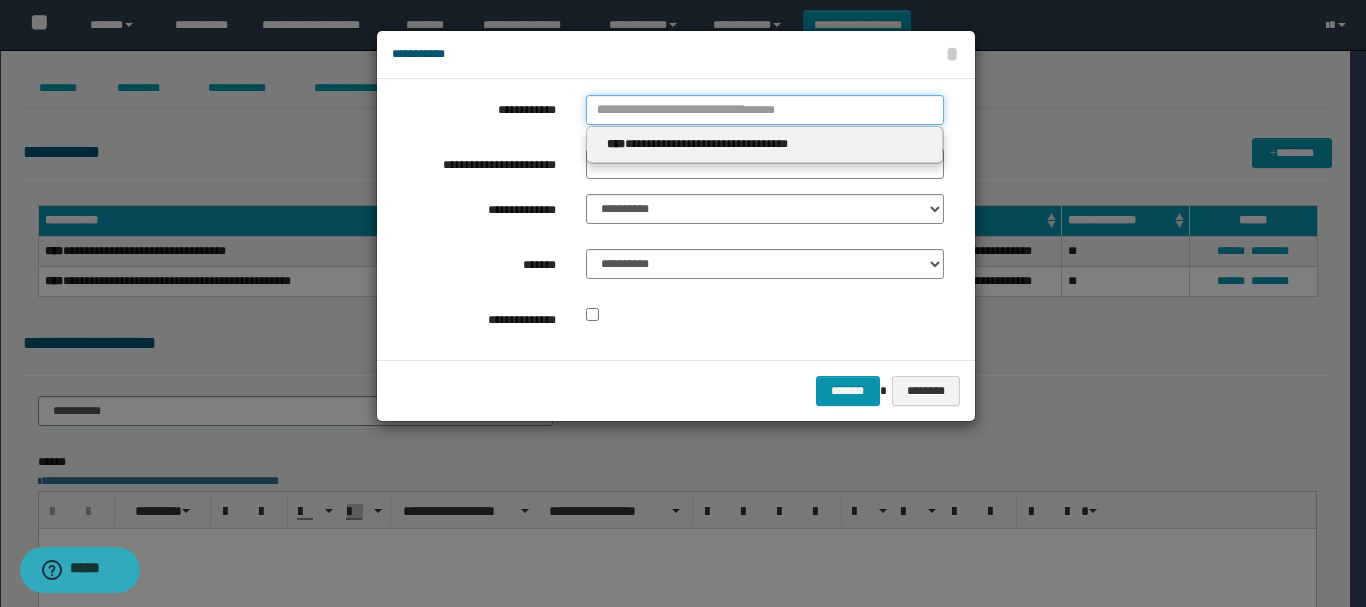 type 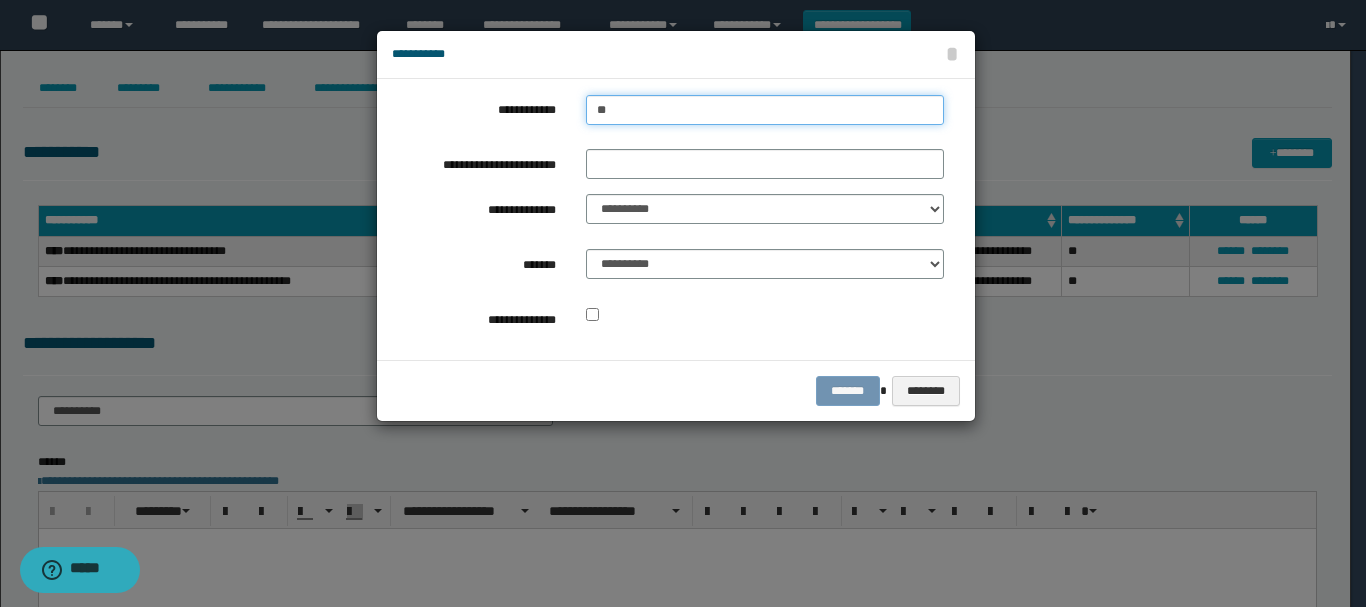 type on "***" 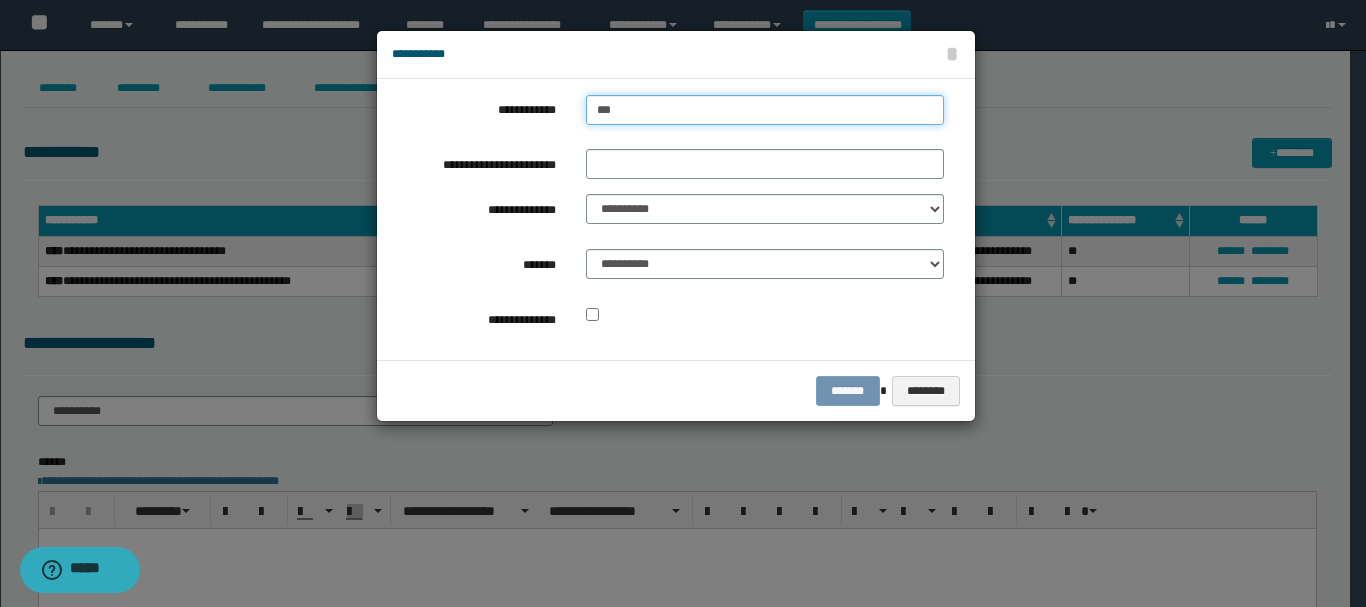type on "***" 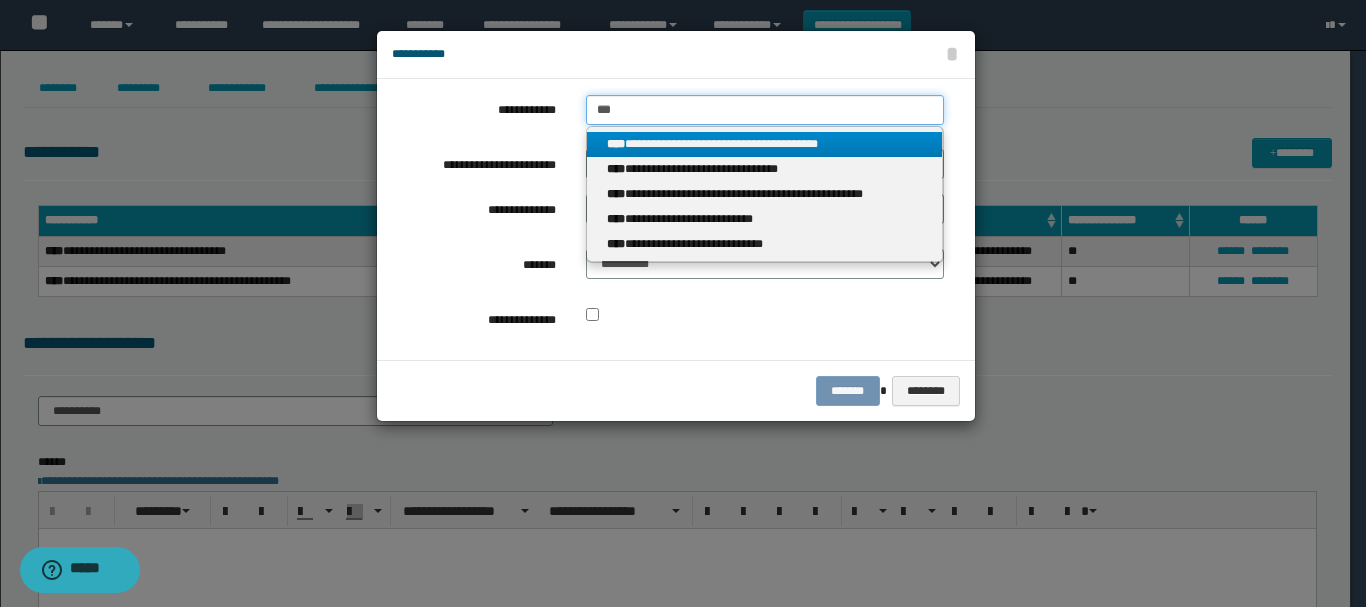 type on "***" 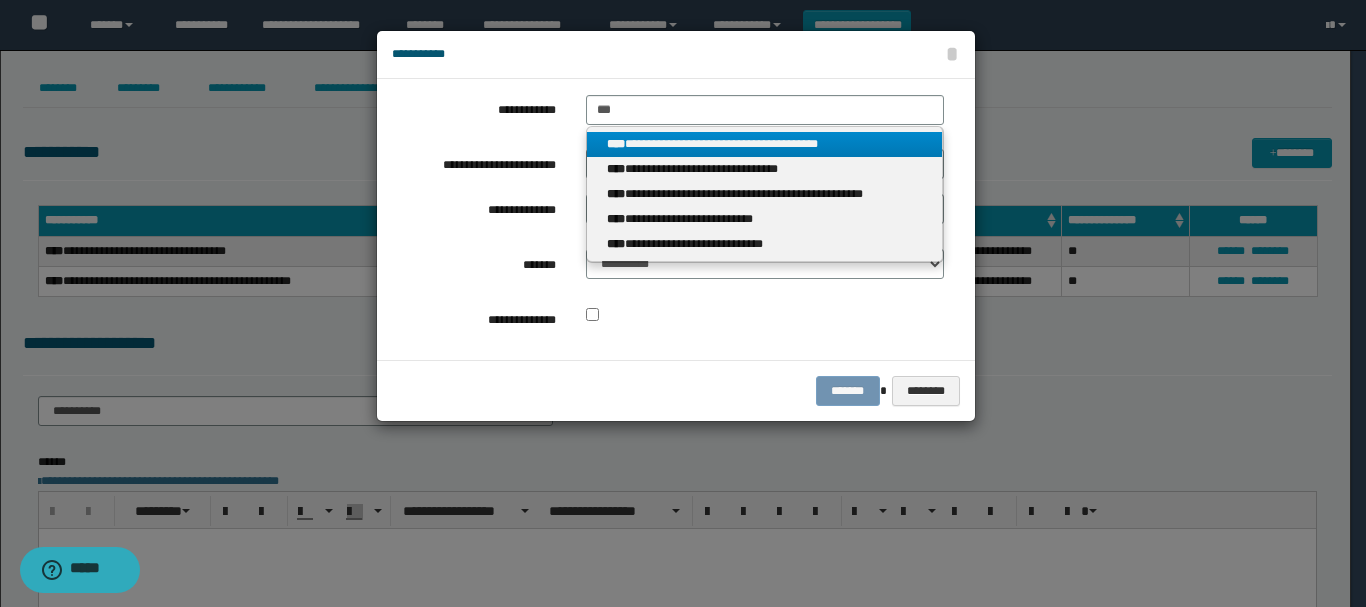 click on "**********" at bounding box center [765, 144] 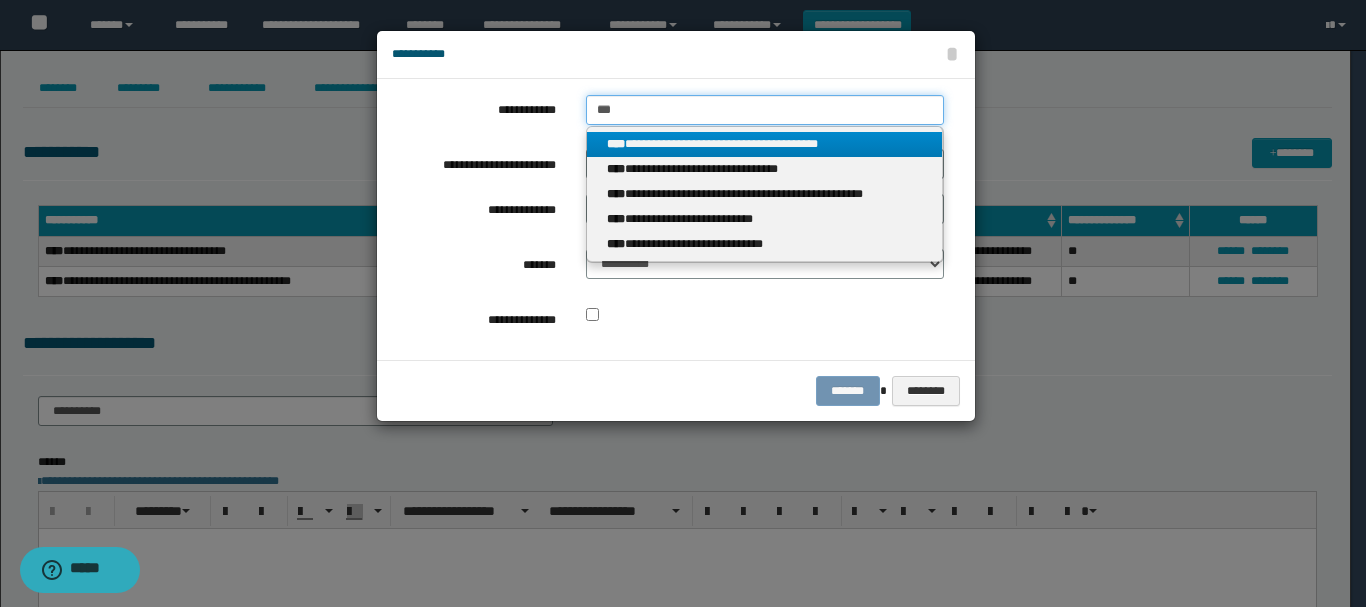 type 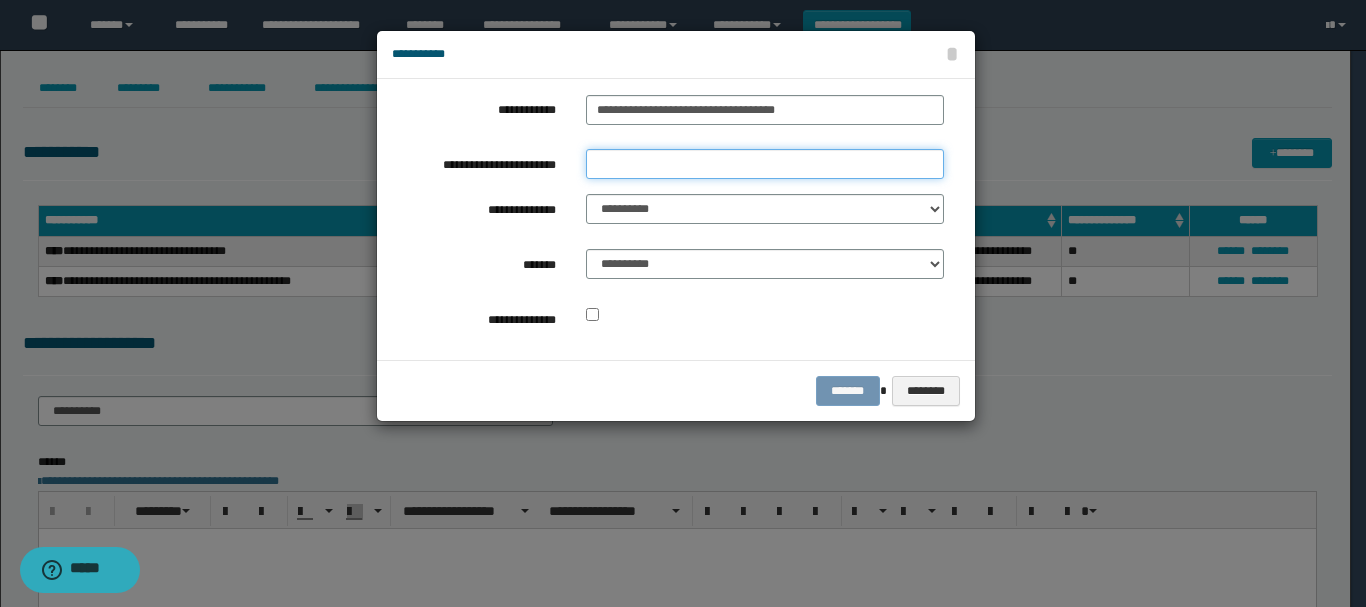 click on "**********" at bounding box center [765, 164] 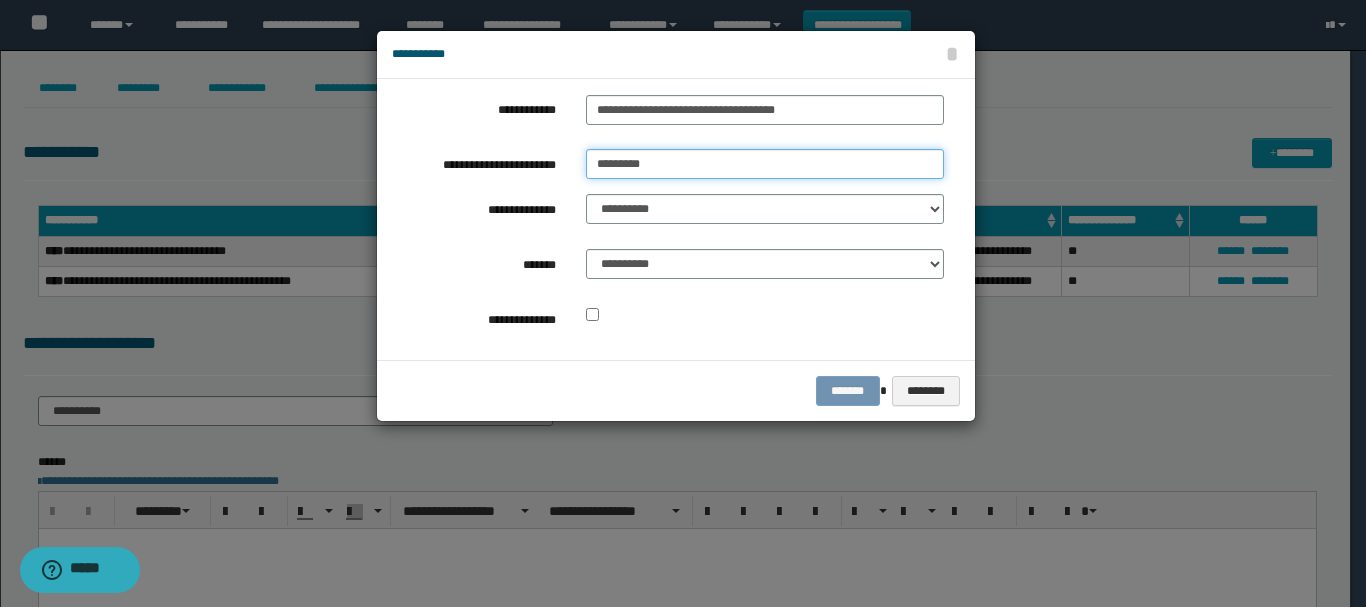 click on "*********" at bounding box center [765, 164] 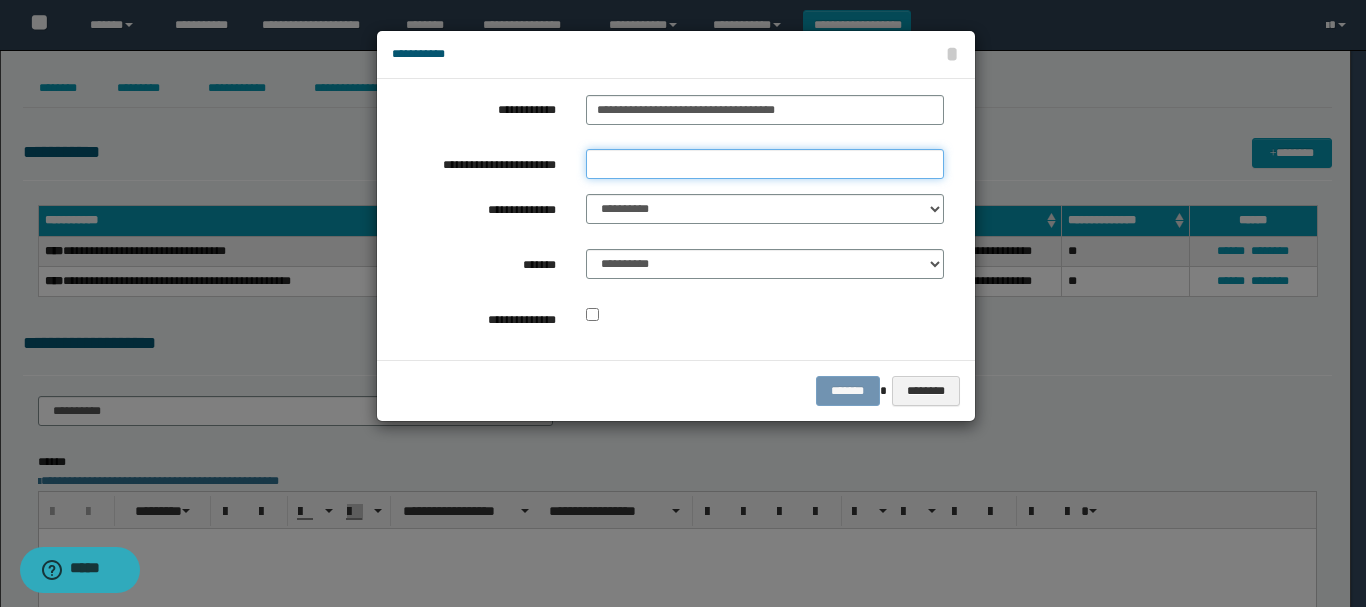 click on "**********" at bounding box center (765, 164) 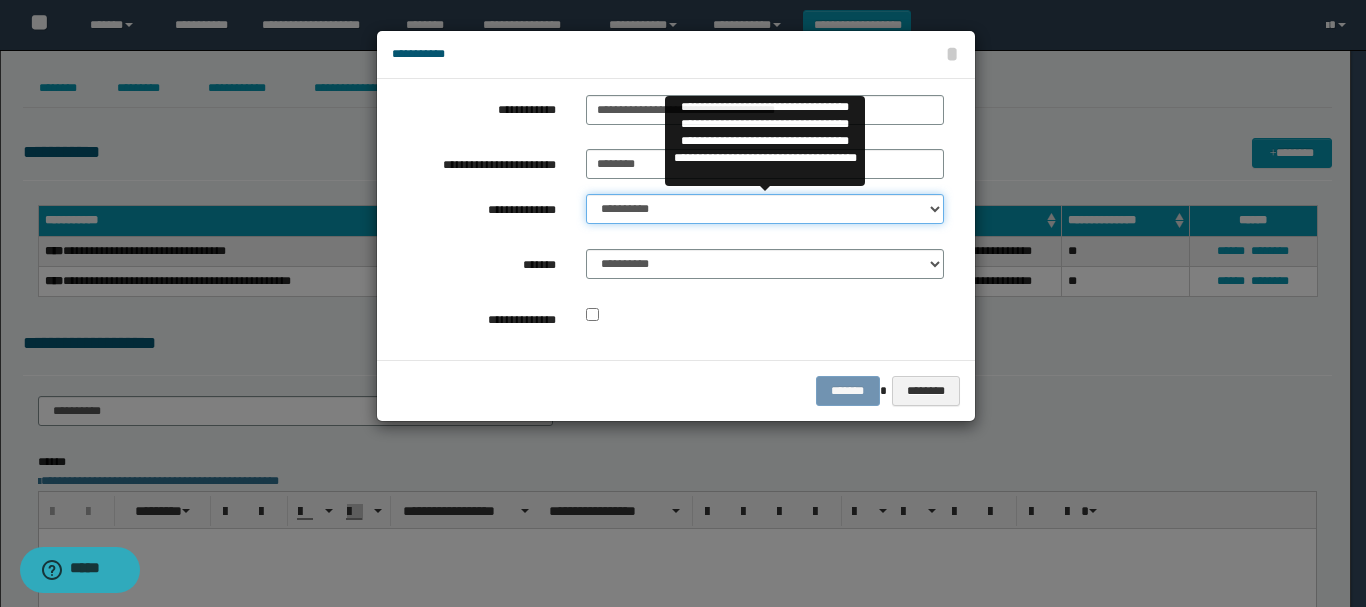 click on "**********" at bounding box center (765, 209) 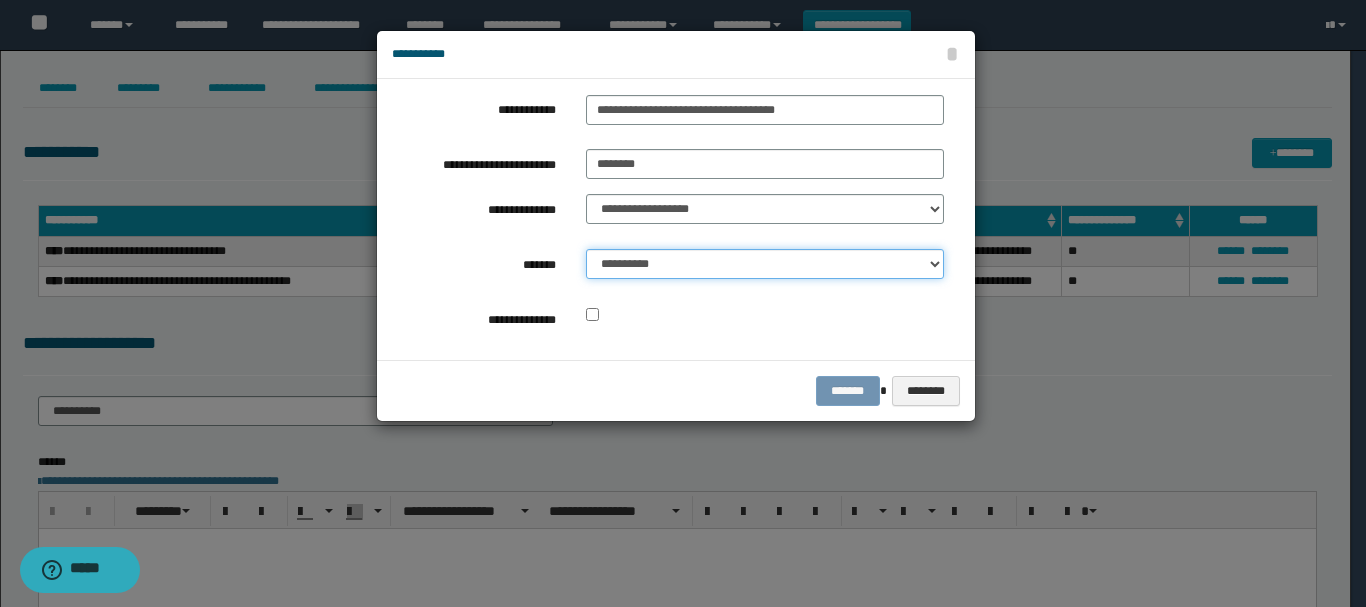 drag, startPoint x: 713, startPoint y: 263, endPoint x: 716, endPoint y: 277, distance: 14.3178215 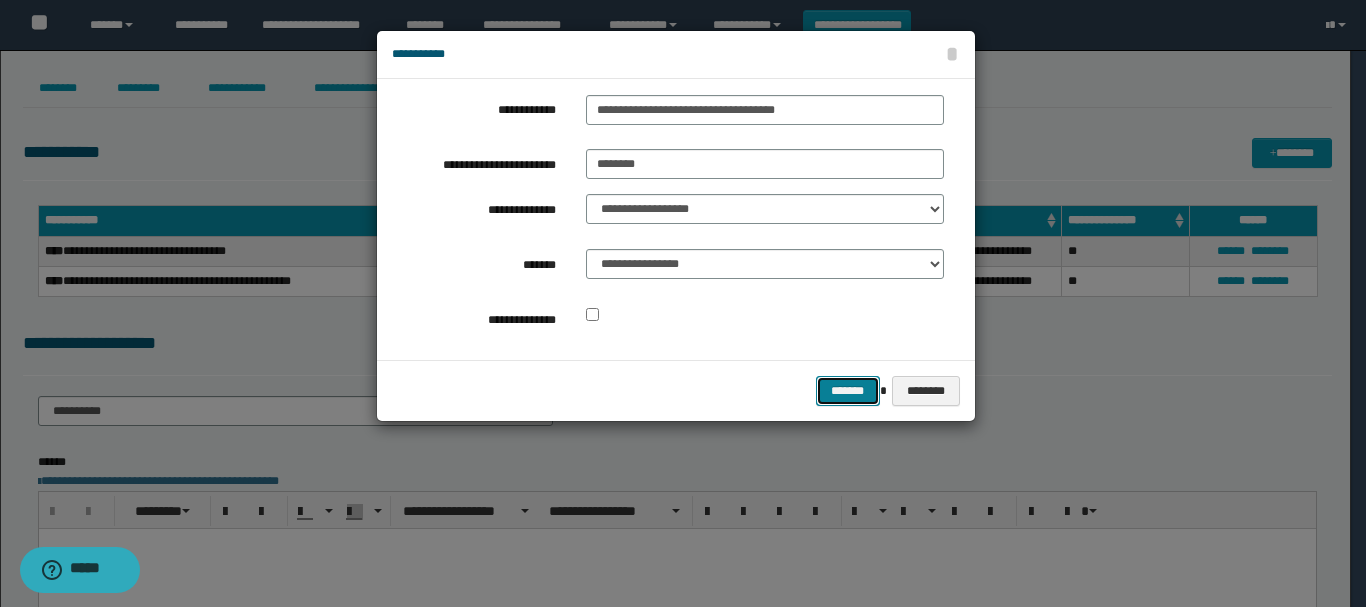 click on "*******" at bounding box center [848, 391] 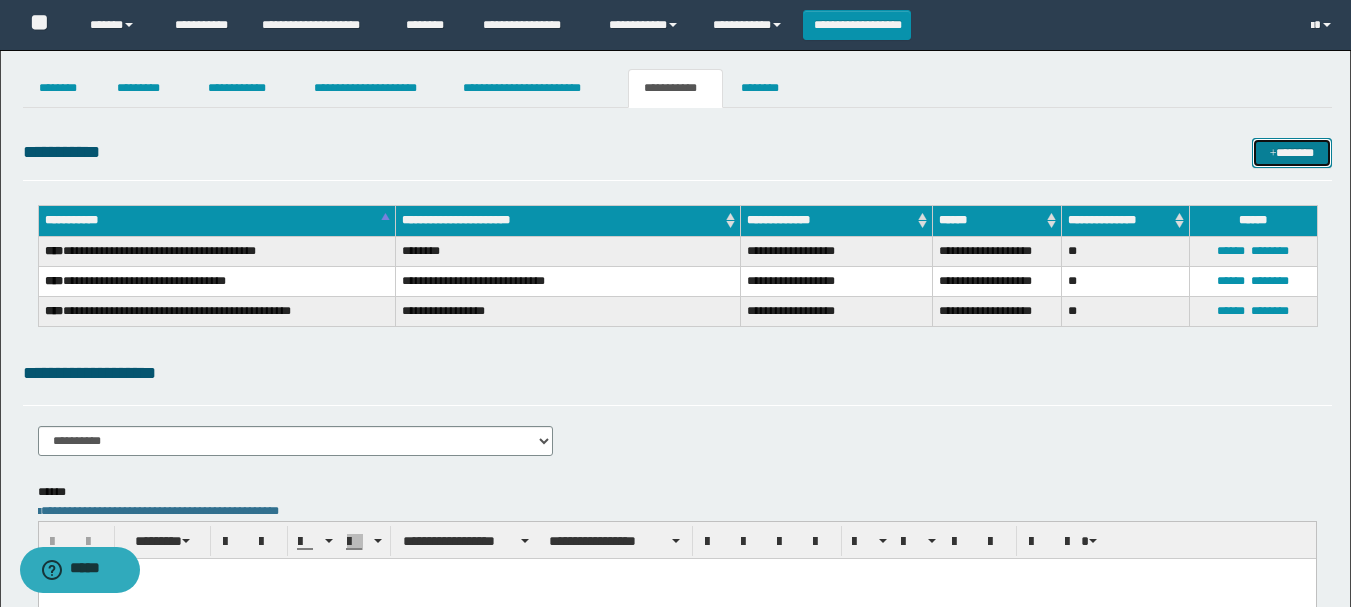 click at bounding box center [1273, 154] 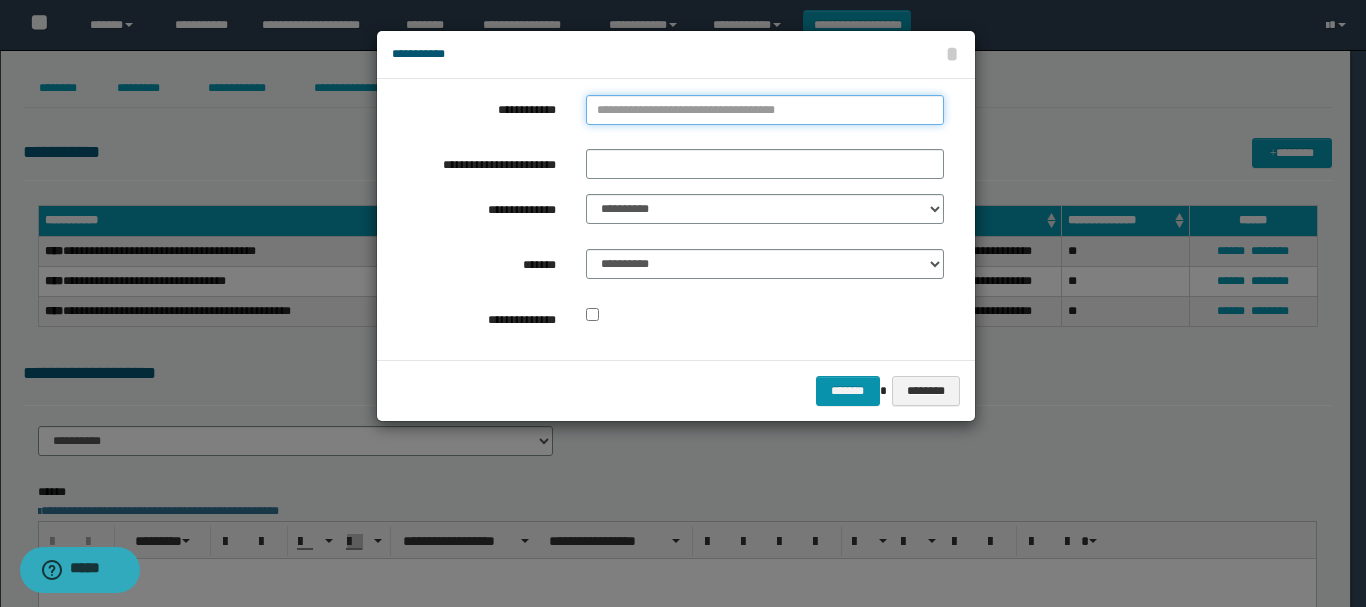 type on "**********" 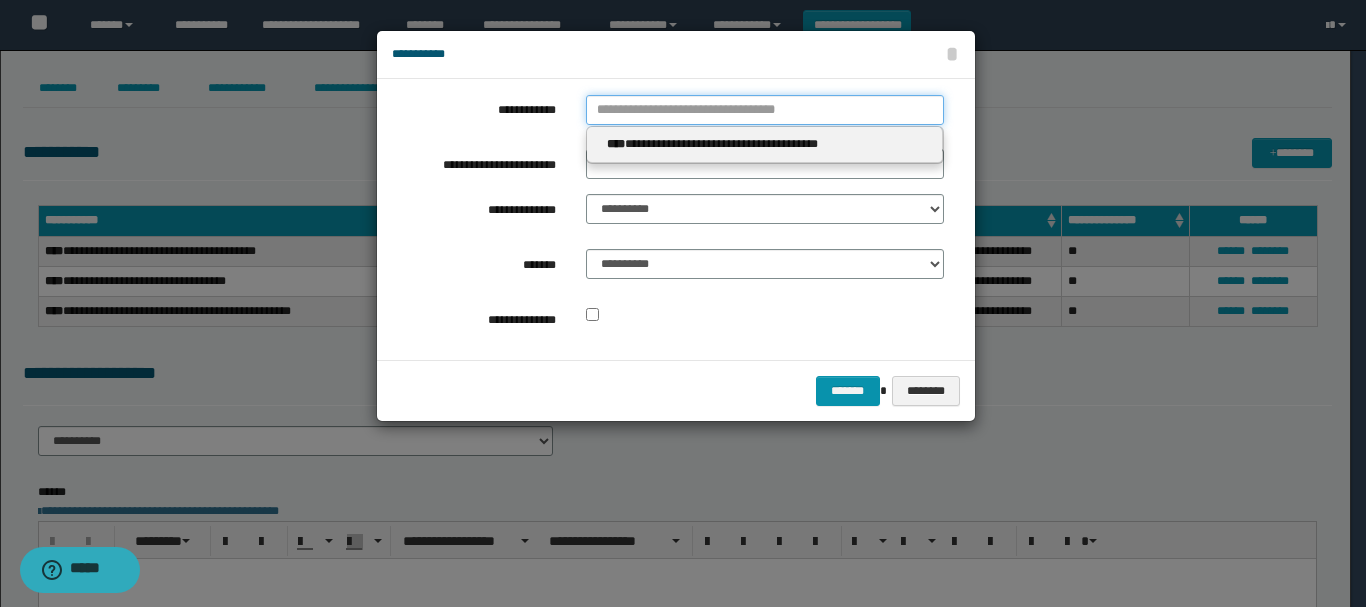 click on "**********" at bounding box center (765, 110) 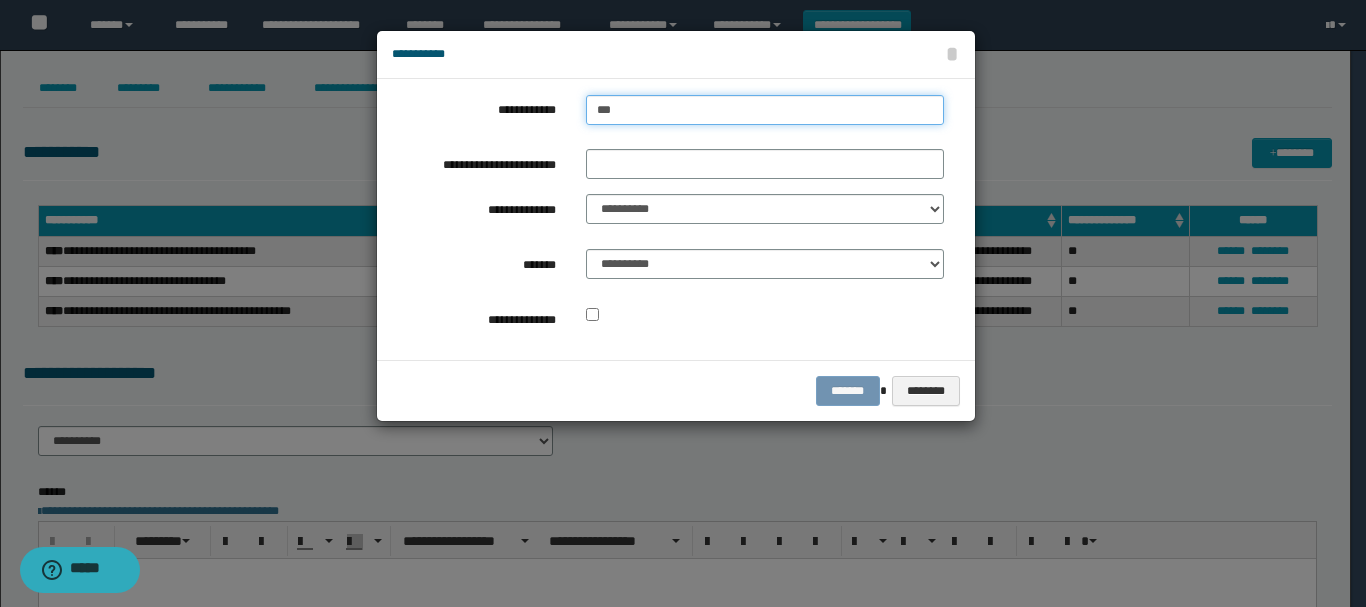 type on "**" 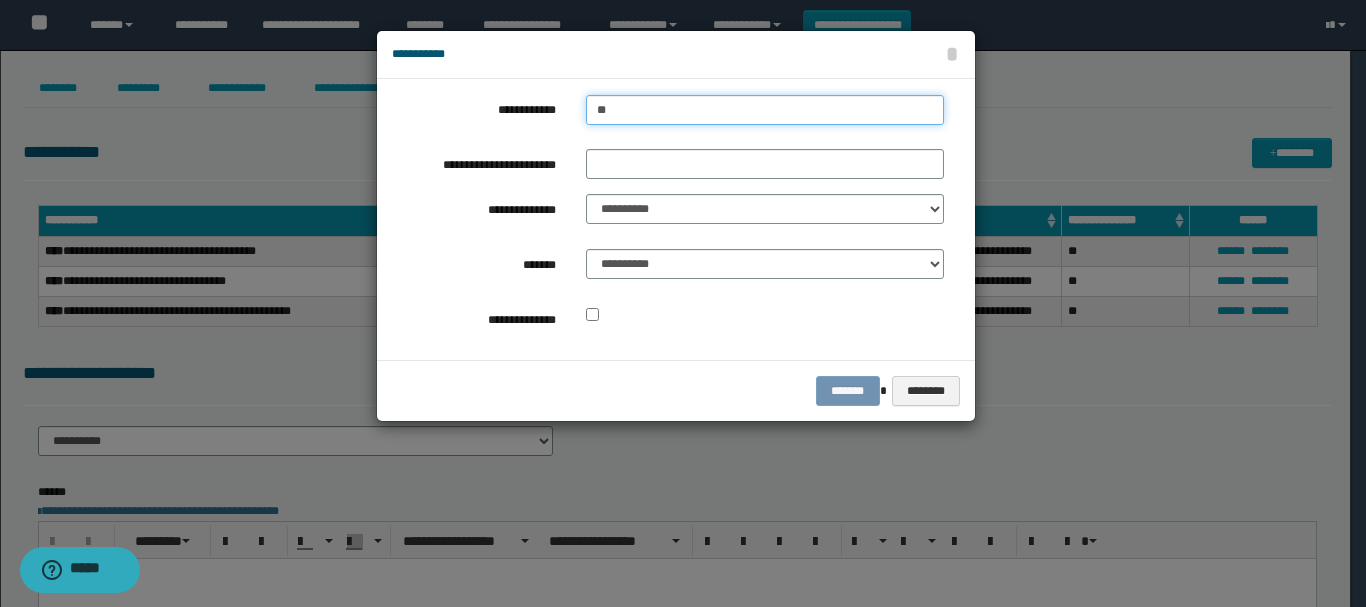 type on "**" 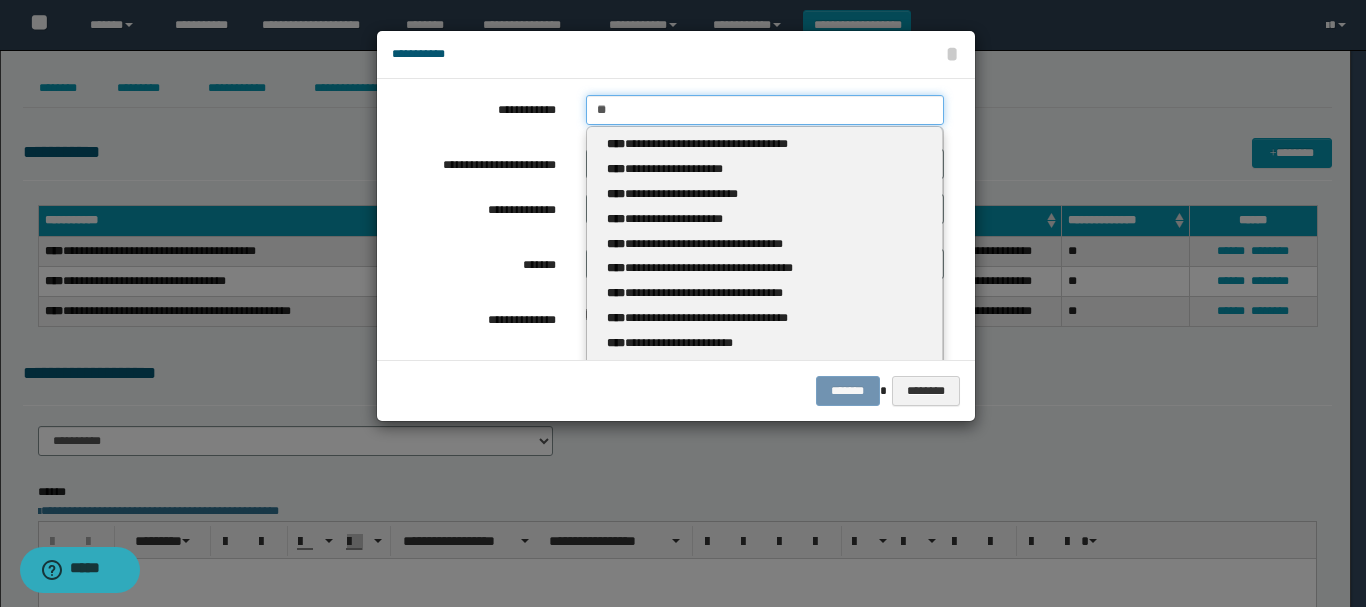 type 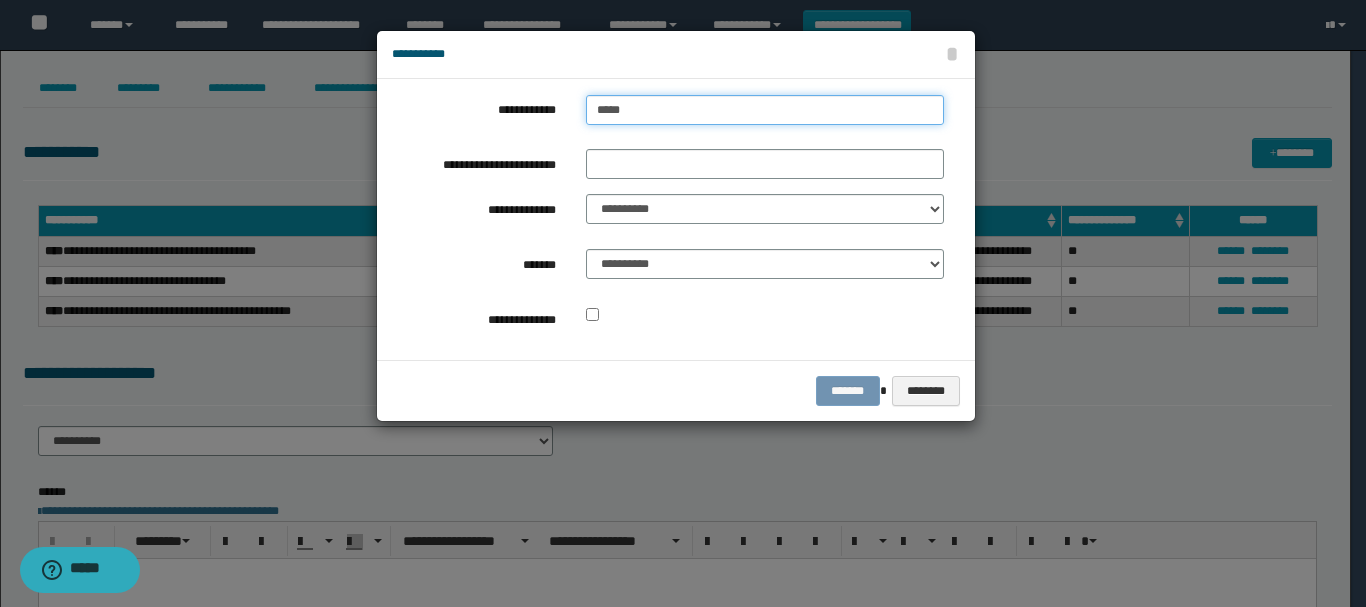 type on "******" 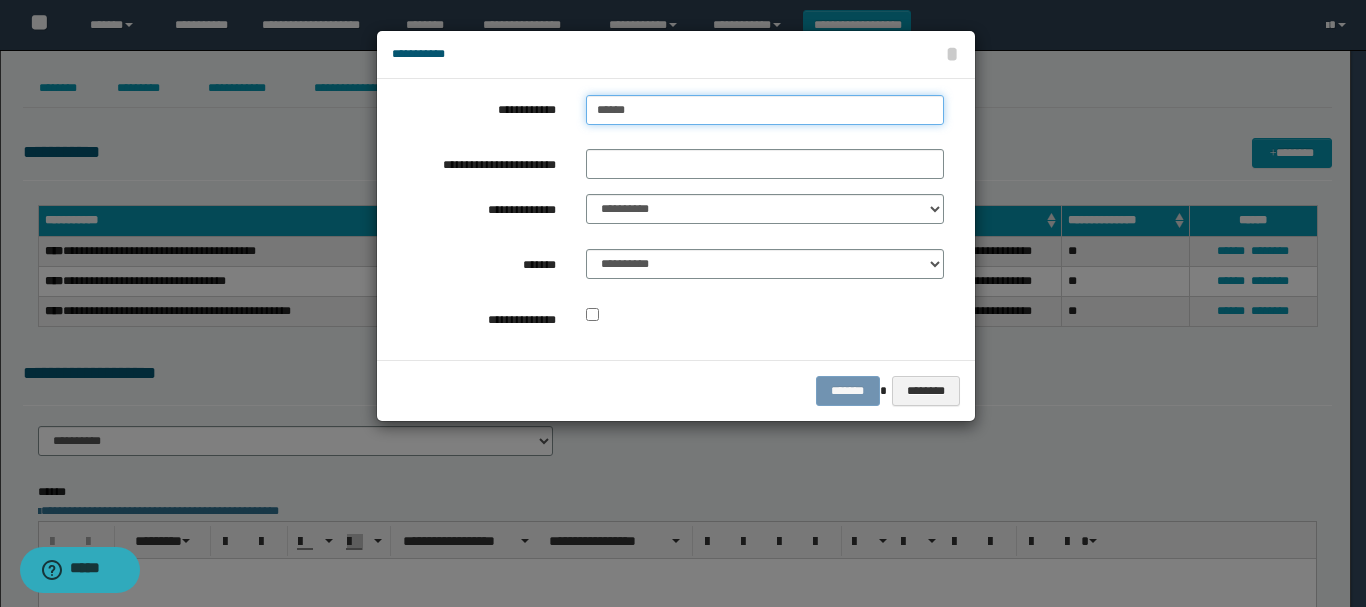 type on "**********" 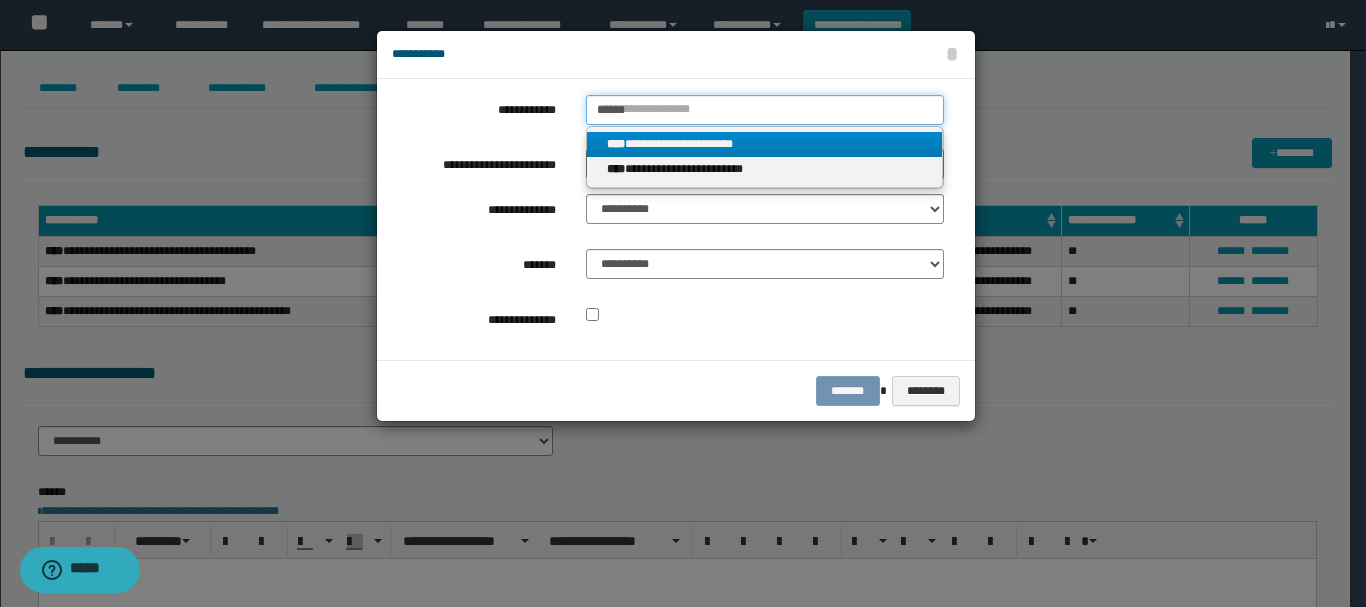 type on "******" 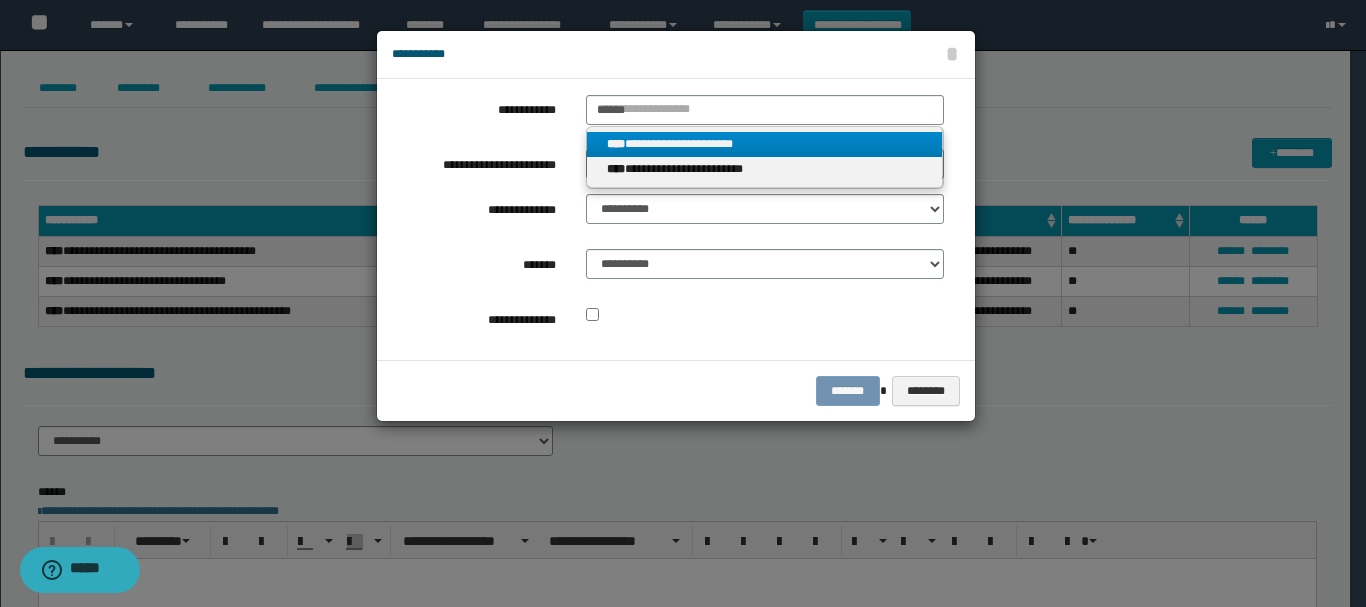 click on "**********" at bounding box center [765, 144] 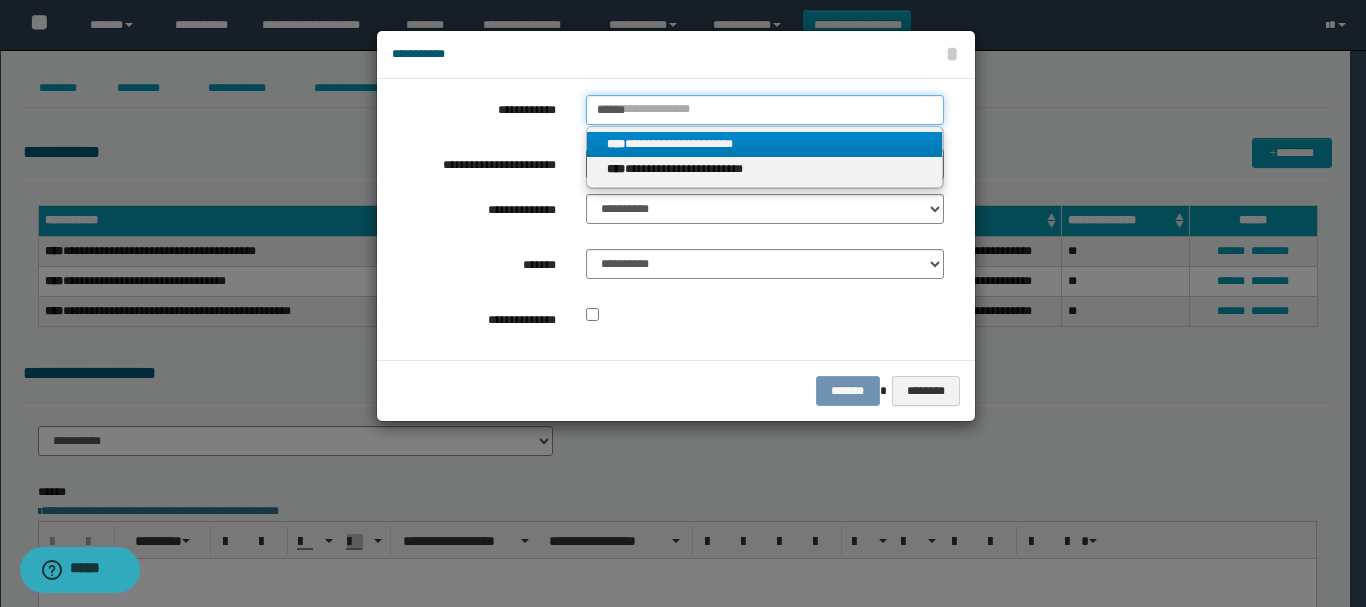 type 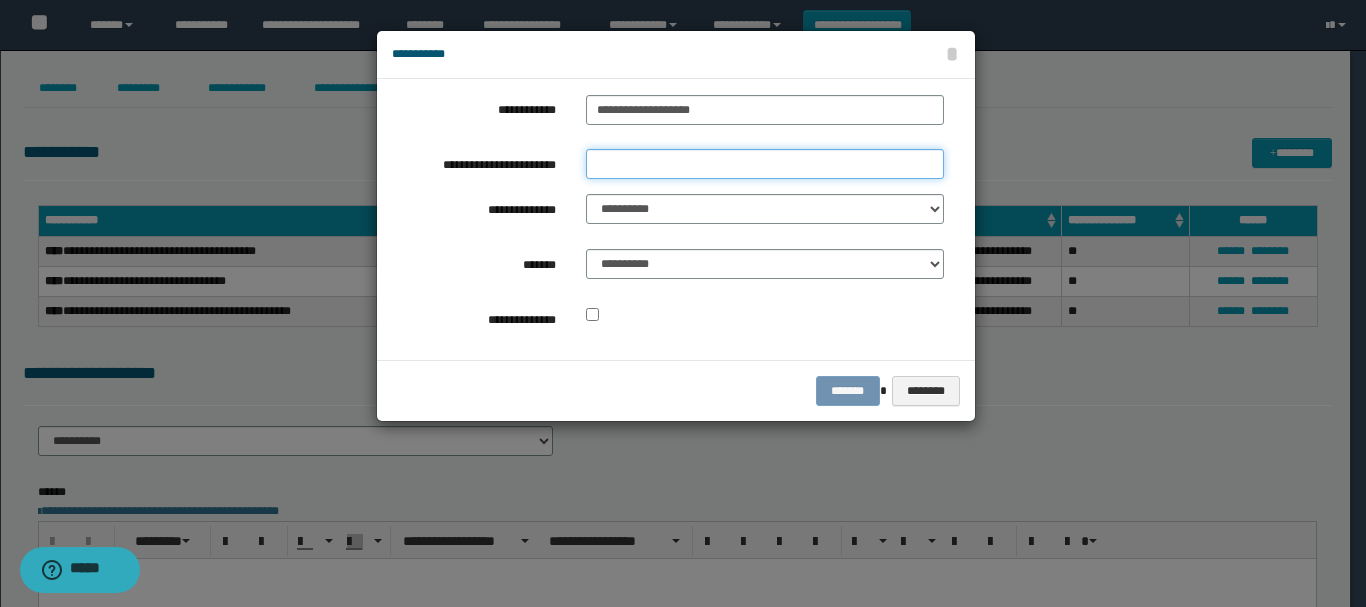 click on "**********" at bounding box center [765, 164] 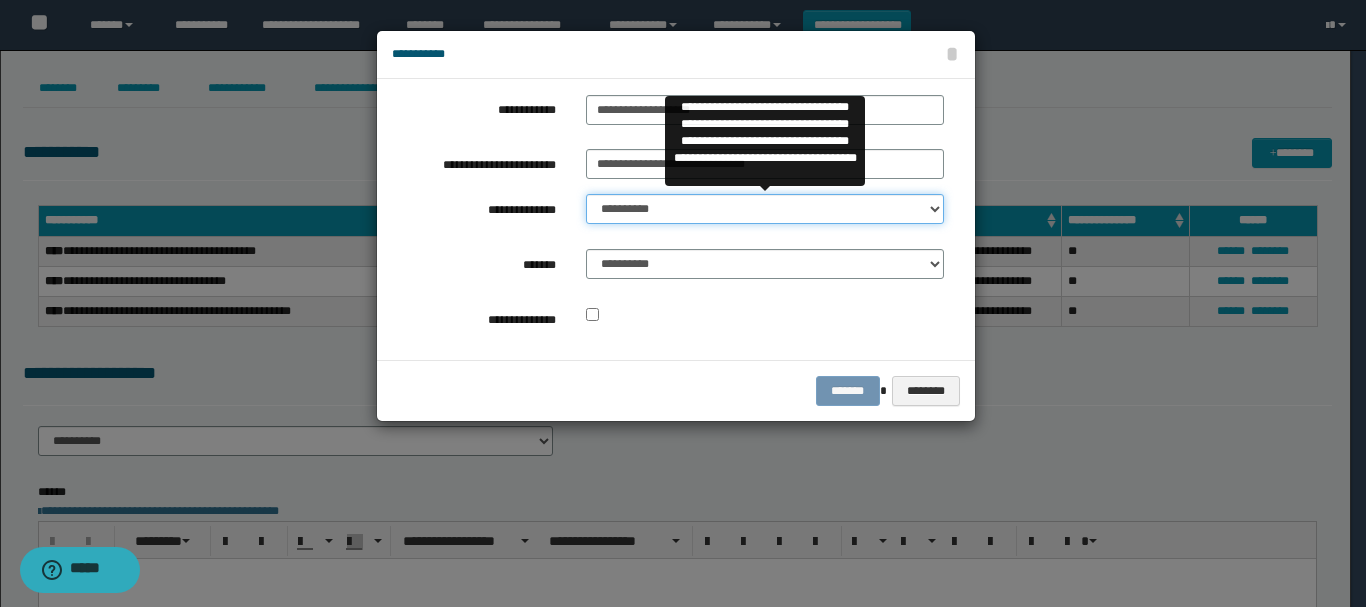 click on "**********" at bounding box center (765, 209) 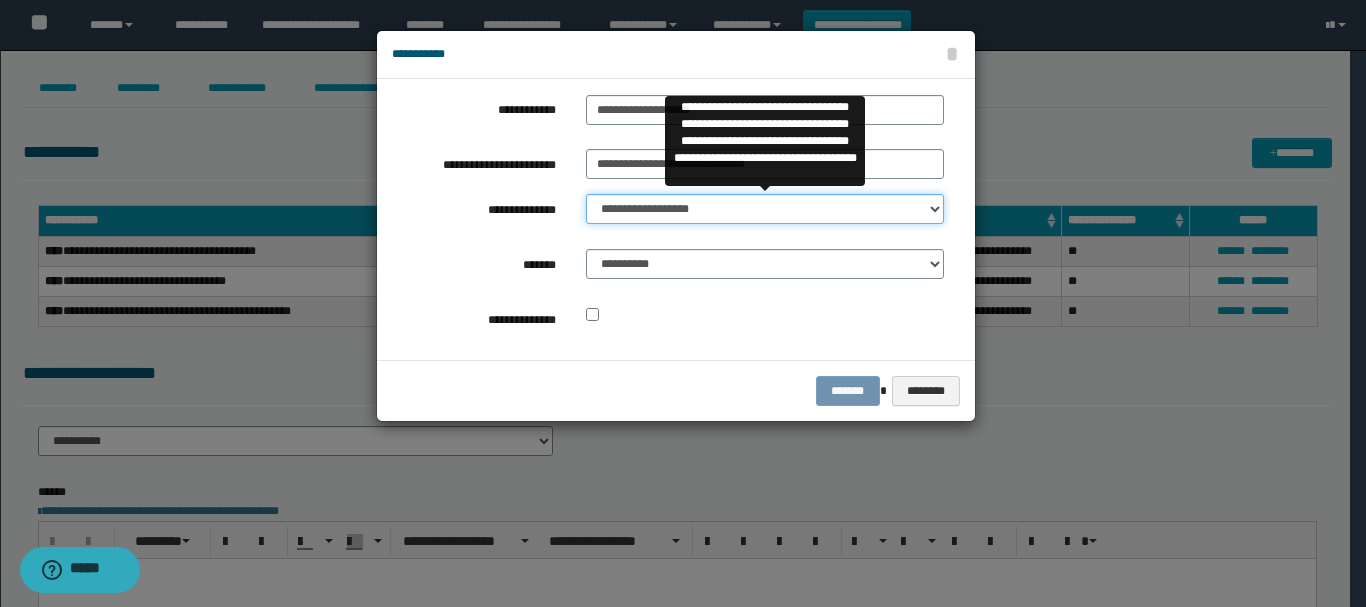 click on "**********" at bounding box center (765, 209) 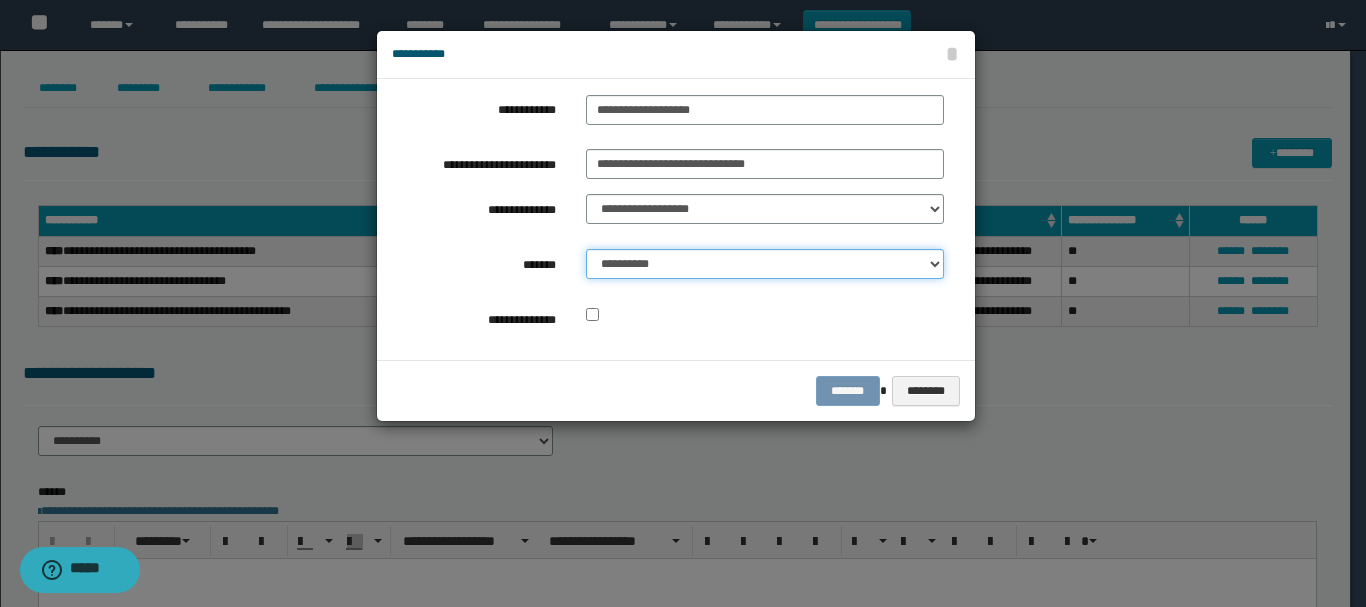 click on "**********" at bounding box center [765, 264] 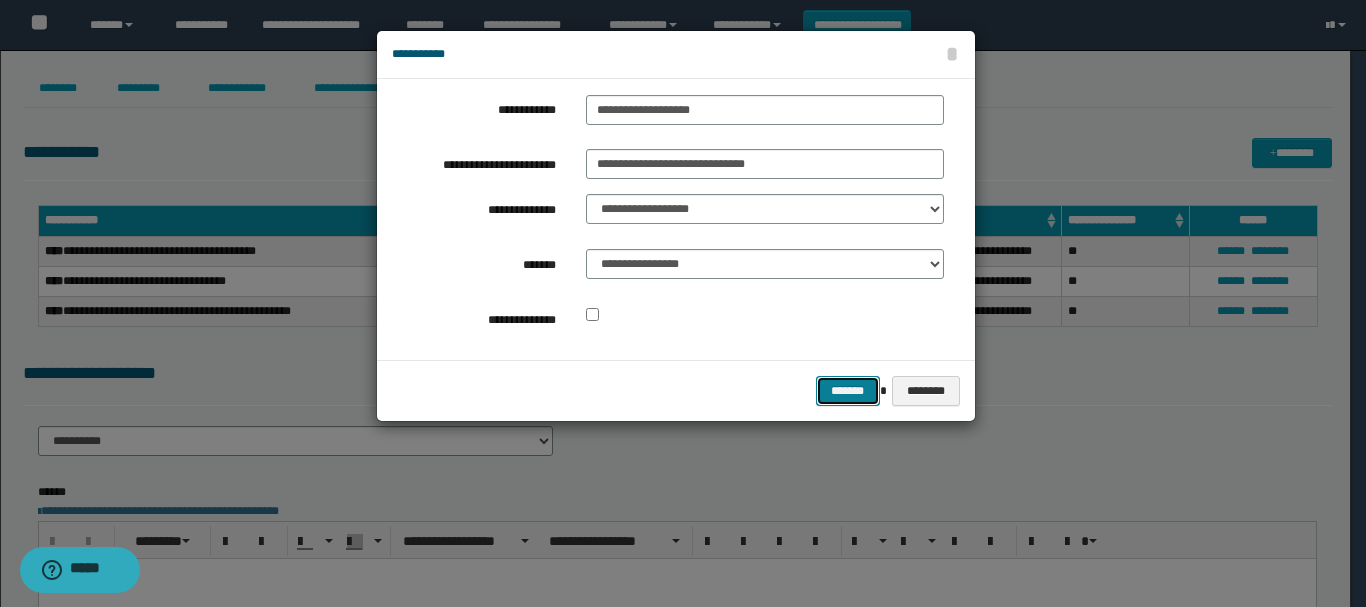 click on "*******" at bounding box center [848, 391] 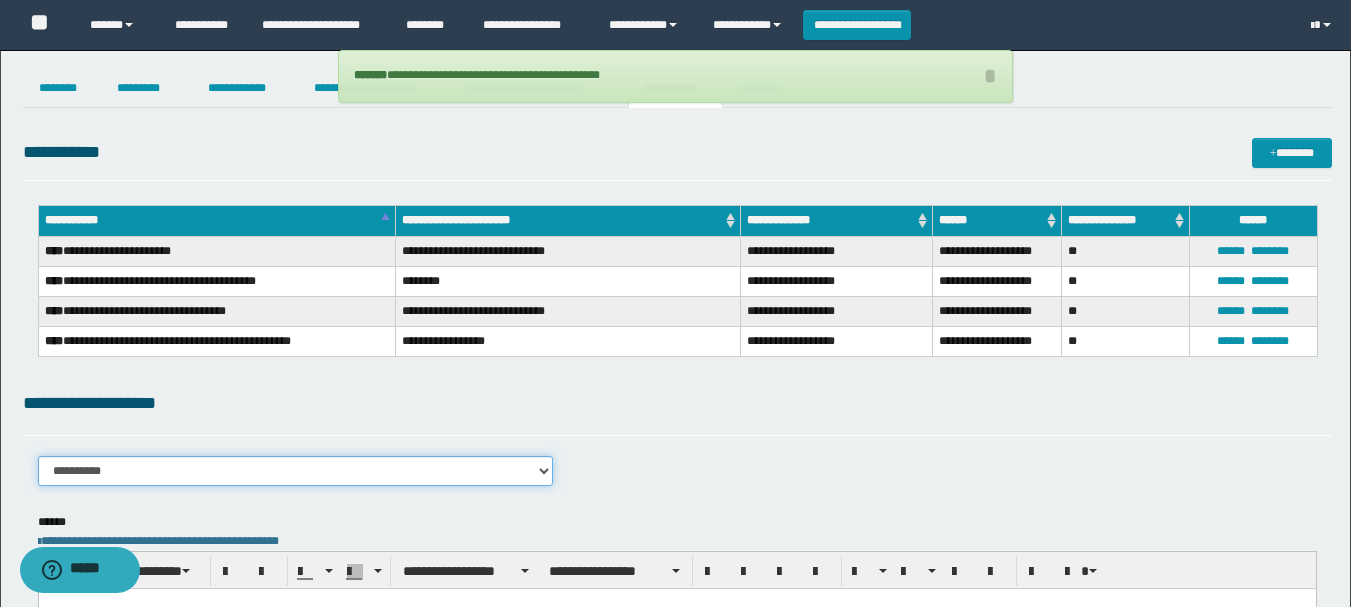 click on "**********" at bounding box center (296, 471) 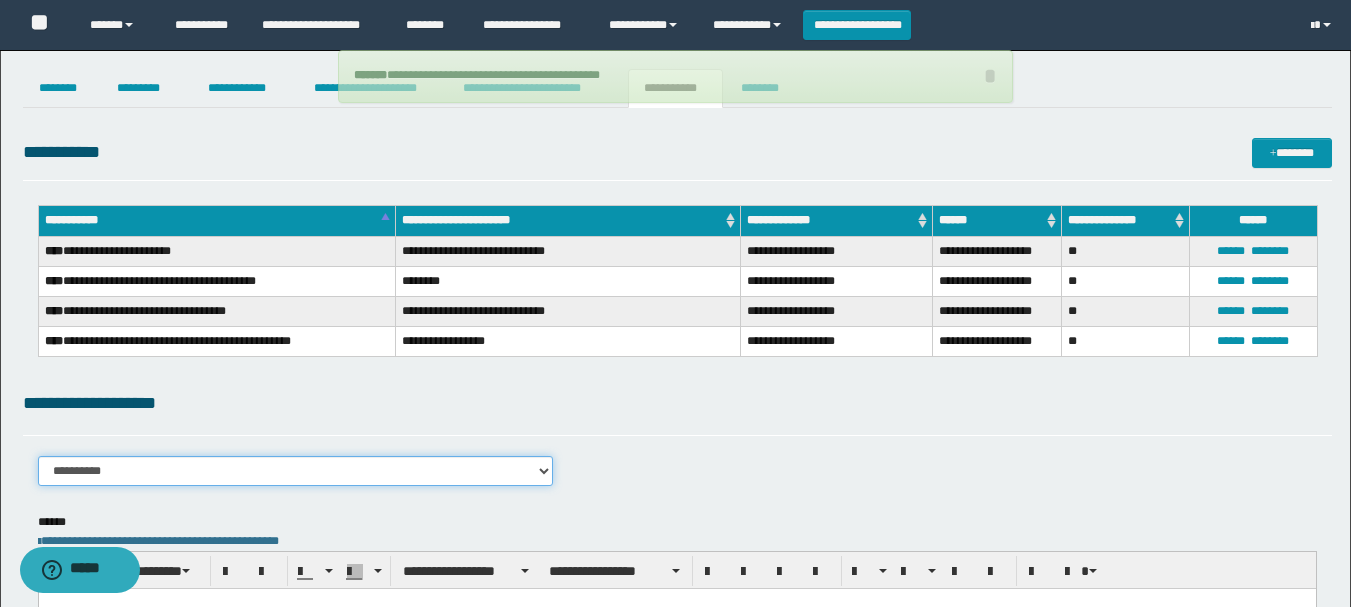 select on "****" 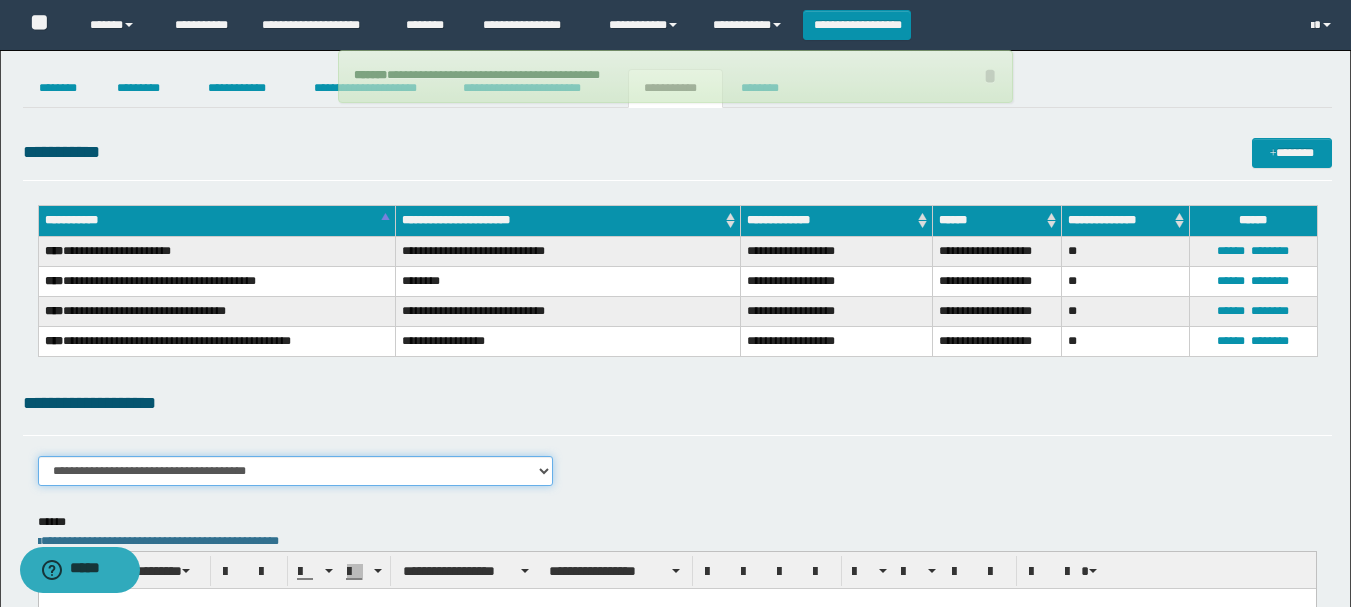 click on "**********" at bounding box center (296, 471) 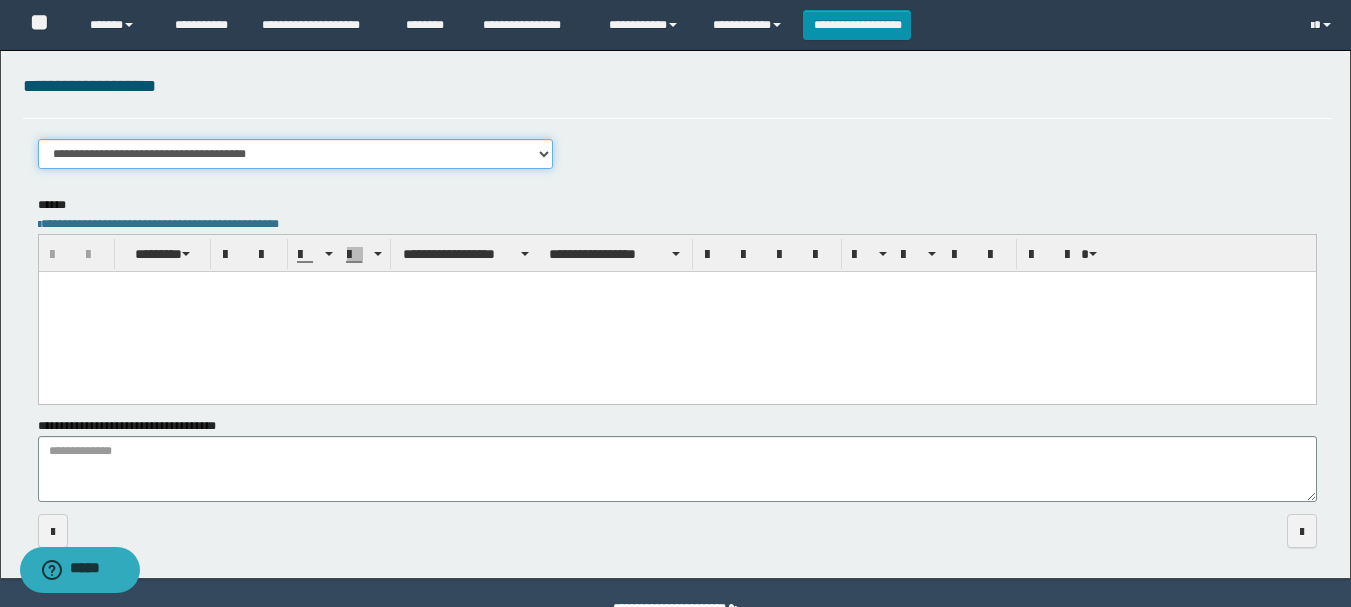 scroll, scrollTop: 367, scrollLeft: 0, axis: vertical 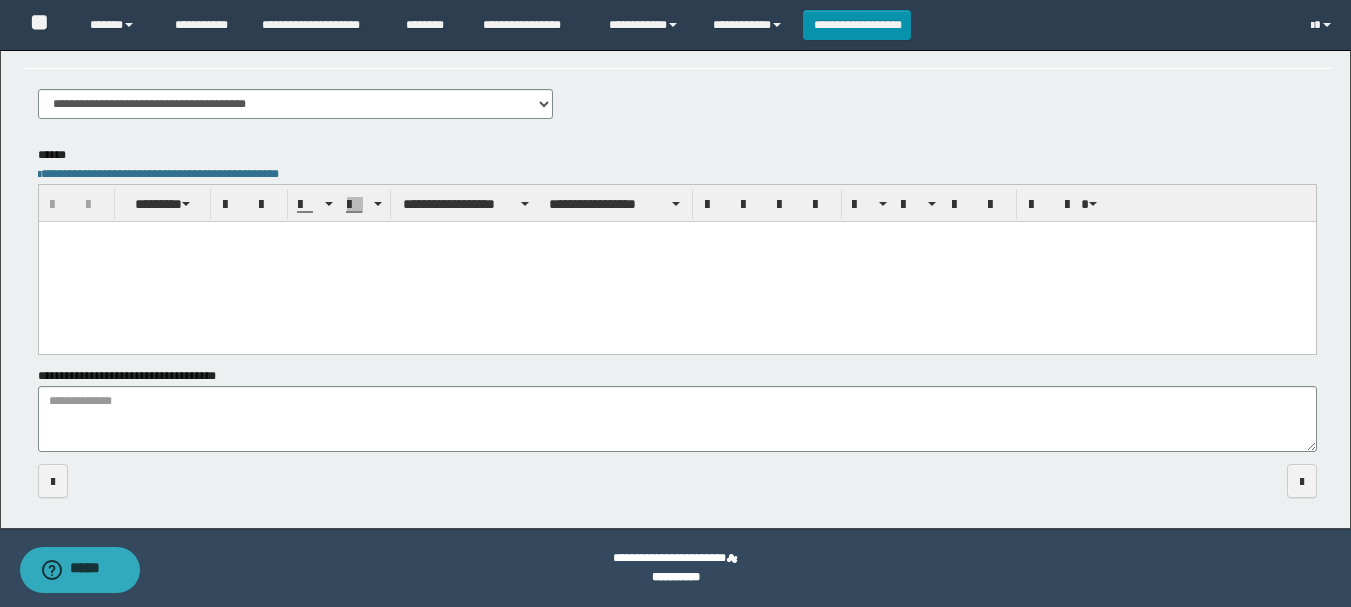 click at bounding box center [676, 262] 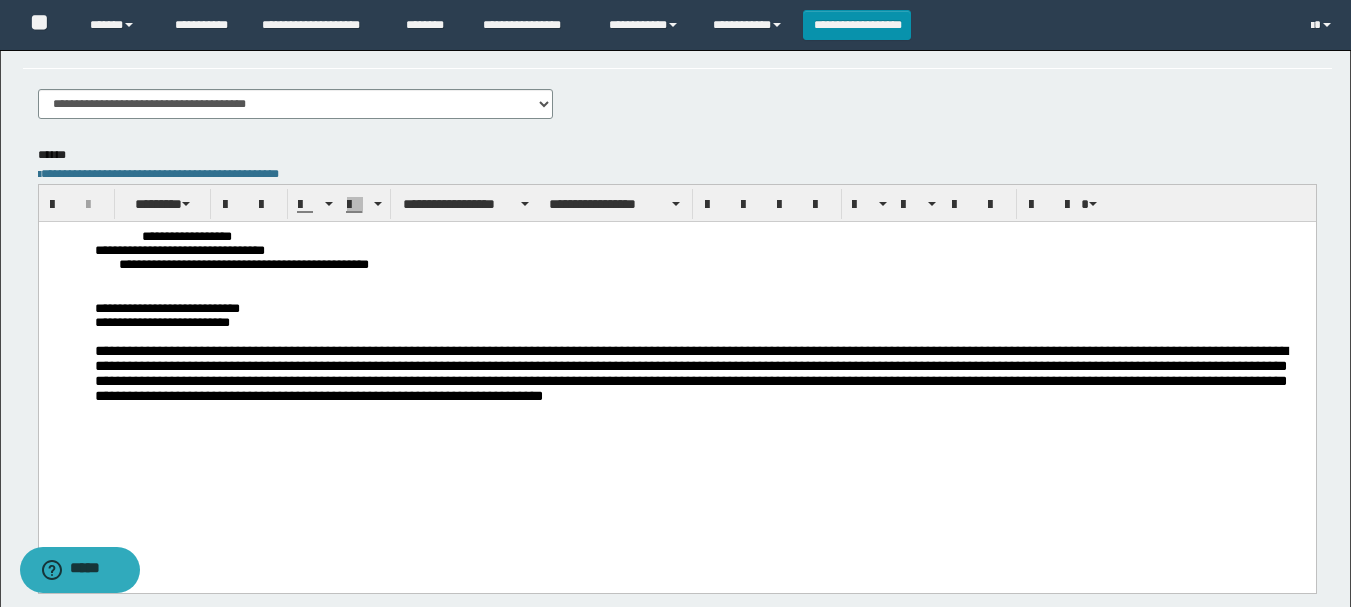 drag, startPoint x: 123, startPoint y: 272, endPoint x: 510, endPoint y: 278, distance: 387.0465 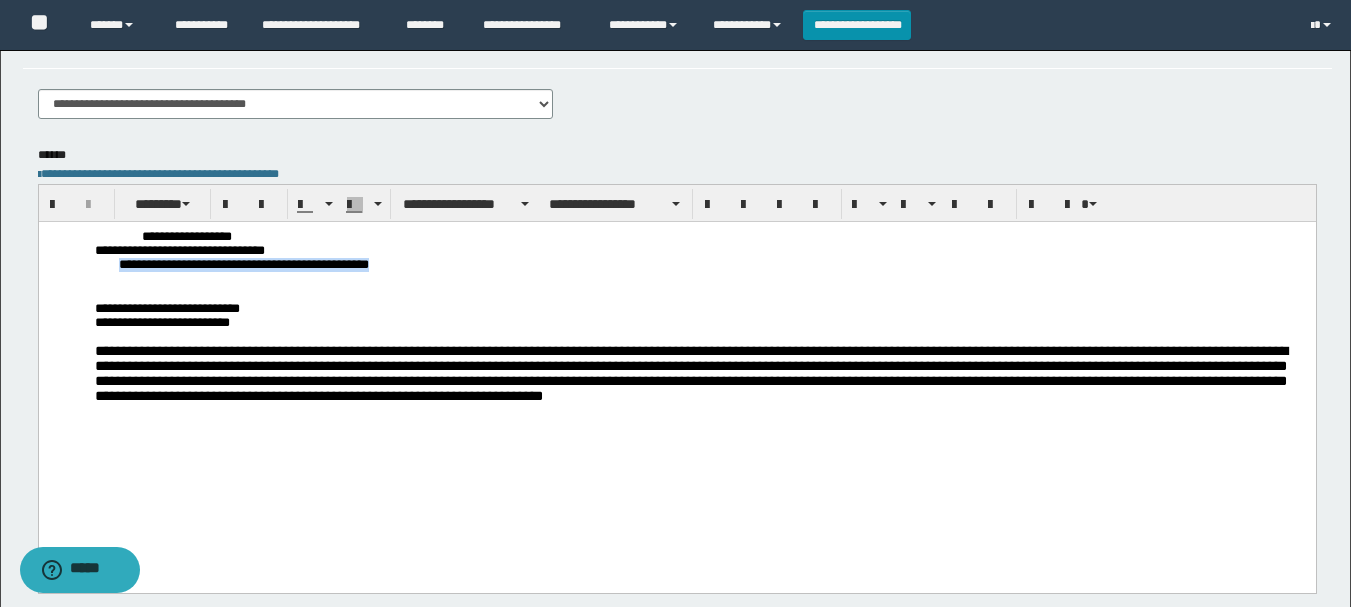 drag, startPoint x: 511, startPoint y: 273, endPoint x: 108, endPoint y: 266, distance: 403.0608 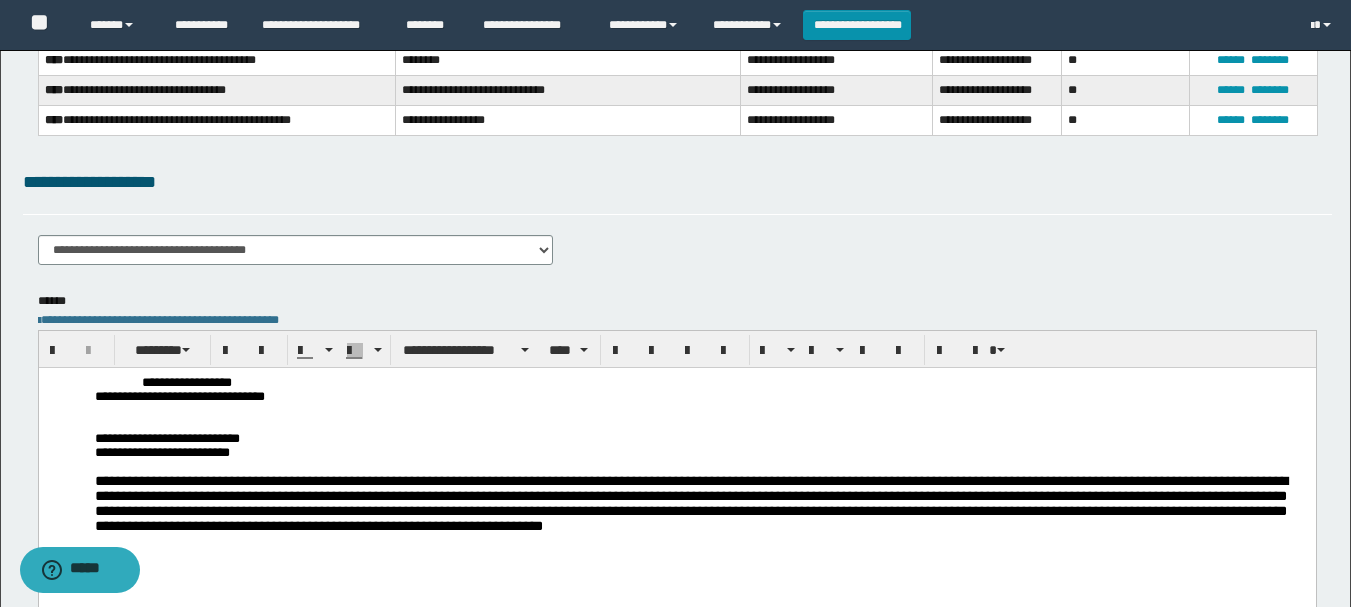 scroll, scrollTop: 0, scrollLeft: 0, axis: both 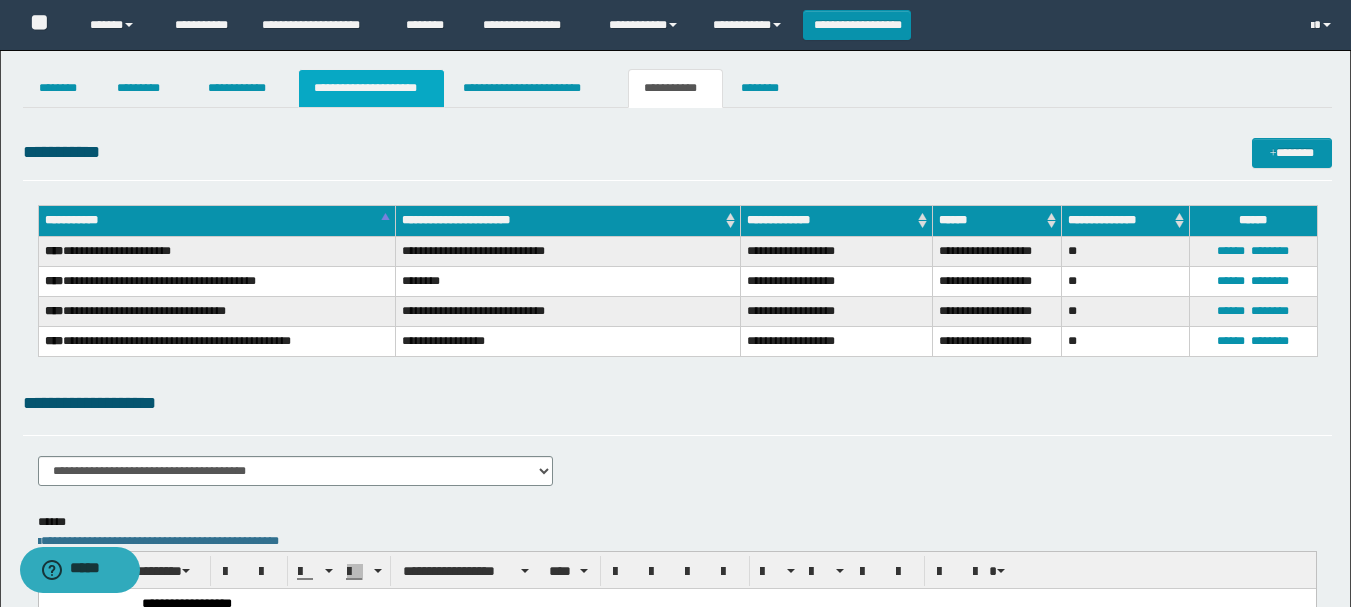 click on "**********" at bounding box center [371, 88] 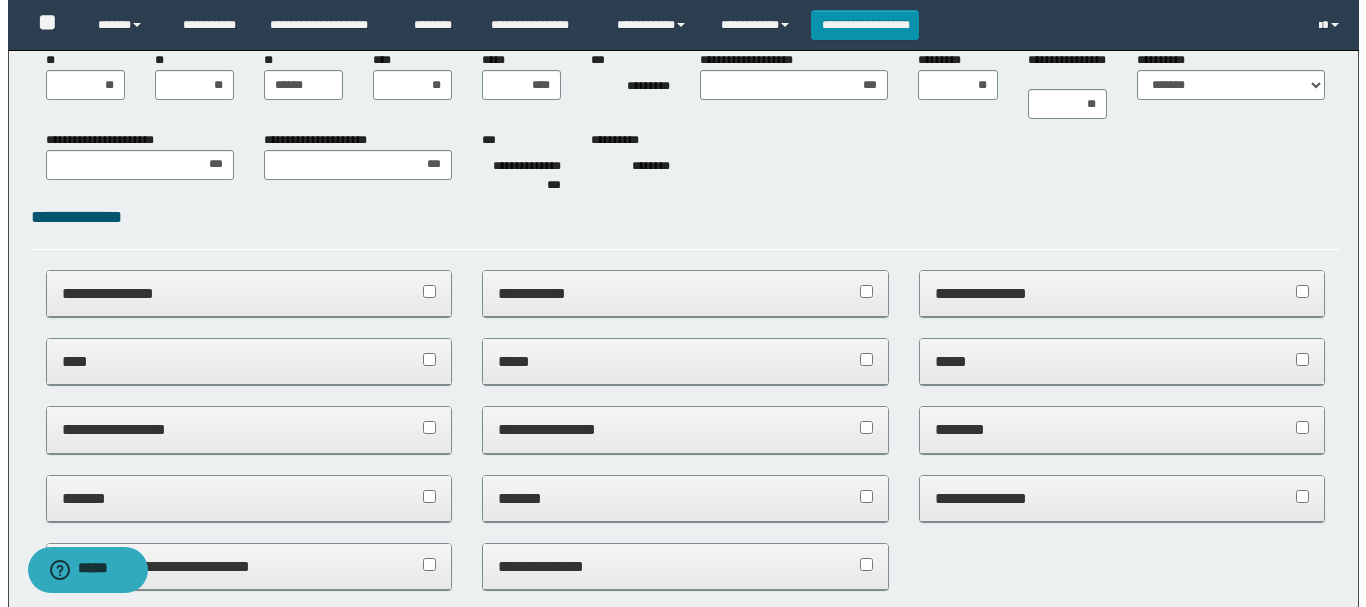 scroll, scrollTop: 0, scrollLeft: 0, axis: both 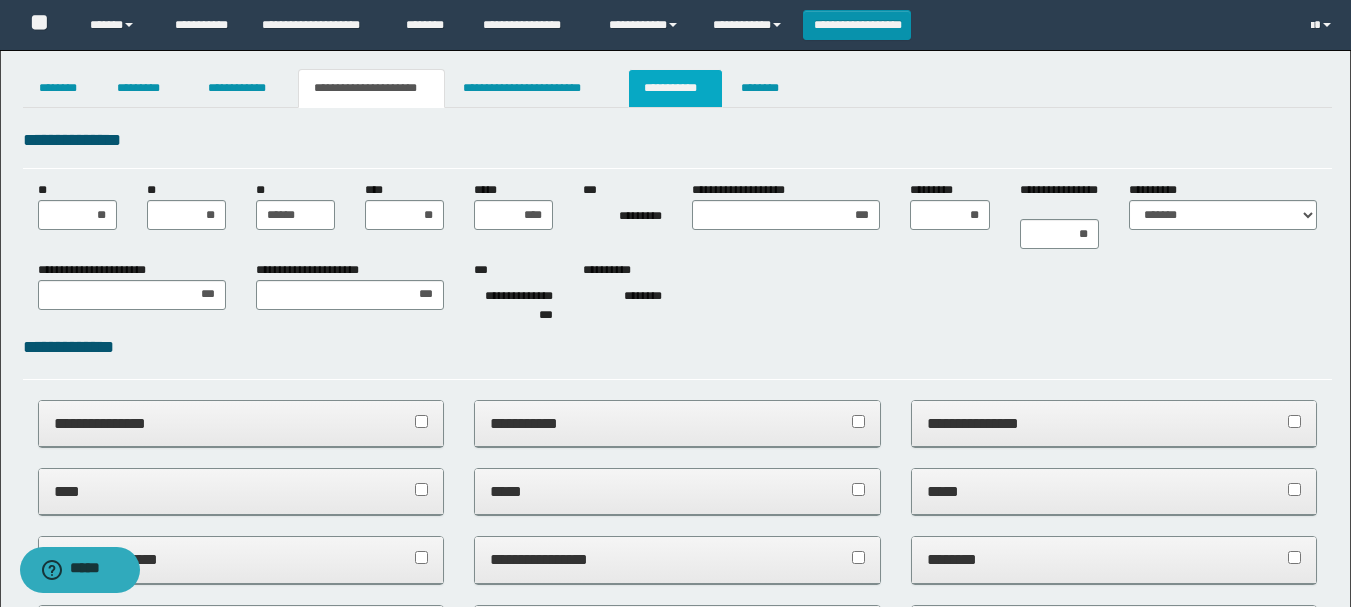 click on "**********" at bounding box center [675, 88] 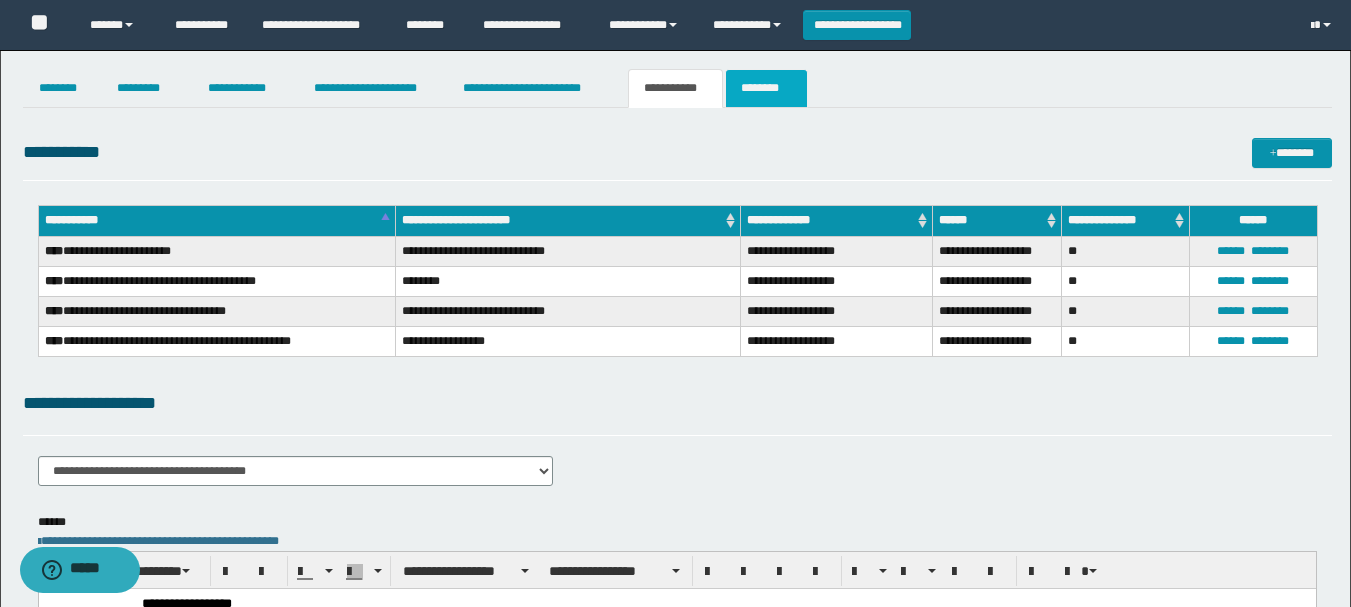 click on "********" at bounding box center [766, 88] 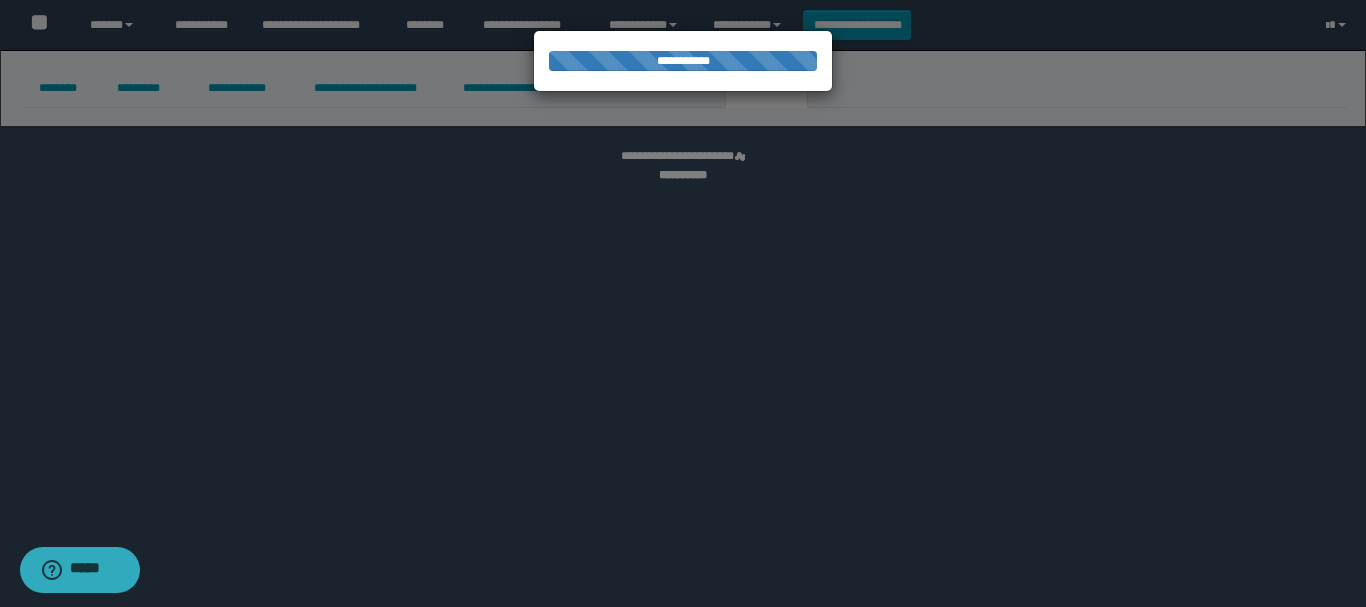 select 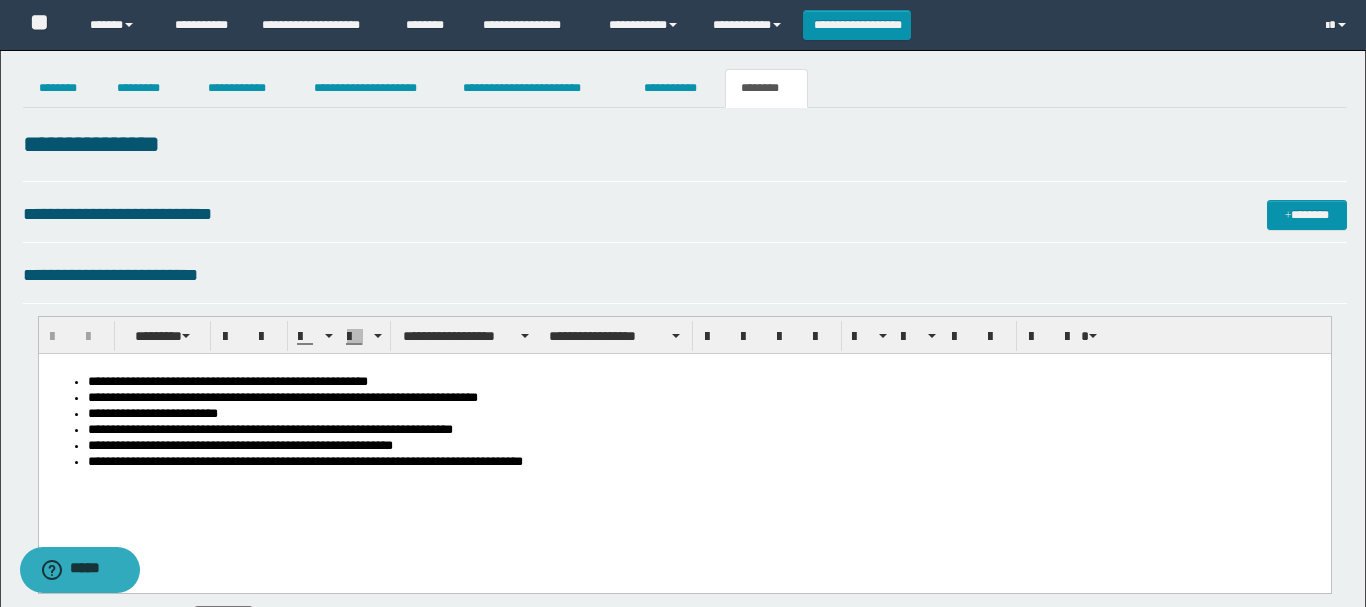 scroll, scrollTop: 0, scrollLeft: 0, axis: both 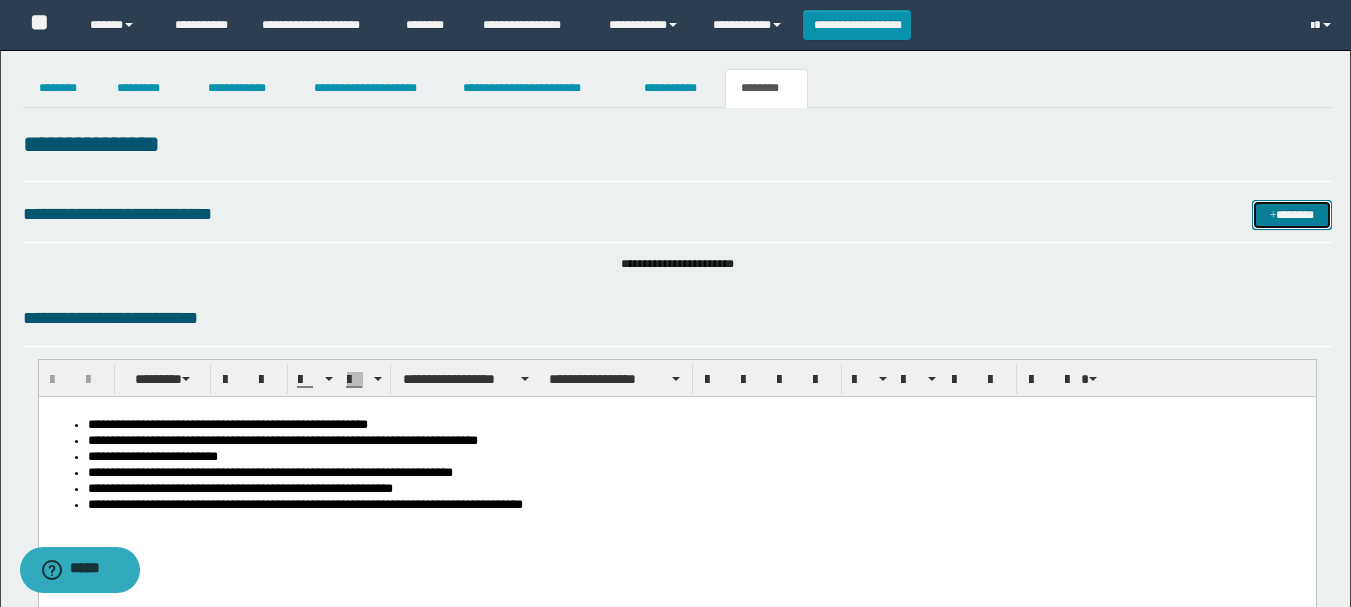 click on "*******" at bounding box center (1292, 215) 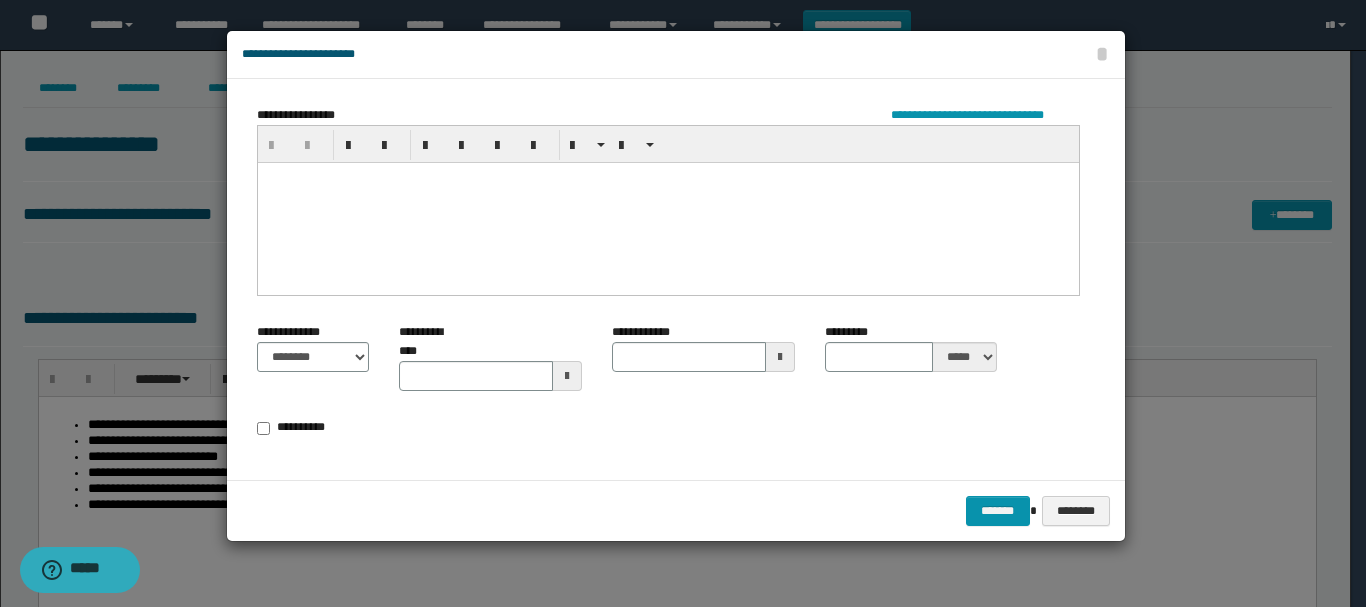 click at bounding box center (667, 202) 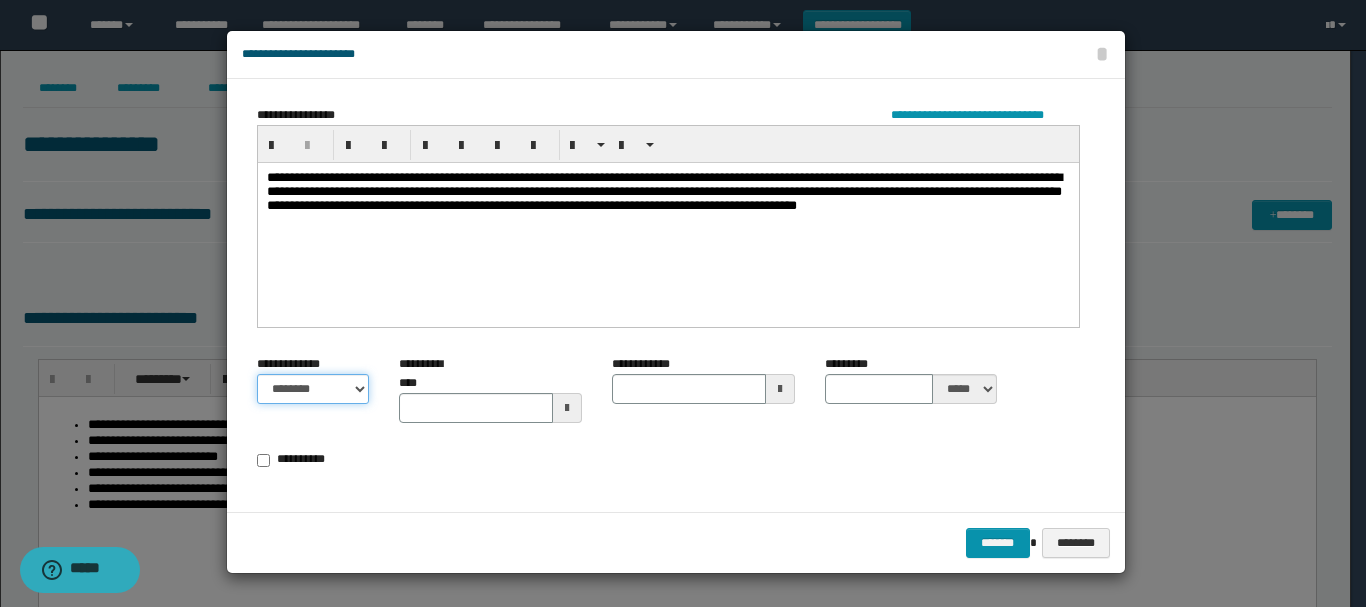 click on "********
*********" at bounding box center [313, 389] 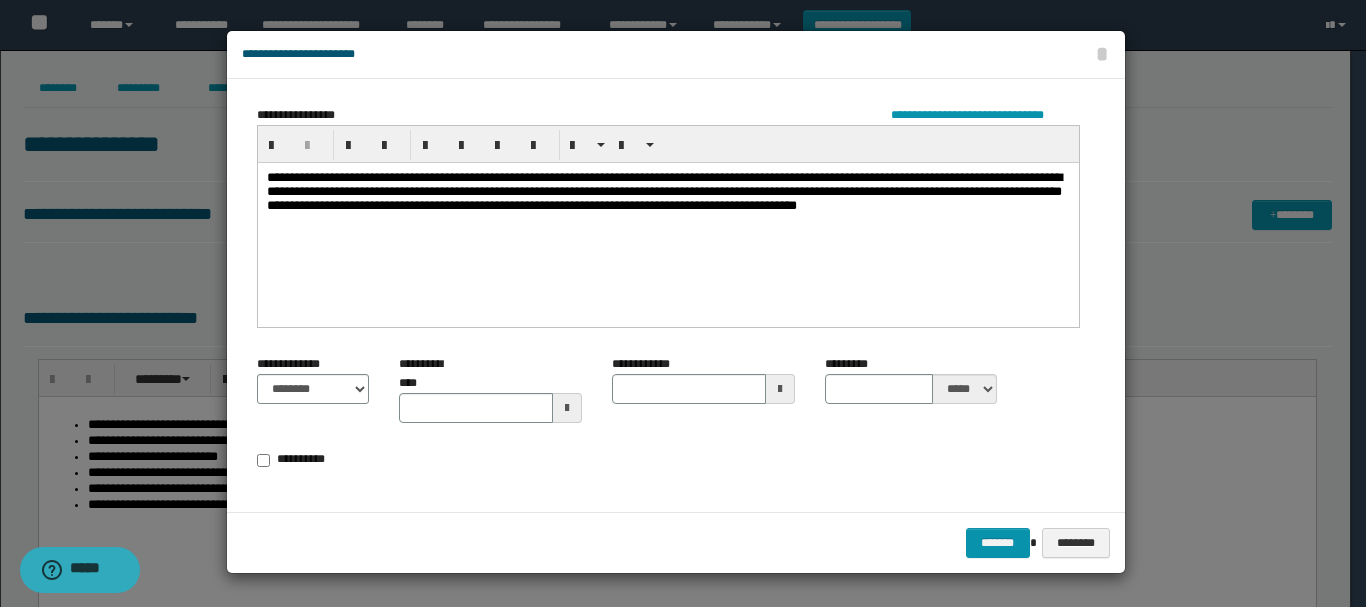 click on "**********" at bounding box center [298, 460] 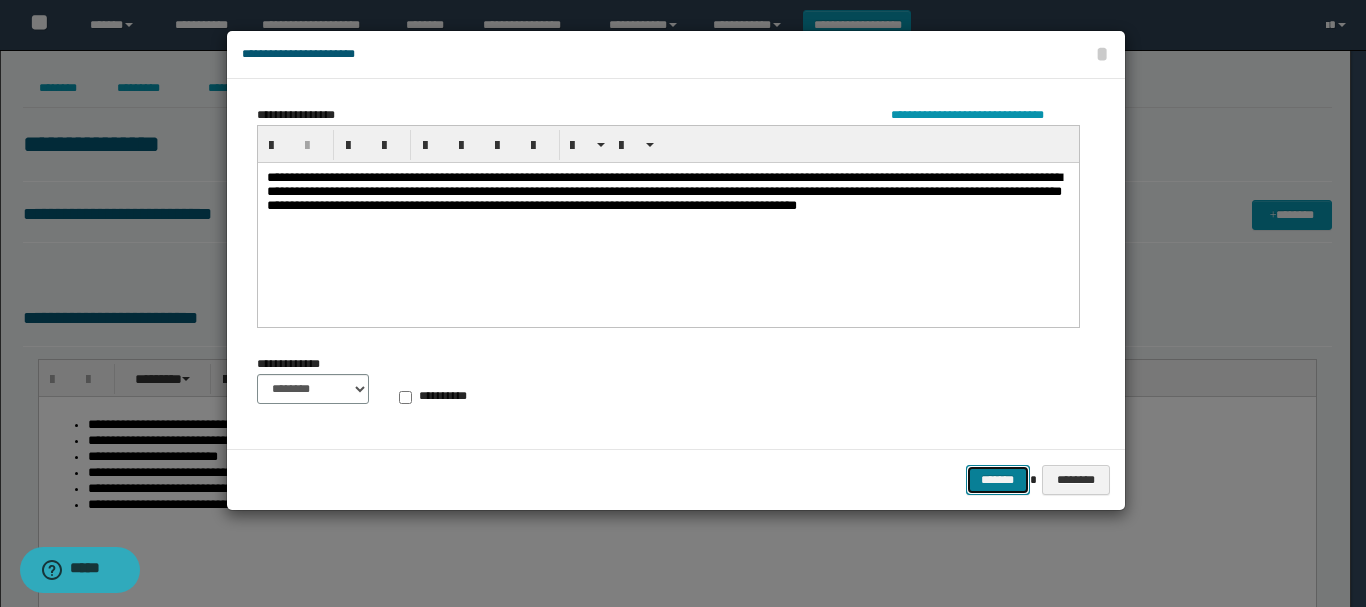 click on "*******" at bounding box center (998, 480) 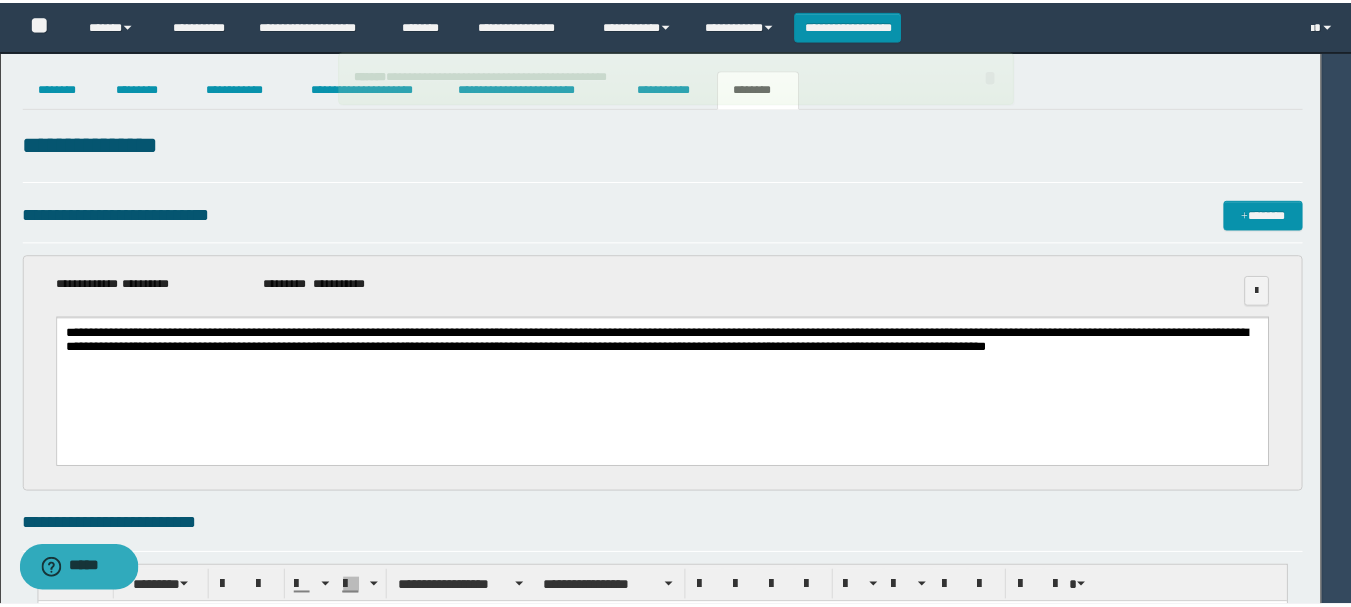 scroll, scrollTop: 0, scrollLeft: 0, axis: both 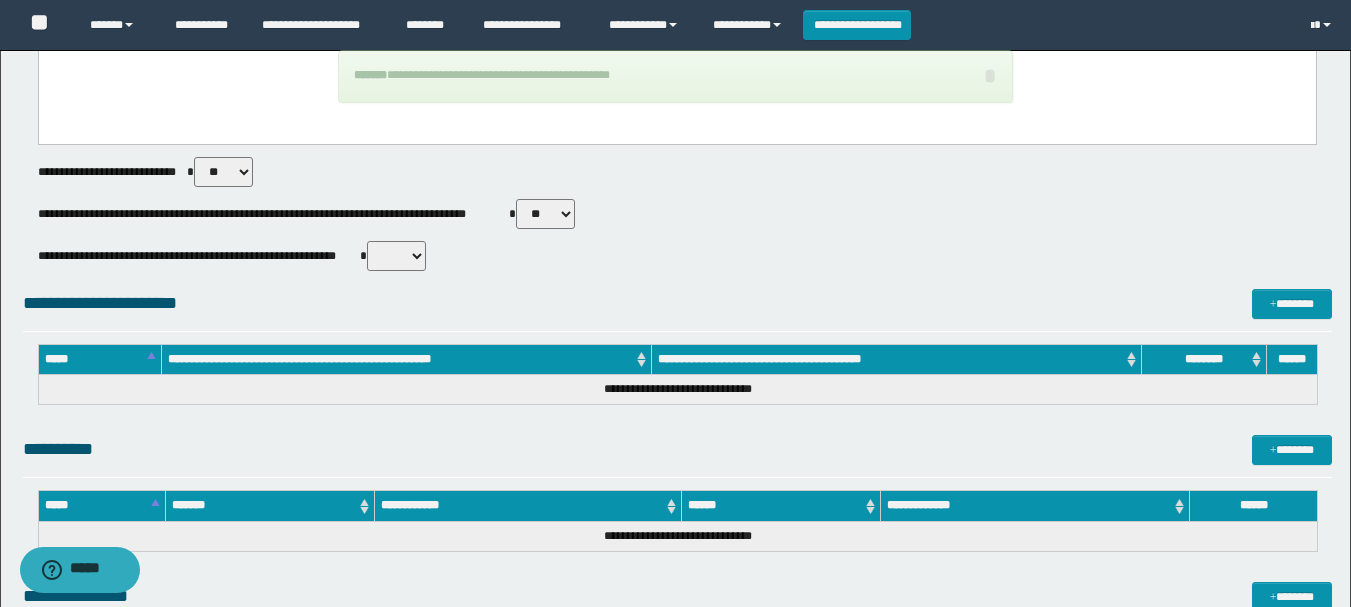 click on "**
**" at bounding box center [545, 214] 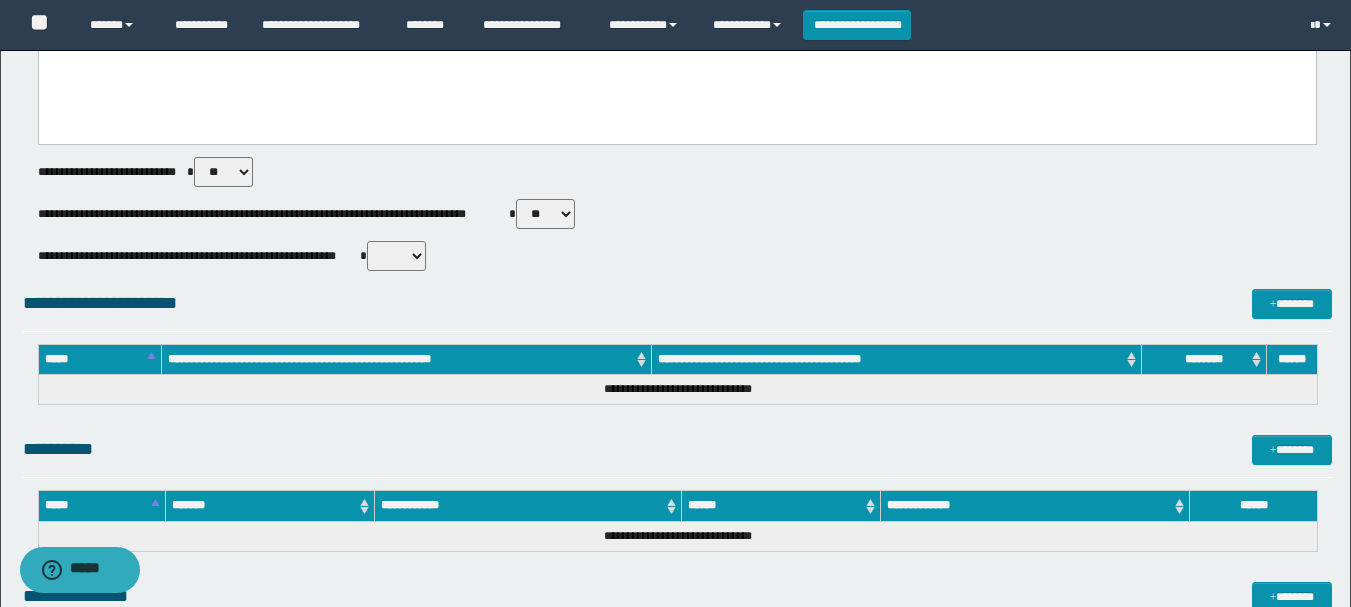select on "****" 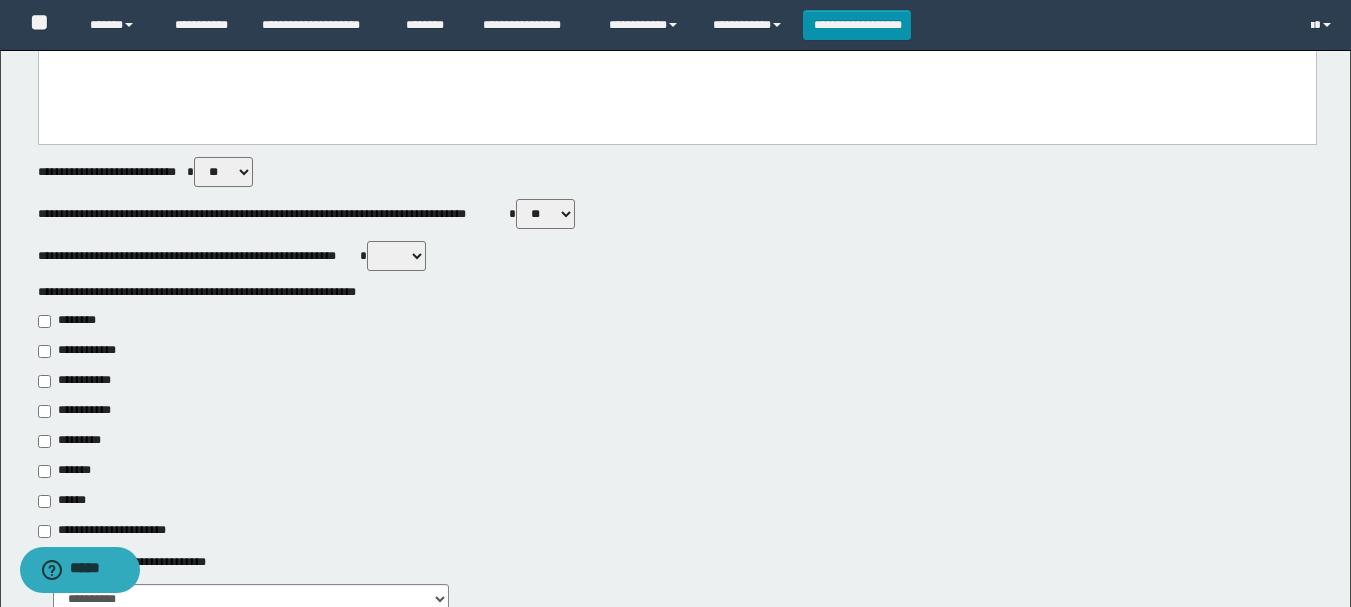 click on "**
**" at bounding box center (396, 256) 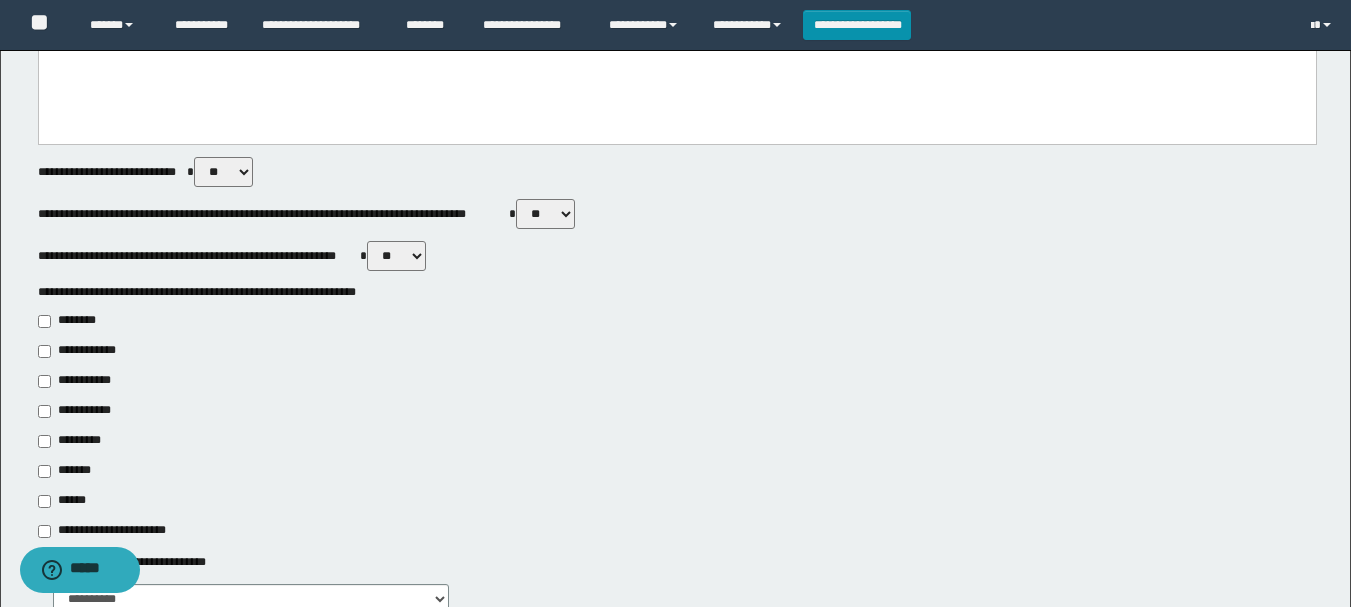 click on "**
**" at bounding box center [396, 256] 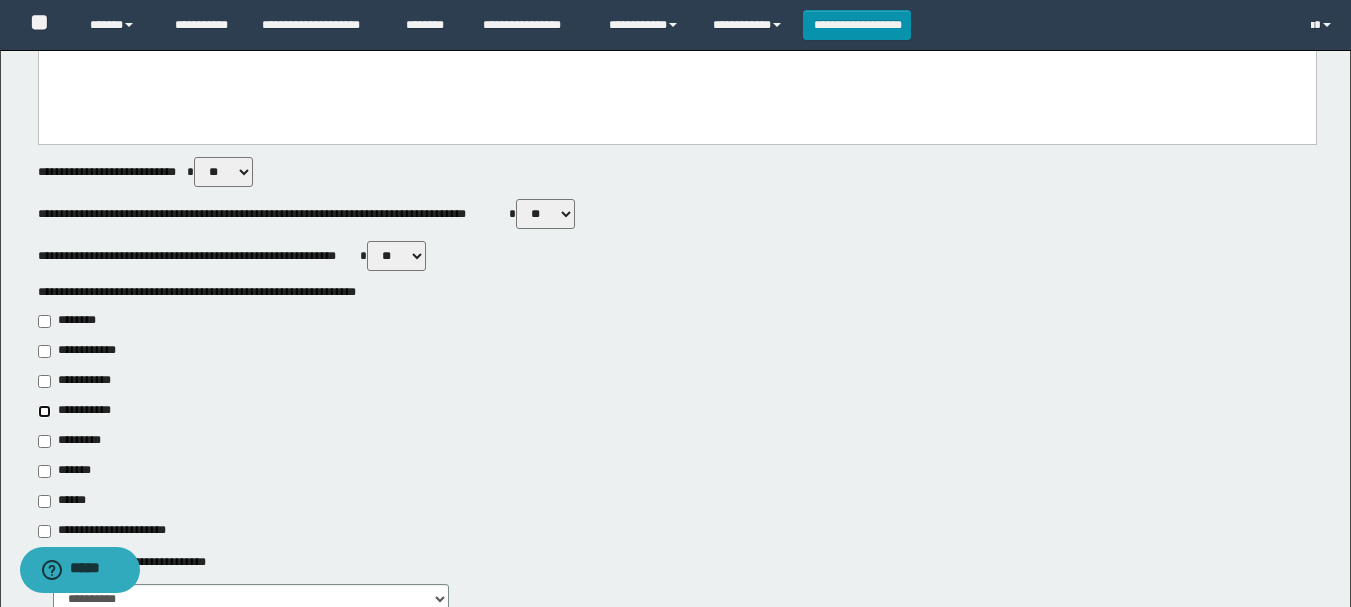 type on "**********" 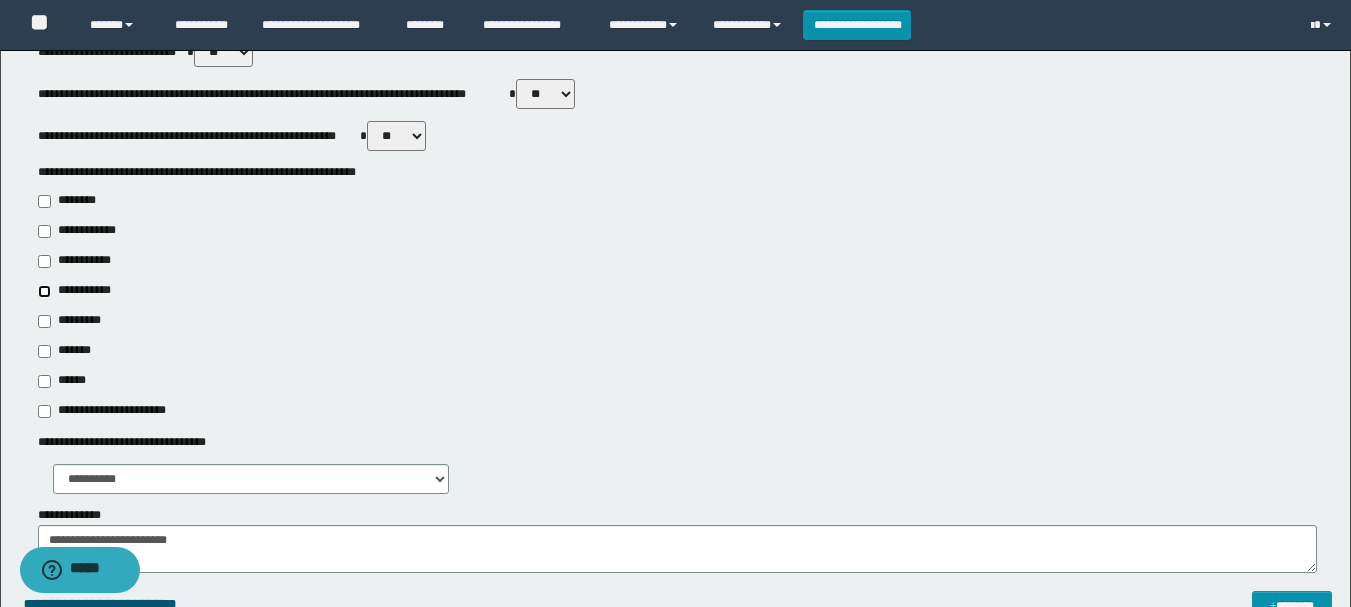 scroll, scrollTop: 1000, scrollLeft: 0, axis: vertical 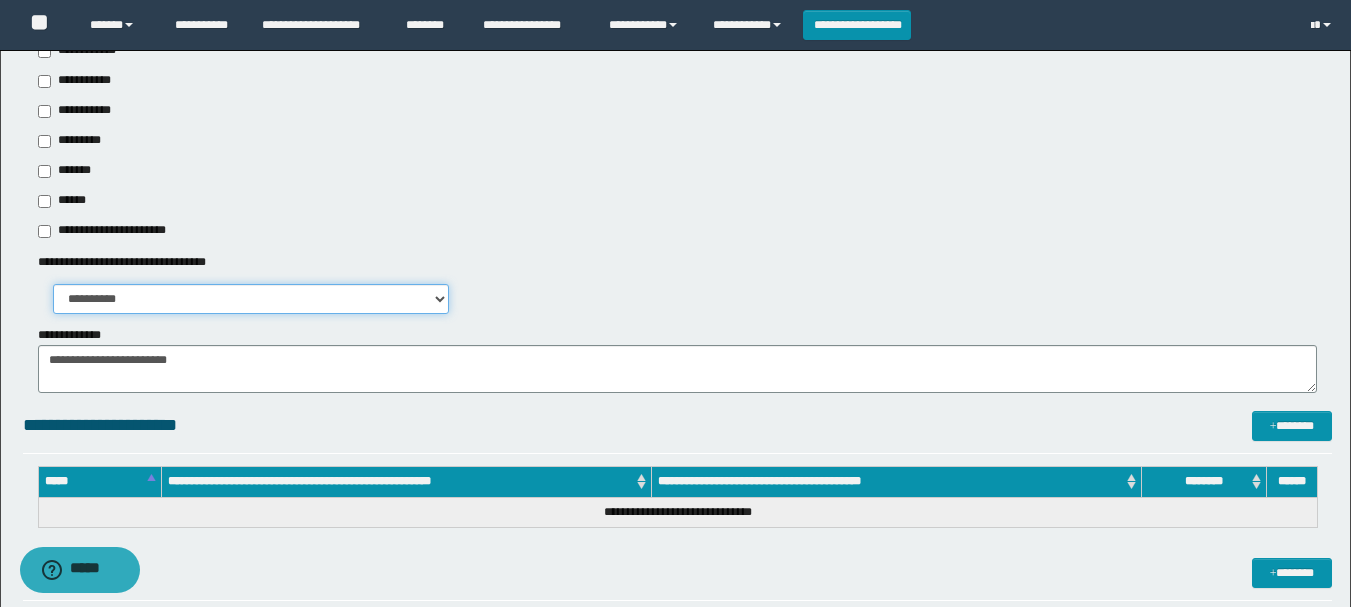 drag, startPoint x: 366, startPoint y: 296, endPoint x: 358, endPoint y: 308, distance: 14.422205 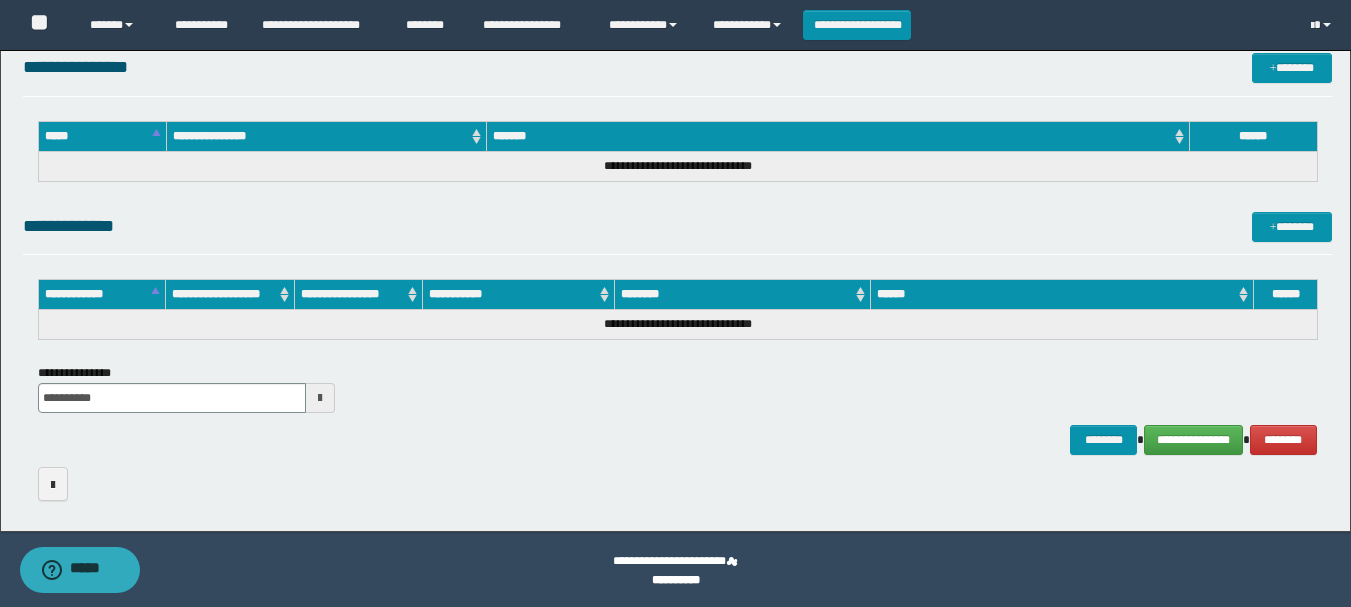 scroll, scrollTop: 1654, scrollLeft: 0, axis: vertical 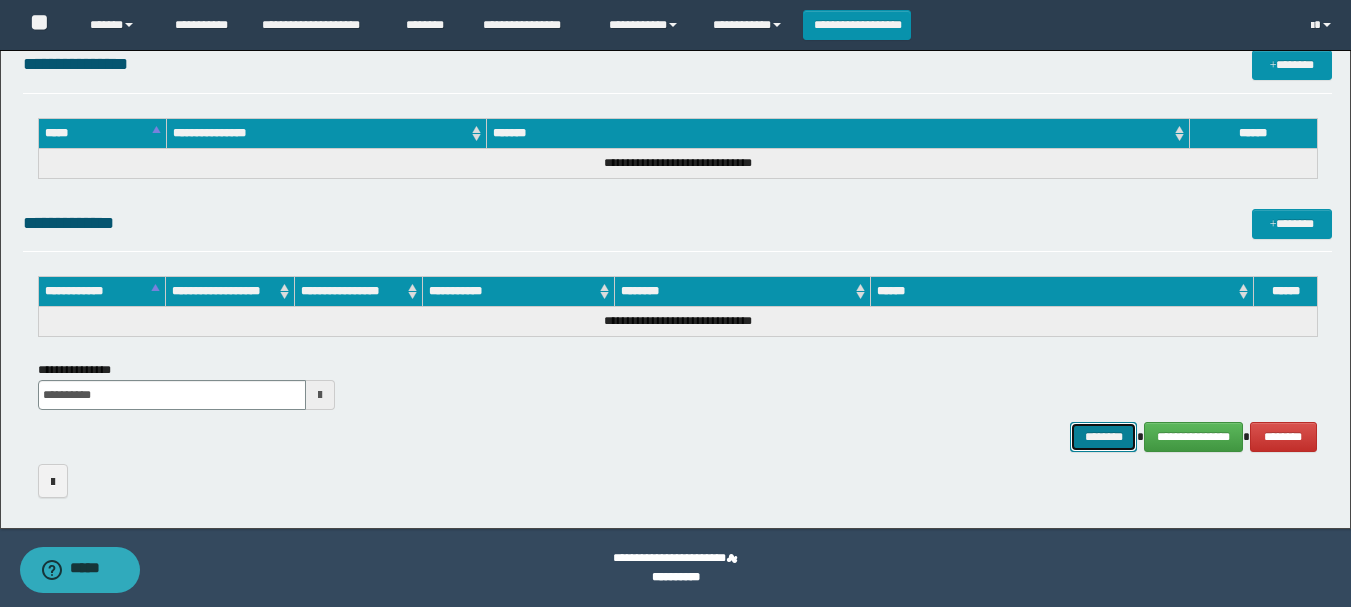 click on "********" at bounding box center [1104, 437] 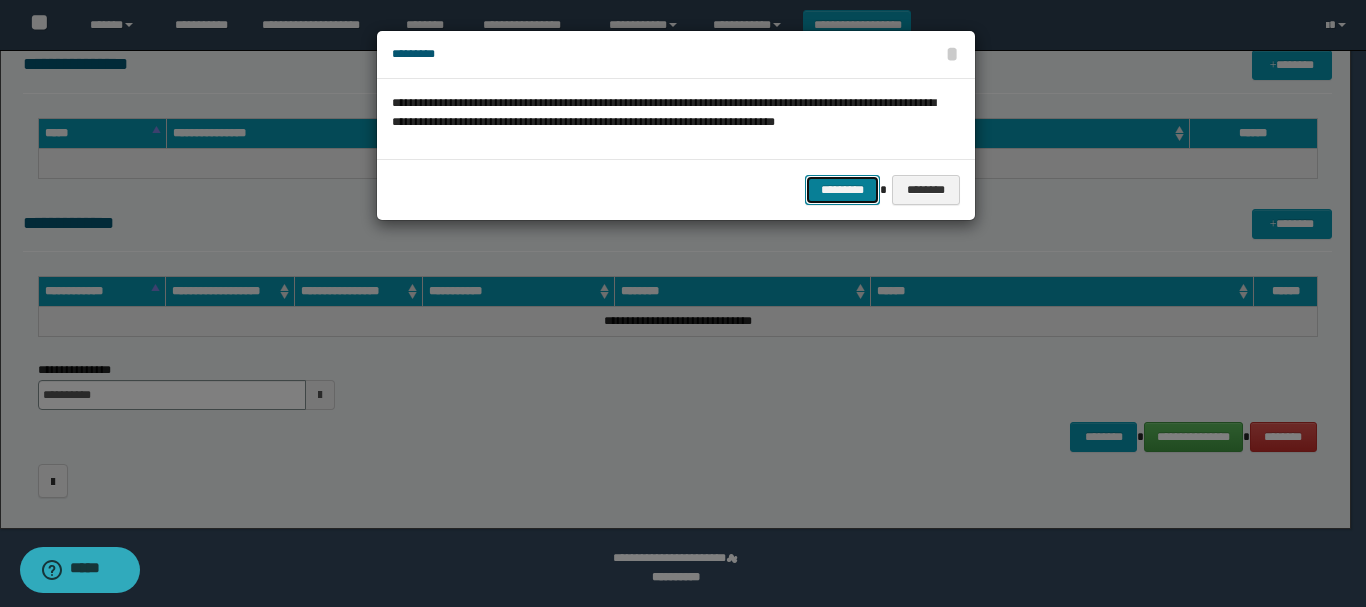 click on "*********" at bounding box center [842, 190] 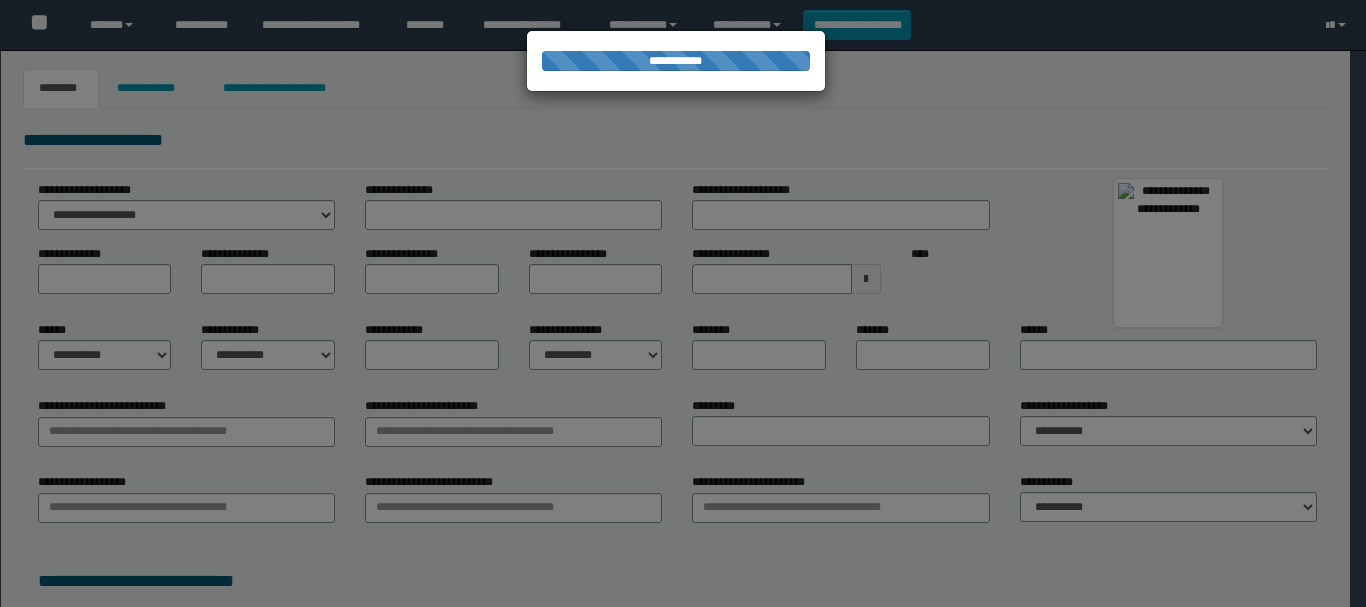 select on "***" 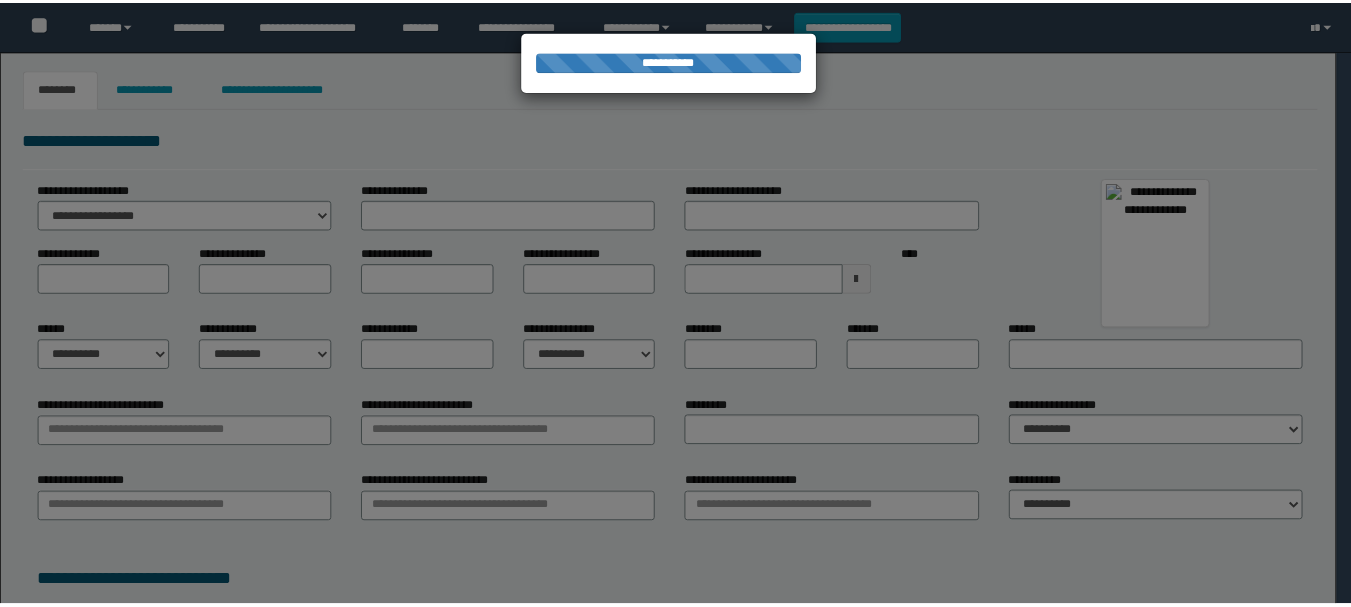 scroll, scrollTop: 0, scrollLeft: 0, axis: both 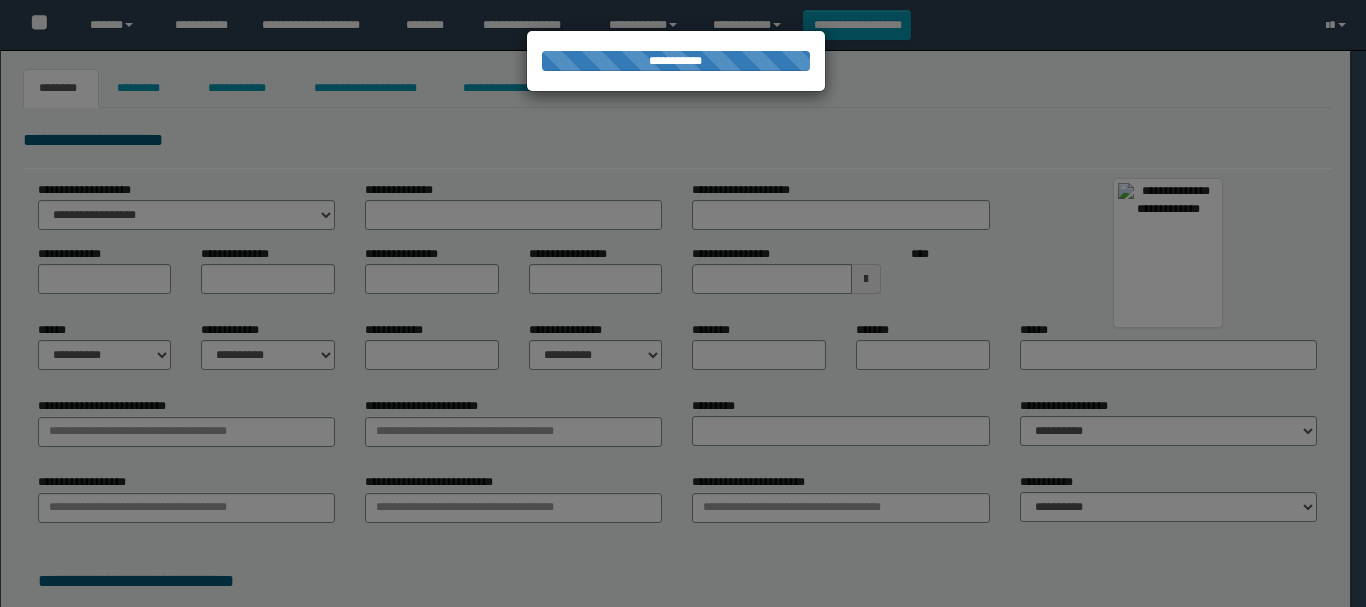 type on "********" 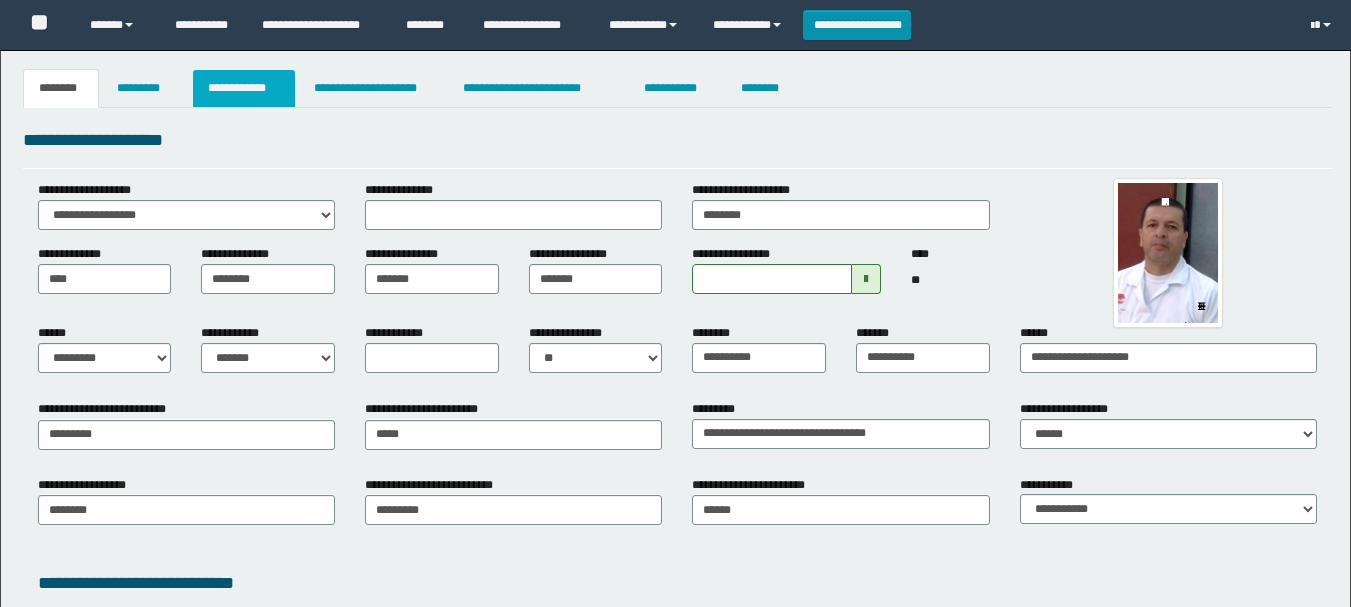 scroll, scrollTop: 0, scrollLeft: 0, axis: both 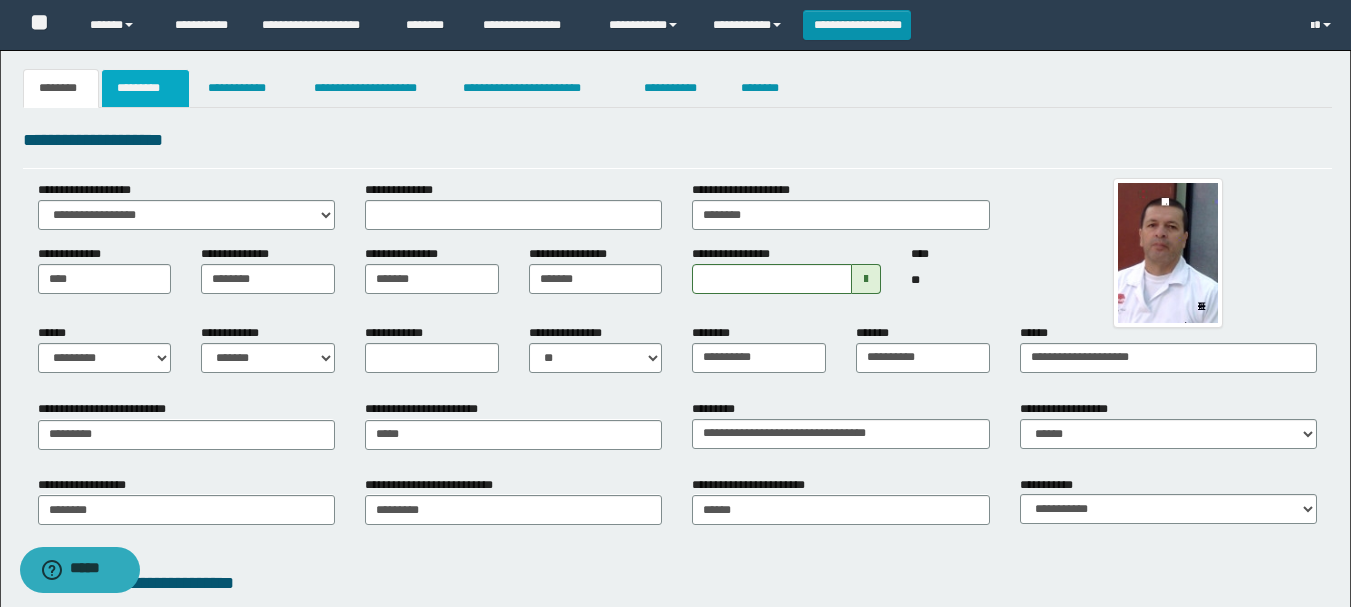 click on "*********" at bounding box center (145, 88) 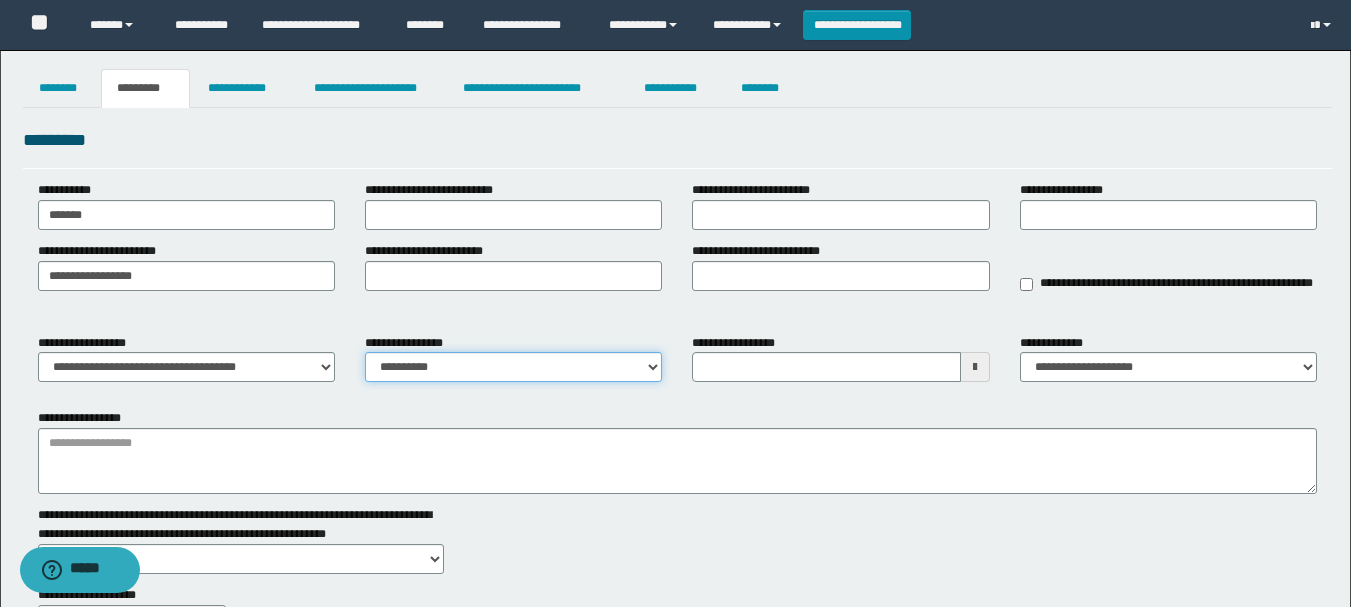click on "**********" at bounding box center (513, 367) 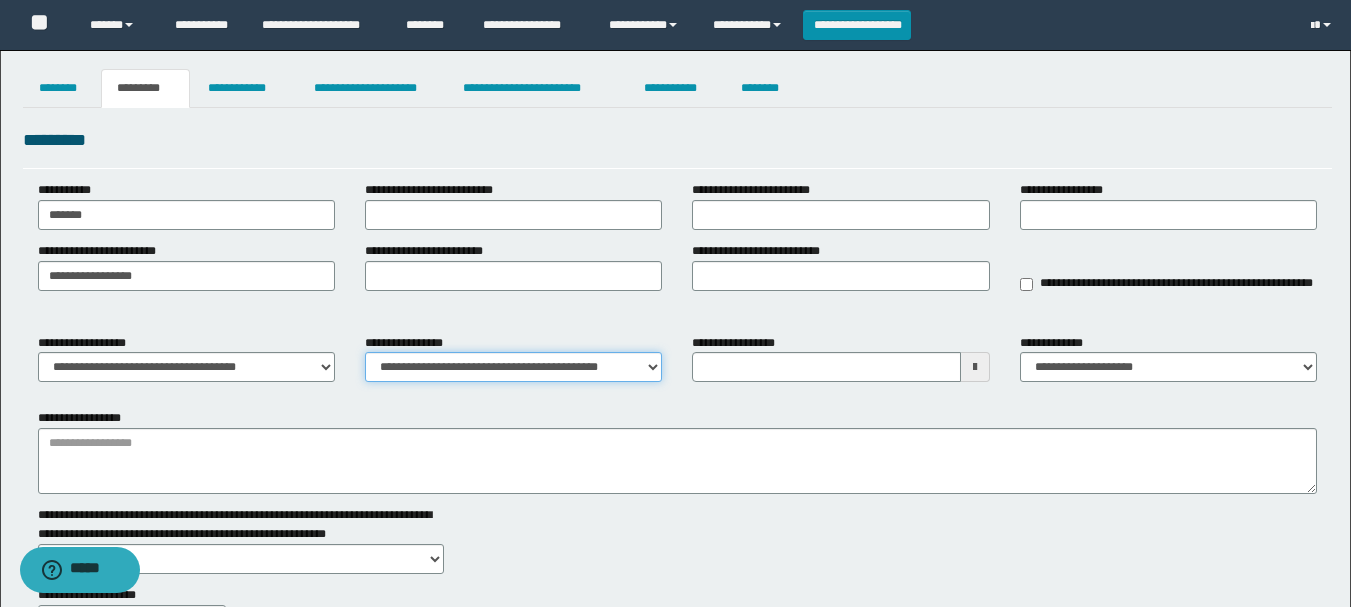click on "**********" at bounding box center [513, 367] 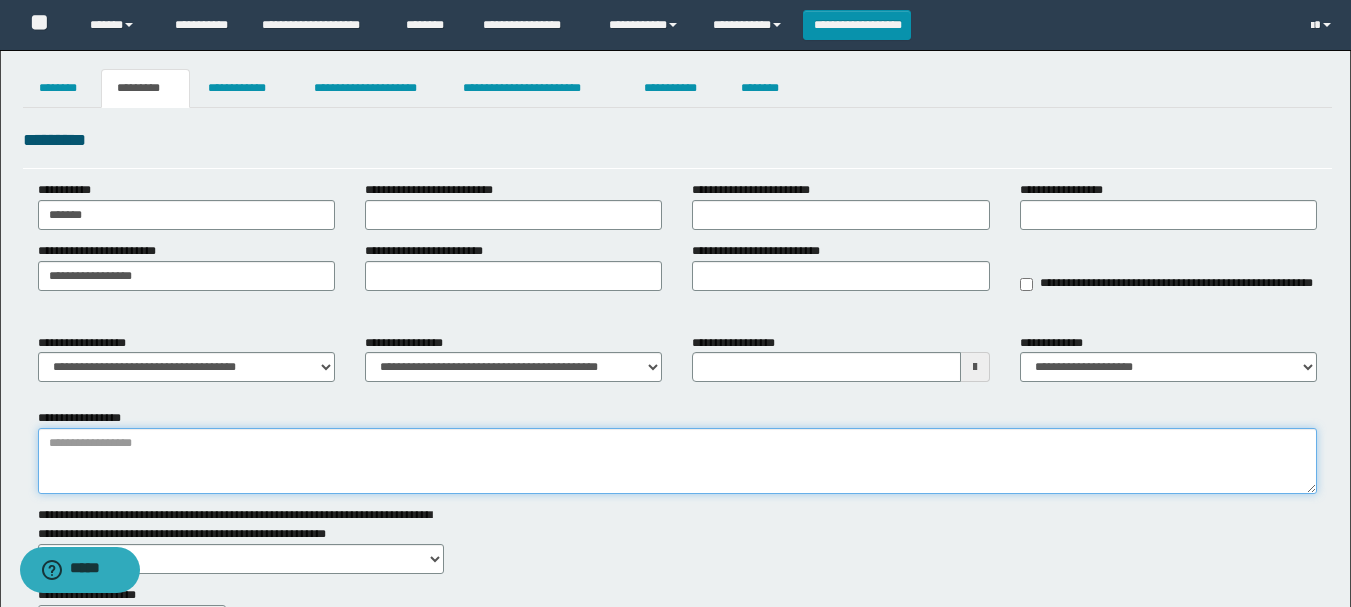 click on "**********" at bounding box center (677, 461) 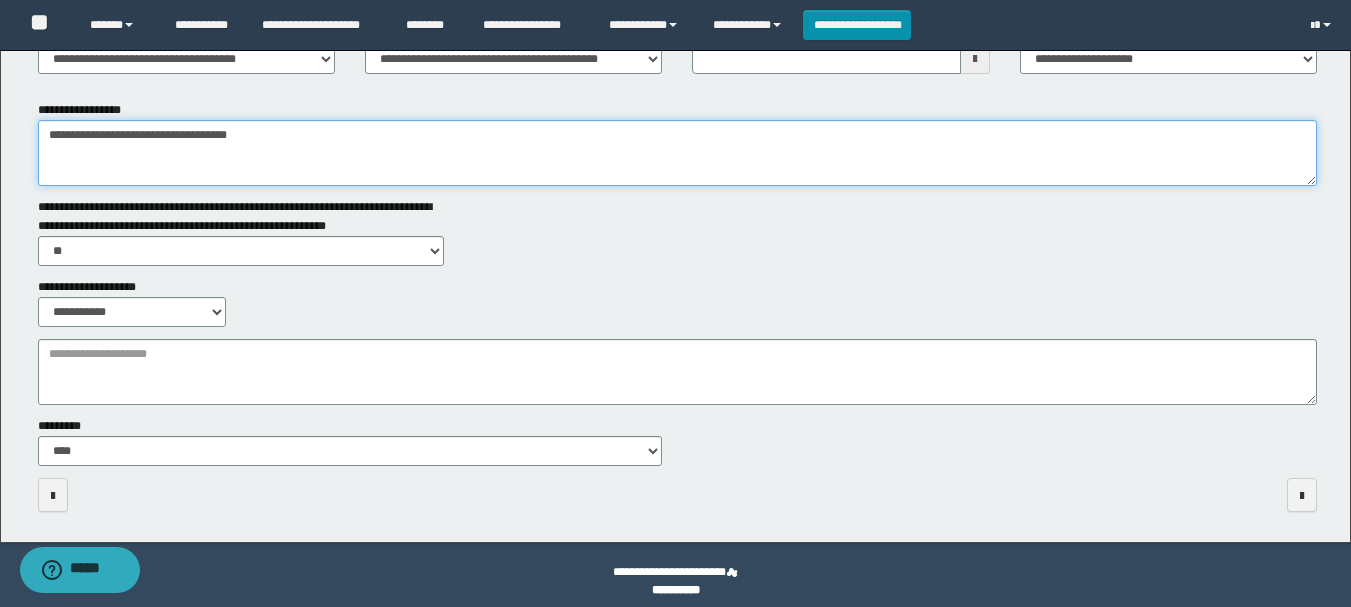 scroll, scrollTop: 321, scrollLeft: 0, axis: vertical 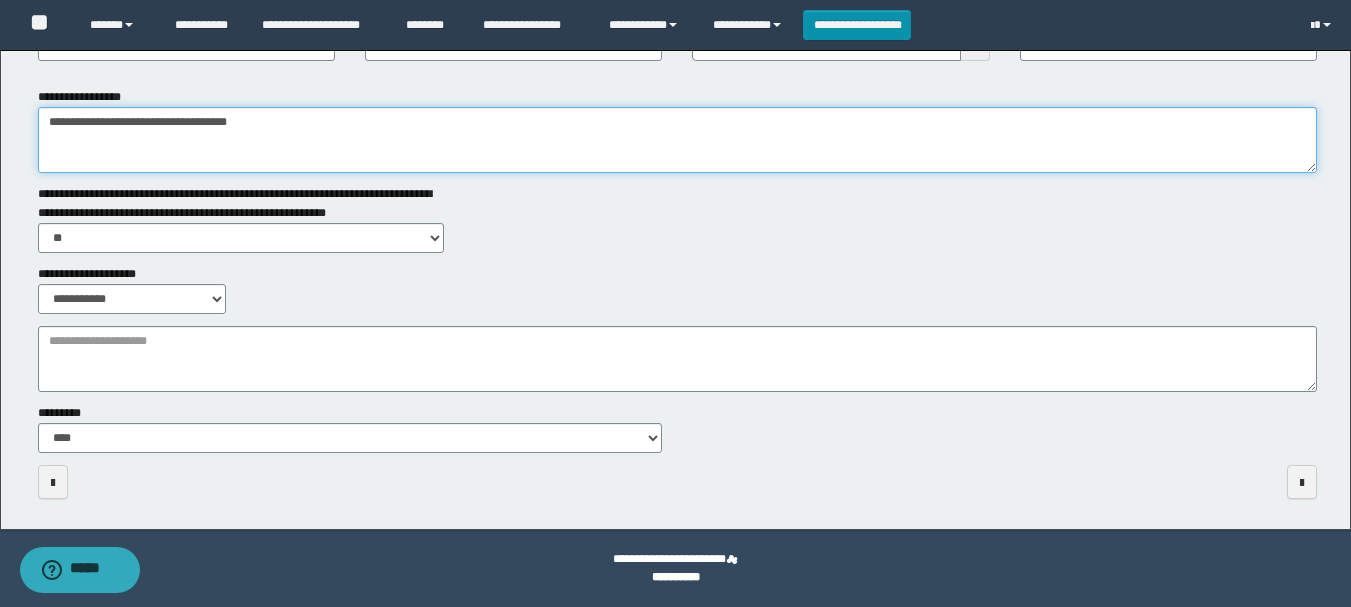 type on "**********" 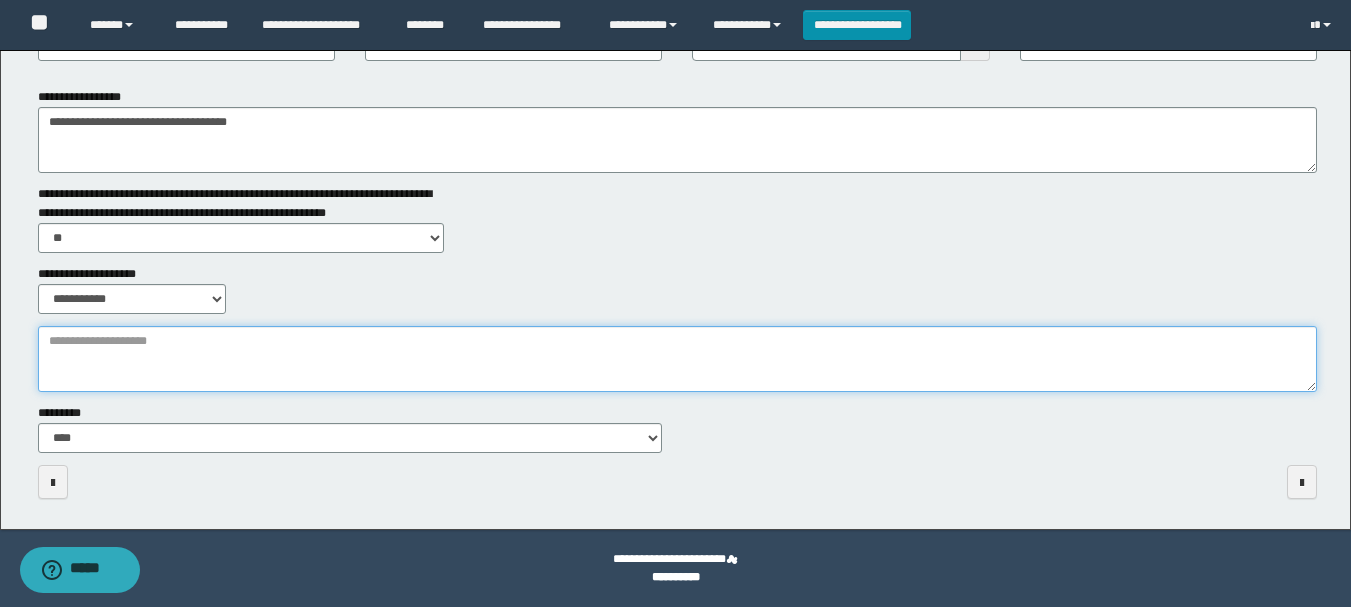 click on "**********" at bounding box center (677, 359) 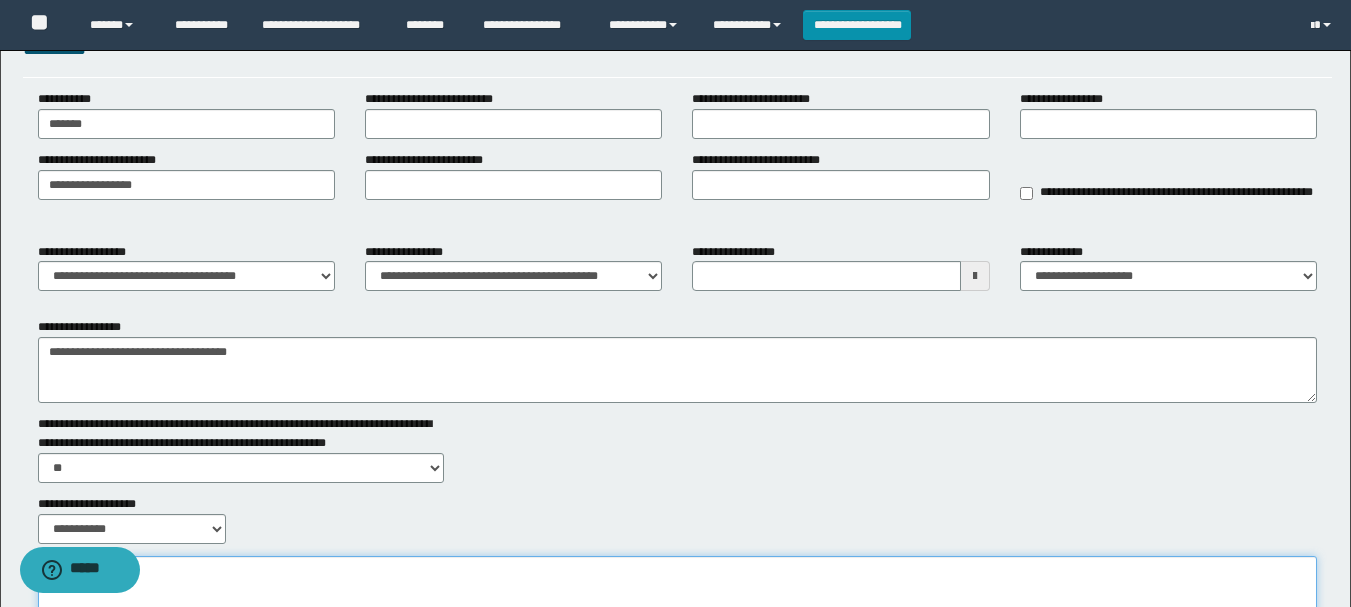 scroll, scrollTop: 0, scrollLeft: 0, axis: both 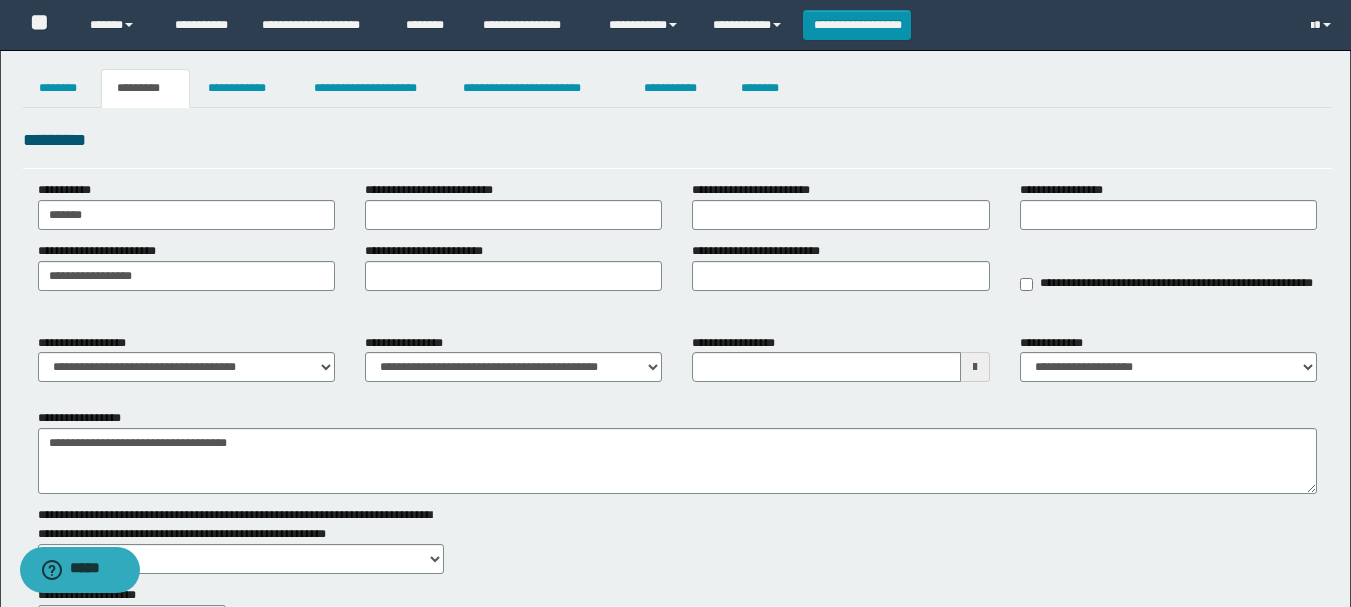 type on "*****" 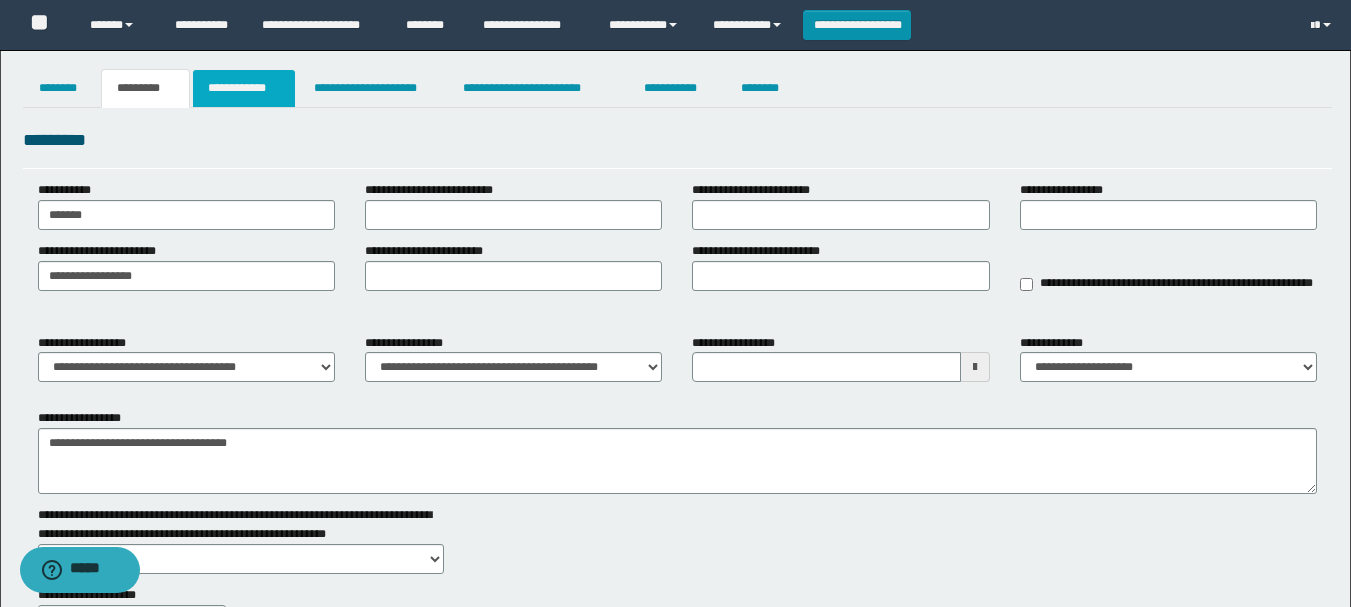 click on "**********" at bounding box center [244, 88] 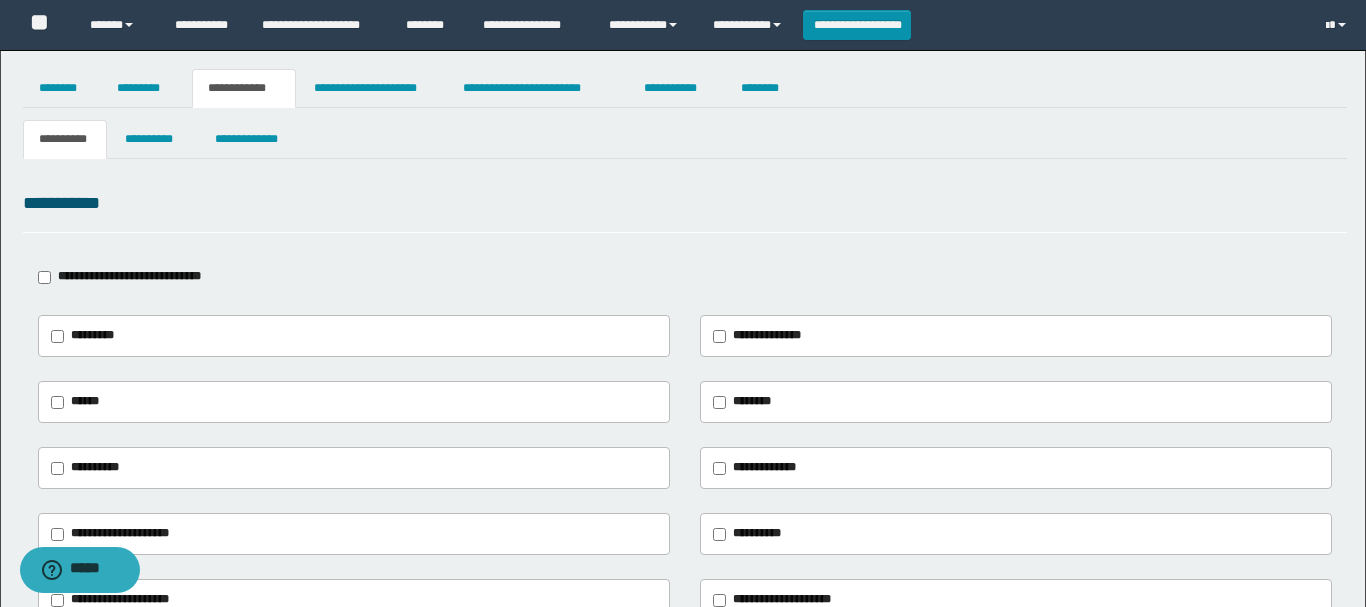 type on "******" 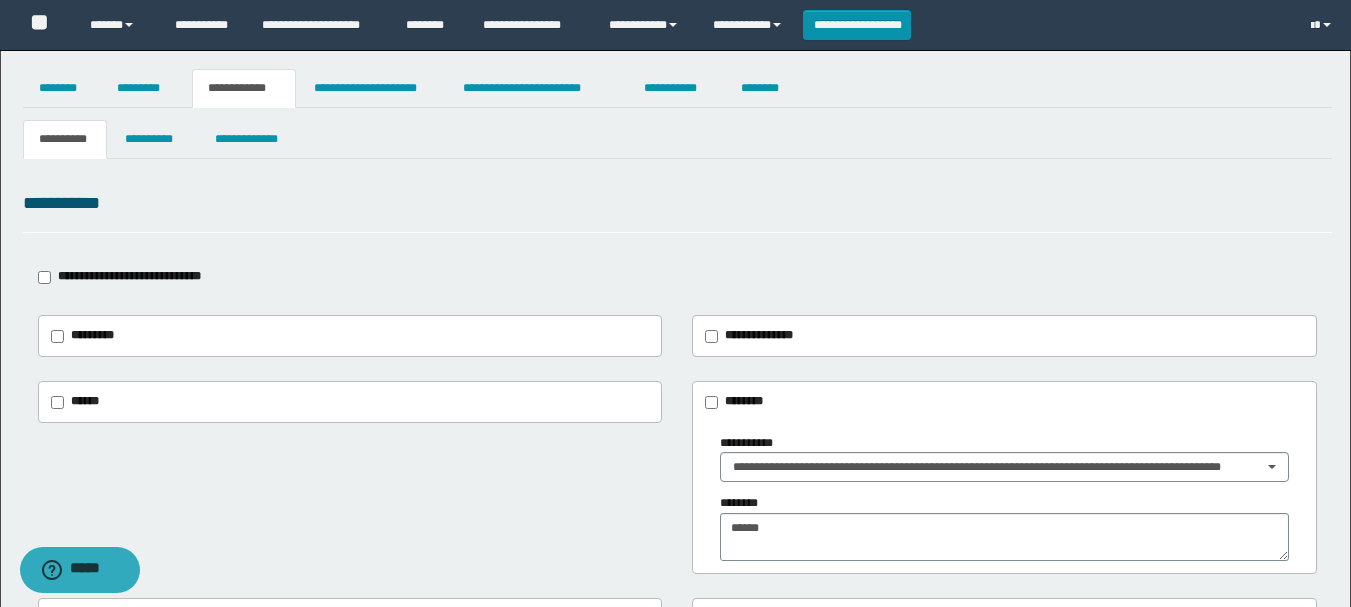 click on "**********" at bounding box center [65, 139] 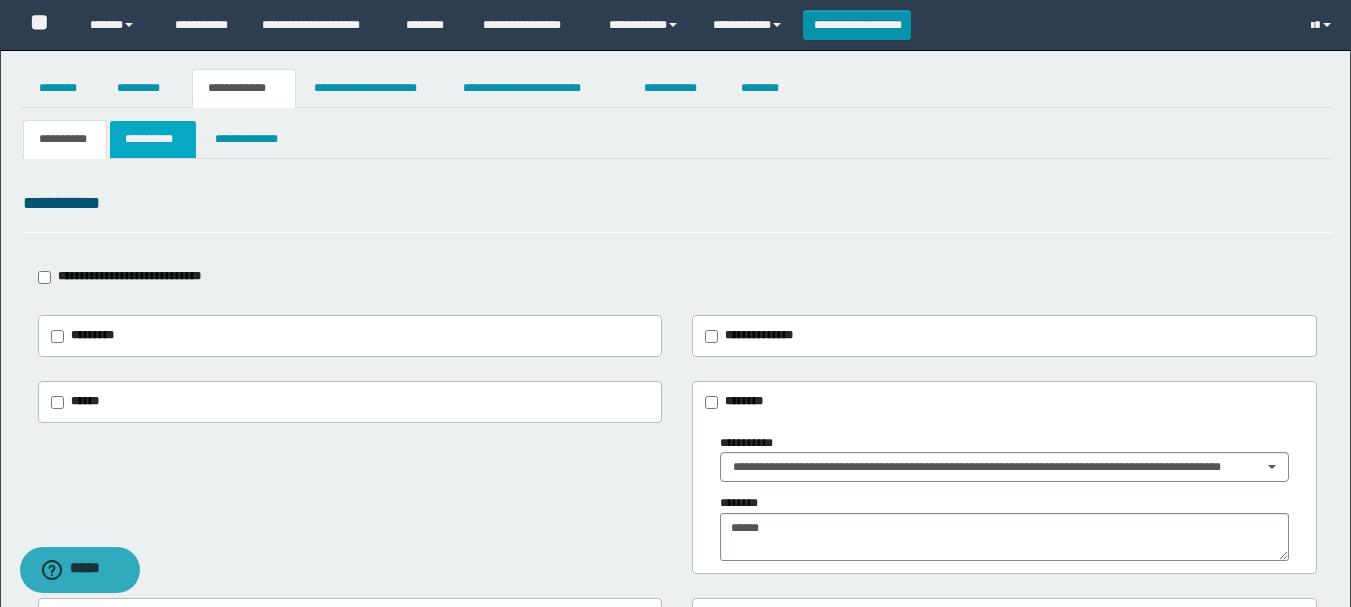 click on "**********" at bounding box center (153, 139) 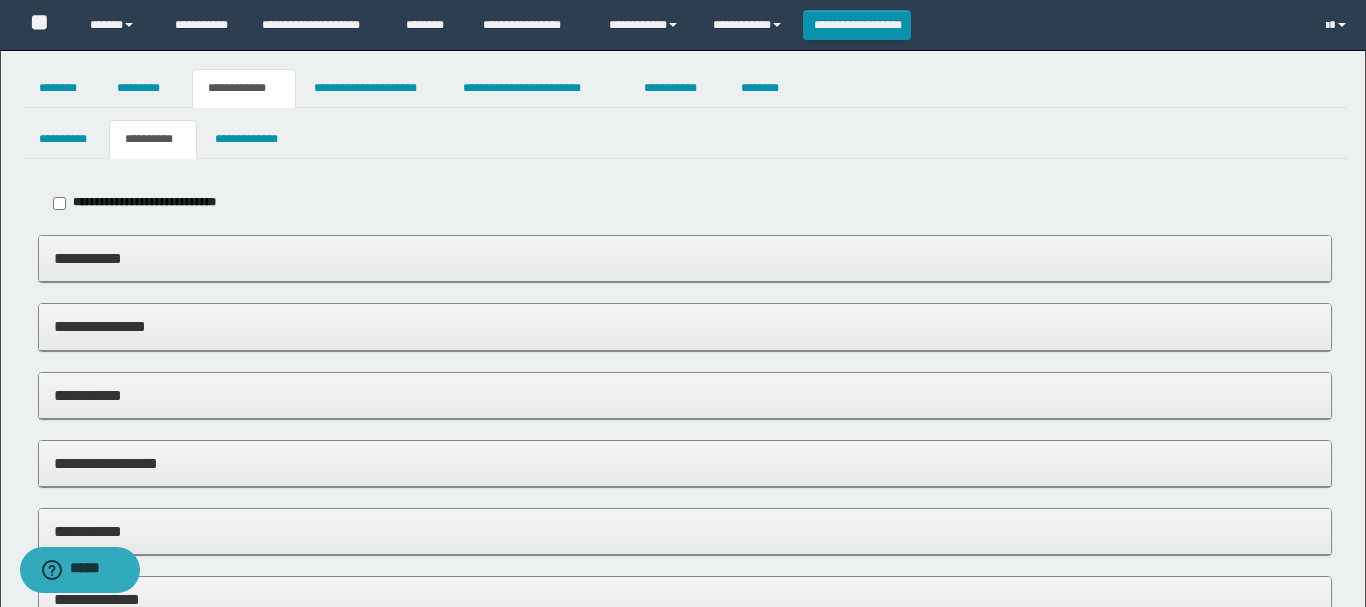 type on "*****" 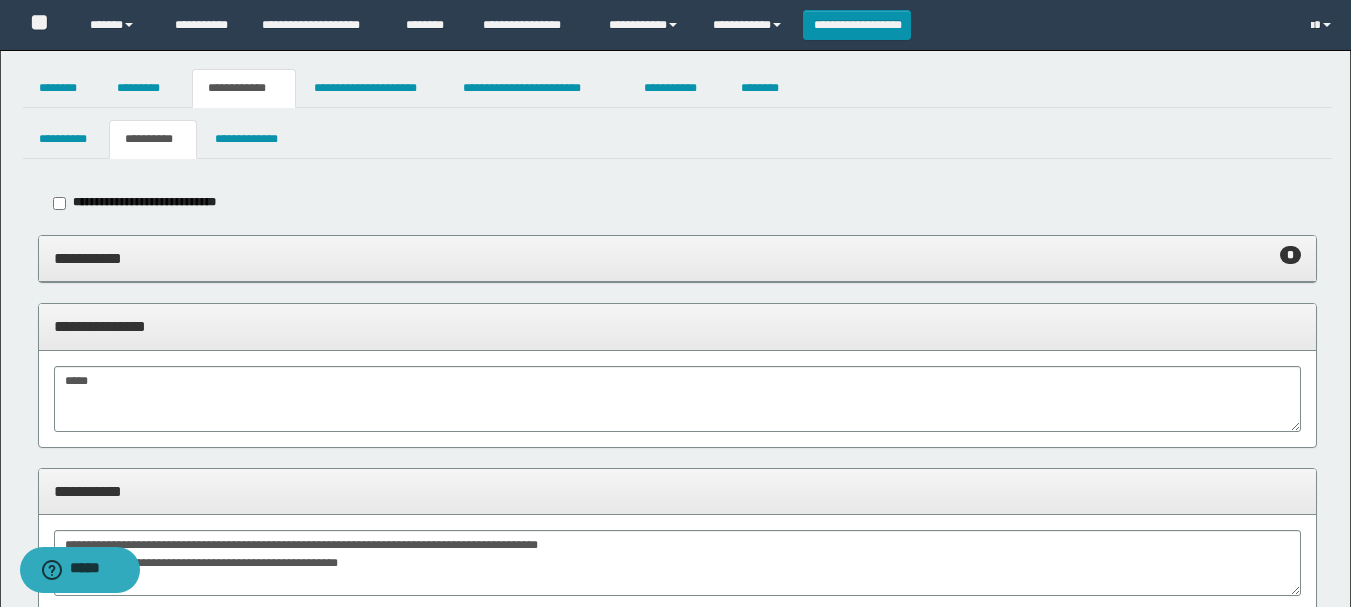 click on "**********" at bounding box center (677, 258) 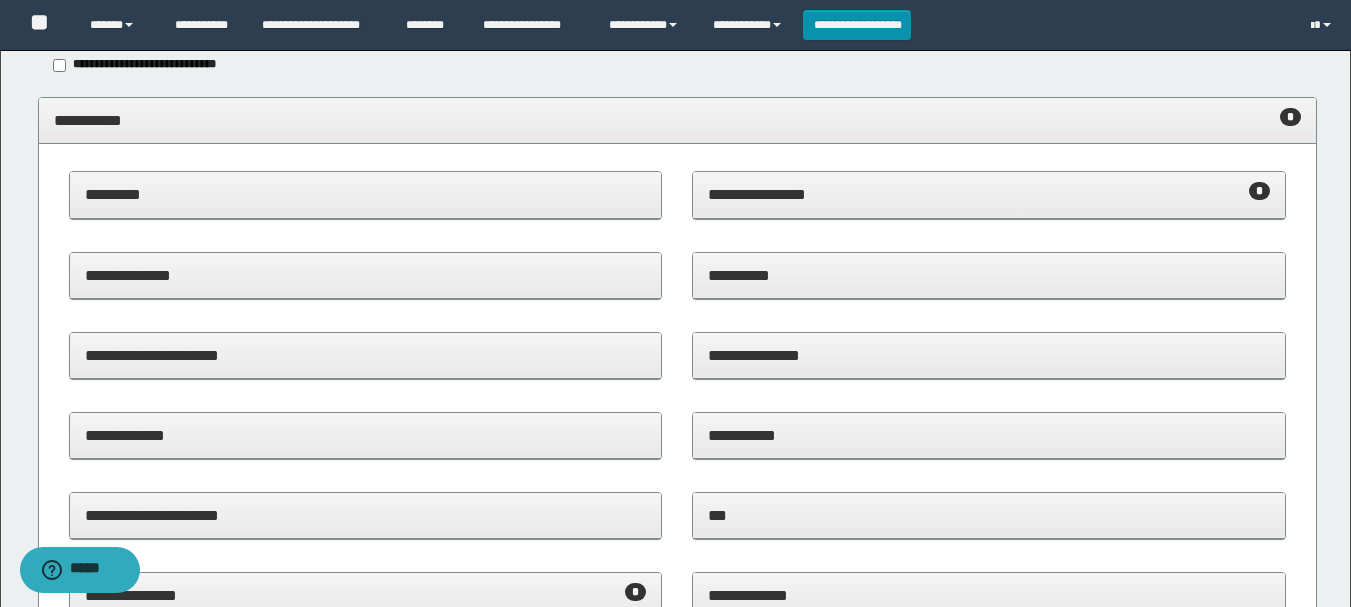 scroll, scrollTop: 0, scrollLeft: 0, axis: both 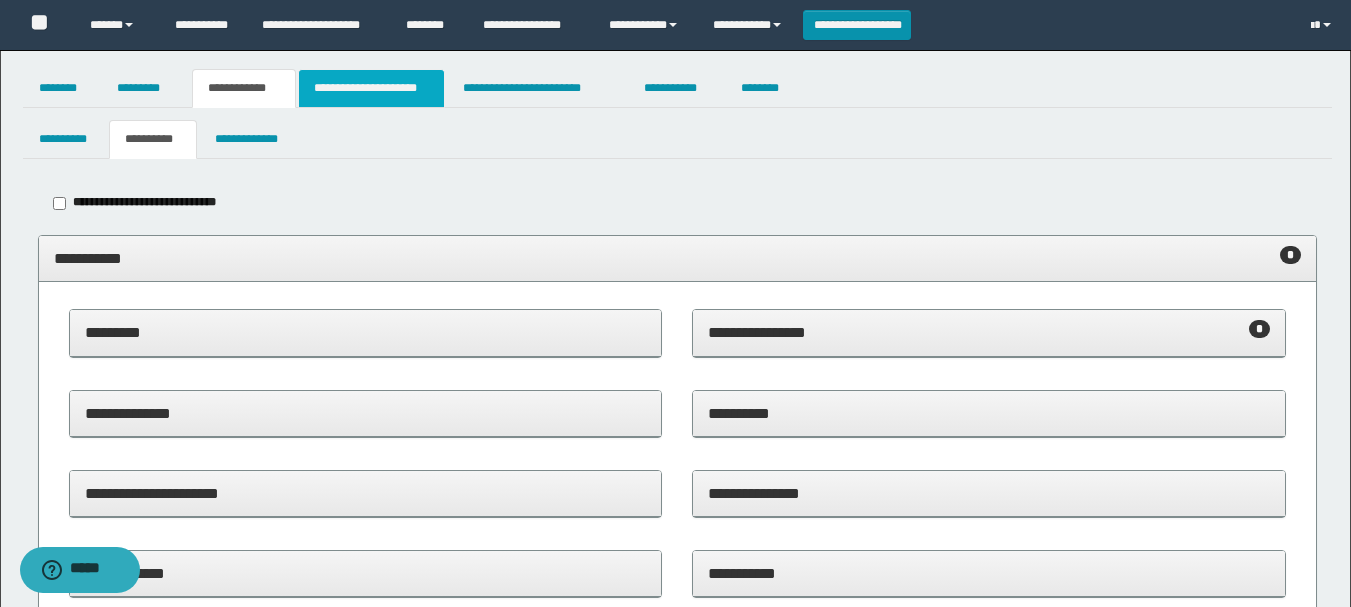 click on "**********" at bounding box center [371, 88] 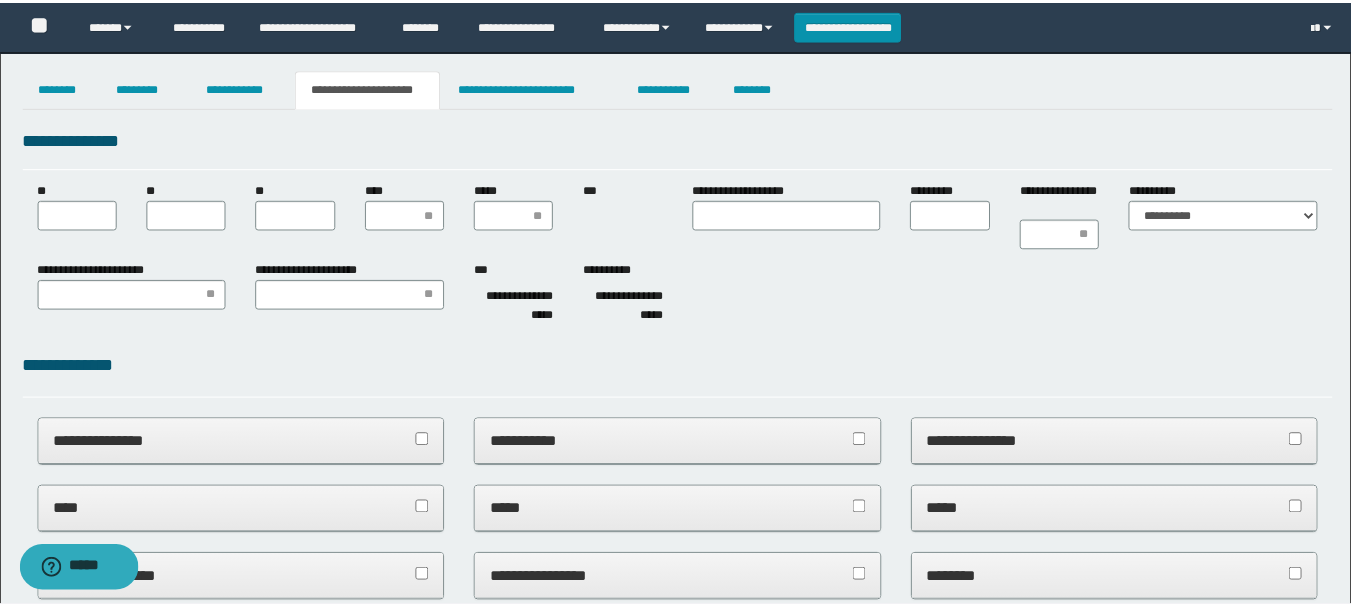 scroll, scrollTop: 0, scrollLeft: 0, axis: both 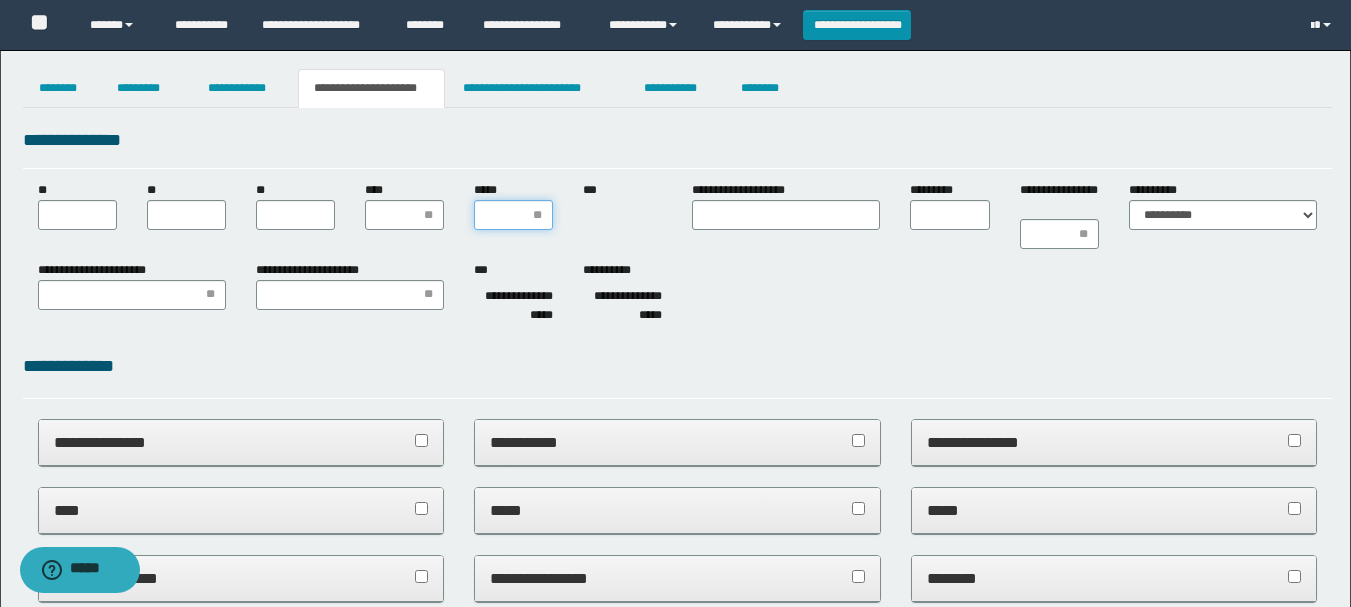 click on "*****" at bounding box center (513, 215) 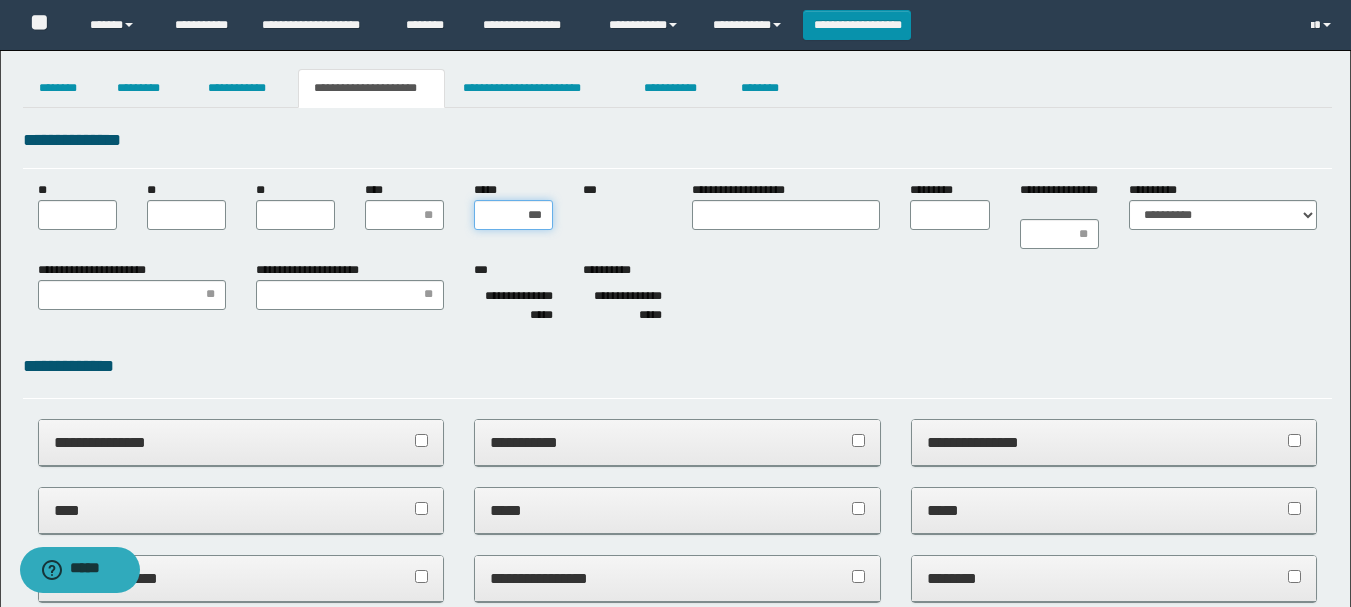type on "****" 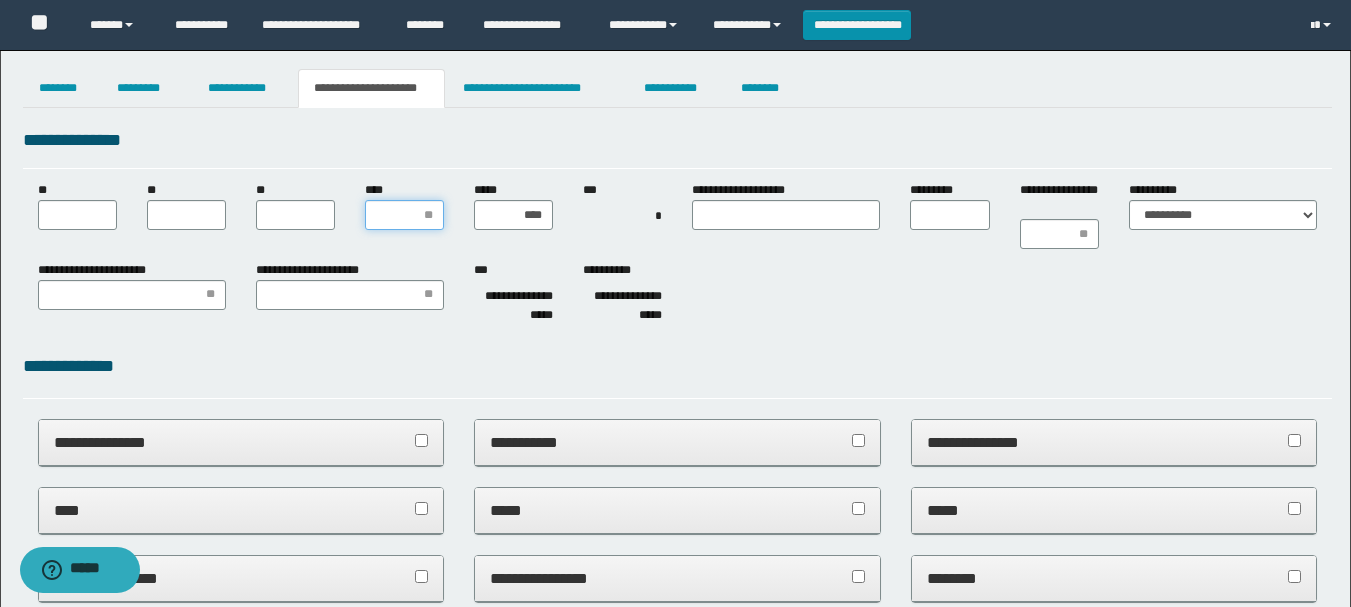 click on "****" at bounding box center (404, 215) 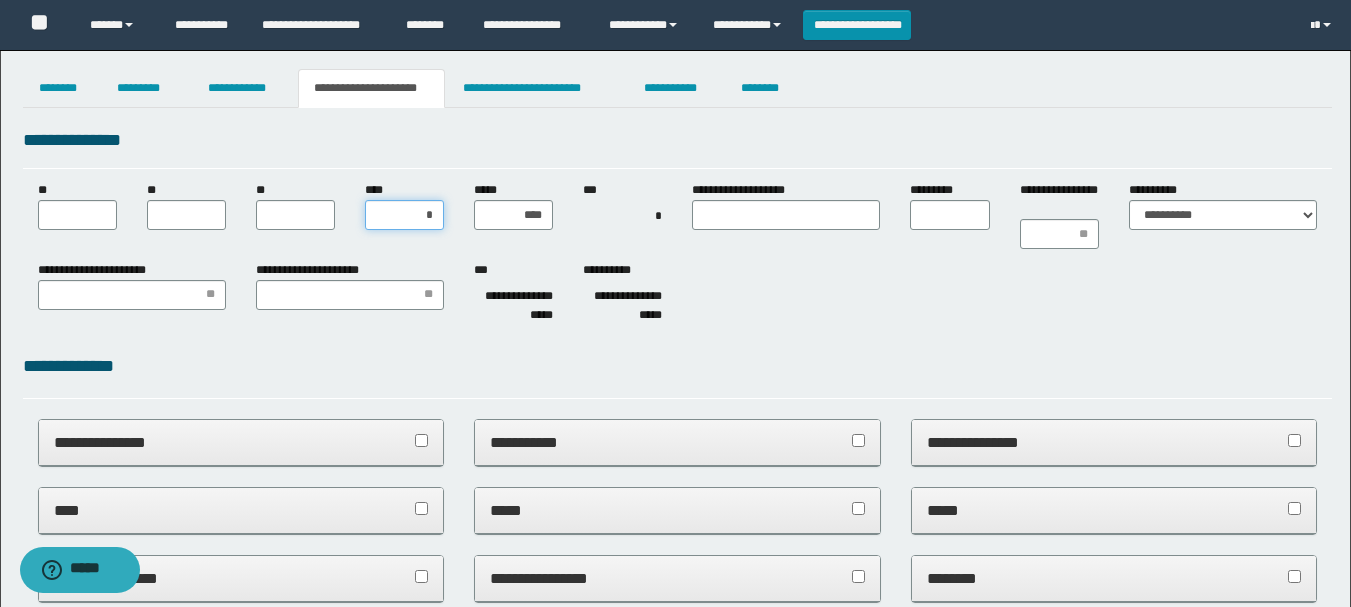 type on "**" 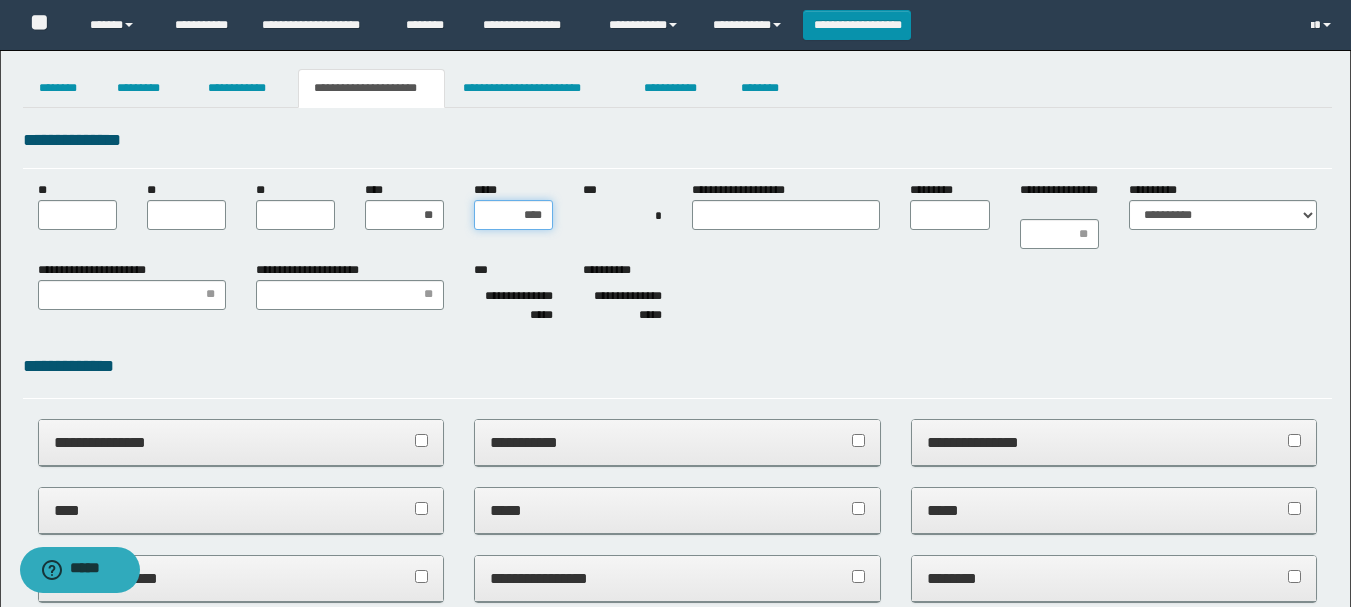 type 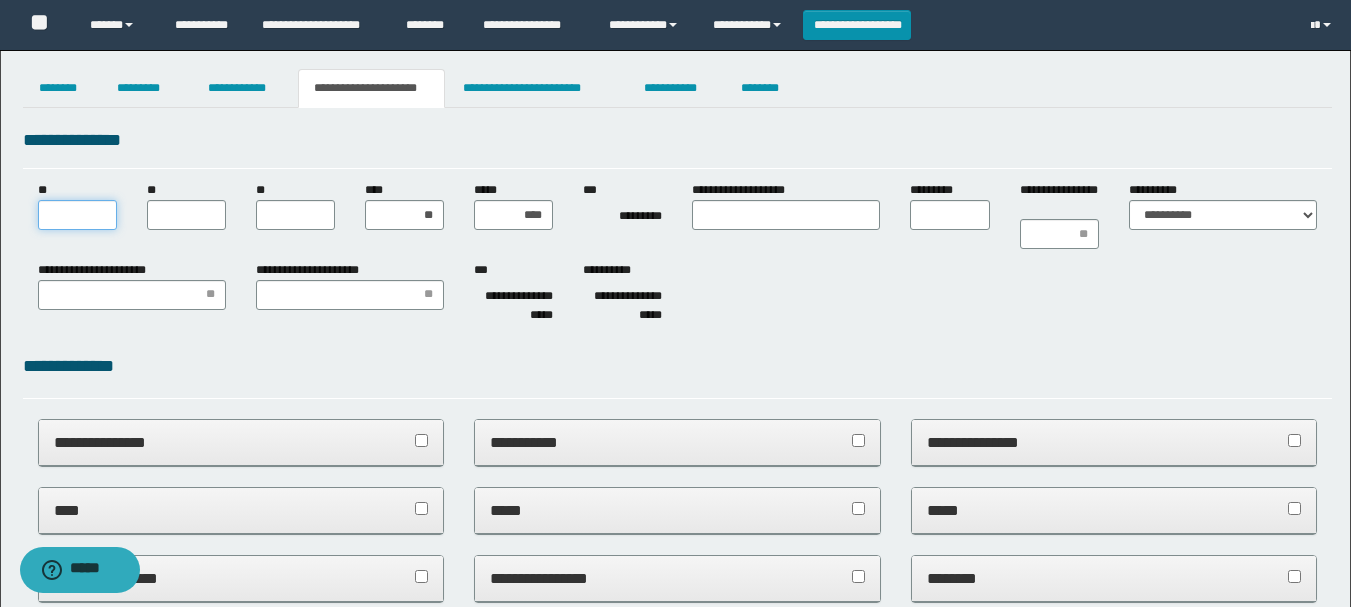 click on "**" at bounding box center [77, 215] 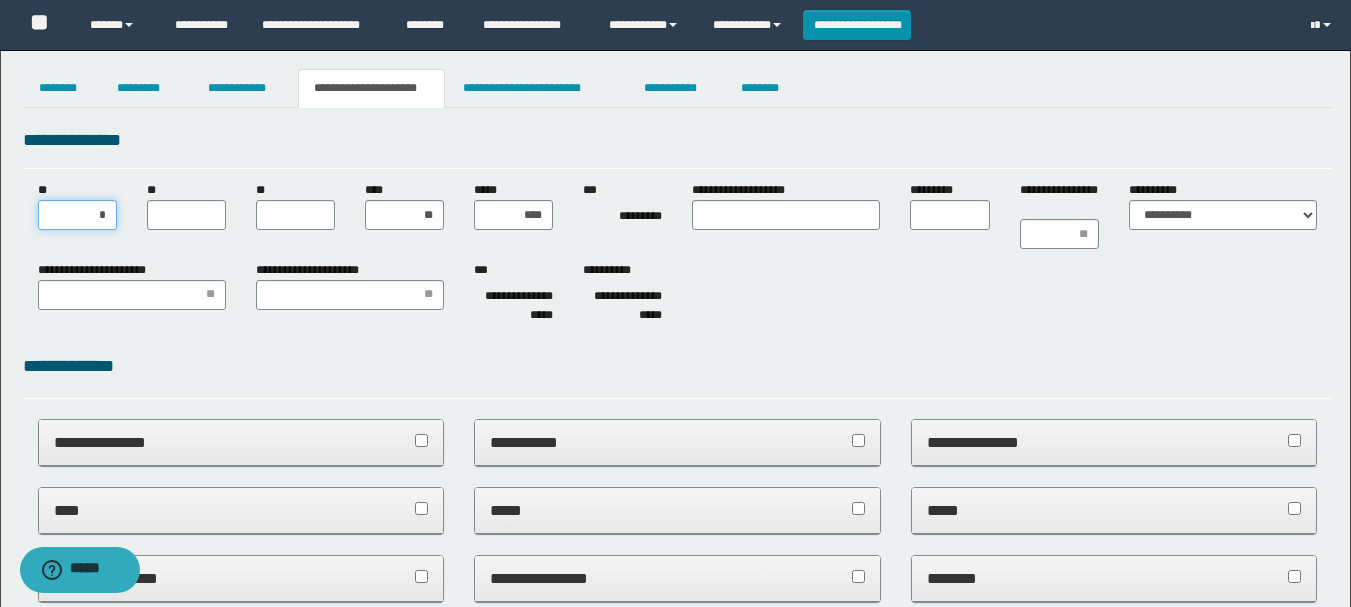 type on "**" 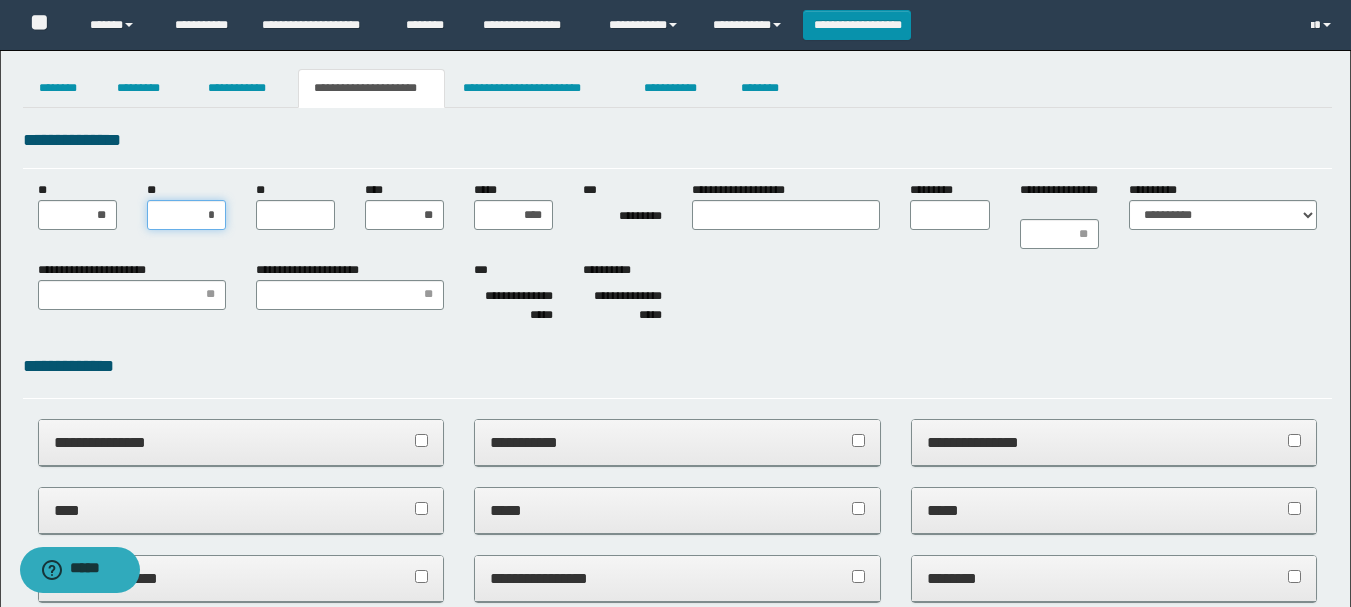 type on "**" 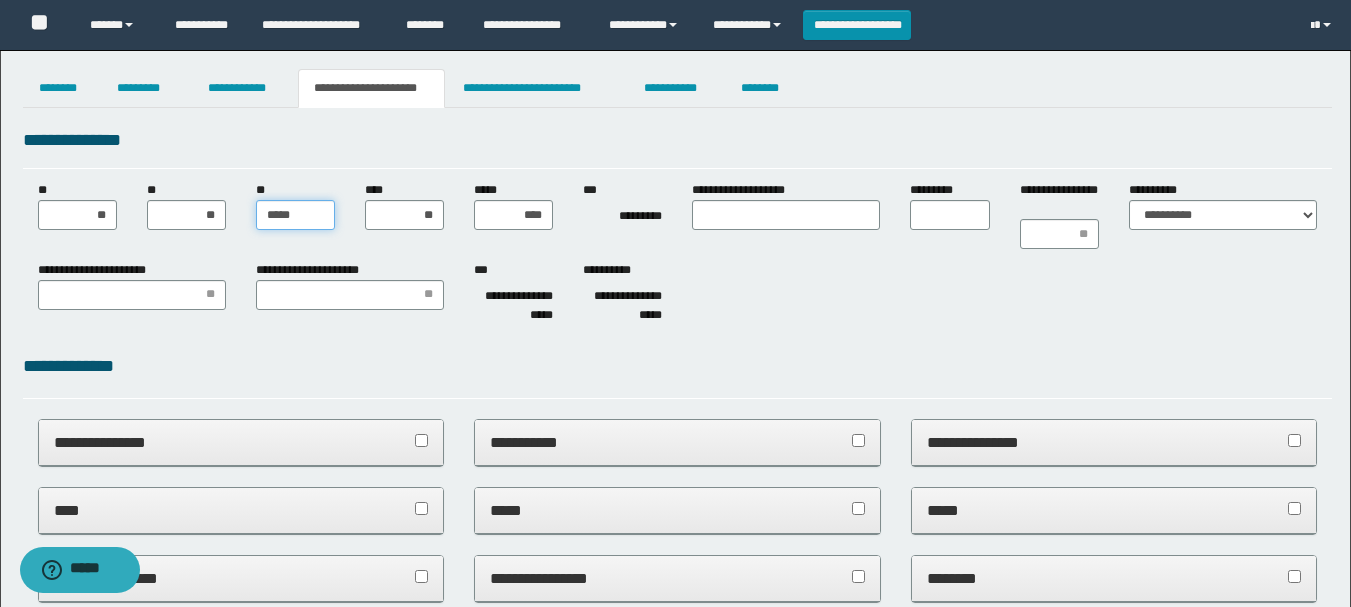 type on "******" 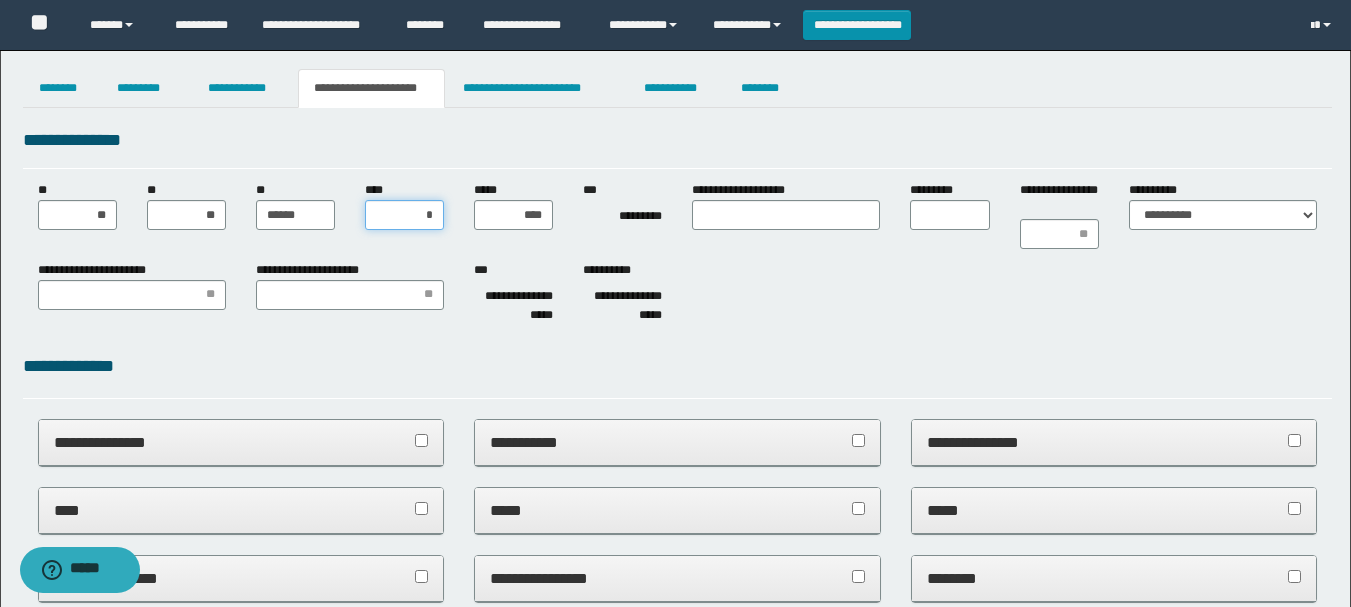 type on "**" 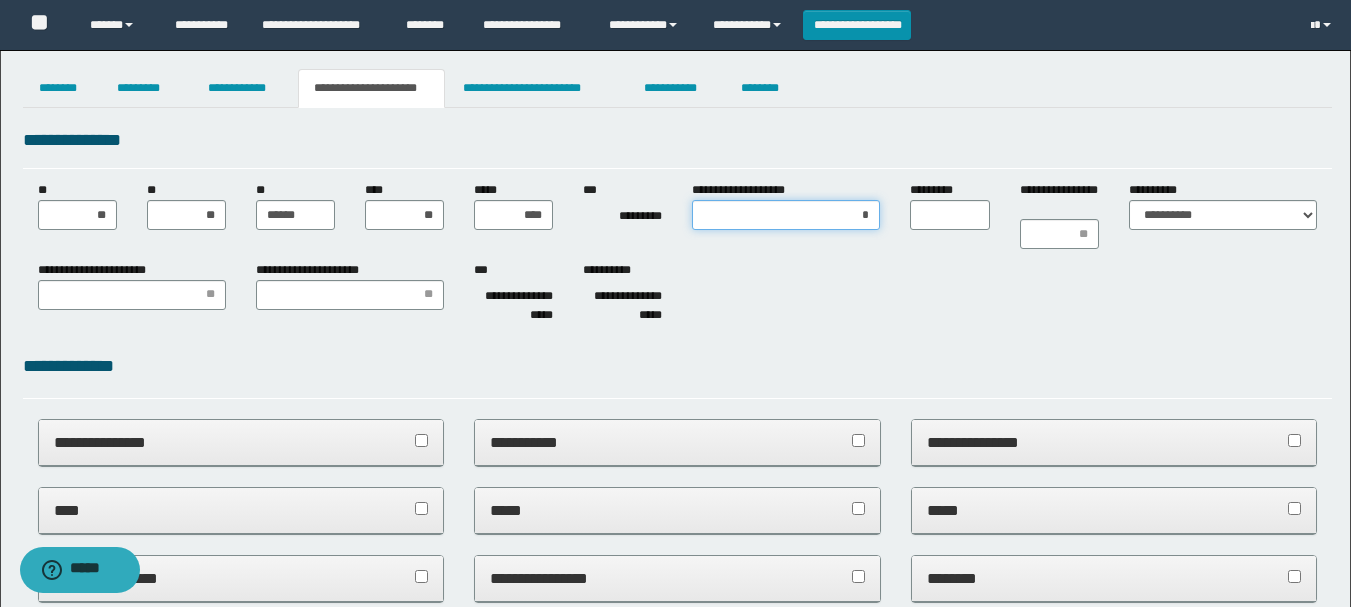 type on "**" 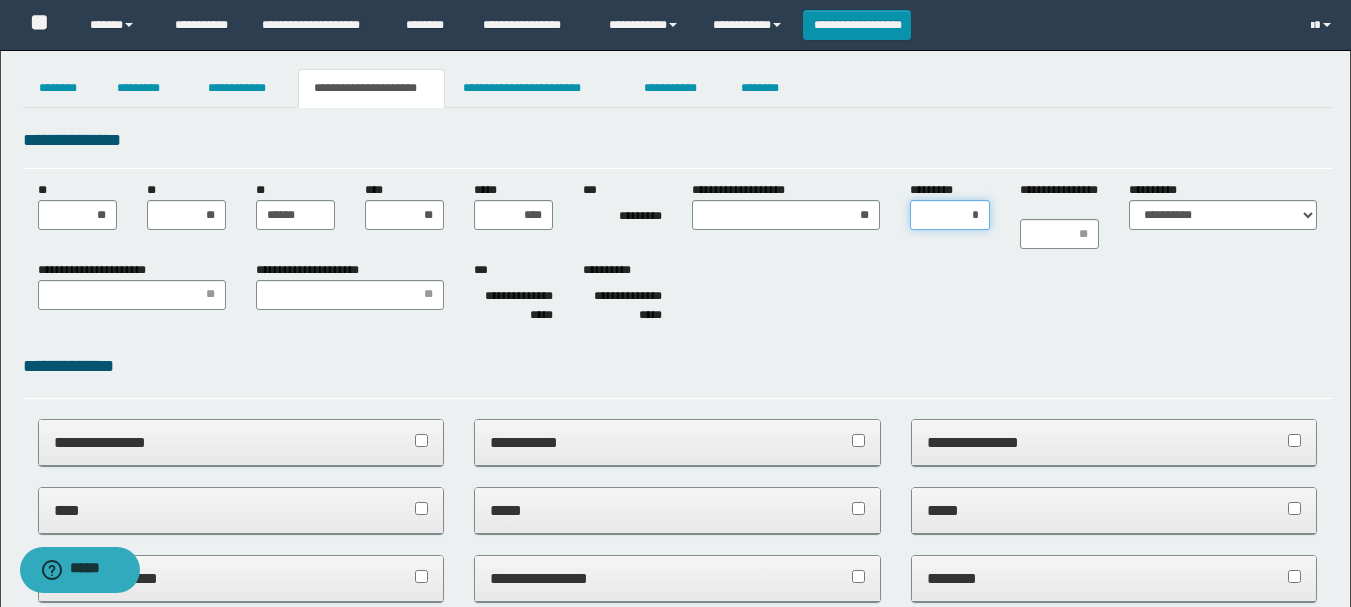 type on "**" 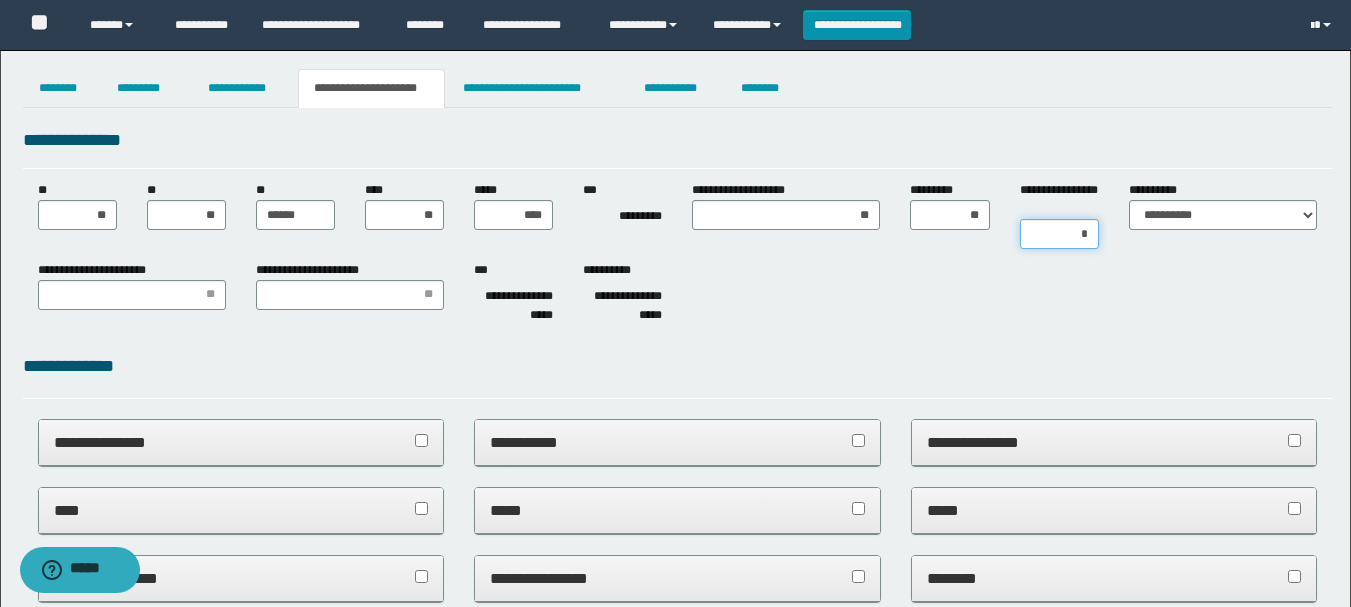 type on "**" 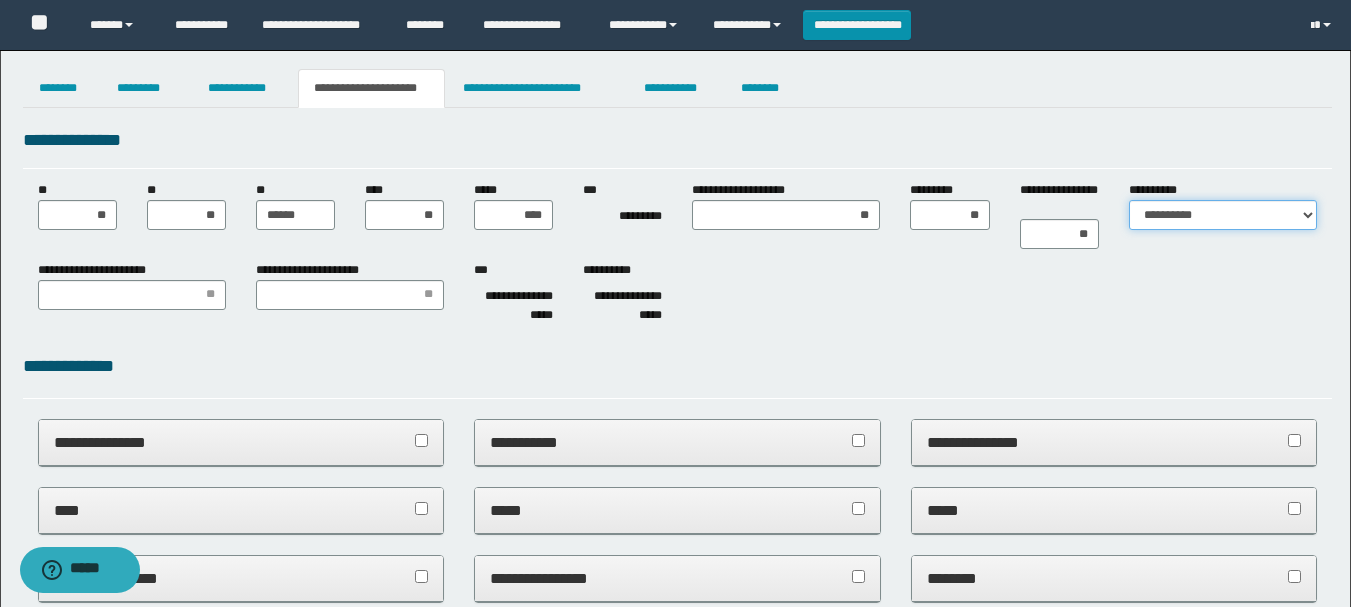 select on "*" 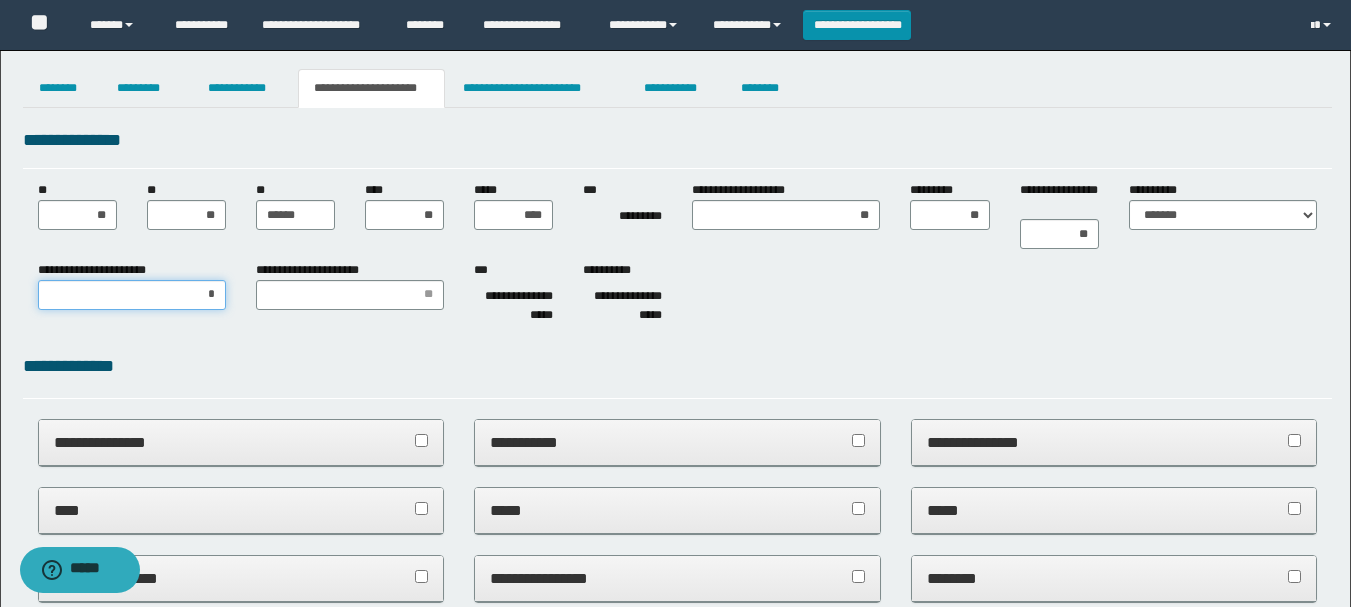 type on "**" 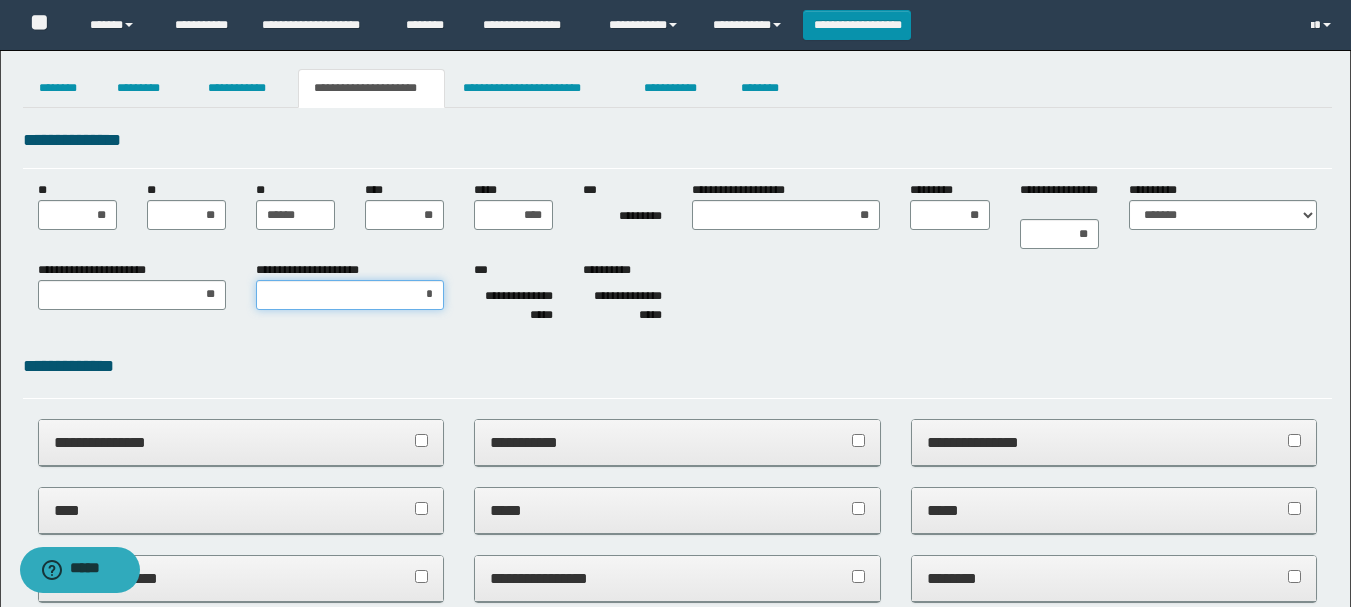 type on "**" 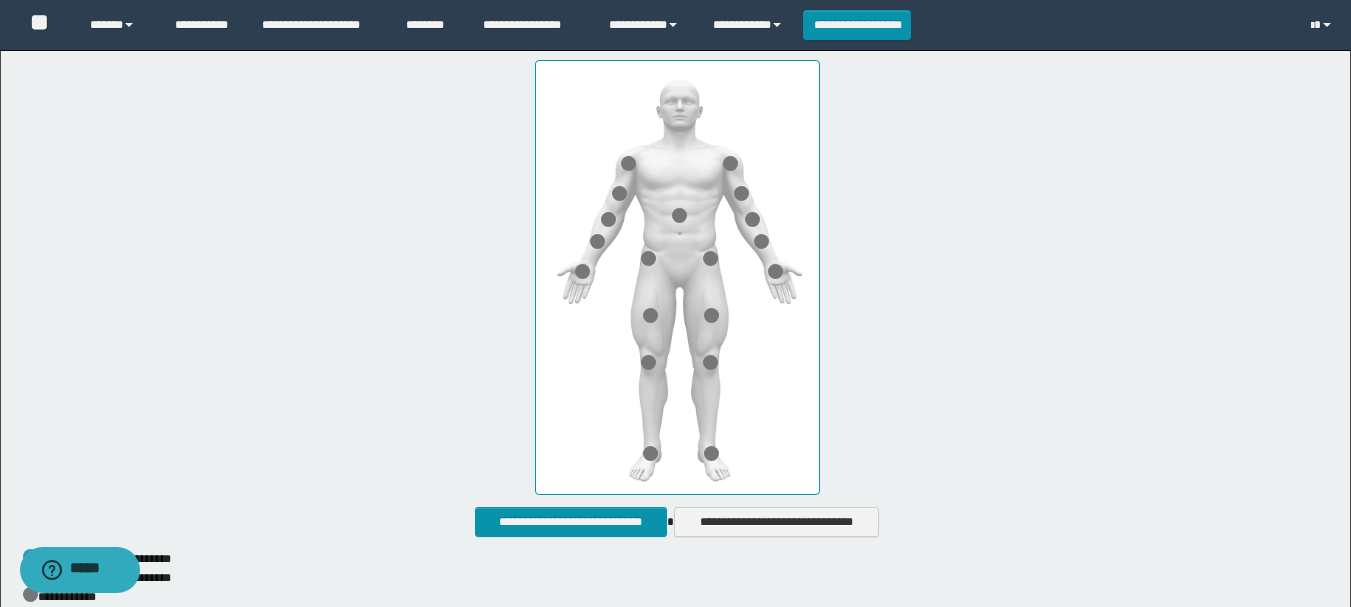 scroll, scrollTop: 900, scrollLeft: 0, axis: vertical 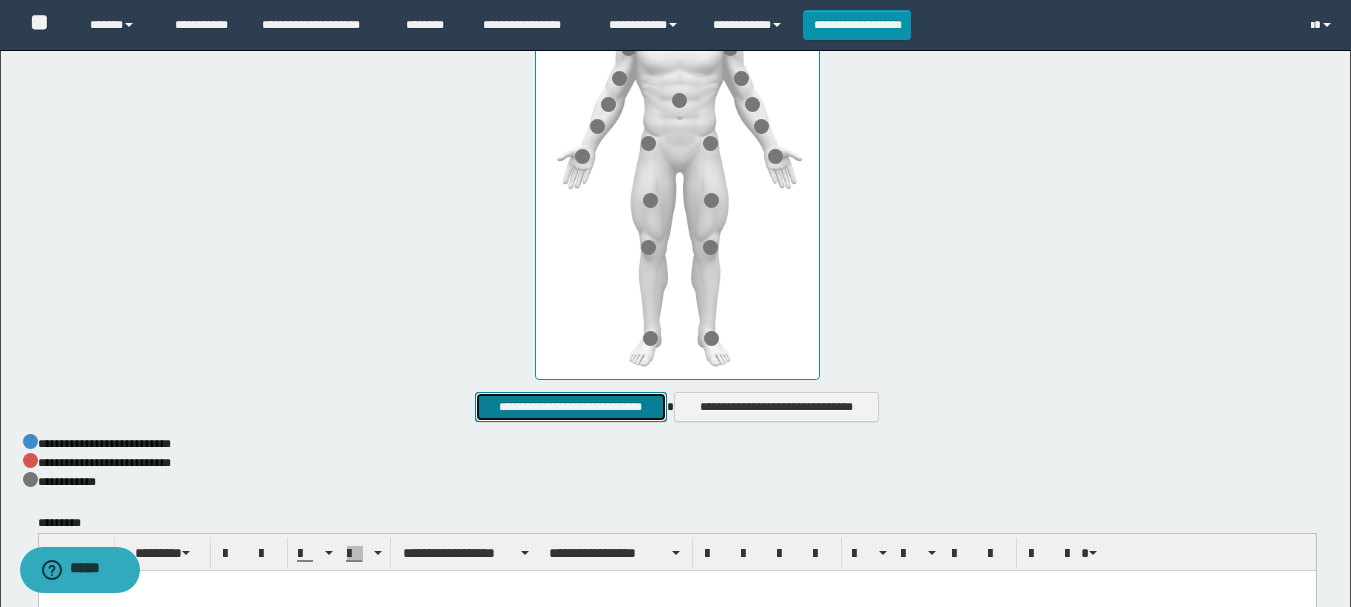 click on "**********" at bounding box center [570, 407] 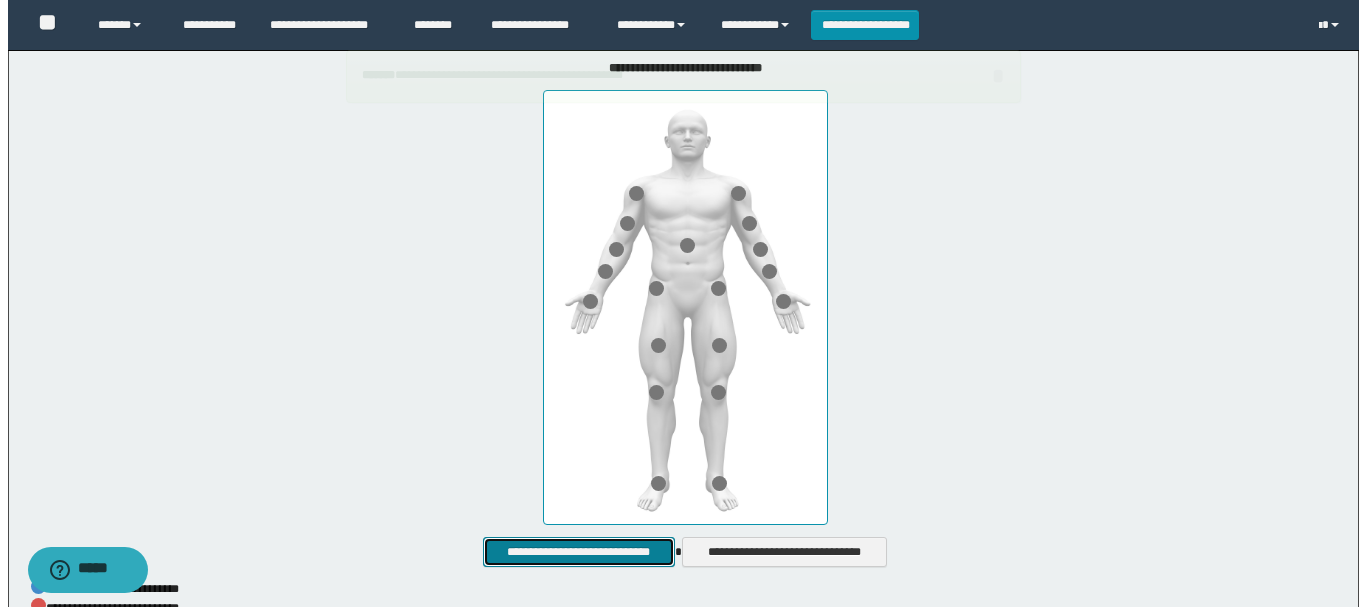 scroll, scrollTop: 500, scrollLeft: 0, axis: vertical 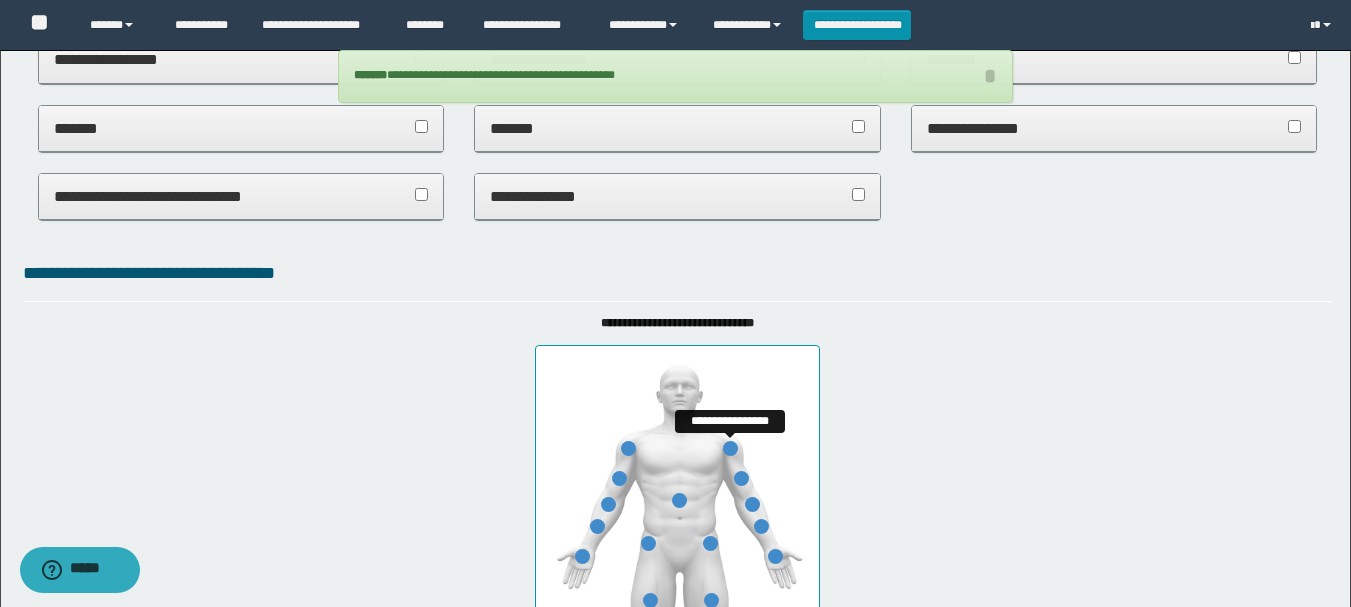 click at bounding box center (730, 448) 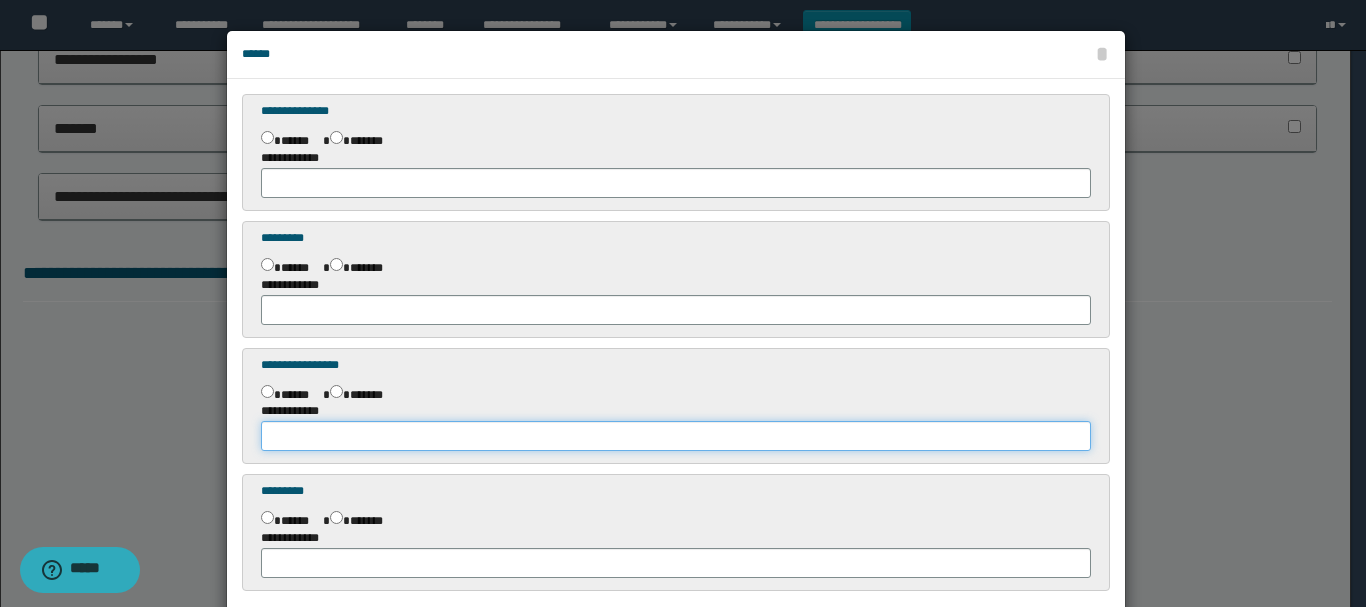 click at bounding box center [676, 436] 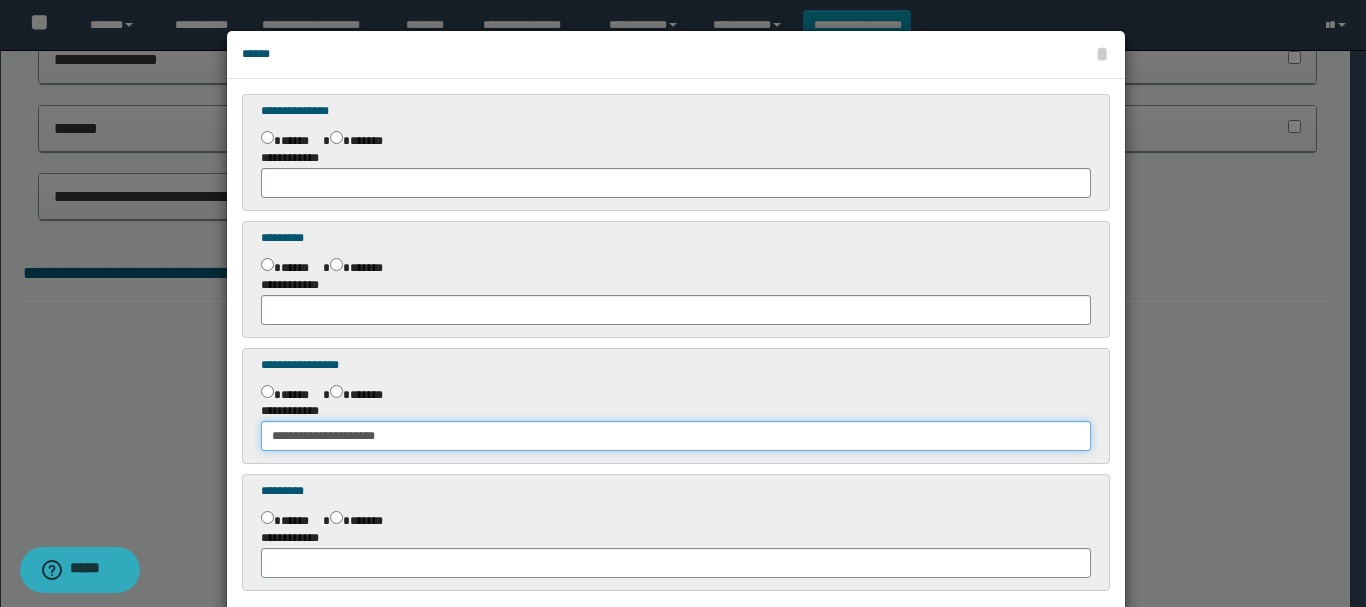 type on "**********" 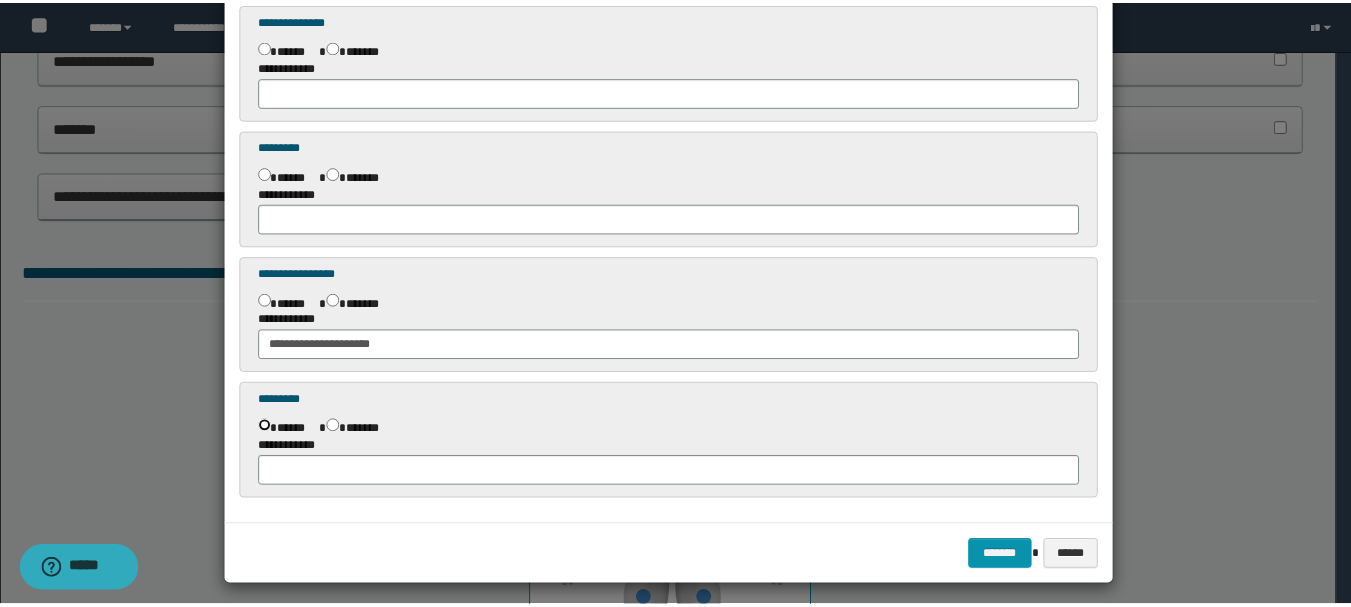 scroll, scrollTop: 101, scrollLeft: 0, axis: vertical 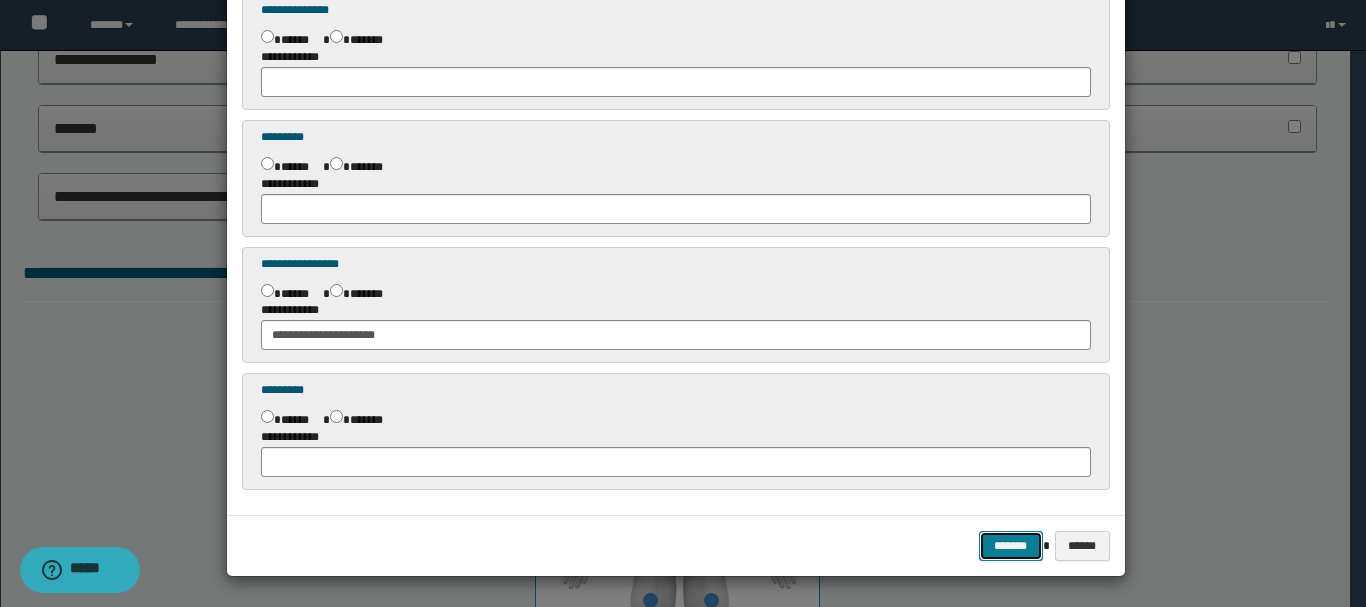 click on "*******" at bounding box center (1011, 546) 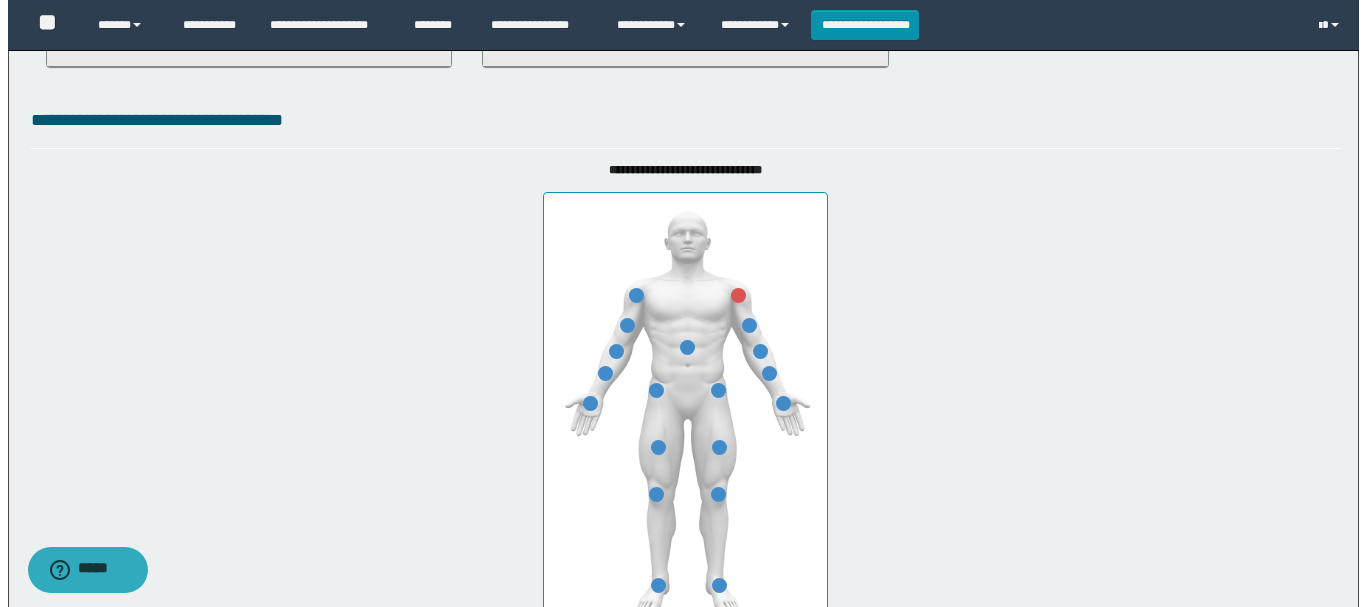scroll, scrollTop: 700, scrollLeft: 0, axis: vertical 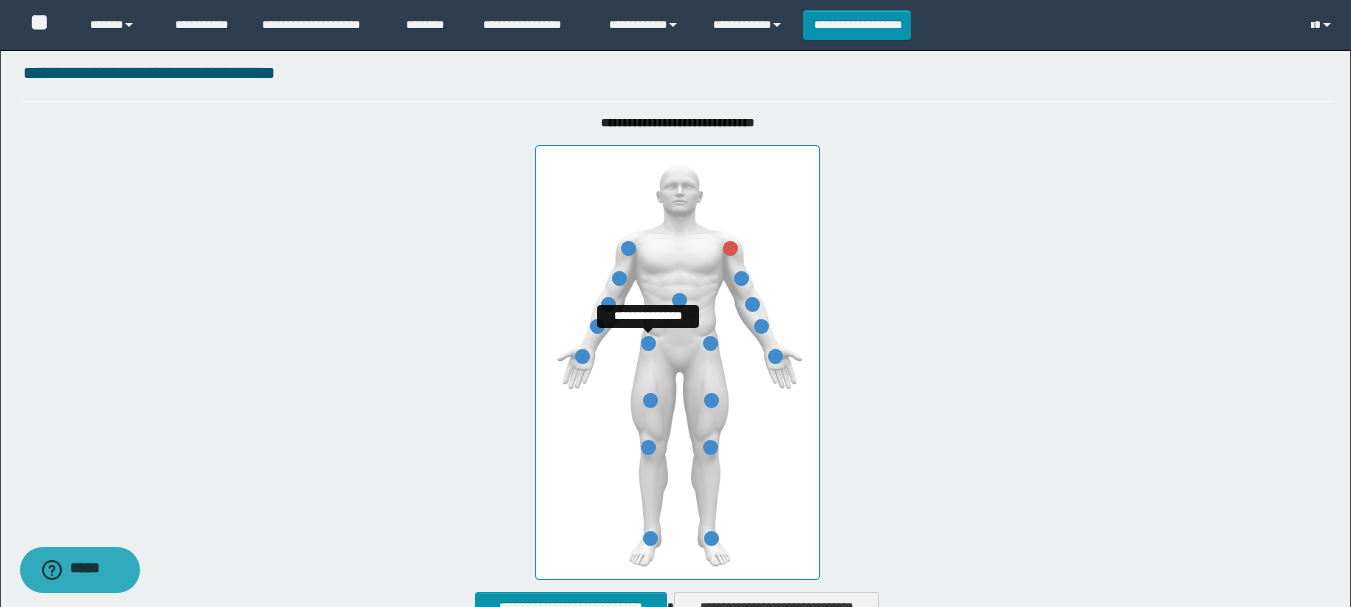 click at bounding box center (648, 343) 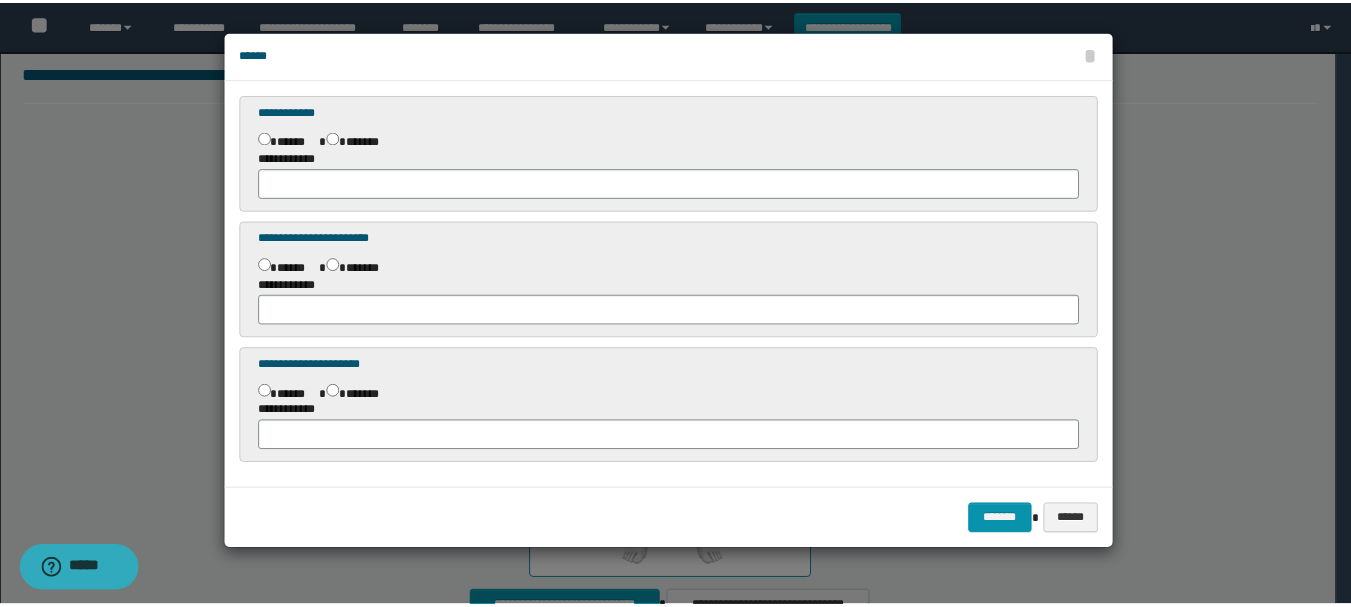 scroll, scrollTop: 0, scrollLeft: 0, axis: both 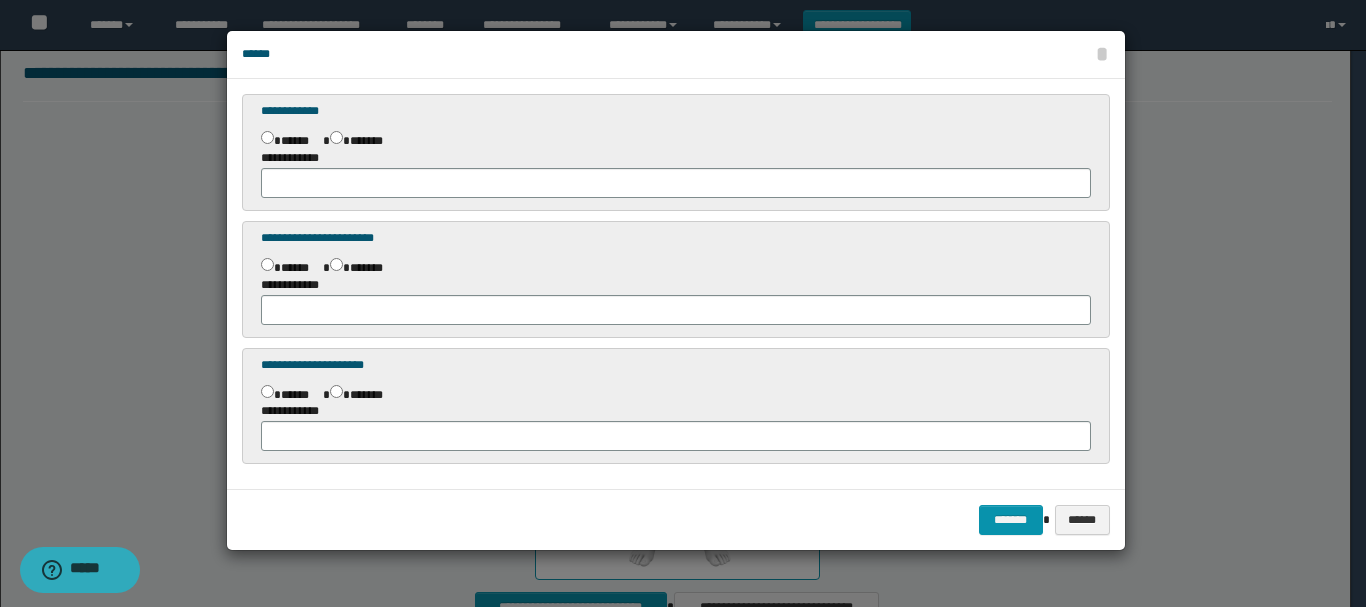 click on "******
*******" at bounding box center (676, 138) 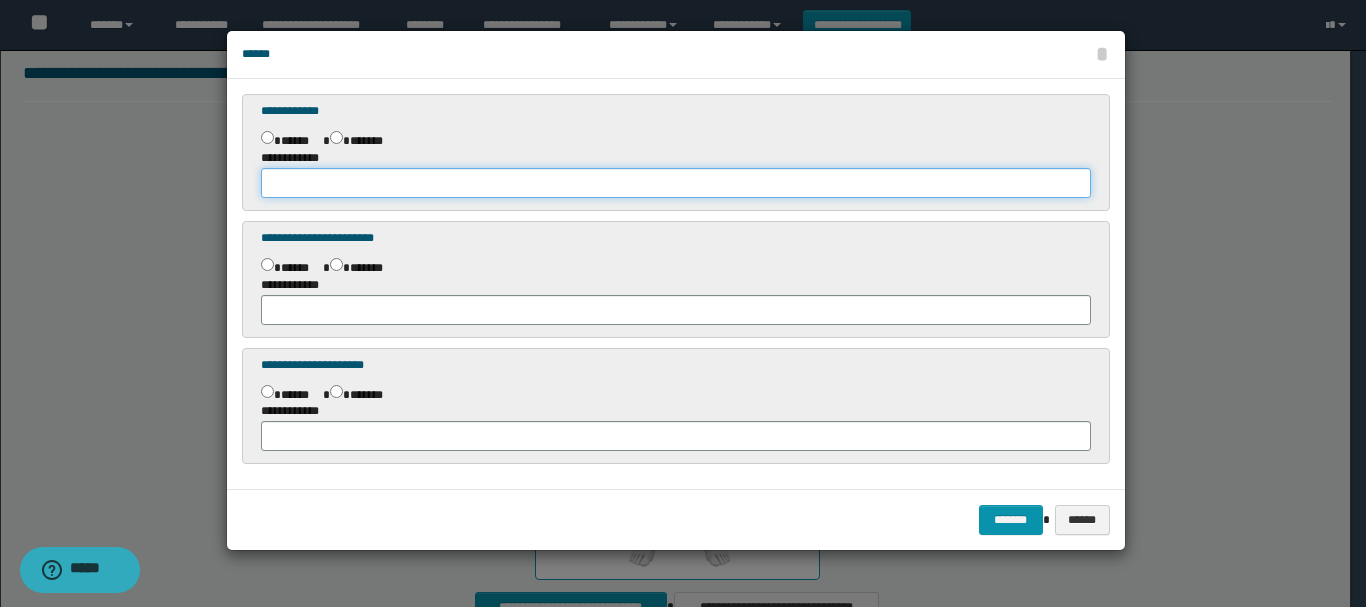 click at bounding box center (676, 183) 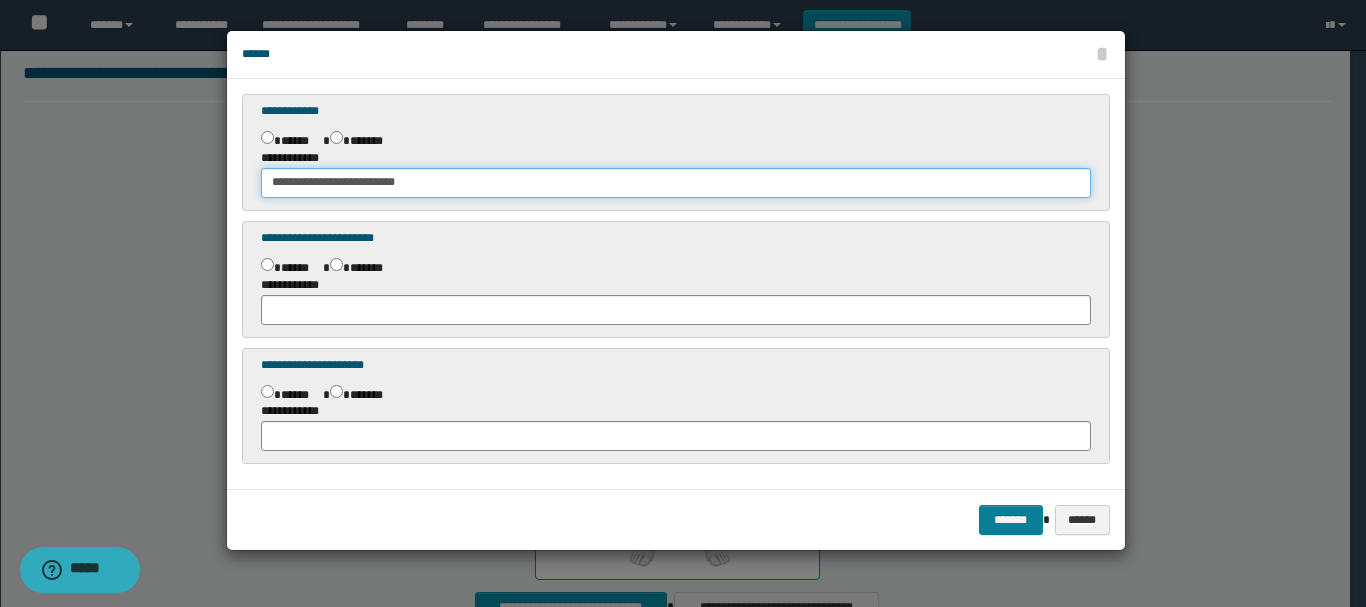type on "**********" 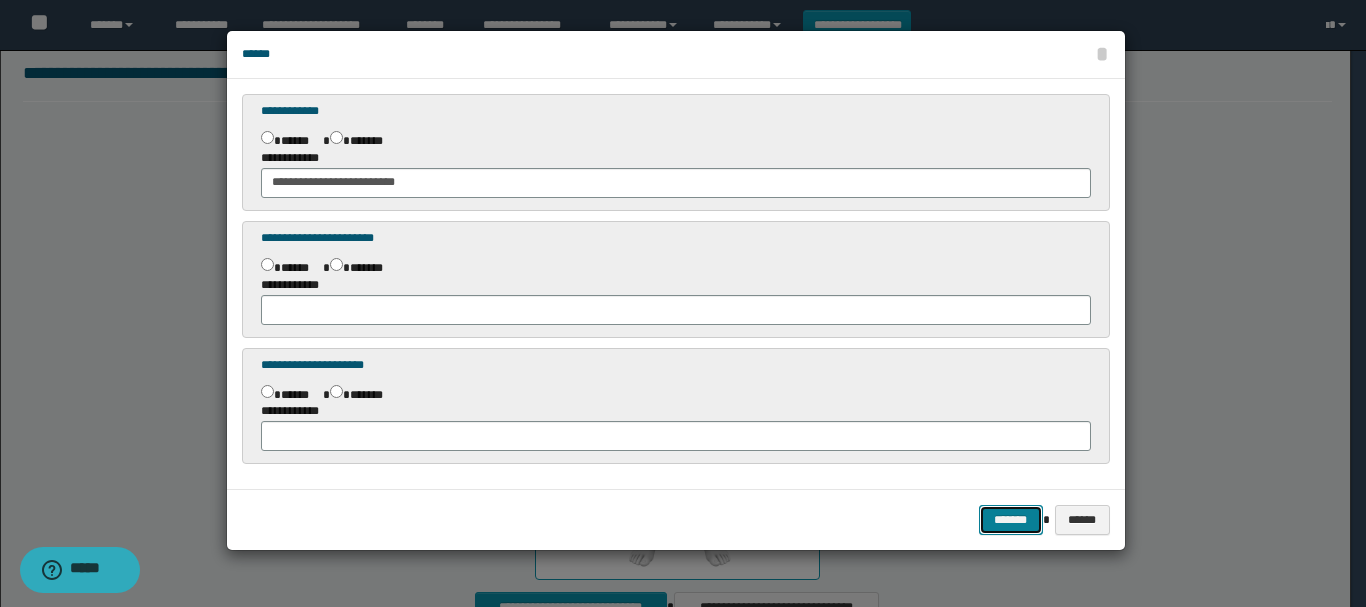 click on "*******" at bounding box center (1011, 520) 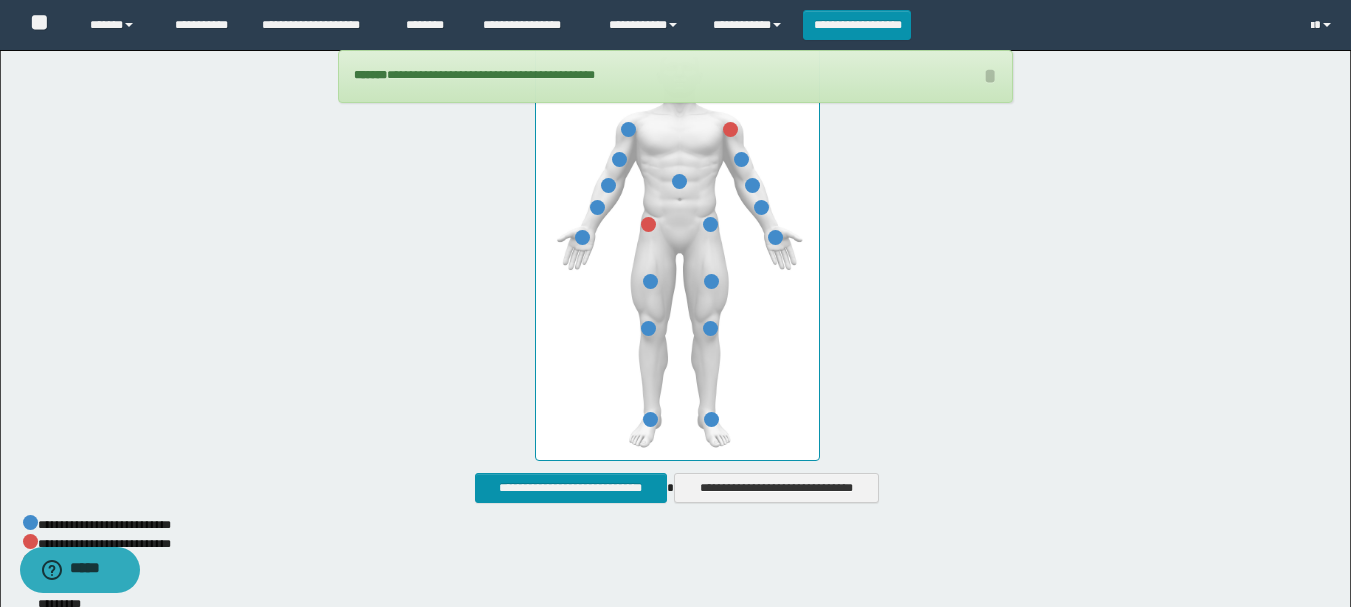 scroll, scrollTop: 1000, scrollLeft: 0, axis: vertical 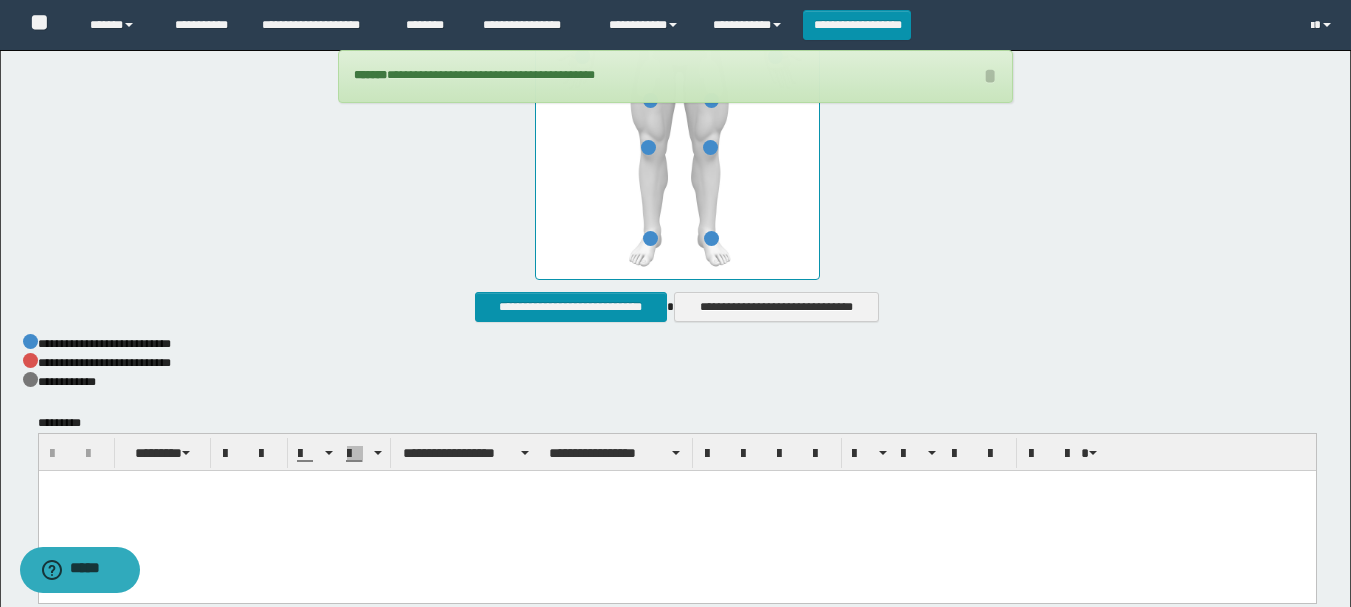 click at bounding box center (676, 512) 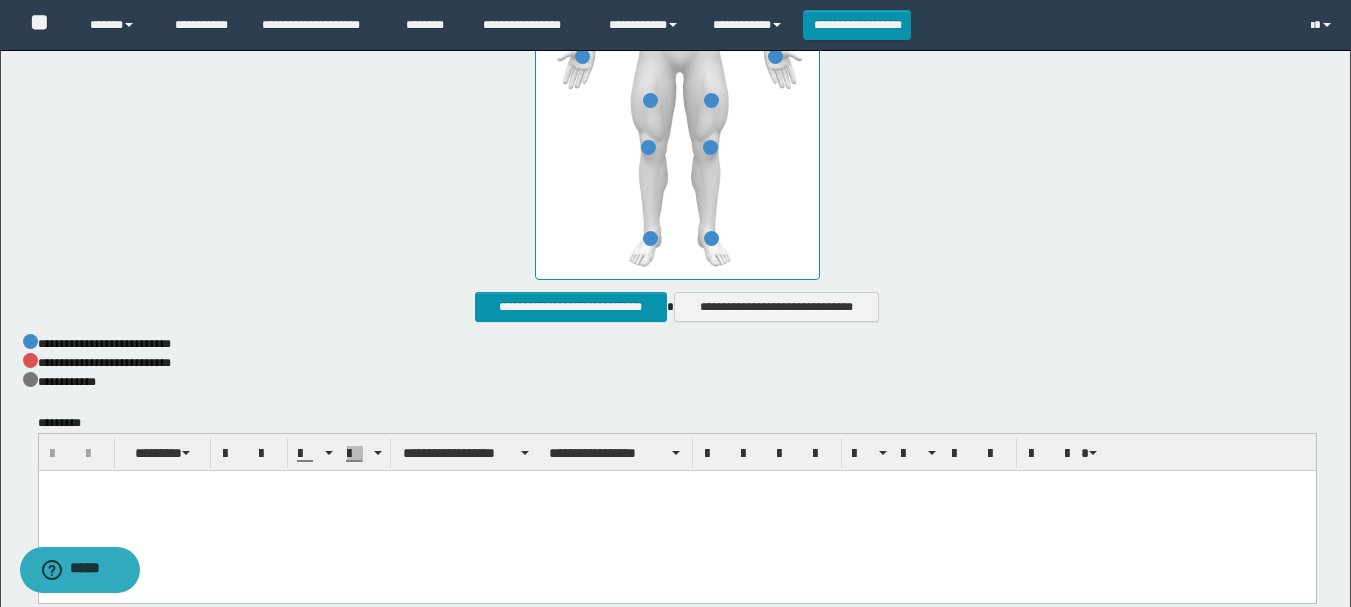 type 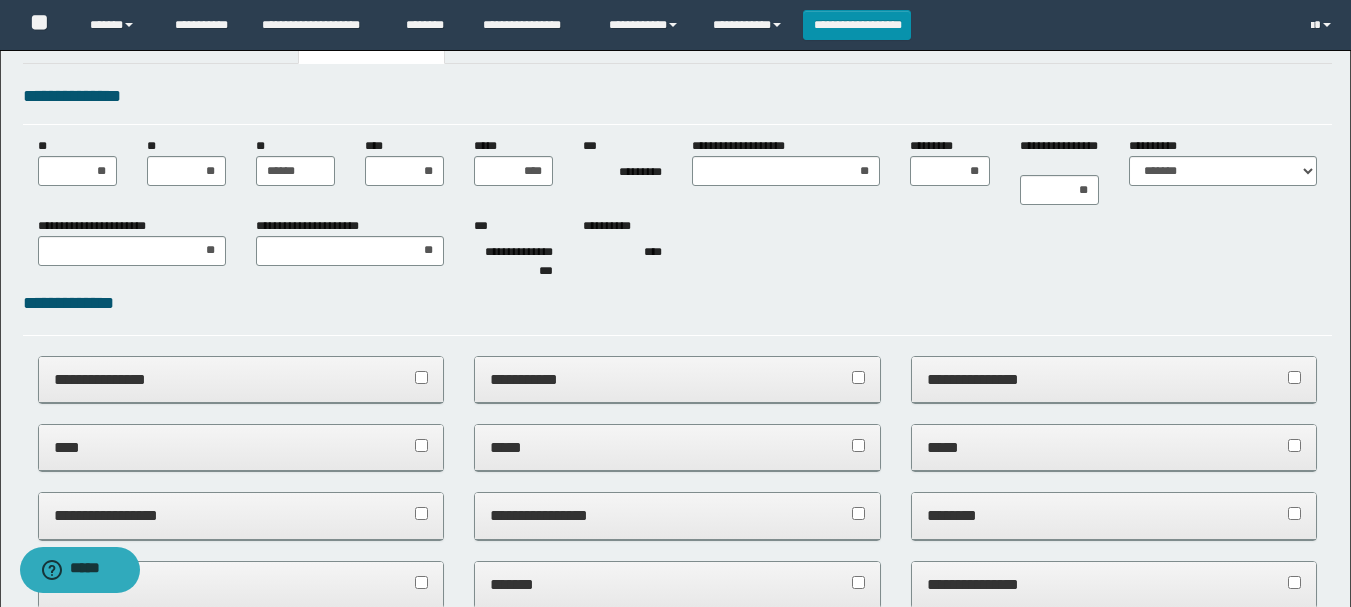 scroll, scrollTop: 0, scrollLeft: 0, axis: both 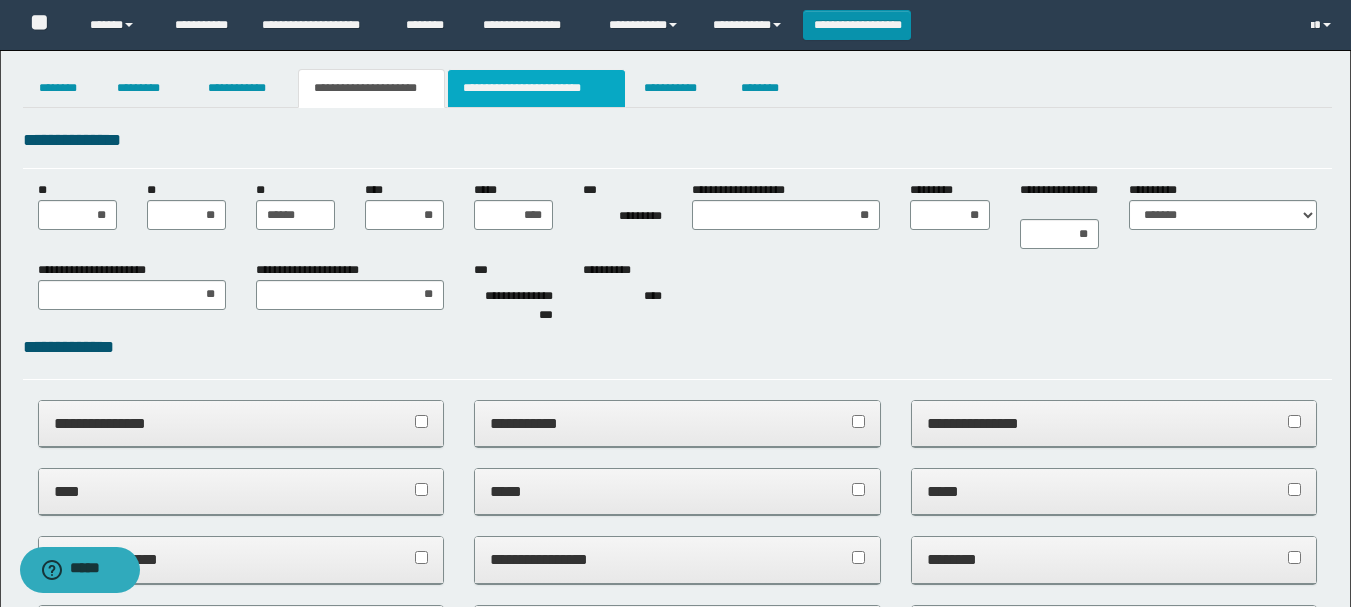 click on "**********" at bounding box center [537, 88] 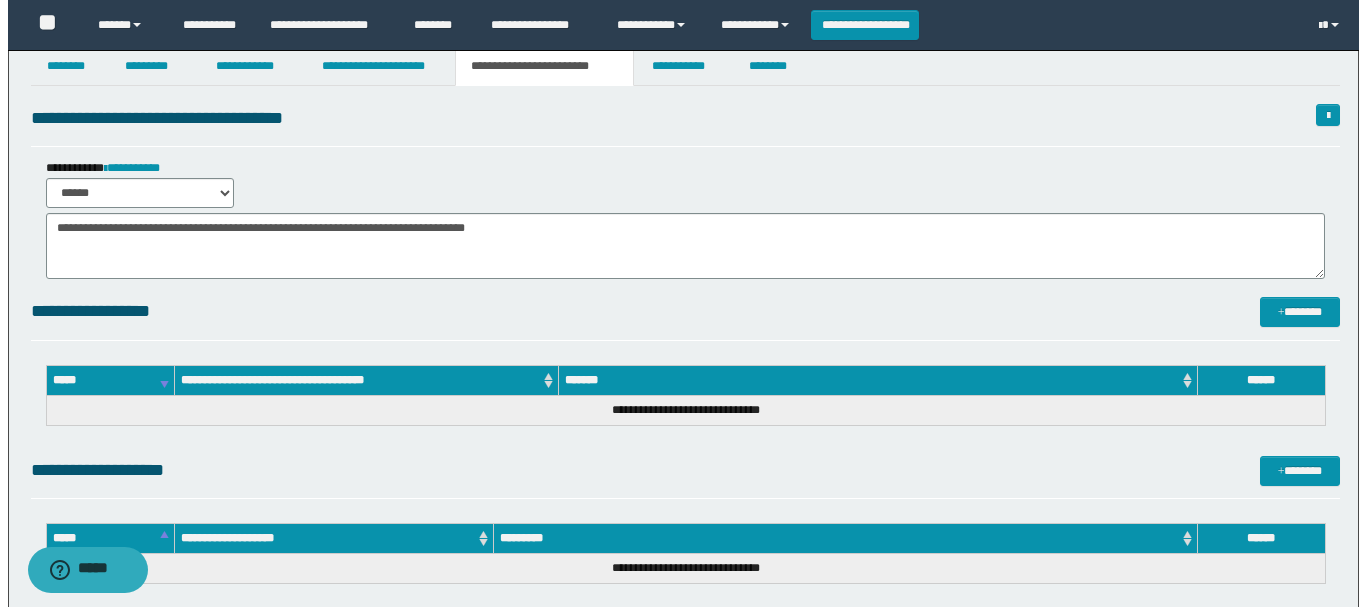 scroll, scrollTop: 0, scrollLeft: 0, axis: both 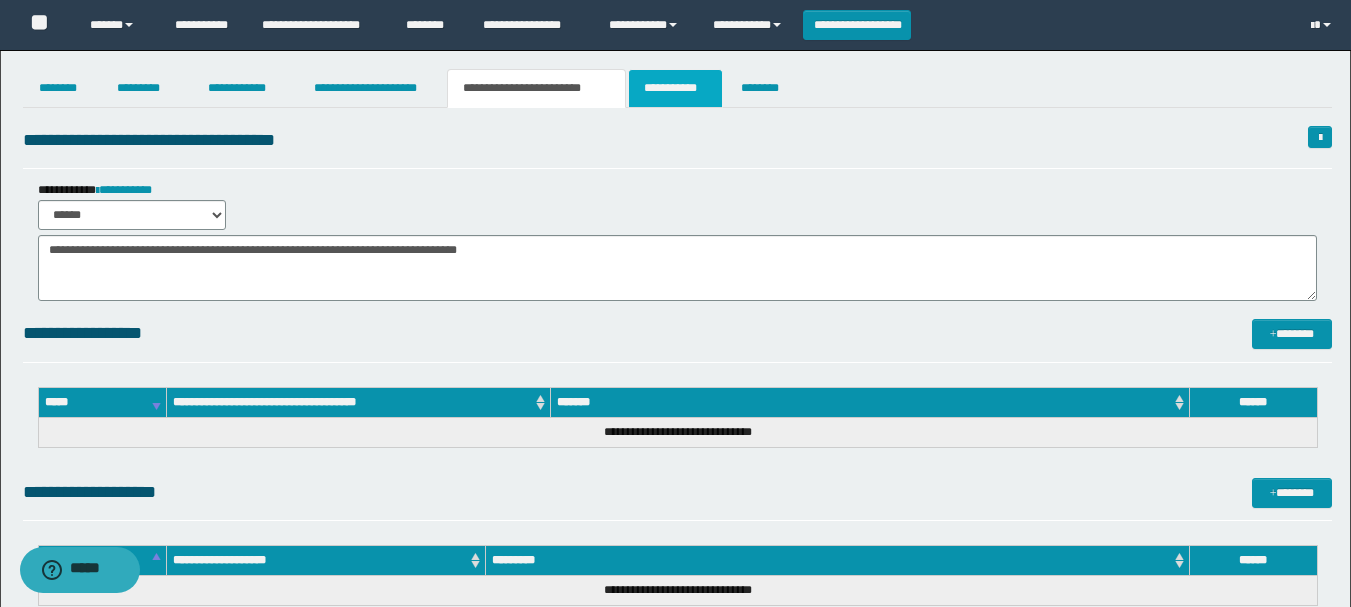 click on "**********" at bounding box center (675, 88) 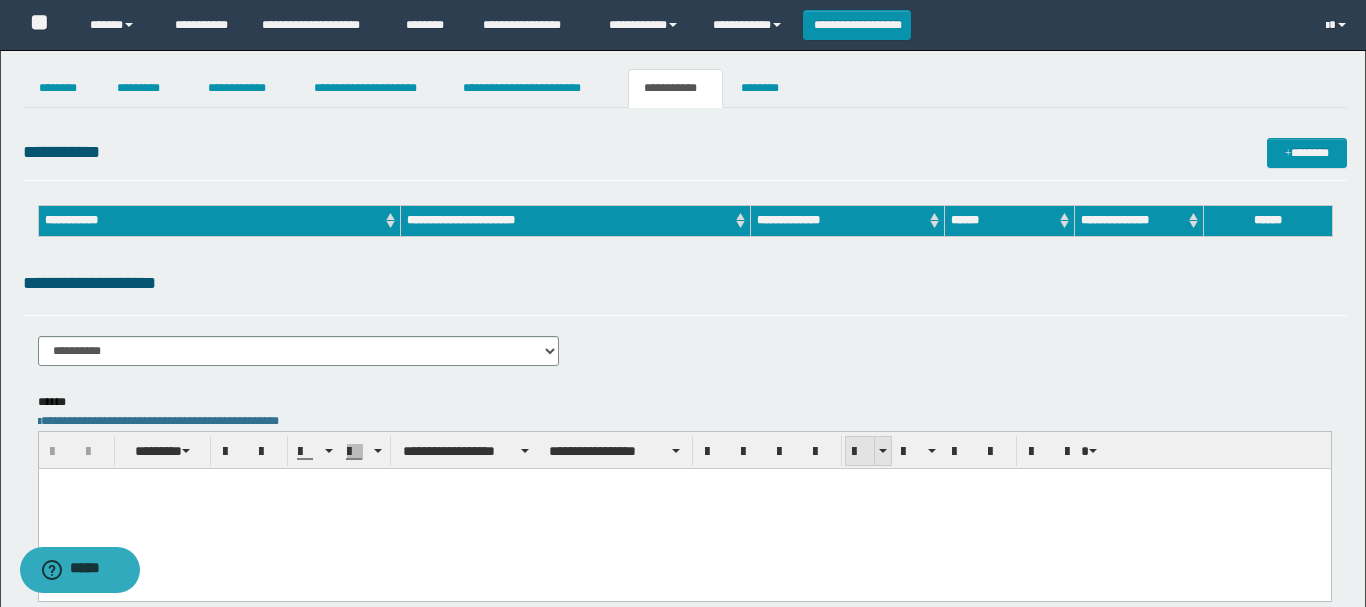 scroll, scrollTop: 0, scrollLeft: 0, axis: both 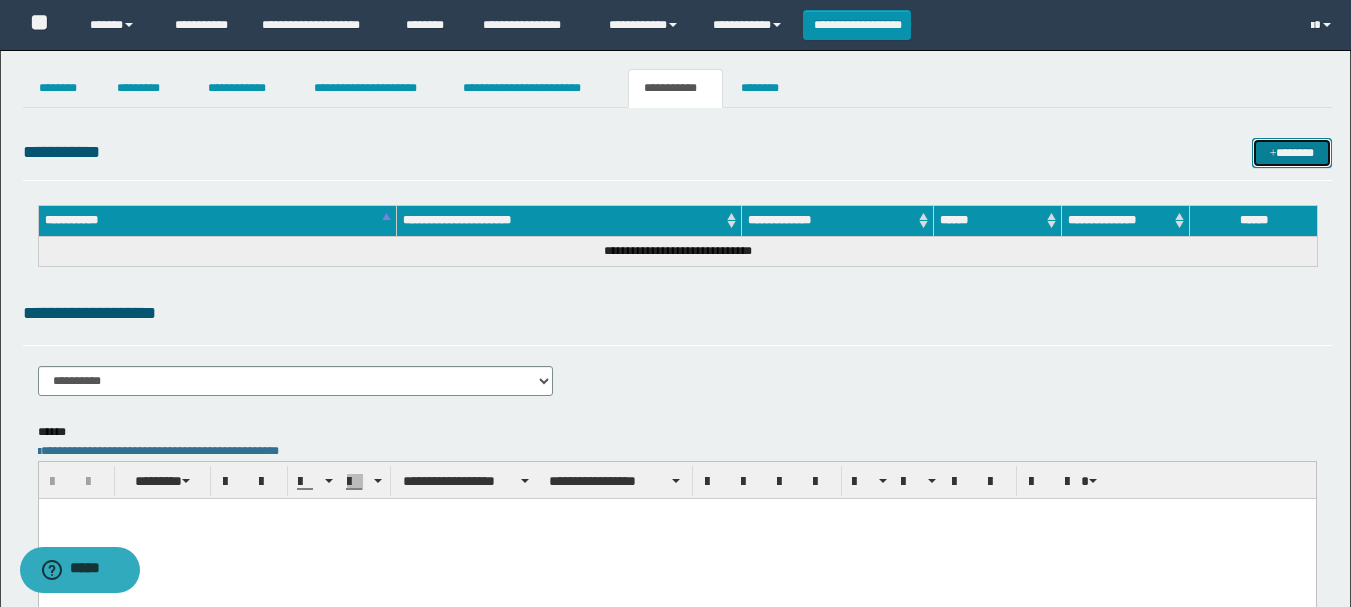 click on "*******" at bounding box center (1292, 153) 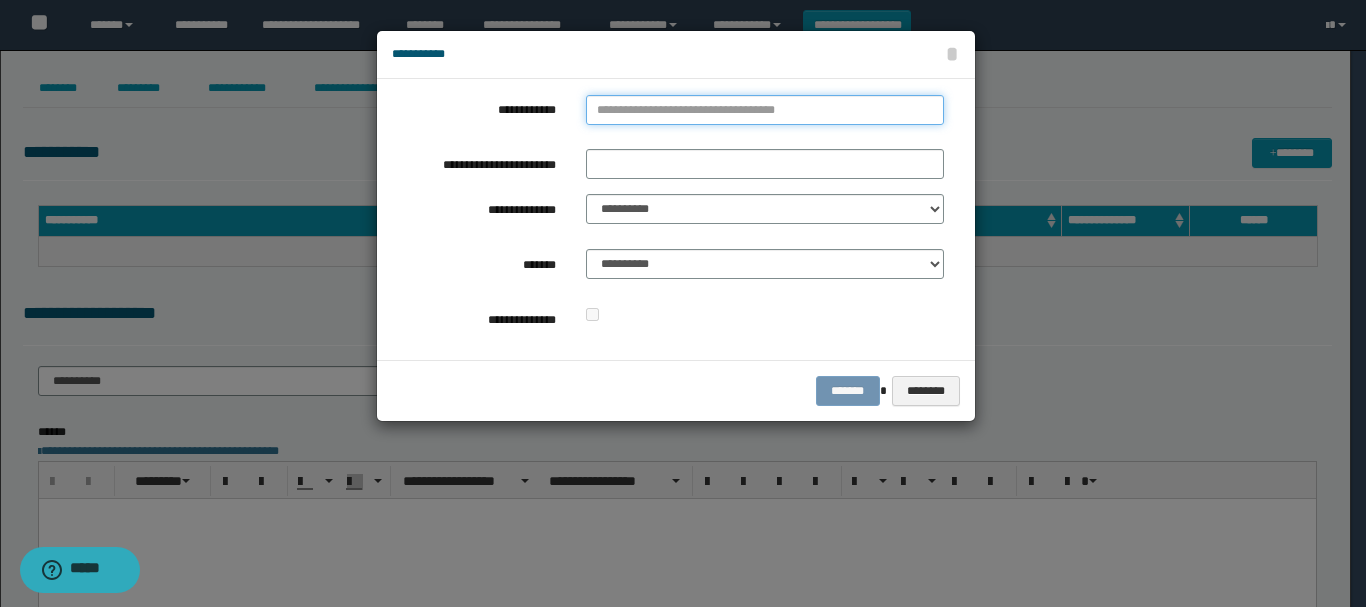 click on "**********" at bounding box center (765, 110) 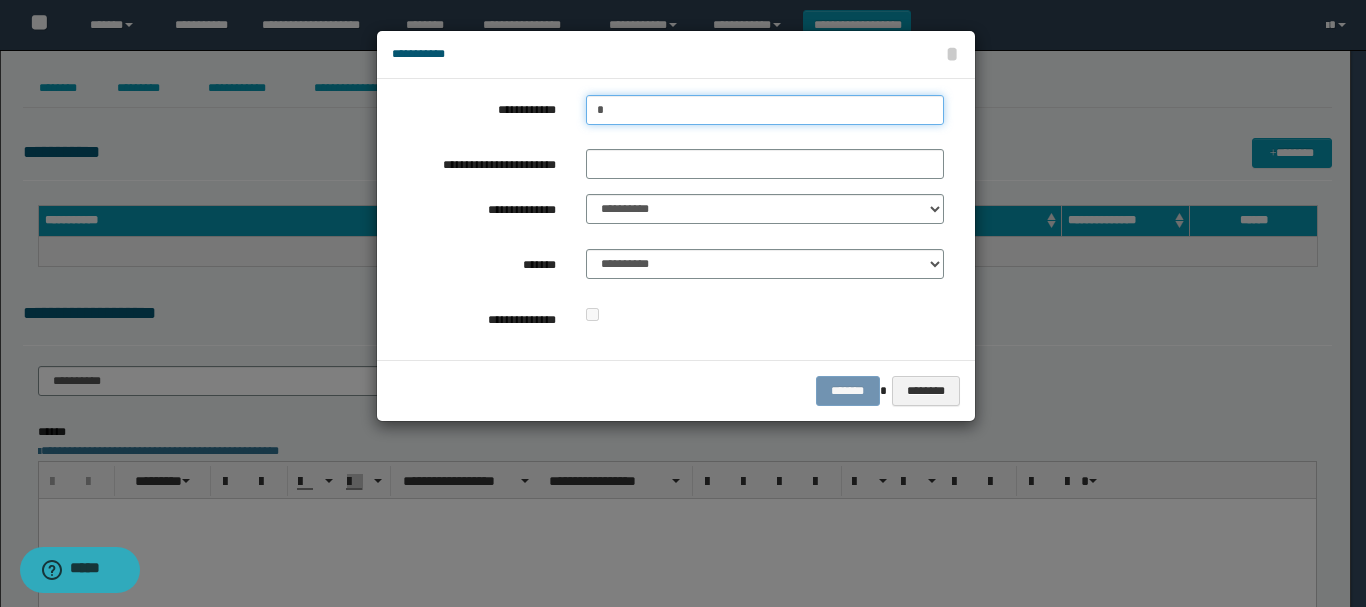 type on "**" 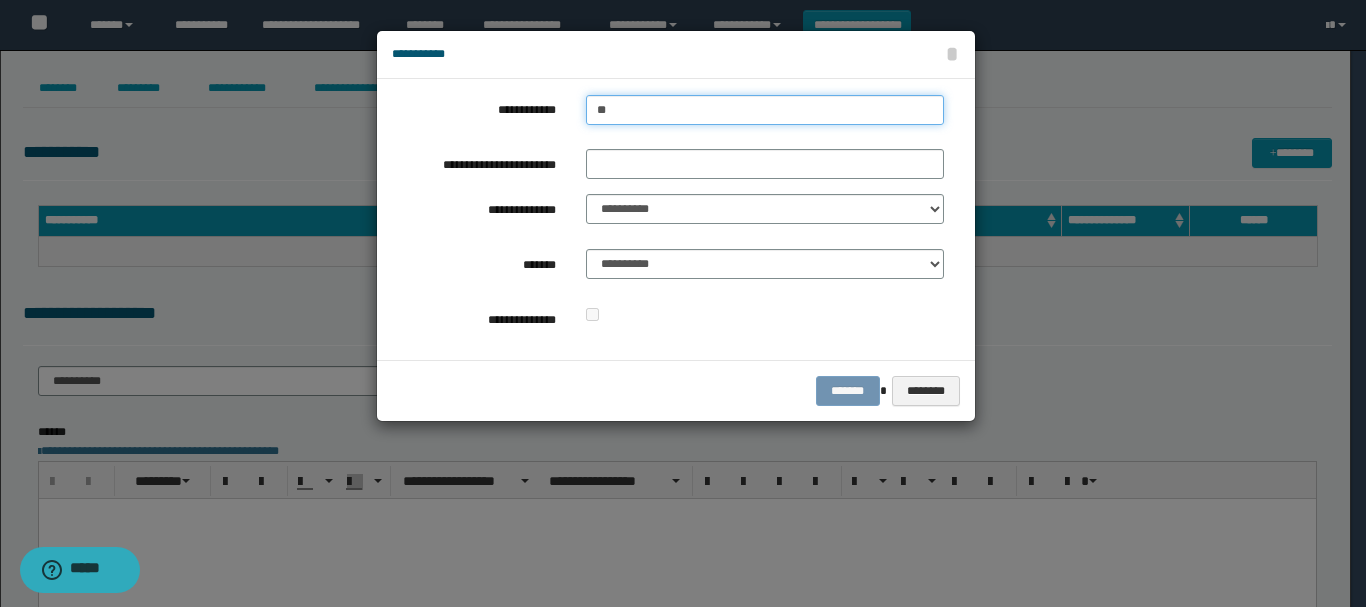 type on "**" 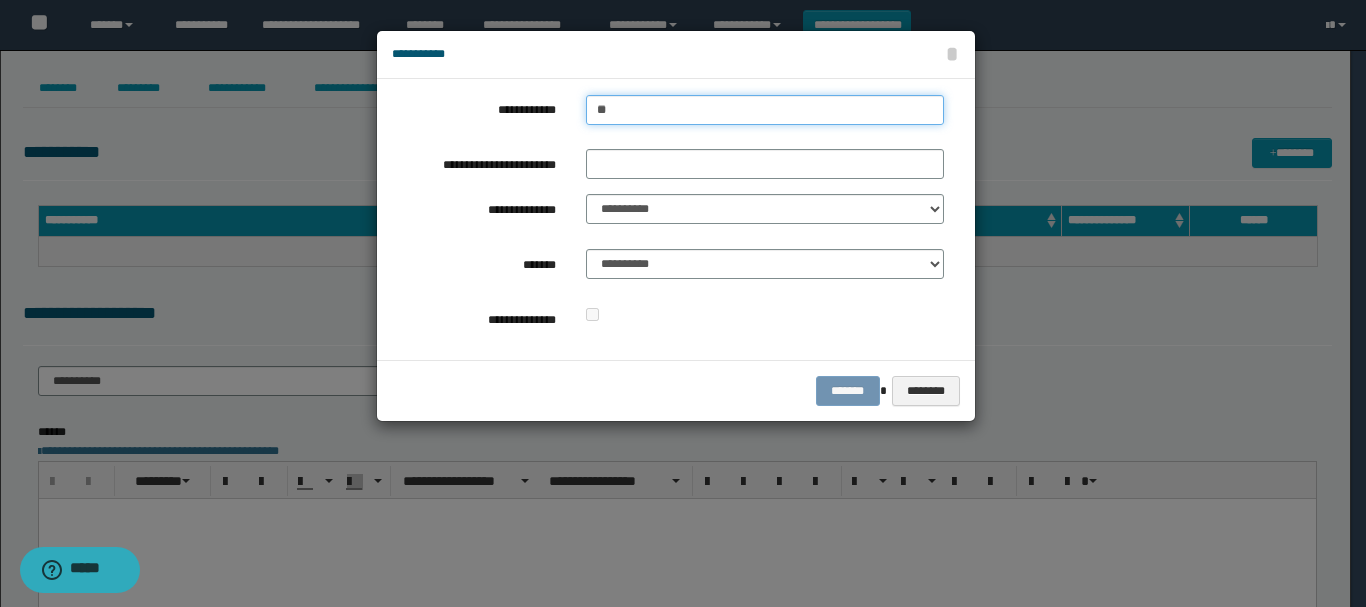 type 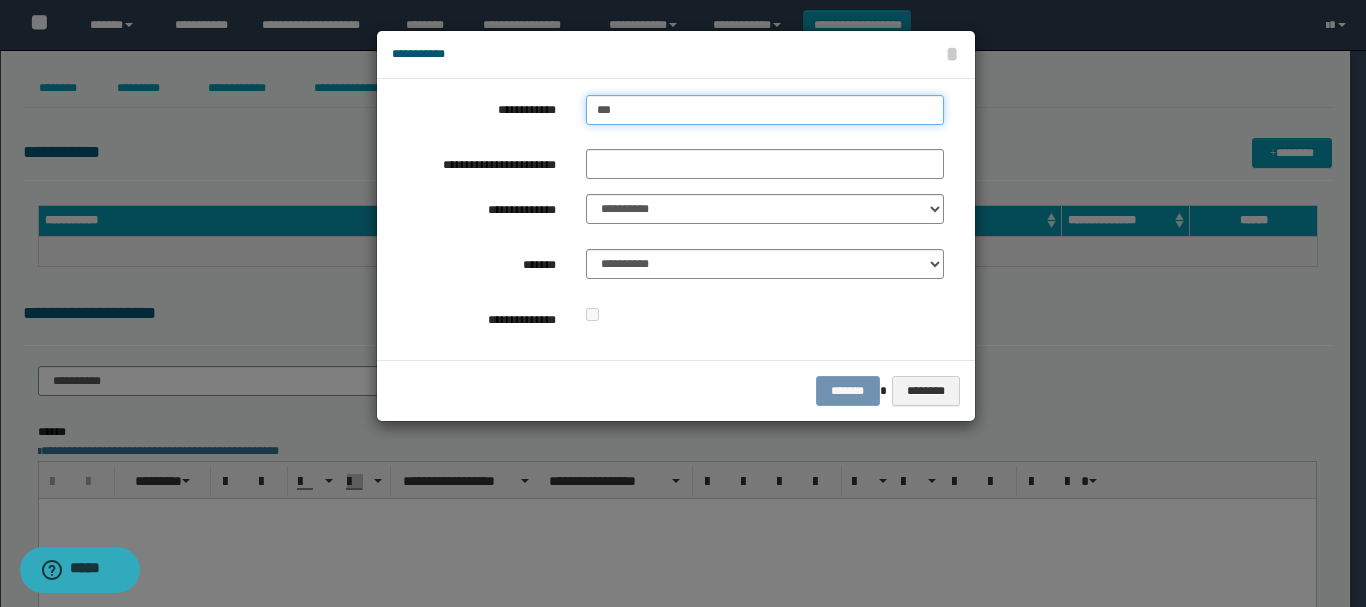 type on "****" 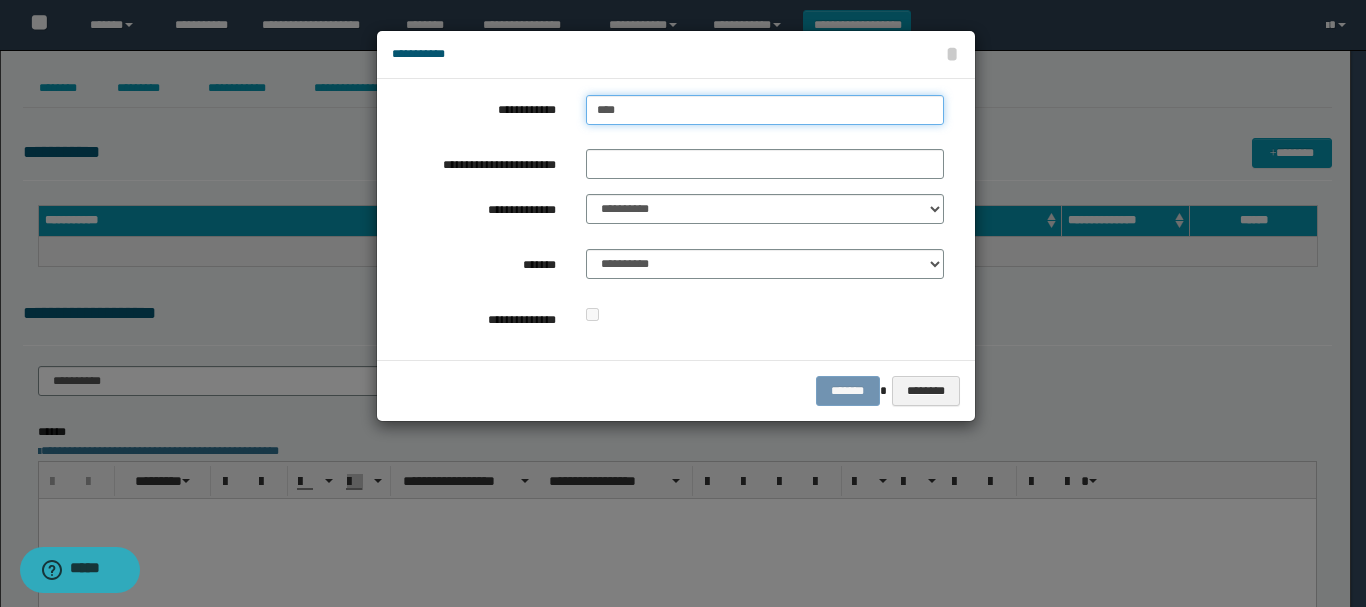 type on "****" 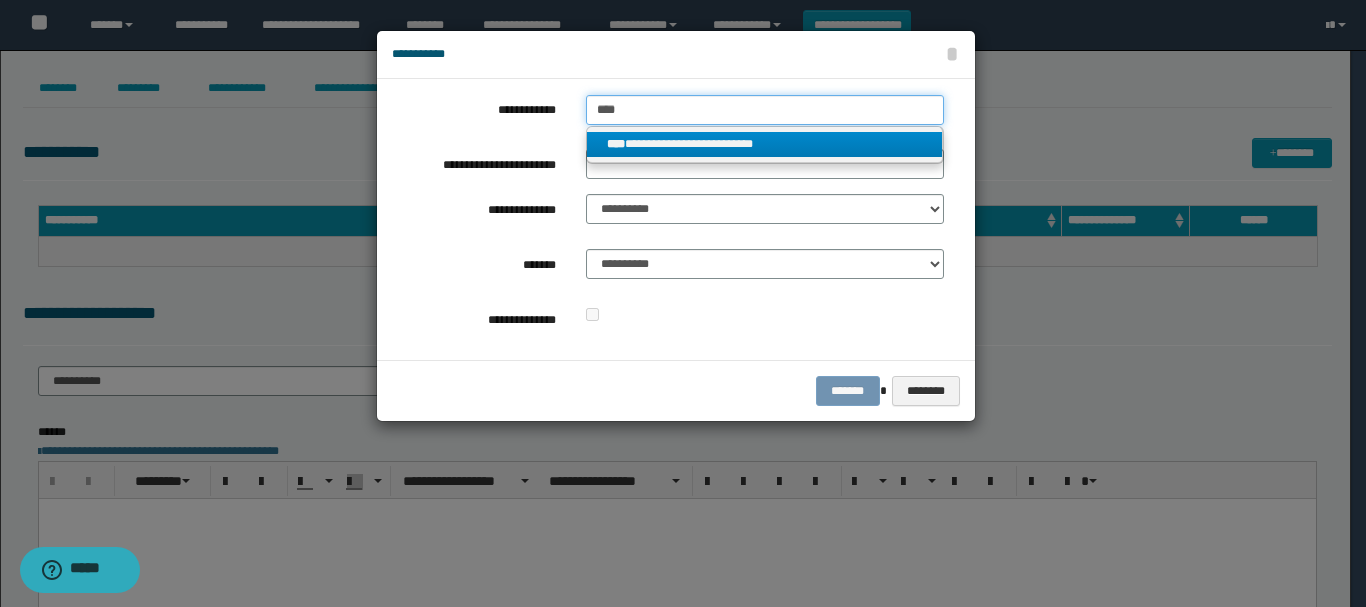 type on "****" 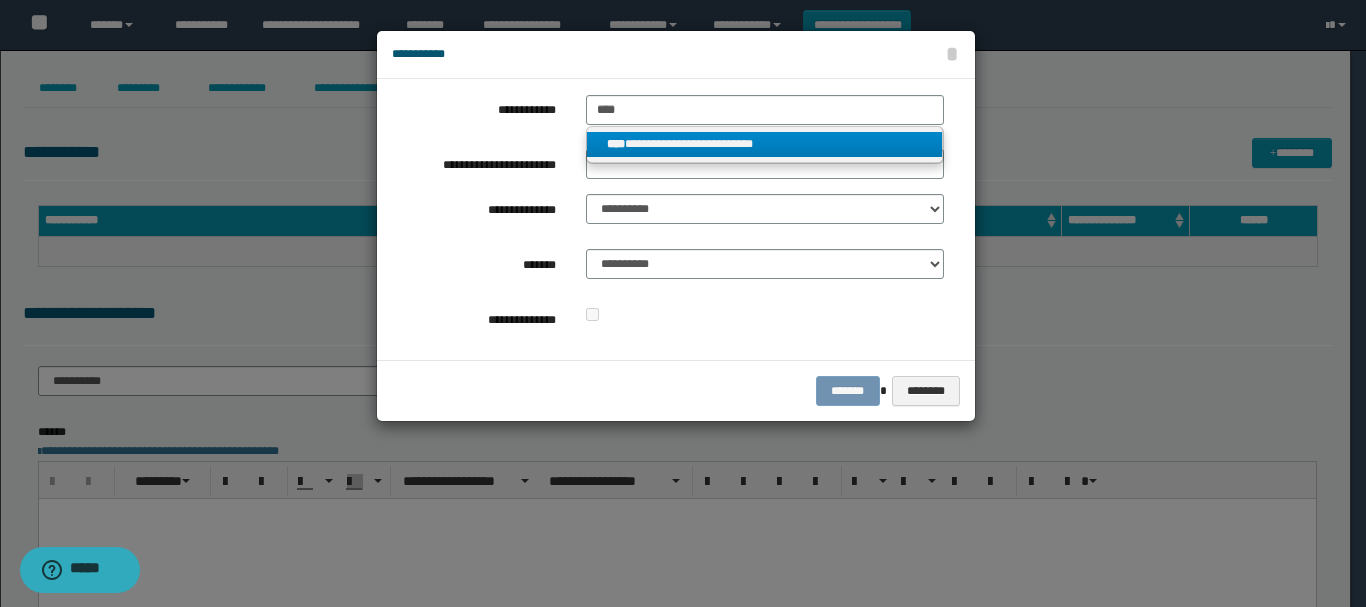 click on "**********" at bounding box center (765, 144) 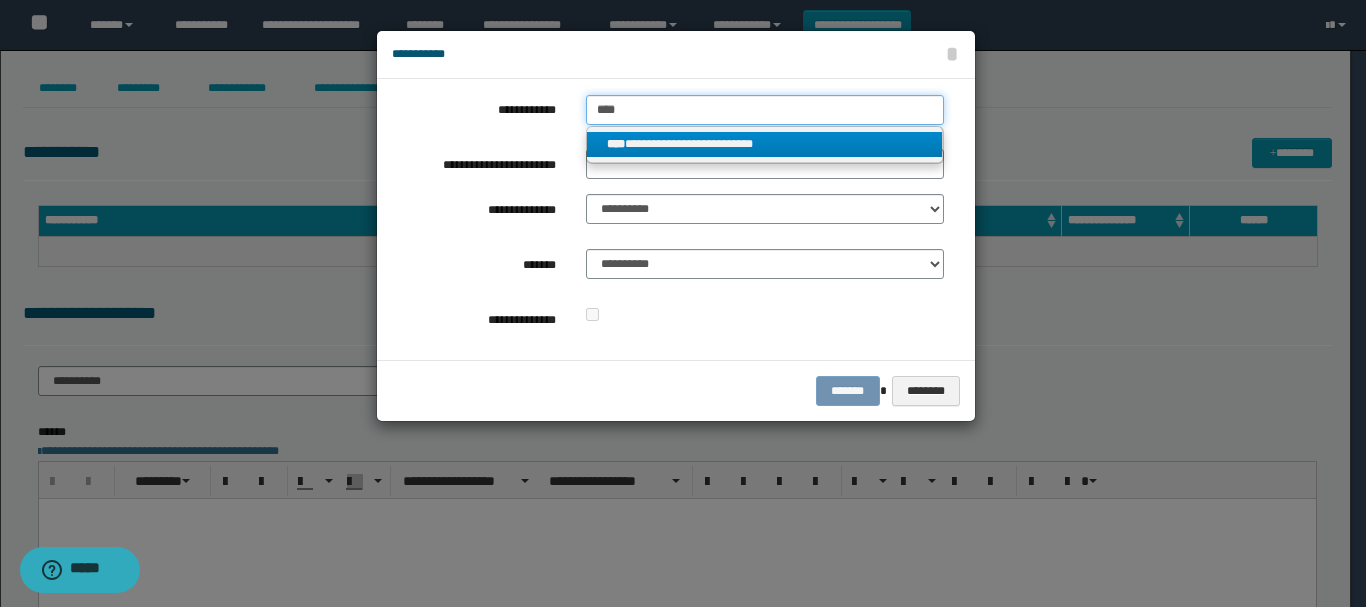 type 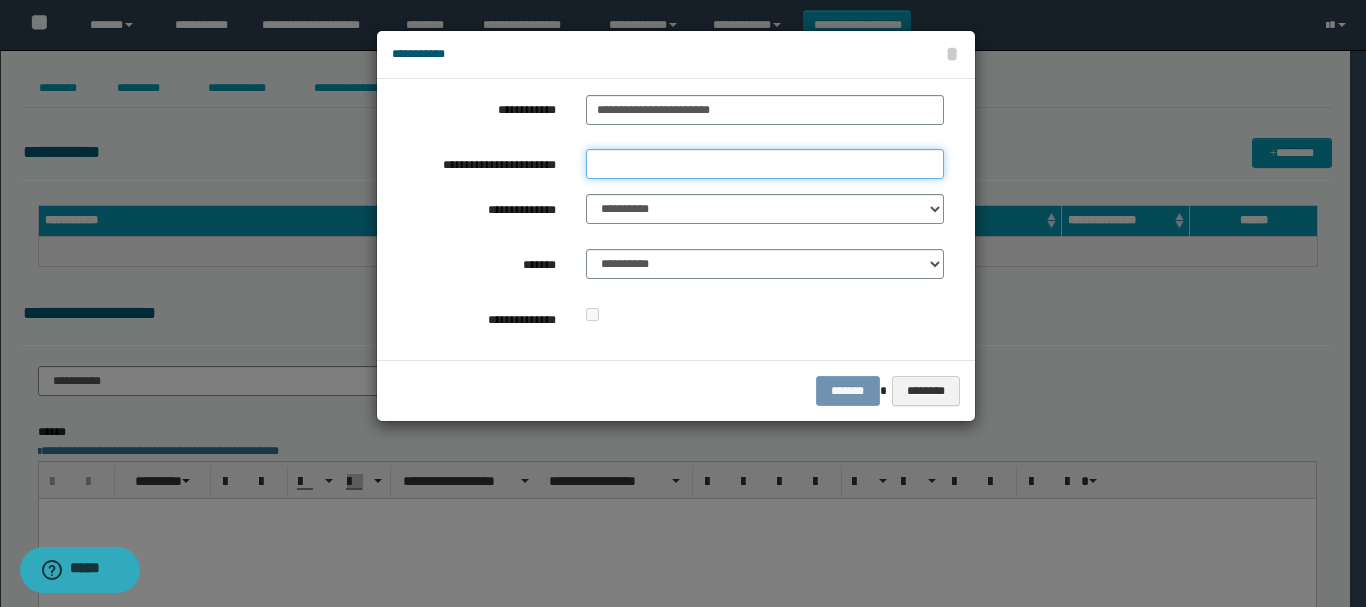 click on "**********" at bounding box center (765, 164) 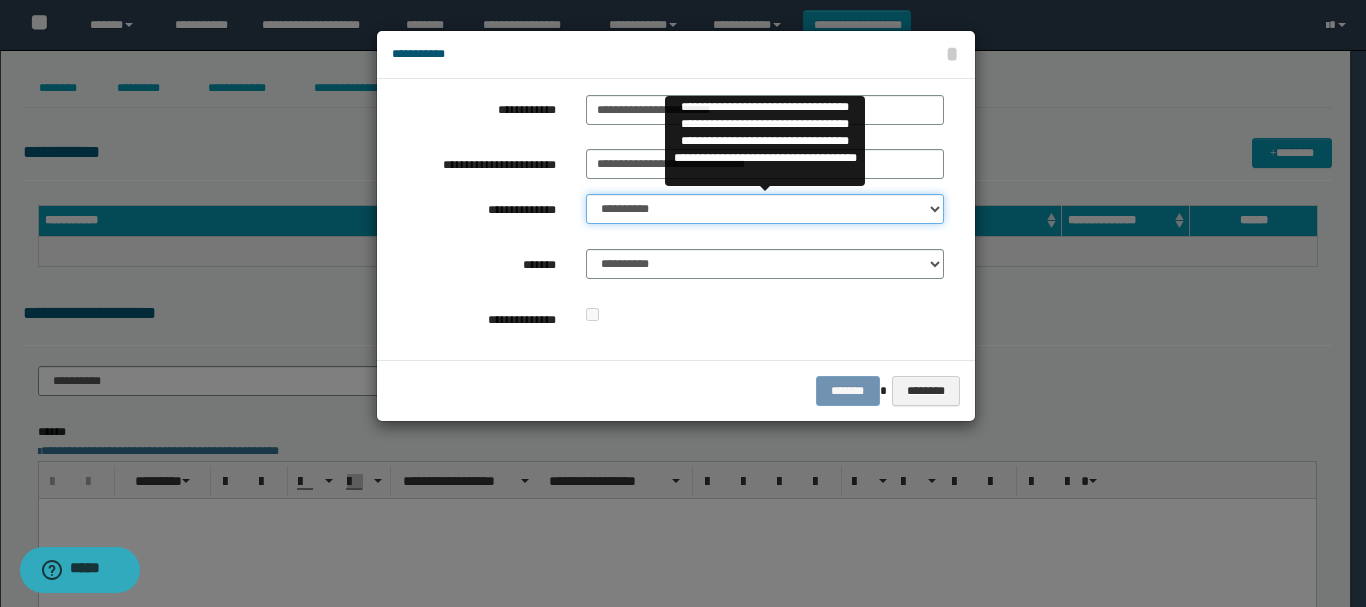 click on "**********" at bounding box center [765, 209] 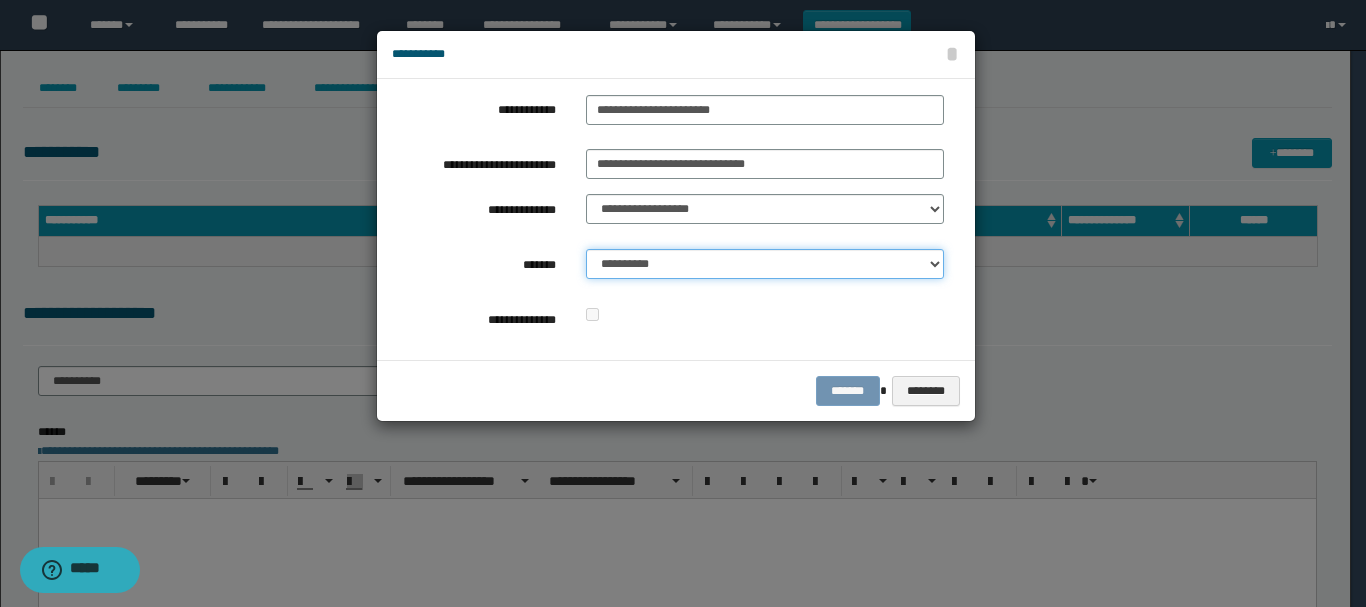 click on "**********" at bounding box center (765, 264) 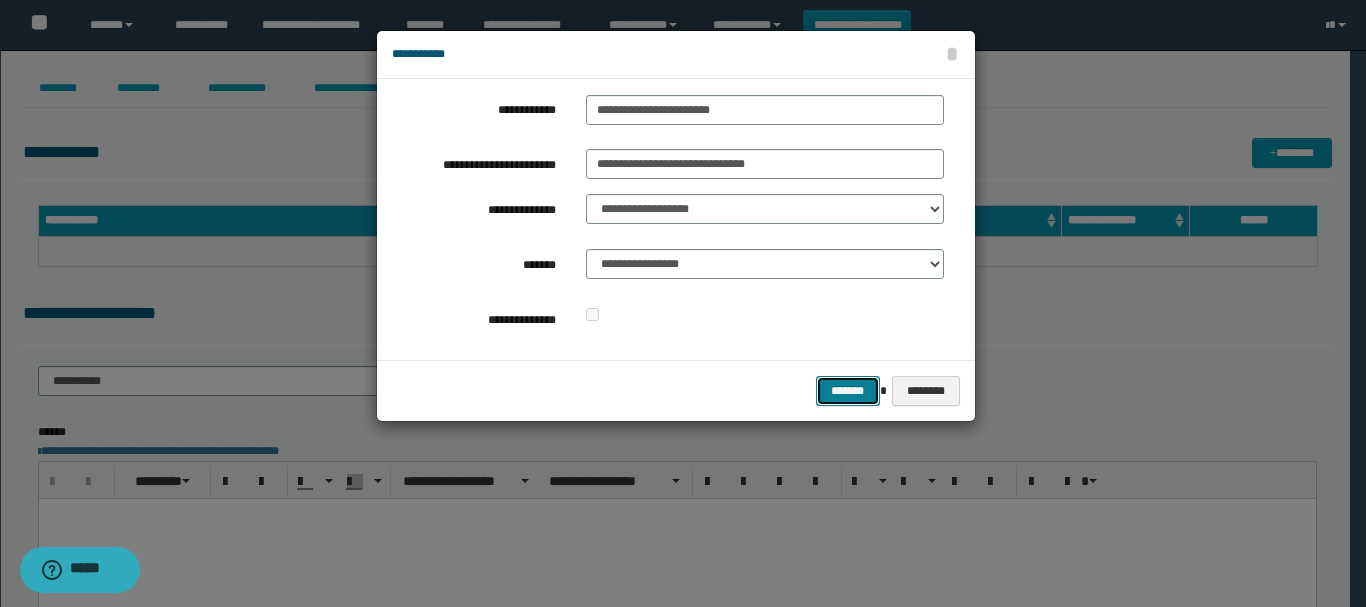 click on "*******" at bounding box center (848, 391) 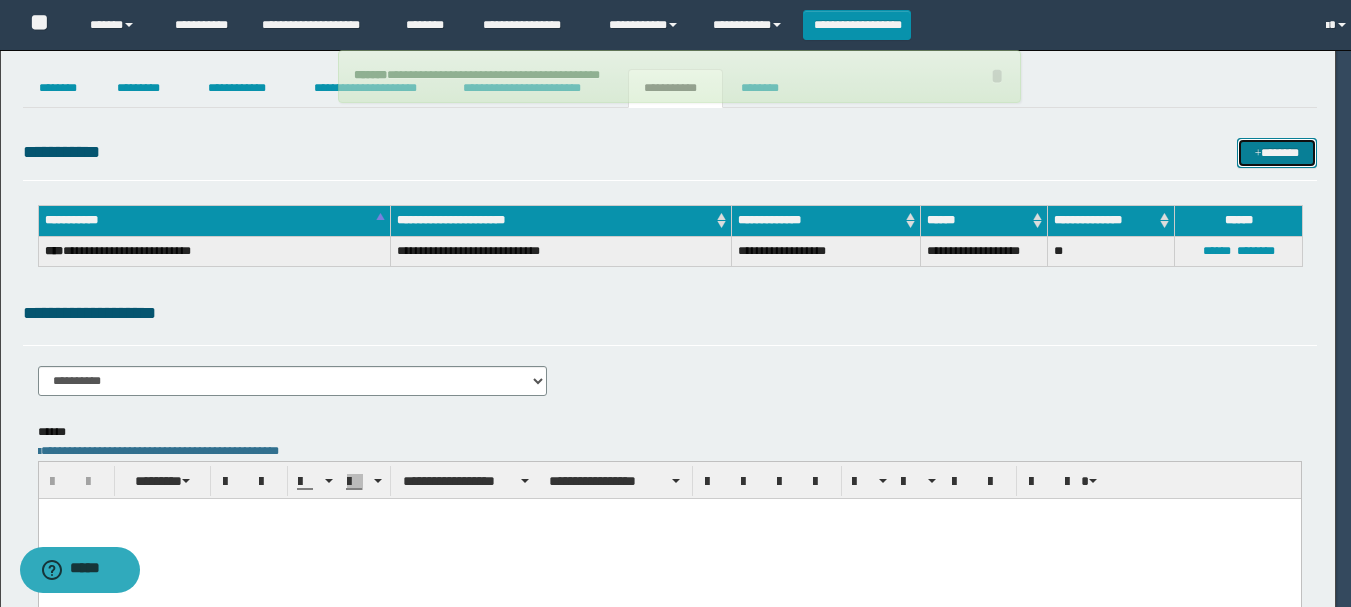 type 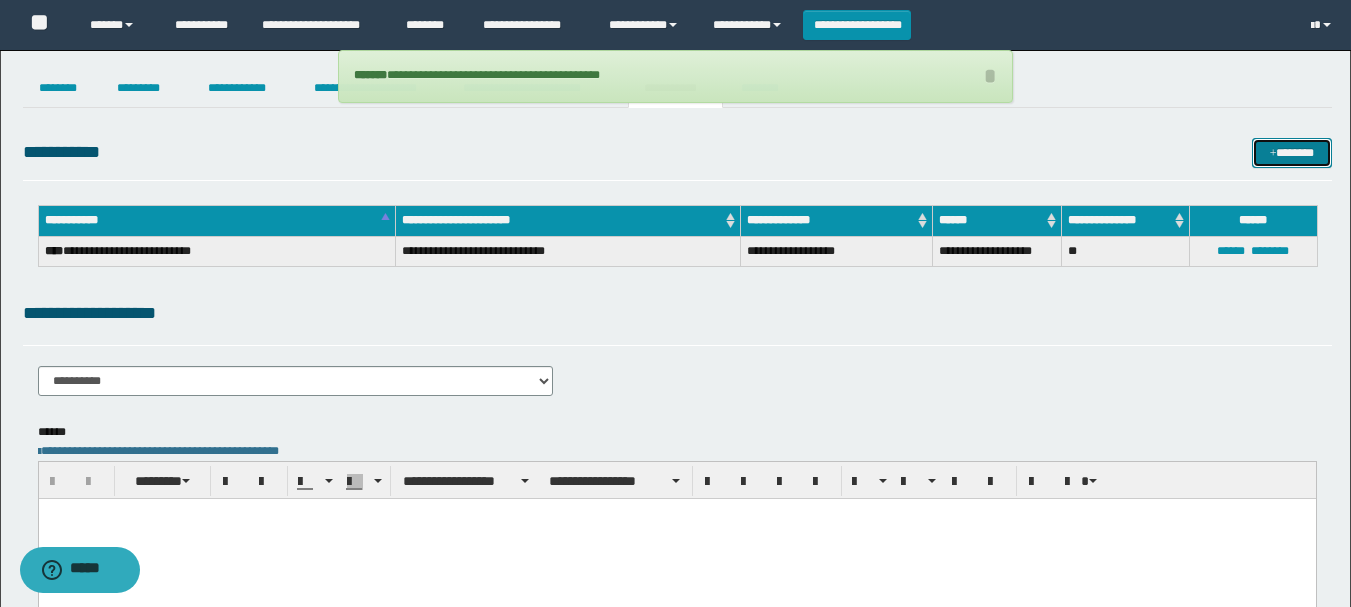 click on "*******" at bounding box center (1292, 153) 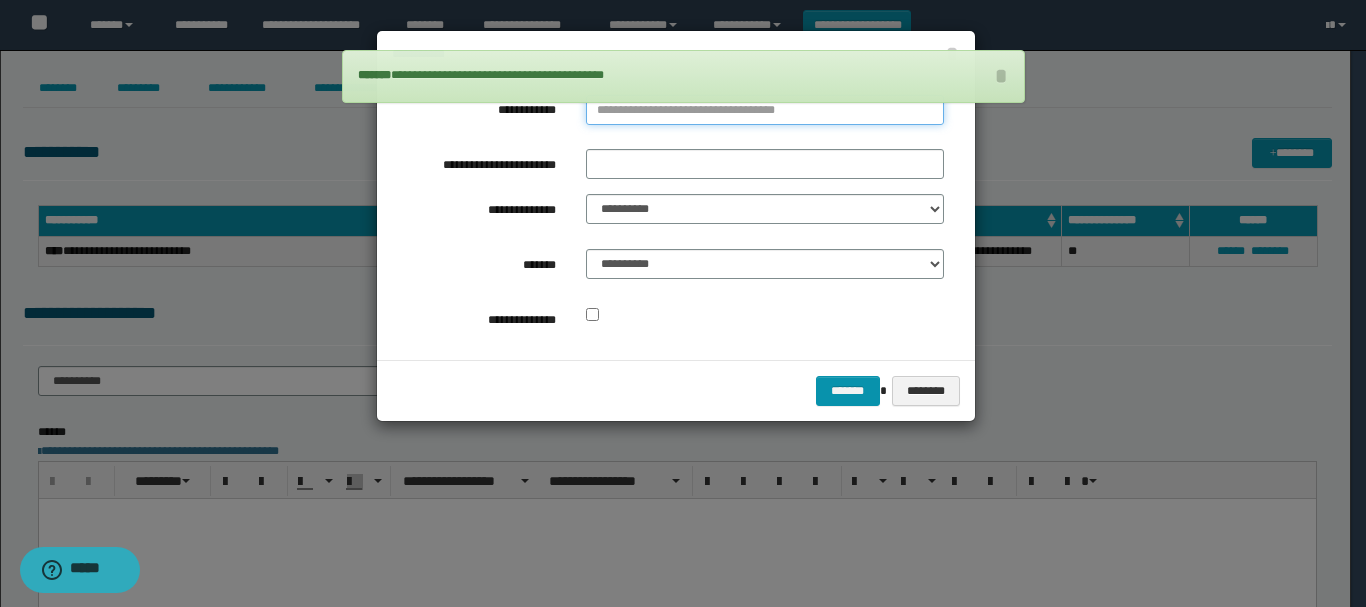 type on "**********" 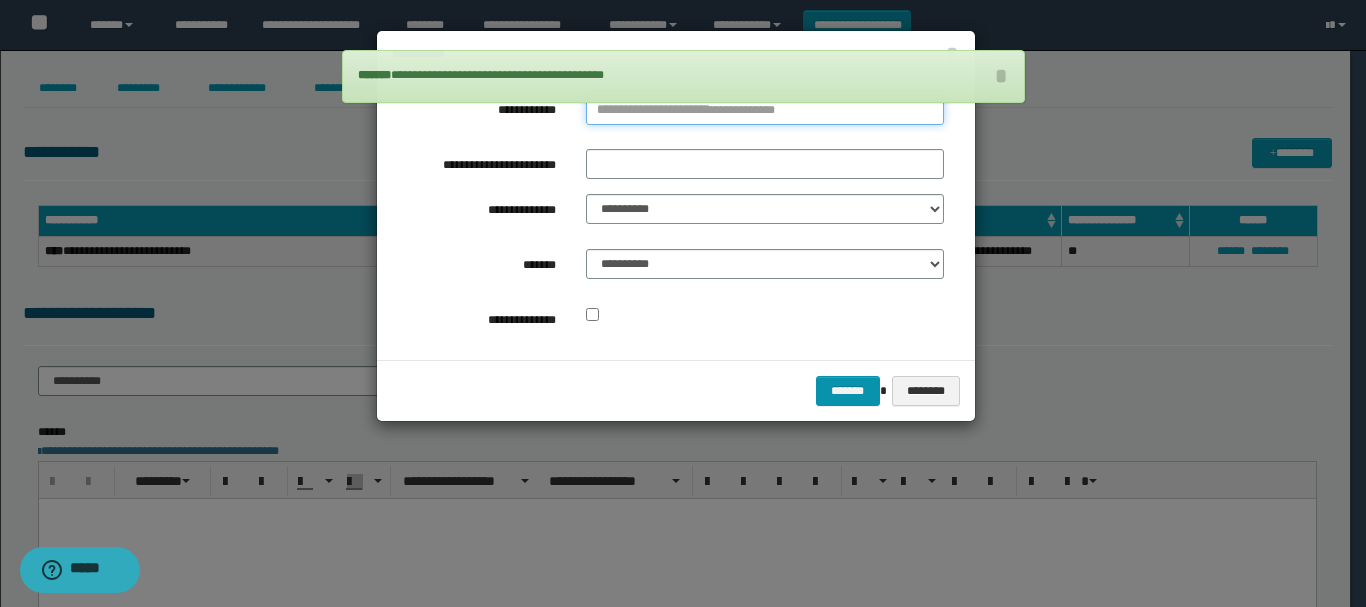 click on "**********" at bounding box center (765, 110) 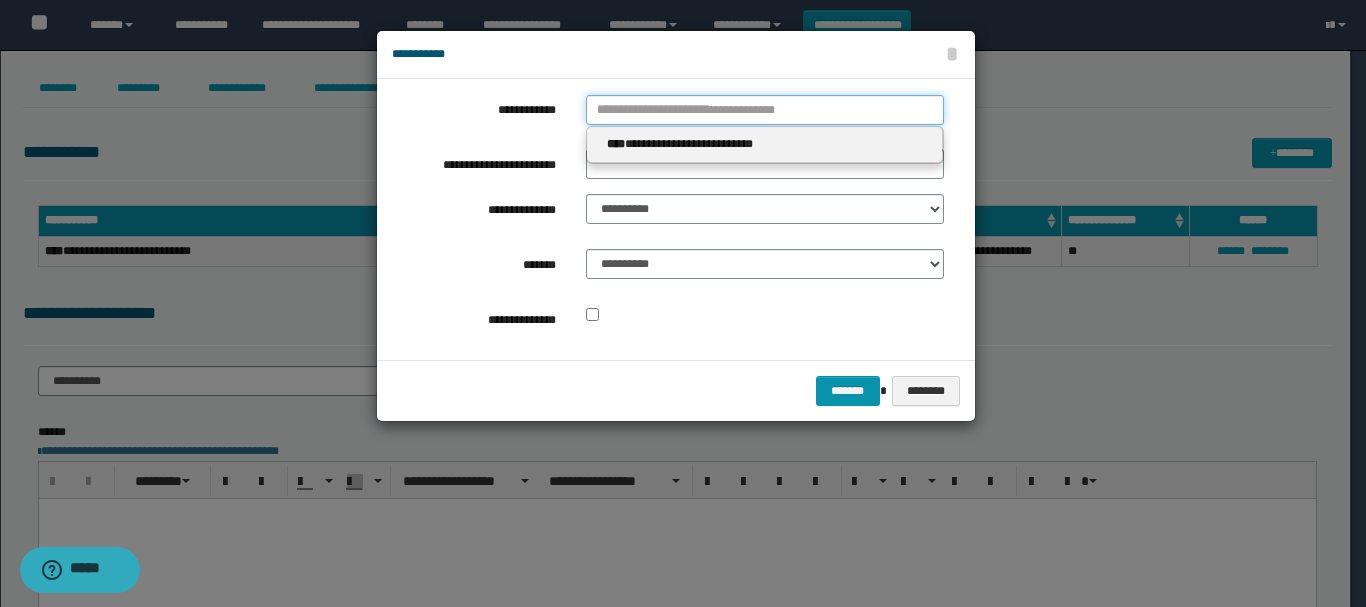 type 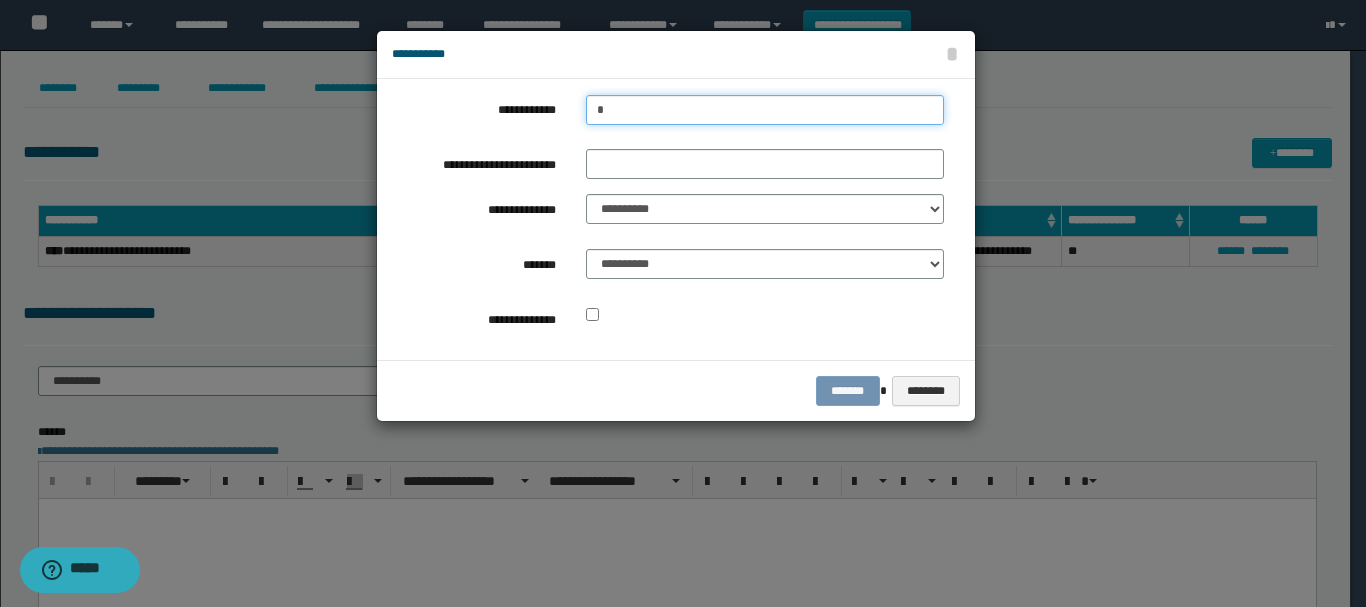 type on "**" 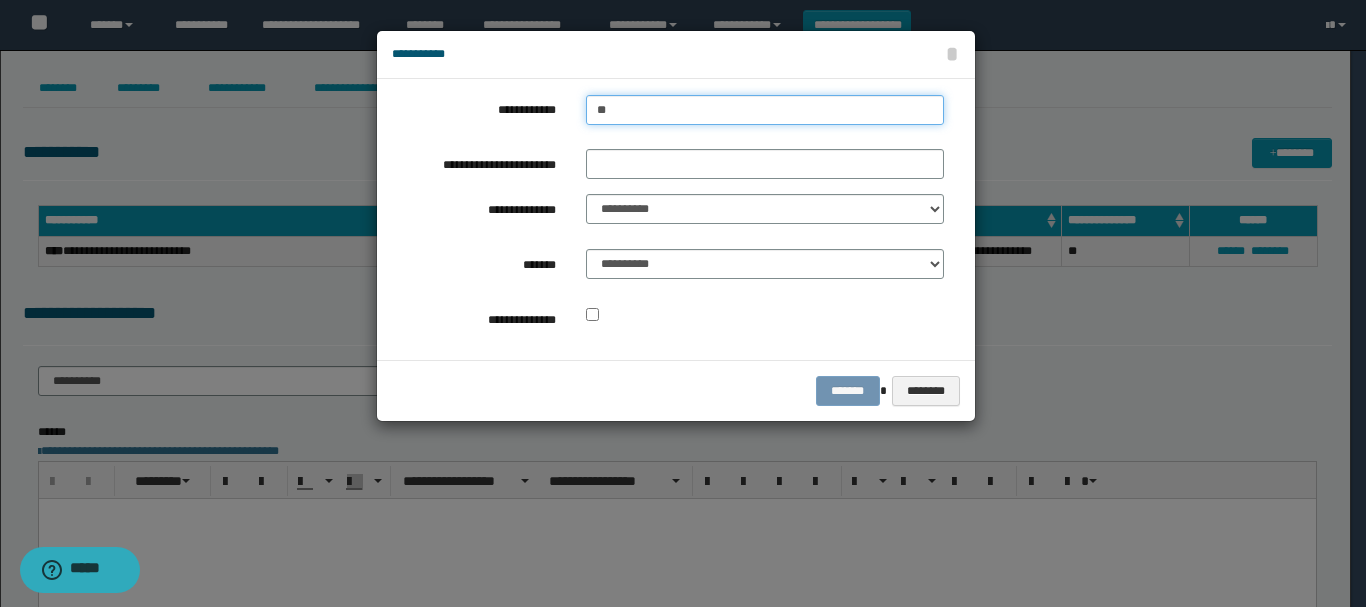 type on "**" 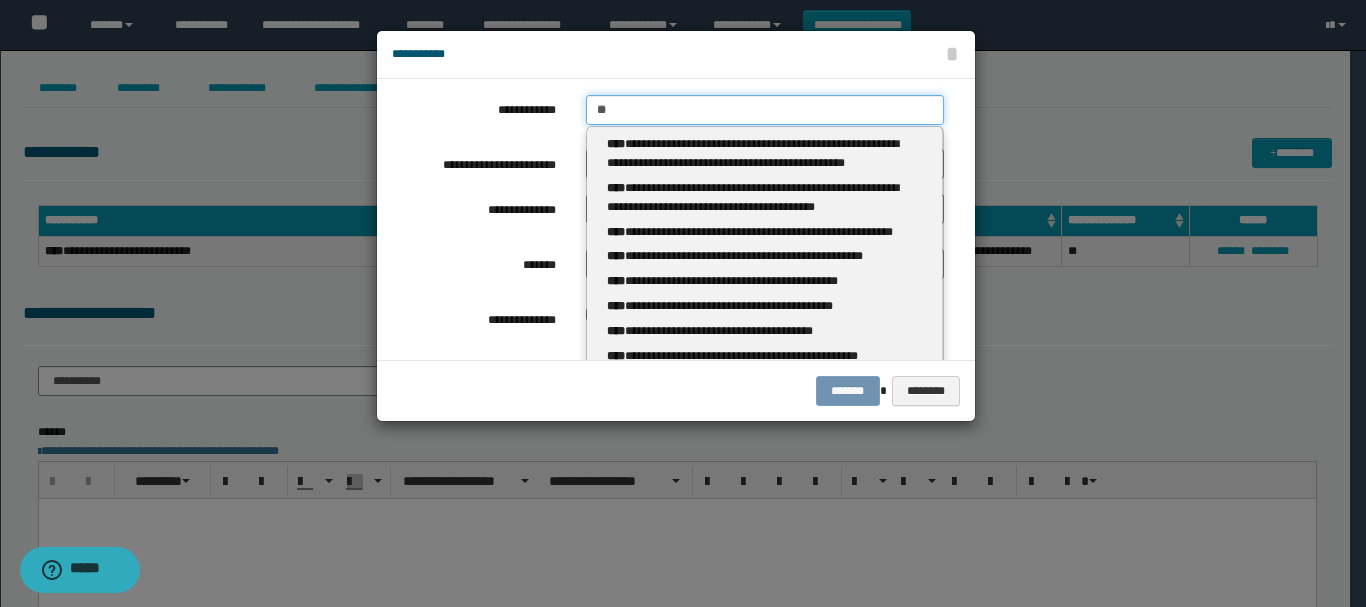 type 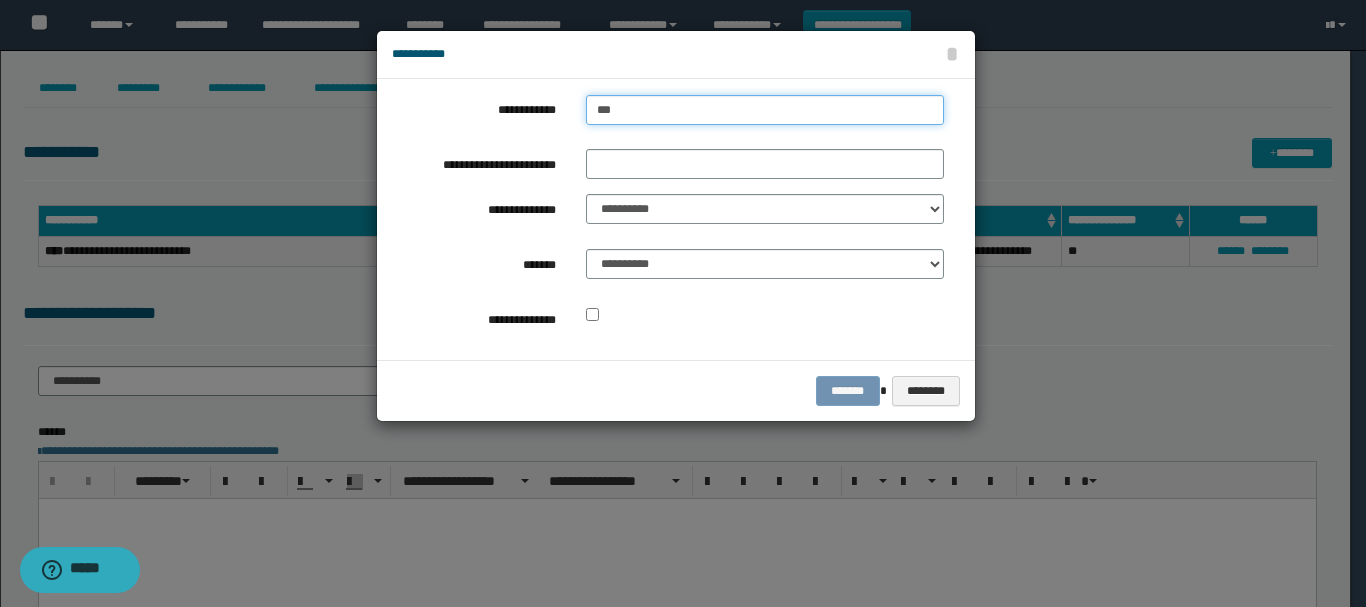 type on "**" 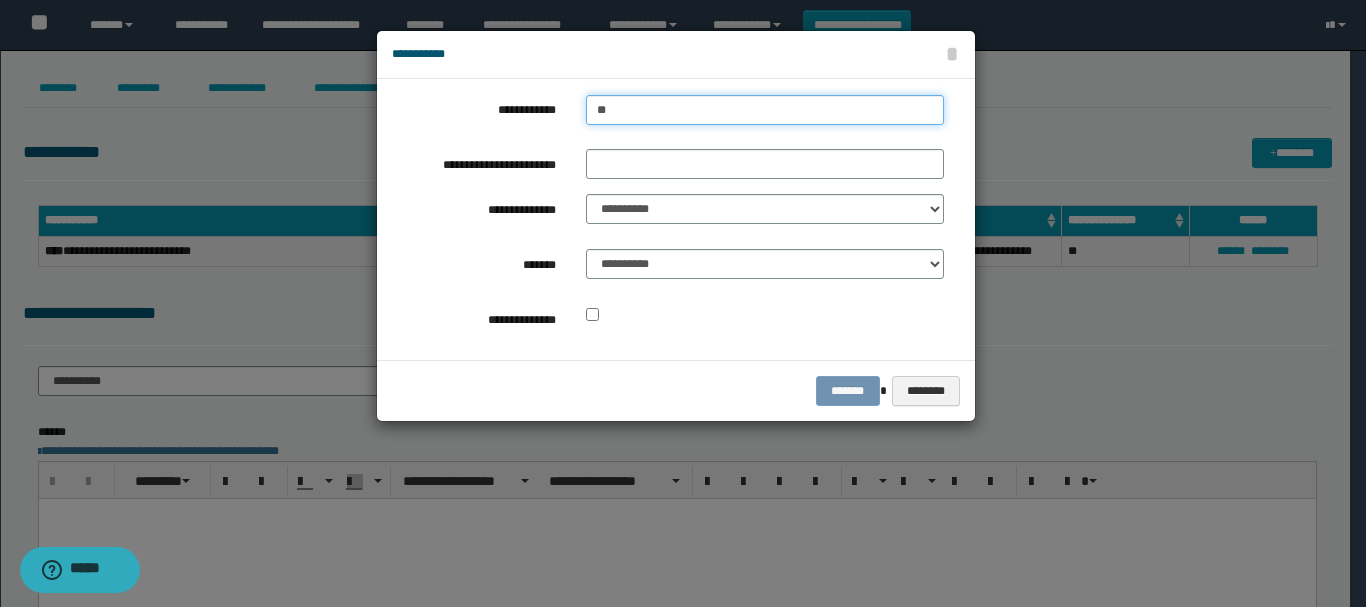 type on "**" 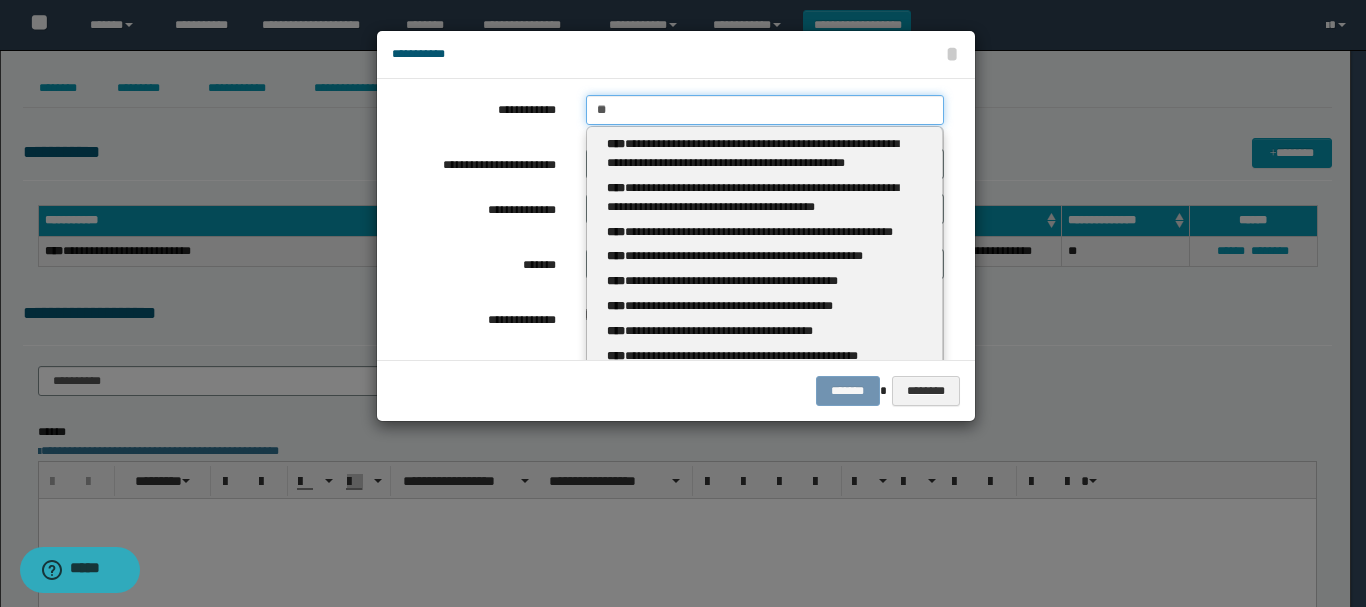 type 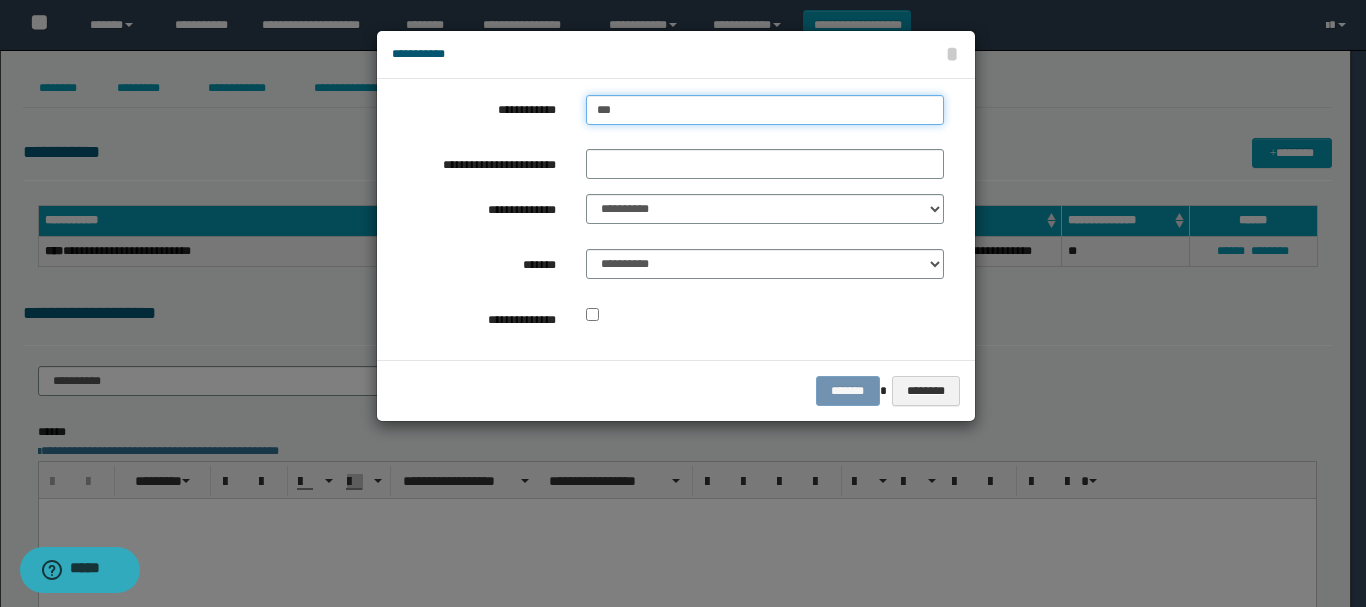 type on "**" 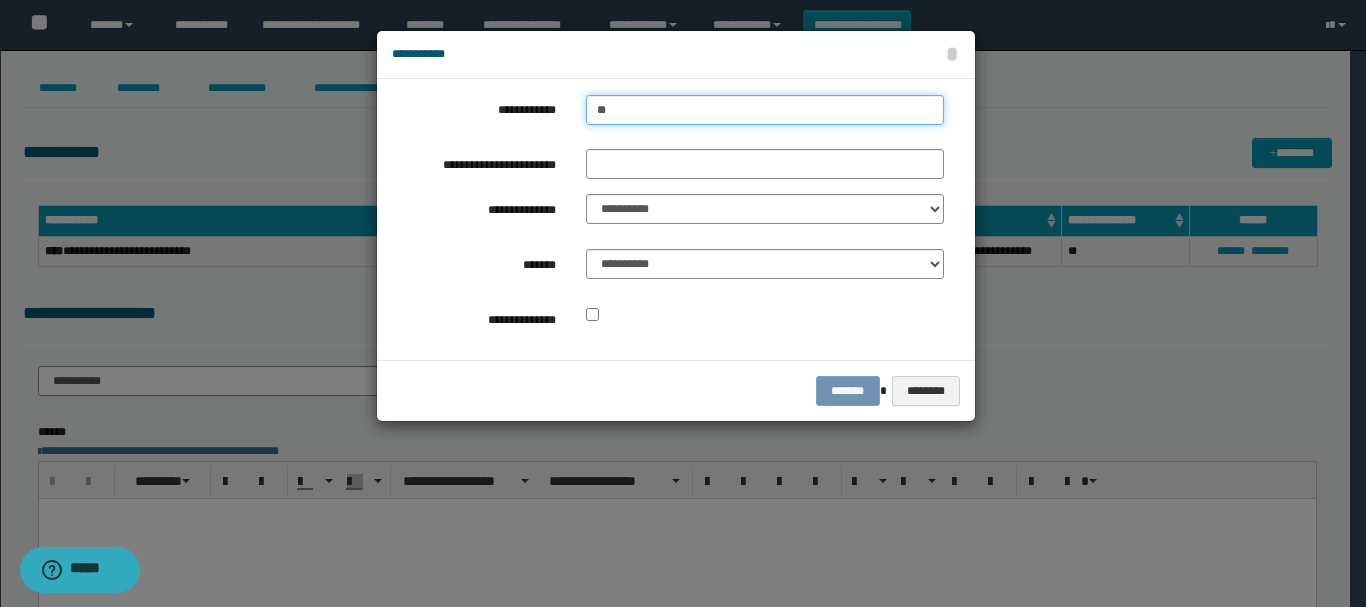 type on "**" 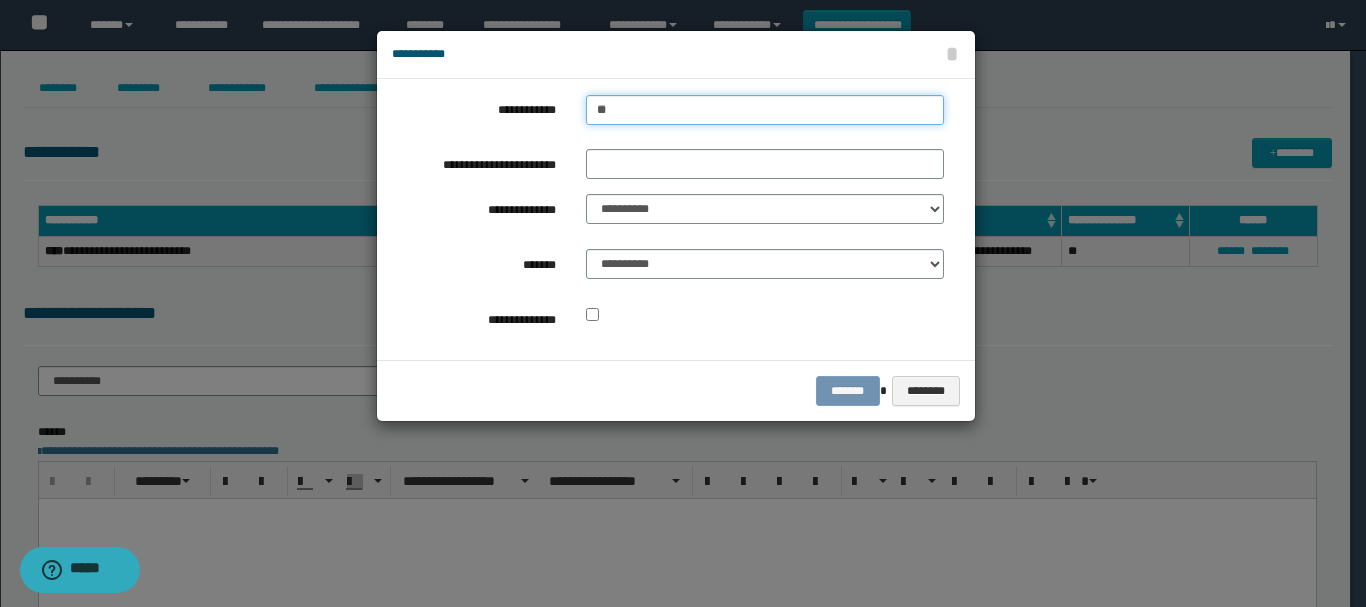 type 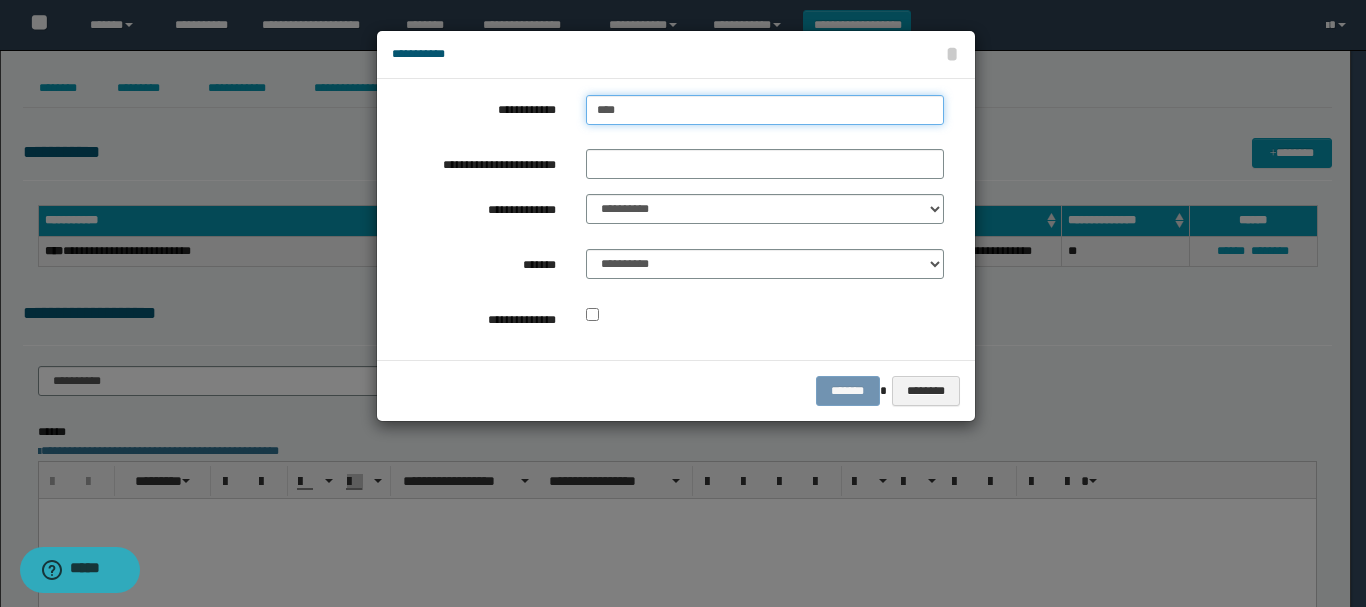type on "*****" 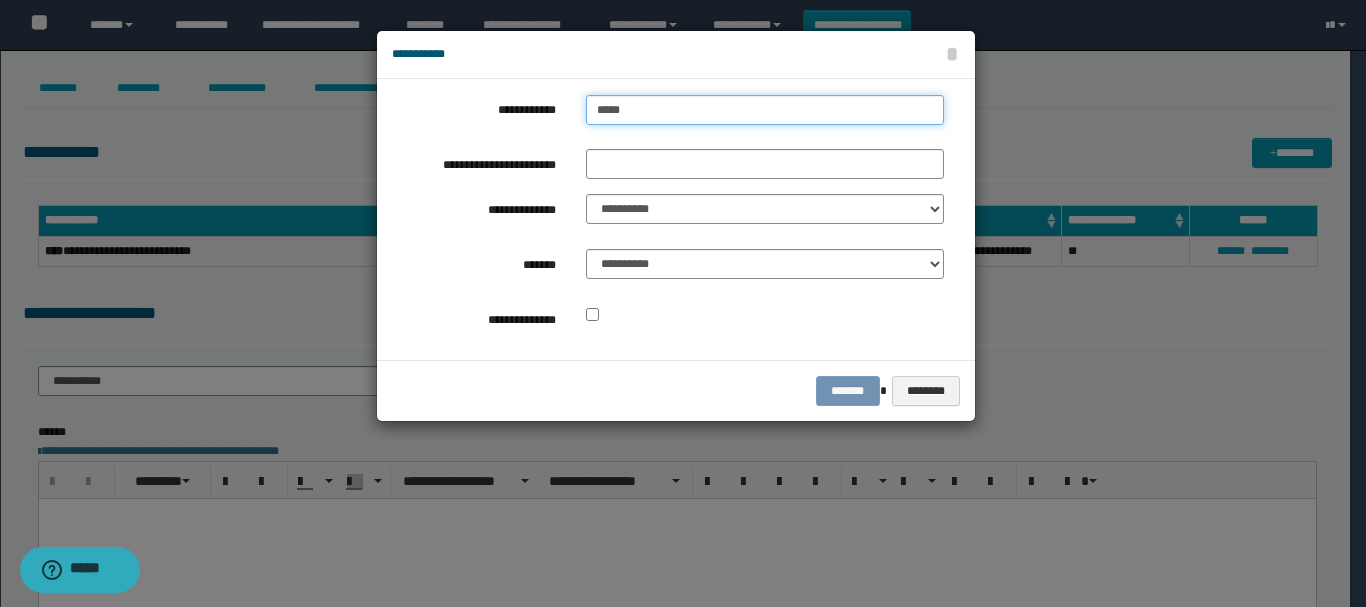 type on "*****" 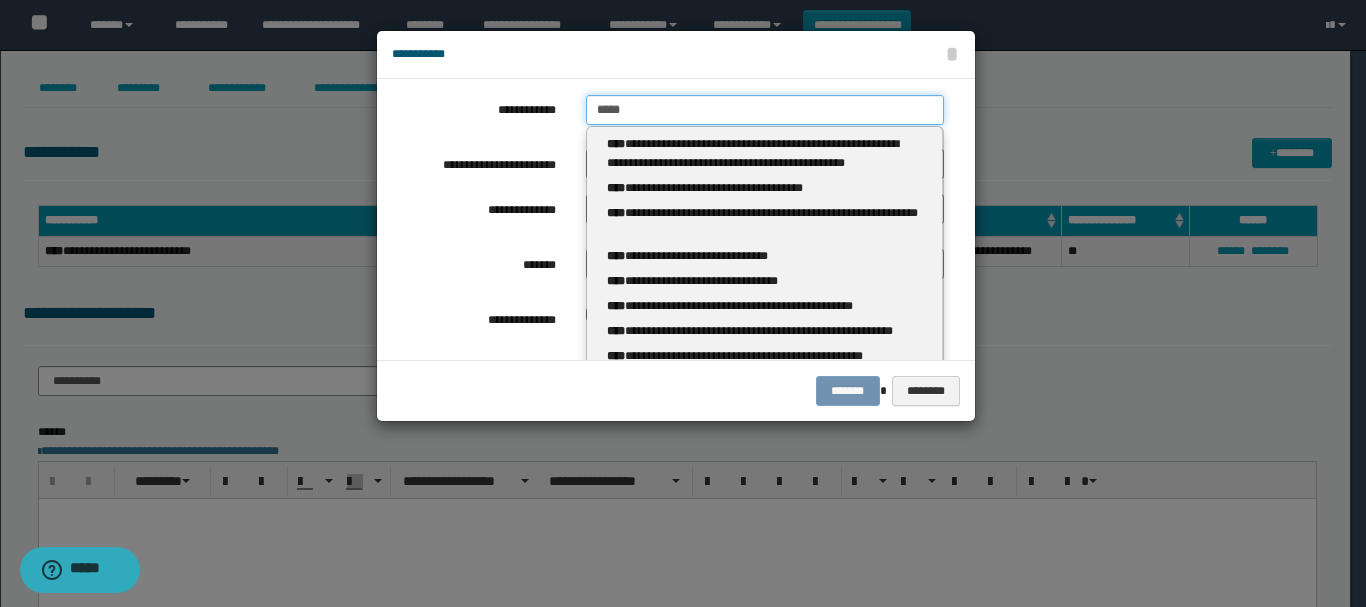 type 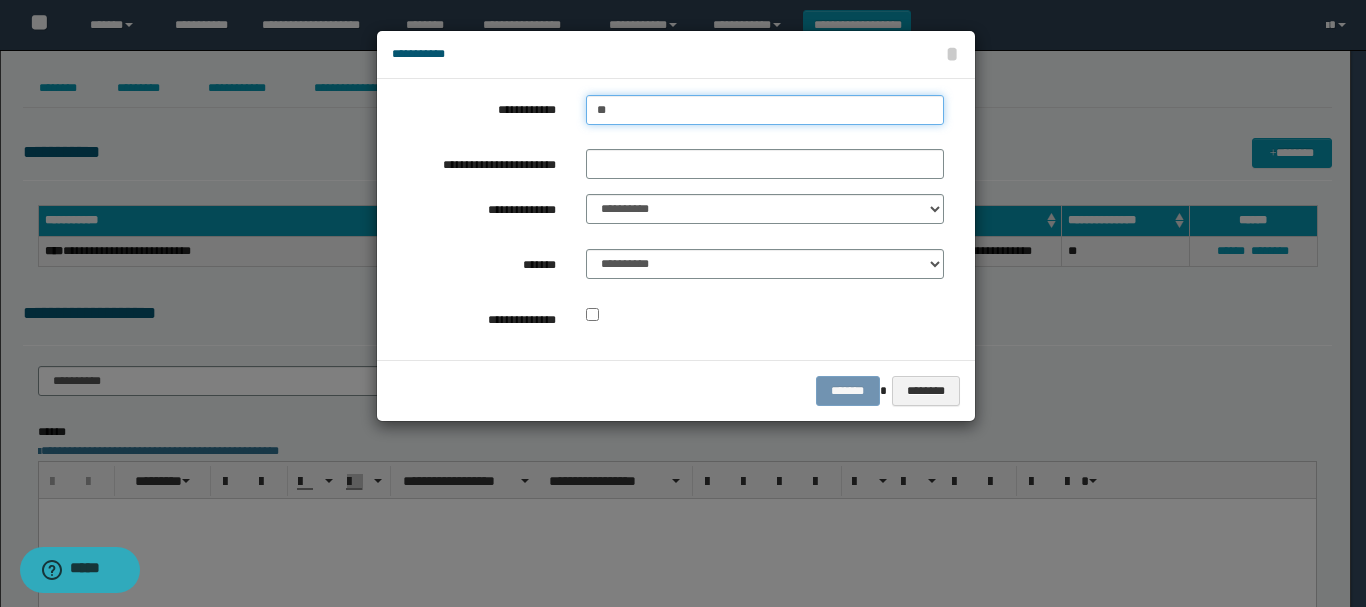 type on "*" 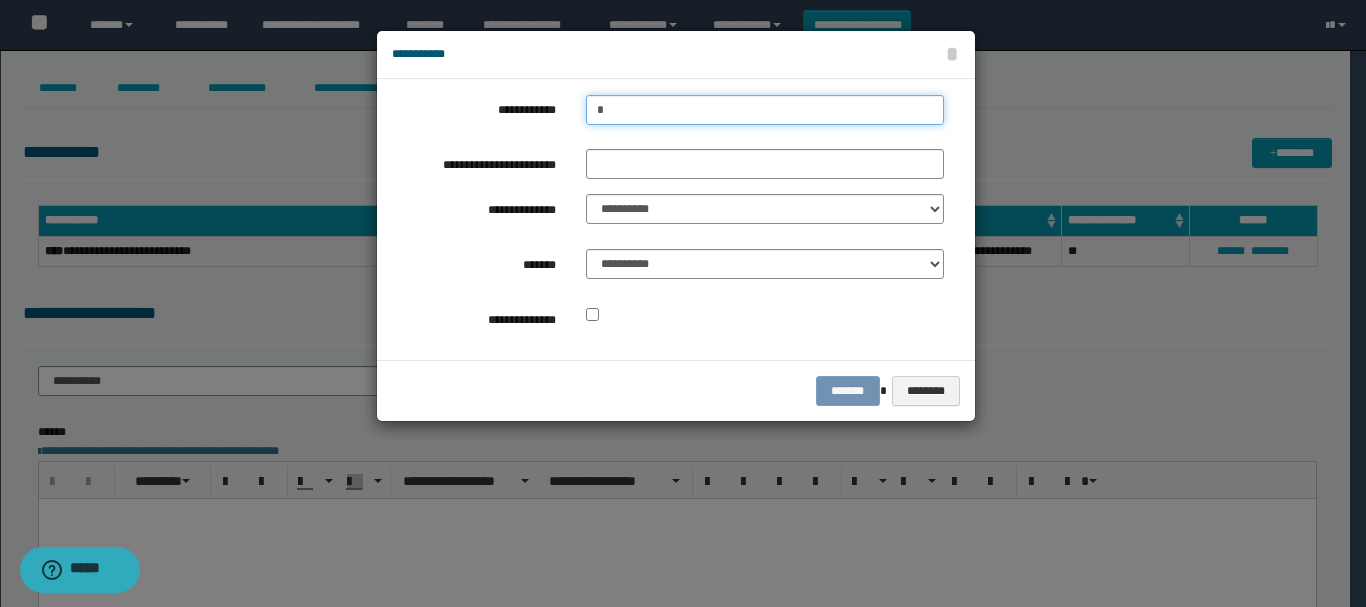type on "**" 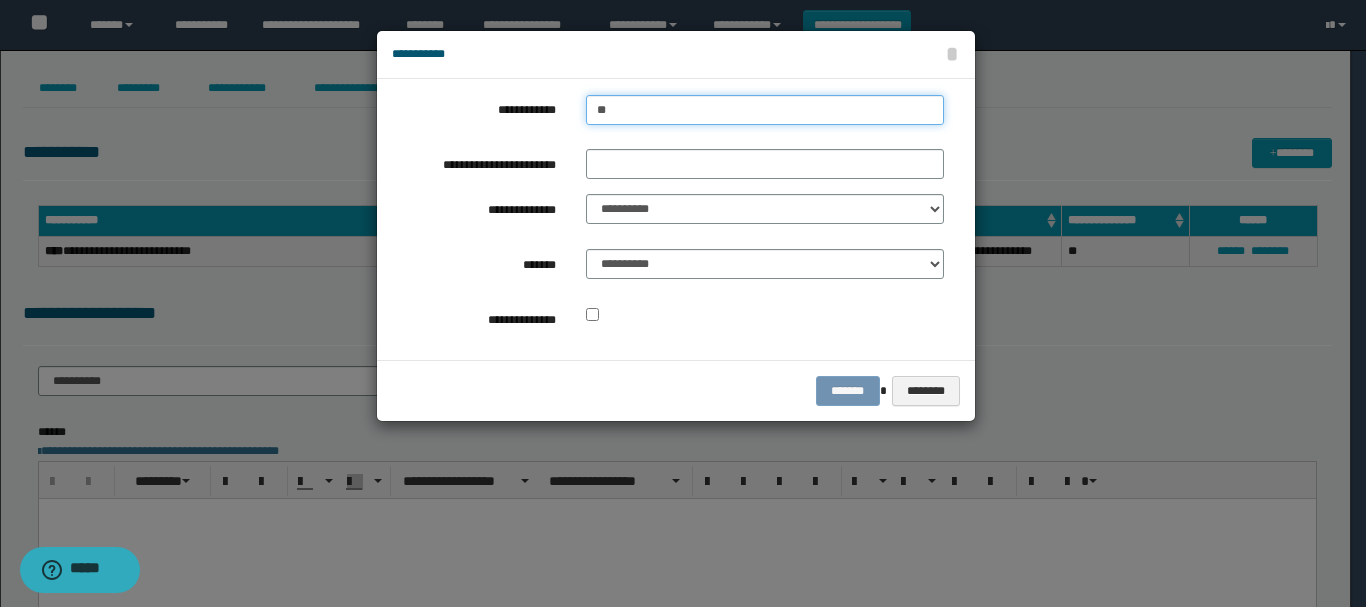 type on "**" 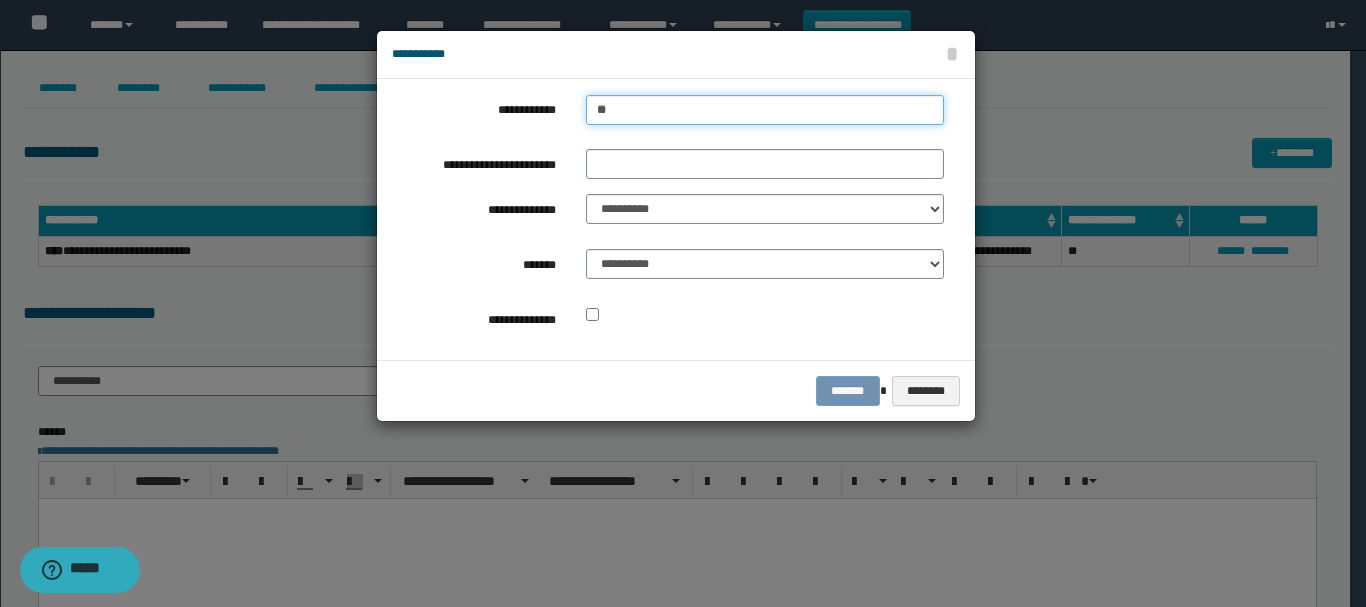 type 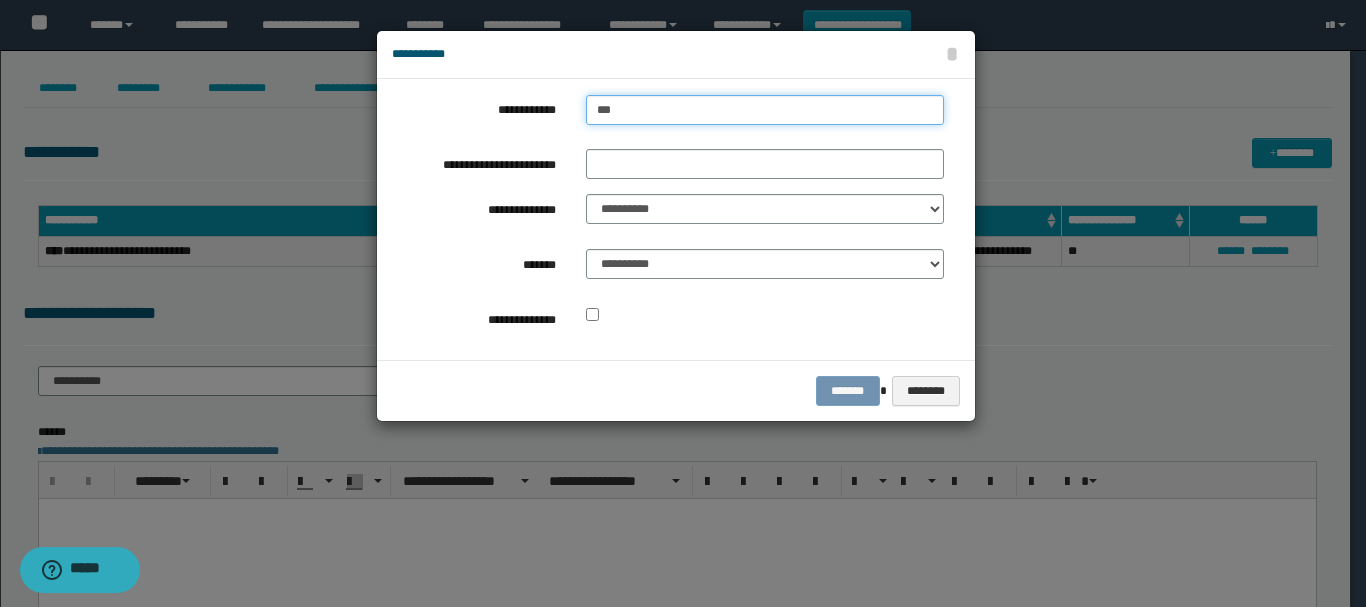 type on "**********" 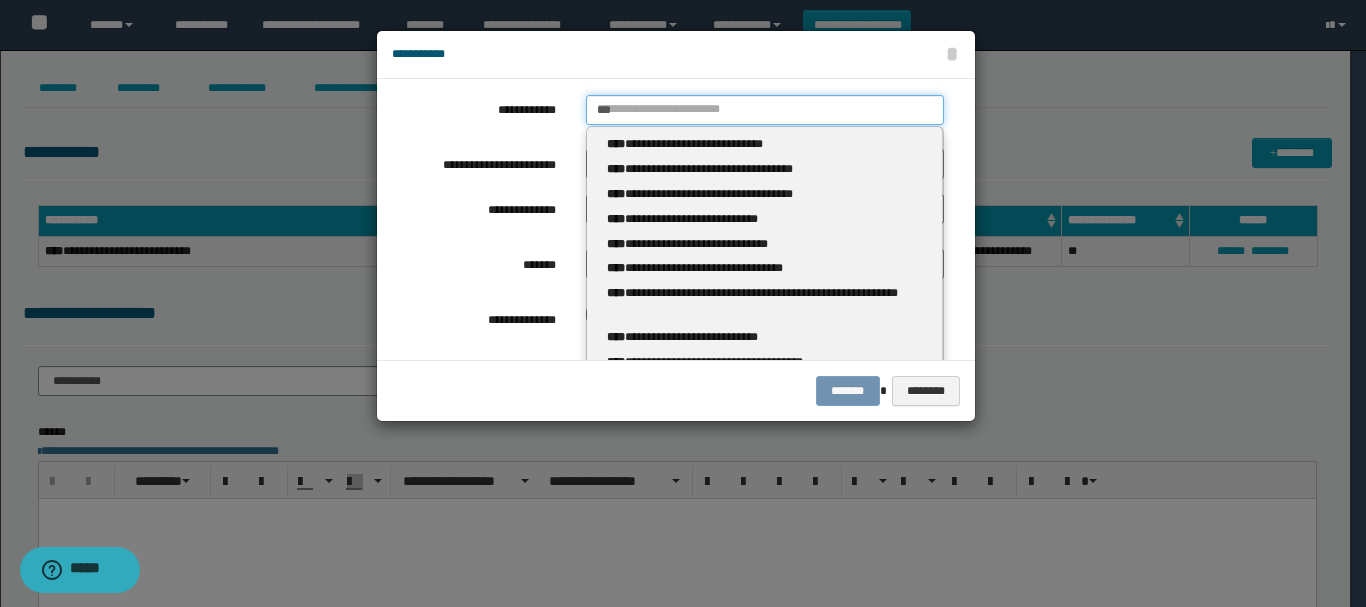 type 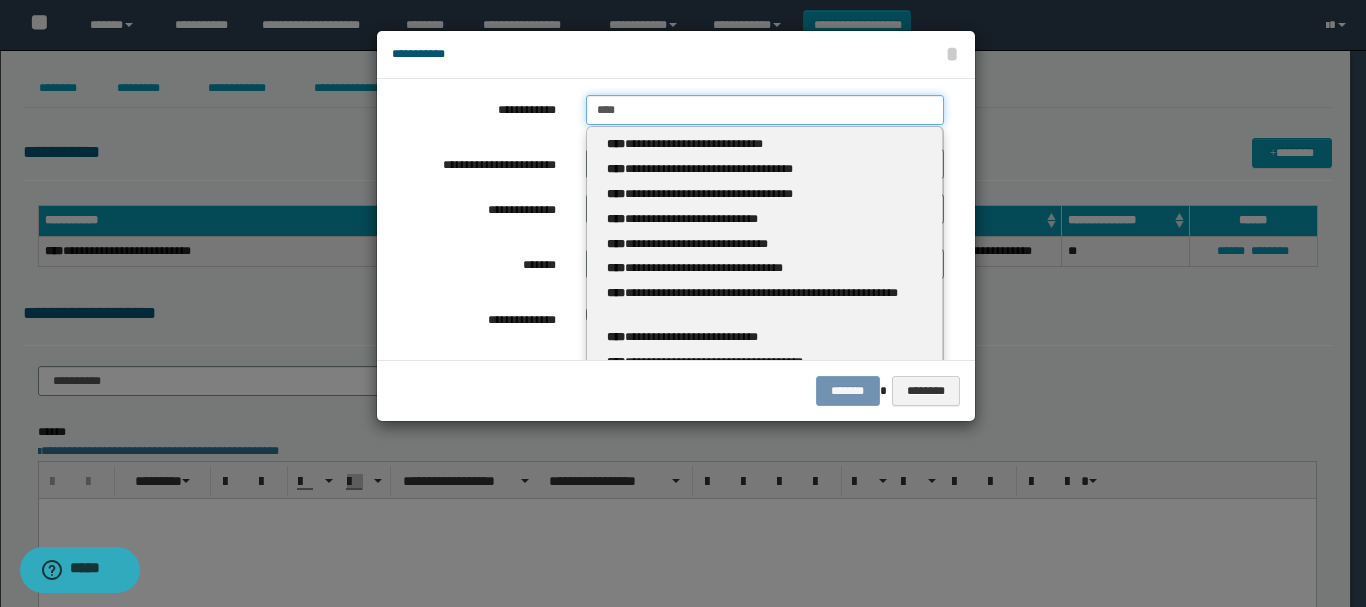 type on "*****" 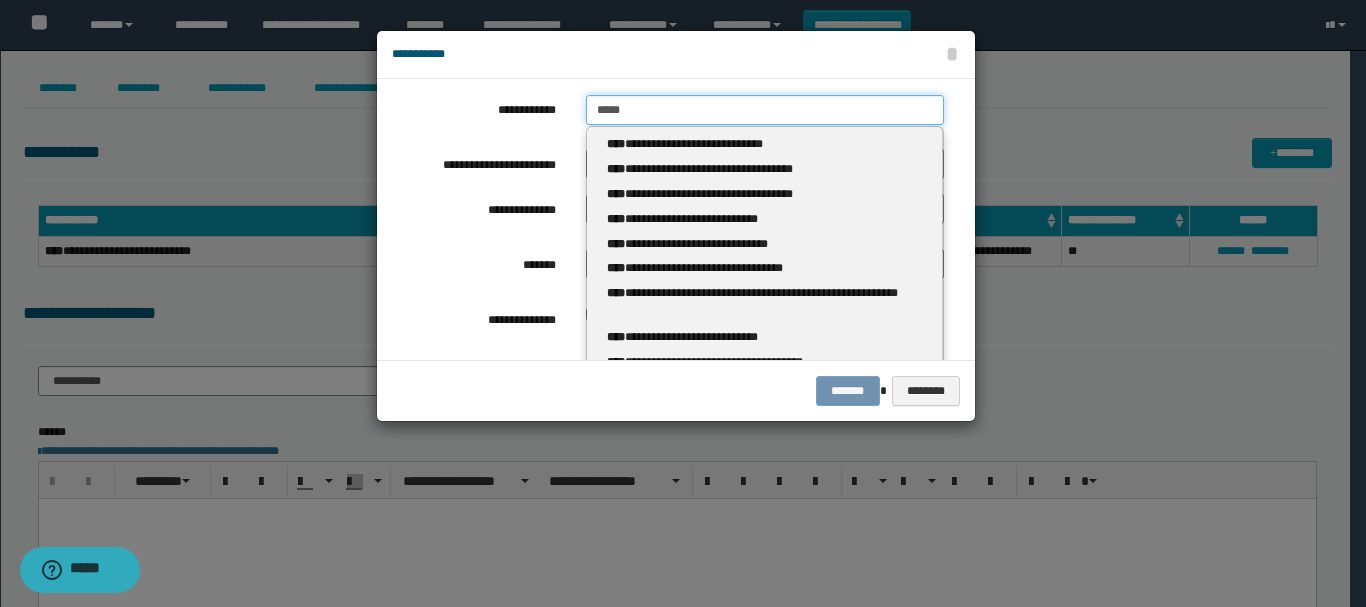 type on "*****" 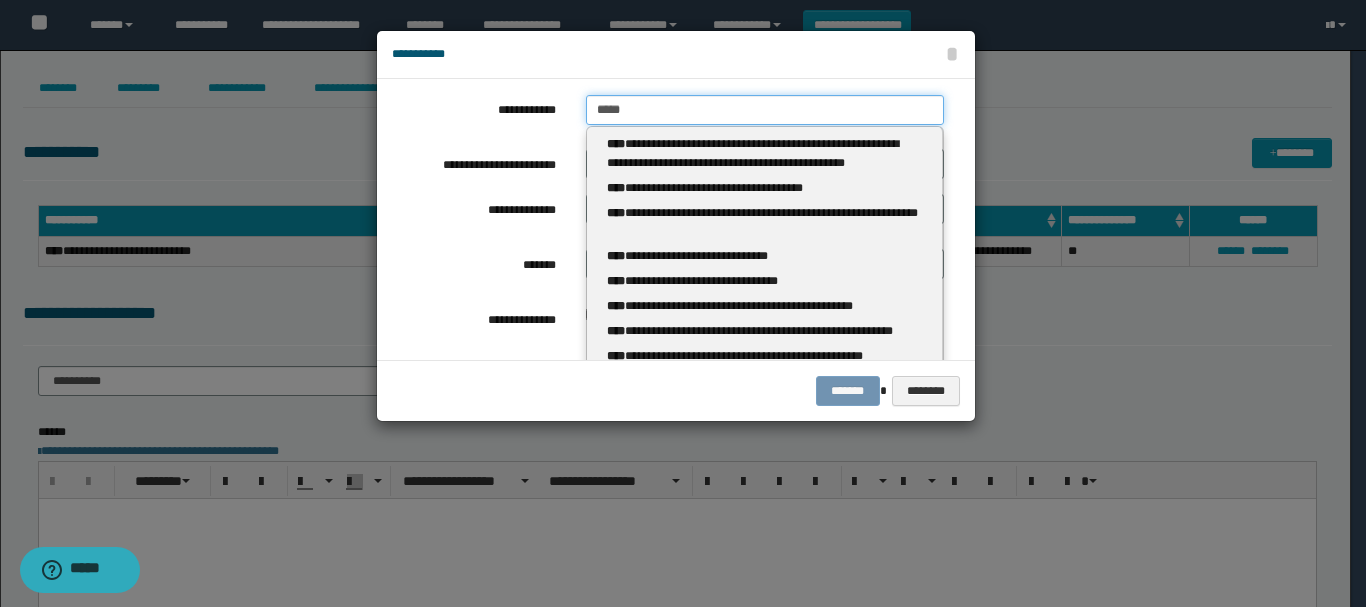 type 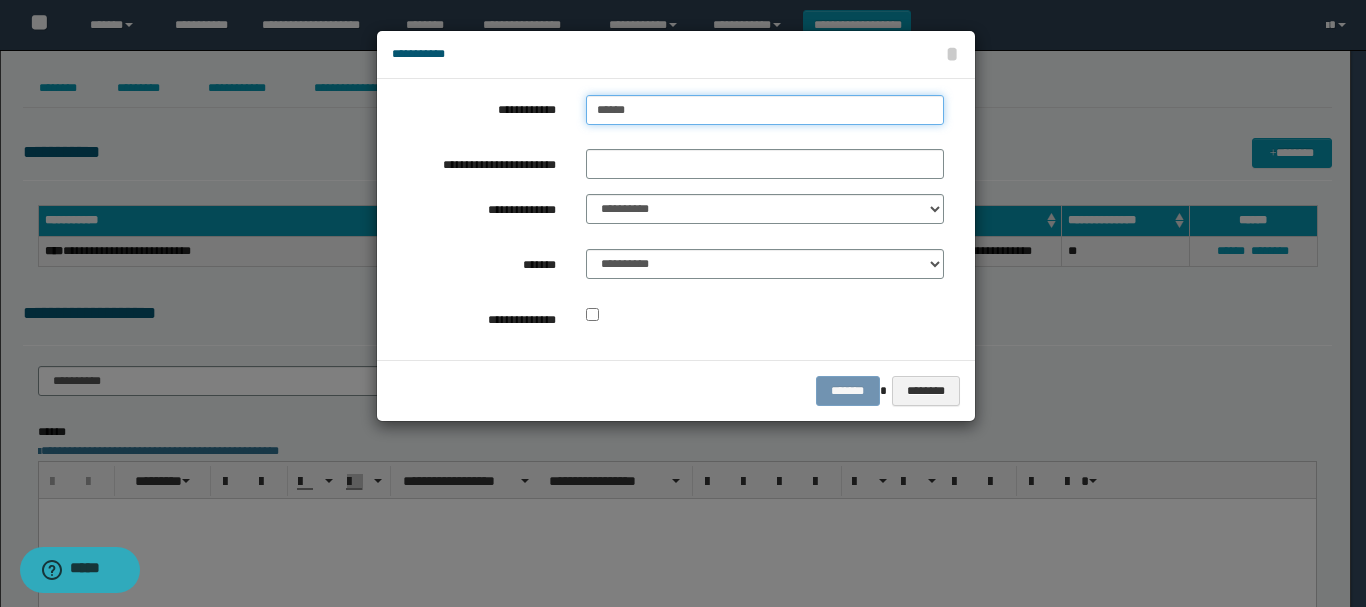type on "******" 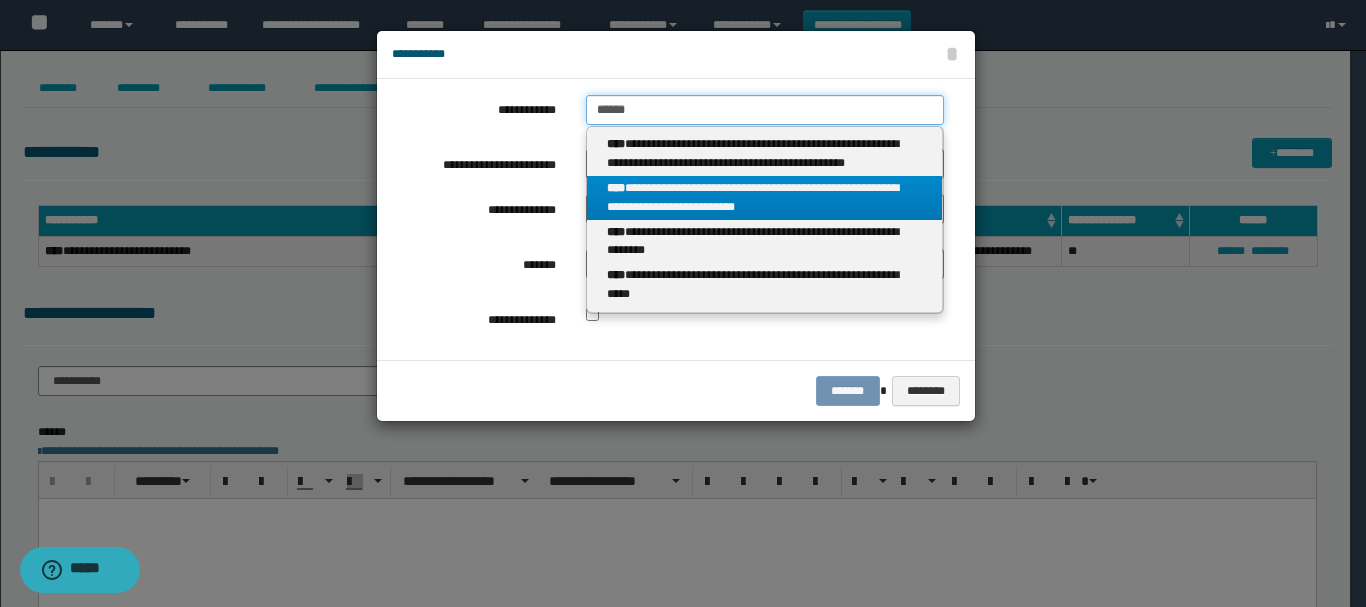 type on "******" 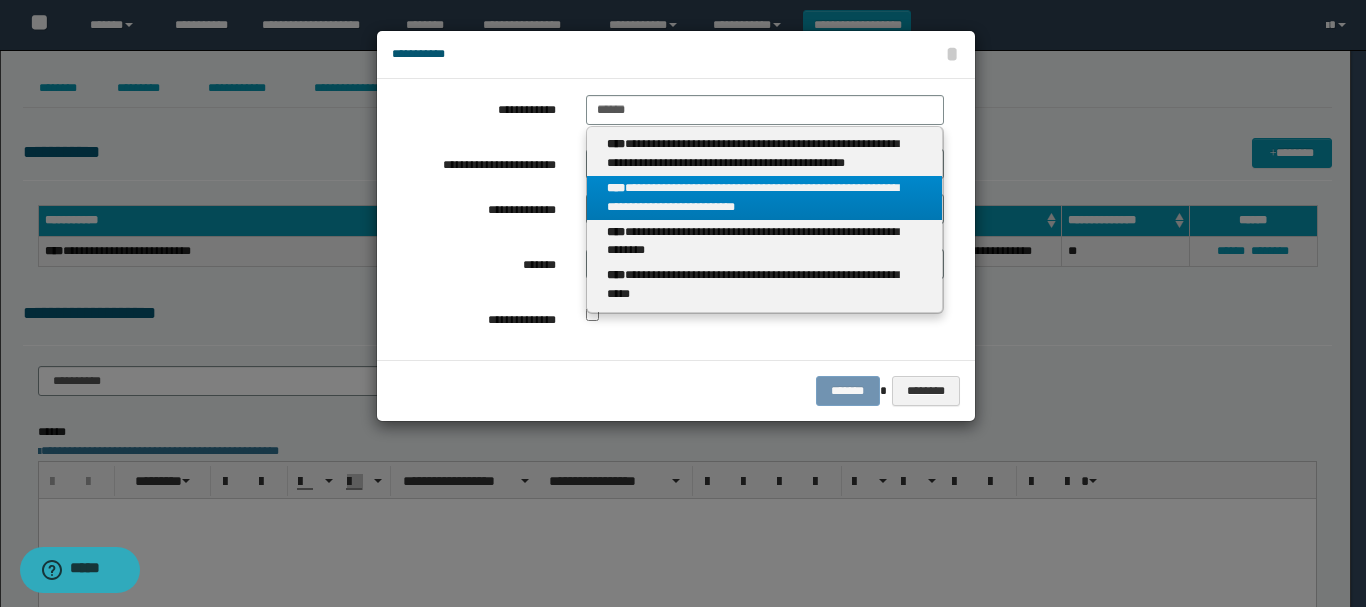 click on "**********" at bounding box center [765, 198] 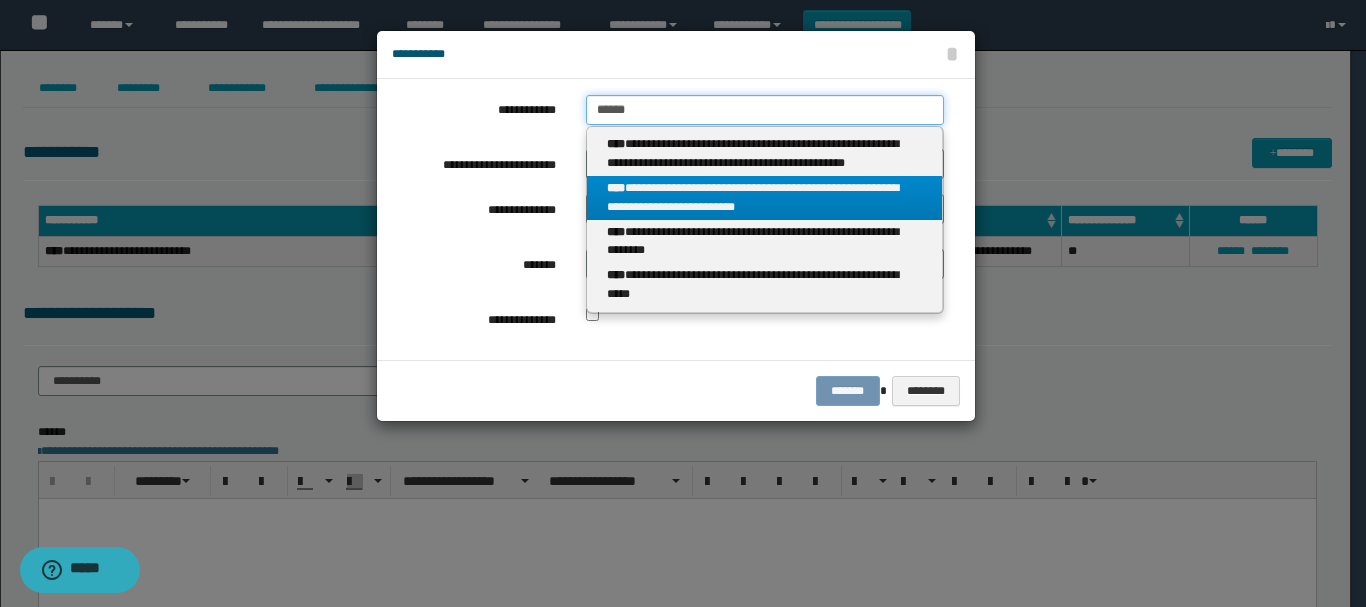 type 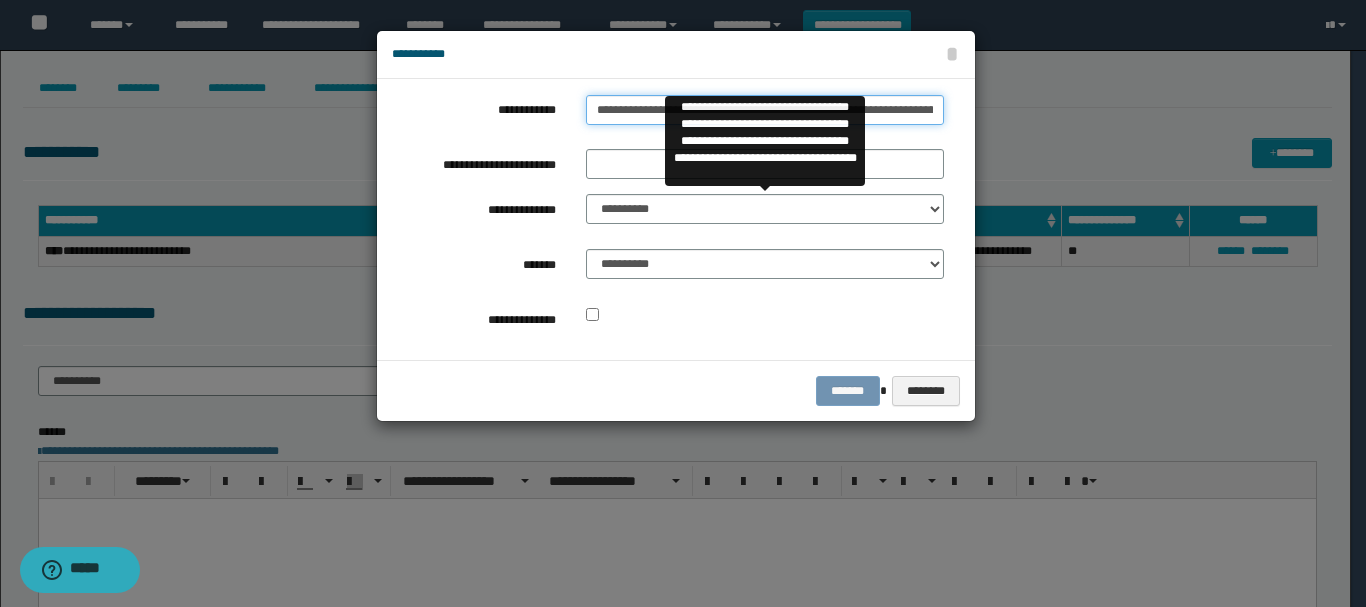 scroll, scrollTop: 0, scrollLeft: 77, axis: horizontal 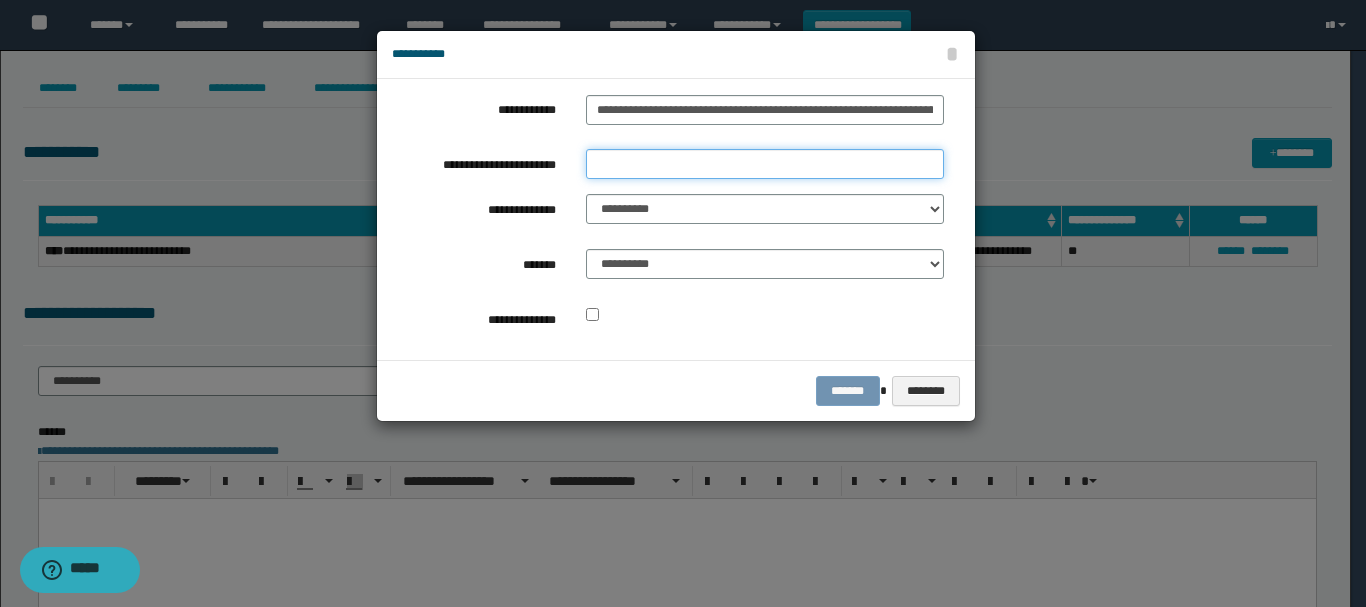 click on "**********" at bounding box center (765, 164) 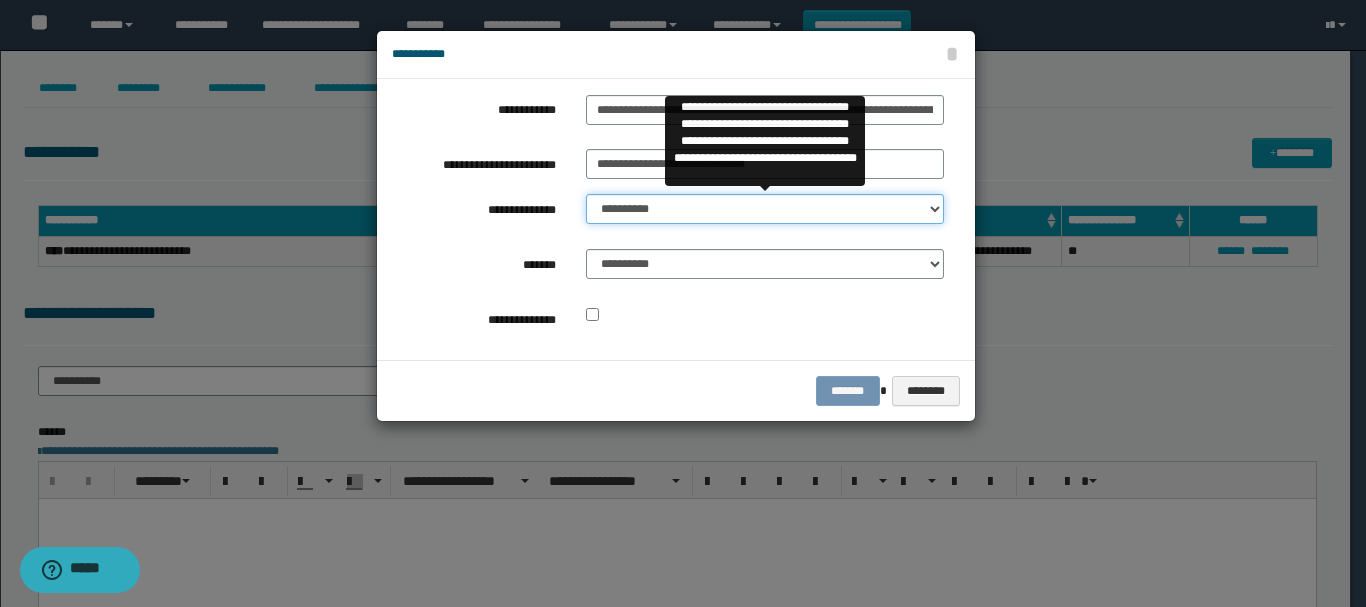 click on "**********" at bounding box center (765, 209) 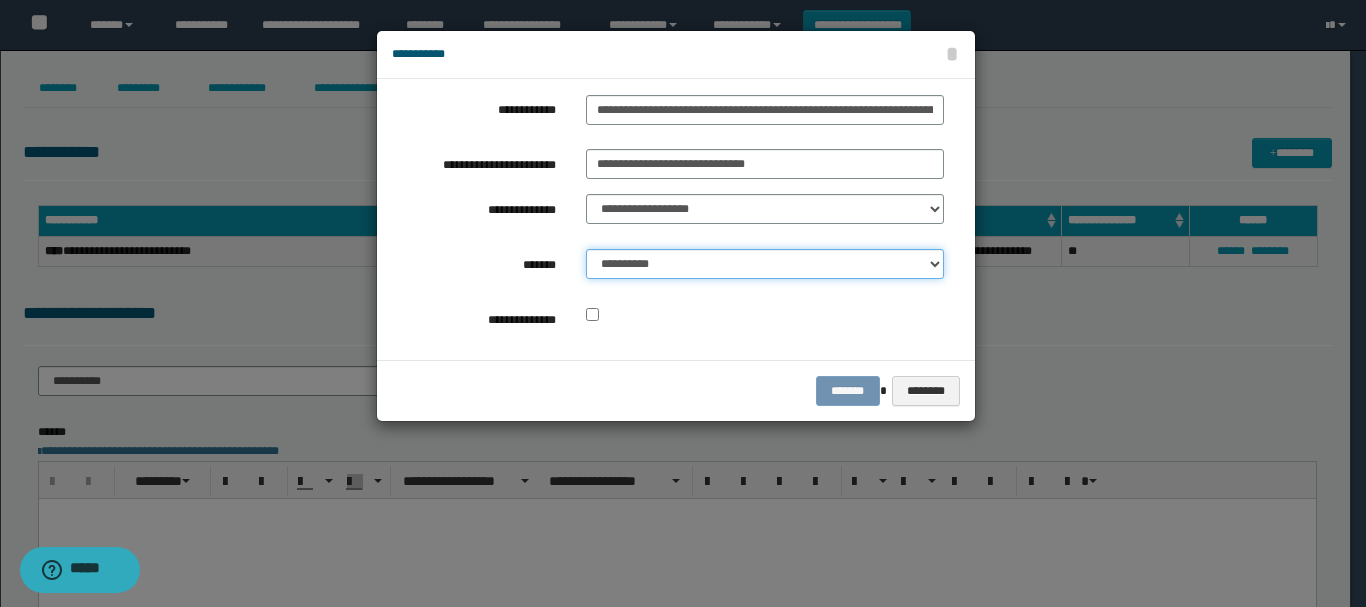 click on "**********" at bounding box center [765, 264] 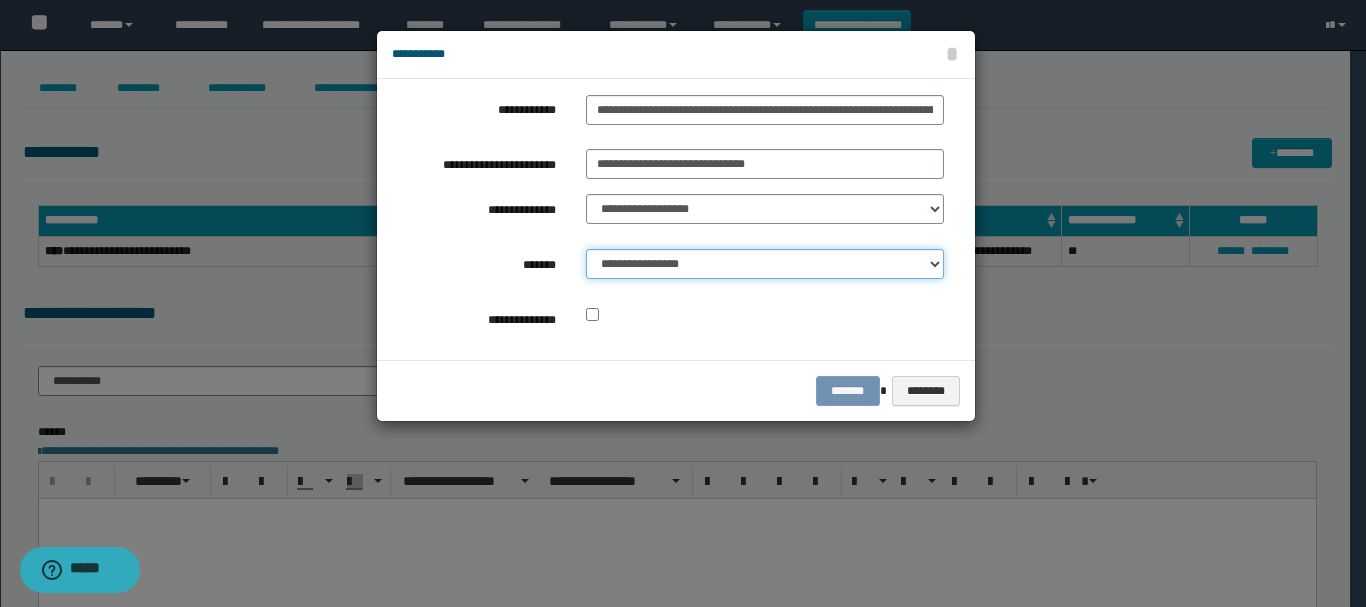 click on "**********" at bounding box center [765, 264] 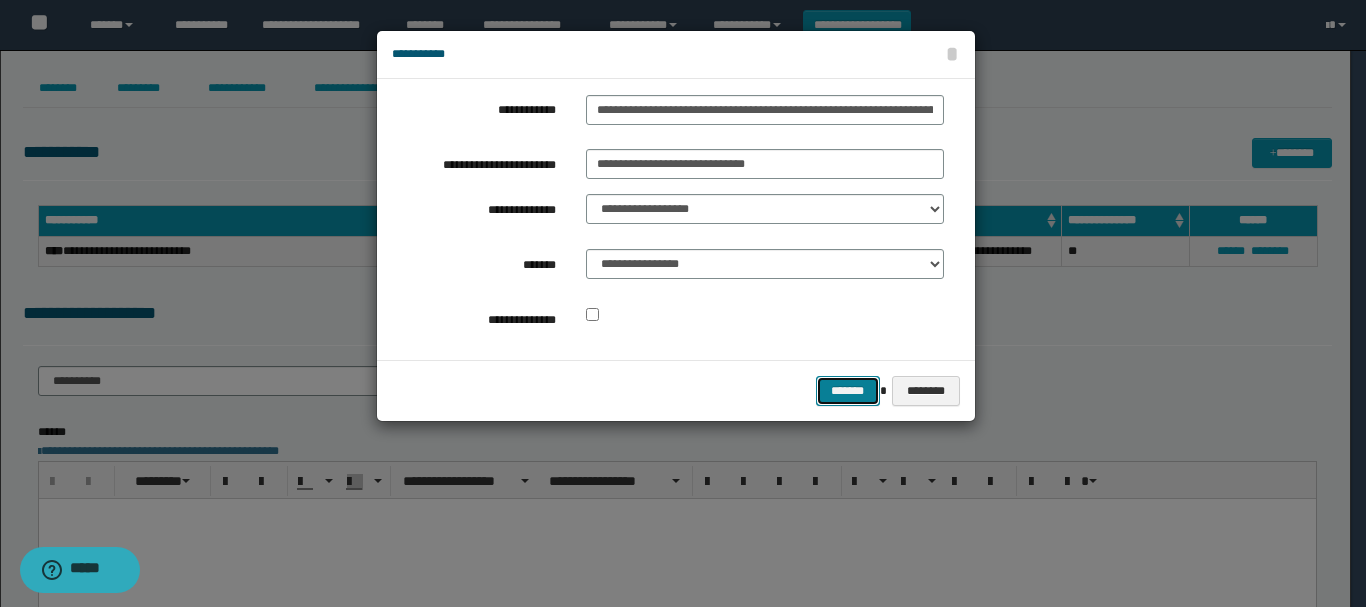 click on "*******" at bounding box center [848, 391] 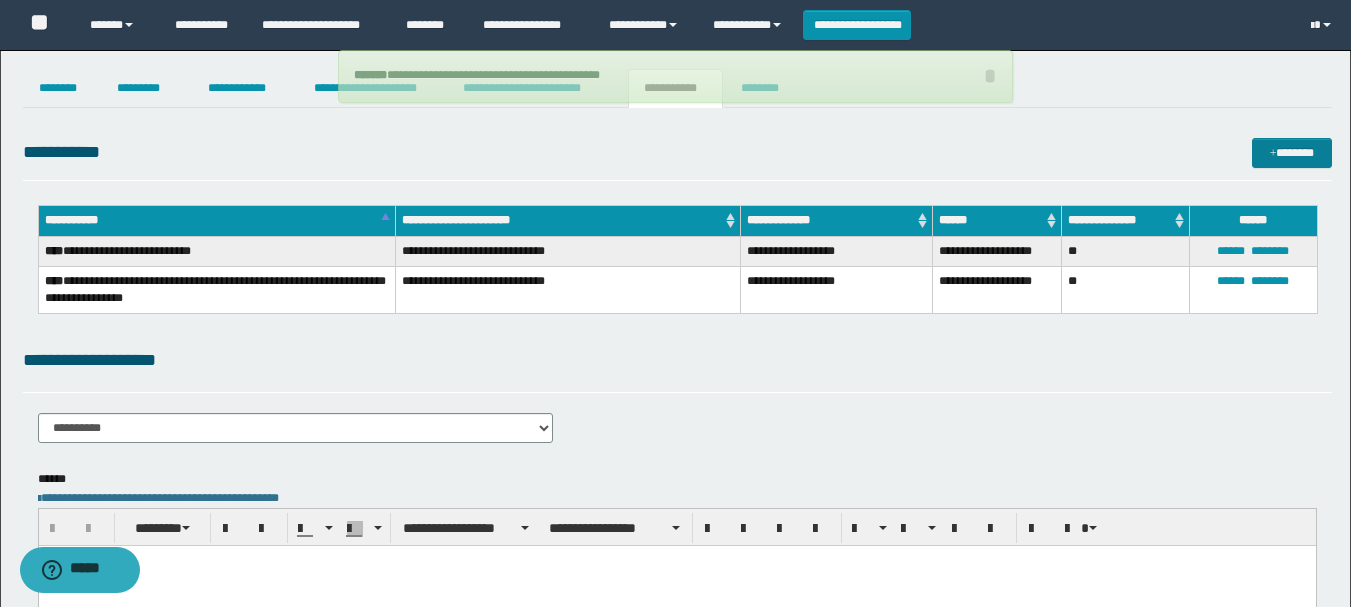 type 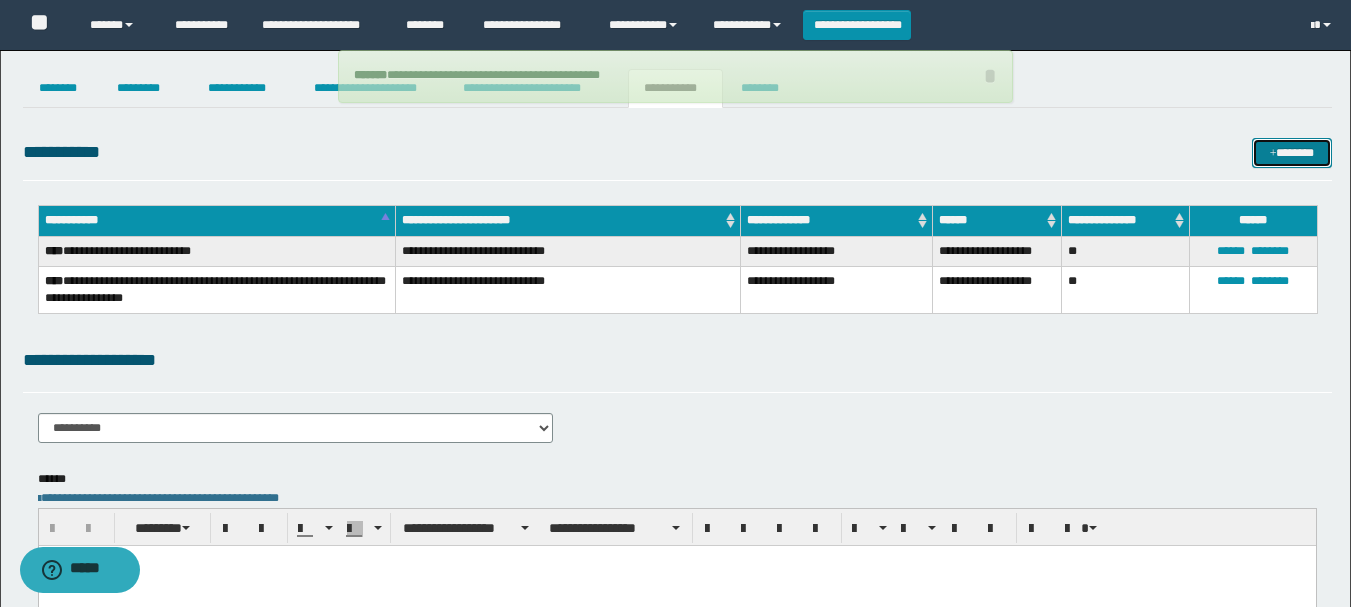 select 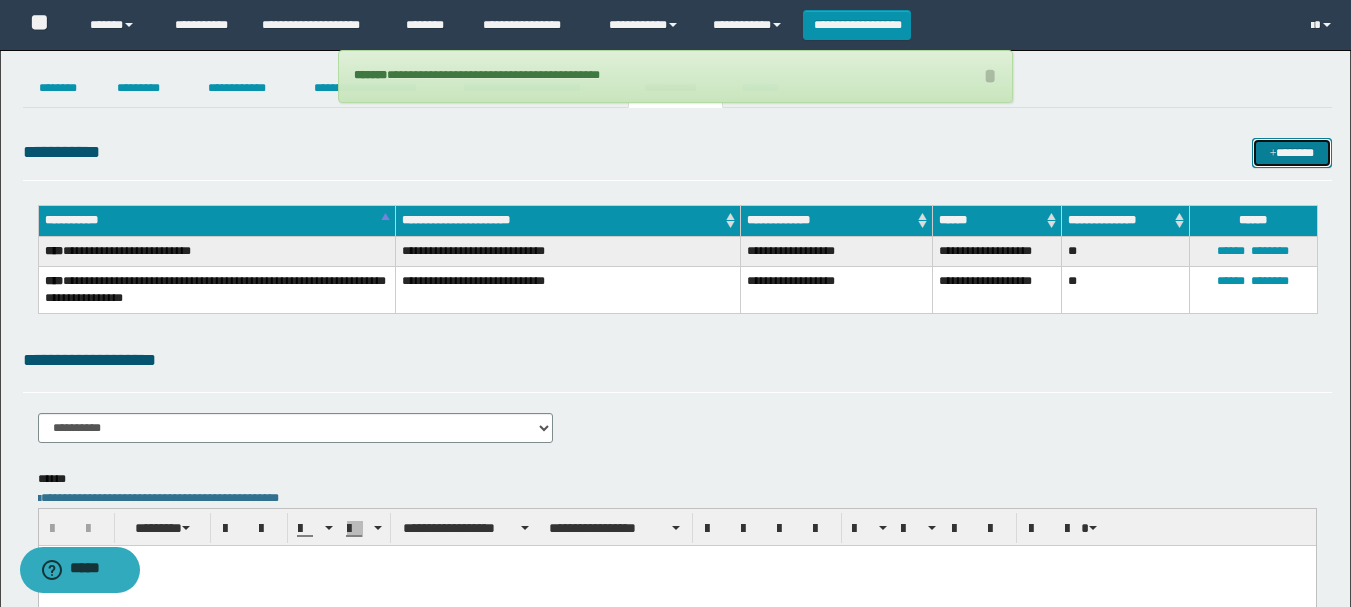 click on "*******" at bounding box center [1292, 153] 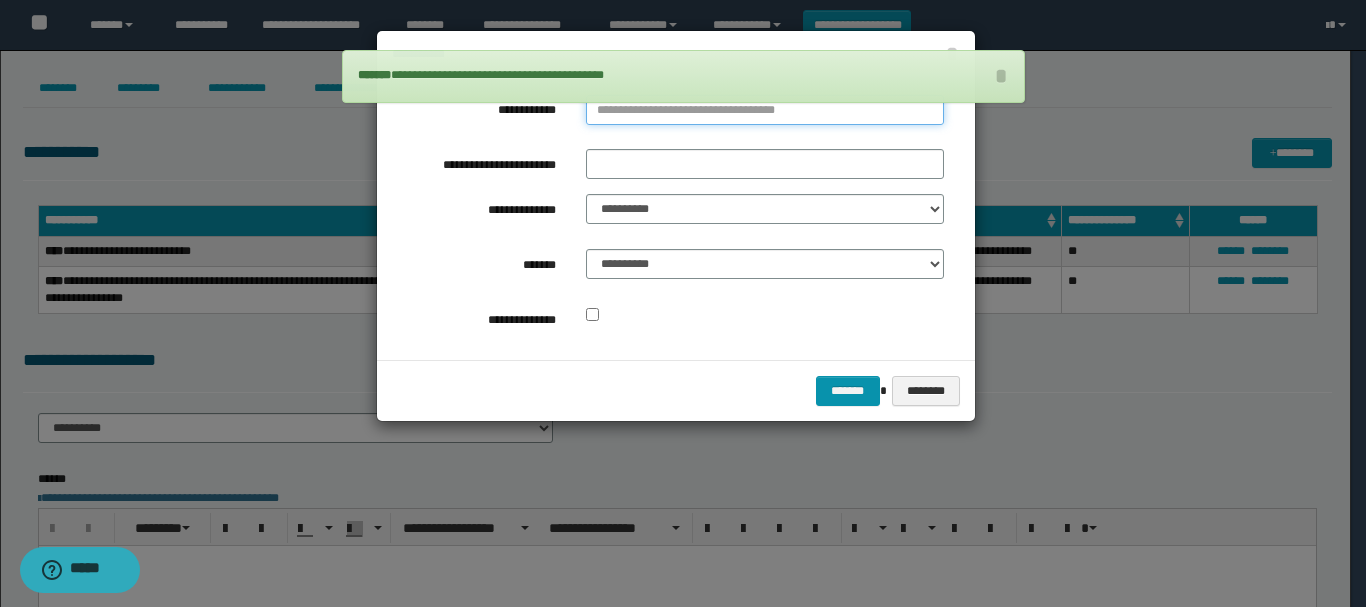 type on "**********" 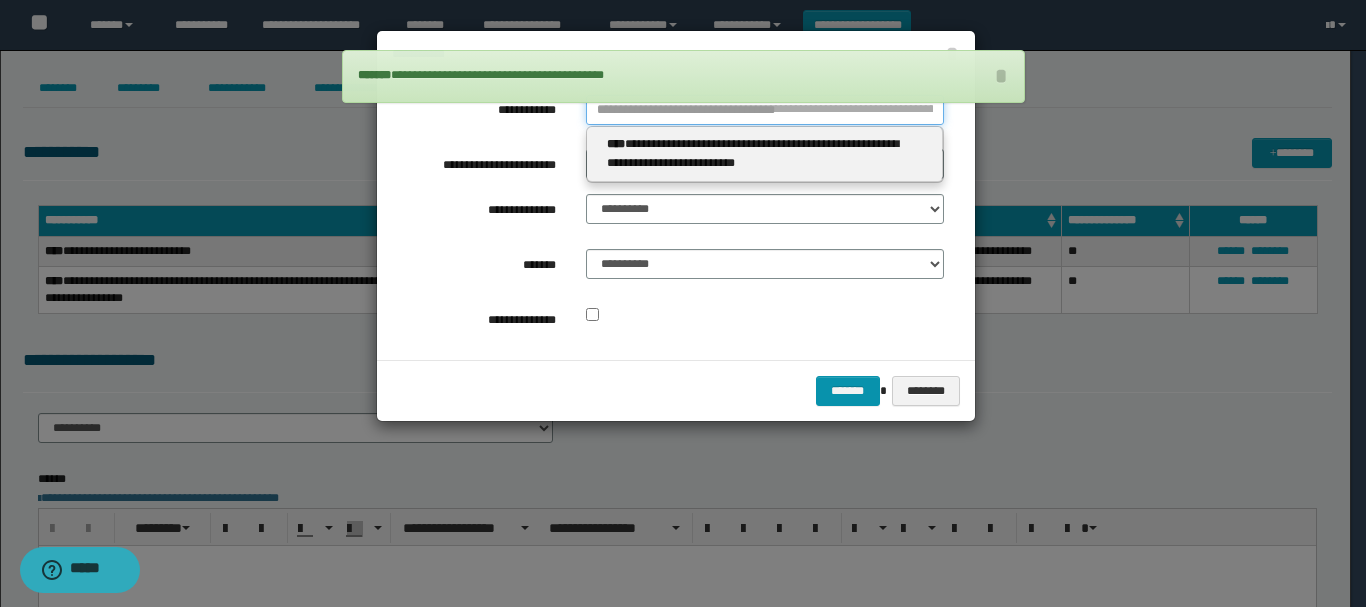 click on "**********" at bounding box center [765, 110] 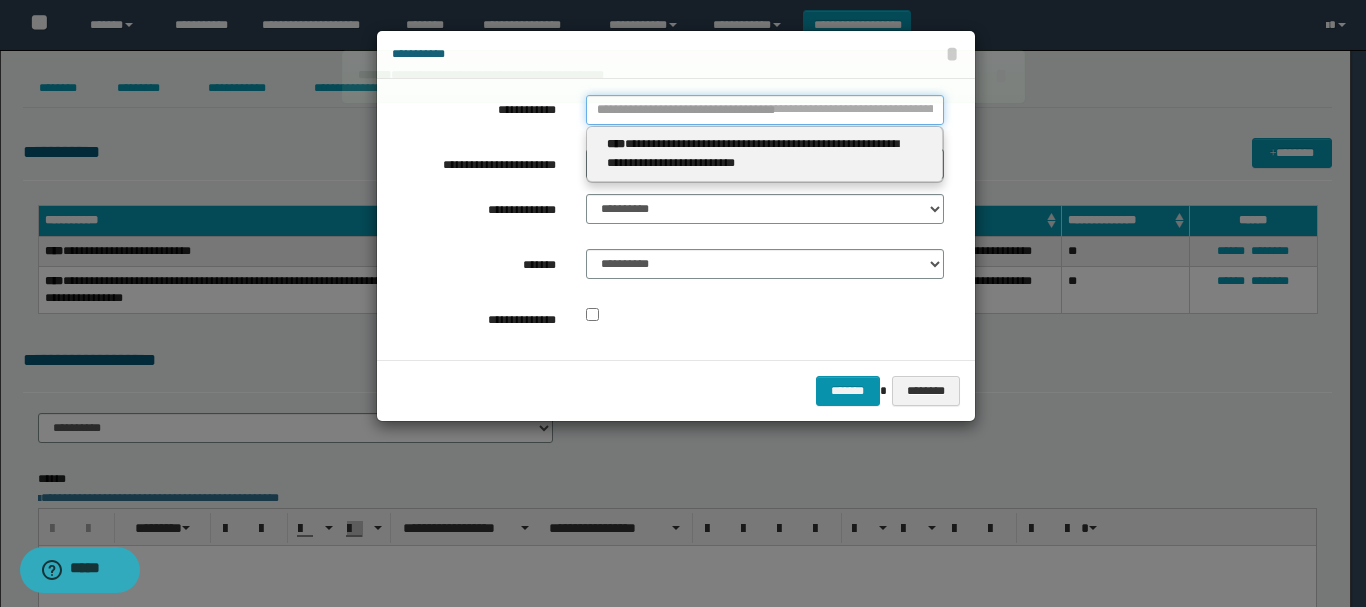 type 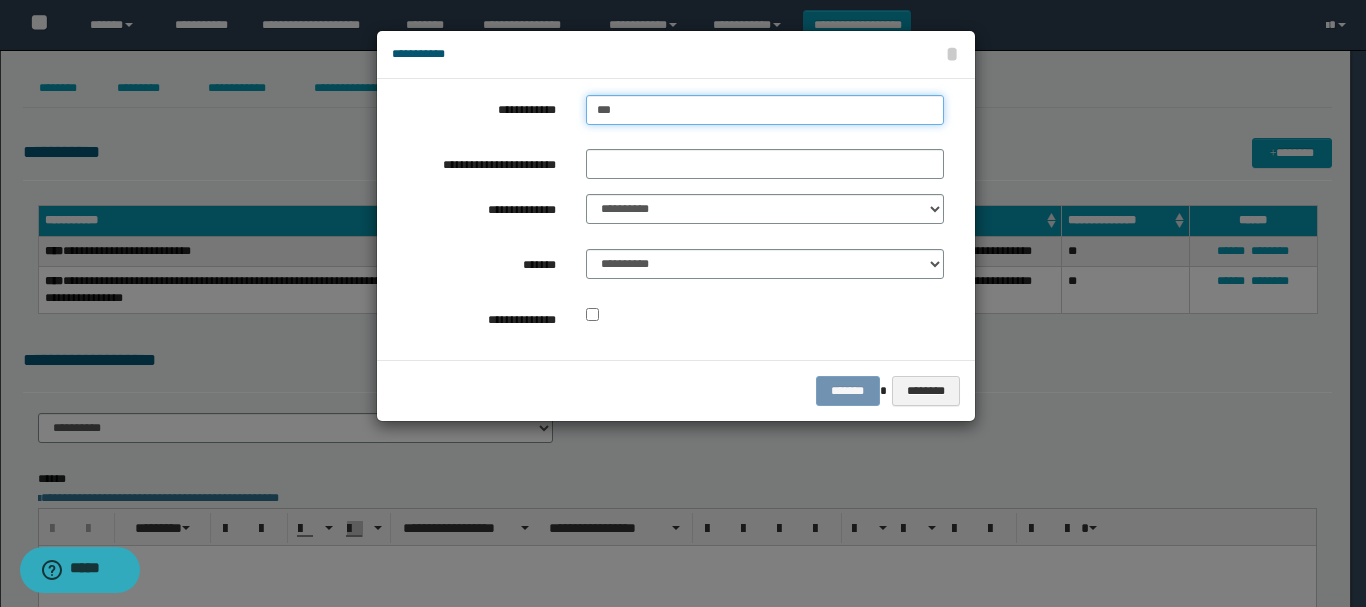 type on "****" 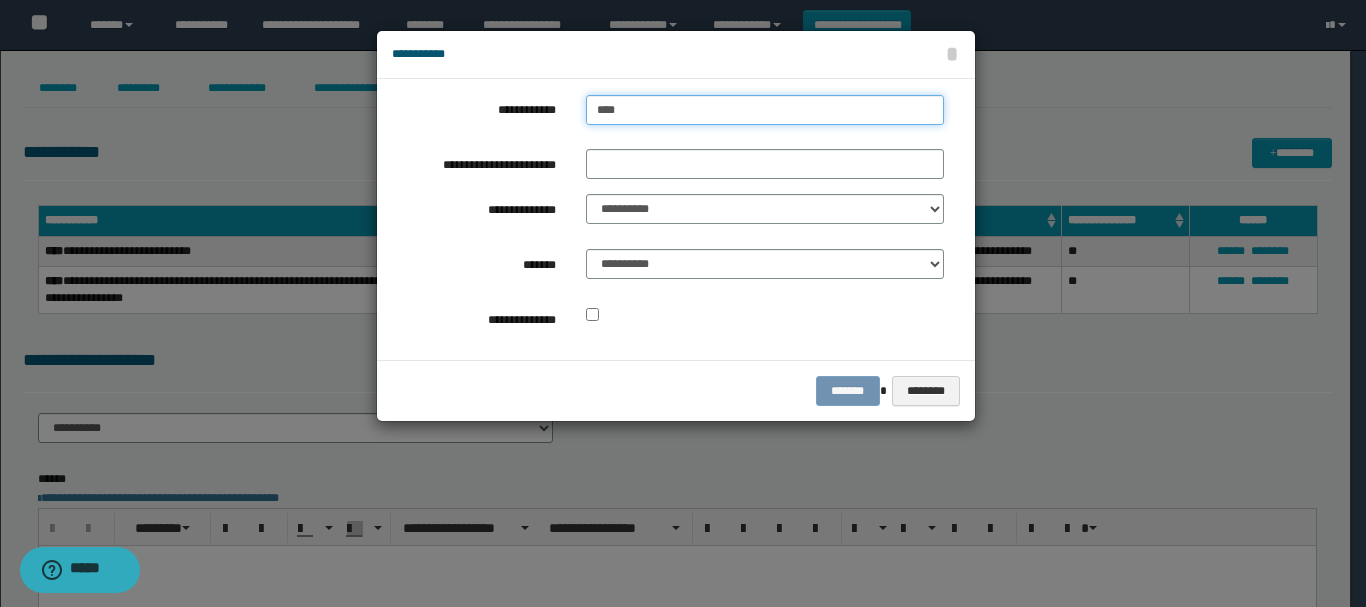 type on "****" 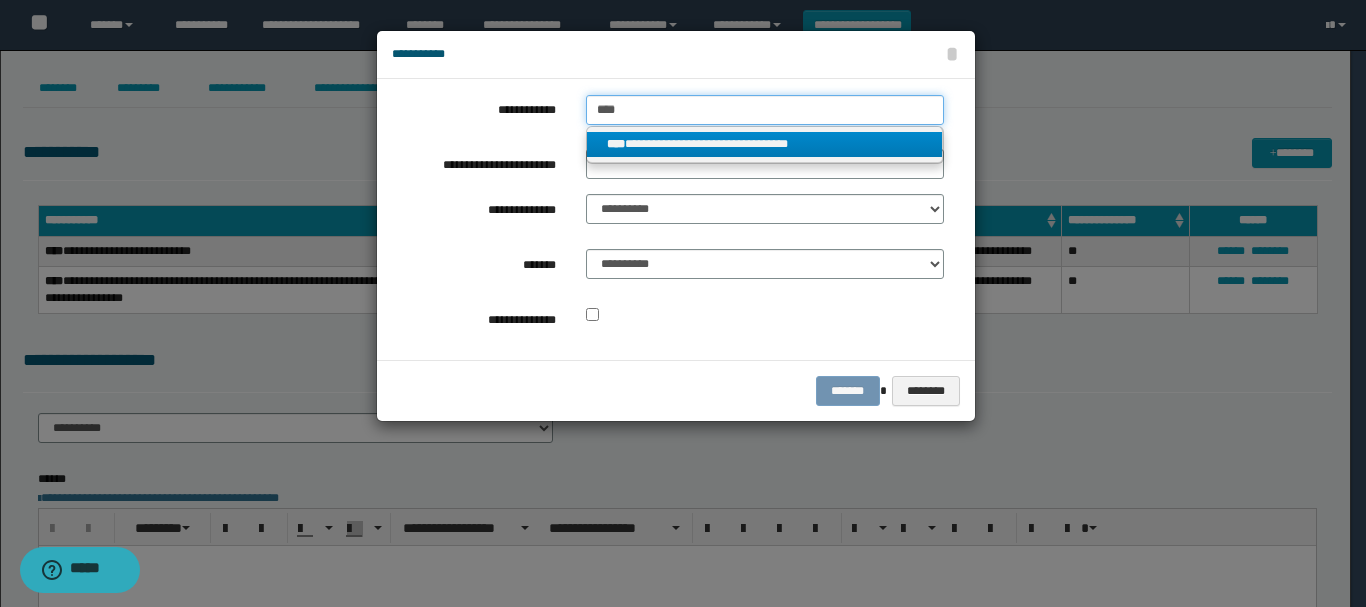 type on "****" 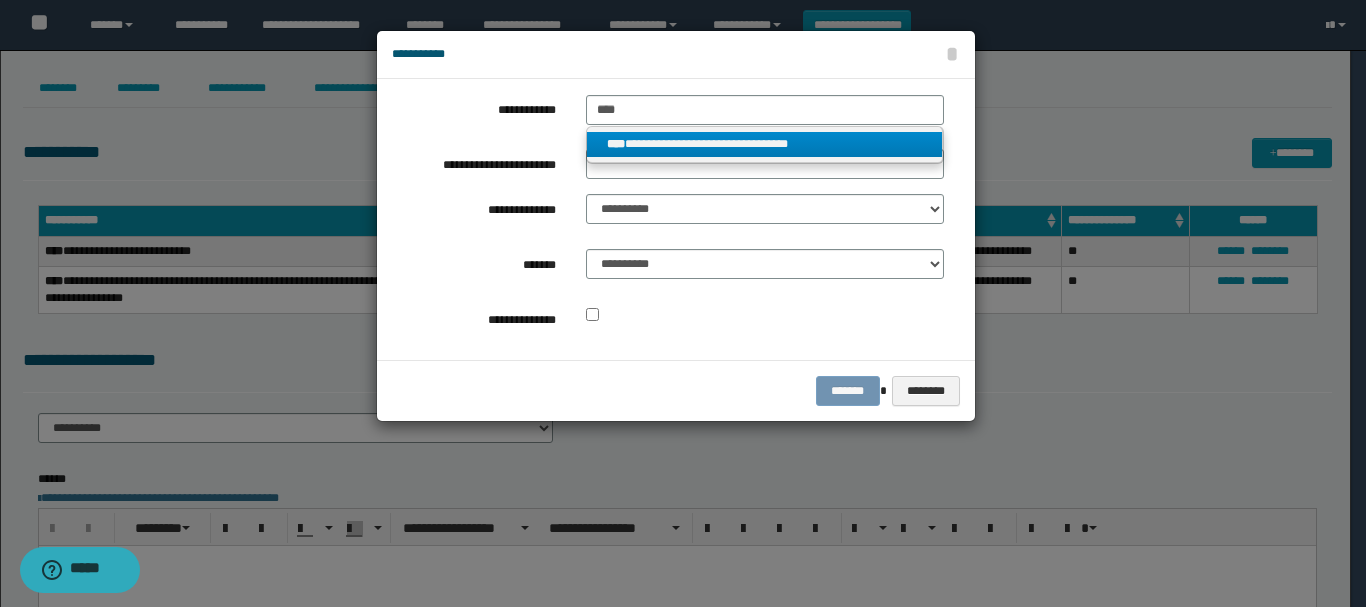 click on "**********" at bounding box center (765, 144) 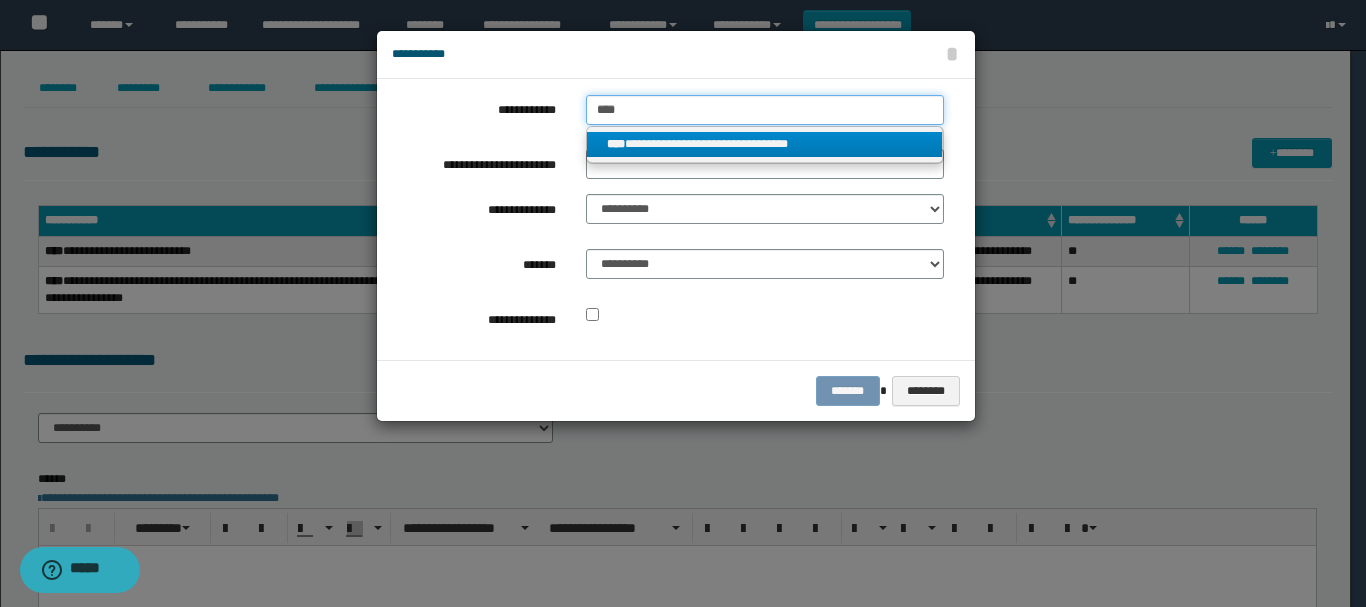 type 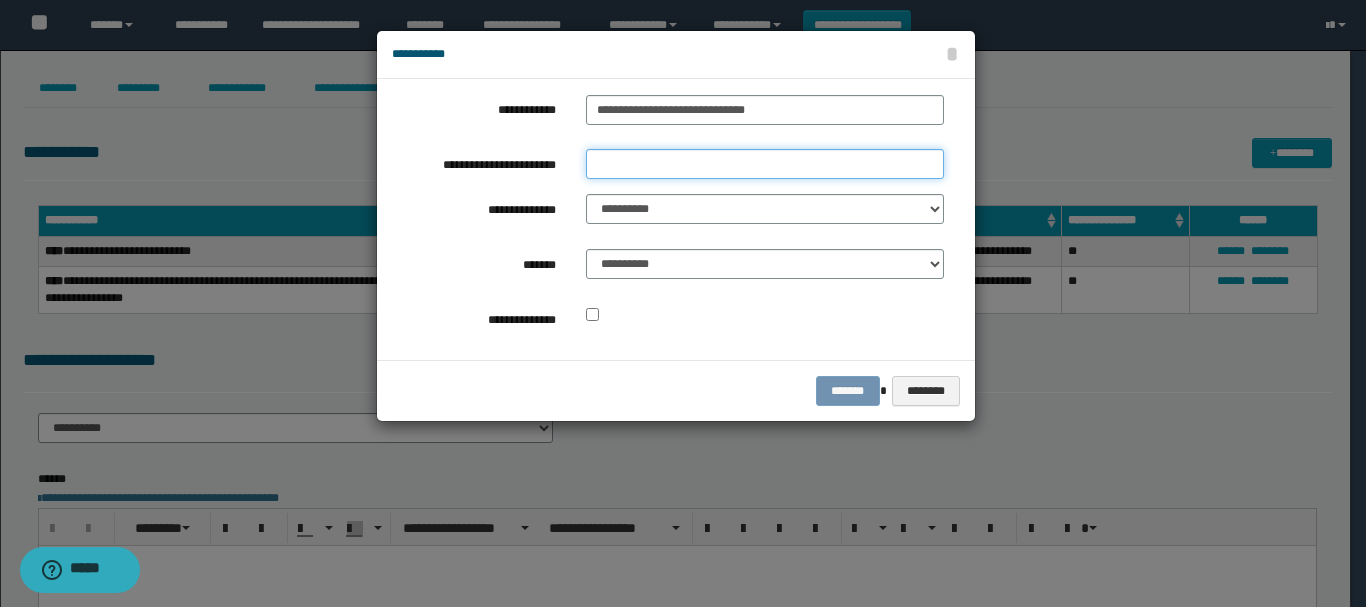 click on "**********" at bounding box center (765, 164) 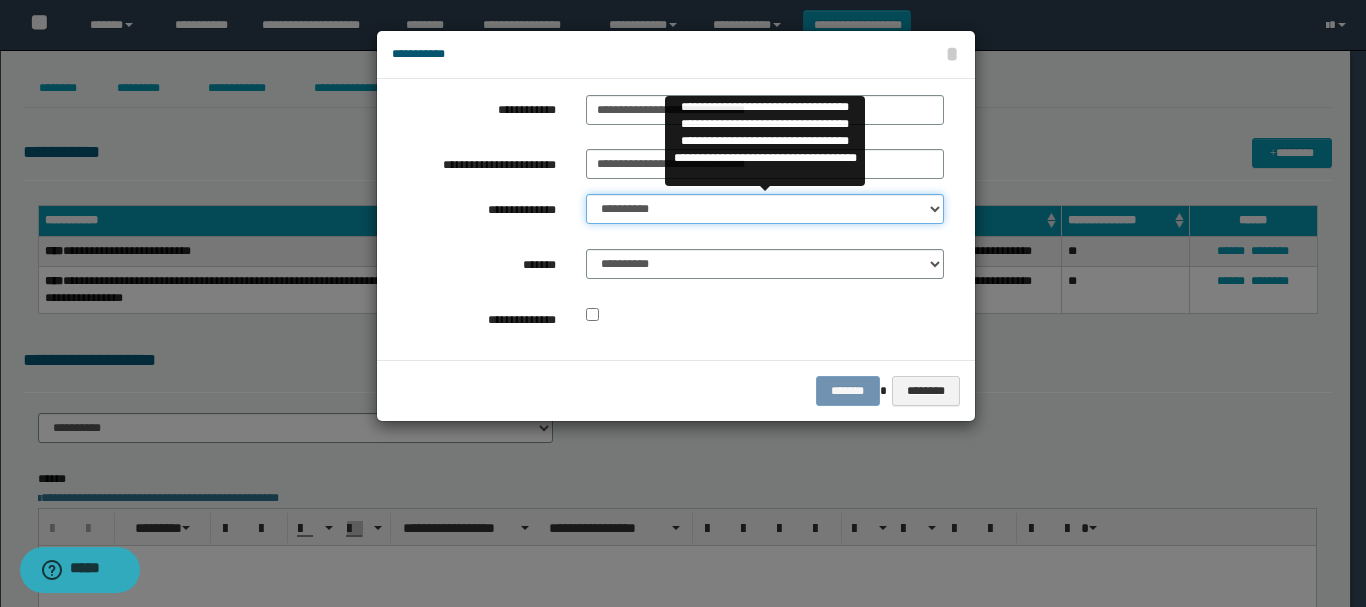 click on "**********" at bounding box center [765, 209] 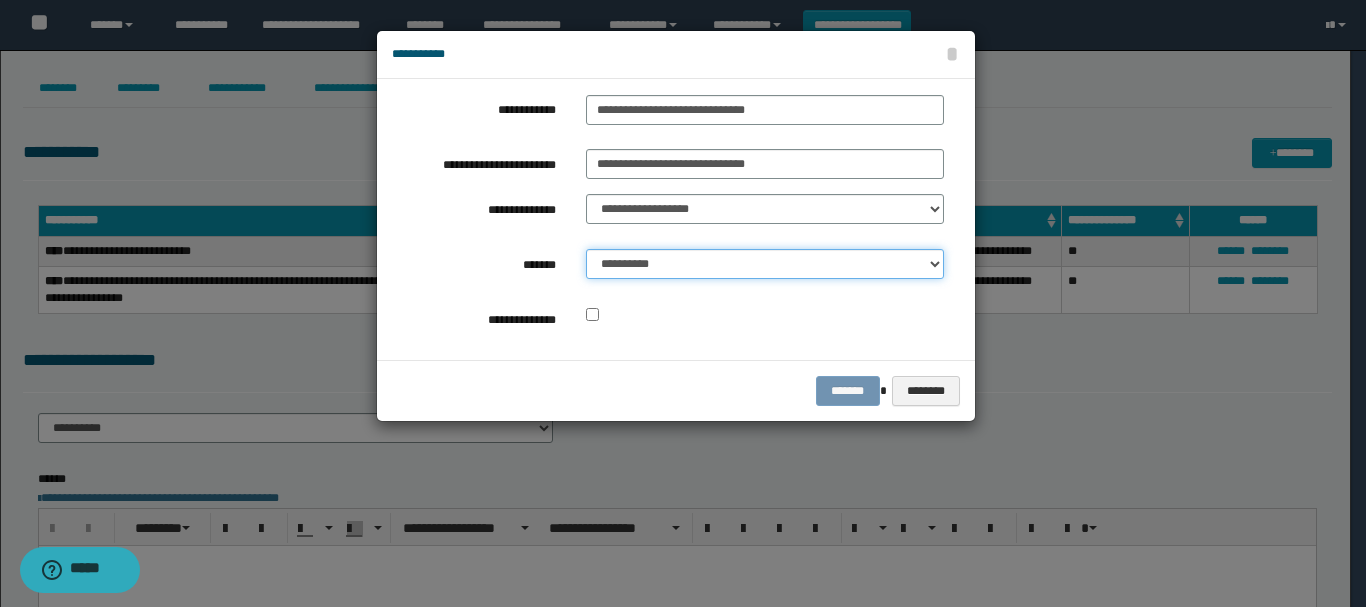 click on "**********" at bounding box center [765, 264] 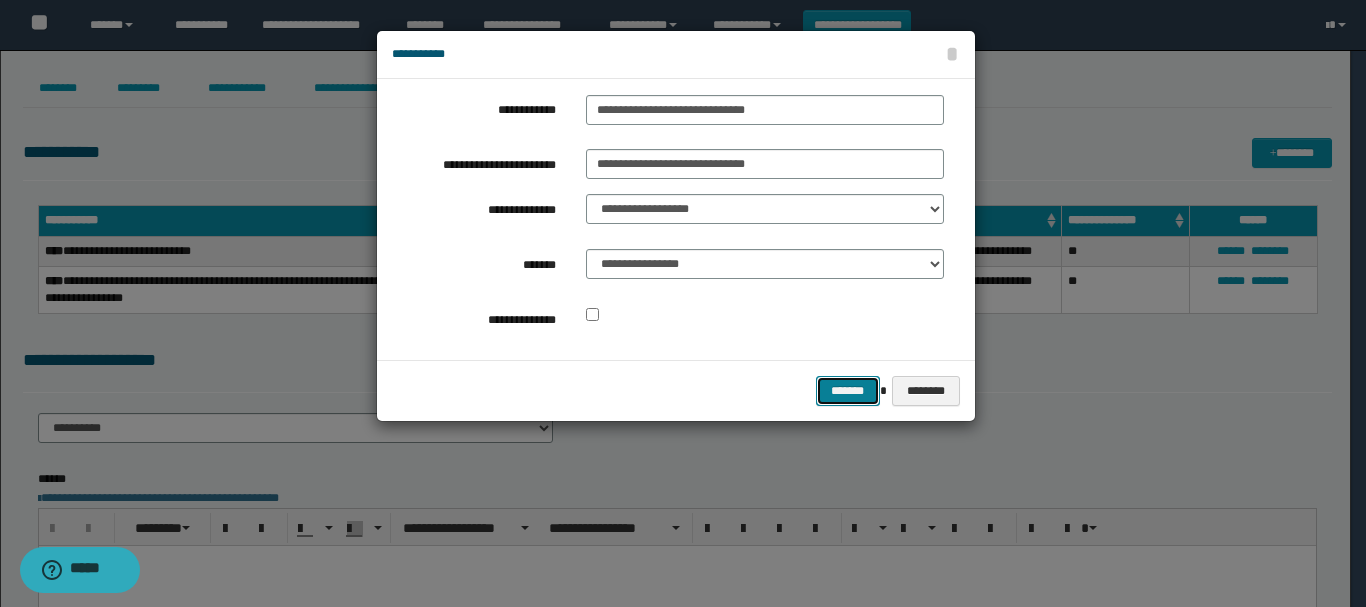 click on "*******" at bounding box center [848, 391] 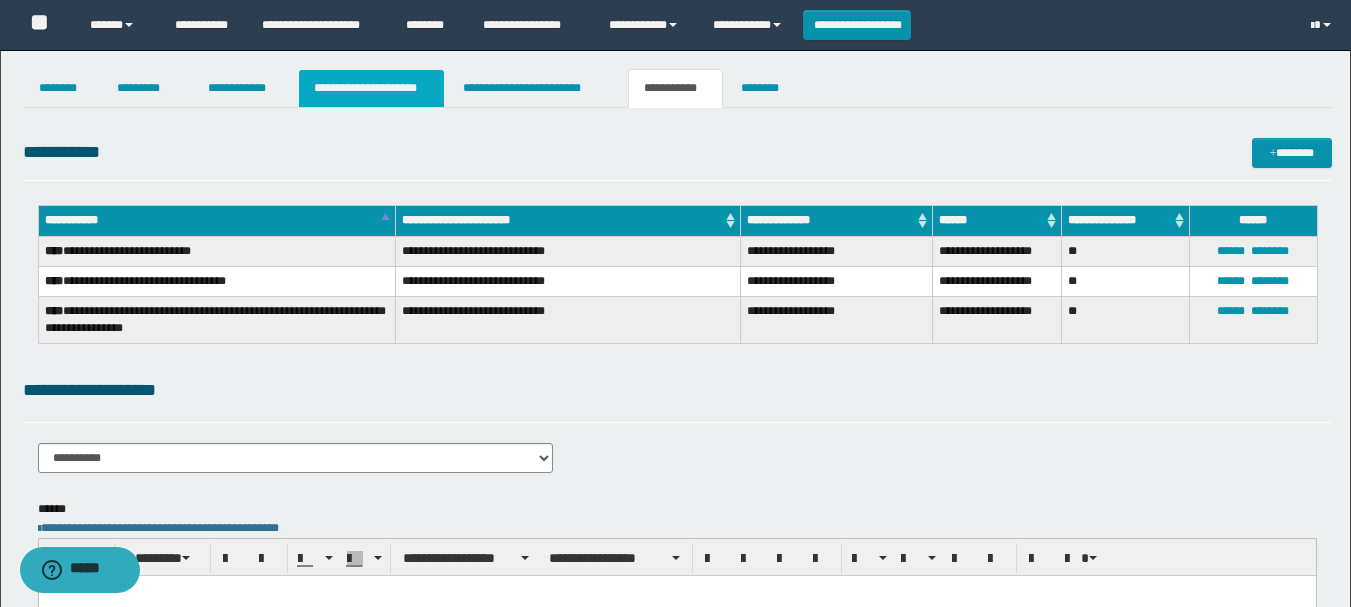 click on "**********" at bounding box center (371, 88) 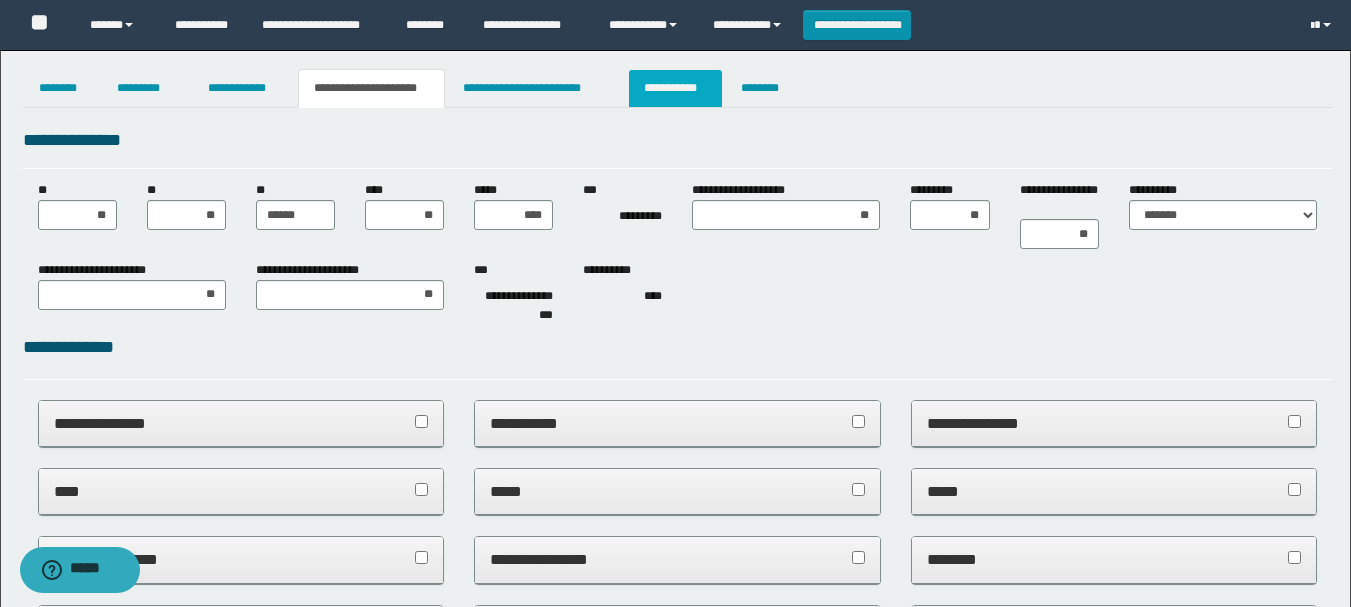 click on "**********" at bounding box center (675, 88) 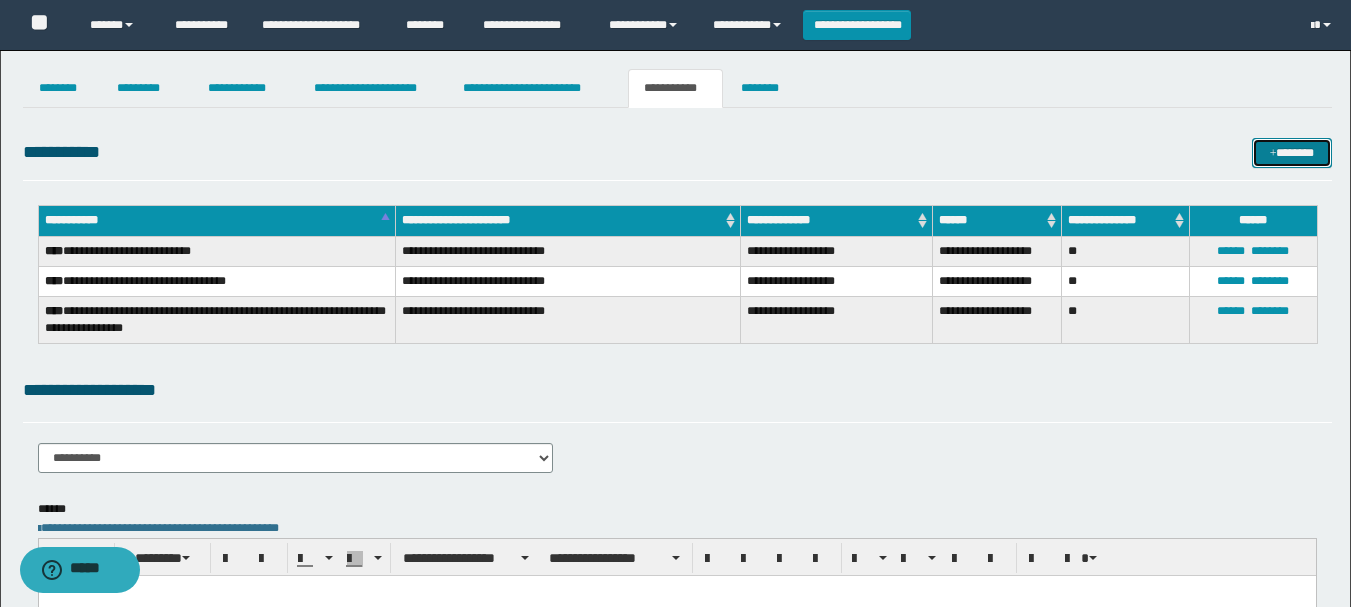 click on "*******" at bounding box center (1292, 153) 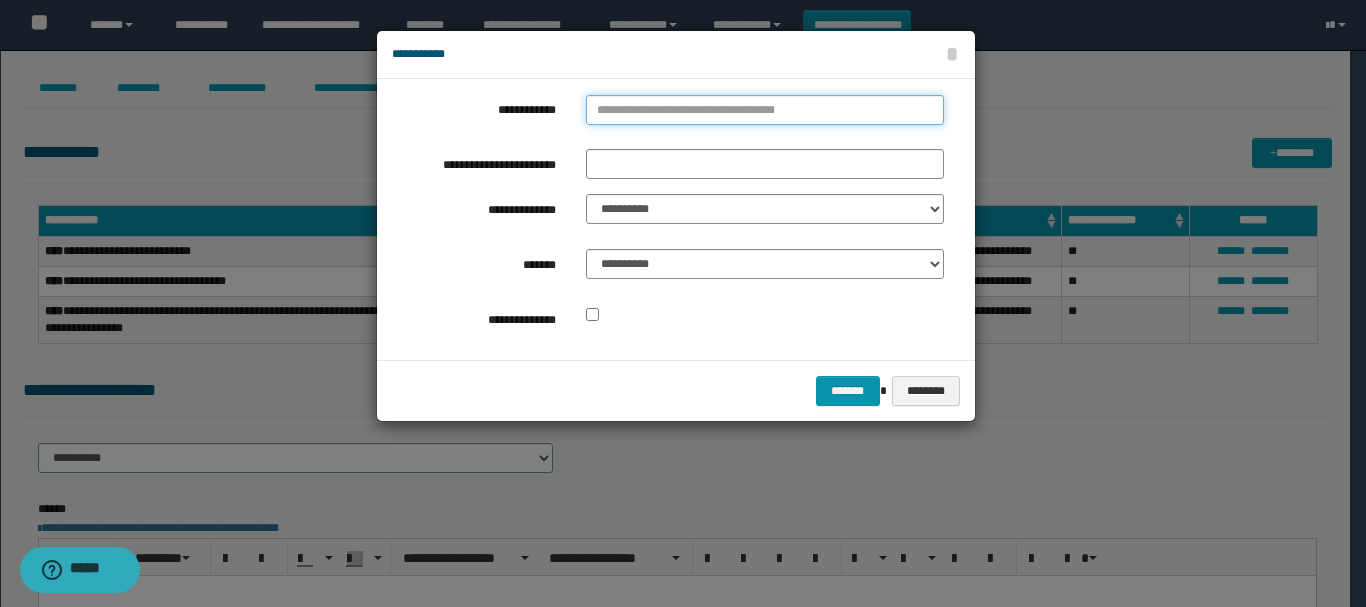type on "**********" 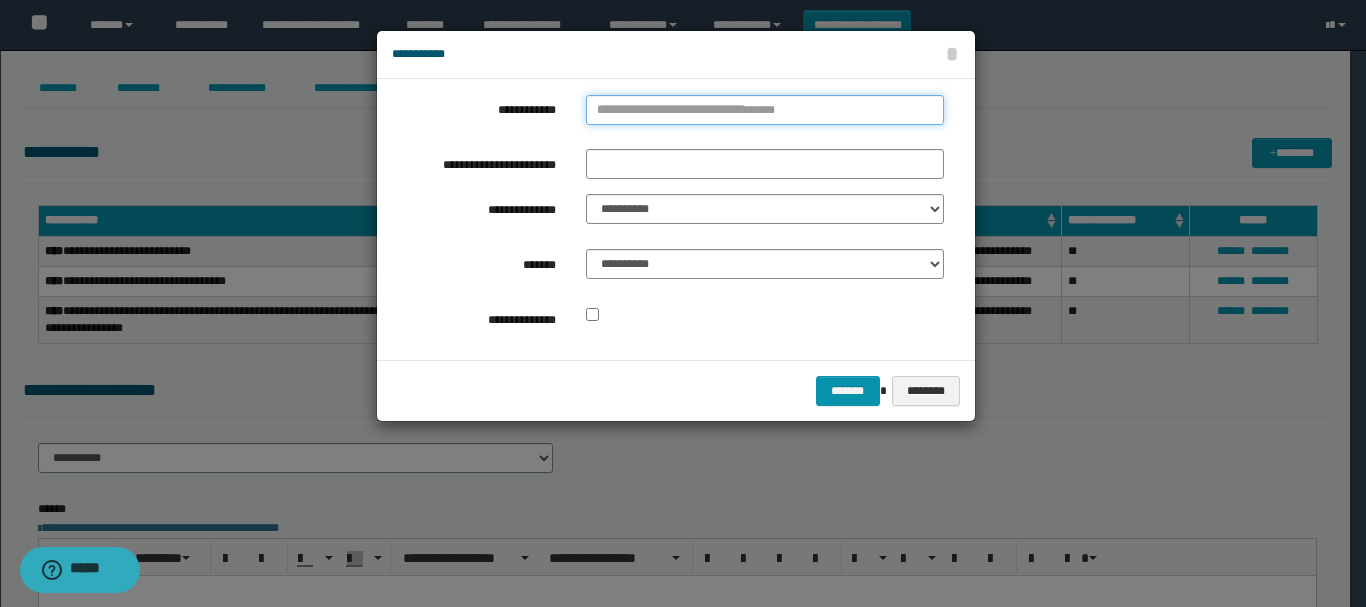 click on "**********" at bounding box center [765, 110] 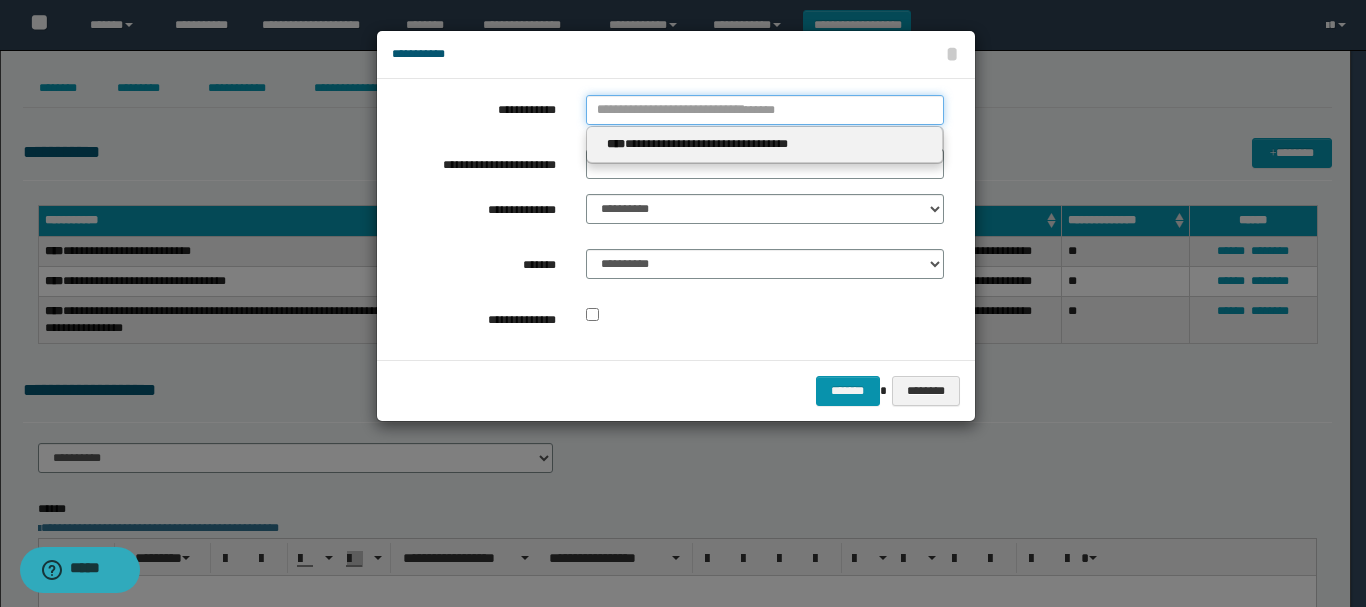 type 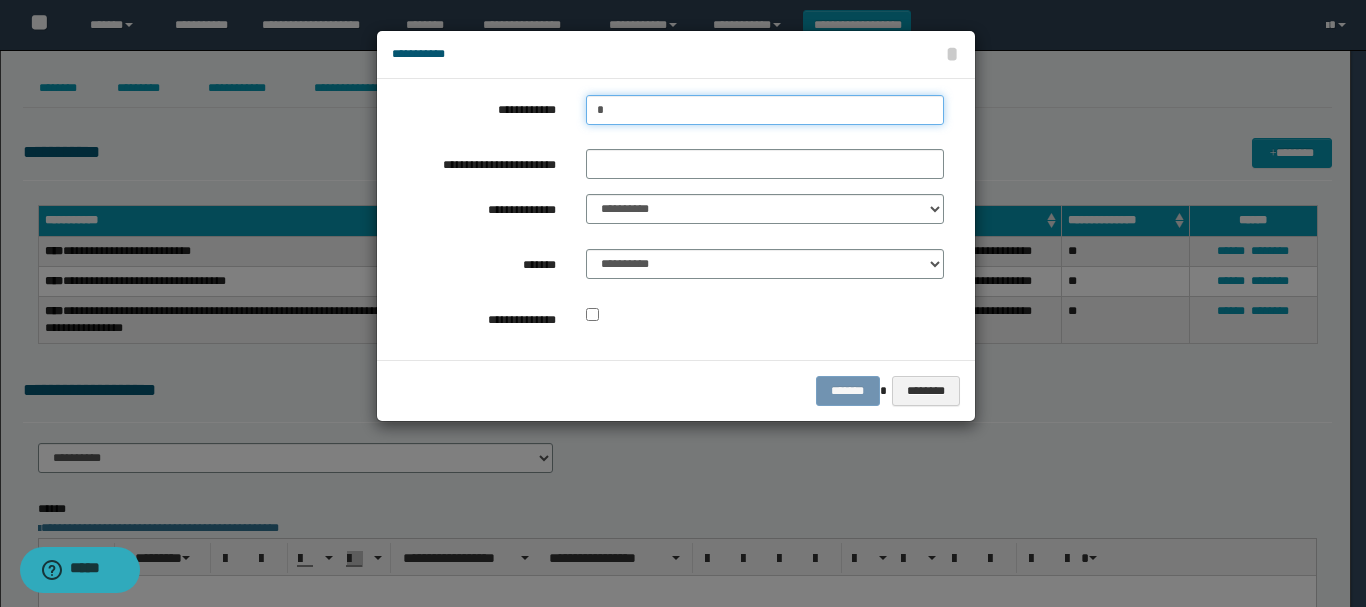 type on "**" 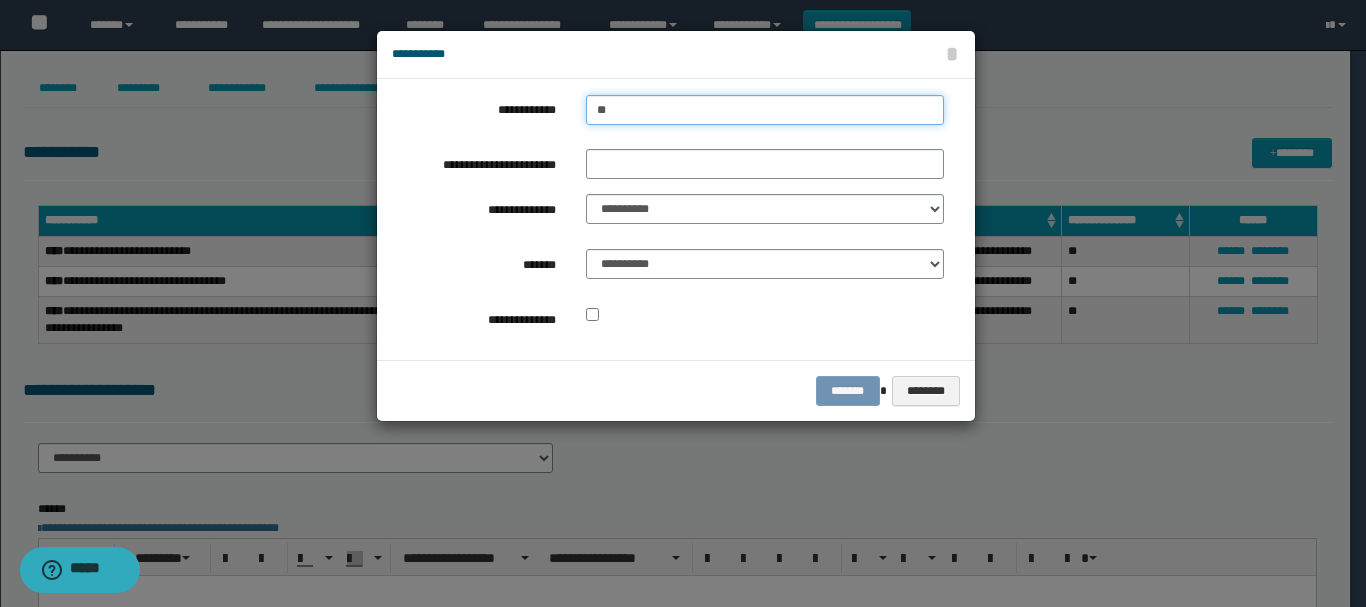 type on "**" 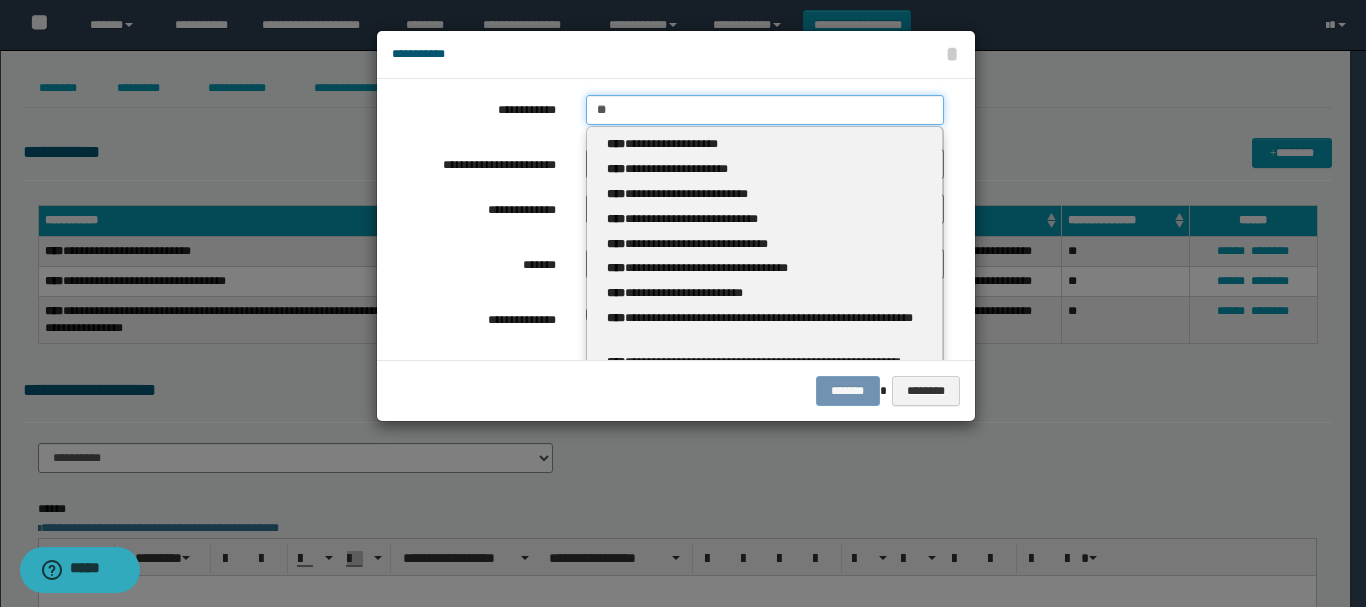 type 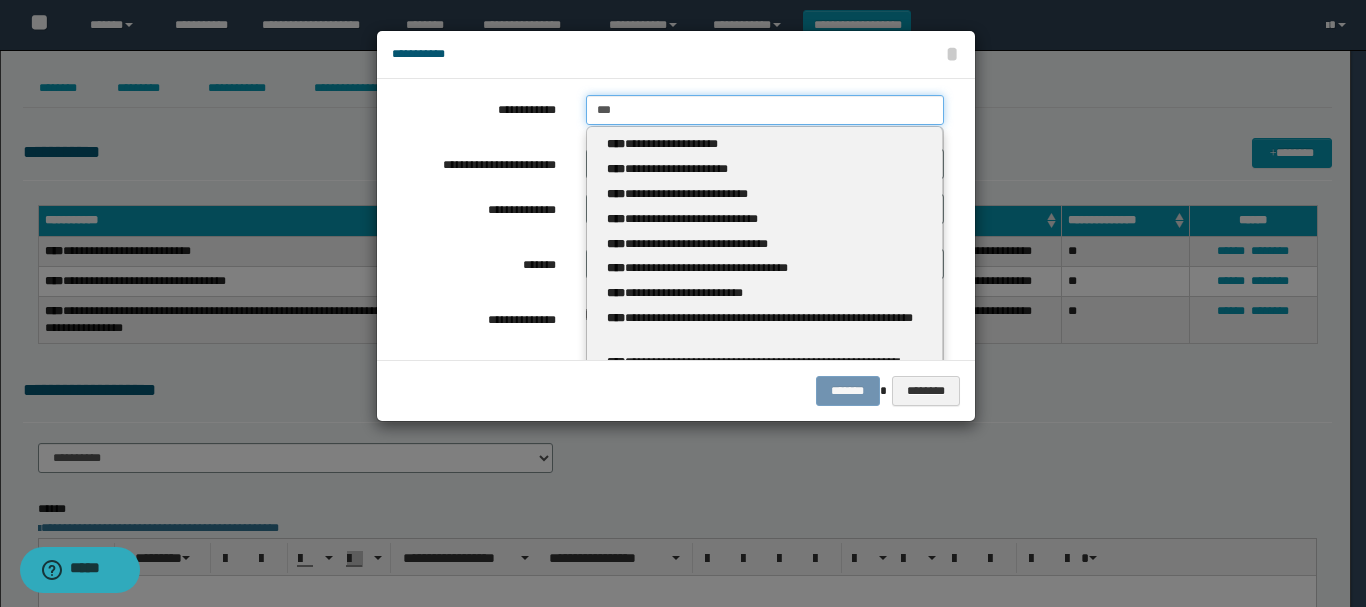 type on "****" 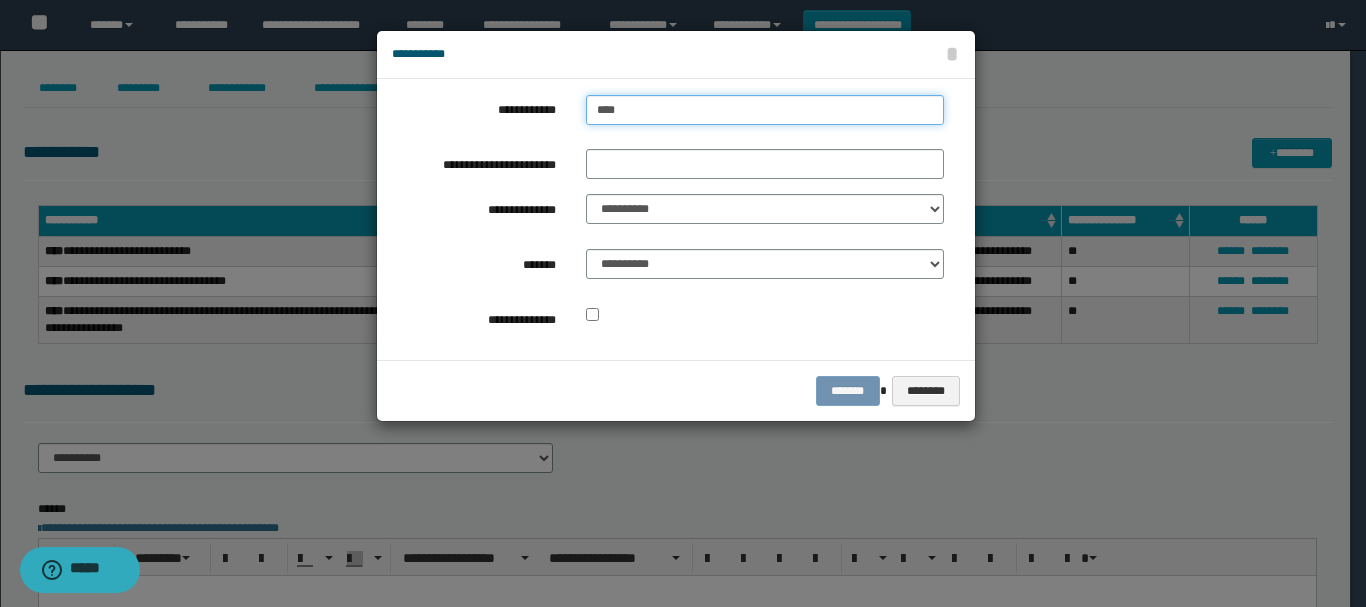 type on "****" 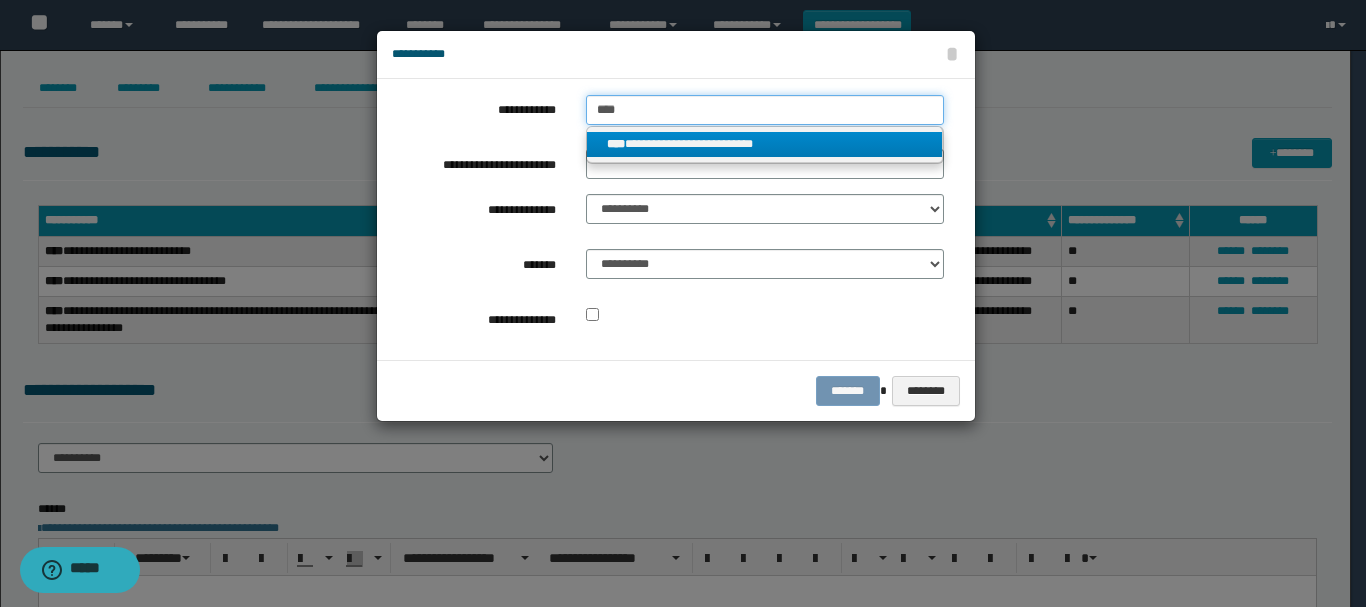 type on "****" 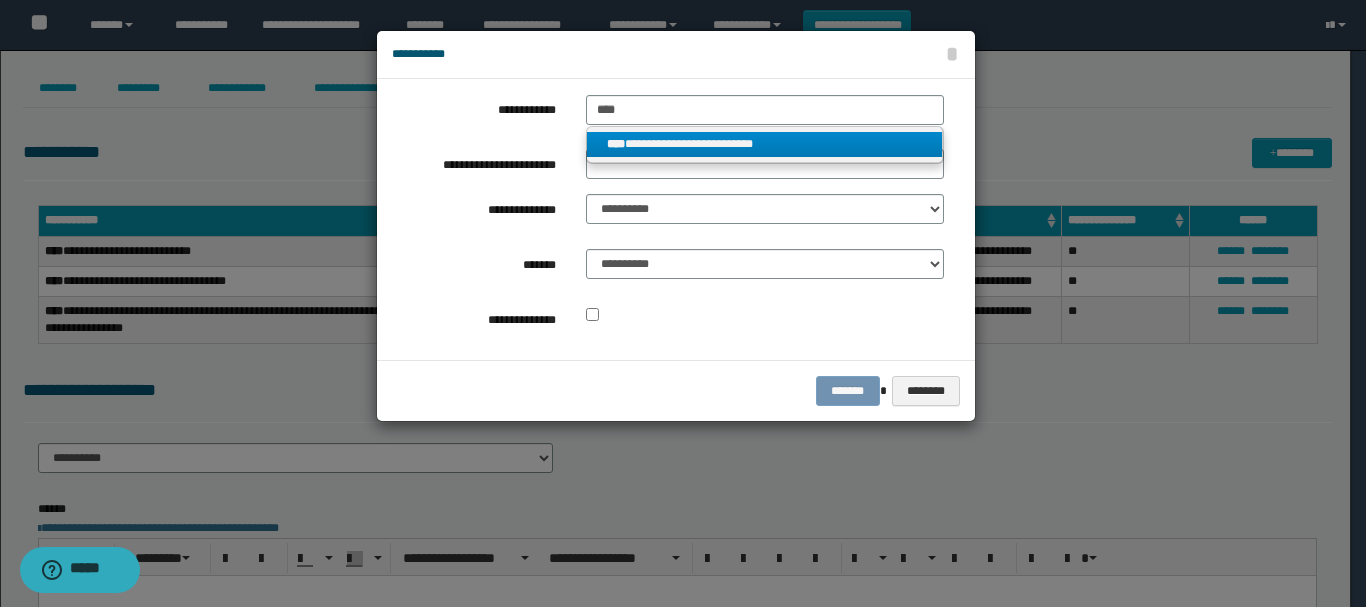 click on "**********" at bounding box center [765, 144] 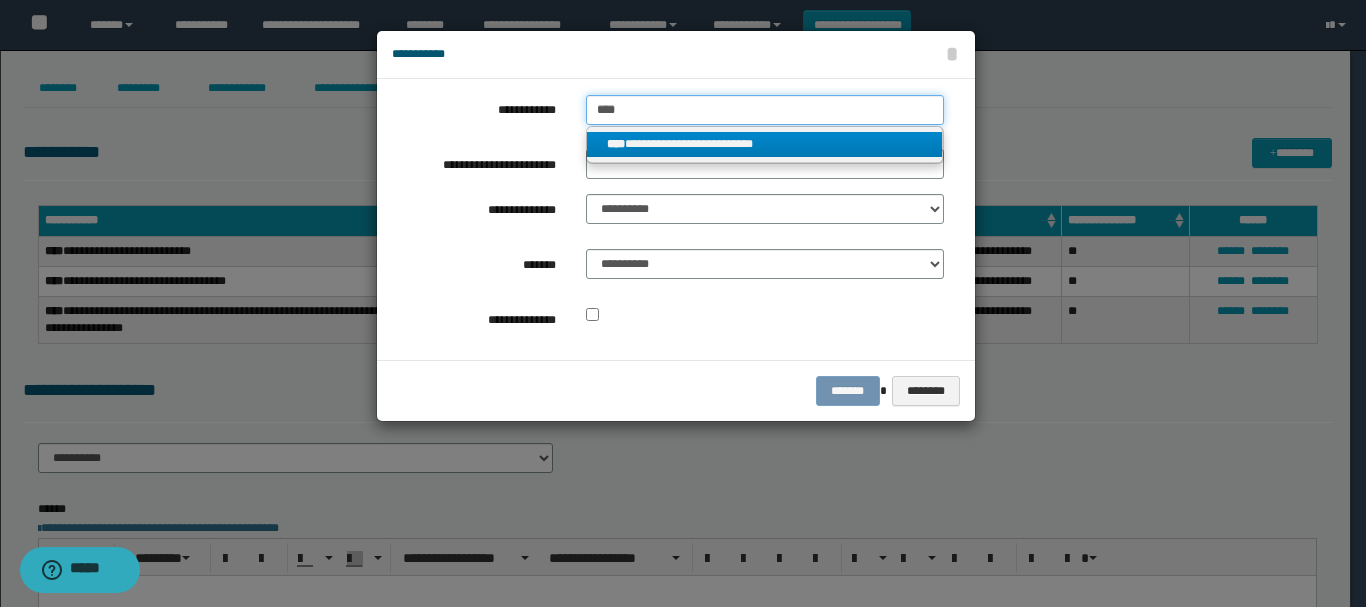 type 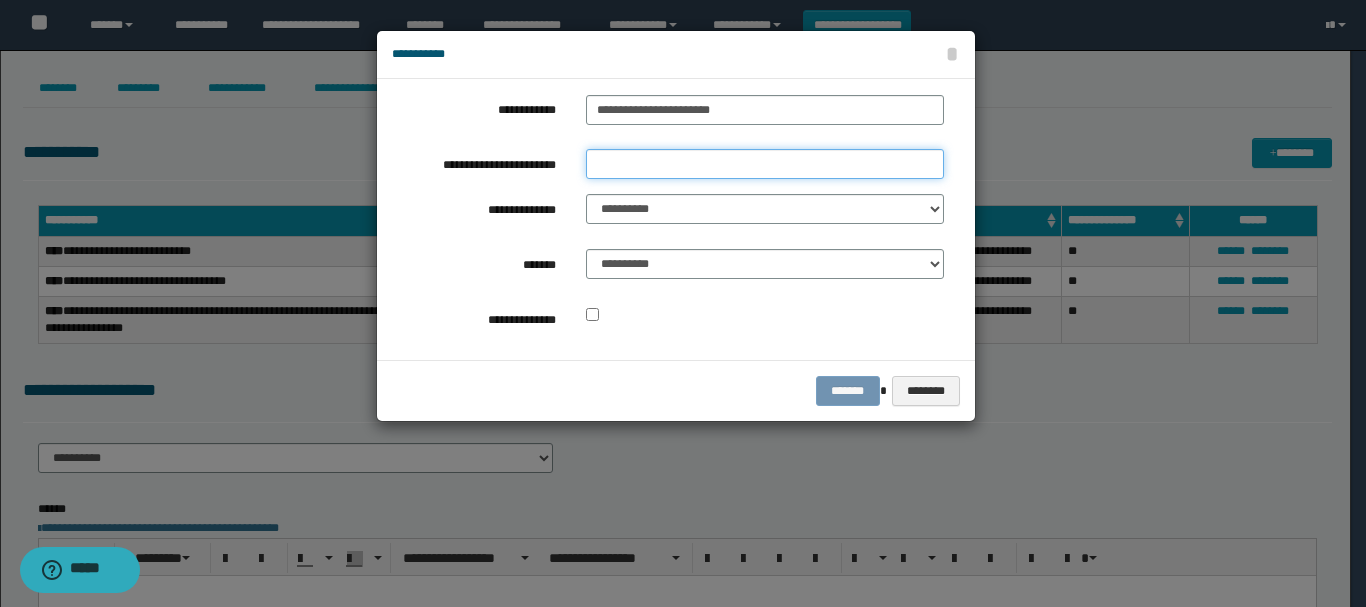 click on "**********" at bounding box center [765, 164] 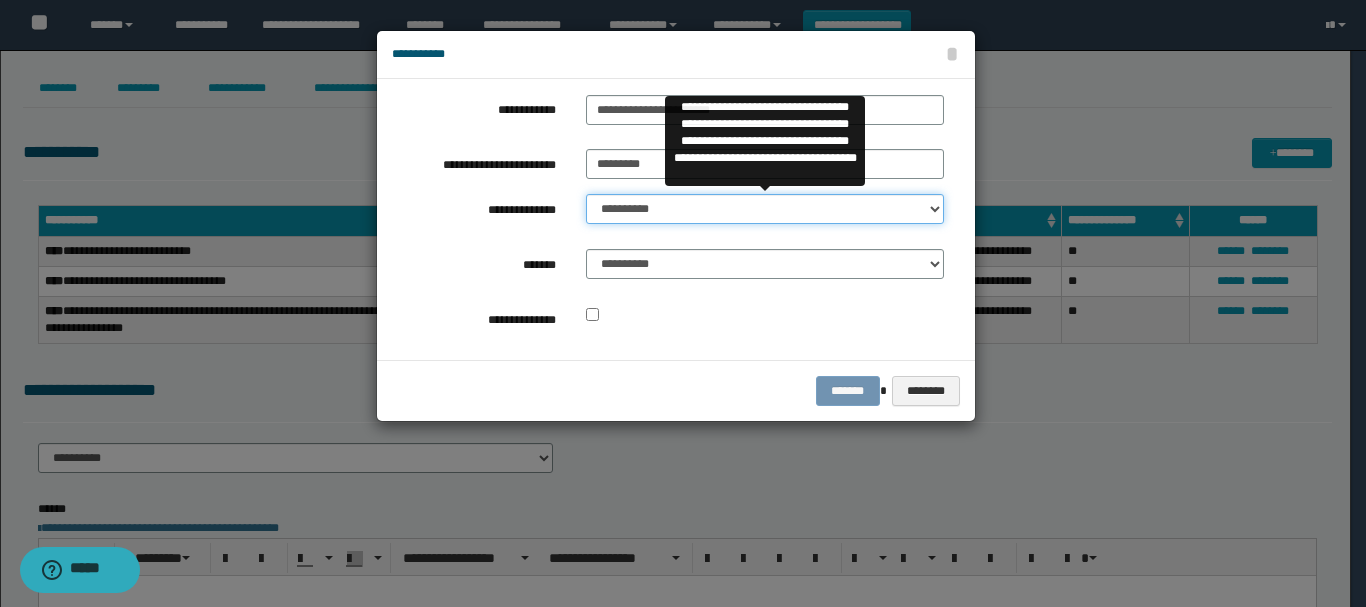 click on "**********" at bounding box center (765, 209) 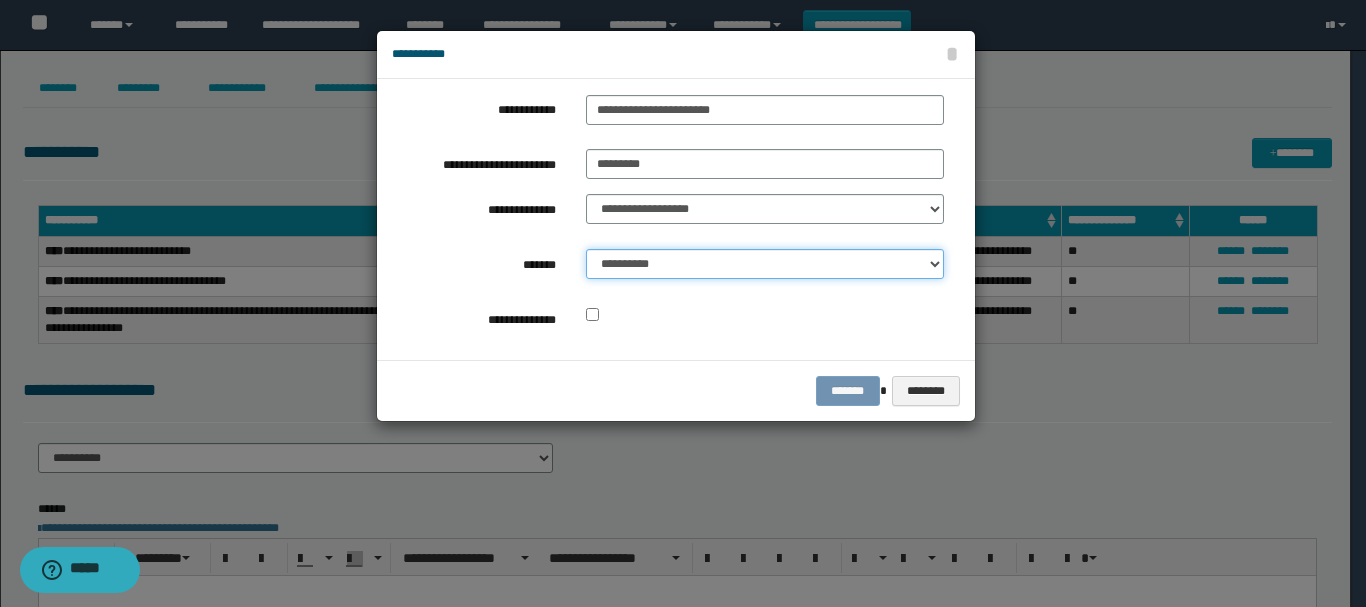 click on "**********" at bounding box center (765, 264) 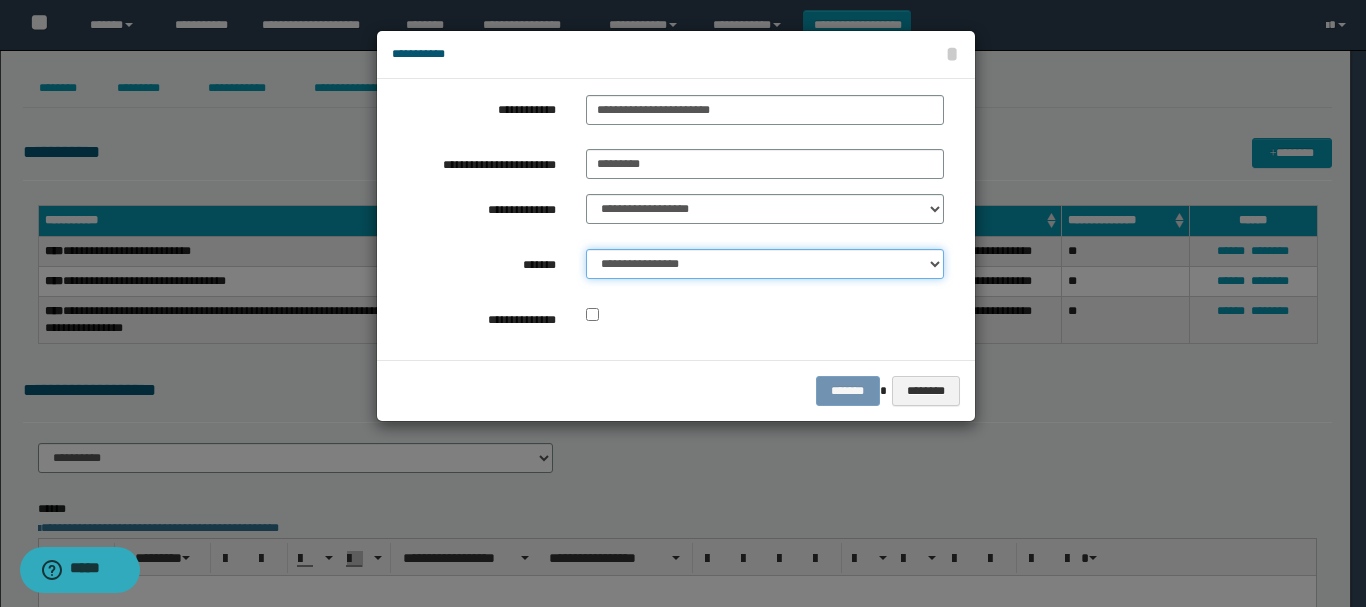 click on "**********" at bounding box center [765, 264] 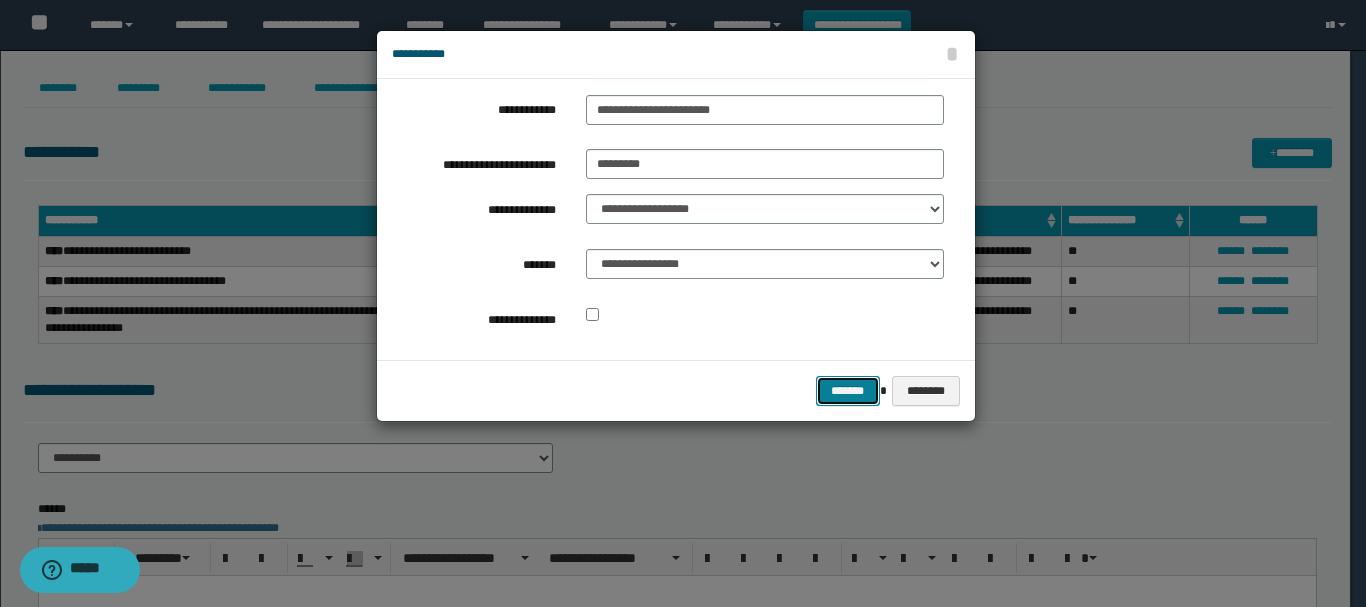 click on "*******" at bounding box center (848, 391) 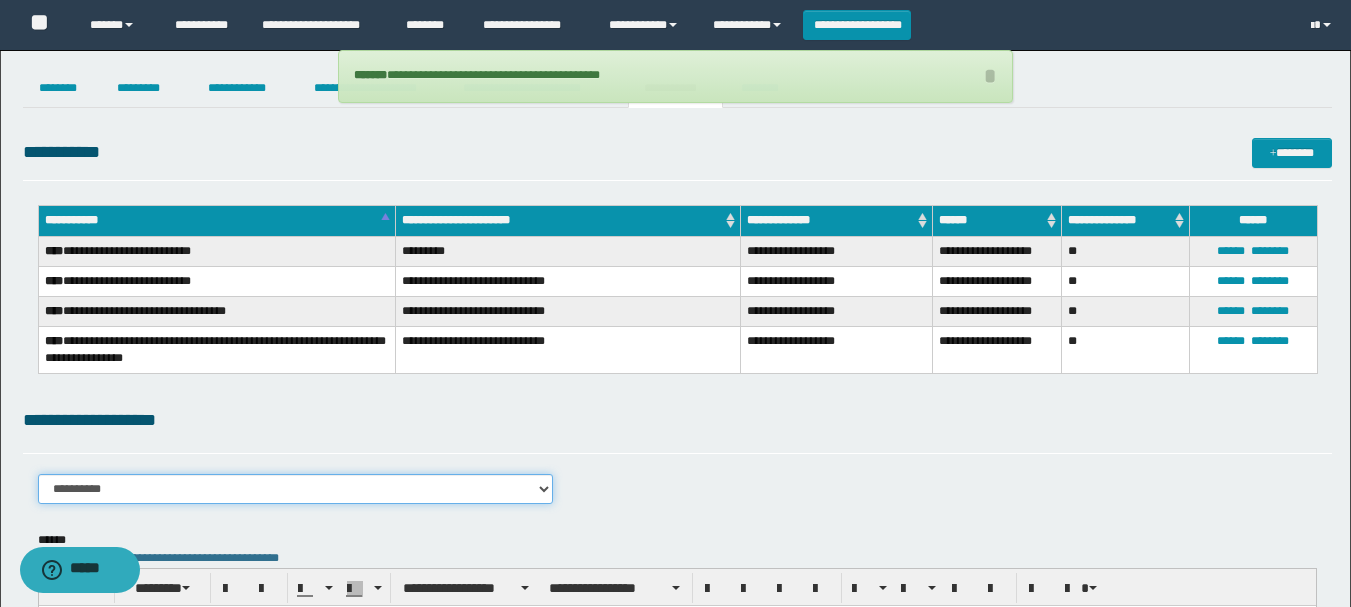 drag, startPoint x: 494, startPoint y: 489, endPoint x: 495, endPoint y: 476, distance: 13.038404 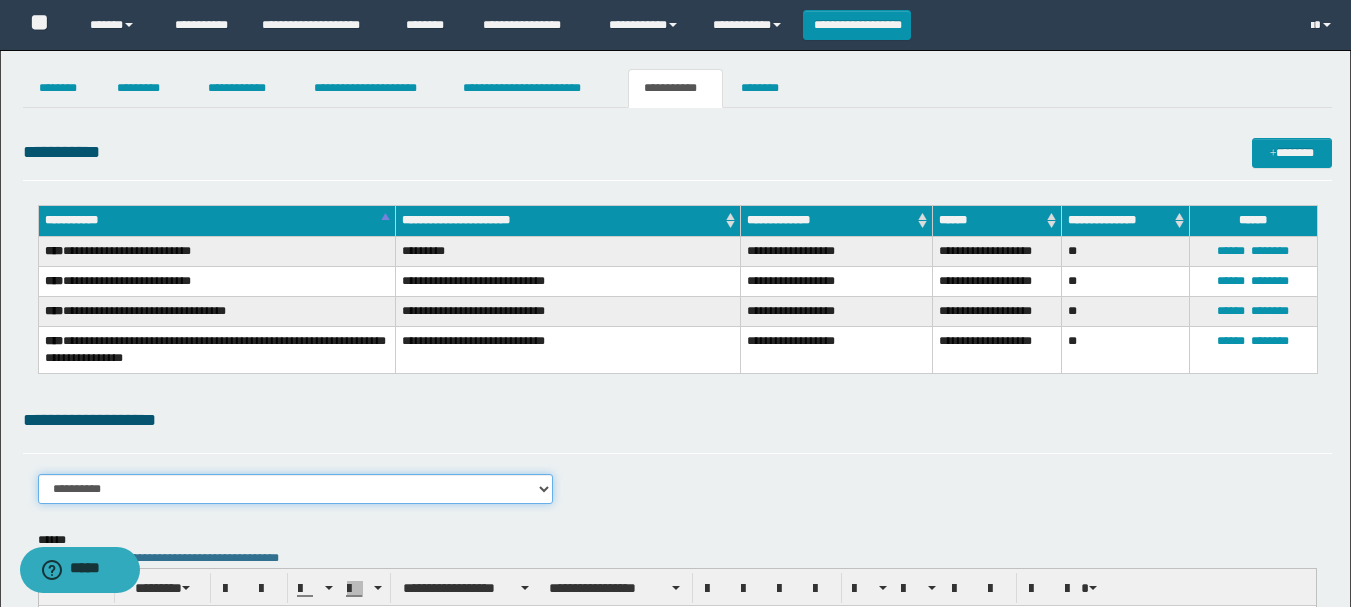 select on "****" 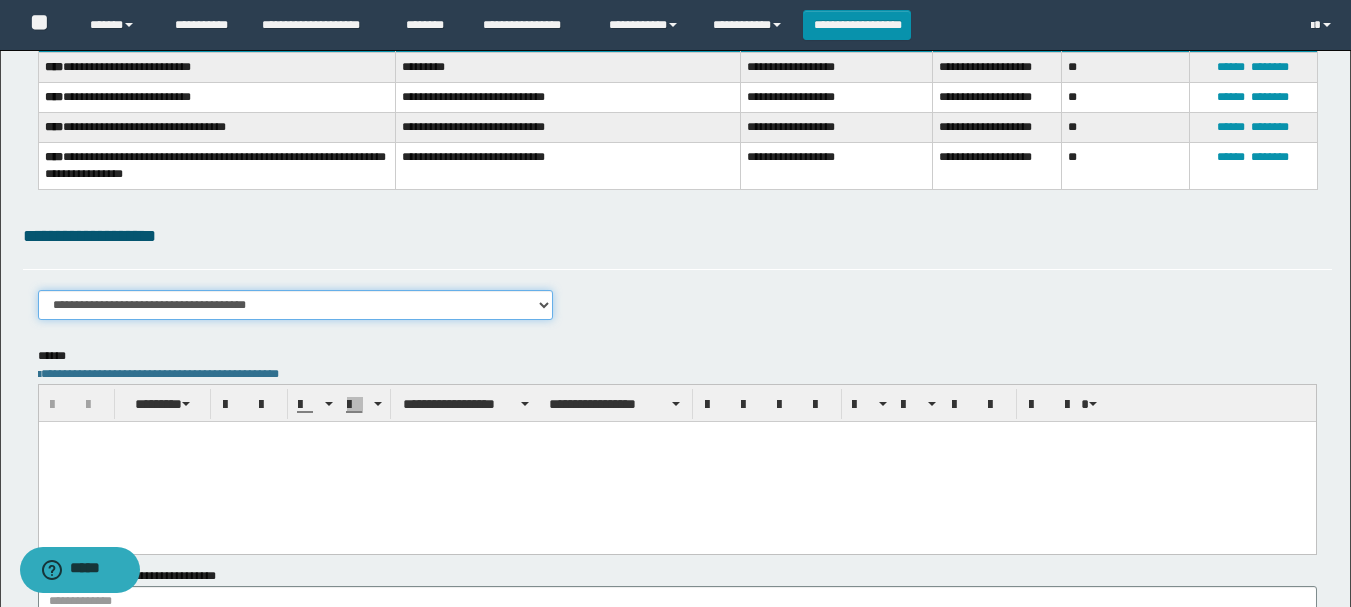 scroll, scrollTop: 200, scrollLeft: 0, axis: vertical 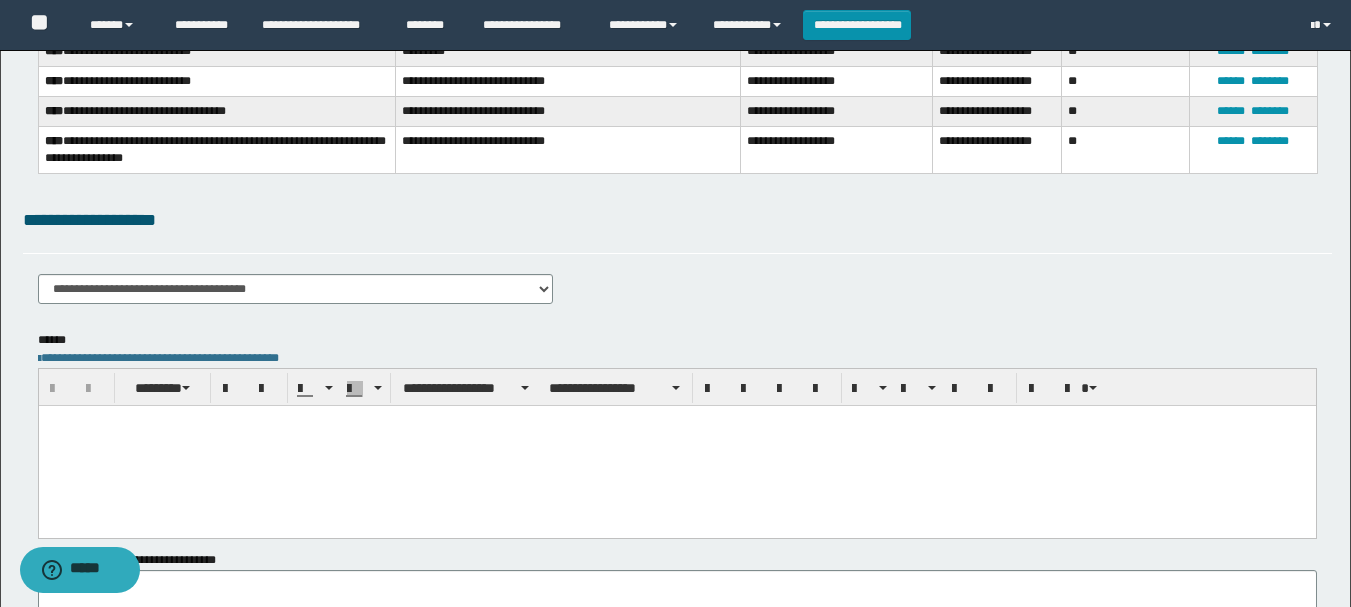 click at bounding box center [676, 446] 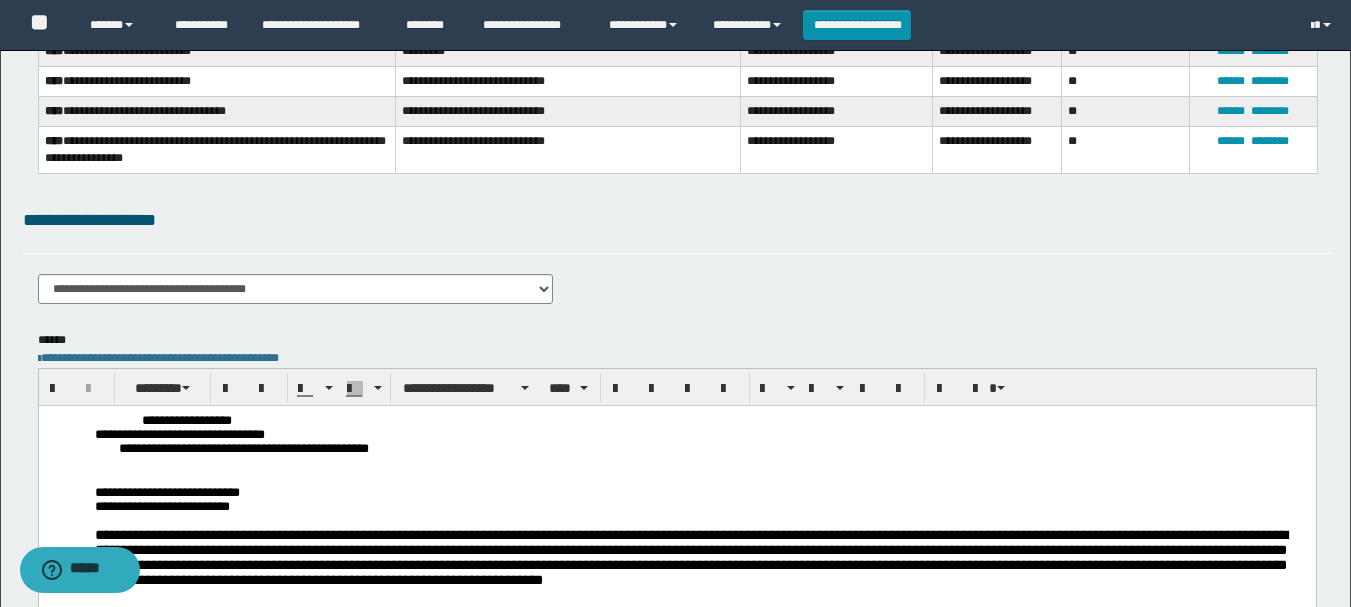 click on "**********" at bounding box center (179, 434) 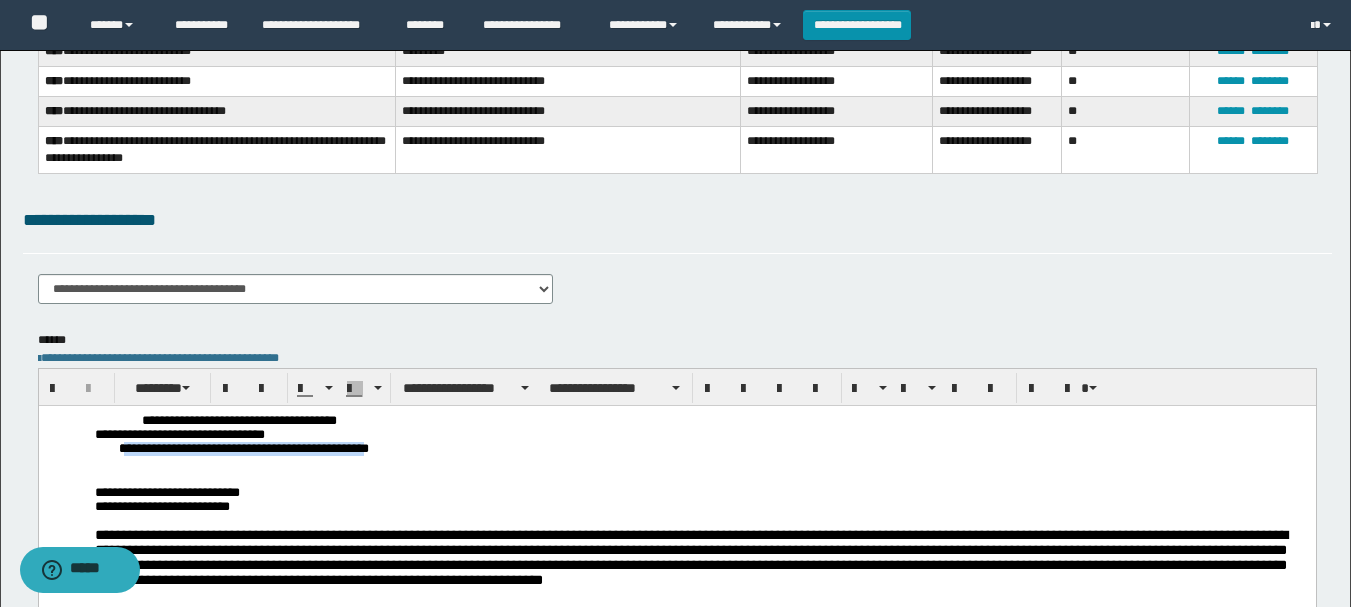 drag, startPoint x: 130, startPoint y: 450, endPoint x: 498, endPoint y: 446, distance: 368.02173 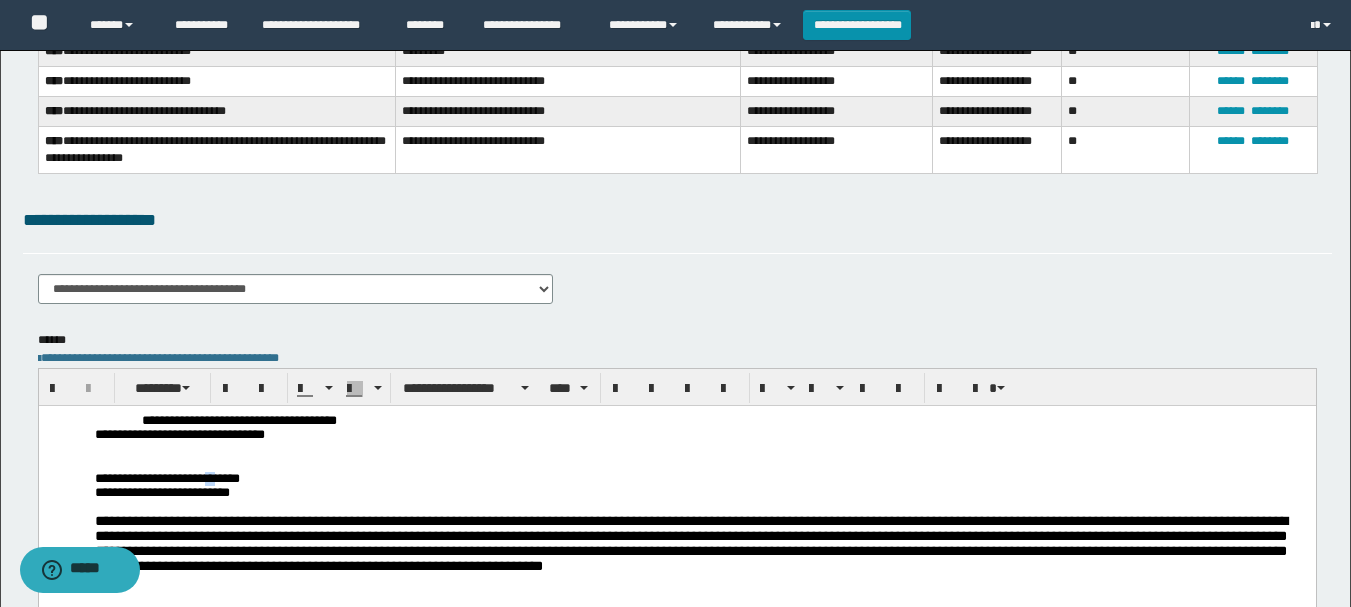 click on "**********" at bounding box center (166, 478) 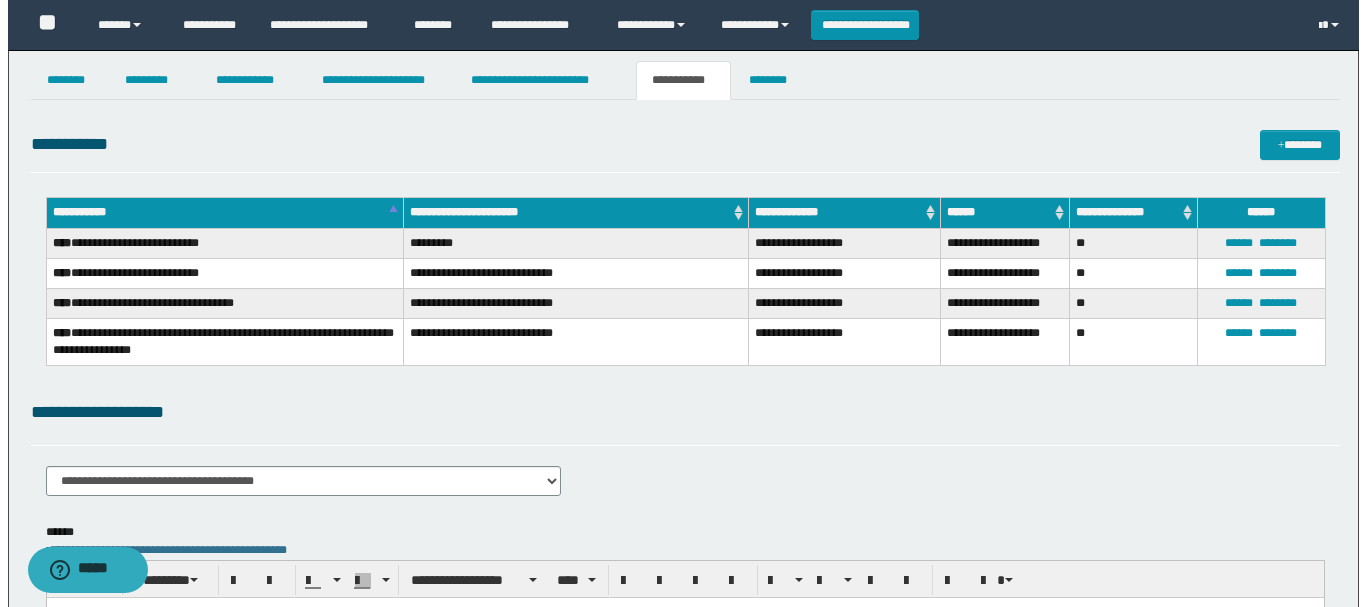 scroll, scrollTop: 0, scrollLeft: 0, axis: both 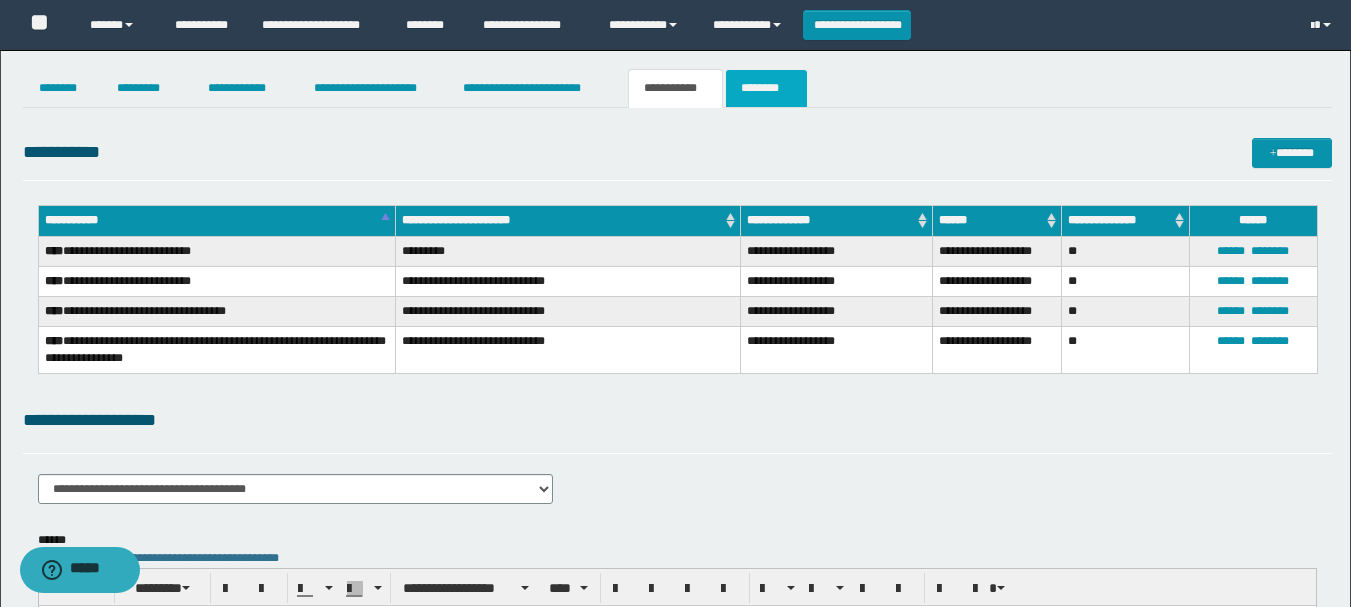 click on "********" at bounding box center [766, 88] 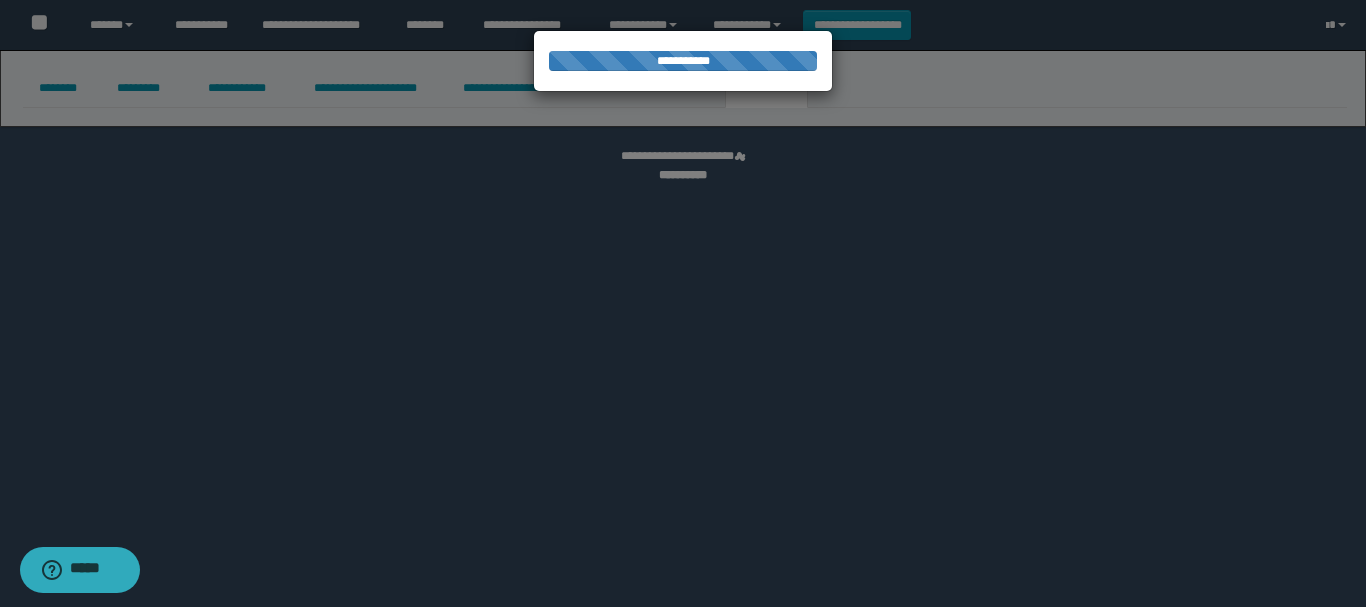 select 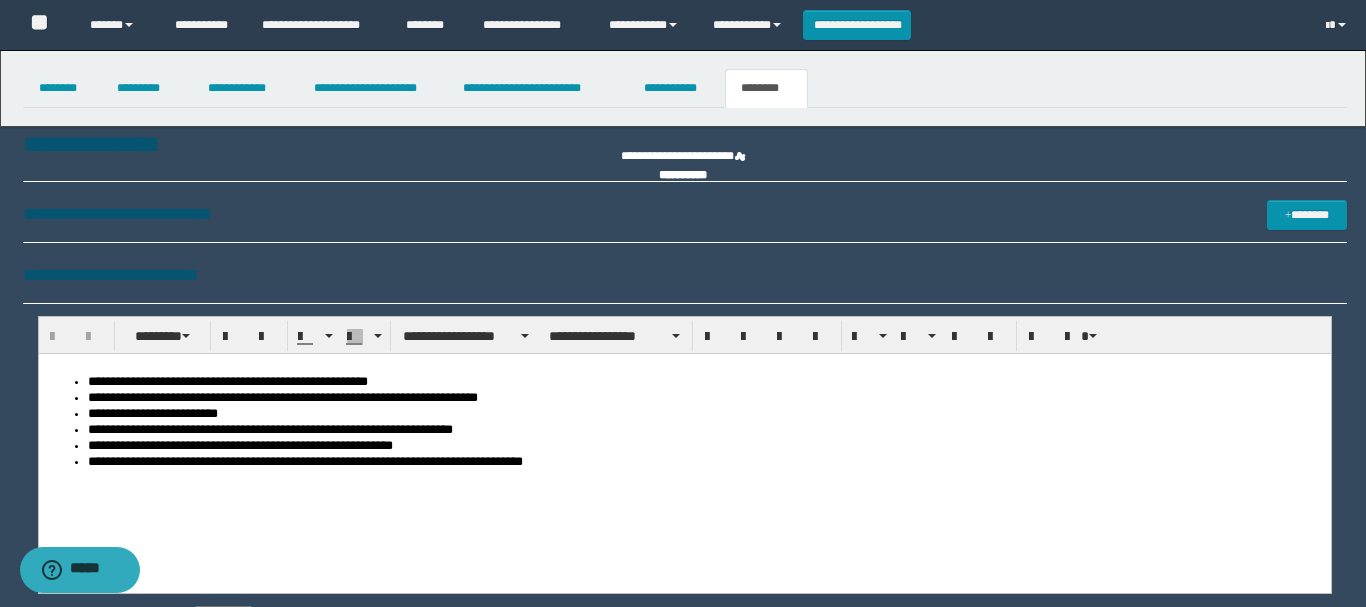 scroll, scrollTop: 0, scrollLeft: 0, axis: both 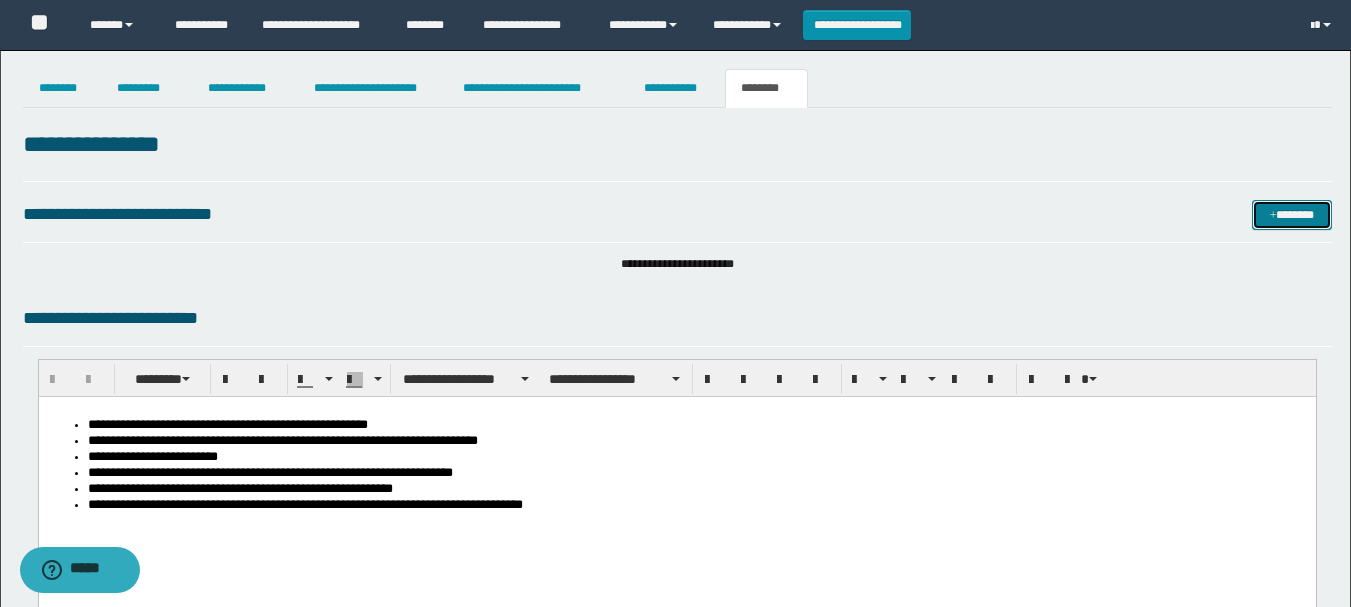 click on "*******" at bounding box center (1292, 215) 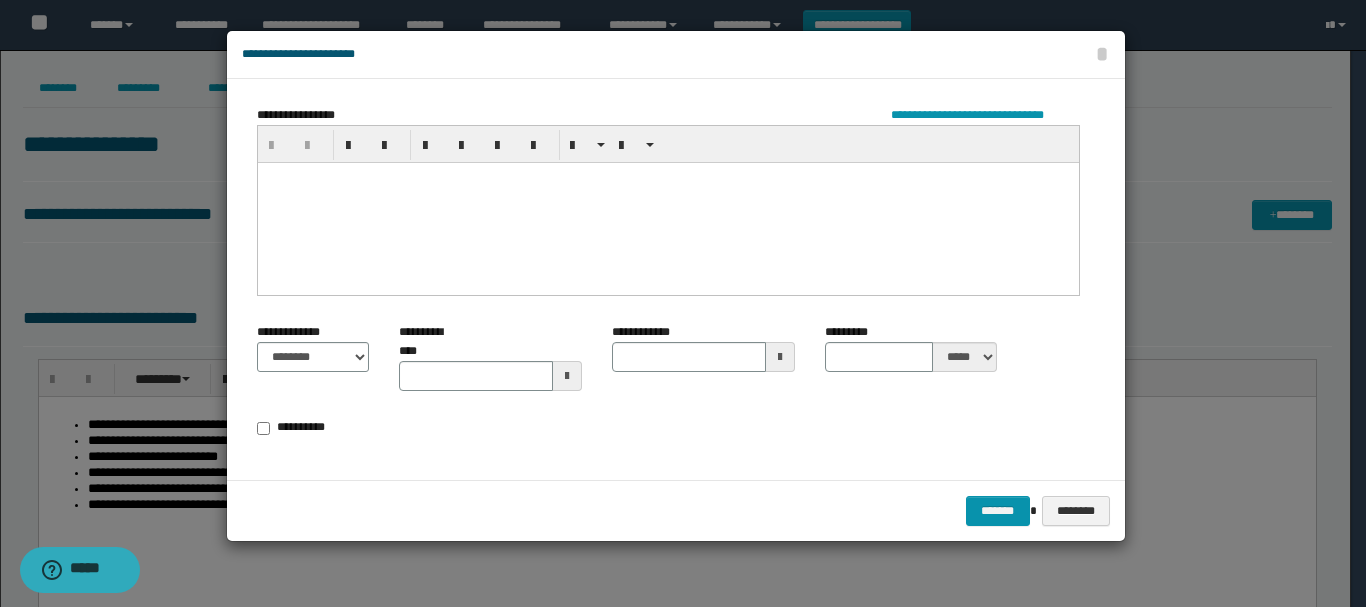 click at bounding box center [667, 202] 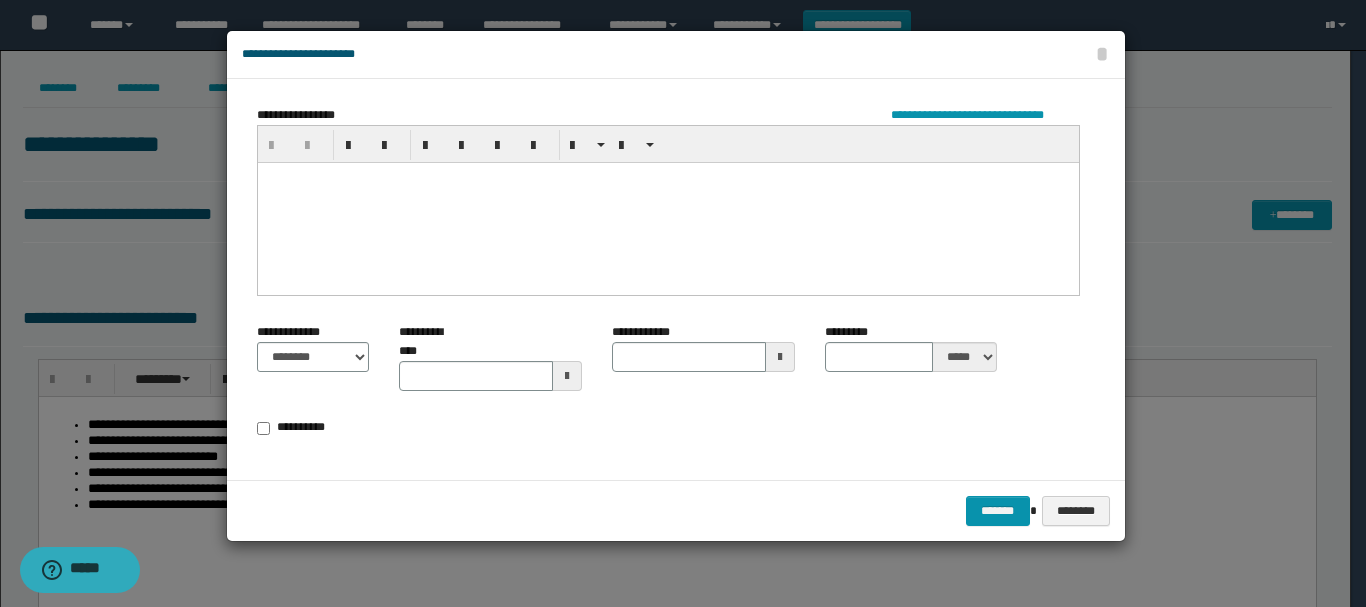 paste 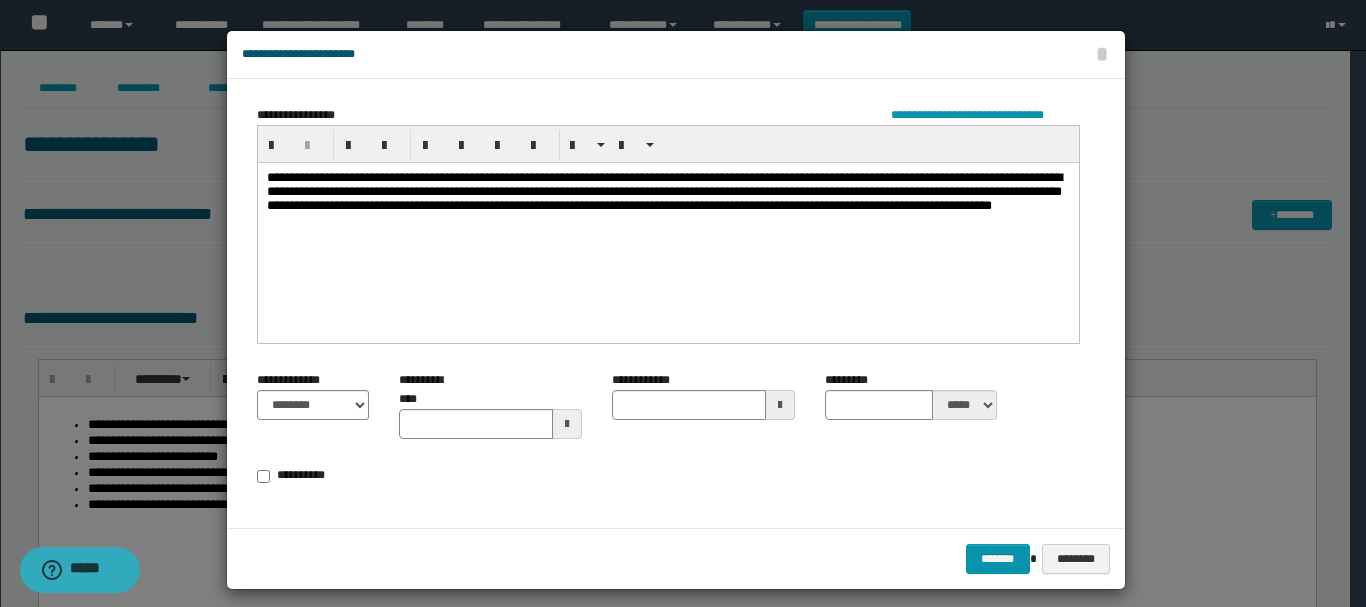 click on "********
*********" at bounding box center (313, 405) 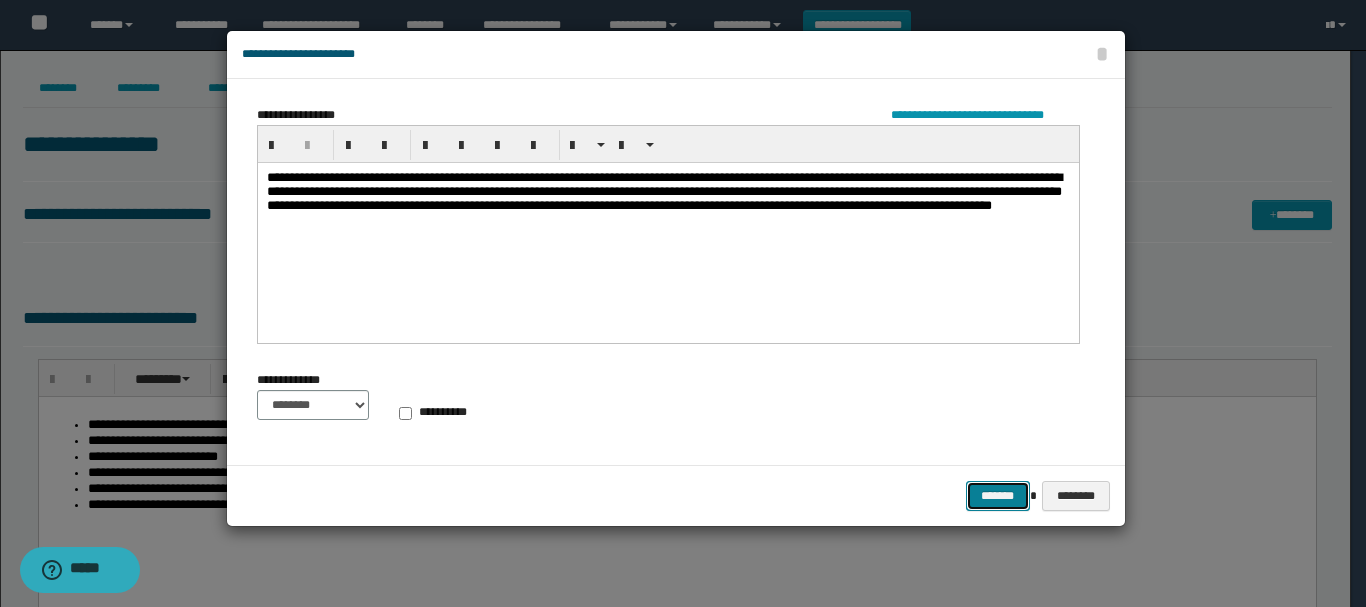 click on "*******" at bounding box center [998, 496] 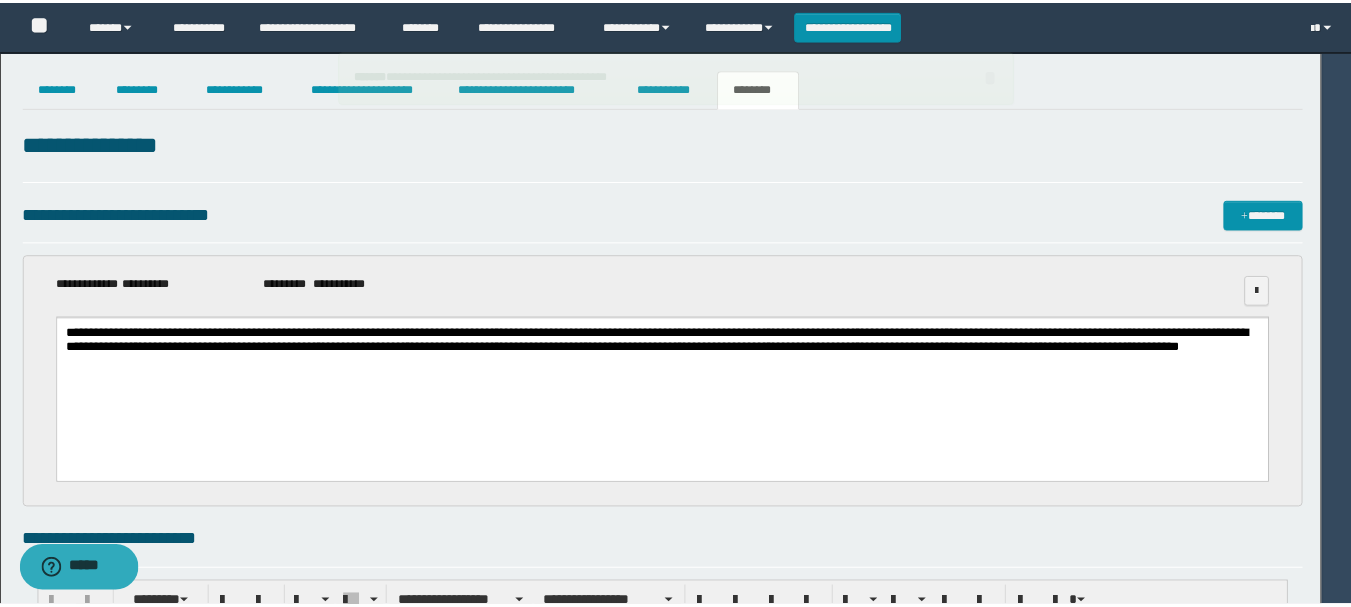 scroll, scrollTop: 0, scrollLeft: 0, axis: both 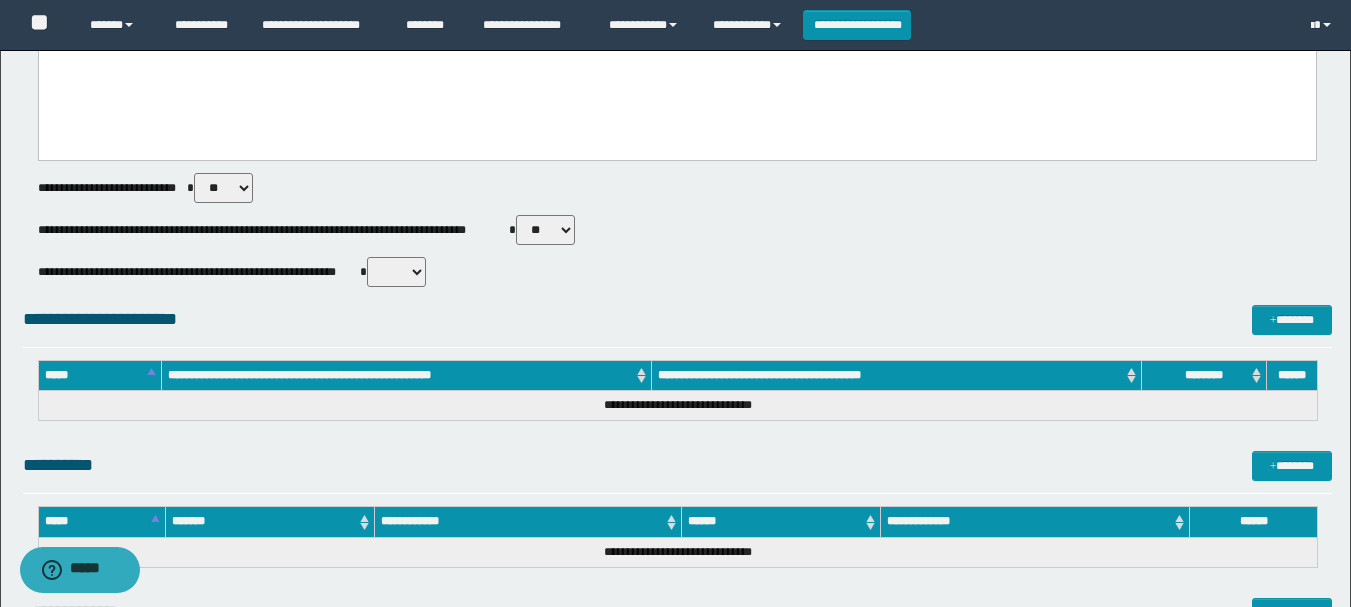 click on "**
**" at bounding box center (545, 230) 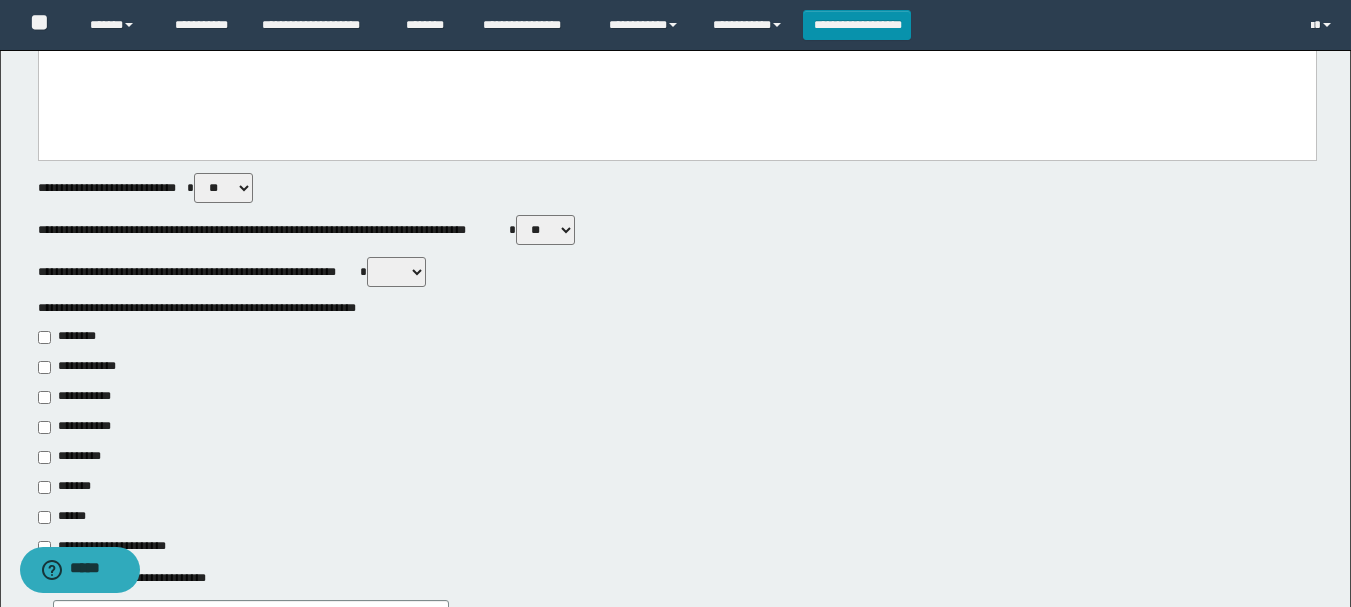 click on "**********" at bounding box center [677, 272] 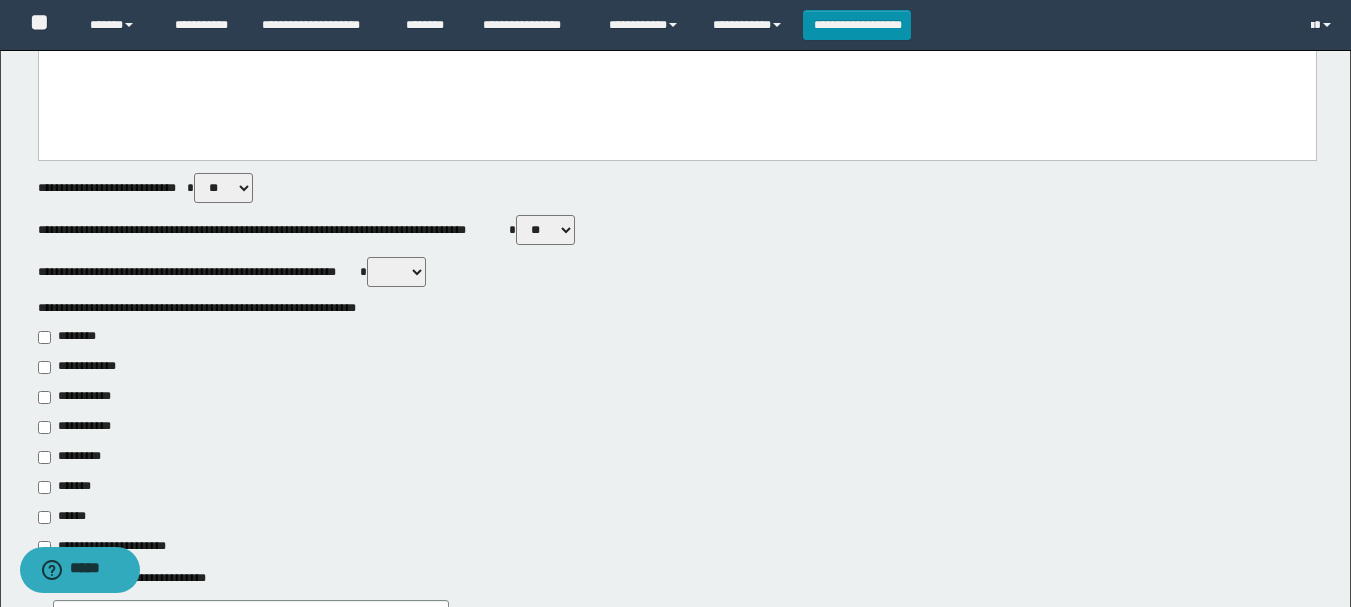 click on "**
**" at bounding box center (396, 272) 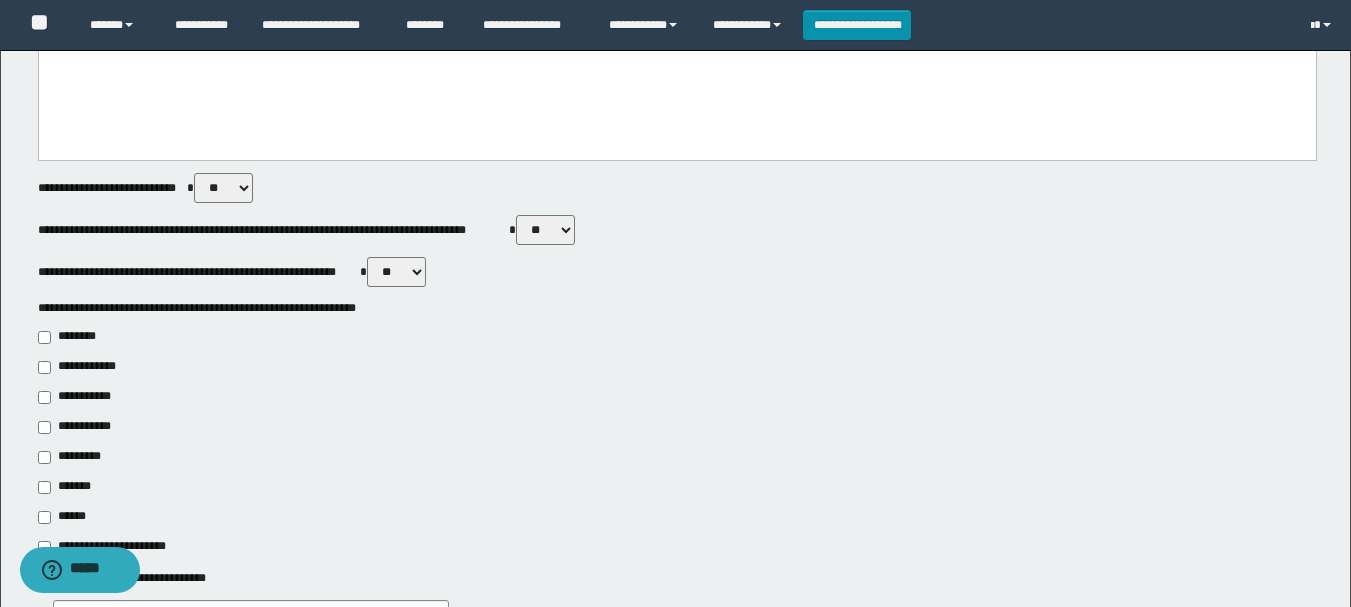 click on "**
**" at bounding box center [396, 272] 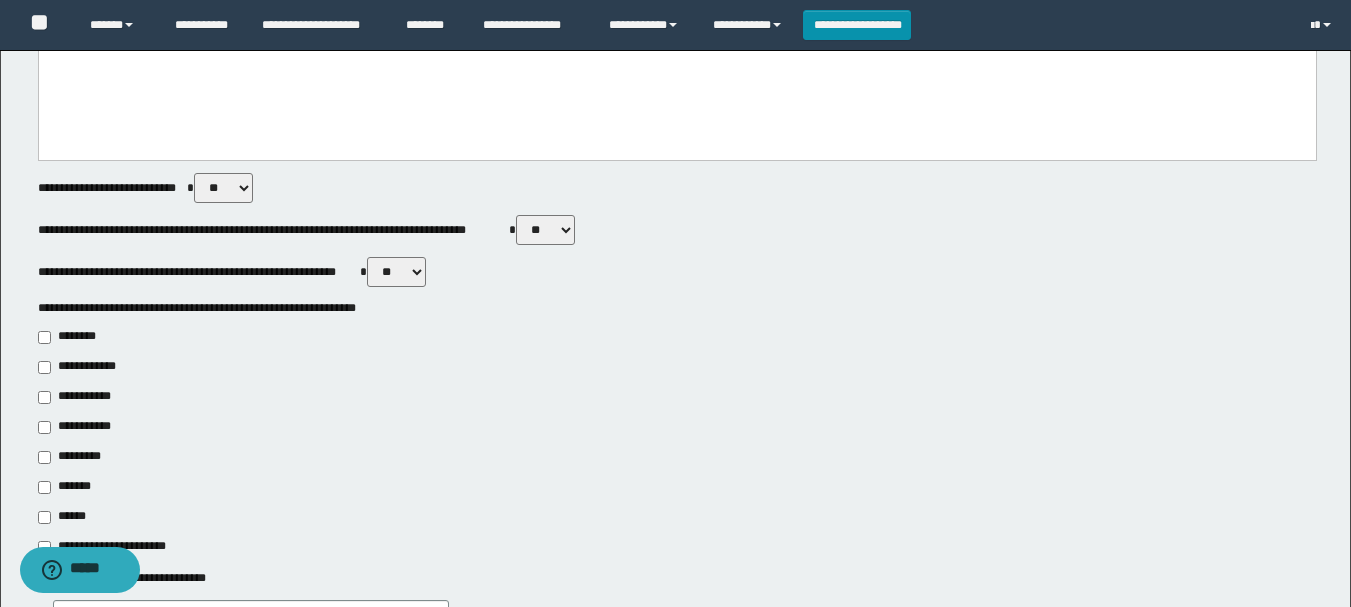click on "**********" at bounding box center (677, 397) 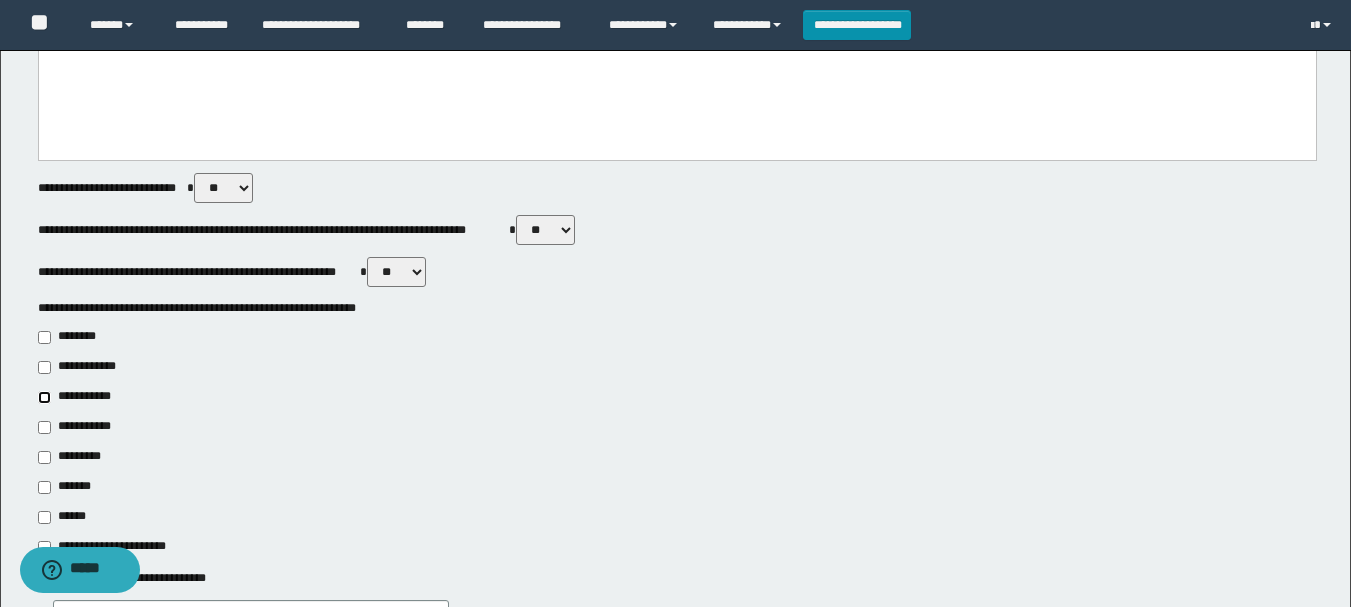 type on "**********" 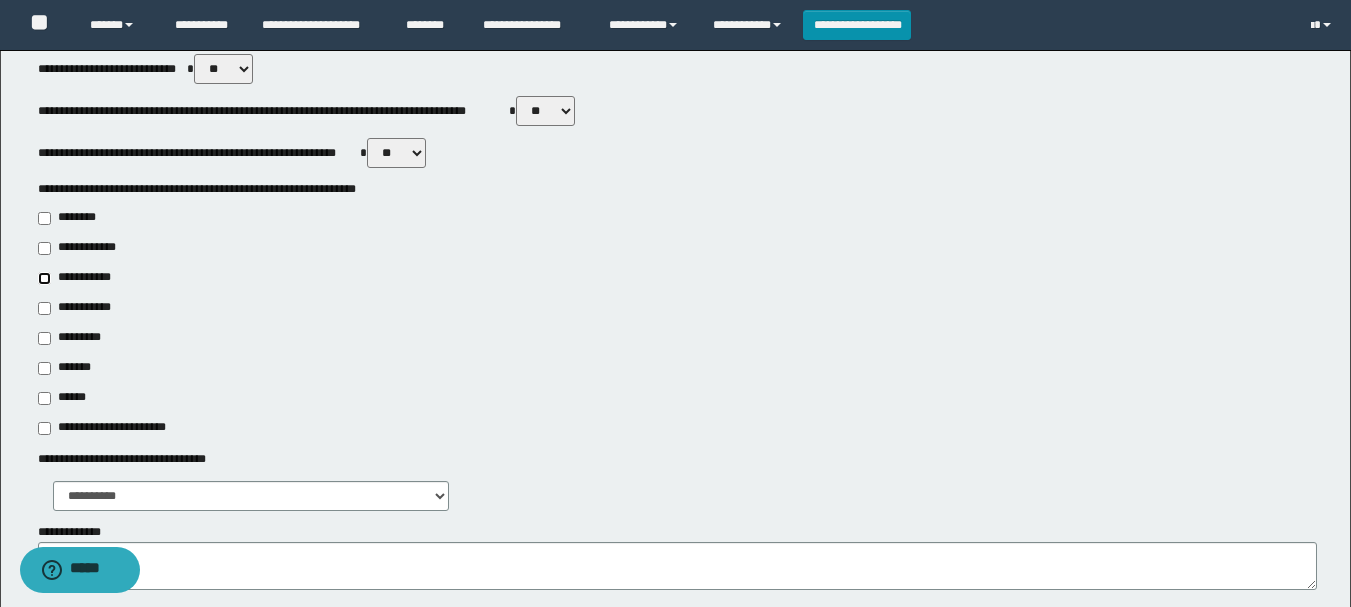 scroll, scrollTop: 1000, scrollLeft: 0, axis: vertical 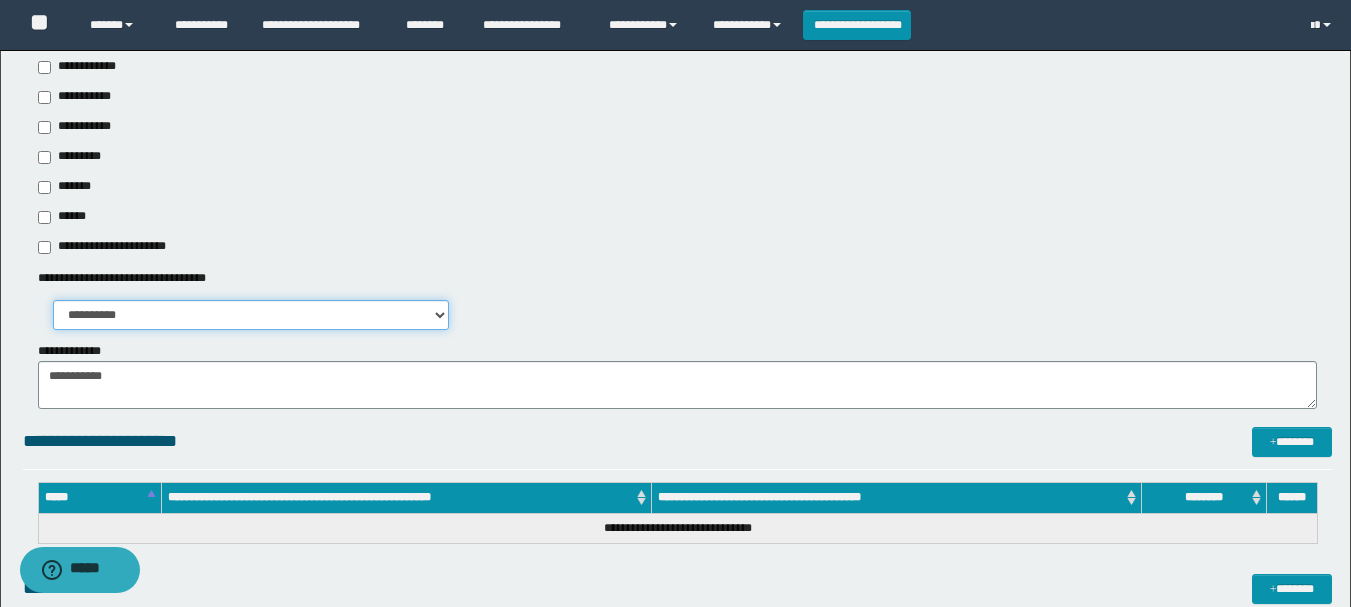 drag, startPoint x: 284, startPoint y: 312, endPoint x: 279, endPoint y: 325, distance: 13.928389 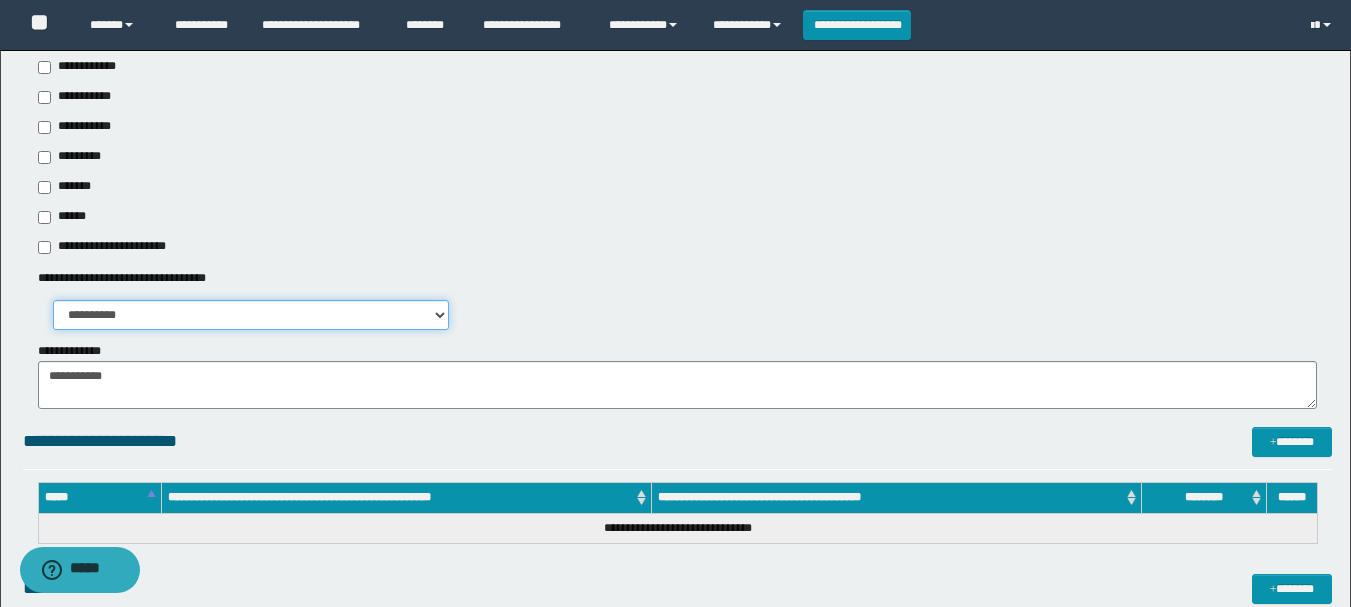 select on "*" 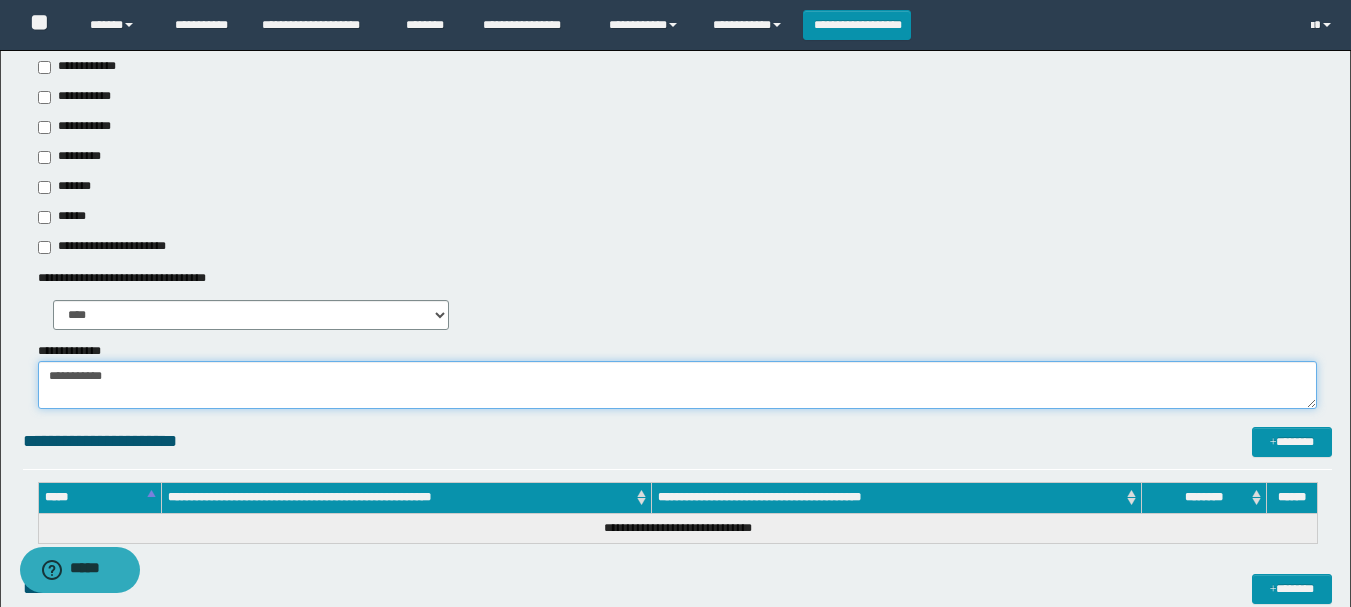 click on "**********" at bounding box center (677, 385) 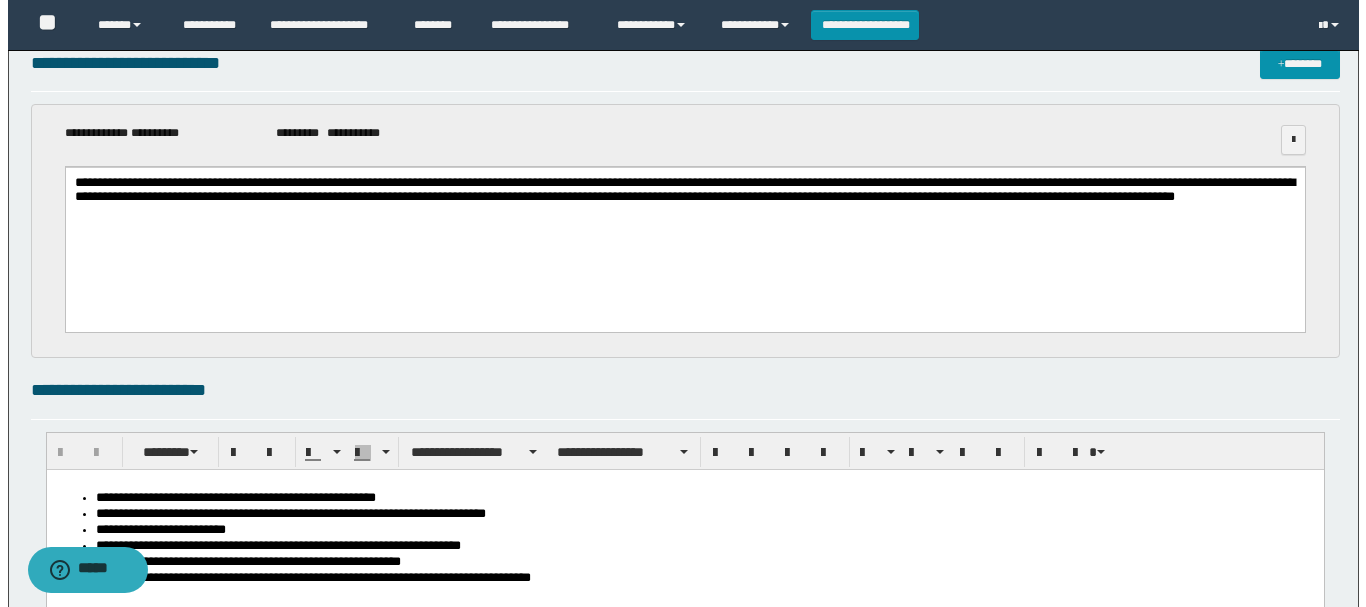 scroll, scrollTop: 0, scrollLeft: 0, axis: both 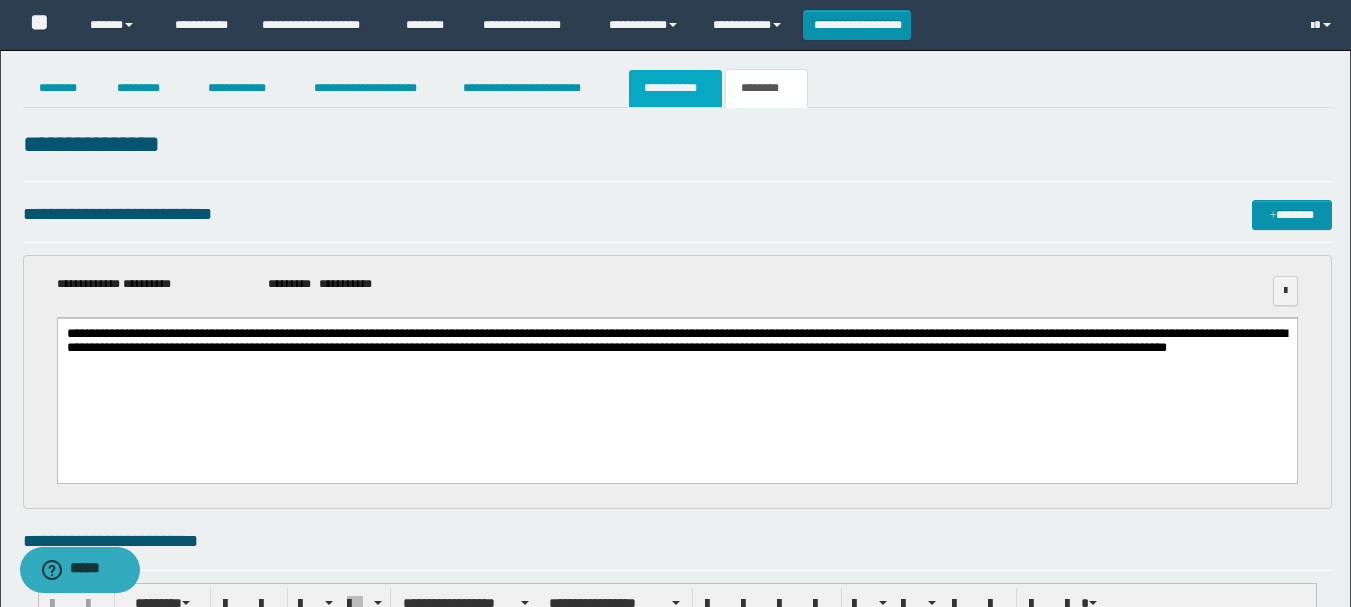click on "**********" at bounding box center (675, 88) 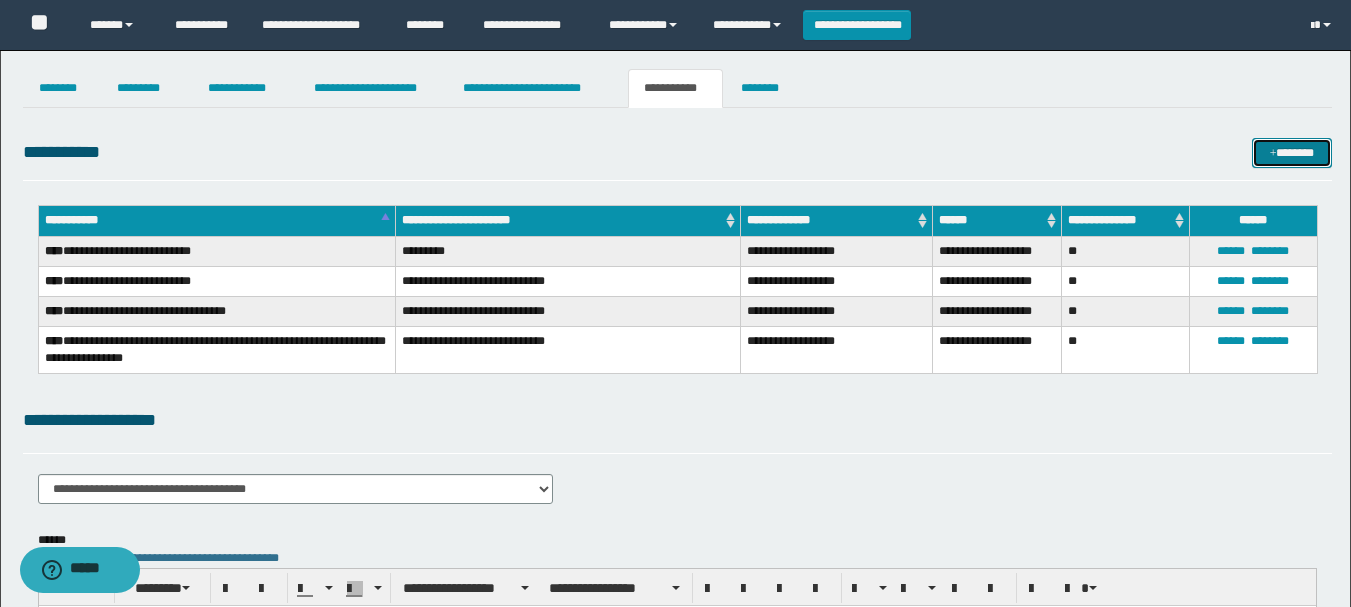 click on "*******" at bounding box center [1292, 153] 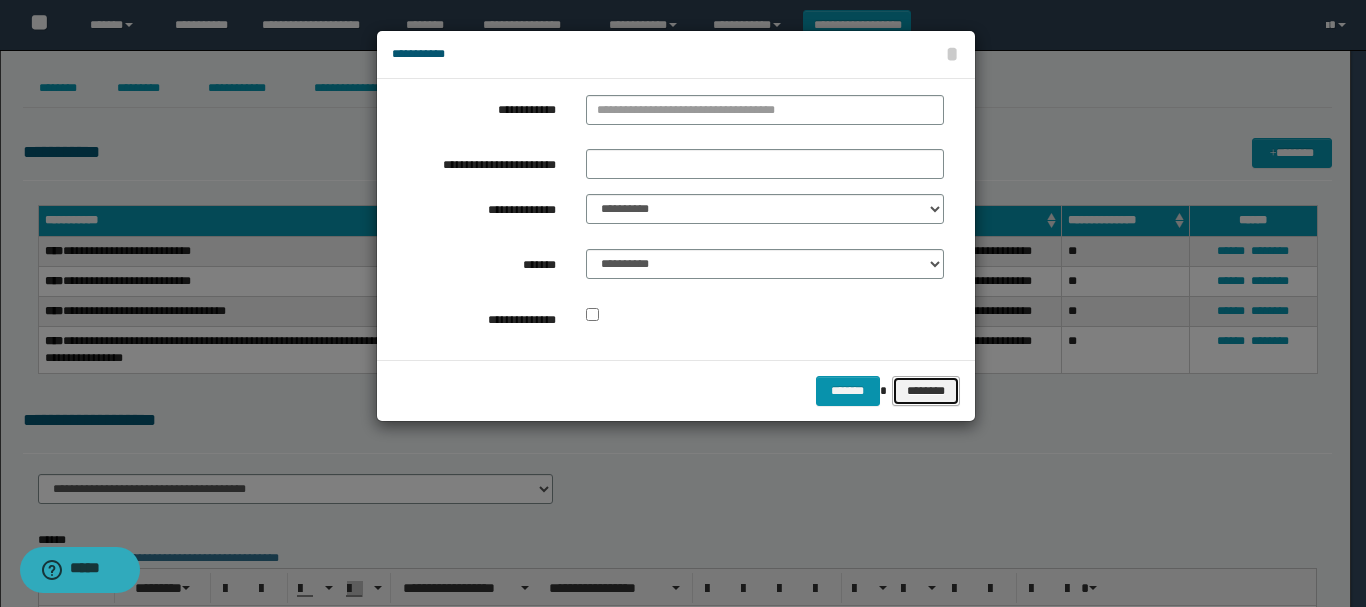 click on "********" at bounding box center (925, 391) 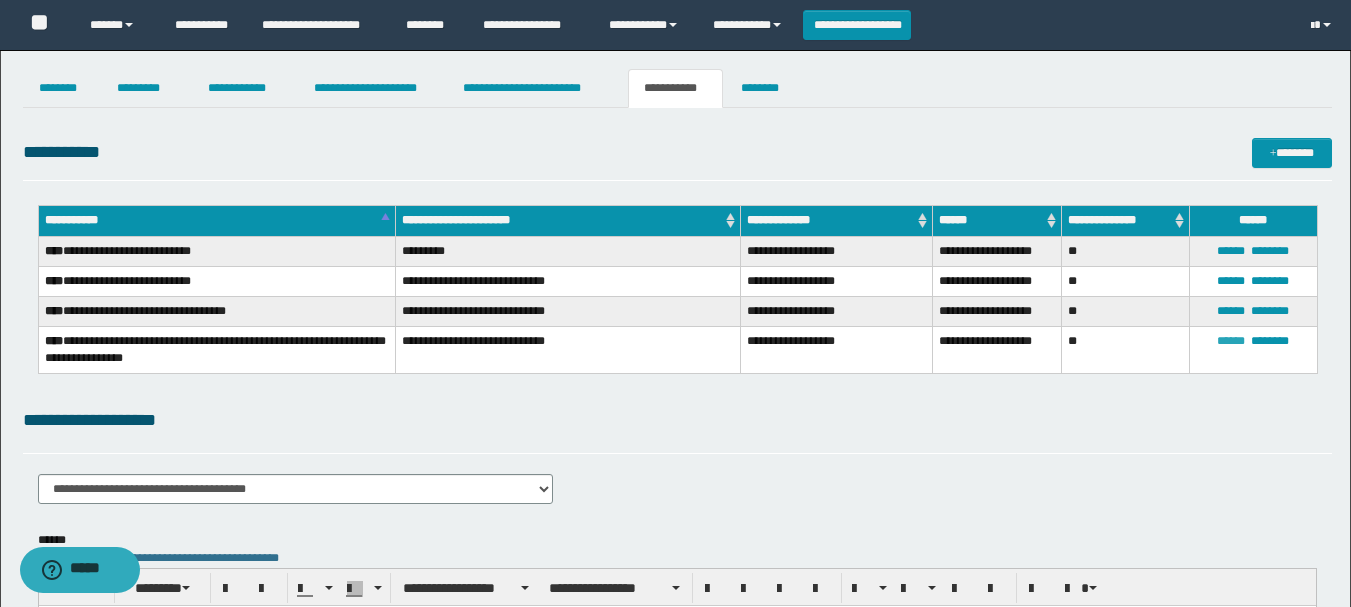 click on "******" at bounding box center (1231, 341) 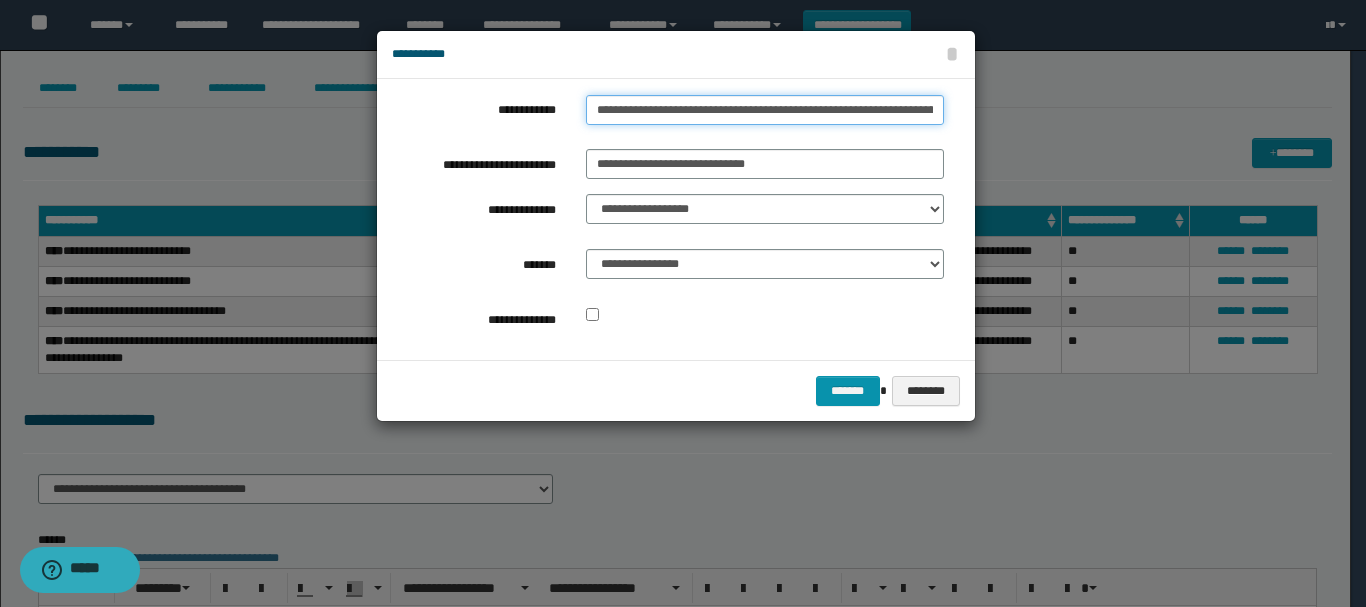 click on "**********" at bounding box center (765, 110) 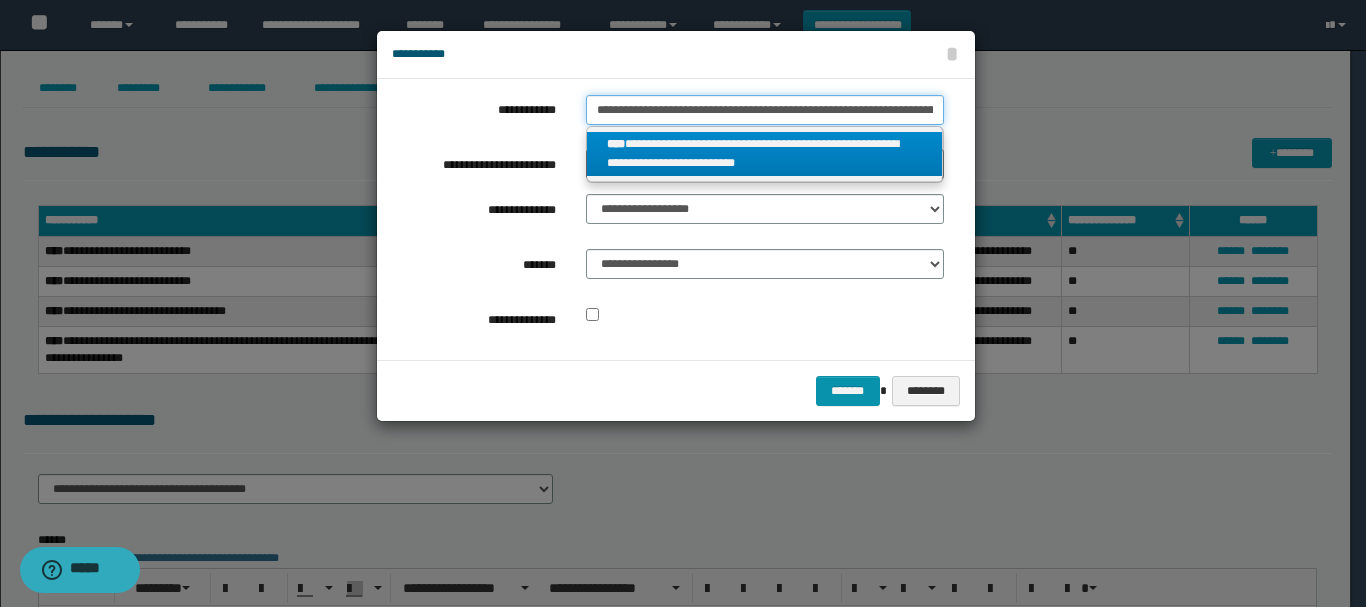 type on "**********" 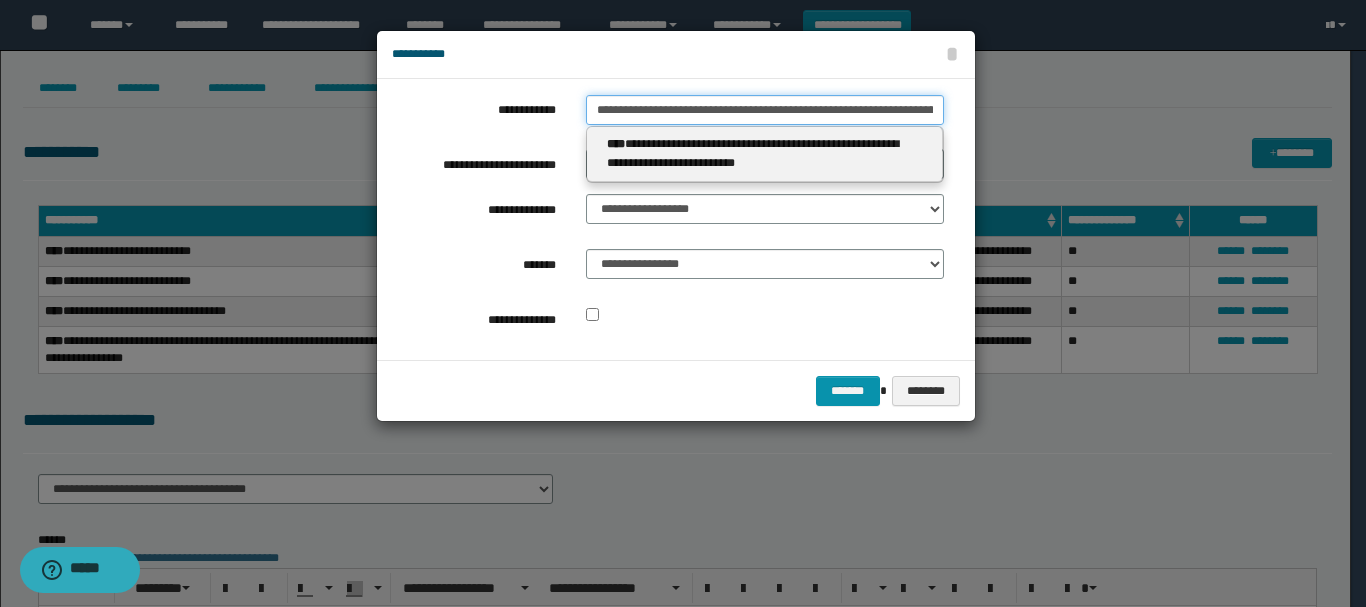 scroll, scrollTop: 0, scrollLeft: 72, axis: horizontal 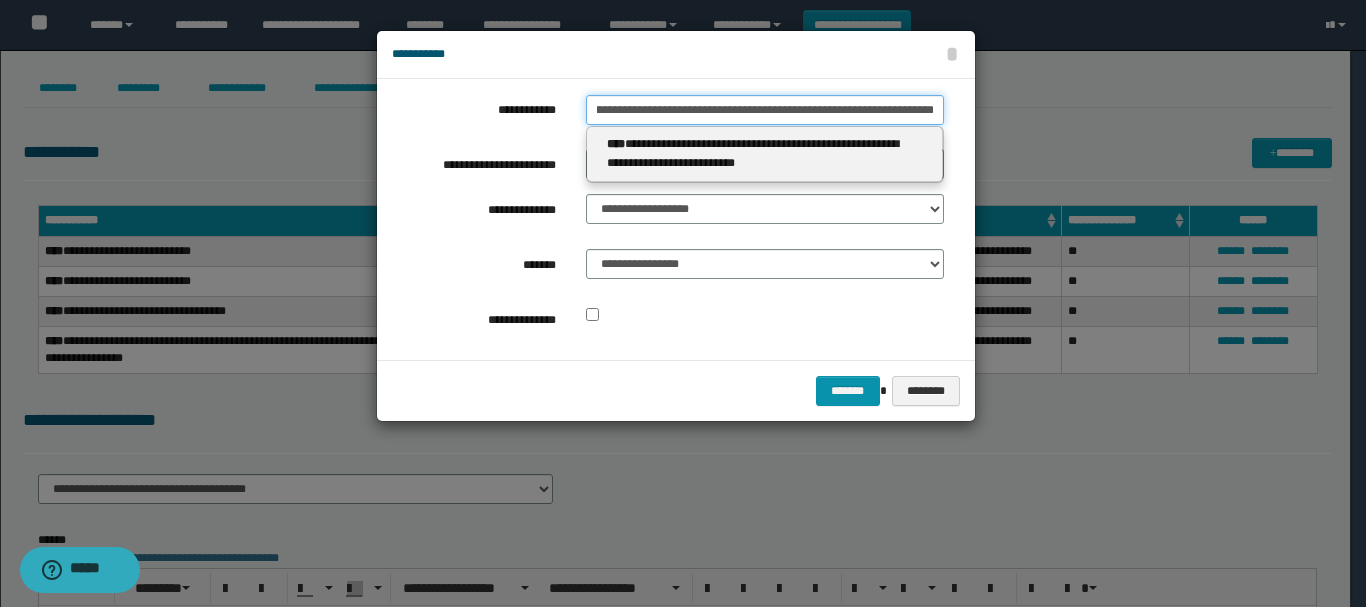 drag, startPoint x: 598, startPoint y: 112, endPoint x: 1025, endPoint y: 121, distance: 427.09485 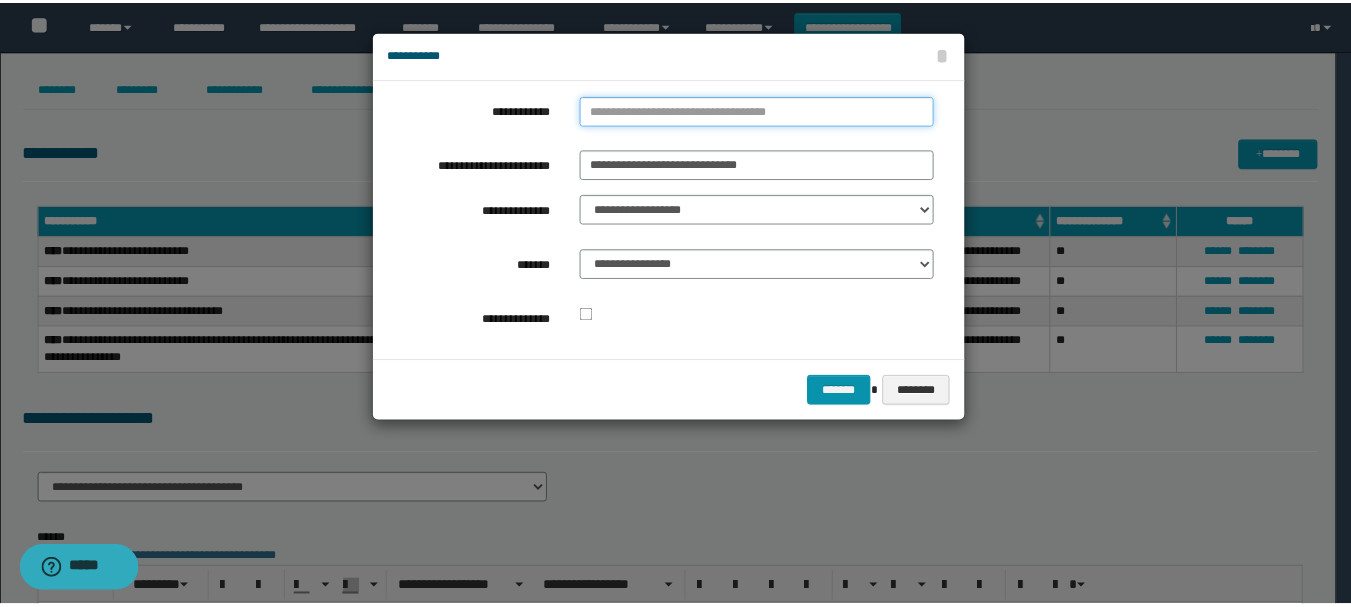 scroll, scrollTop: 0, scrollLeft: 0, axis: both 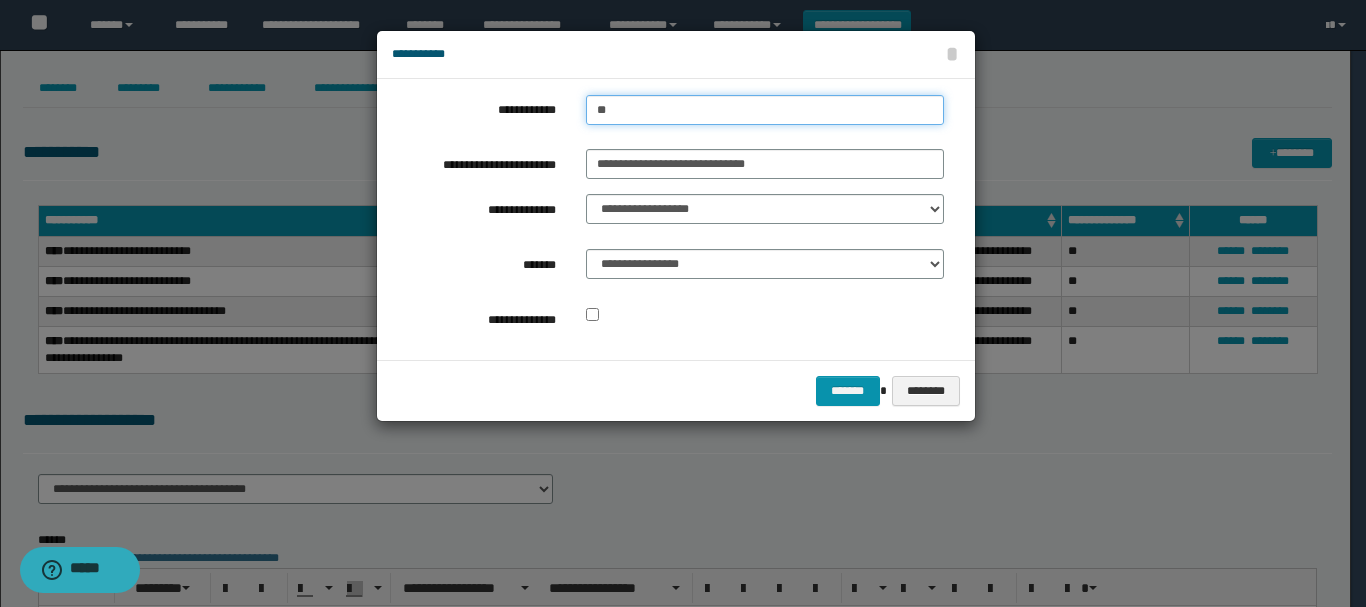 type on "***" 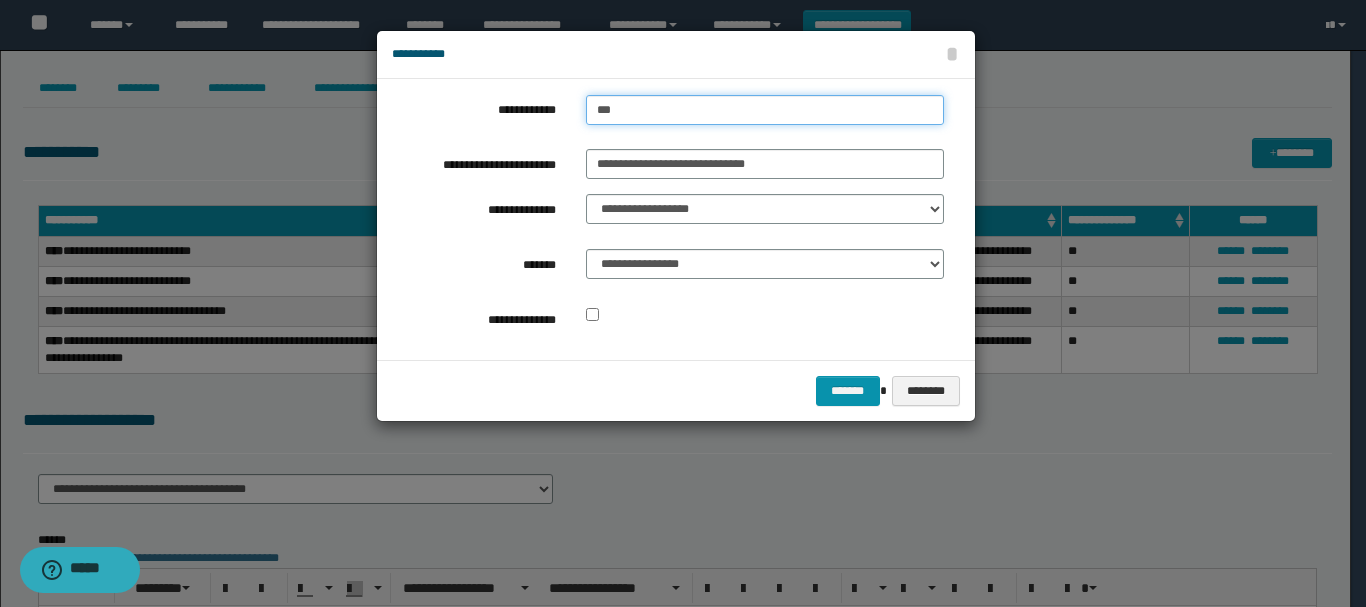type 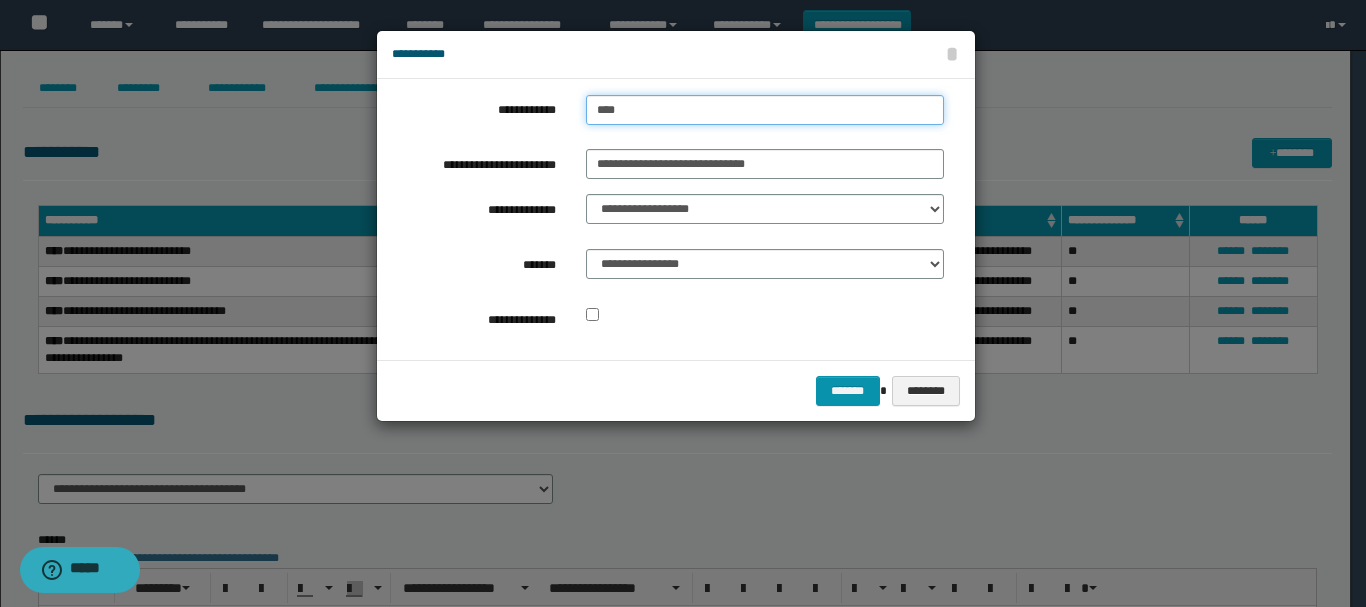 type on "****" 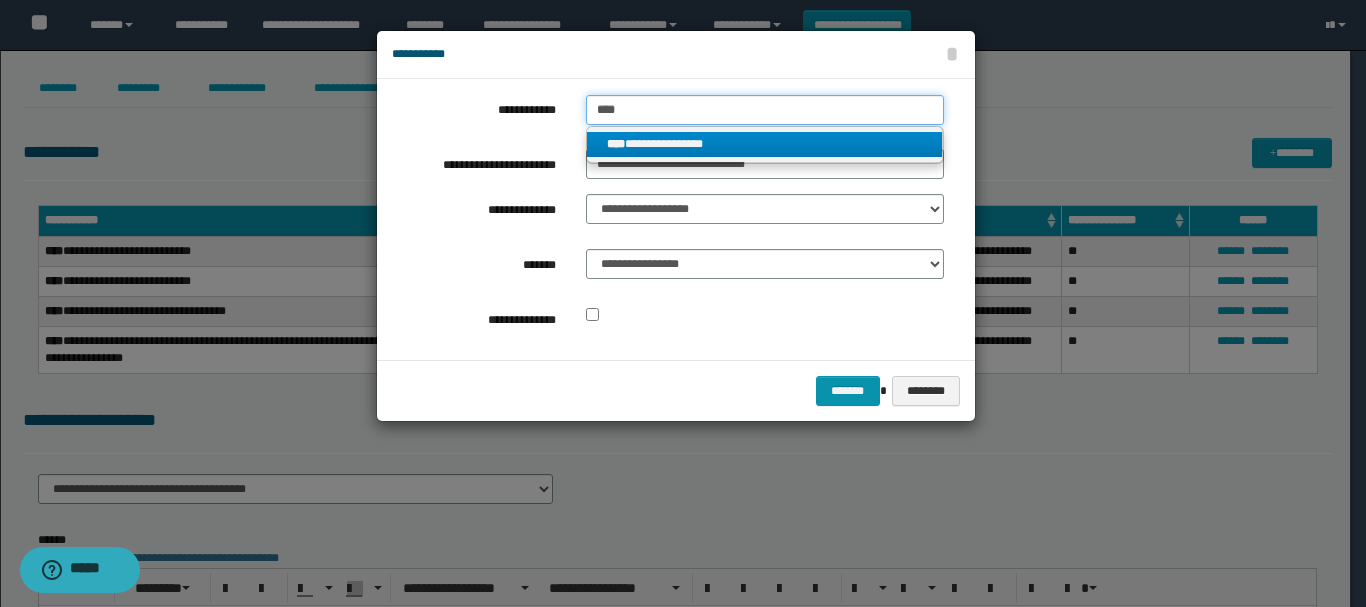 type on "****" 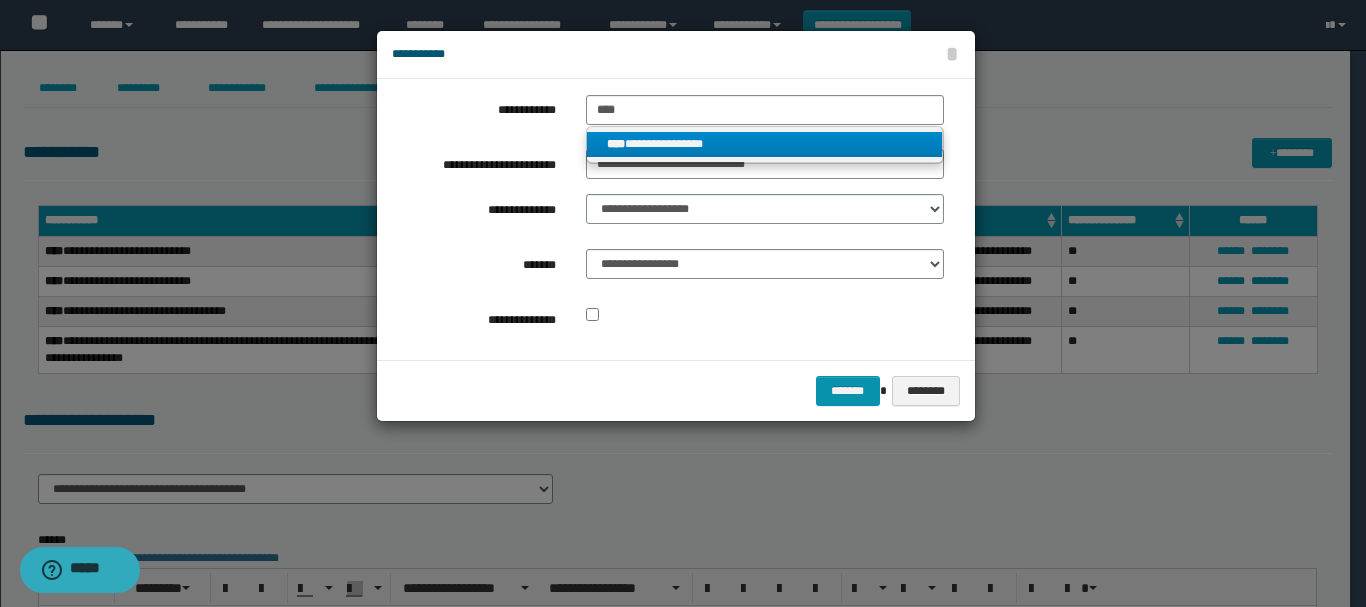 click on "**********" at bounding box center [765, 144] 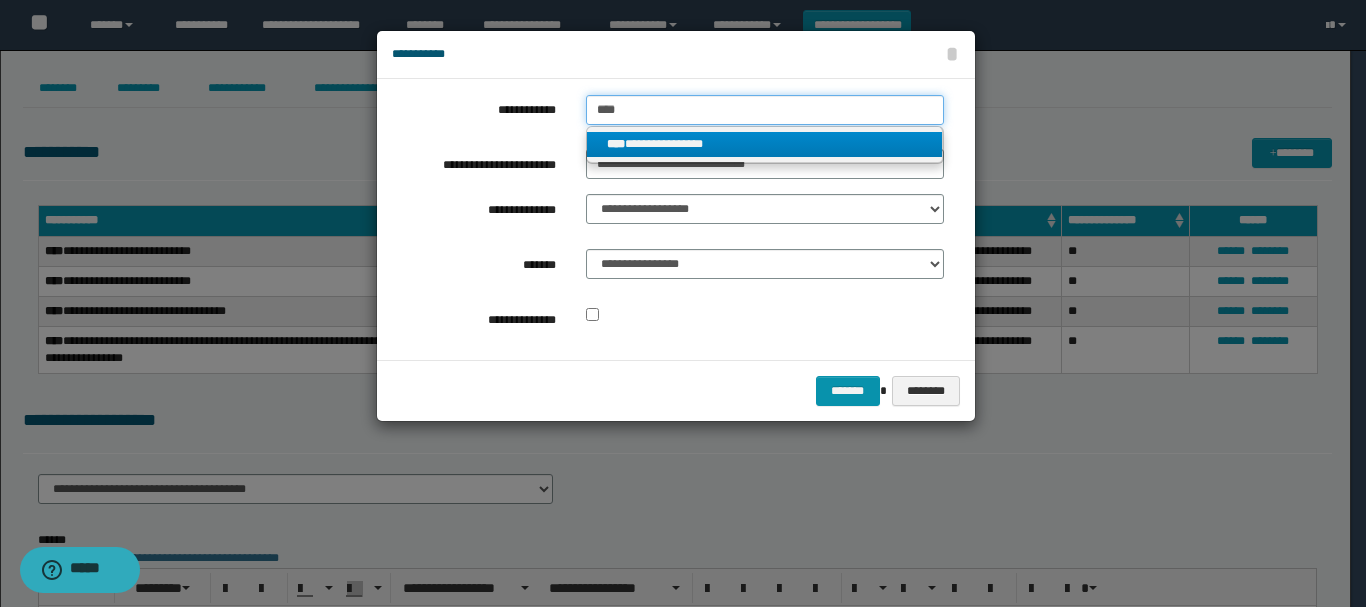 type 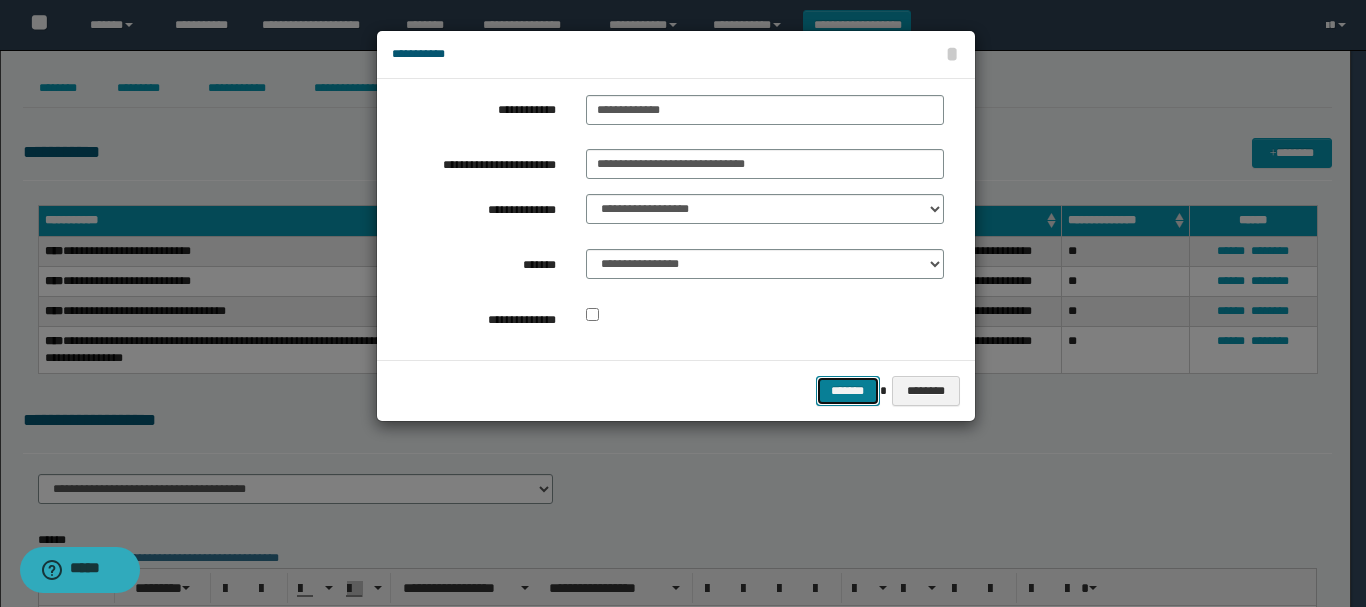 click on "*******" at bounding box center [848, 391] 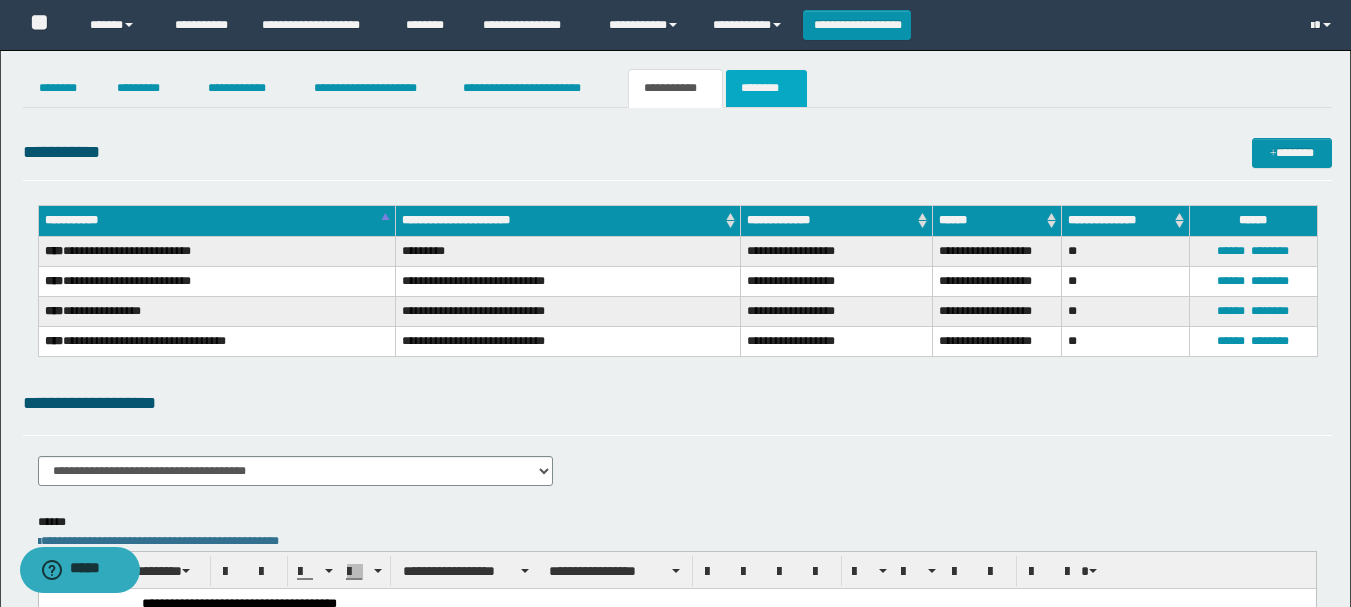 click on "********" at bounding box center (766, 88) 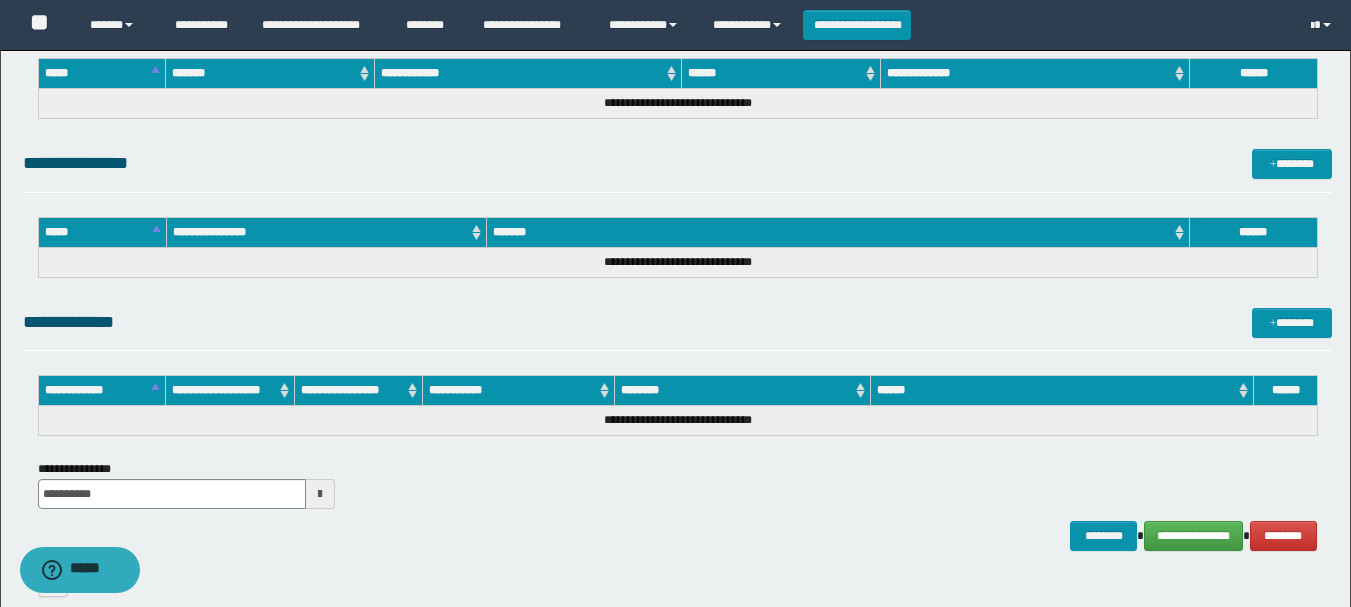 scroll, scrollTop: 1670, scrollLeft: 0, axis: vertical 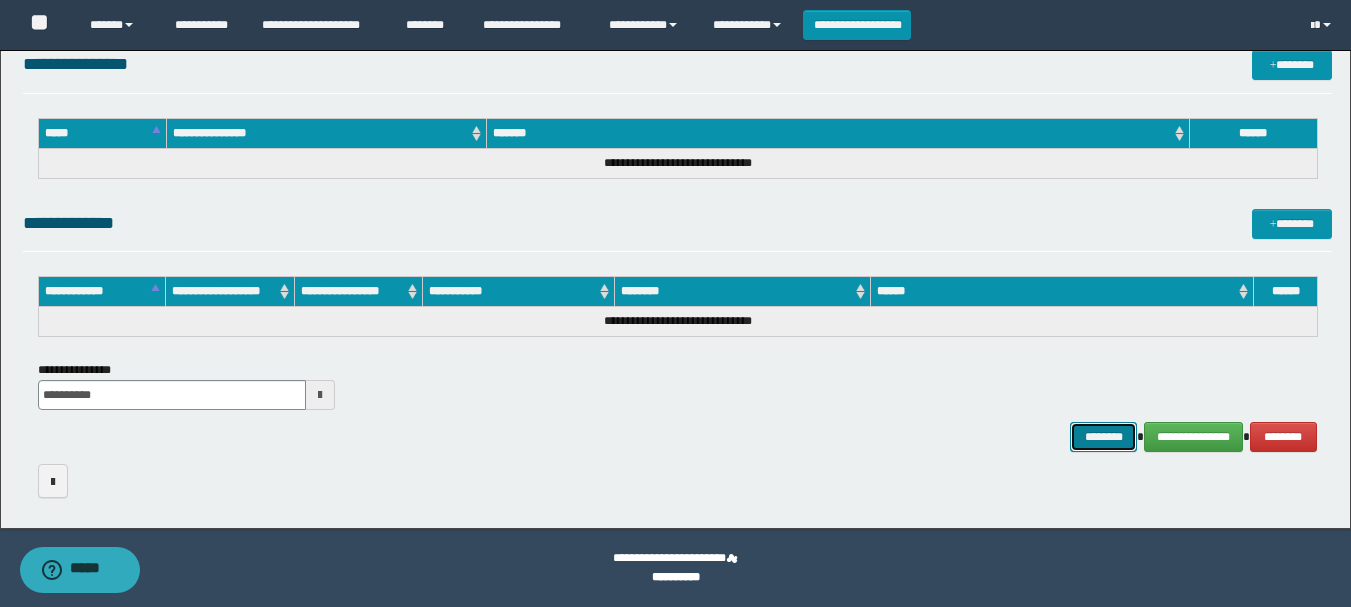 click on "********" at bounding box center [1104, 437] 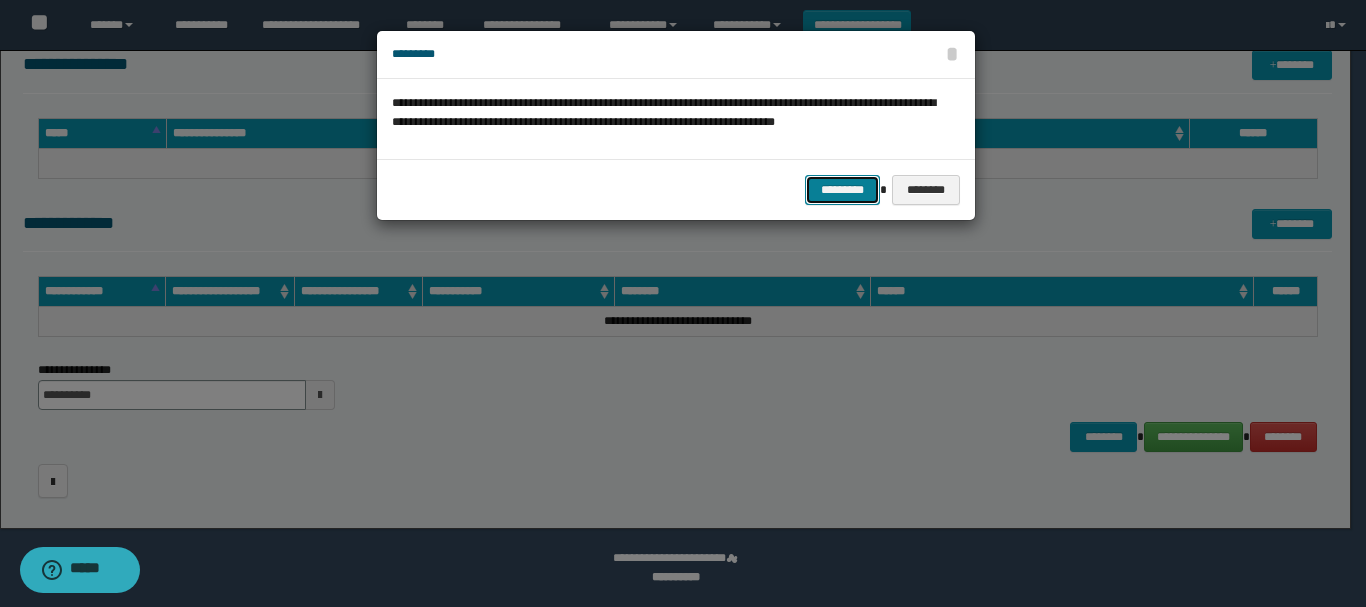 click on "*********" at bounding box center (842, 190) 